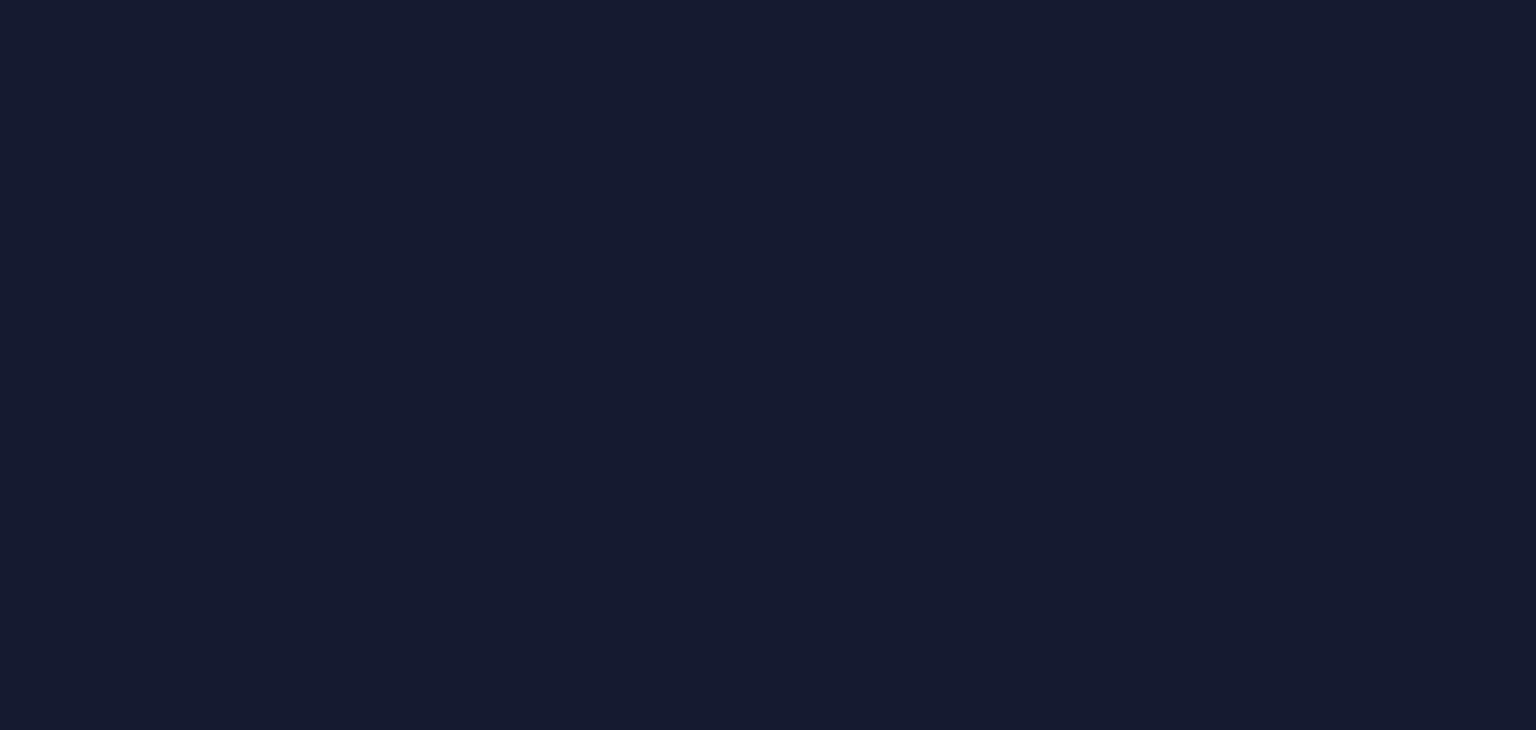 scroll, scrollTop: 0, scrollLeft: 0, axis: both 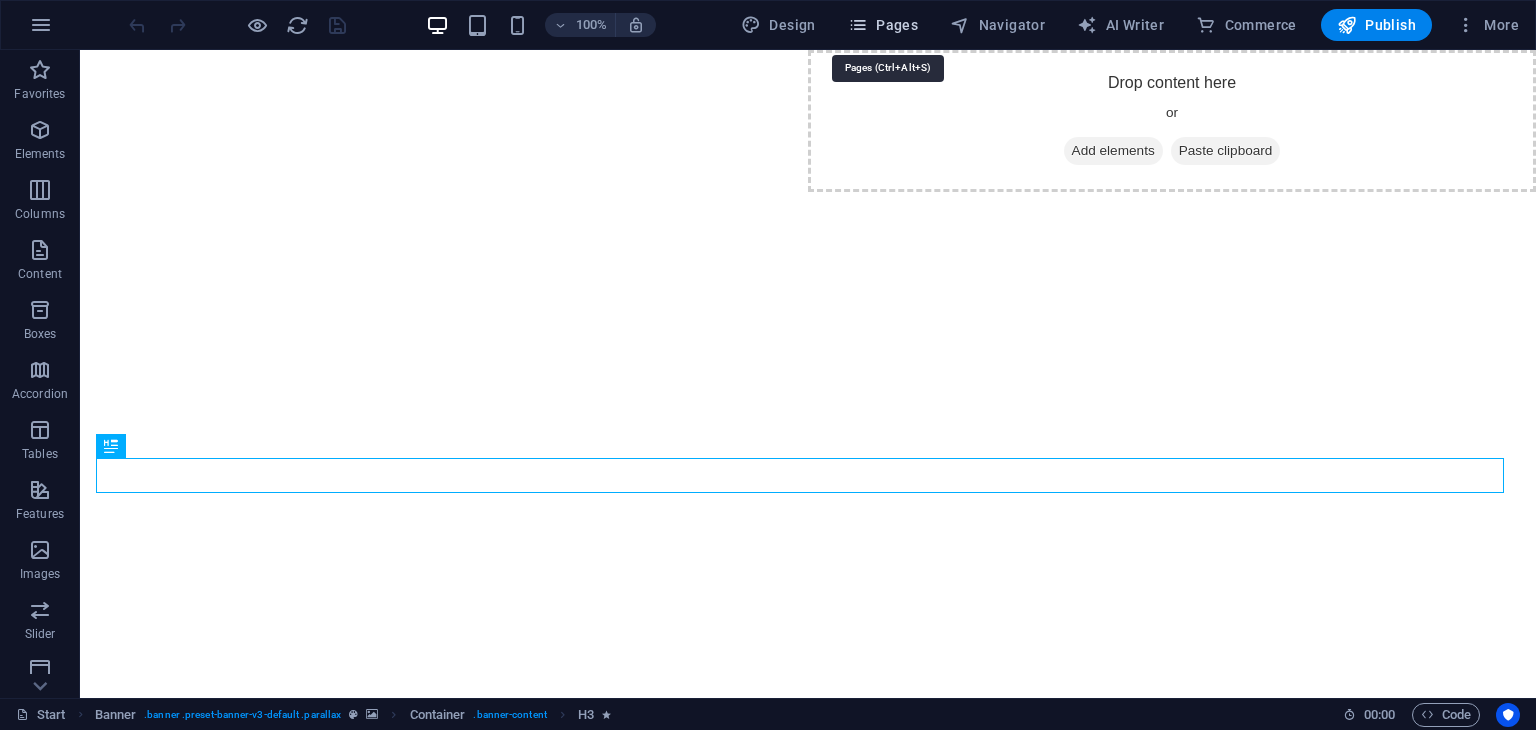 click on "Pages" at bounding box center (883, 25) 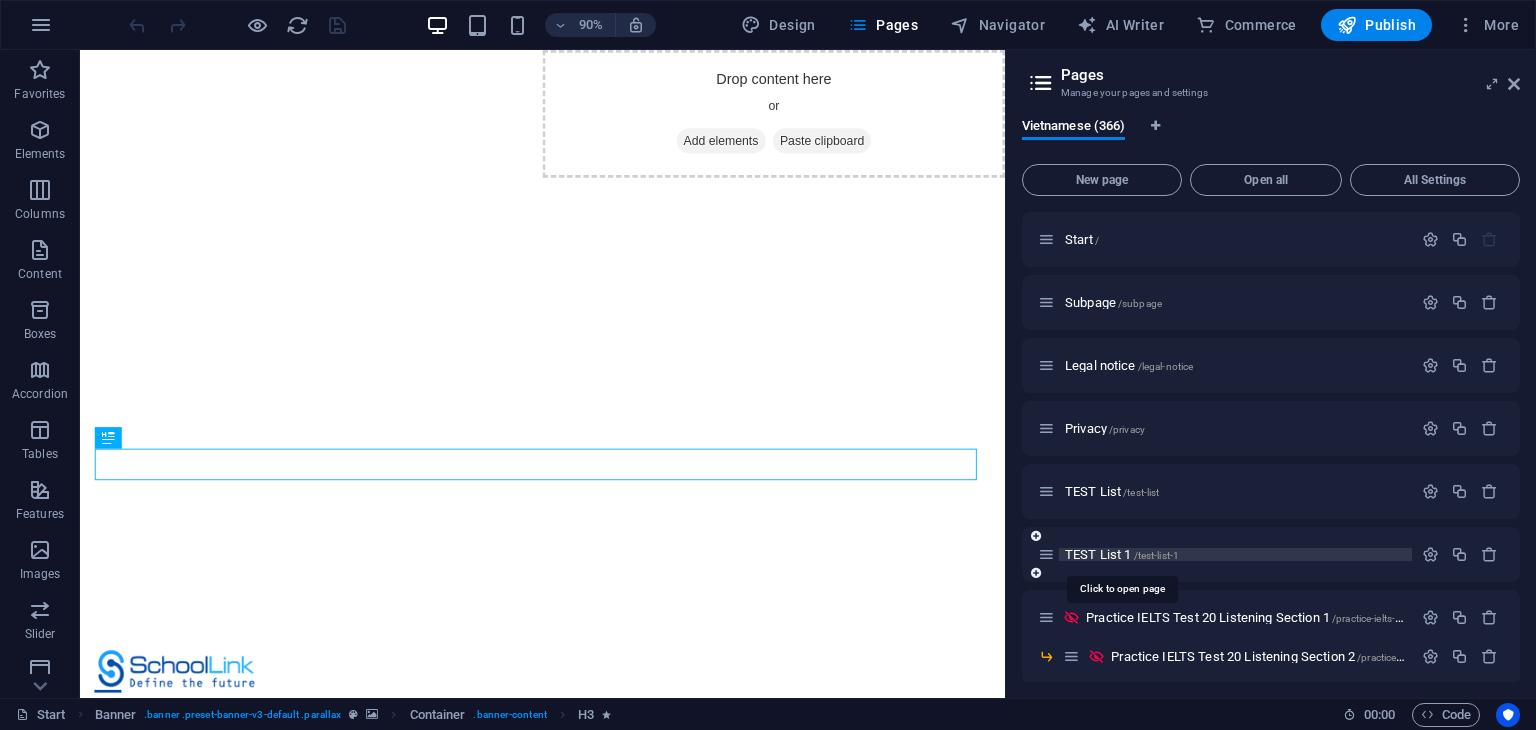 click on "TEST List 1 /test-list-1" at bounding box center (1122, 554) 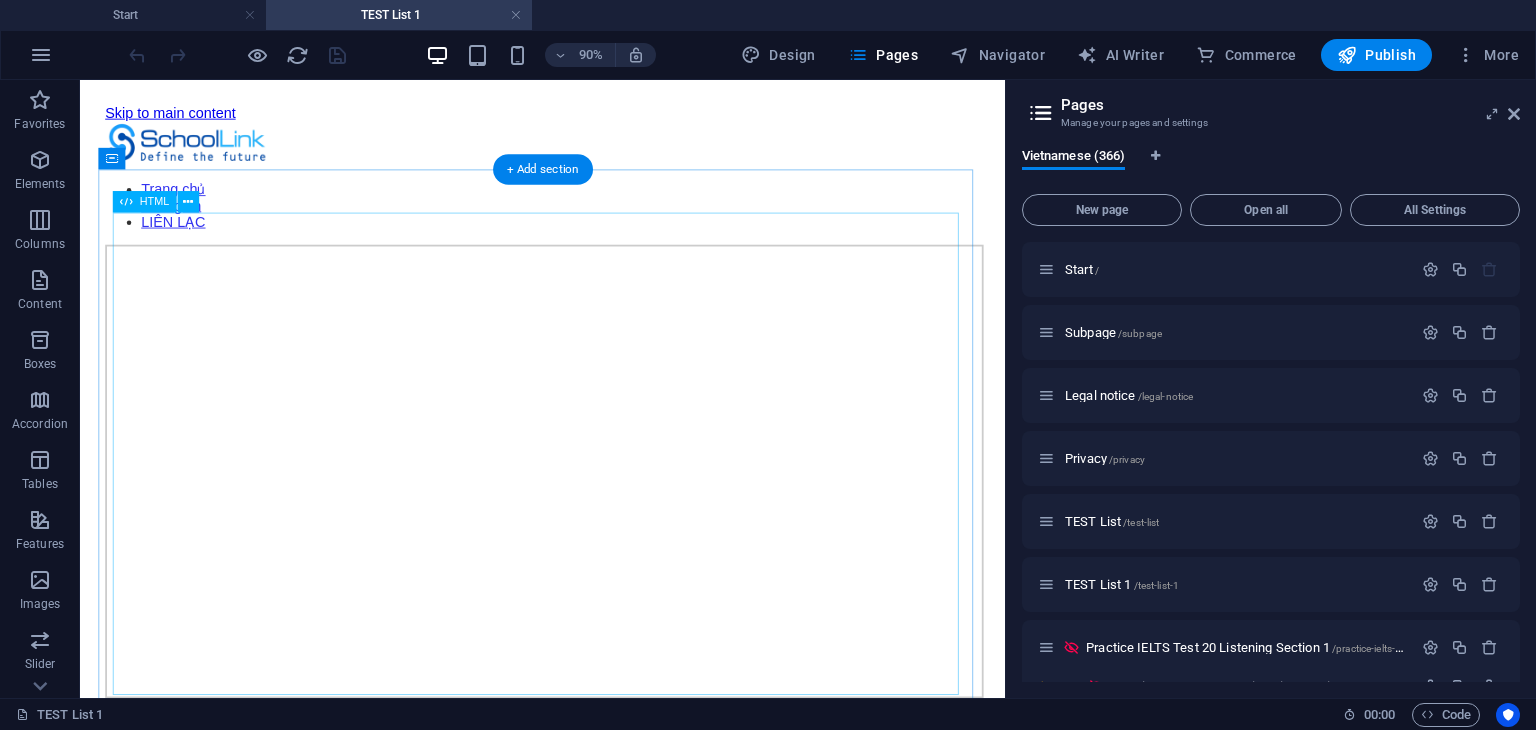 scroll, scrollTop: 0, scrollLeft: 0, axis: both 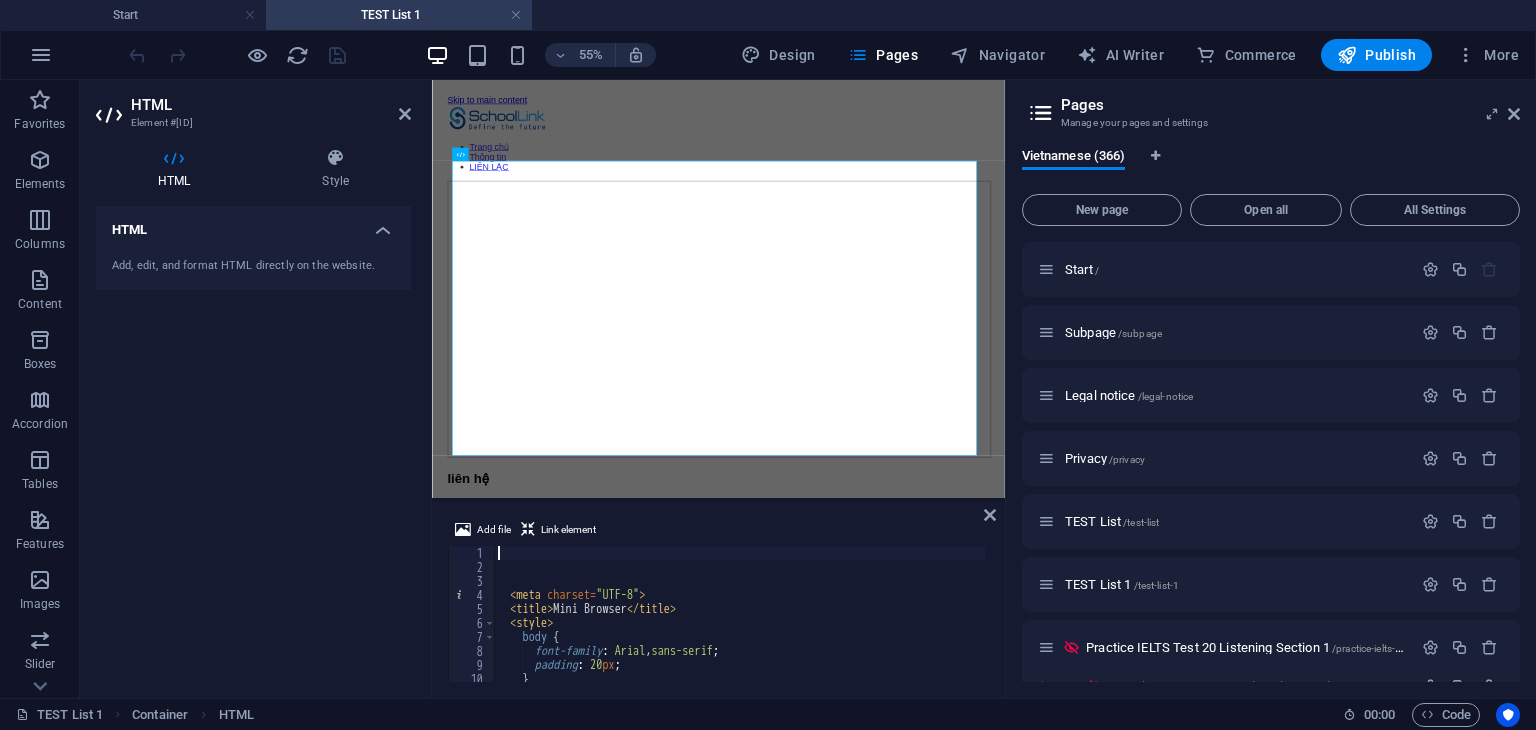 click on "< meta   charset = "UTF-8" >    < title > Mini Browser </ title >    < style >      body   {         font-family :   Arial ,  sans-serif ;         padding :   20 px ;      }      #browser   {" at bounding box center [777, 626] 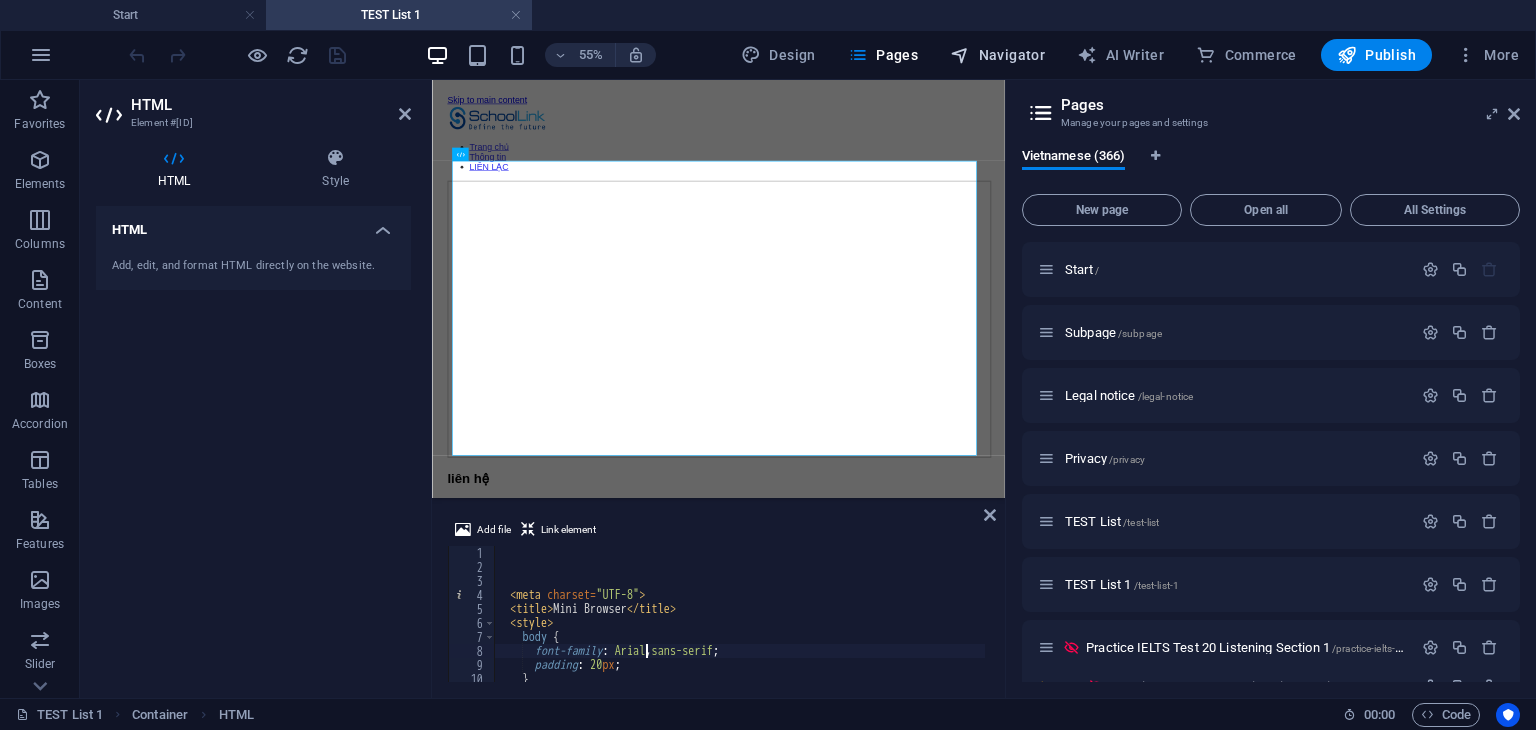 click on "Navigator" at bounding box center (997, 55) 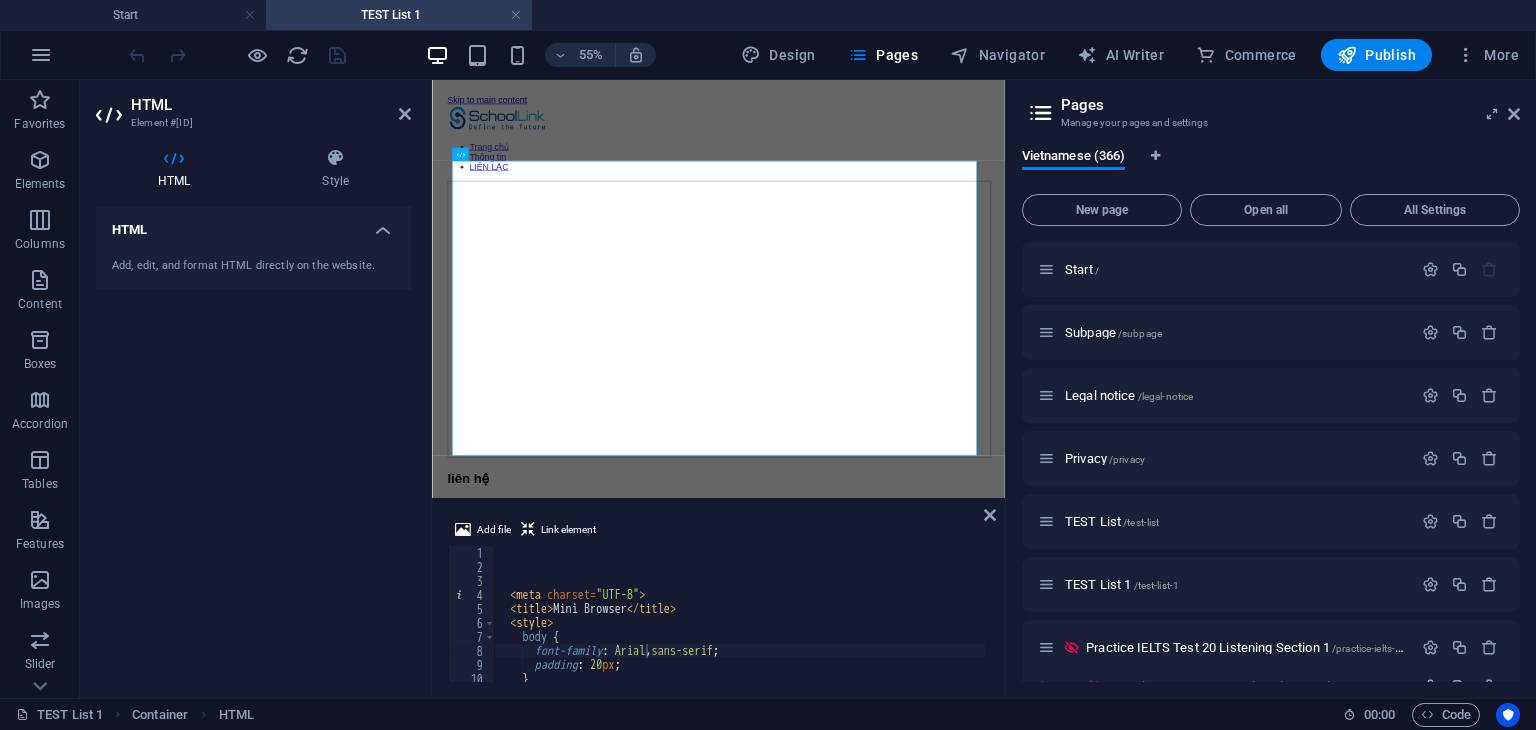 select on "15994575-vi" 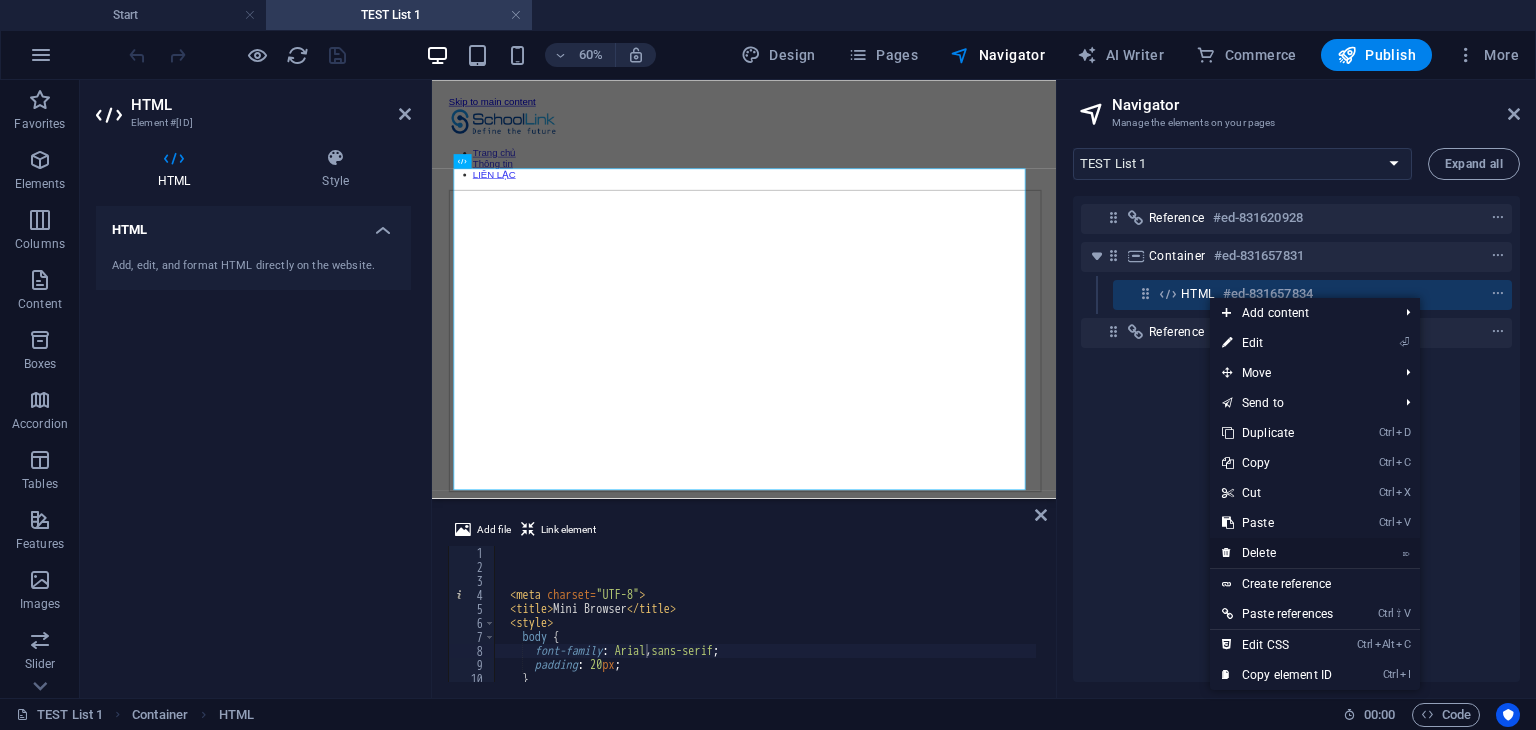 click on "⌦" at bounding box center [1406, 552] 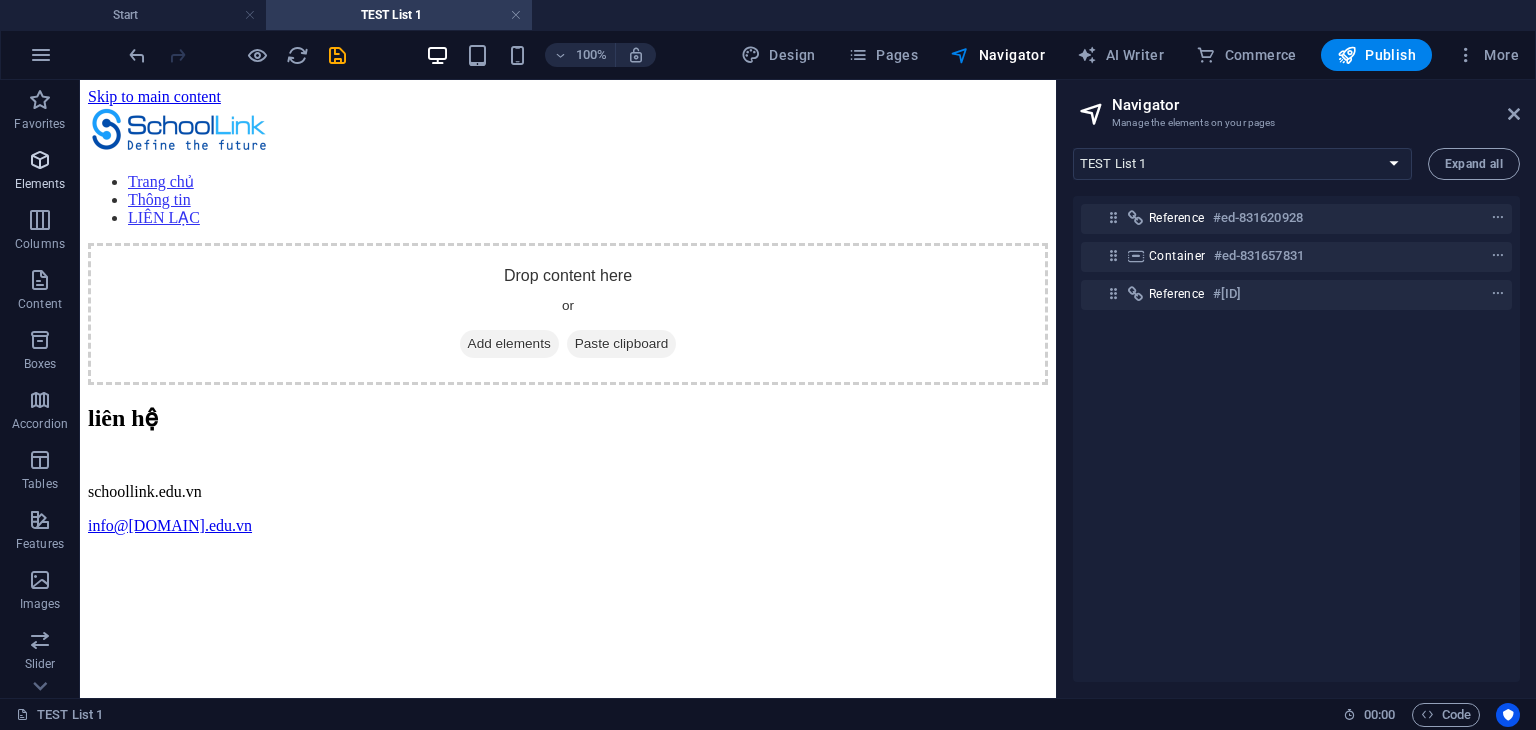 click at bounding box center [40, 160] 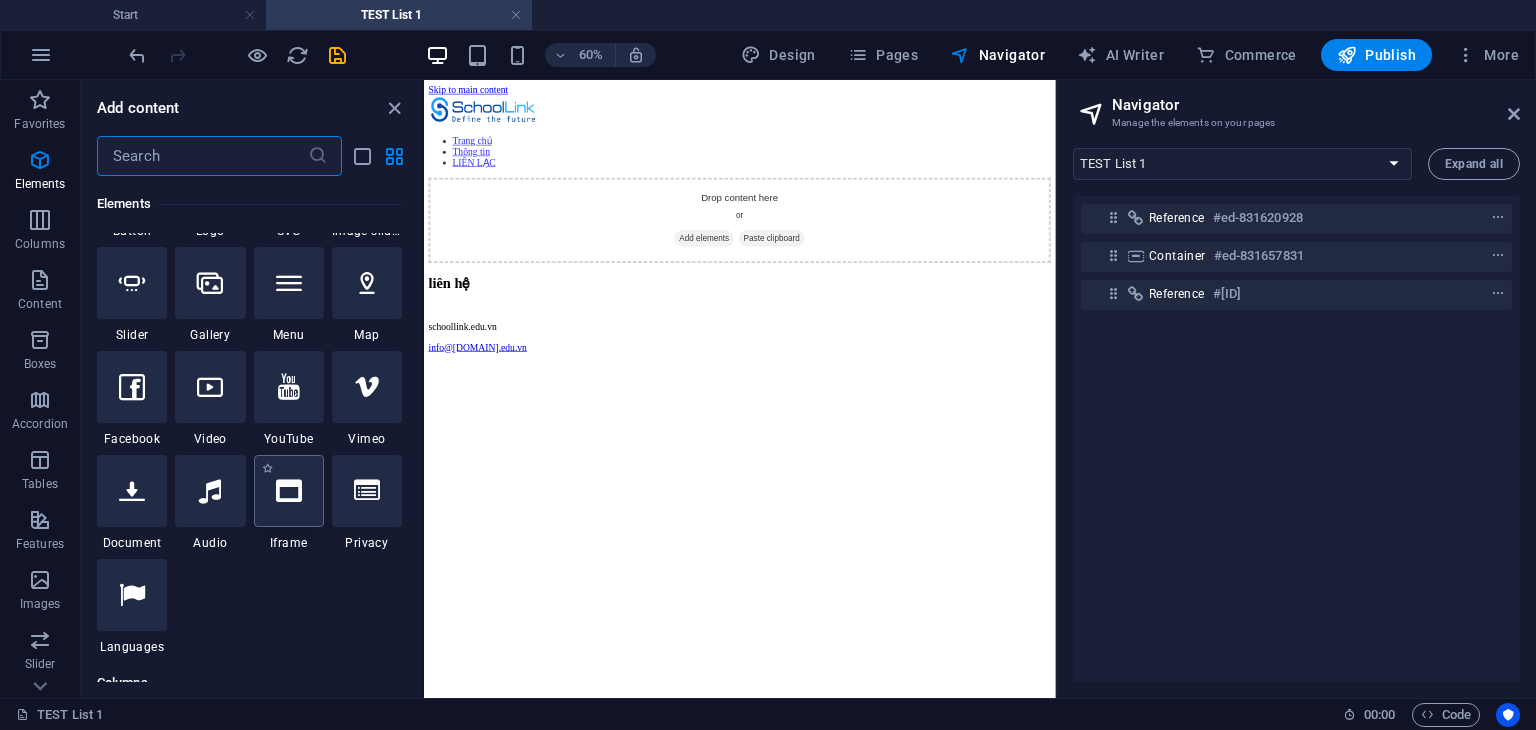 scroll, scrollTop: 512, scrollLeft: 0, axis: vertical 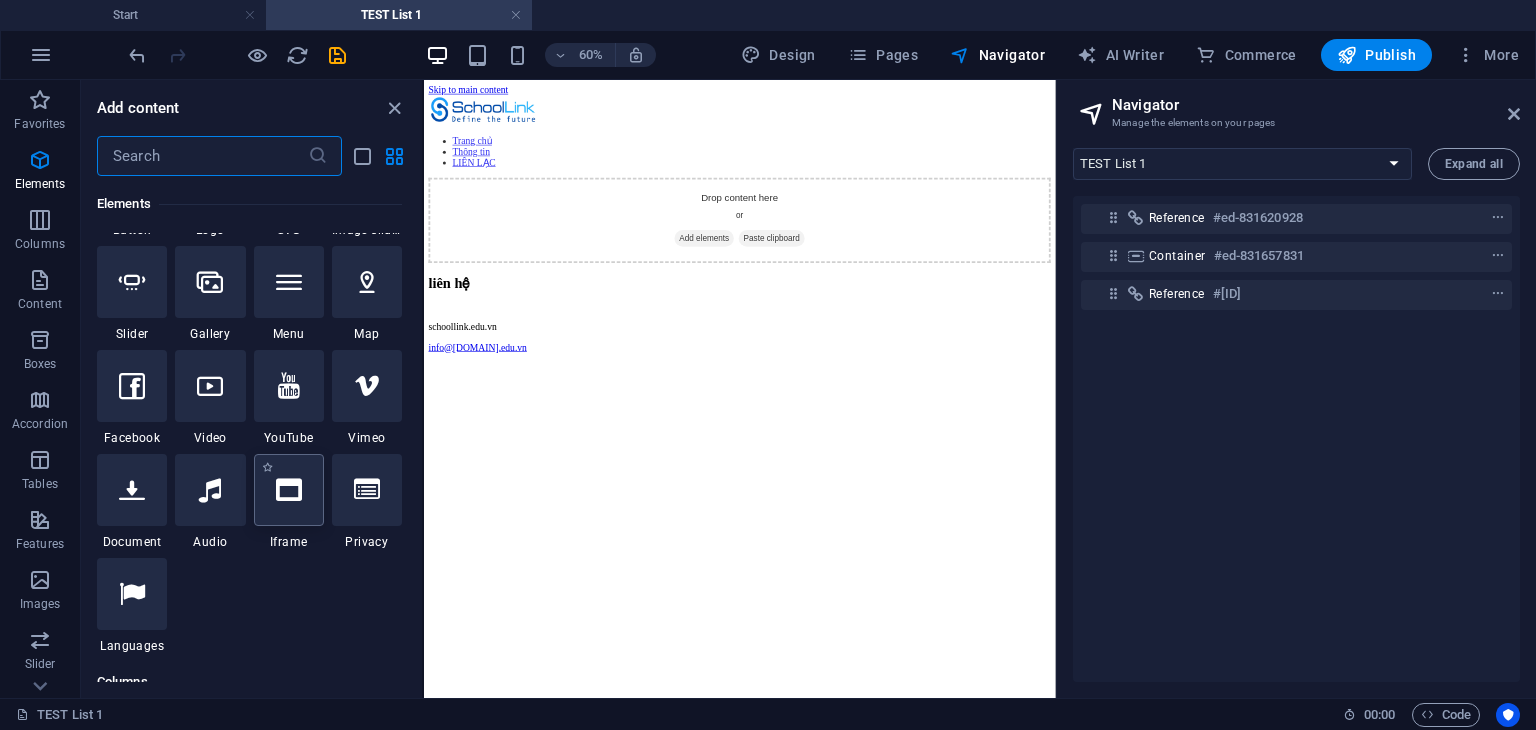 click at bounding box center [289, 490] 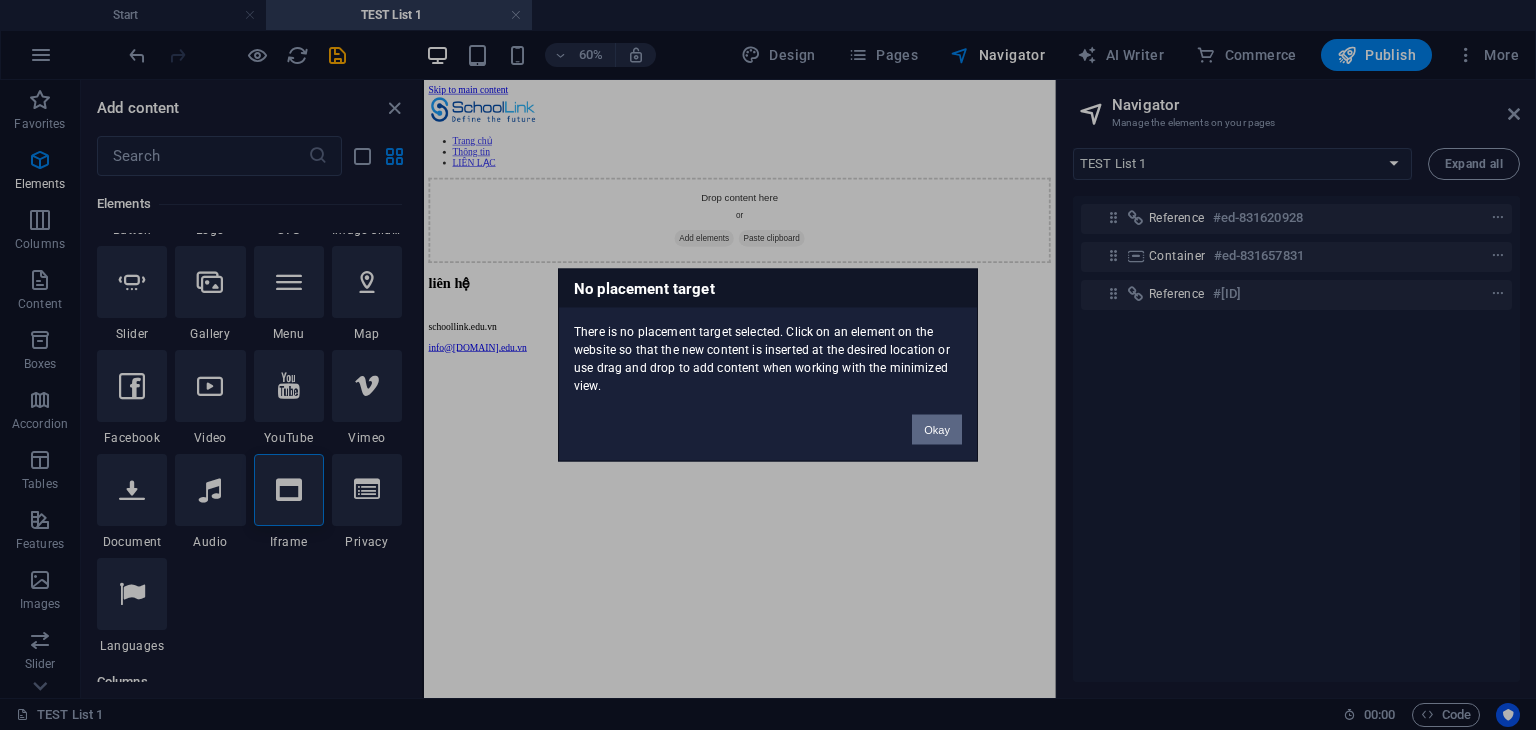 click on "Okay" at bounding box center [937, 430] 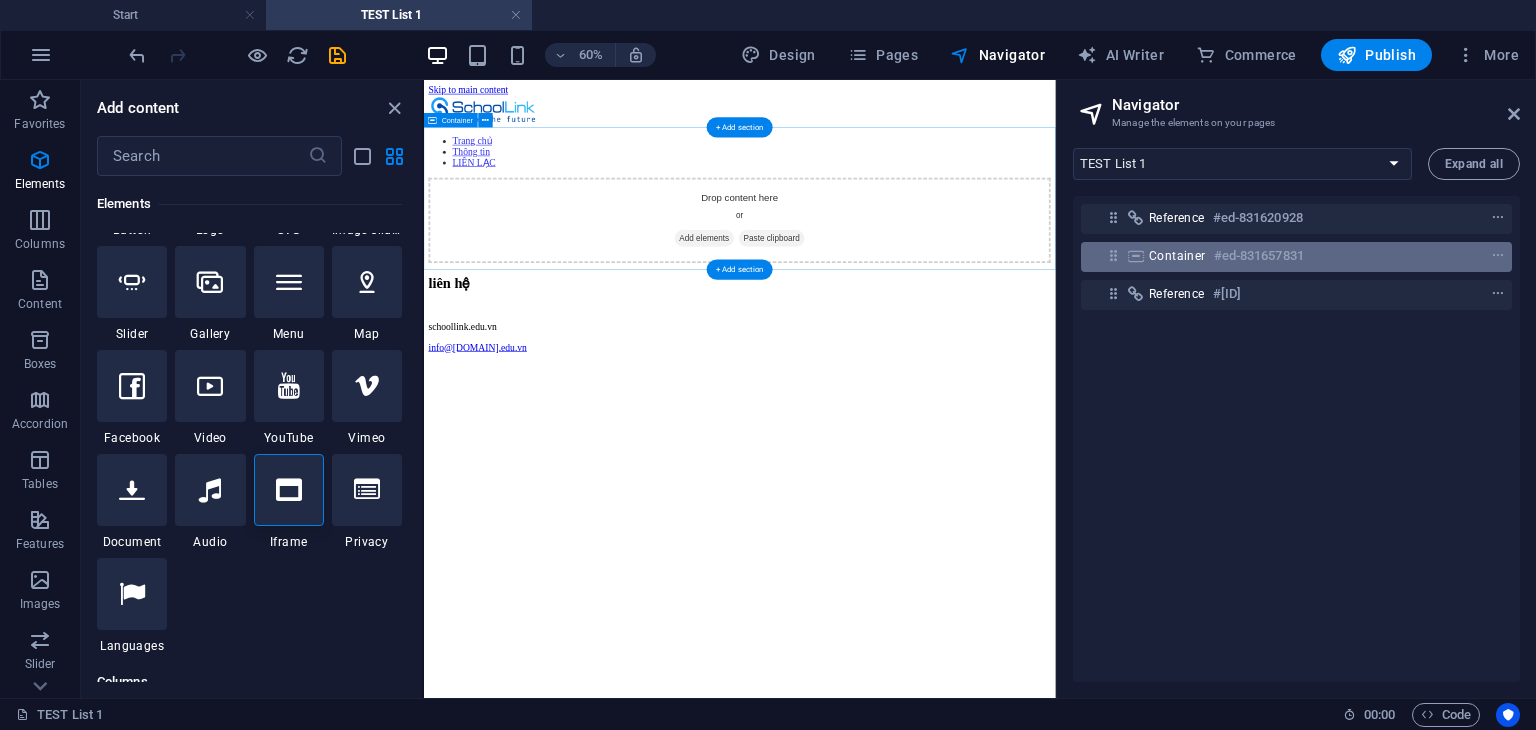 click on "Container" at bounding box center (1177, 256) 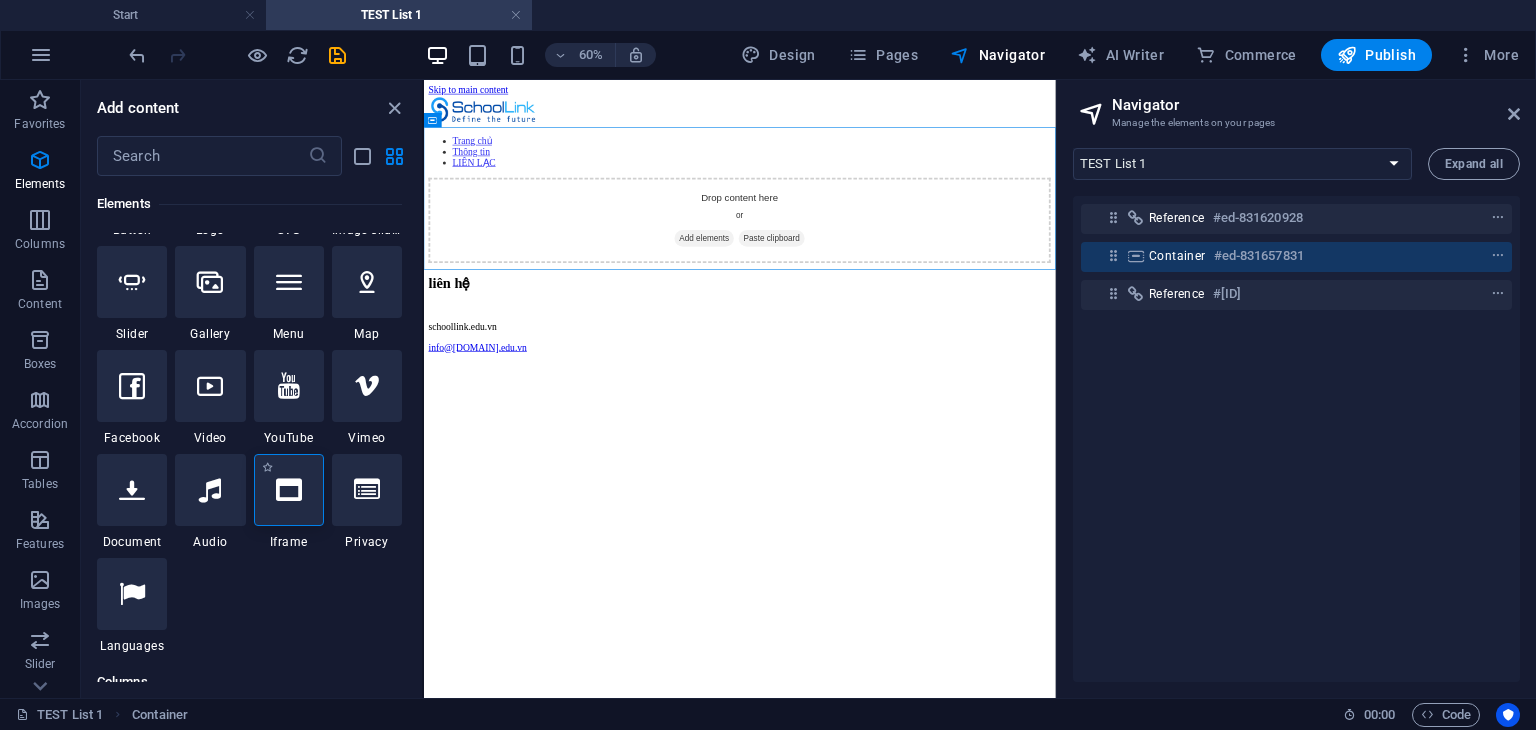 click at bounding box center [289, 490] 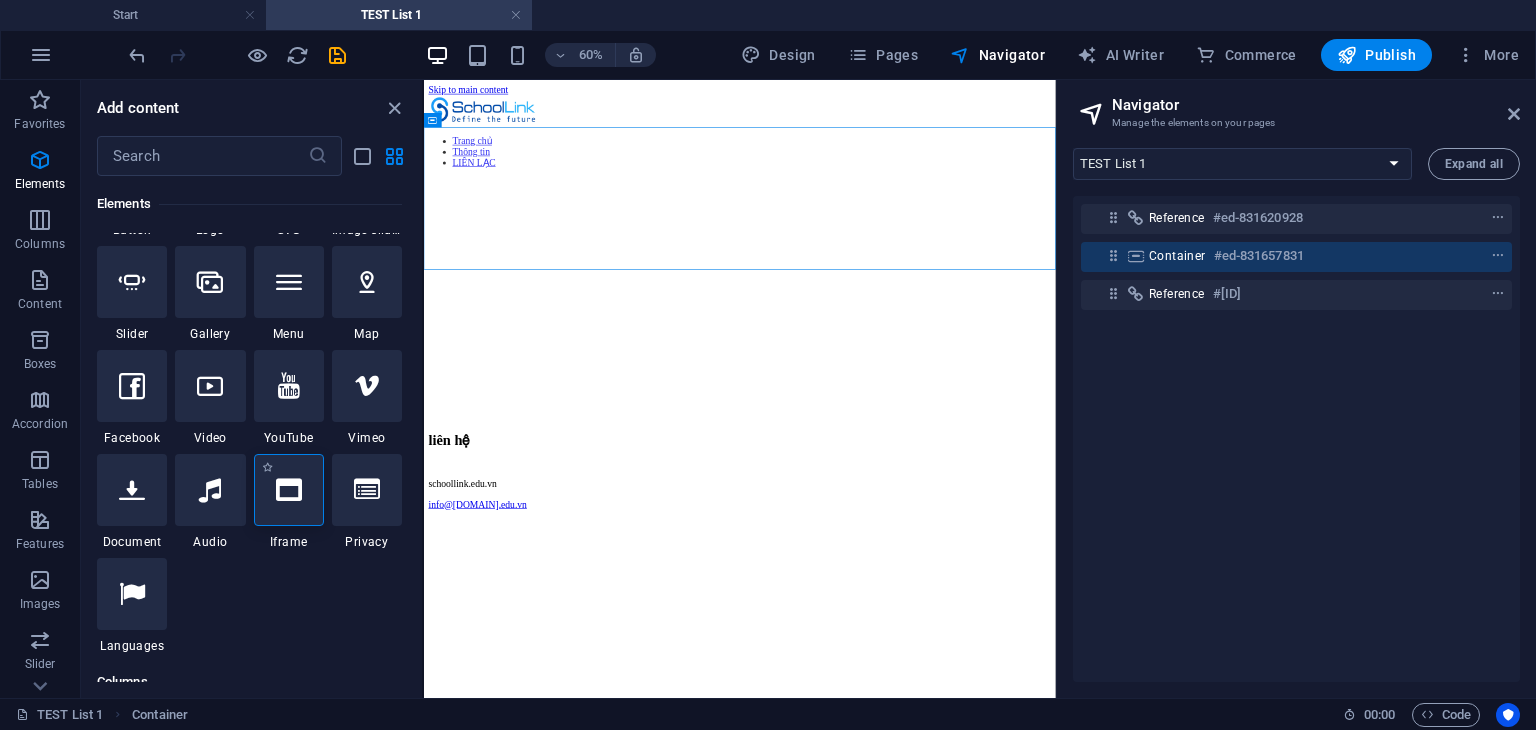 select on "%" 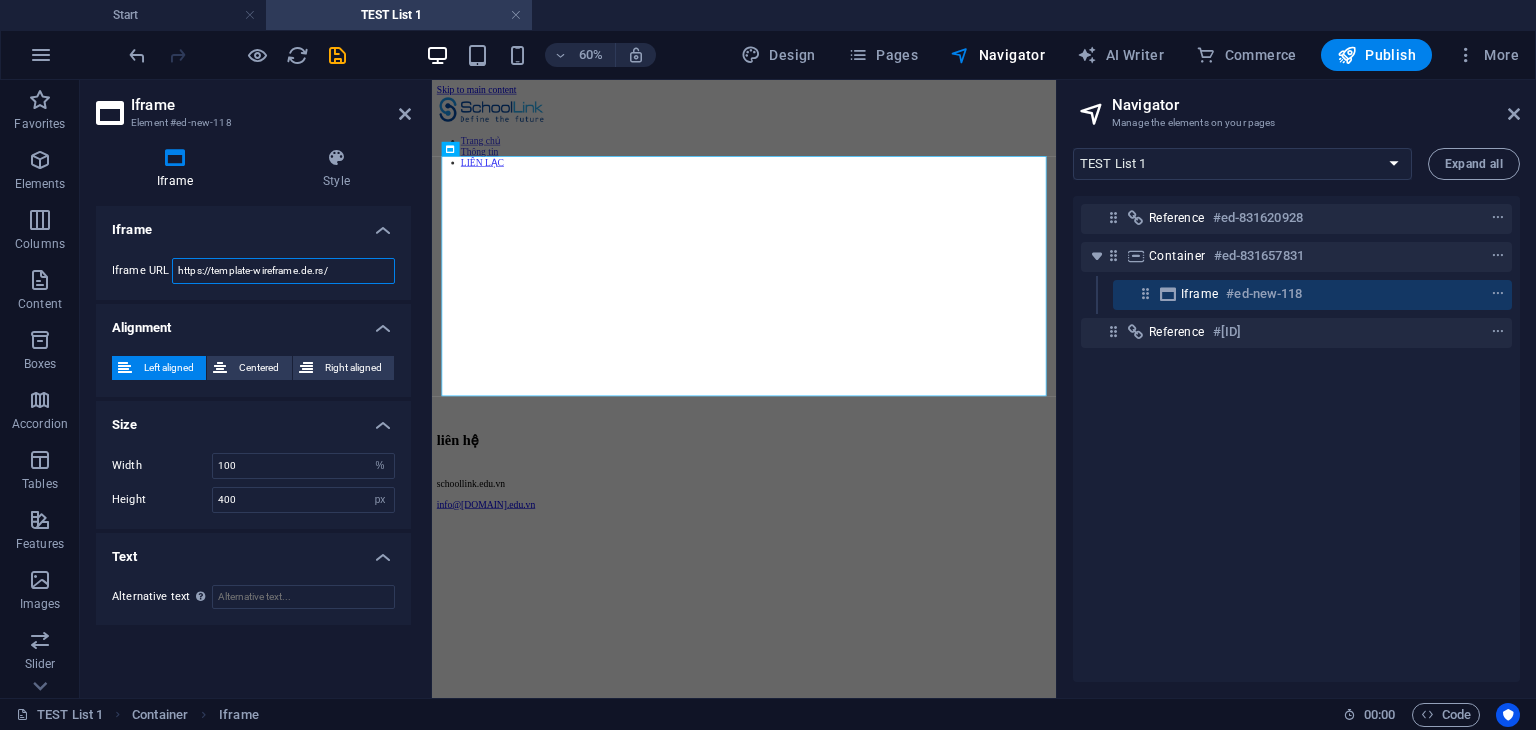 drag, startPoint x: 350, startPoint y: 266, endPoint x: 169, endPoint y: 267, distance: 181.00276 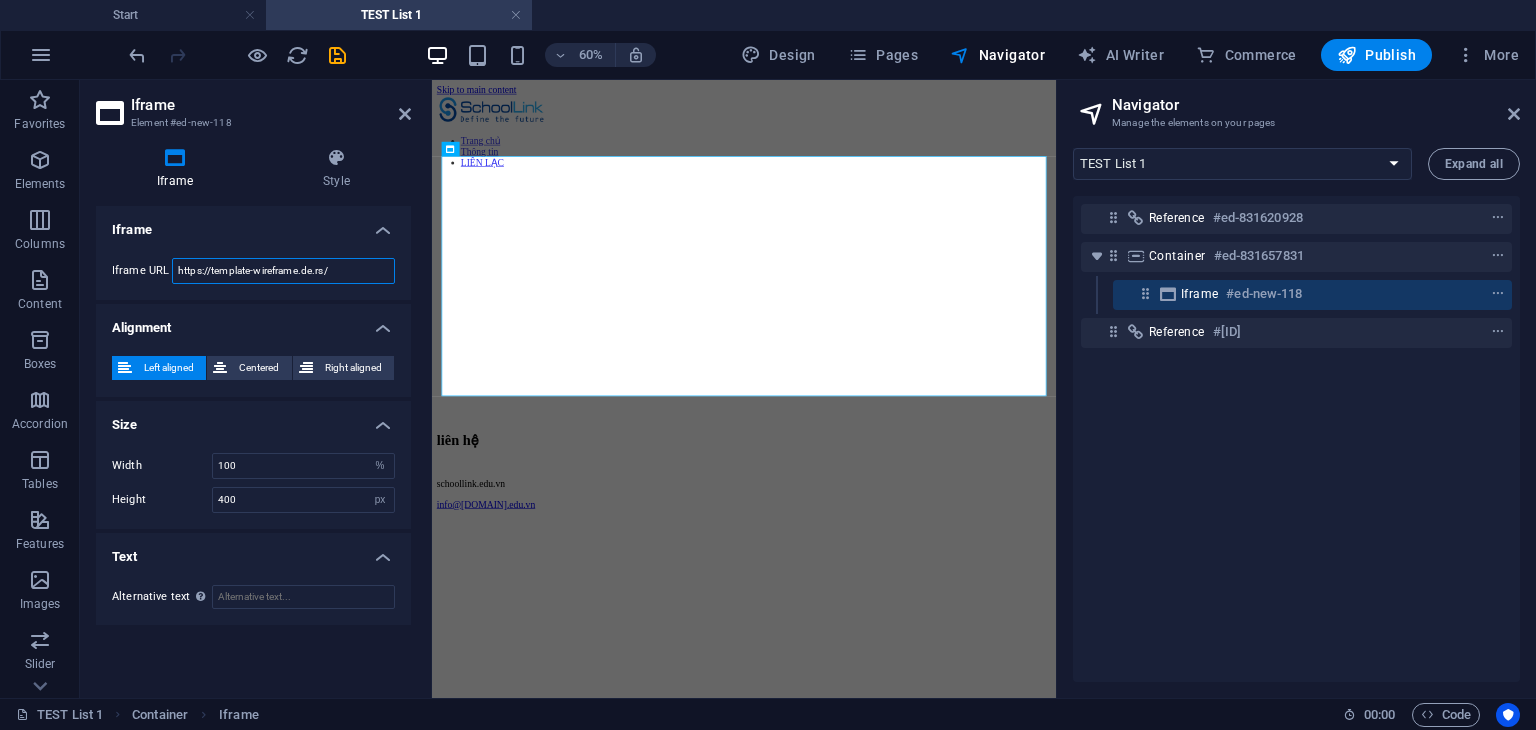 paste on "www.scribd.com/document/751164328/Mindset-for-IELTS-Level-1-Skills-Modules" 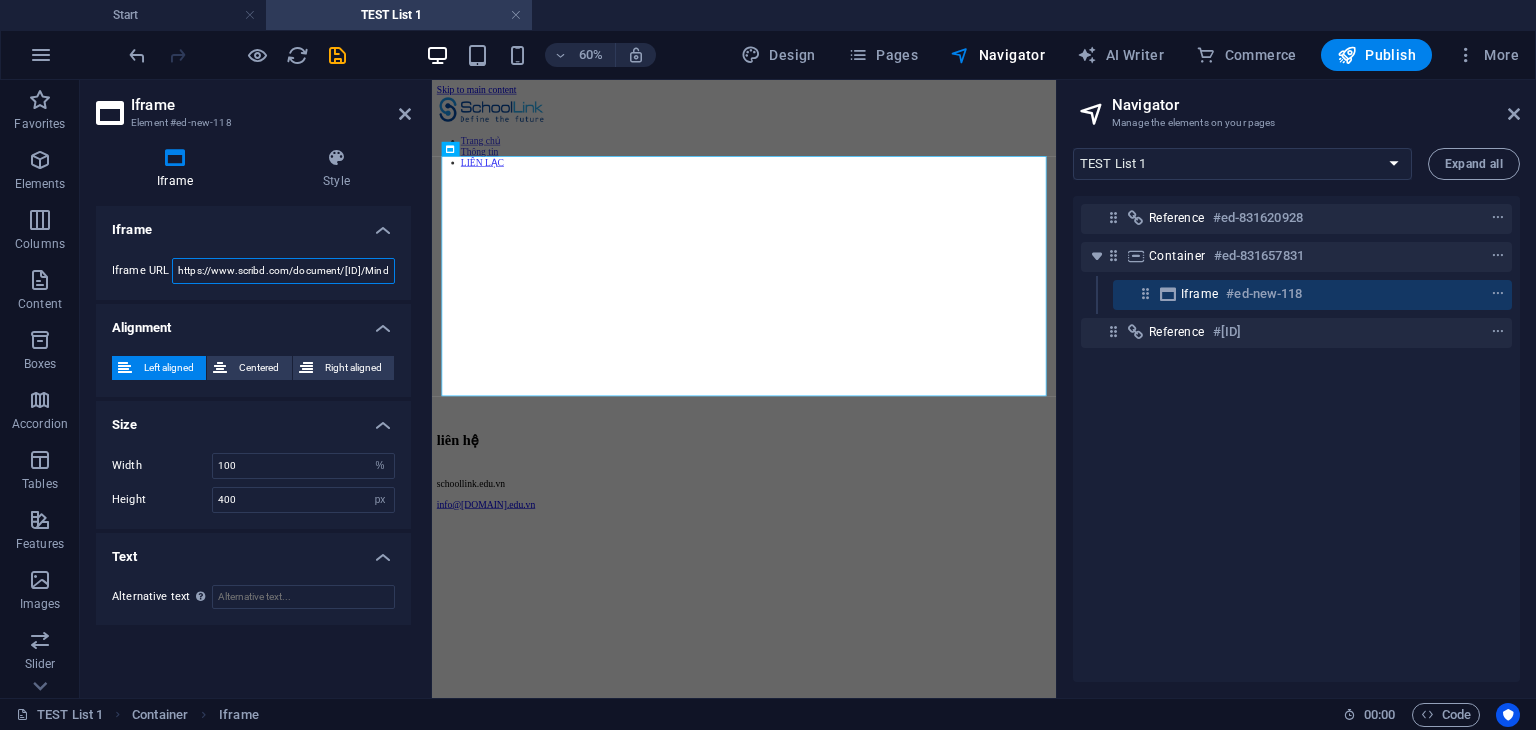 scroll, scrollTop: 0, scrollLeft: 194, axis: horizontal 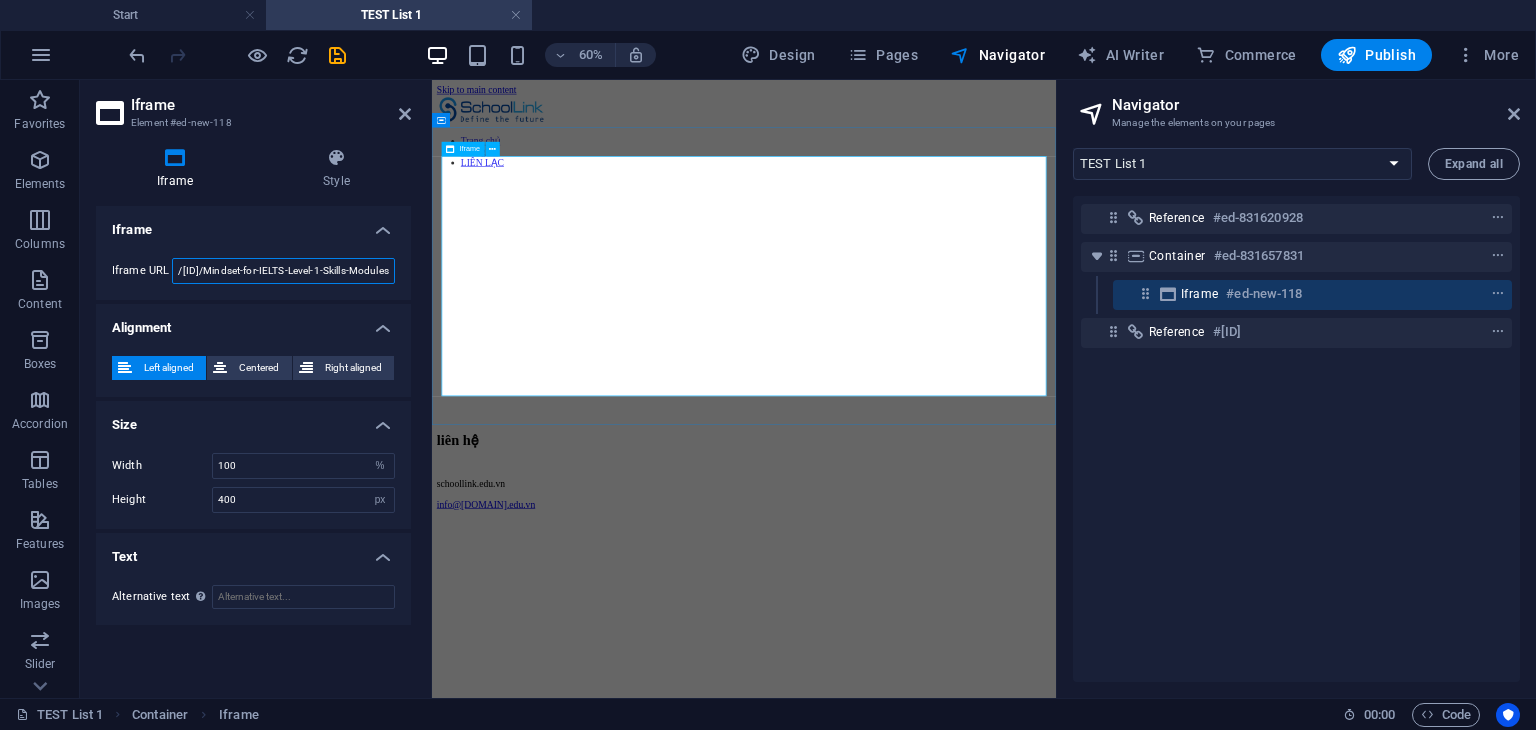 type on "https://www.scribd.com/document/751164328/Mindset-for-IELTS-Level-1-Skills-Modules" 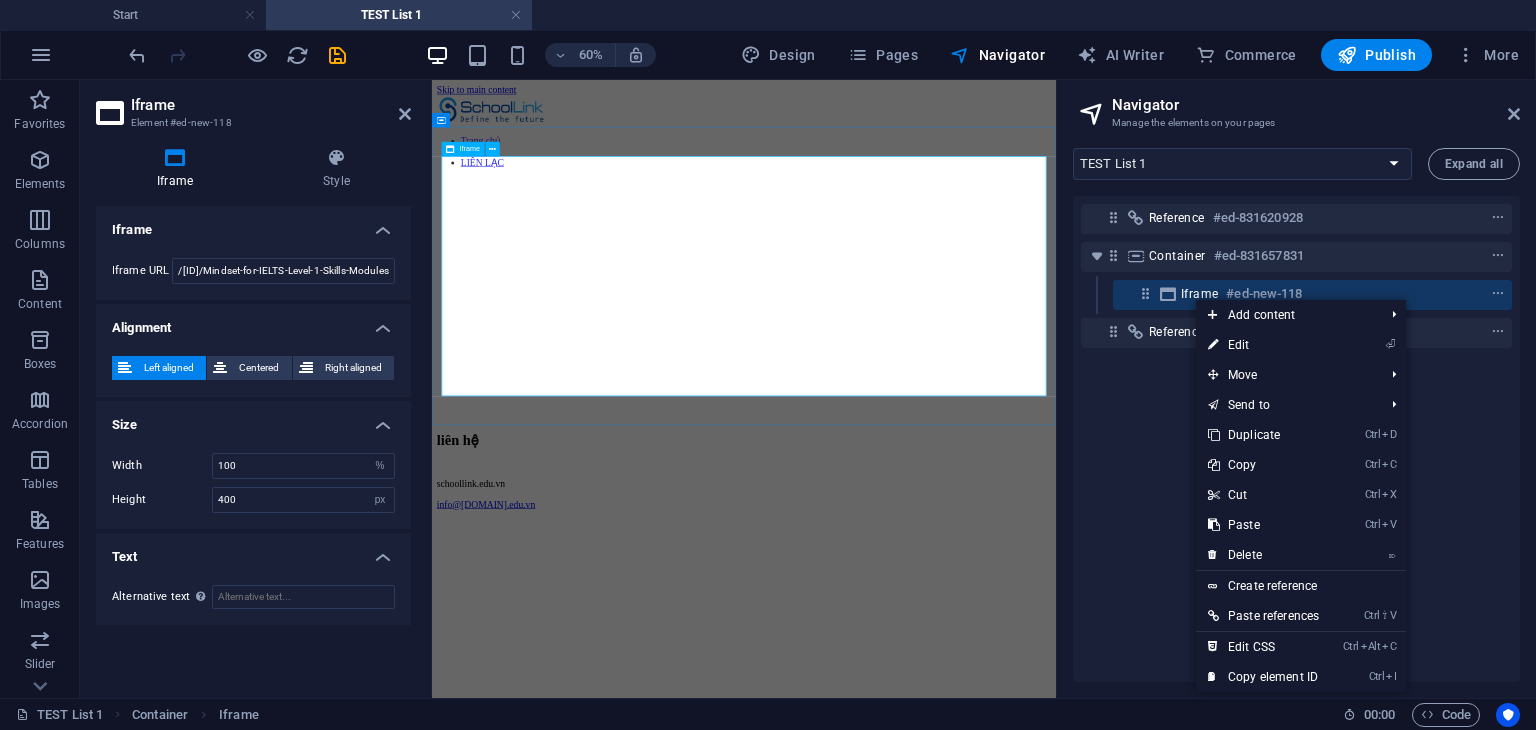 scroll, scrollTop: 0, scrollLeft: 0, axis: both 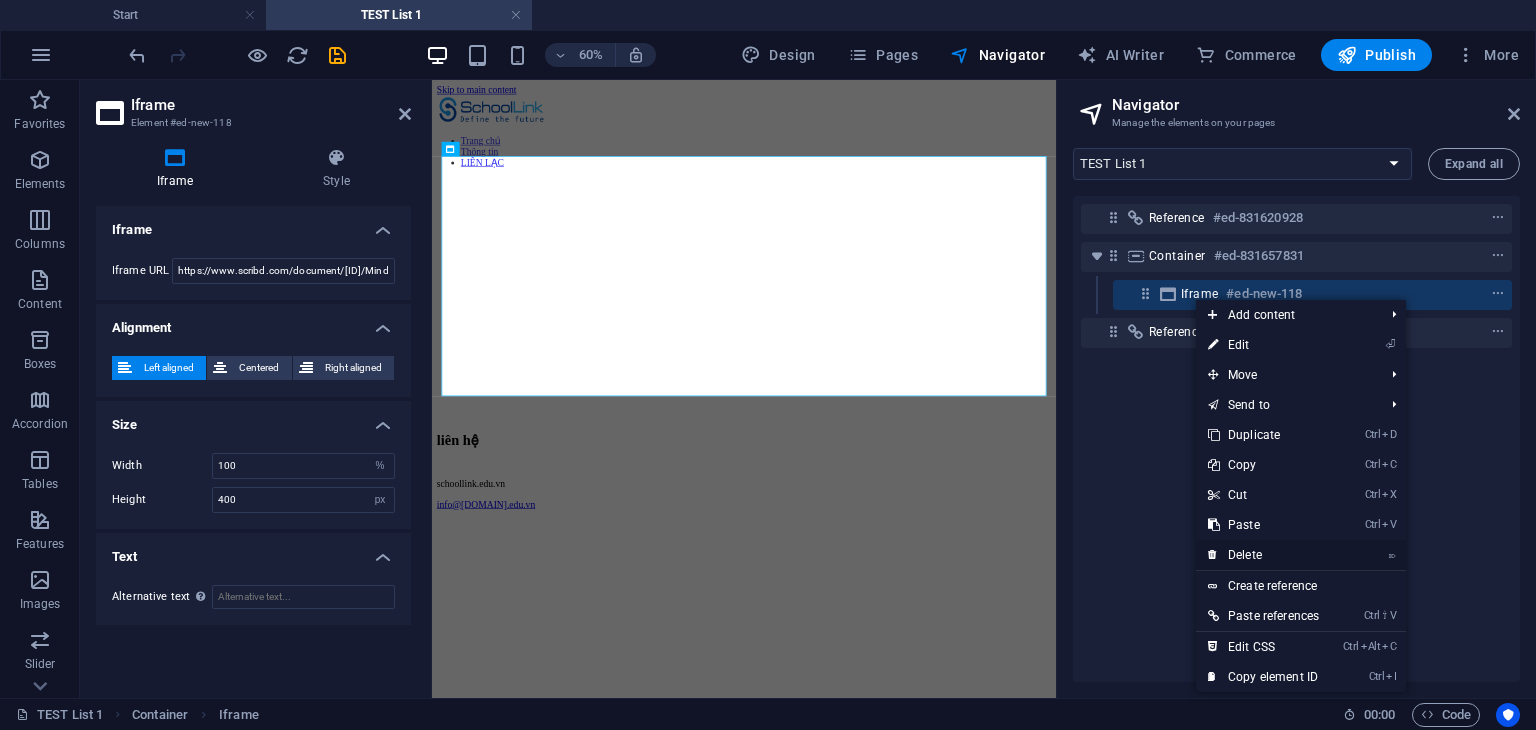 click on "⌦" at bounding box center [1392, 554] 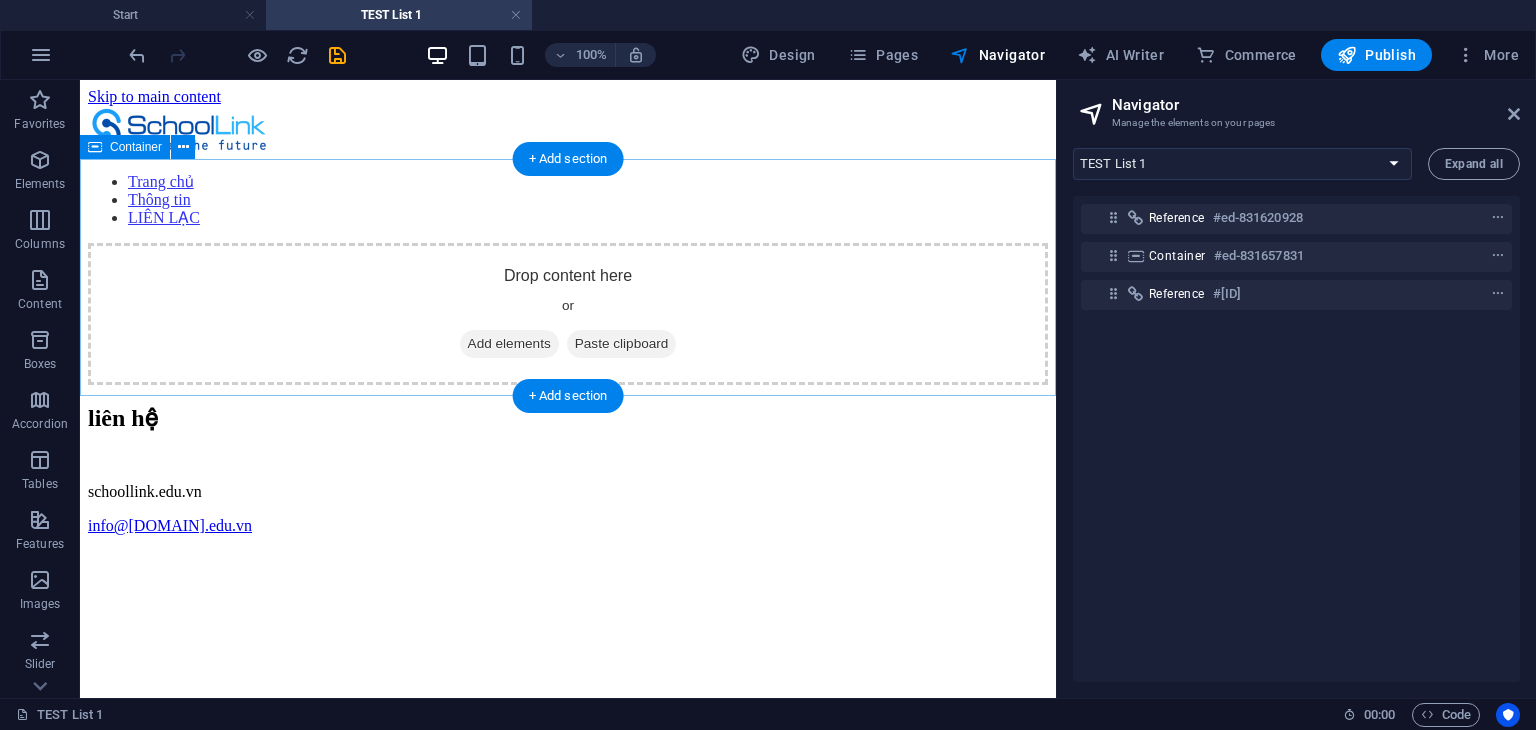 click on "Add elements" at bounding box center (509, 344) 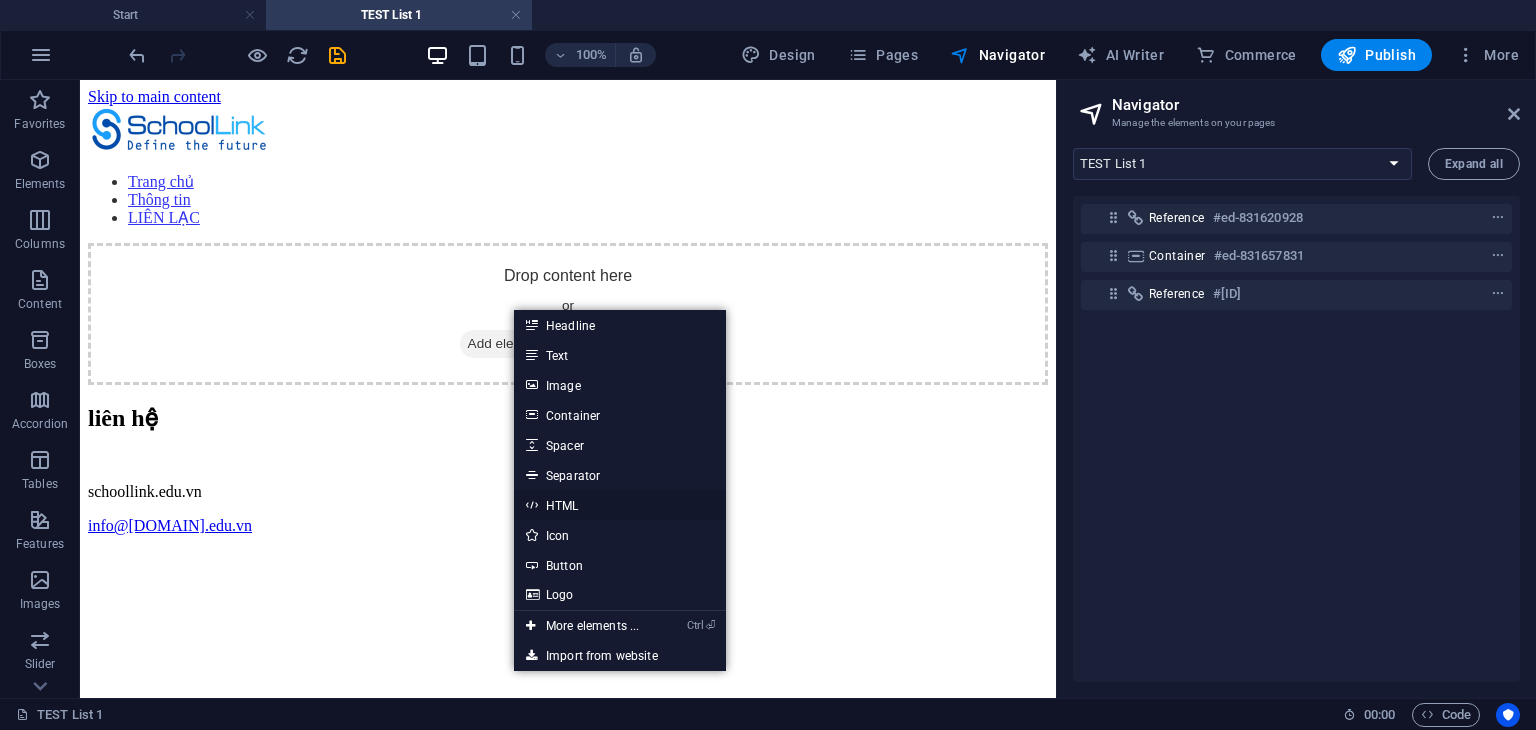 click on "HTML" at bounding box center (620, 505) 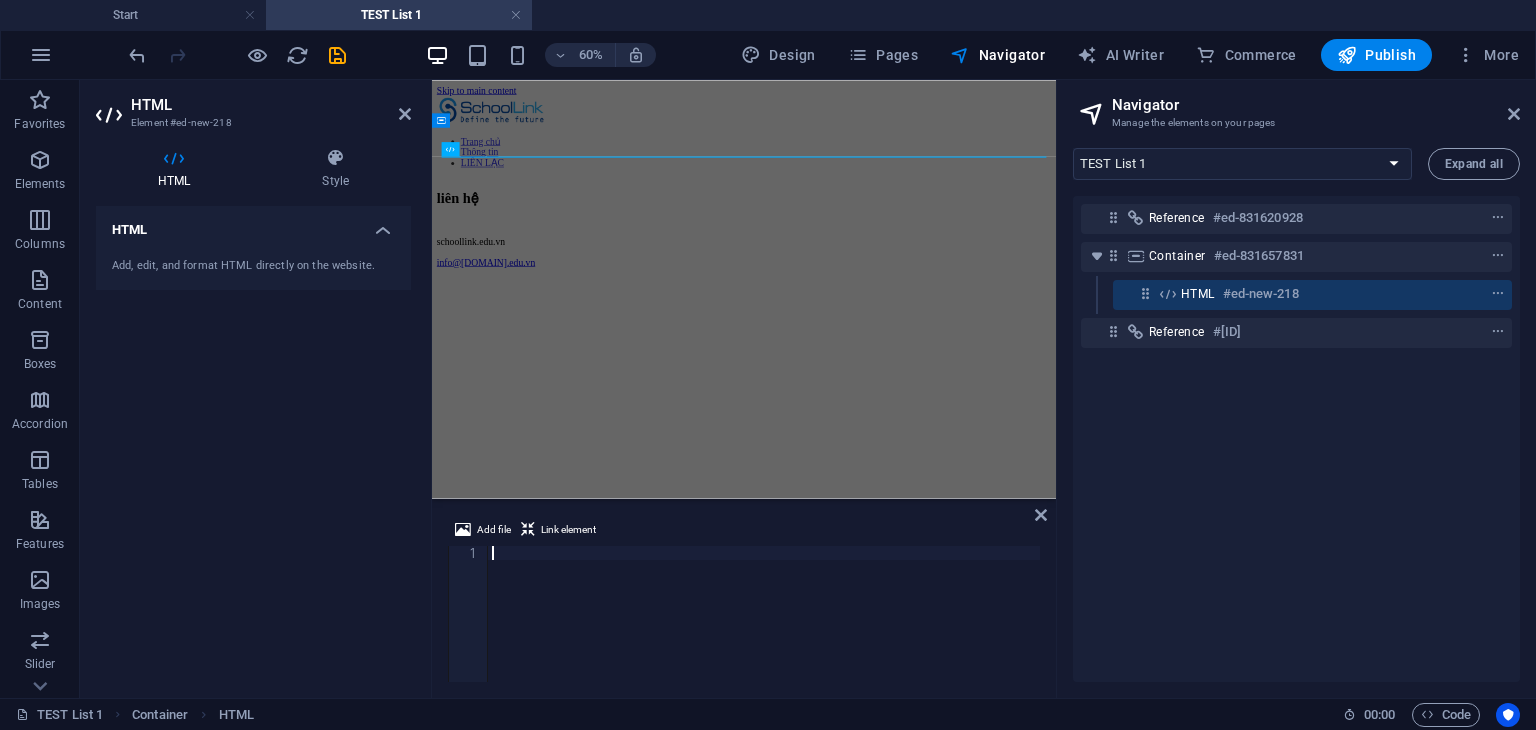 paste 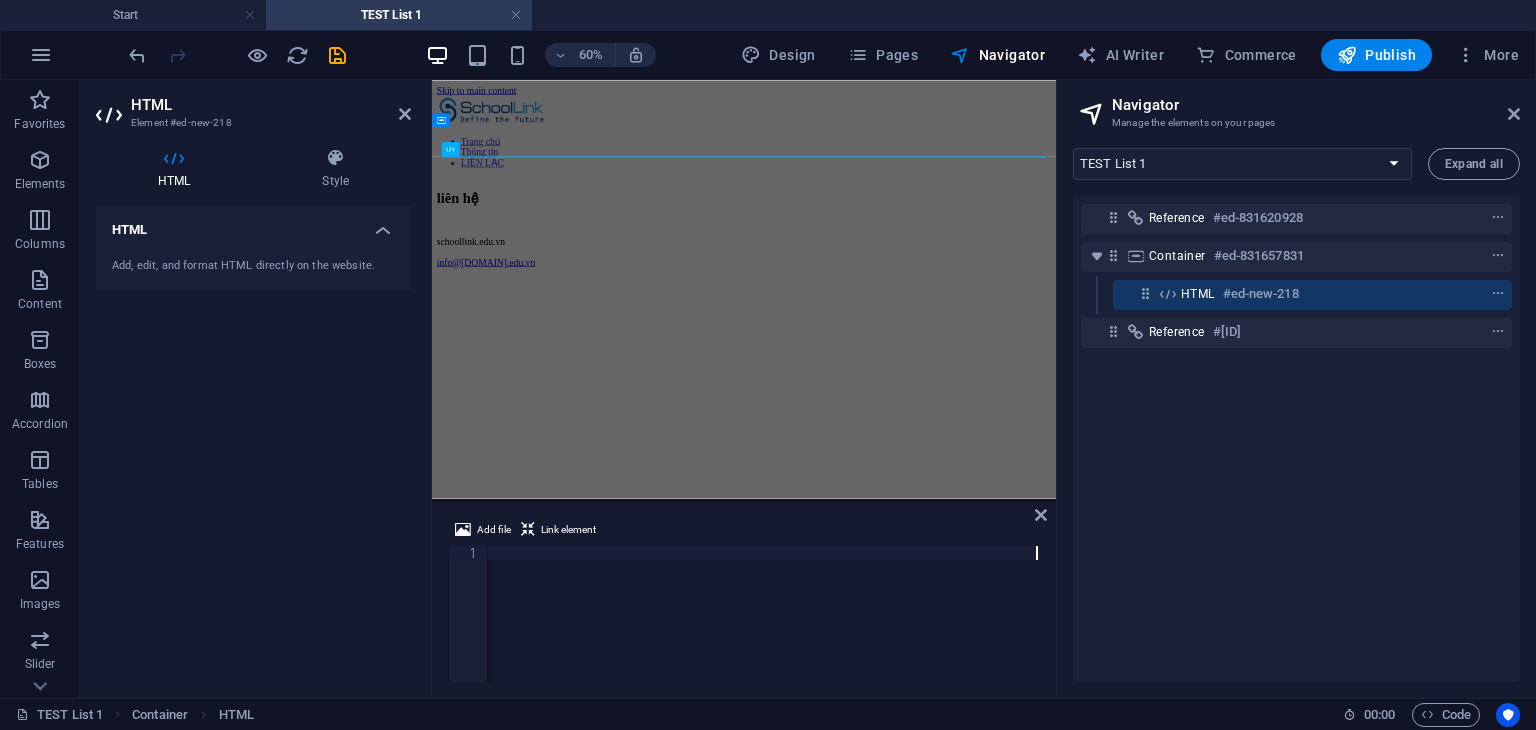 scroll, scrollTop: 0, scrollLeft: 5890, axis: horizontal 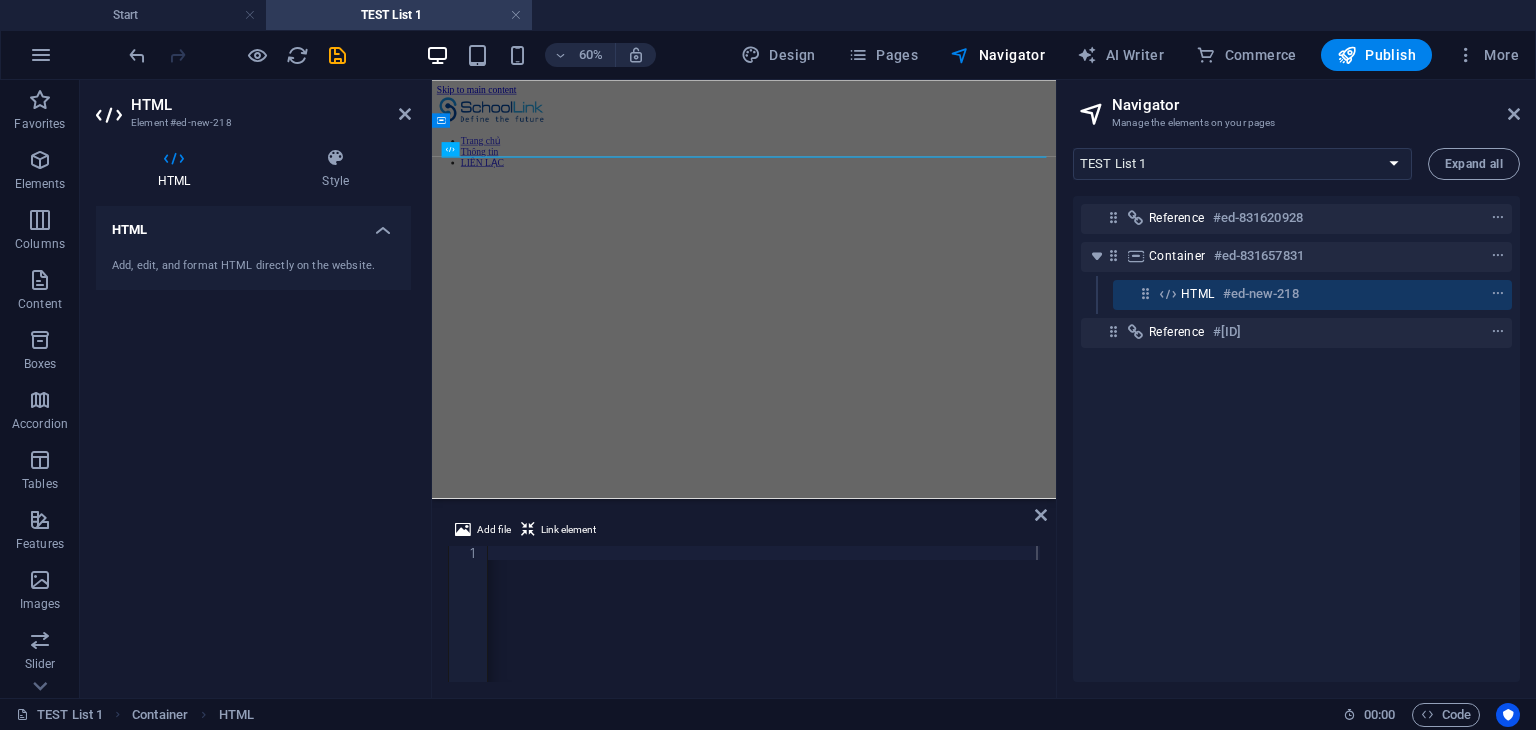 drag, startPoint x: 1184, startPoint y: 574, endPoint x: 865, endPoint y: 565, distance: 319.12692 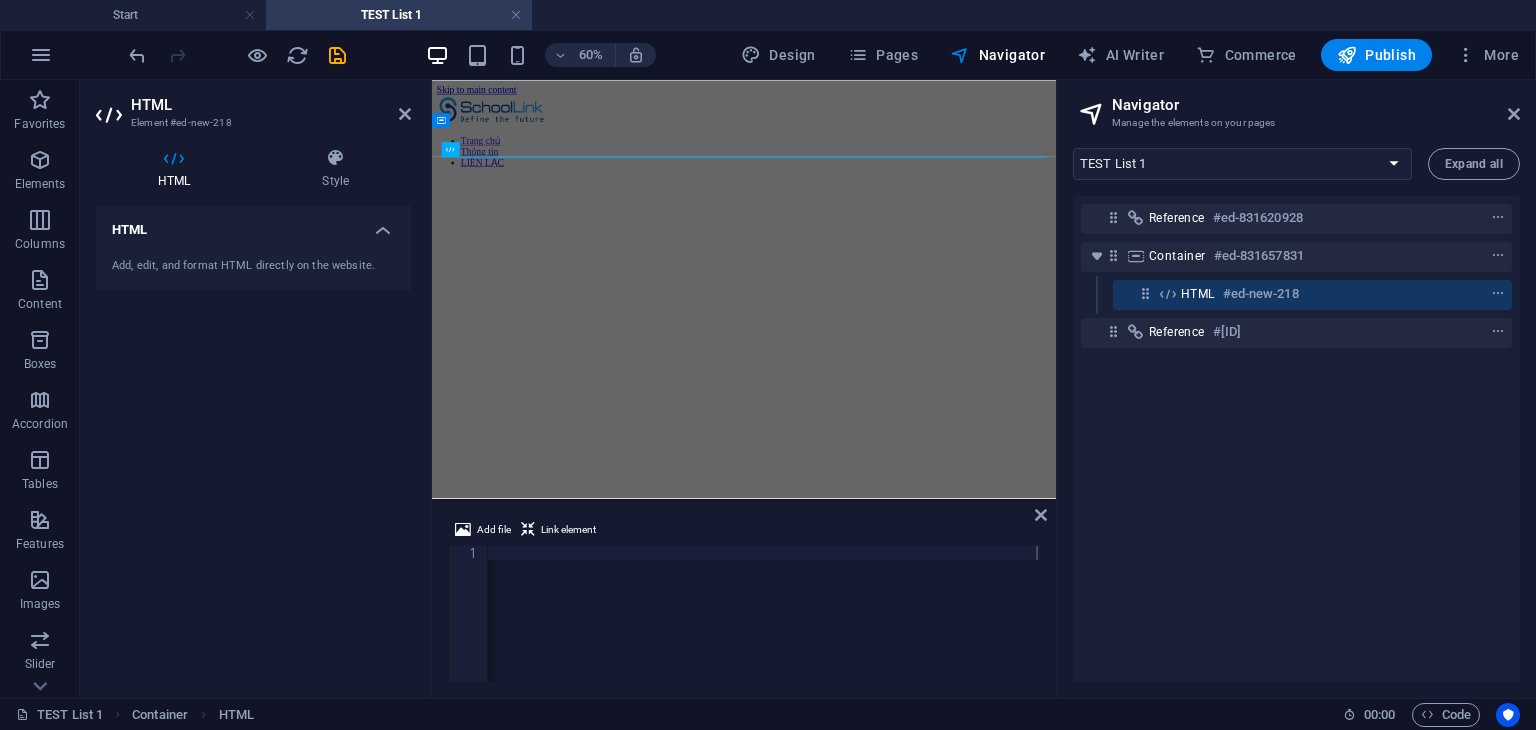 click on "Reference #ed-831620928 Container #ed-831657831 HTML #ed-new-218 Reference #ed-831620925" at bounding box center (1296, 439) 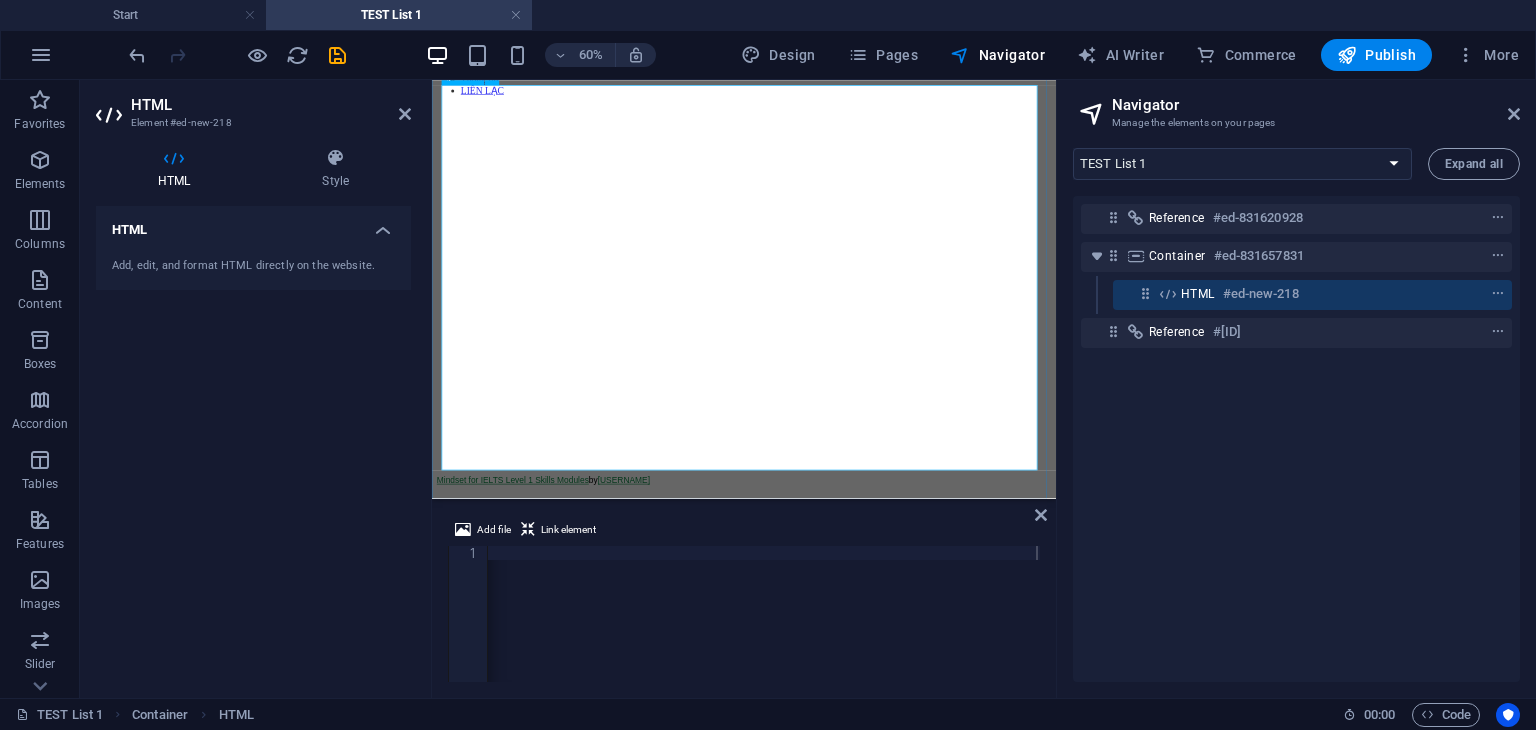 scroll, scrollTop: 121, scrollLeft: 0, axis: vertical 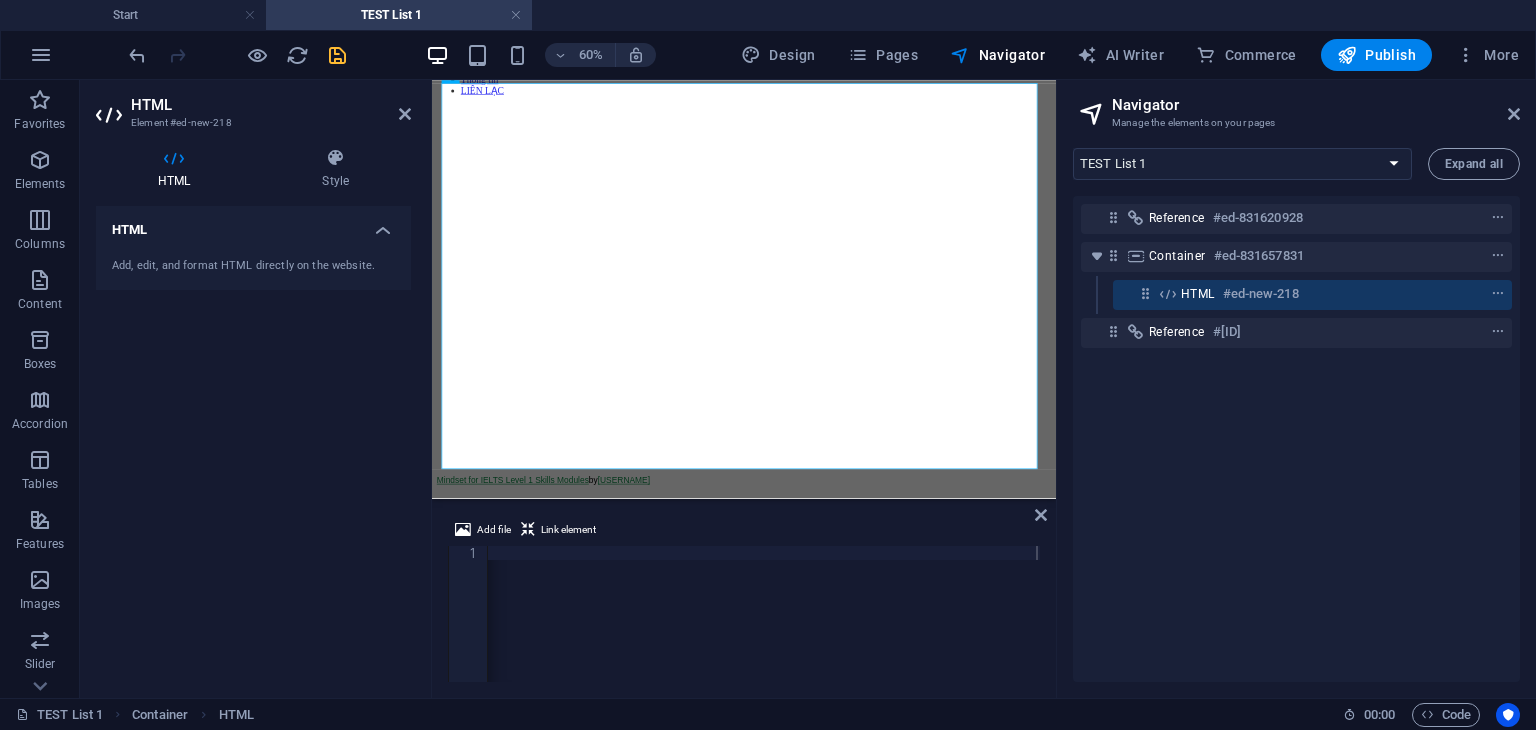 click at bounding box center [337, 55] 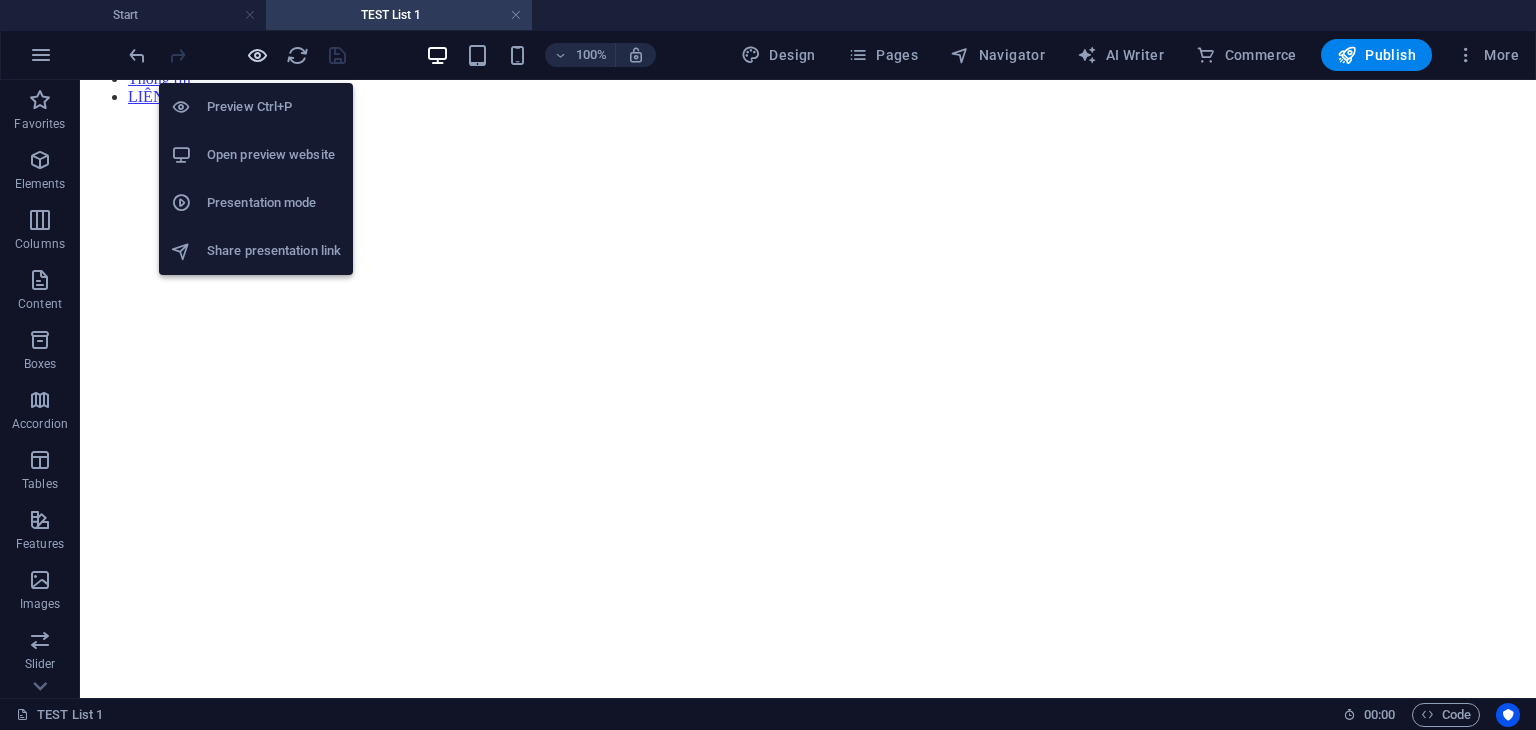 click at bounding box center [257, 55] 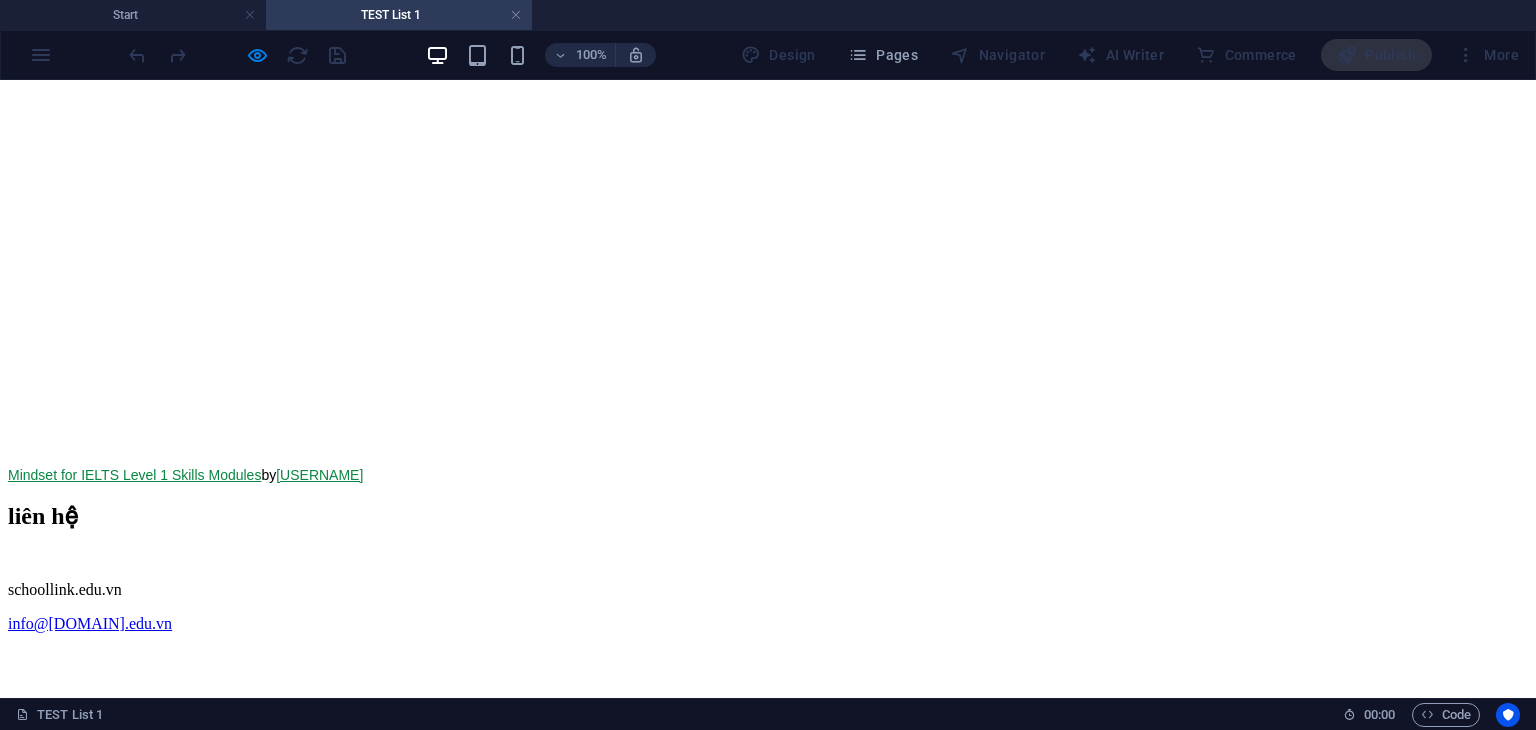 scroll, scrollTop: 400, scrollLeft: 0, axis: vertical 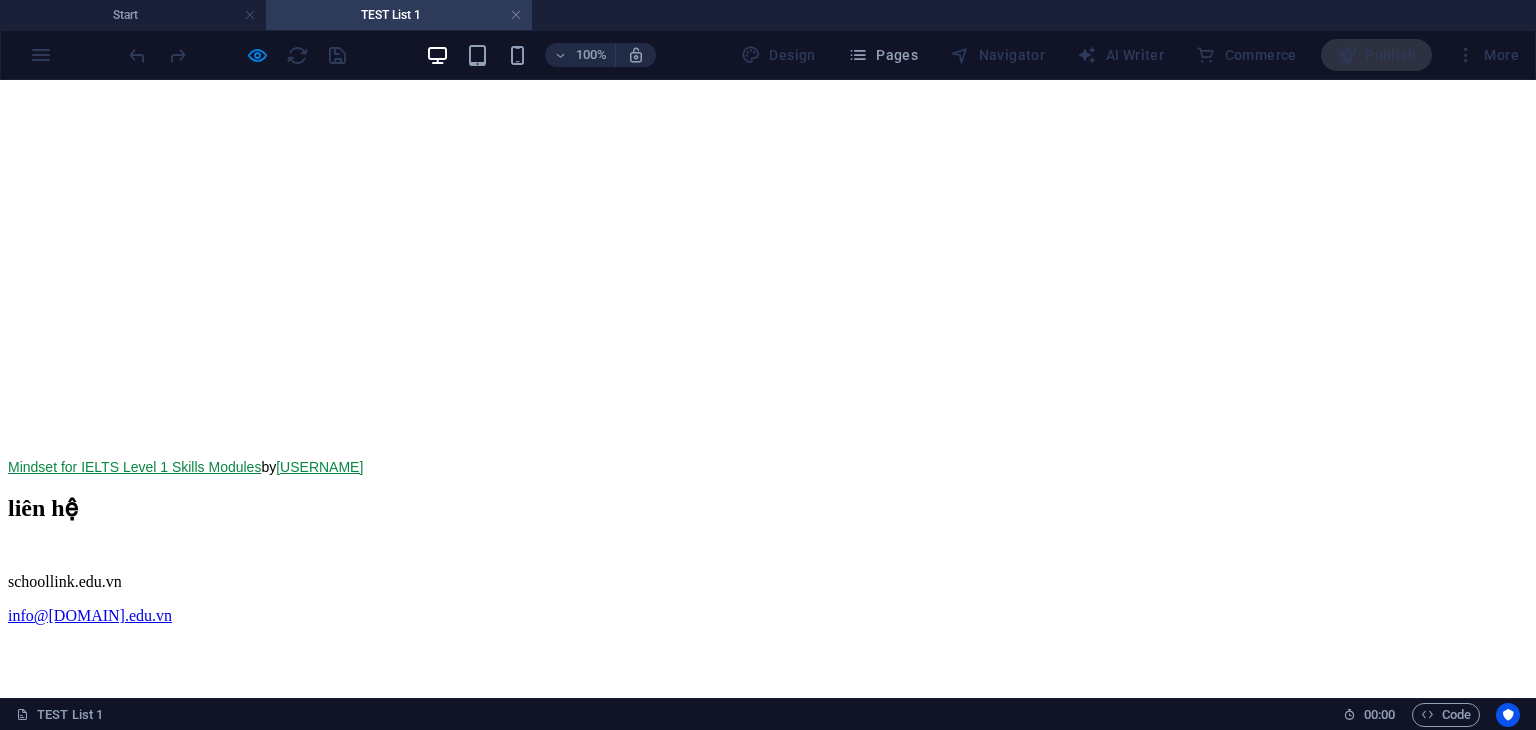 type 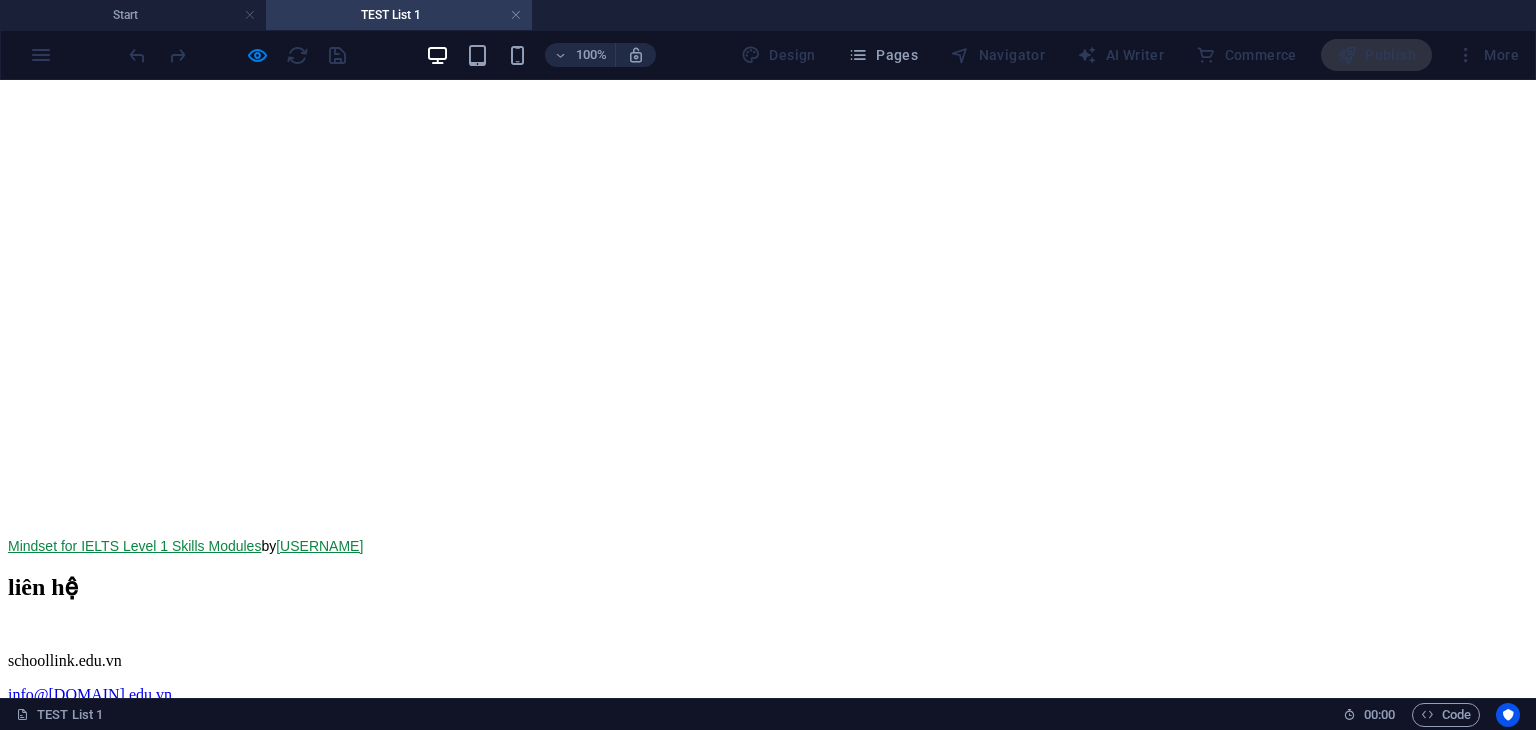 scroll, scrollTop: 0, scrollLeft: 0, axis: both 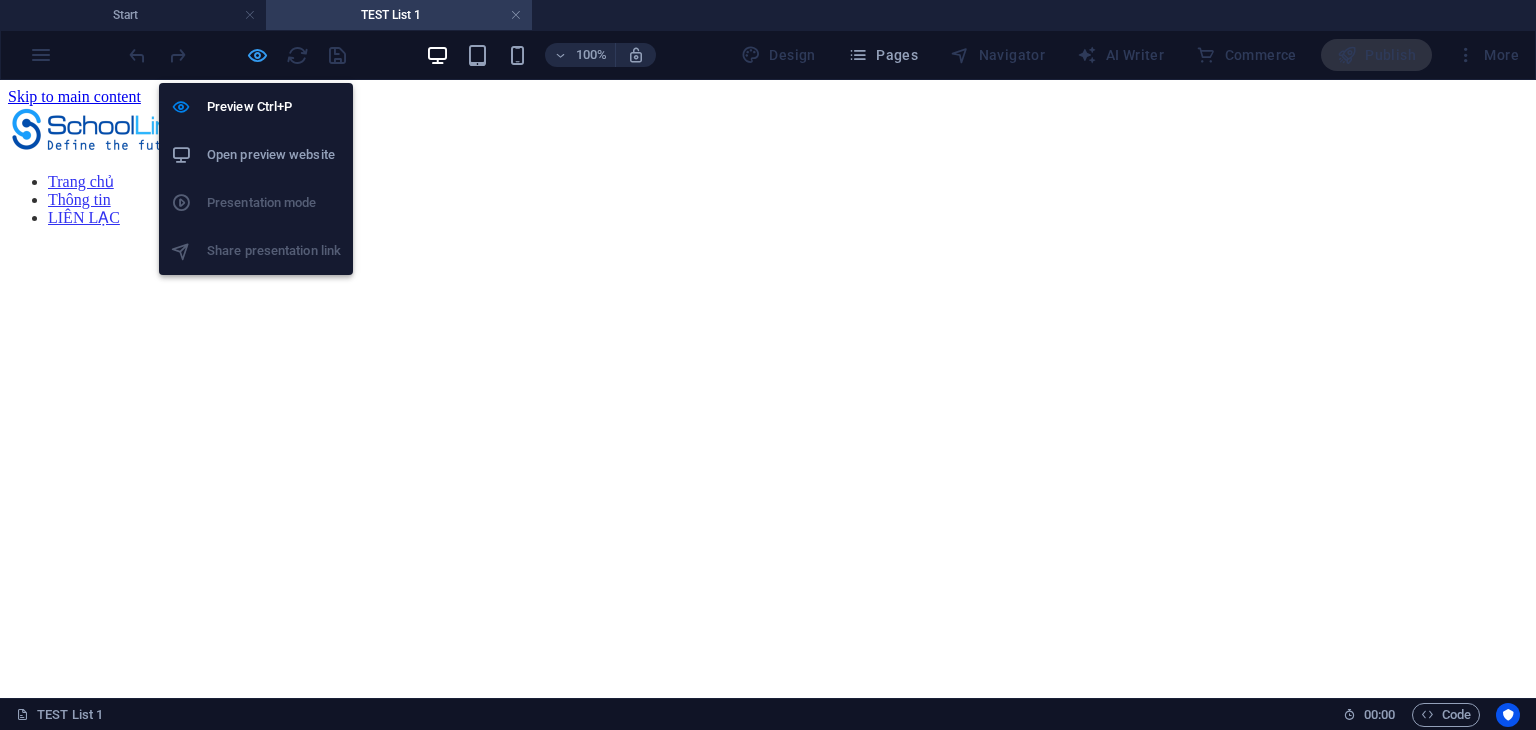 click at bounding box center [257, 55] 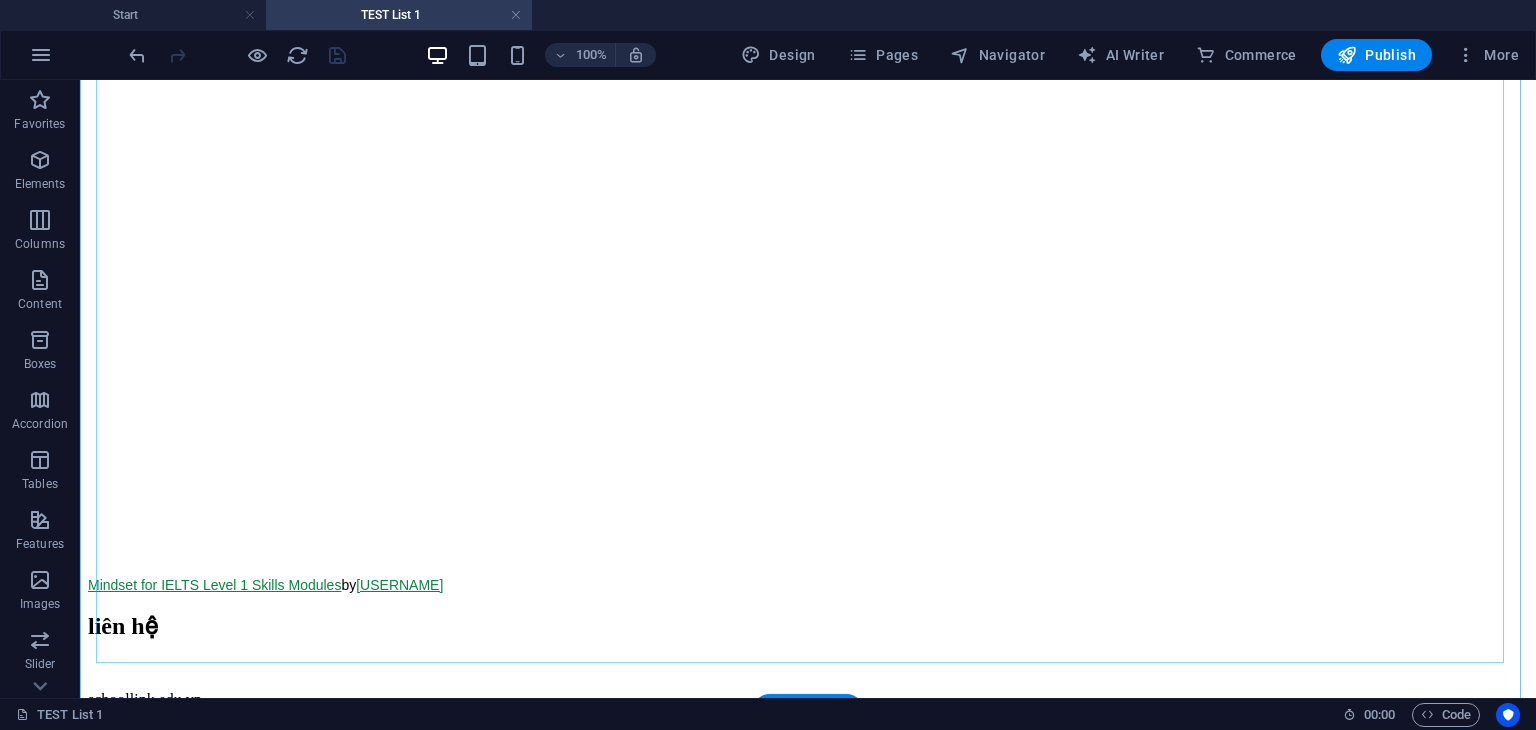 scroll, scrollTop: 400, scrollLeft: 0, axis: vertical 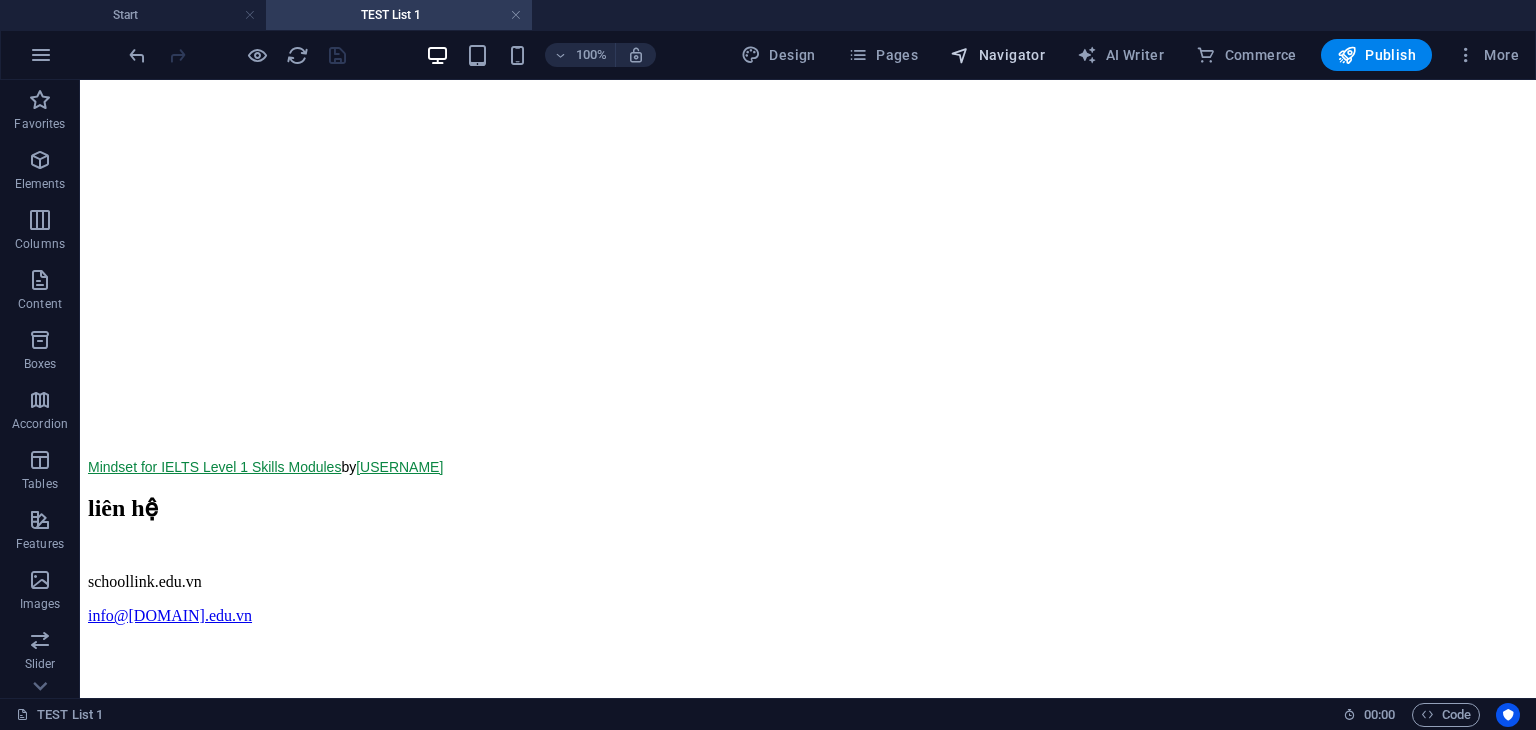click at bounding box center (960, 55) 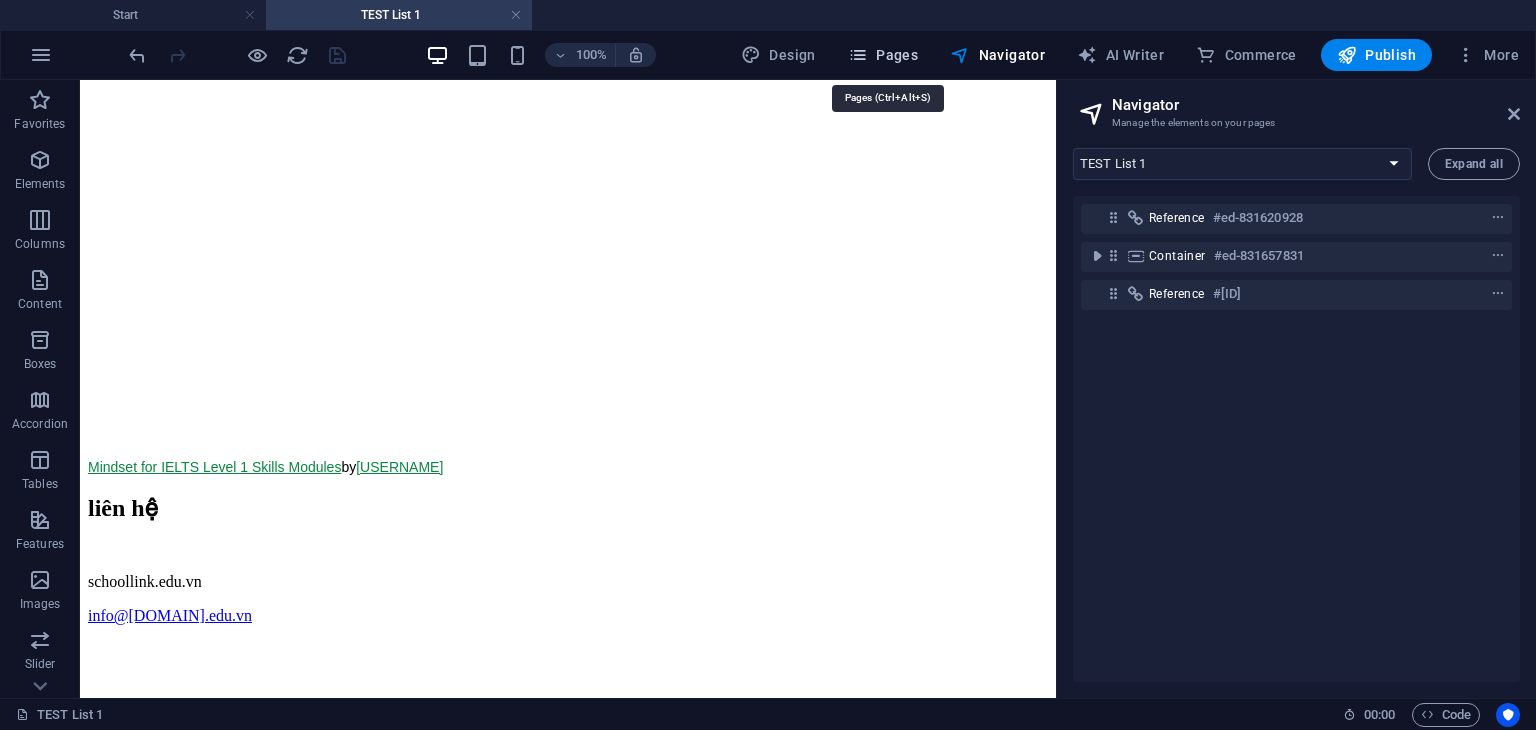 click on "Pages" at bounding box center (883, 55) 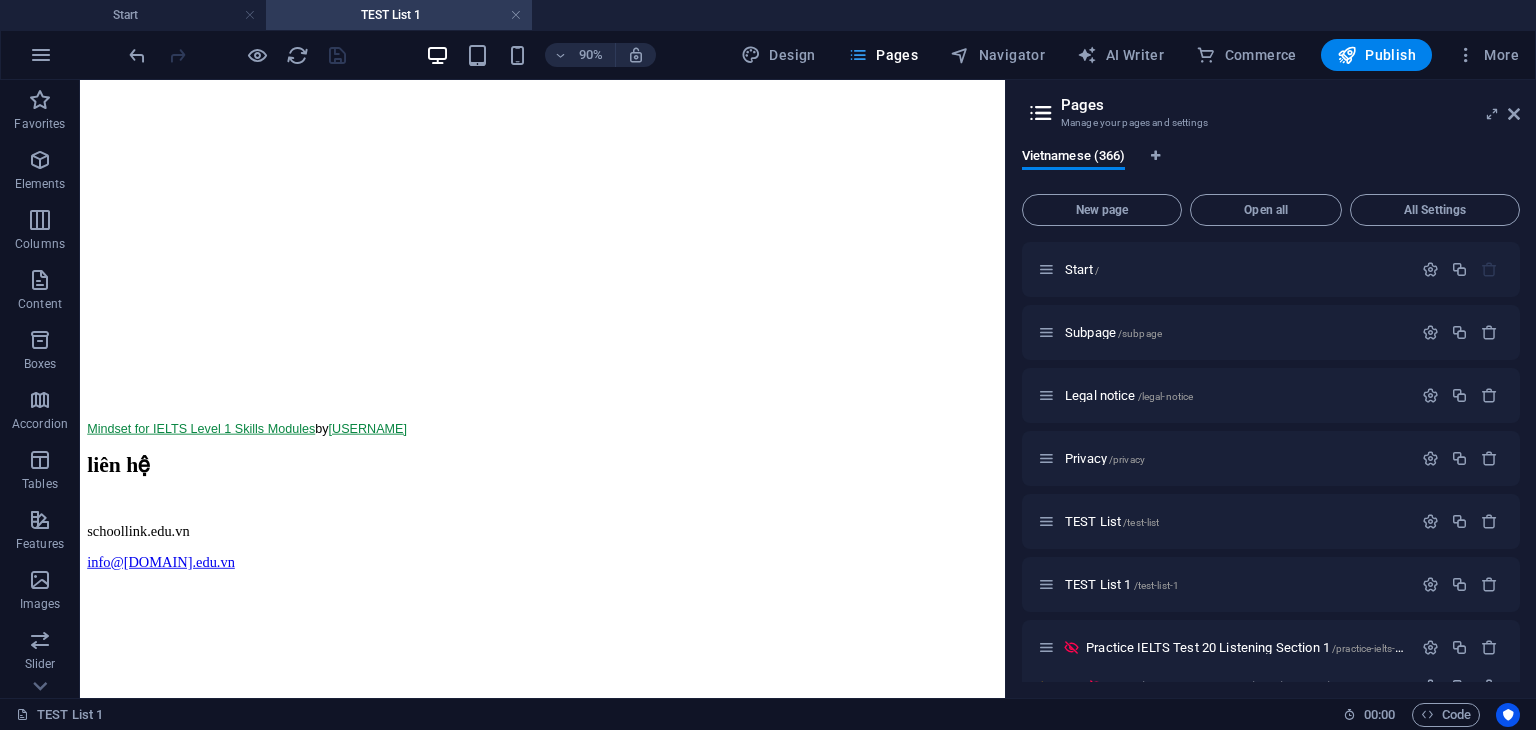scroll, scrollTop: 331, scrollLeft: 0, axis: vertical 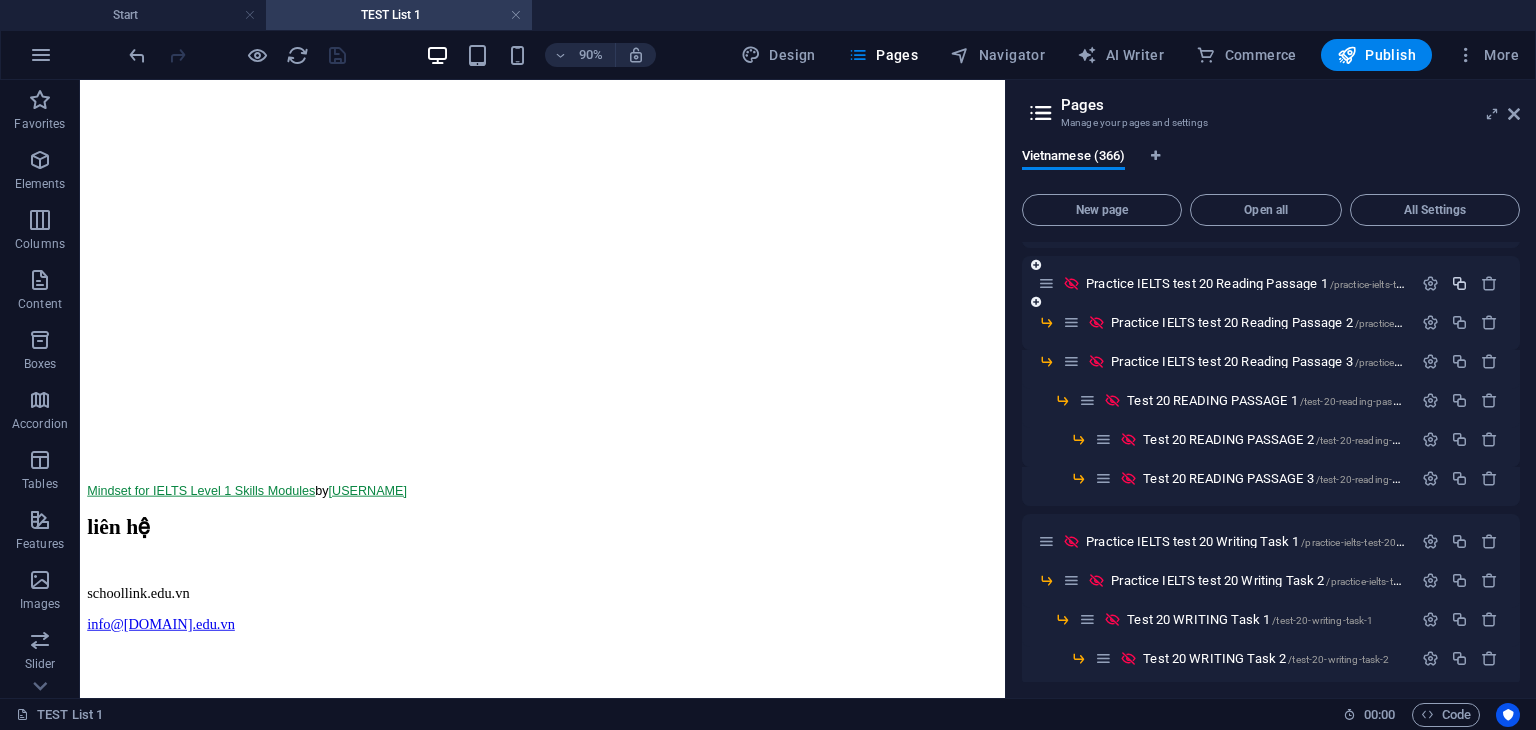 click at bounding box center [1459, 283] 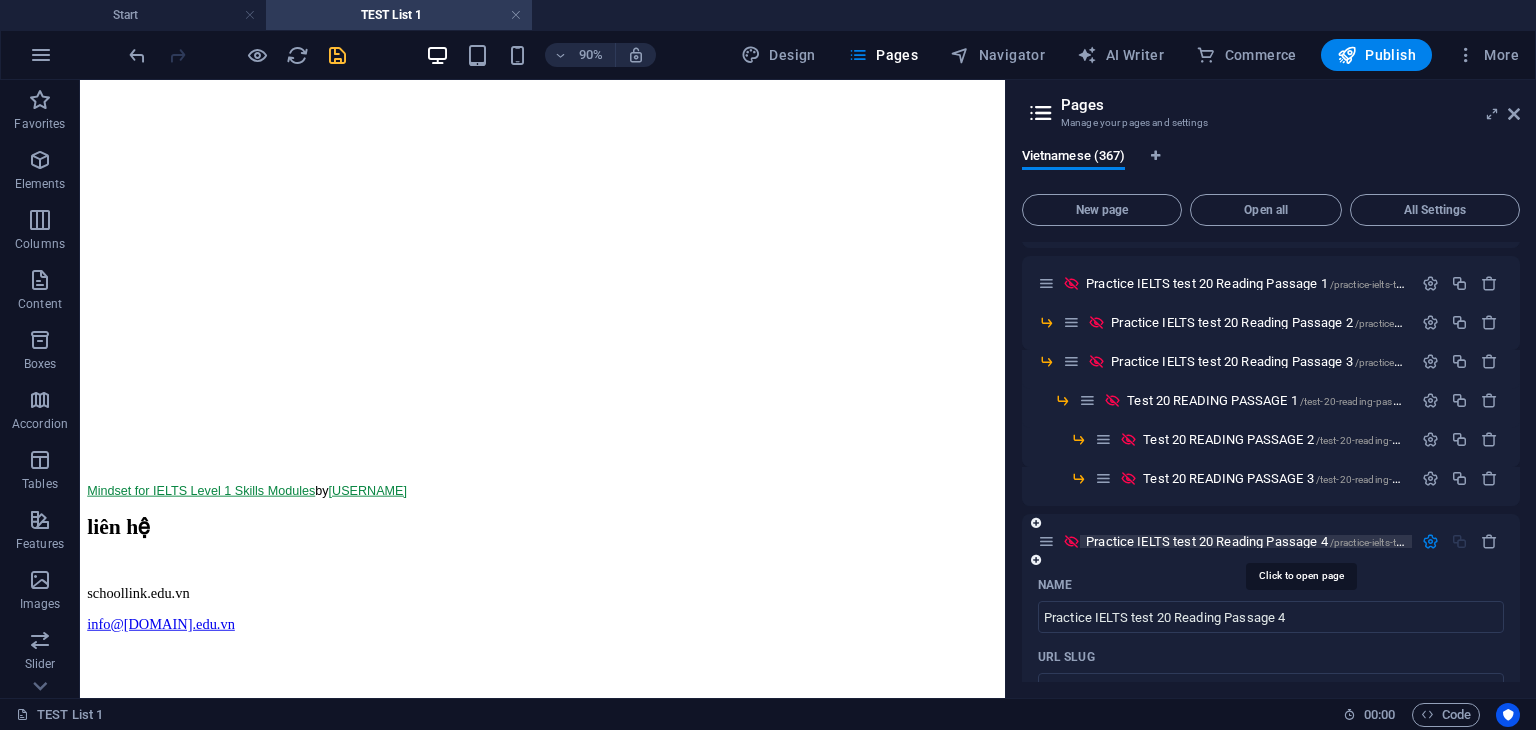 click on "Practice IELTS test 20 Reading Passage 4 /practice-ielts-test-20-reading-passage-4" at bounding box center [1299, 541] 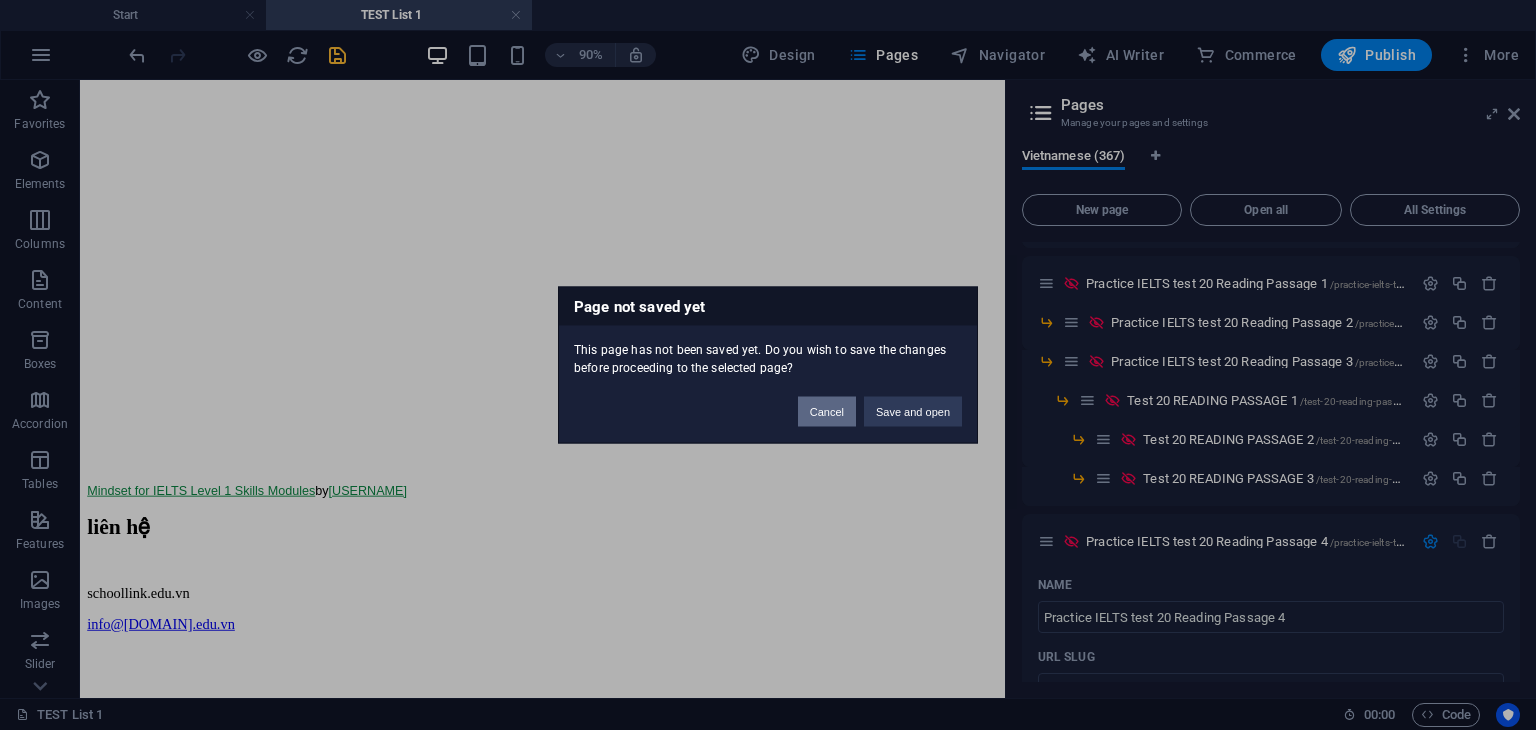 click on "Cancel" at bounding box center [827, 412] 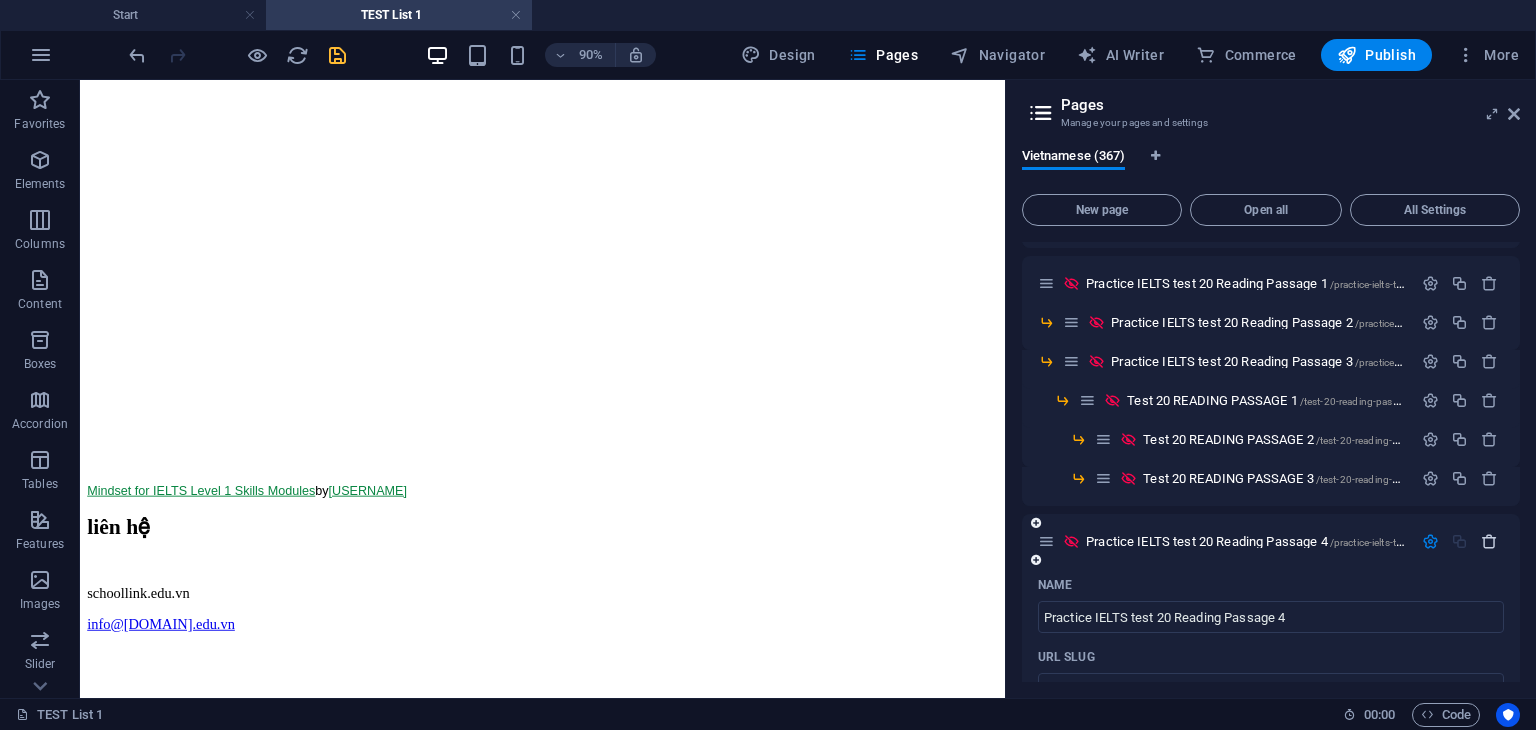 click at bounding box center (1489, 541) 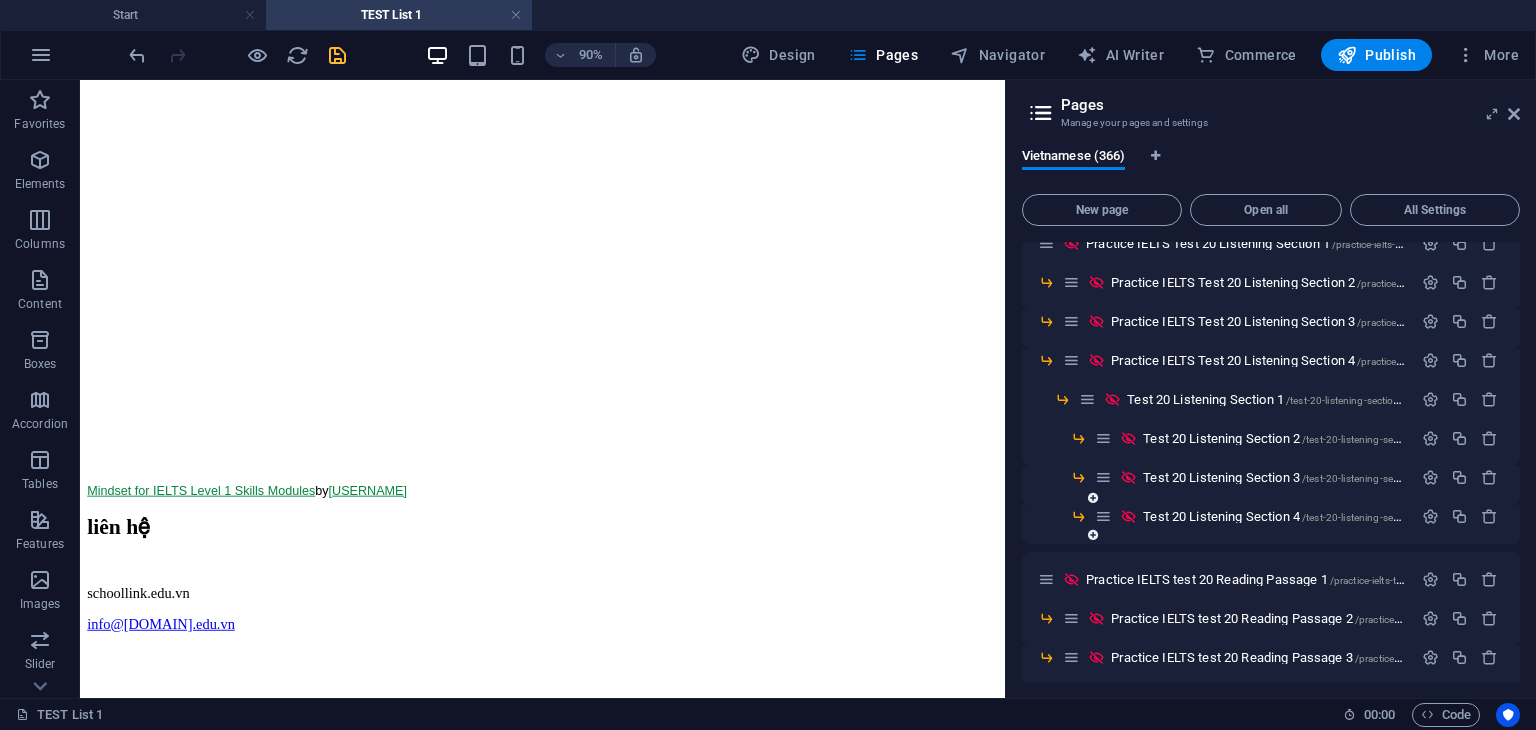 scroll, scrollTop: 400, scrollLeft: 0, axis: vertical 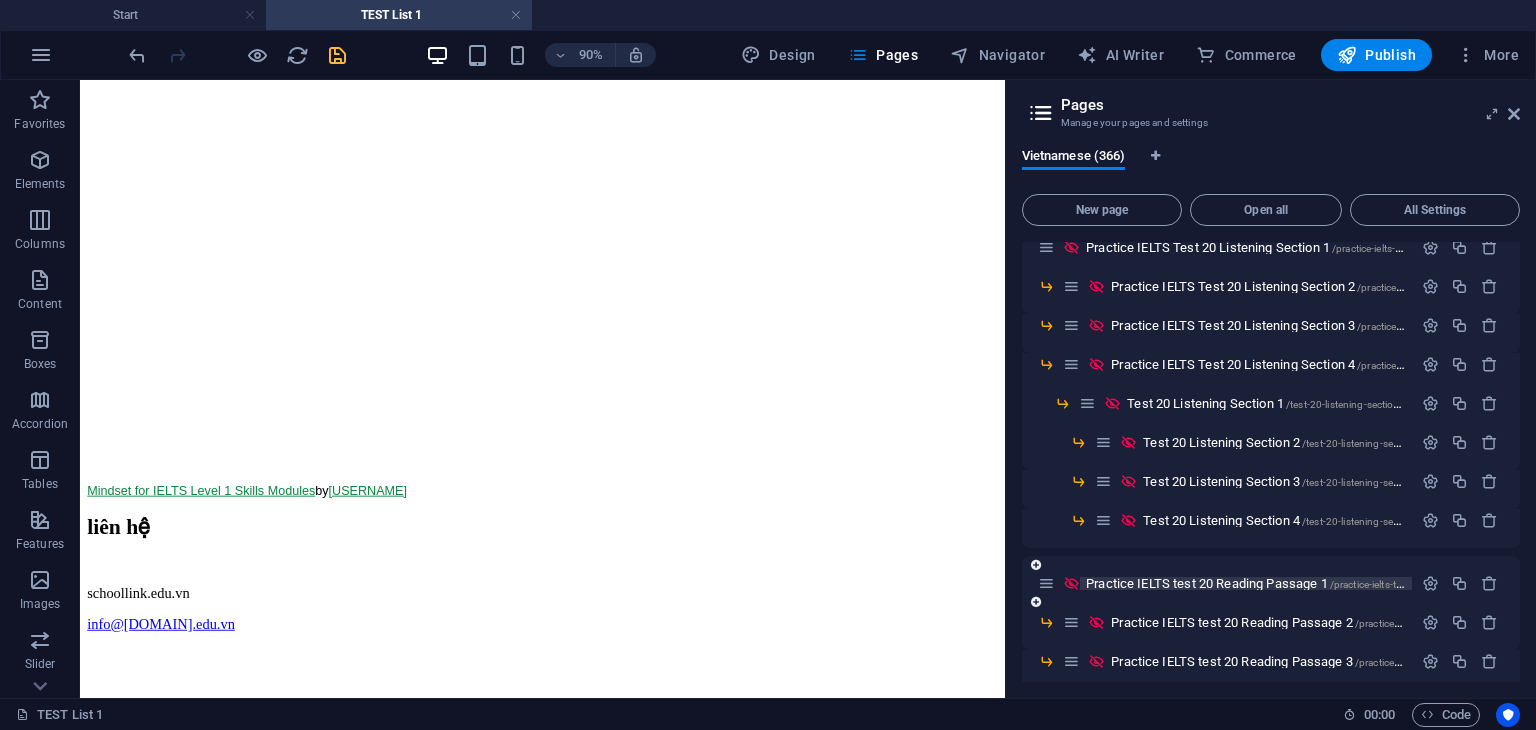 click on "Practice IELTS test 20 Reading Passage 1 /practice-ielts-test-20-reading-passage-1" at bounding box center [1299, 583] 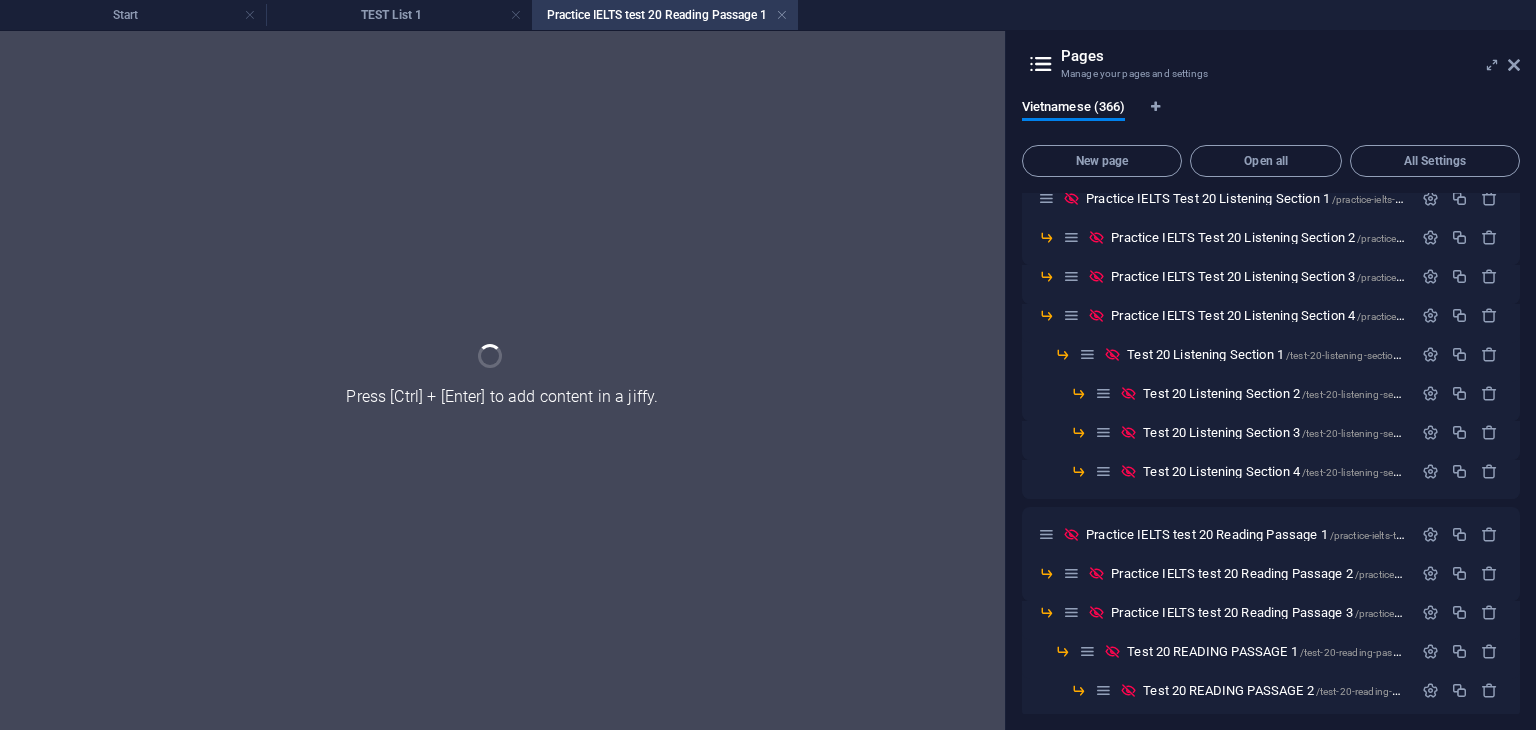 scroll, scrollTop: 0, scrollLeft: 0, axis: both 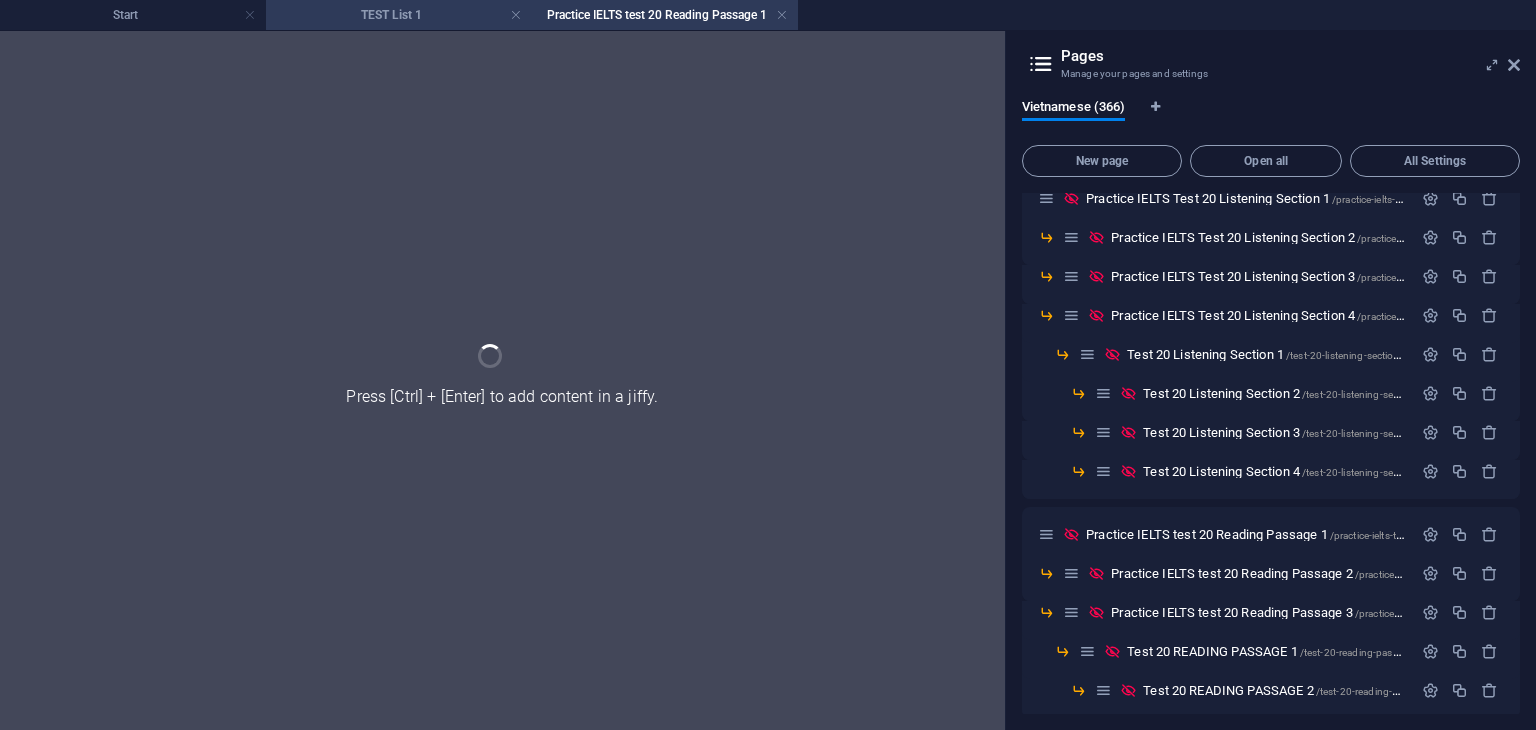 click on "TEST List 1" at bounding box center [399, 15] 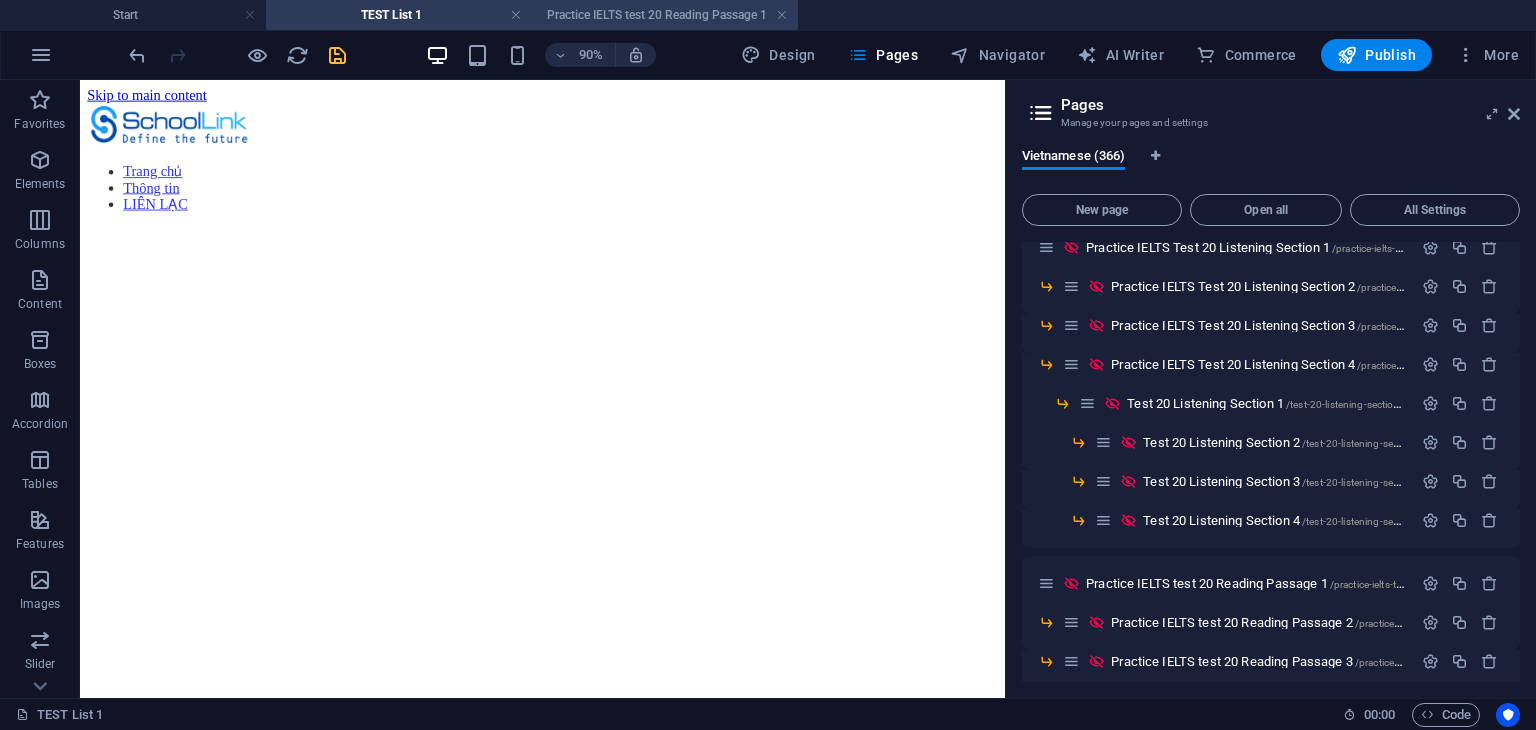 scroll, scrollTop: 240, scrollLeft: 0, axis: vertical 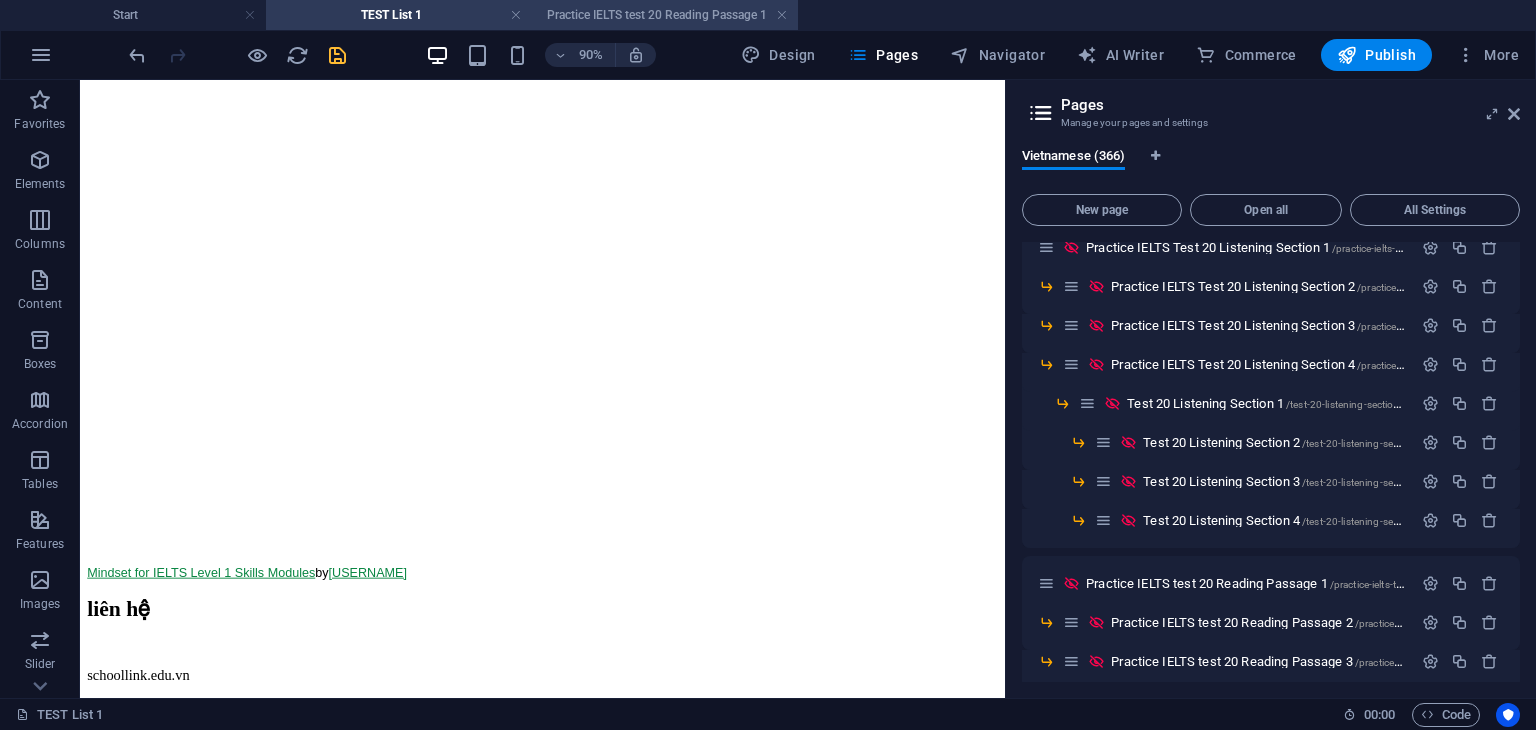 click on "Practice IELTS test 20 Reading Passage 1" at bounding box center [665, 15] 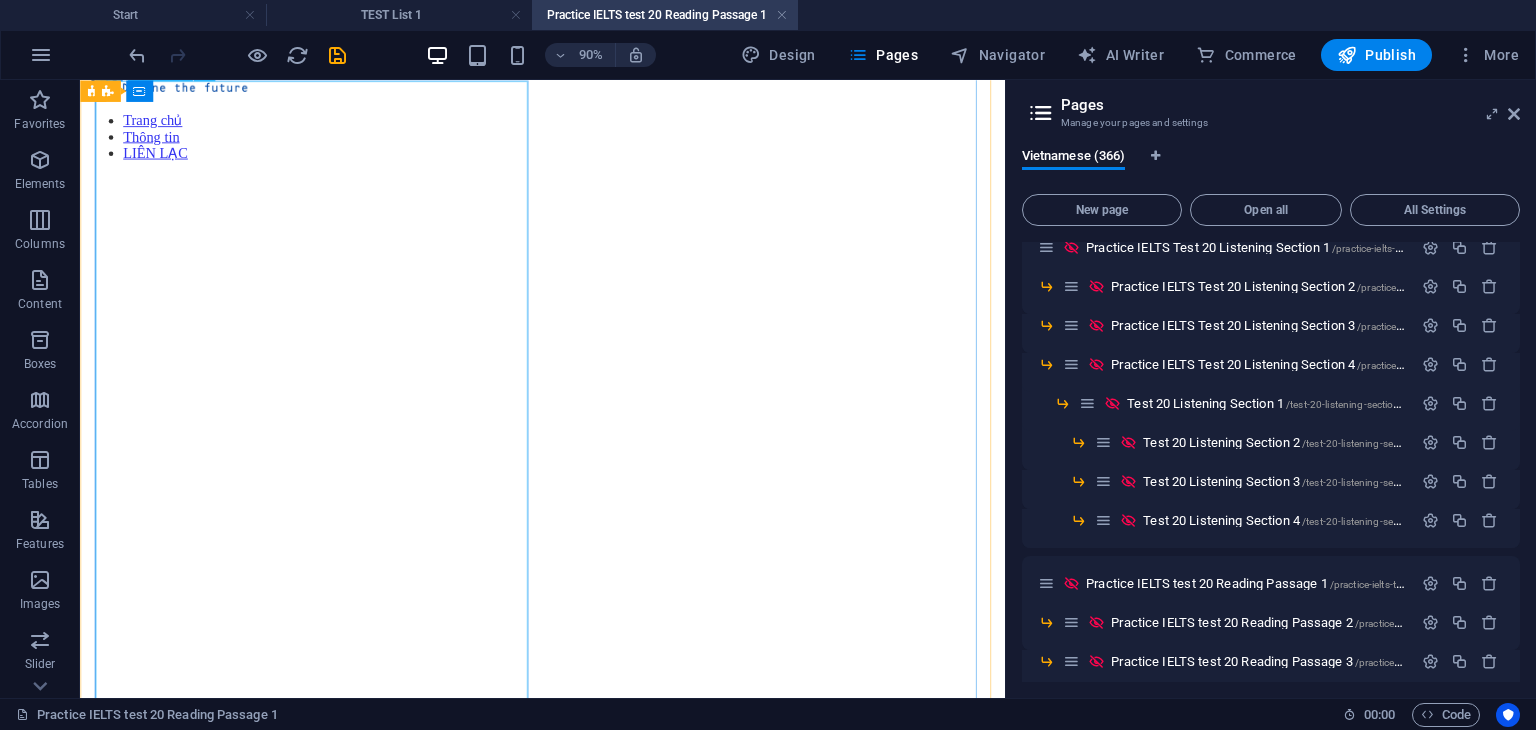 scroll, scrollTop: 0, scrollLeft: 0, axis: both 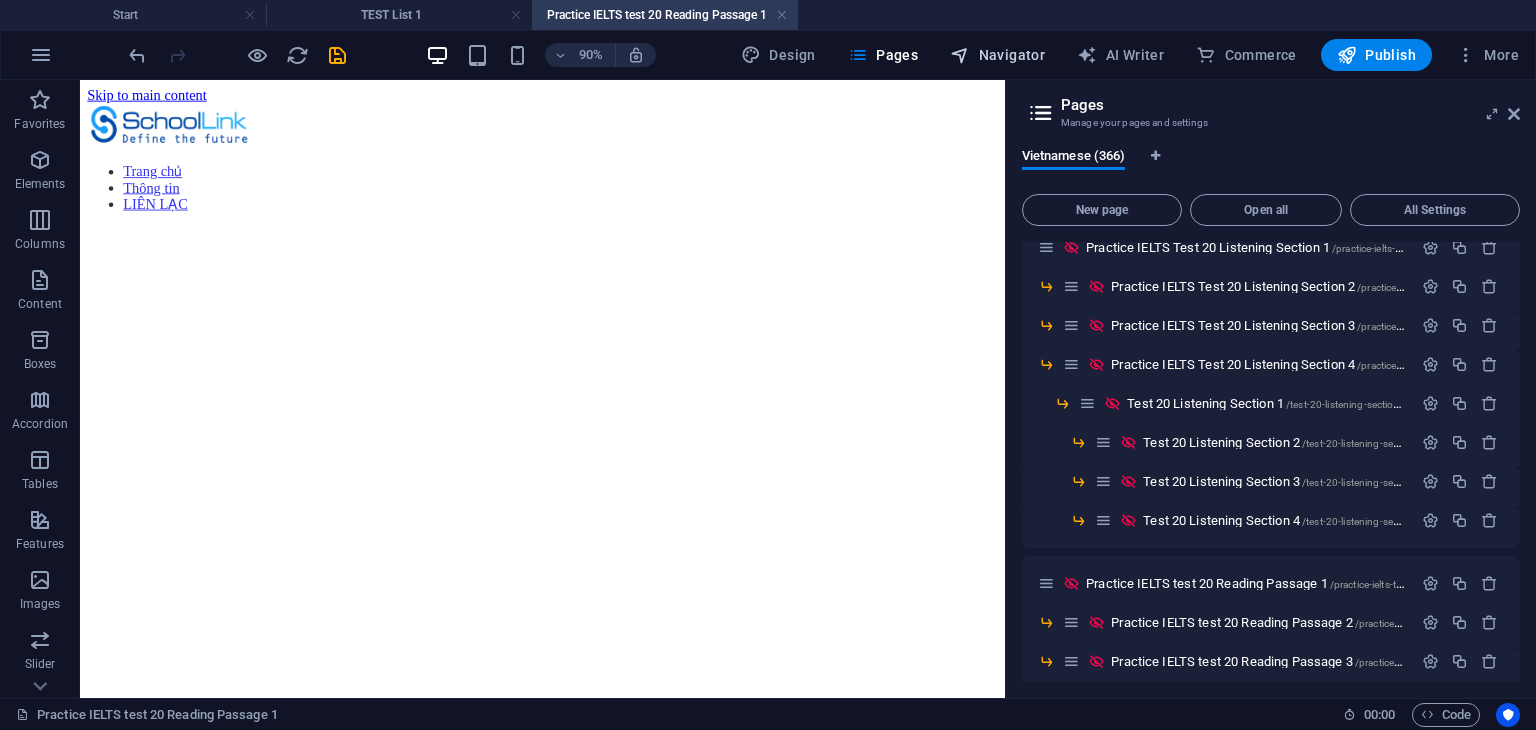drag, startPoint x: 964, startPoint y: 54, endPoint x: 1203, endPoint y: 233, distance: 298.60007 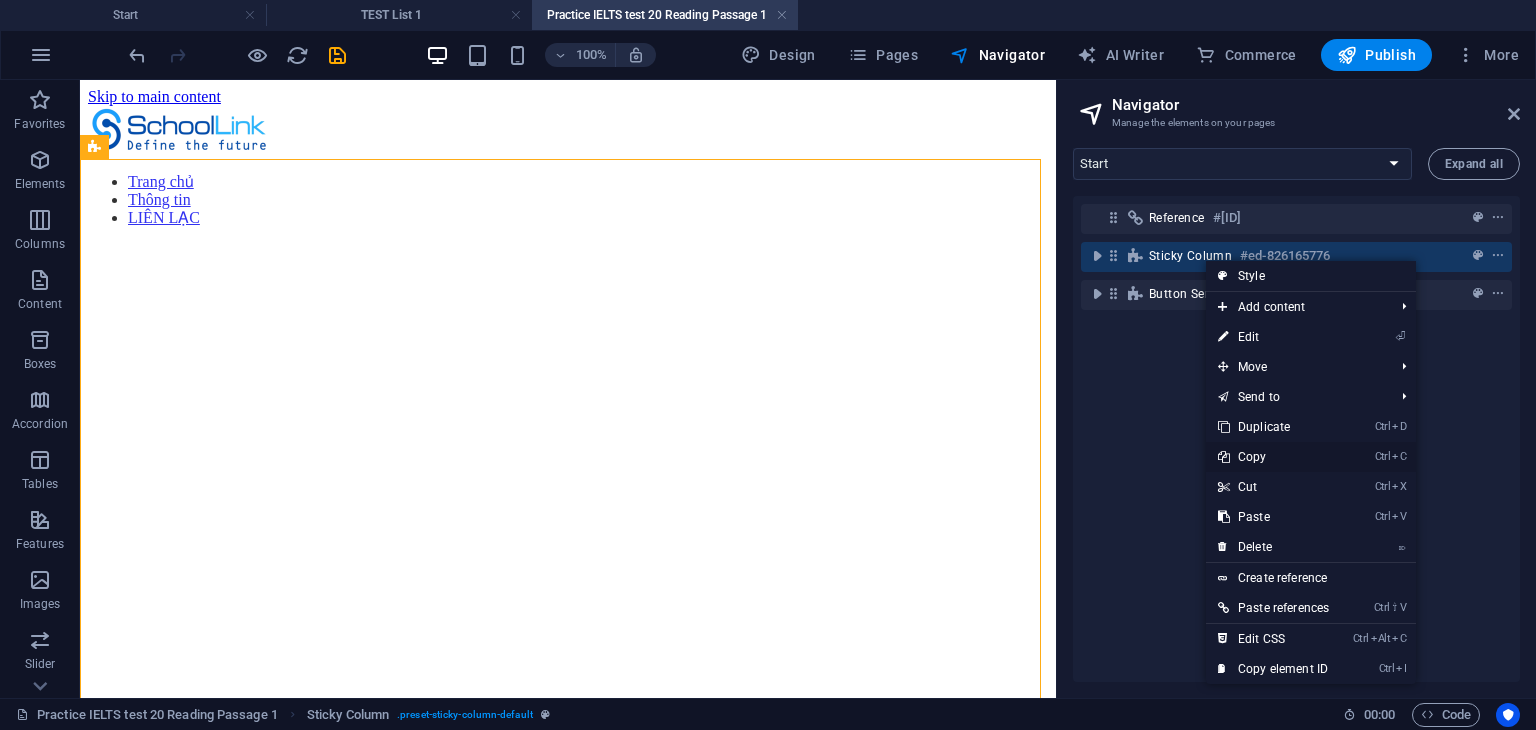 click on "Ctrl C  Copy" at bounding box center [1273, 457] 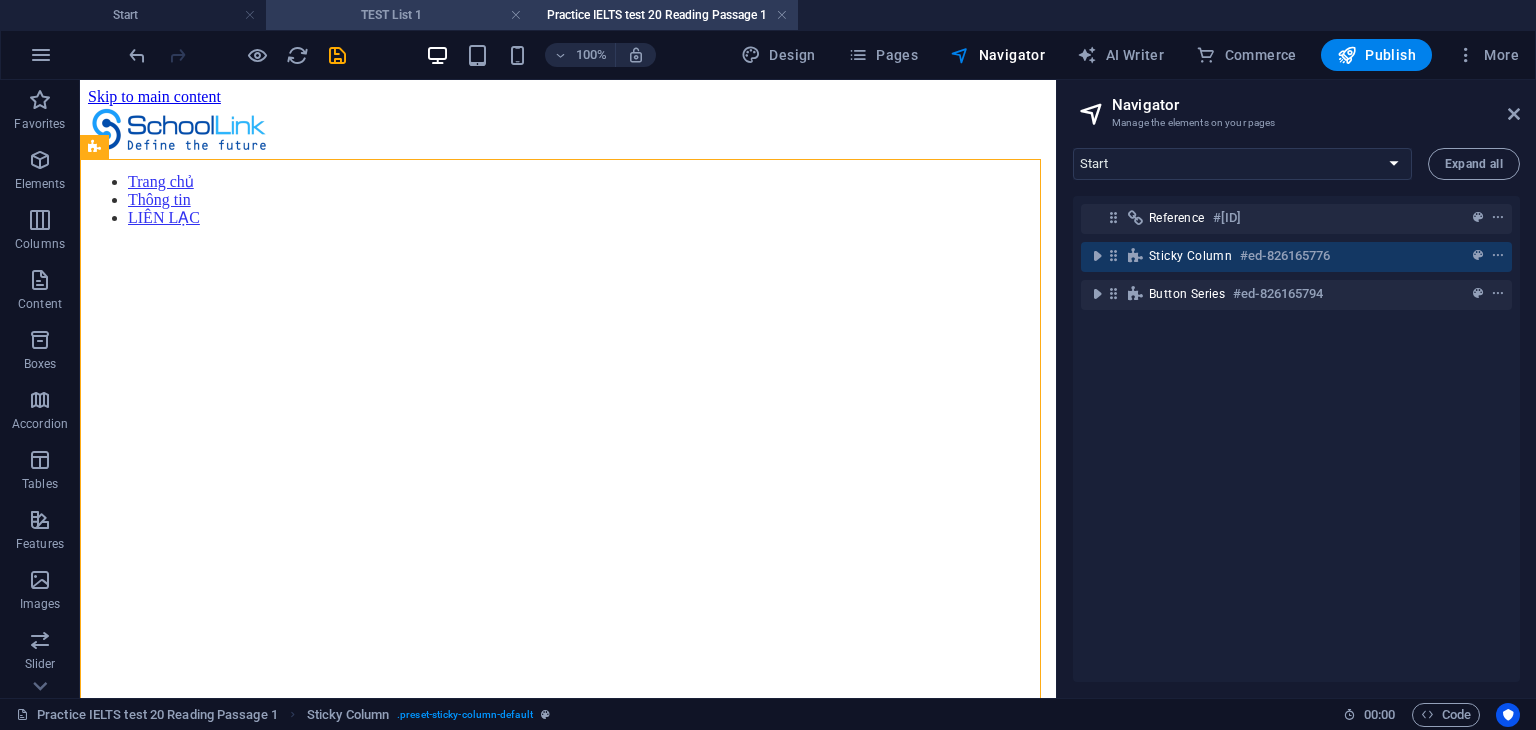 click on "TEST List 1" at bounding box center [399, 15] 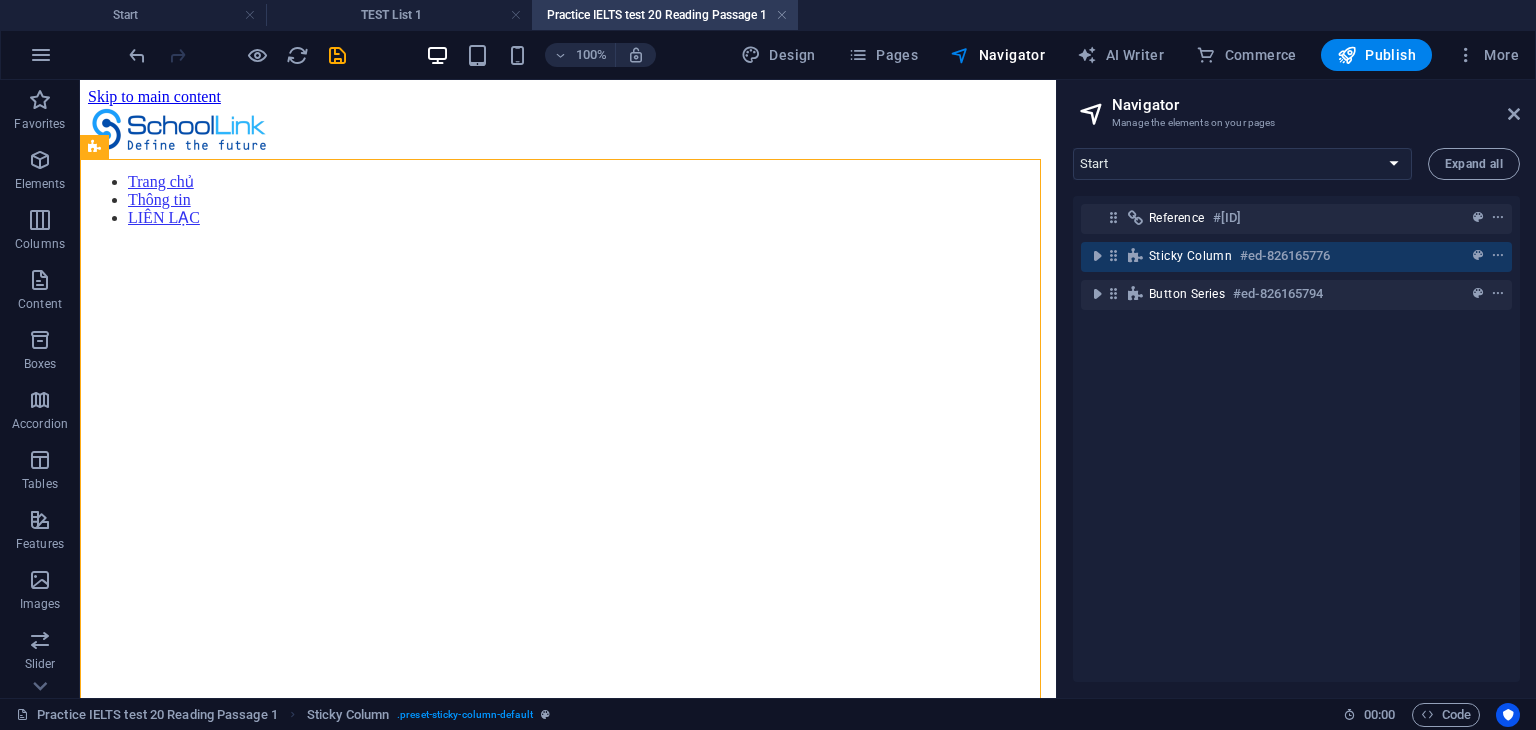select on "15994575-vi" 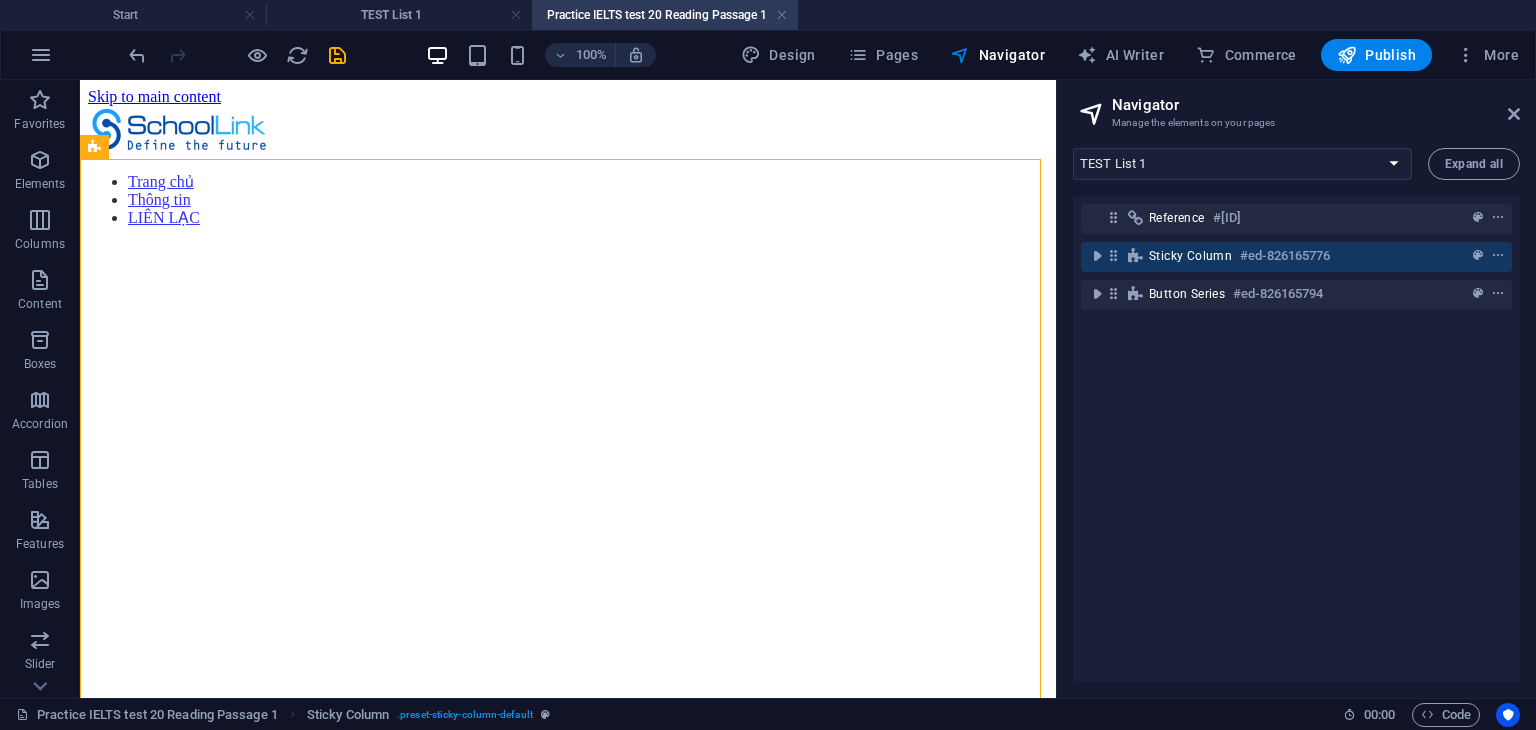 scroll, scrollTop: 240, scrollLeft: 0, axis: vertical 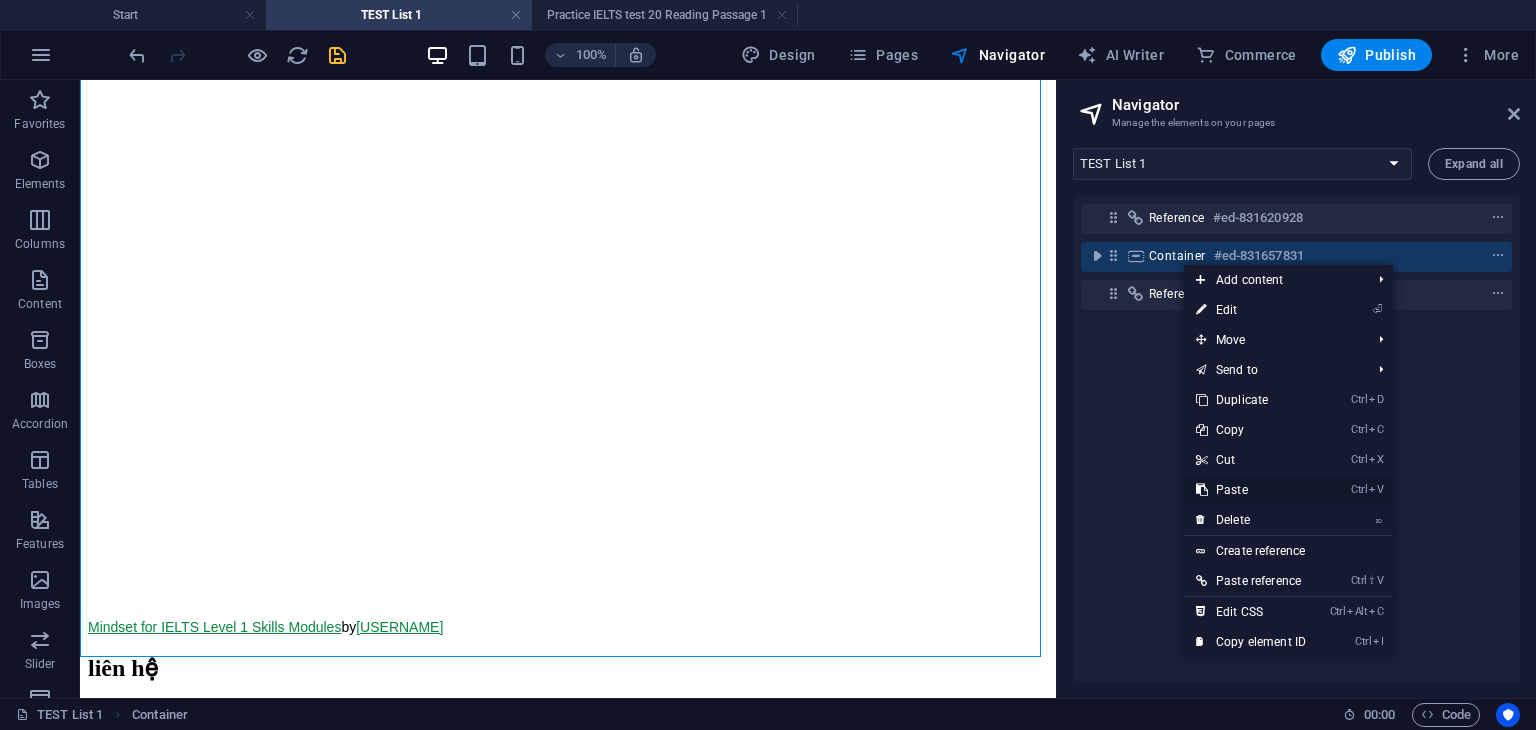 click on "Ctrl V  Paste" at bounding box center [1251, 490] 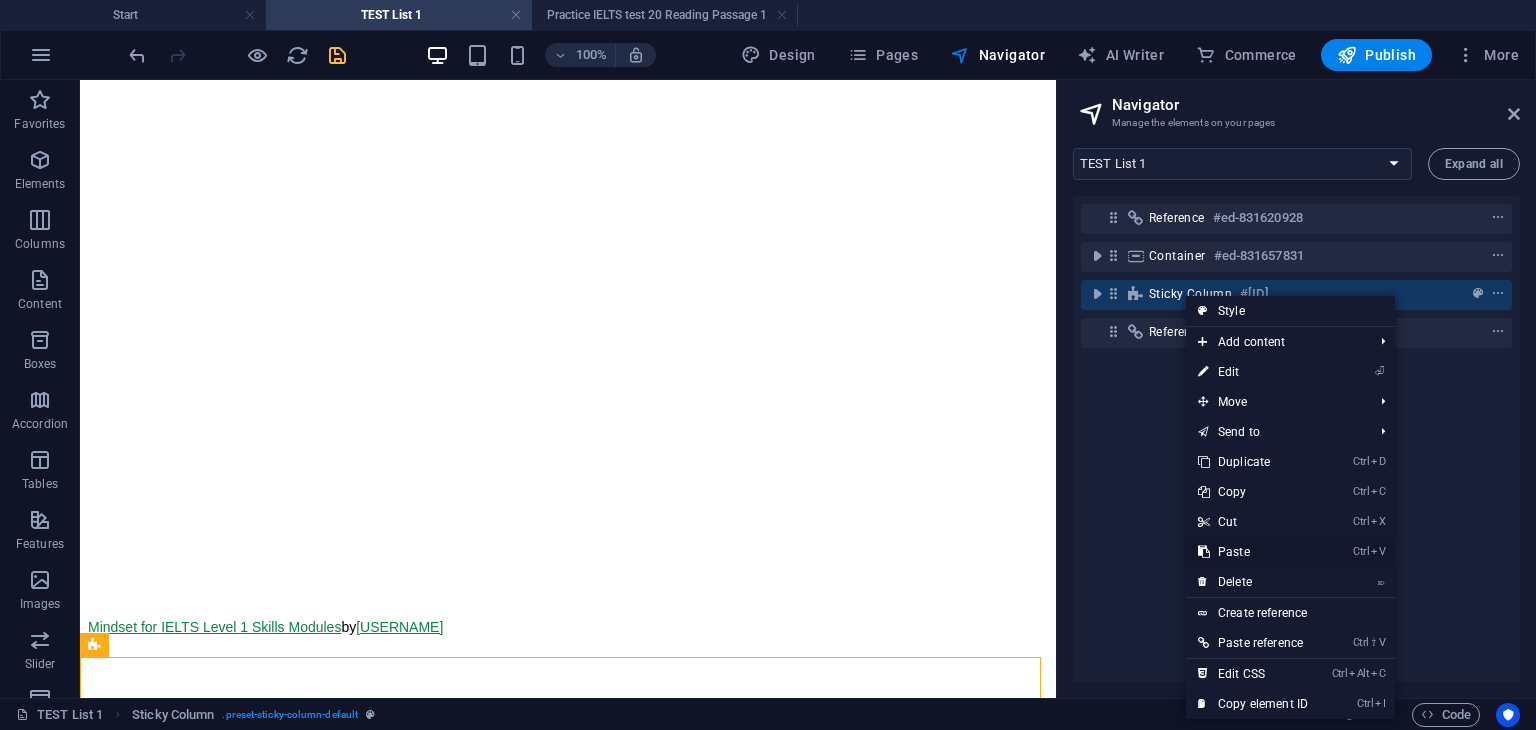 click on "Ctrl V  Paste" at bounding box center [1253, 552] 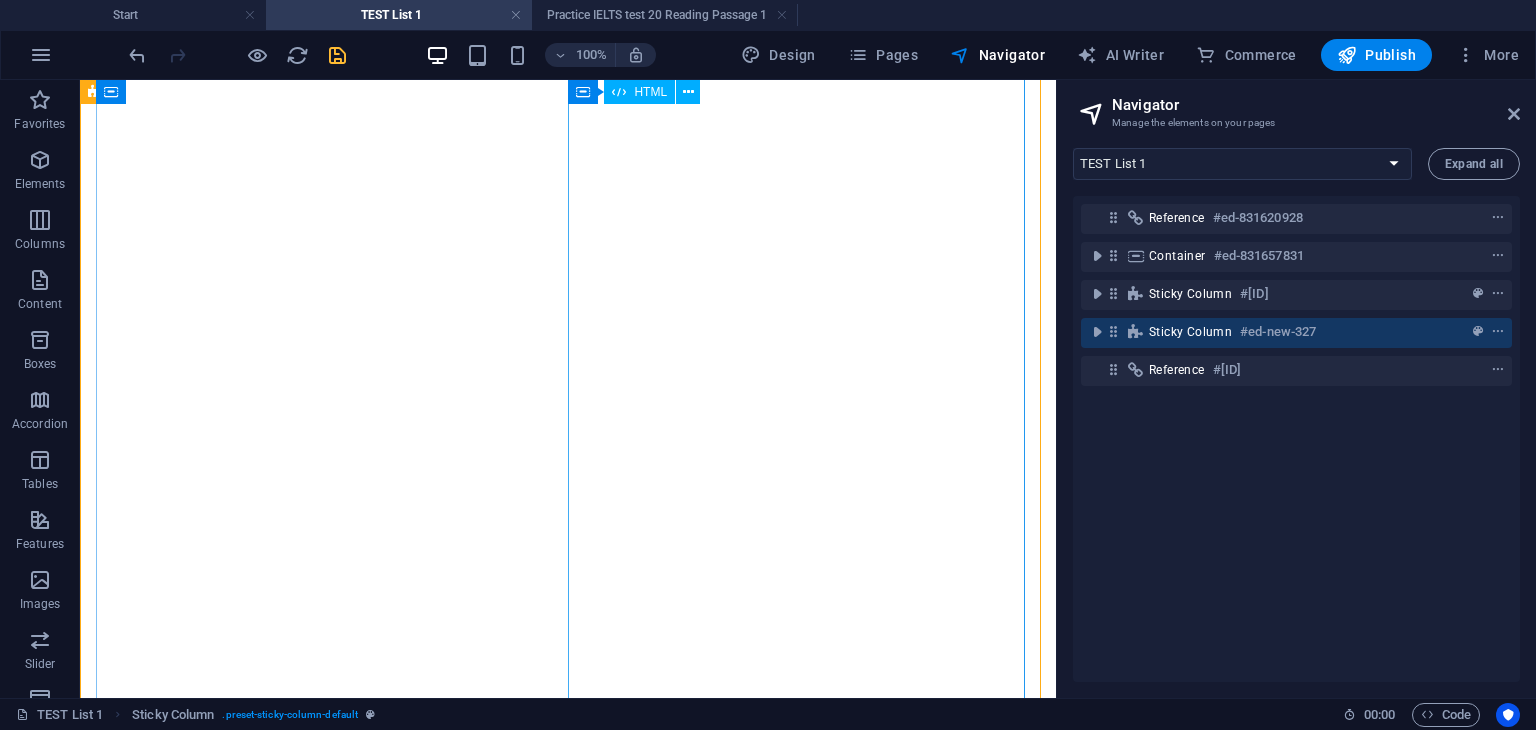 scroll, scrollTop: 7344, scrollLeft: 0, axis: vertical 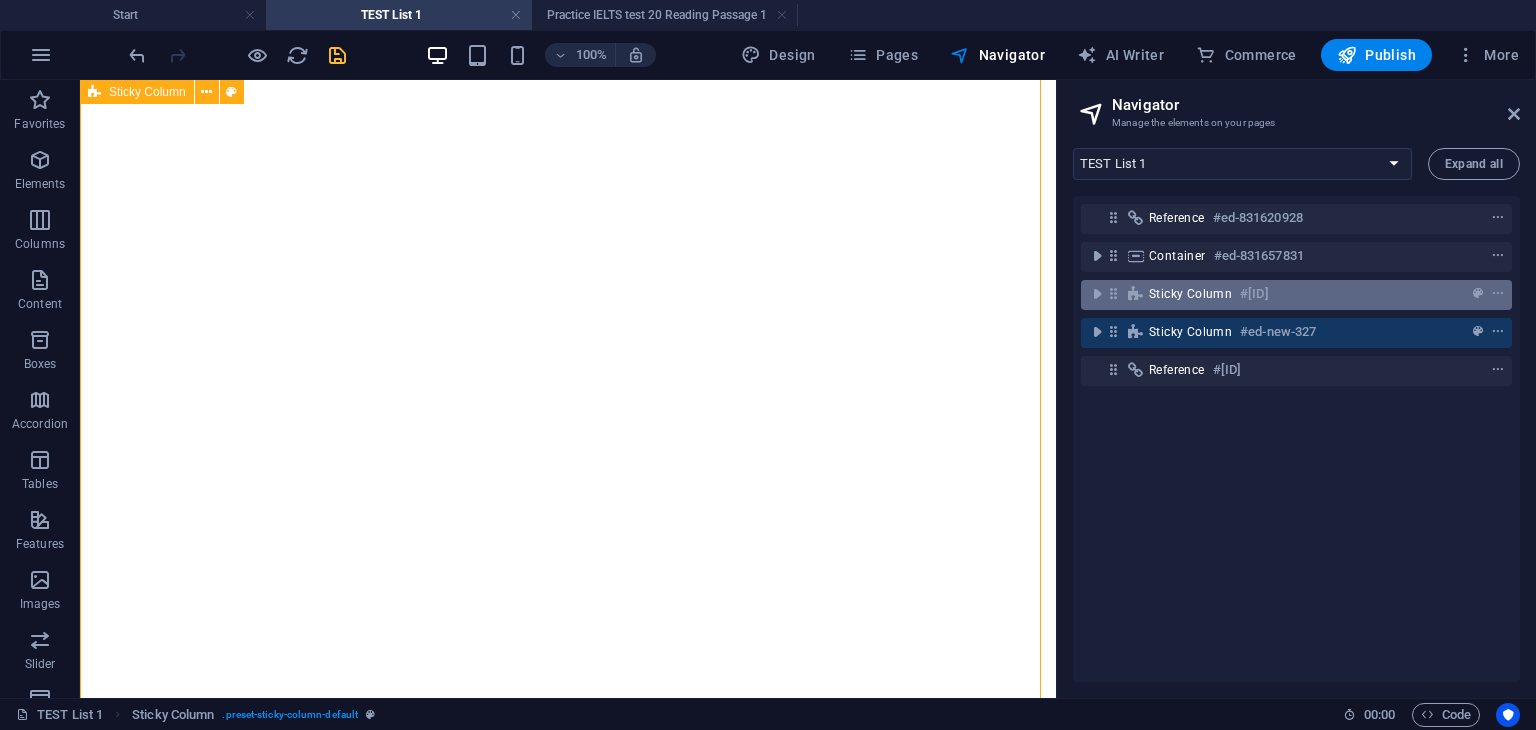 drag, startPoint x: 1188, startPoint y: 297, endPoint x: 1178, endPoint y: 299, distance: 10.198039 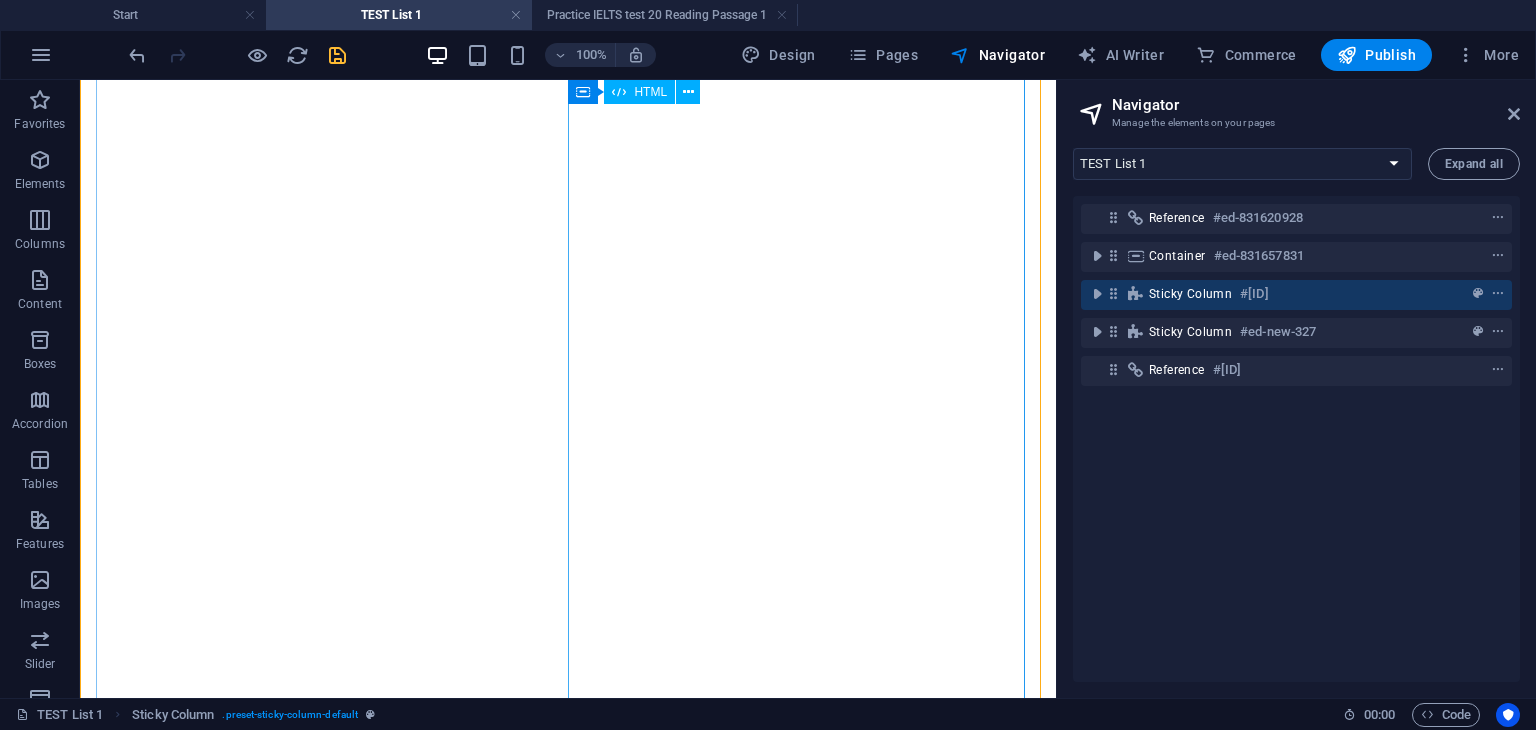 scroll, scrollTop: 4720, scrollLeft: 0, axis: vertical 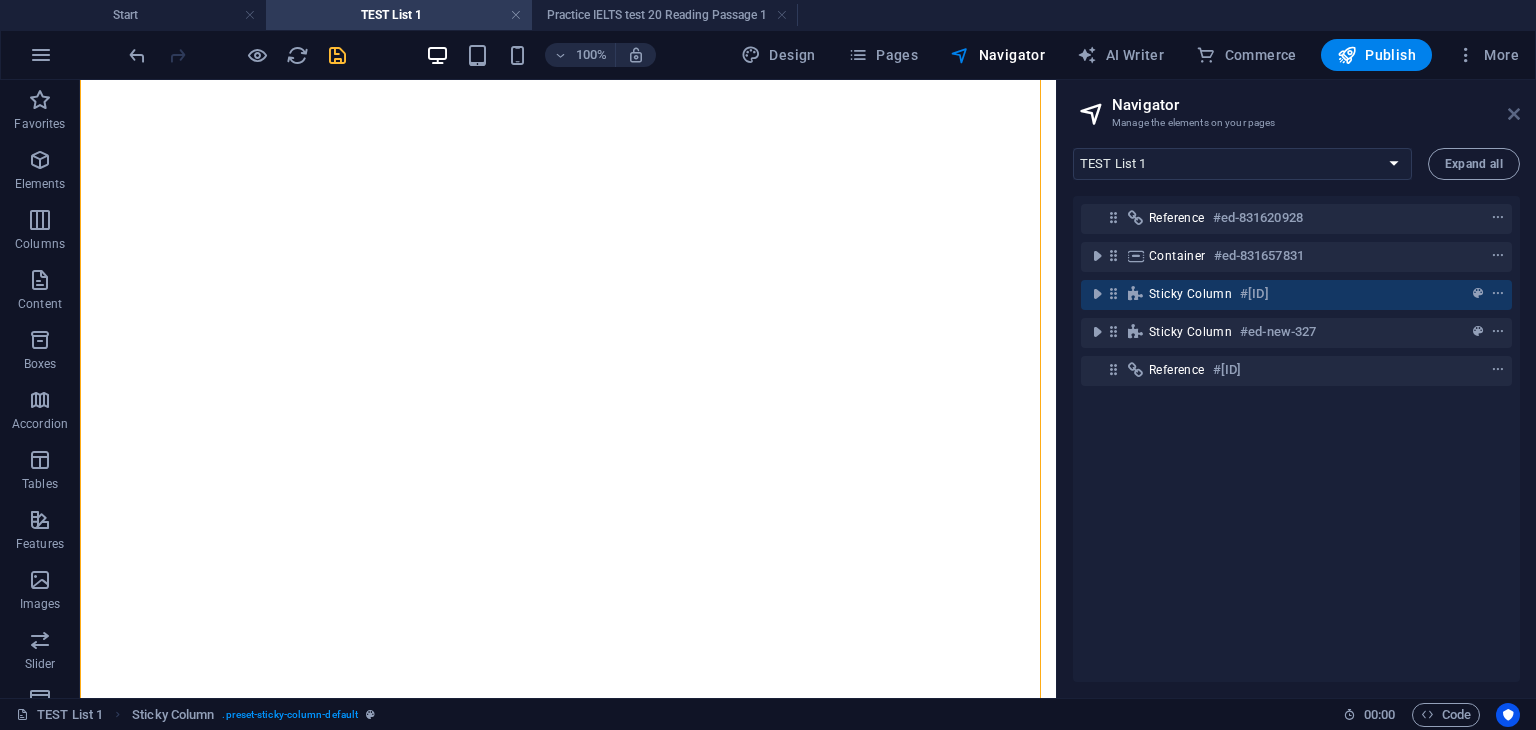 drag, startPoint x: 1515, startPoint y: 113, endPoint x: 1425, endPoint y: 33, distance: 120.41595 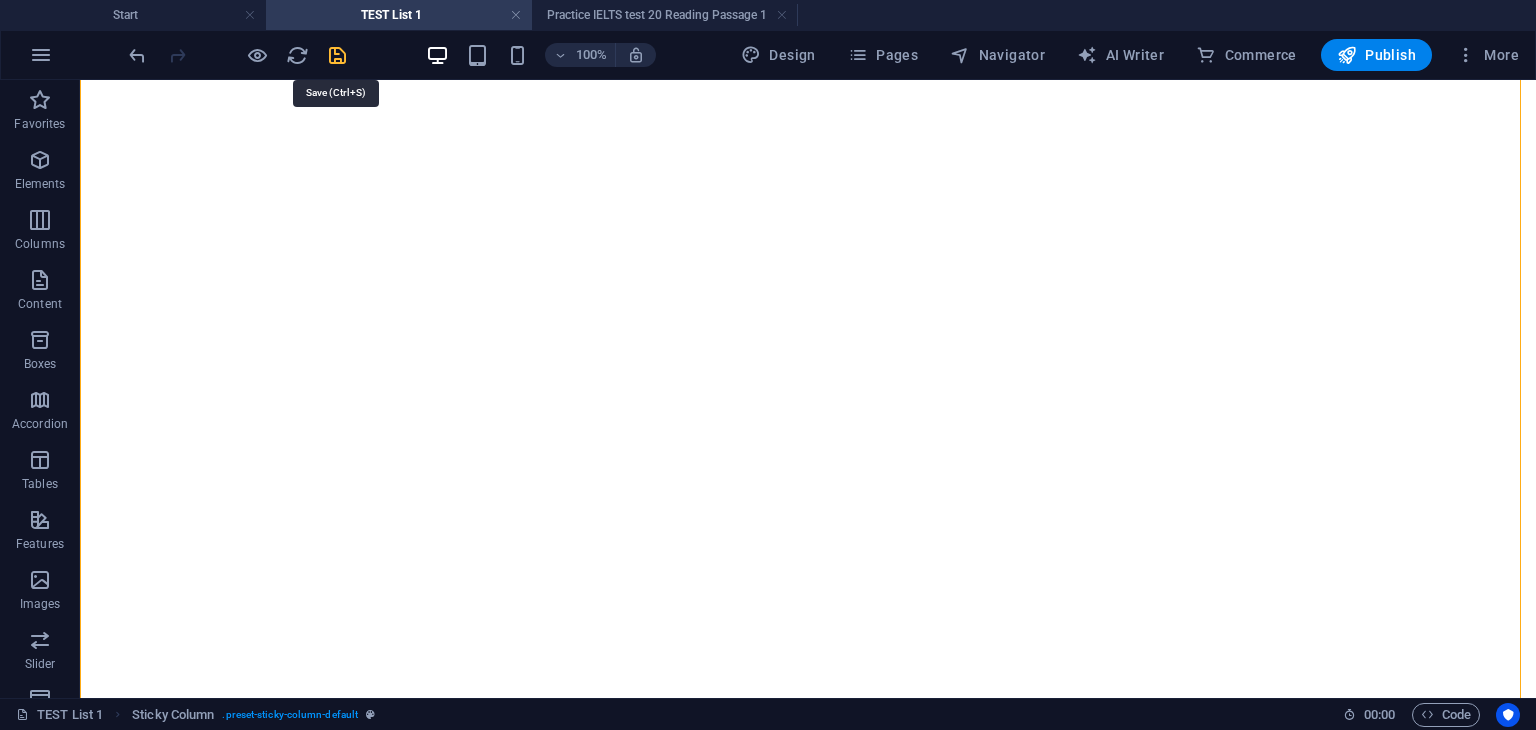 click at bounding box center (337, 55) 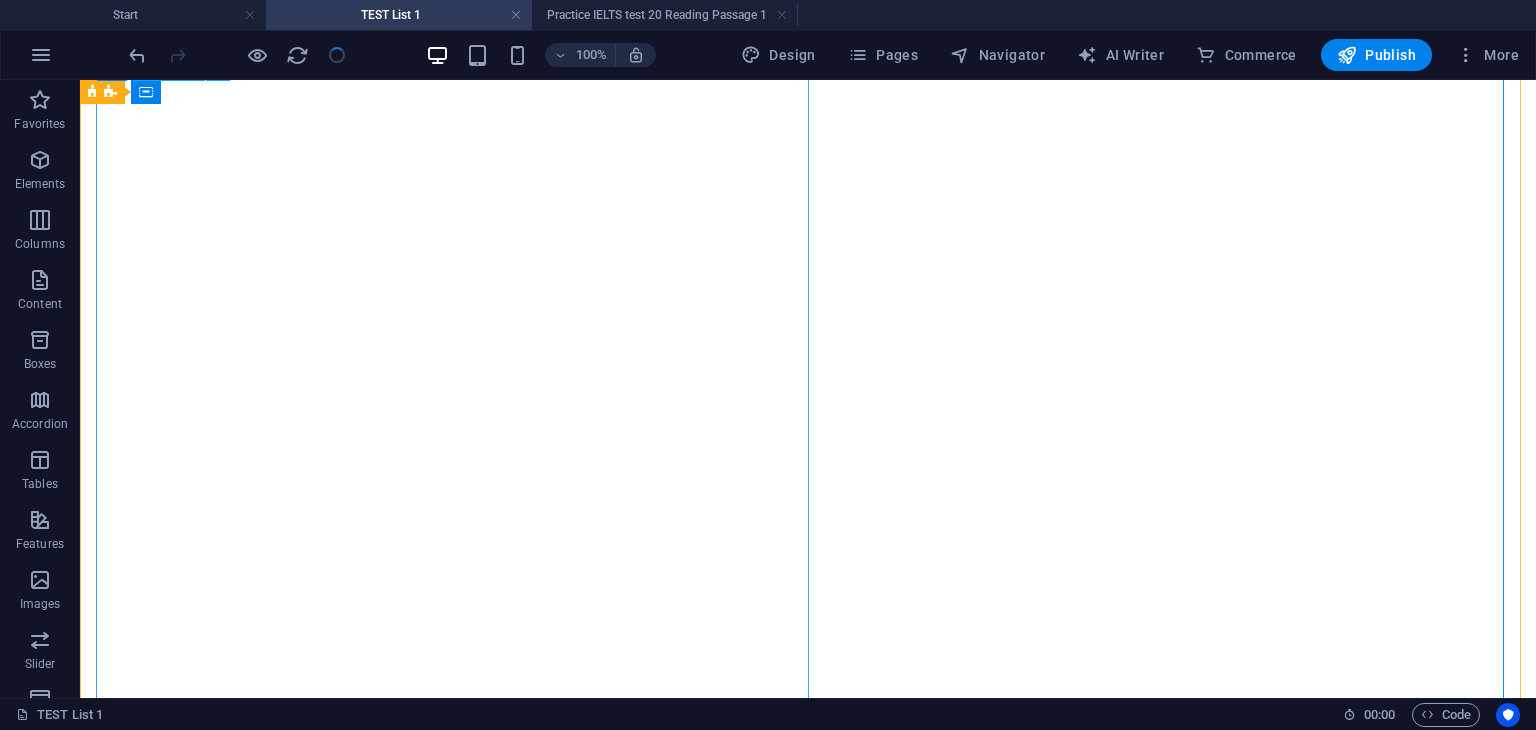 scroll, scrollTop: 5000, scrollLeft: 0, axis: vertical 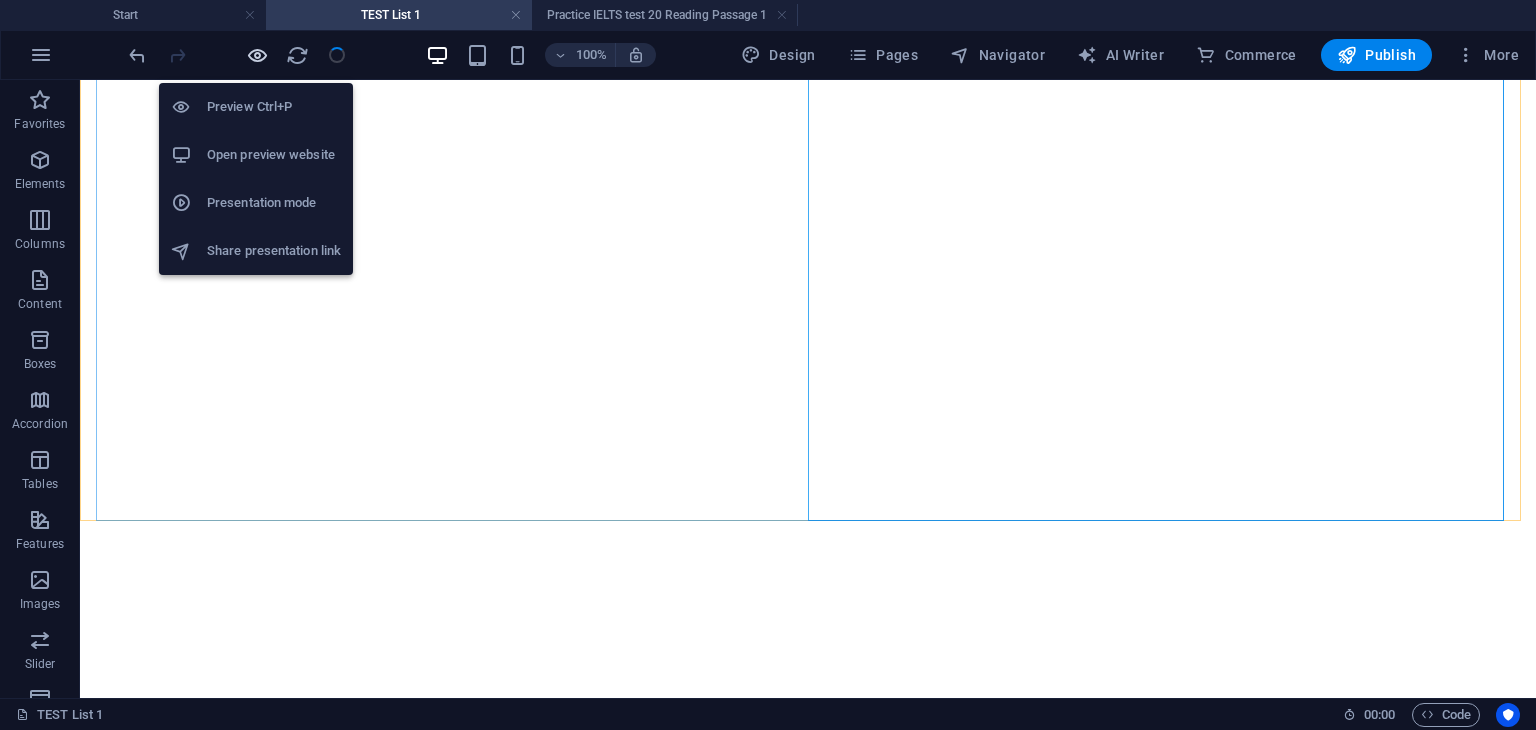 drag, startPoint x: 255, startPoint y: 61, endPoint x: 421, endPoint y: 82, distance: 167.32304 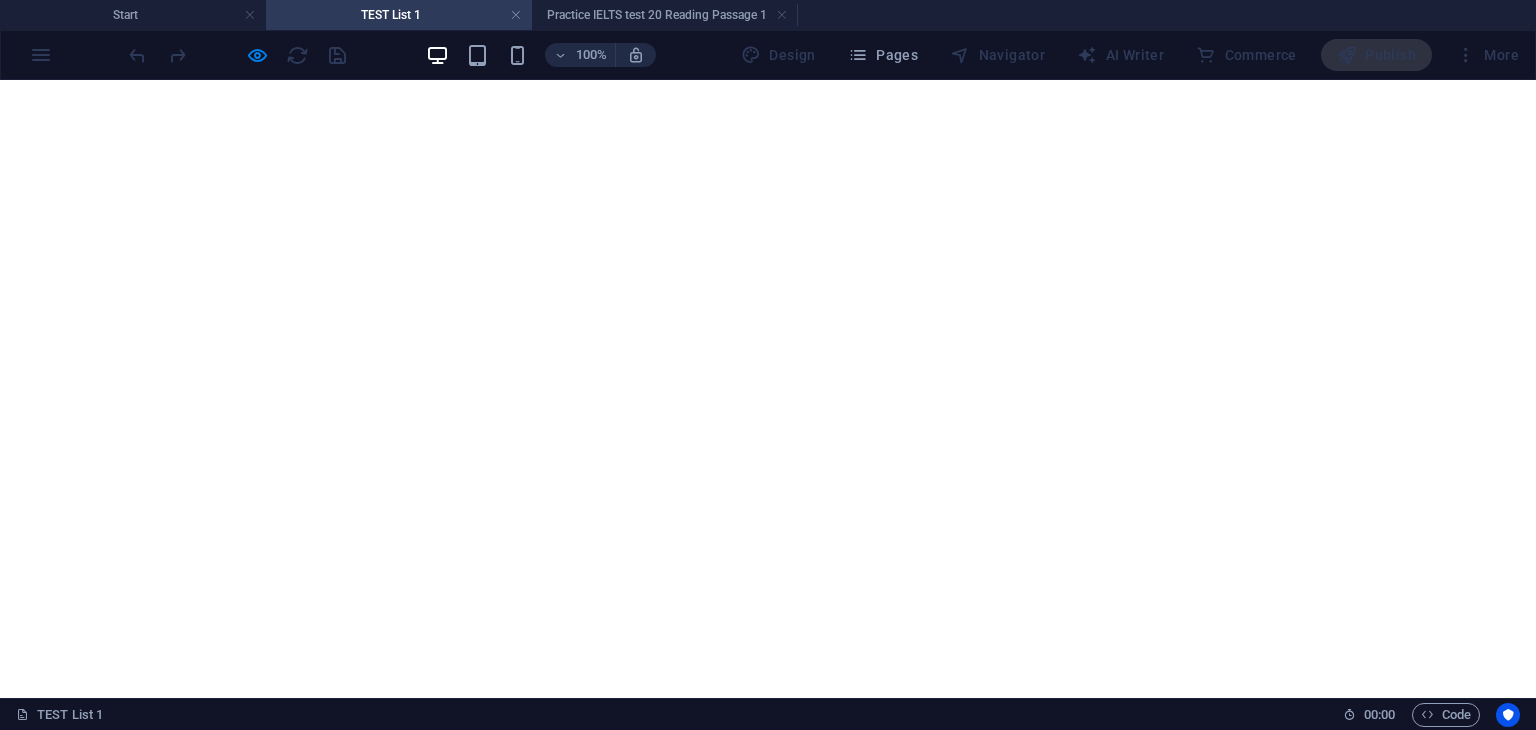scroll, scrollTop: 7300, scrollLeft: 0, axis: vertical 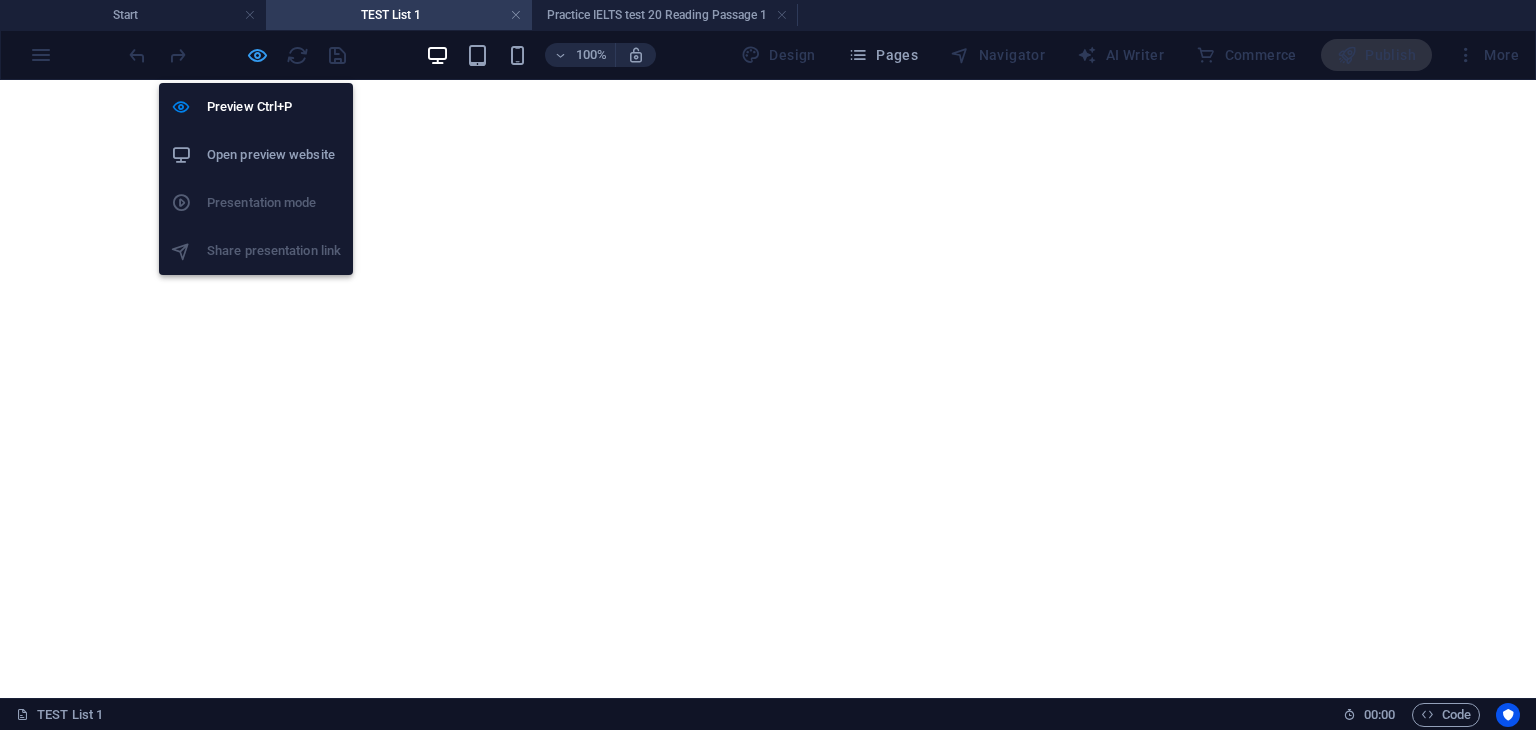 drag, startPoint x: 249, startPoint y: 53, endPoint x: 531, endPoint y: 30, distance: 282.9364 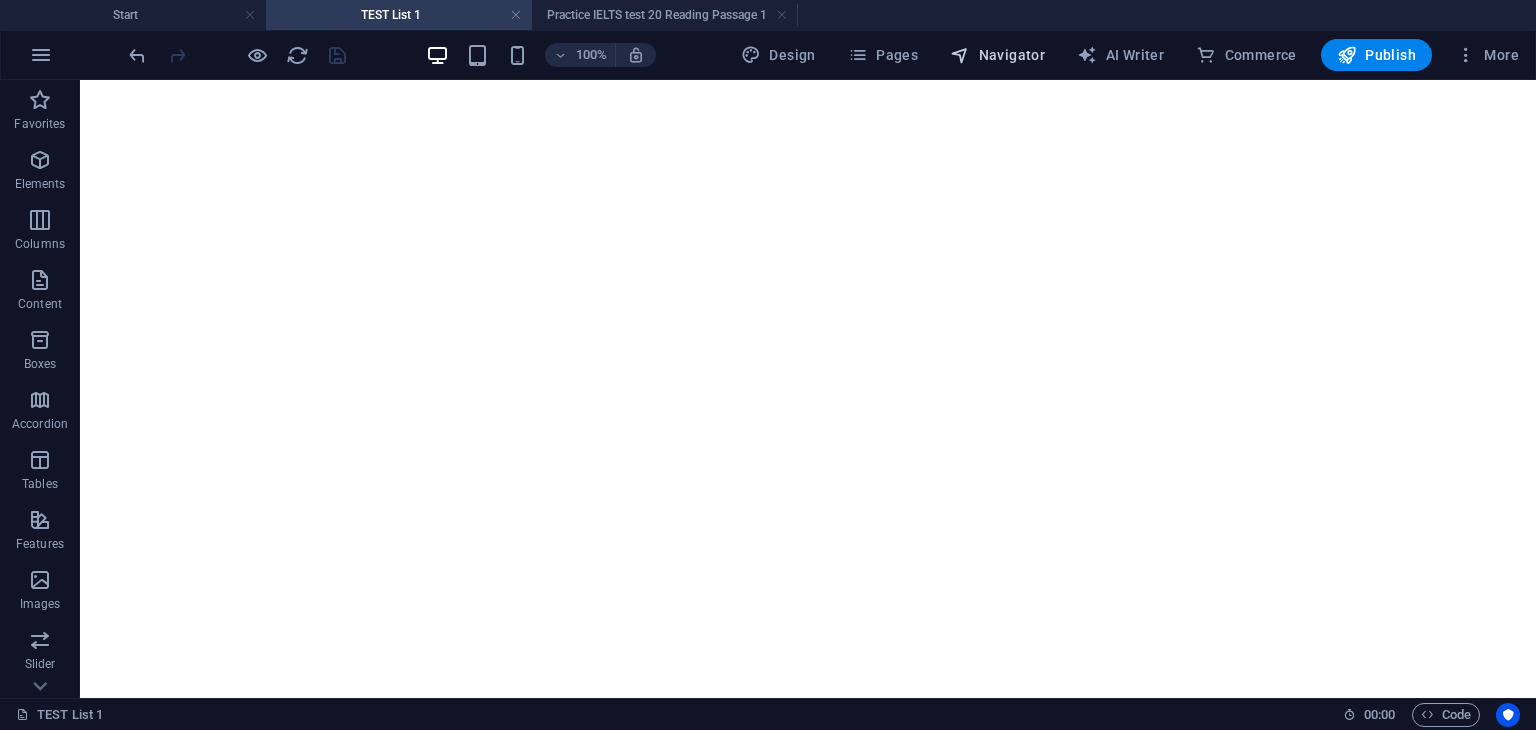 click at bounding box center [960, 55] 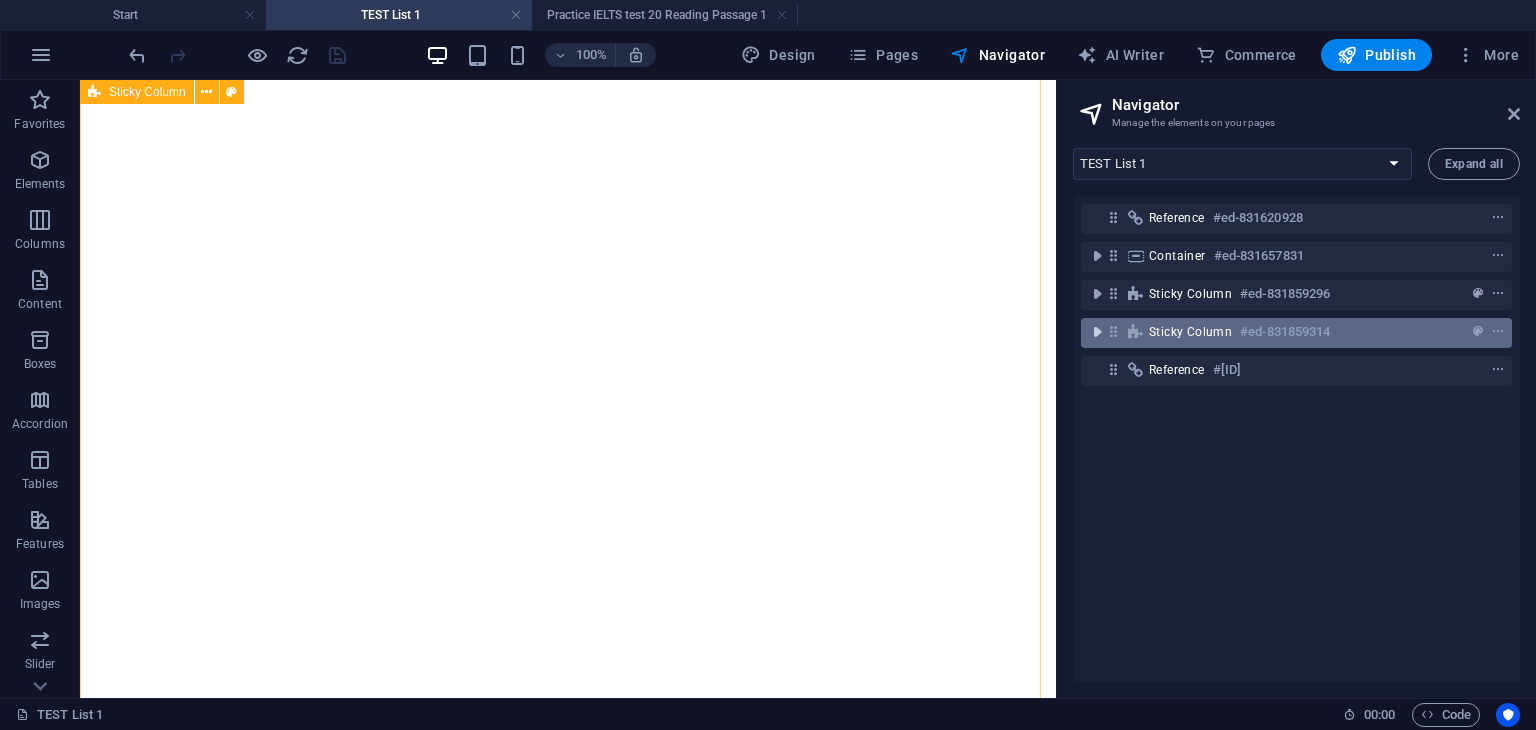 click at bounding box center (1097, 332) 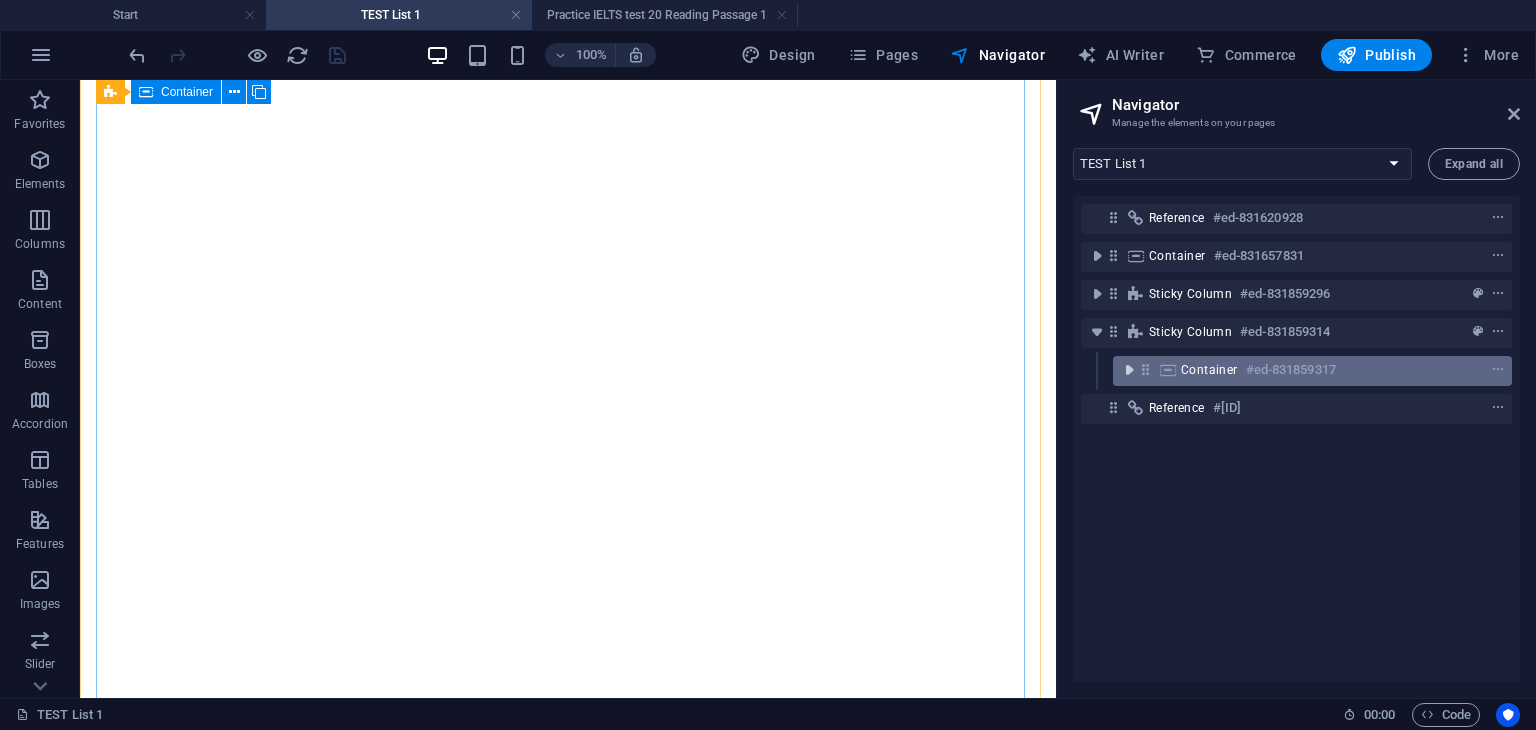 click at bounding box center (1129, 370) 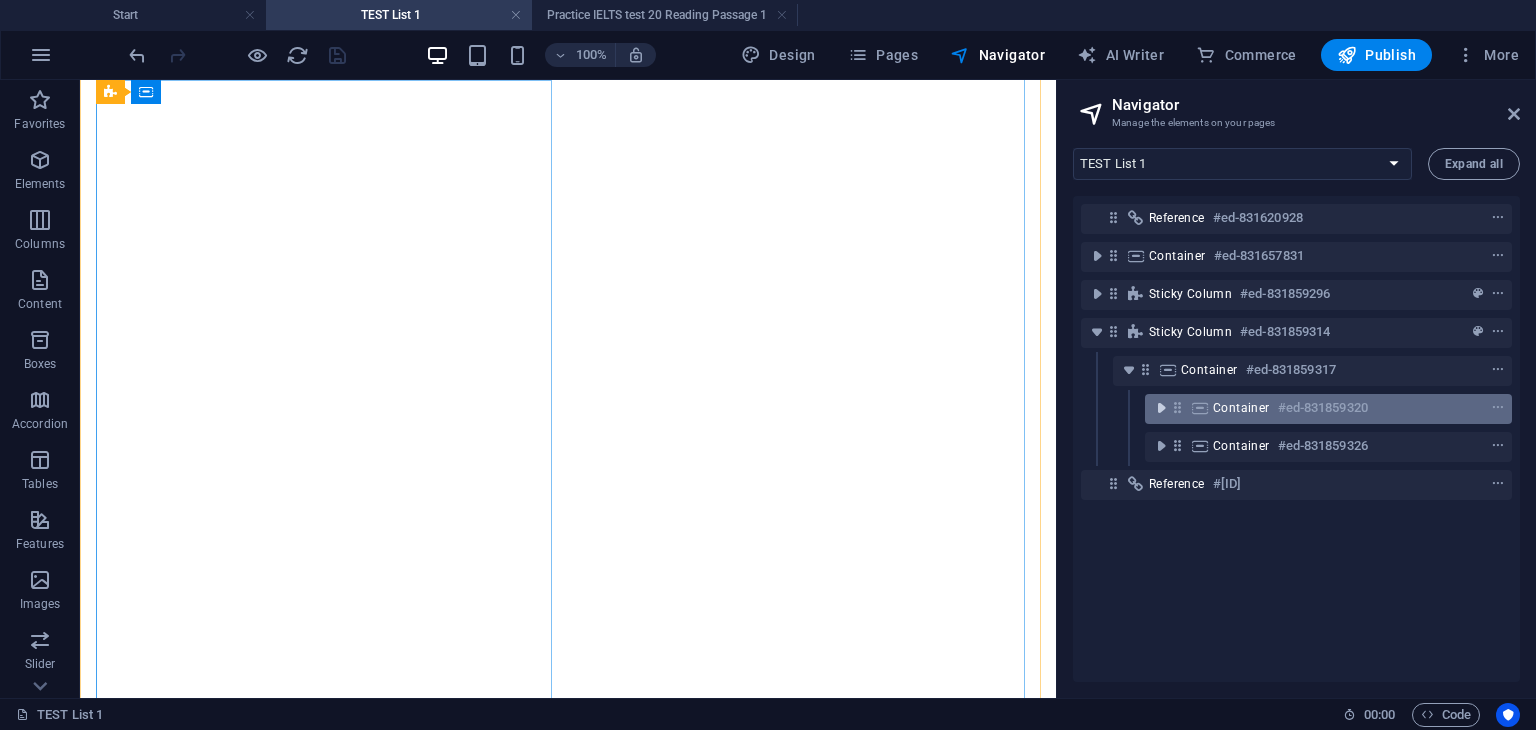 click at bounding box center (1161, 408) 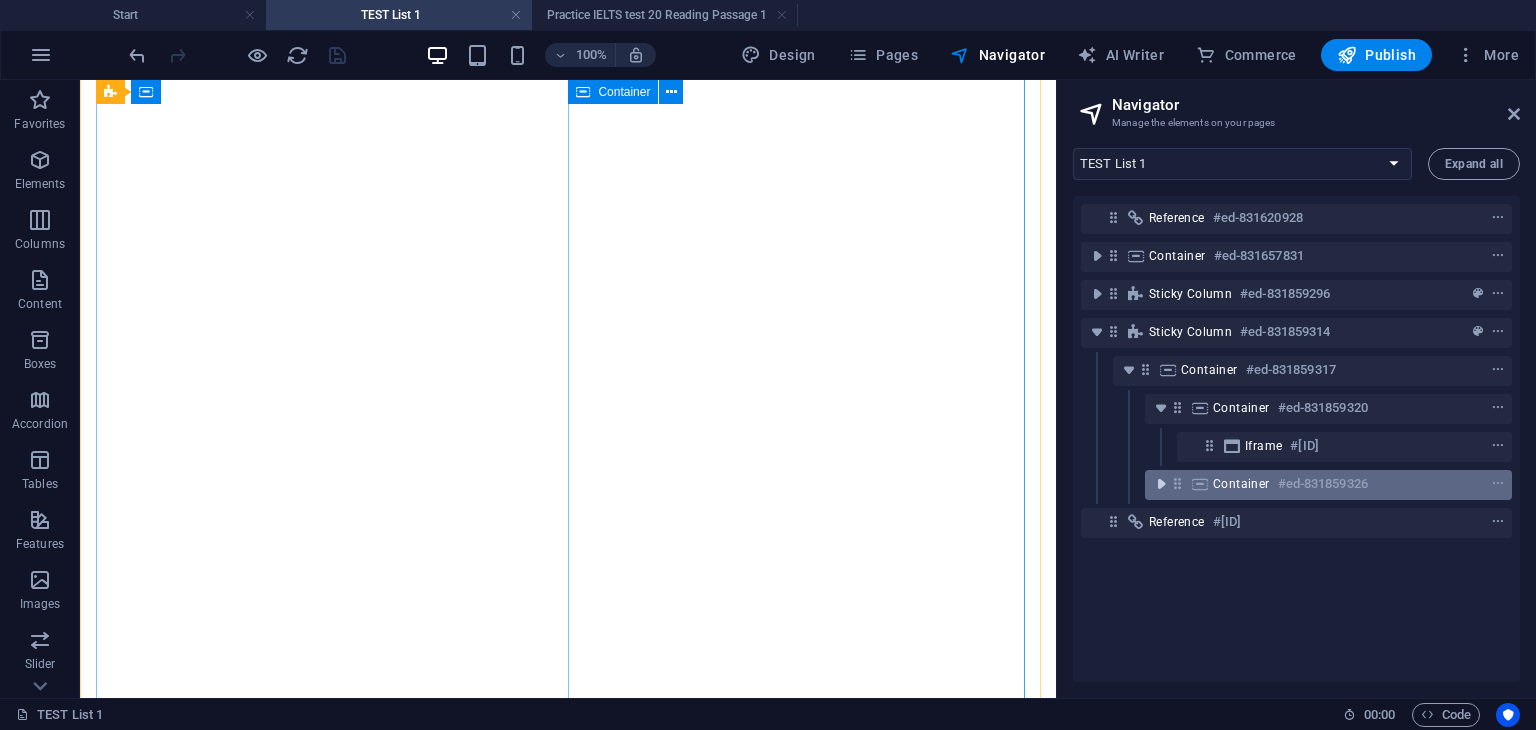 click at bounding box center (1161, 484) 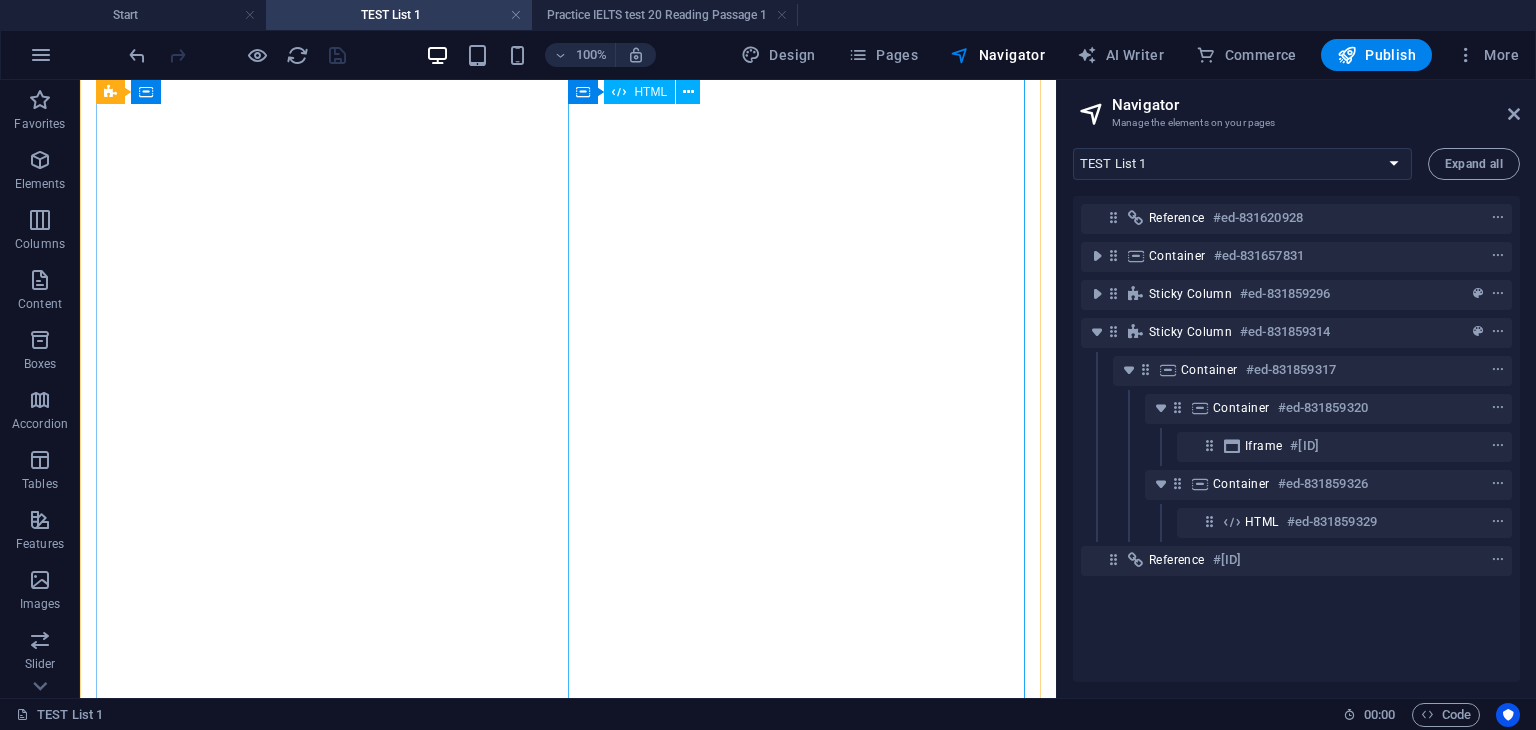 scroll, scrollTop: 6848, scrollLeft: 0, axis: vertical 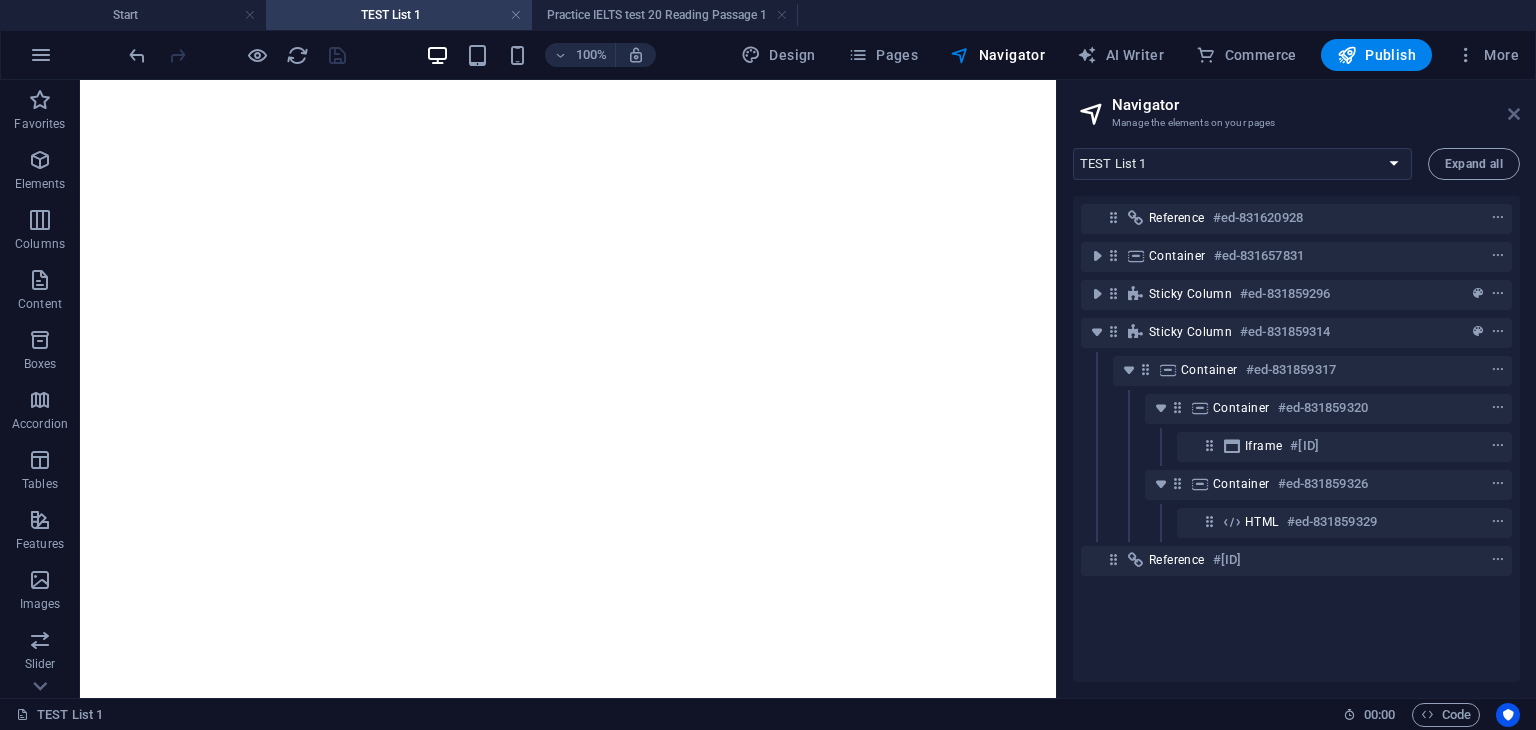 click at bounding box center [1514, 114] 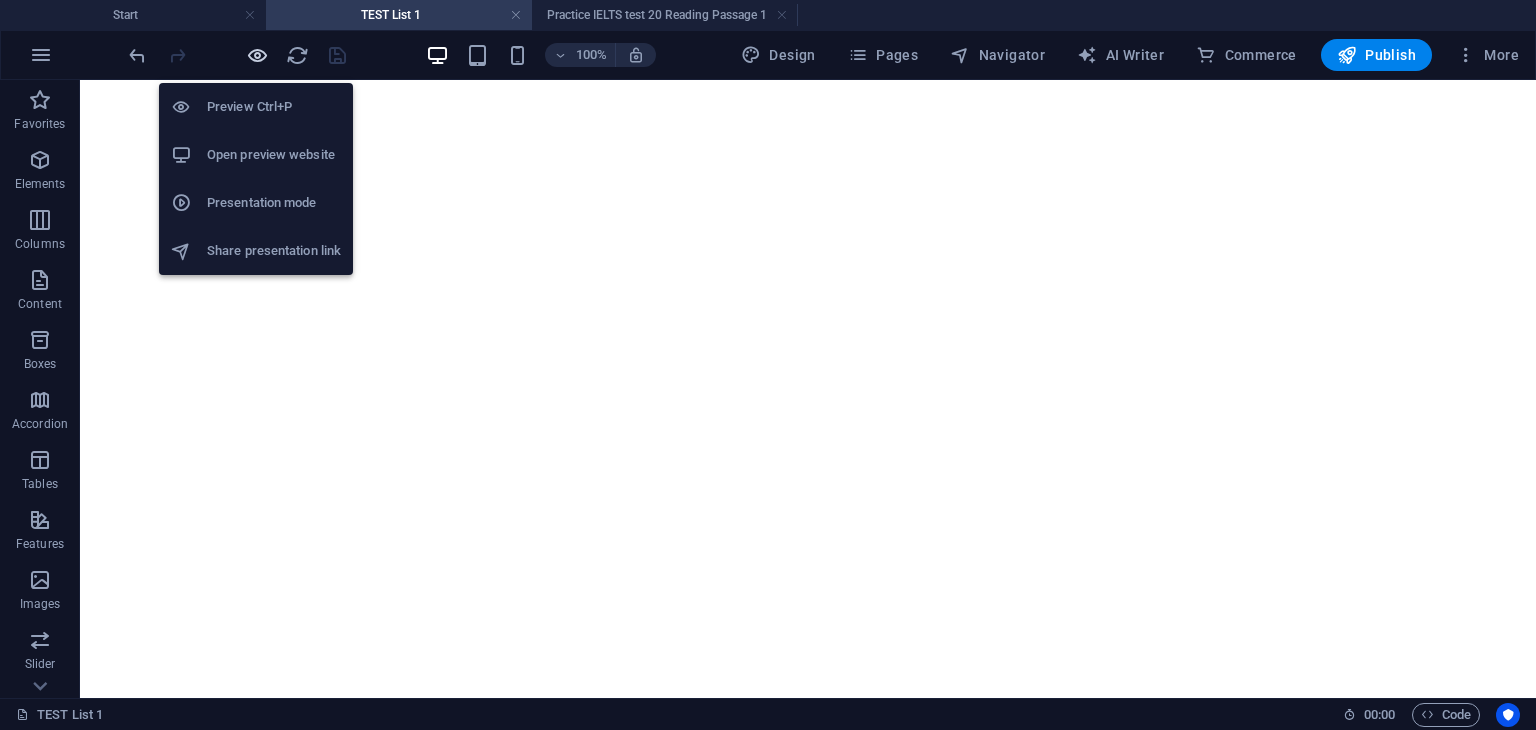 click at bounding box center (257, 55) 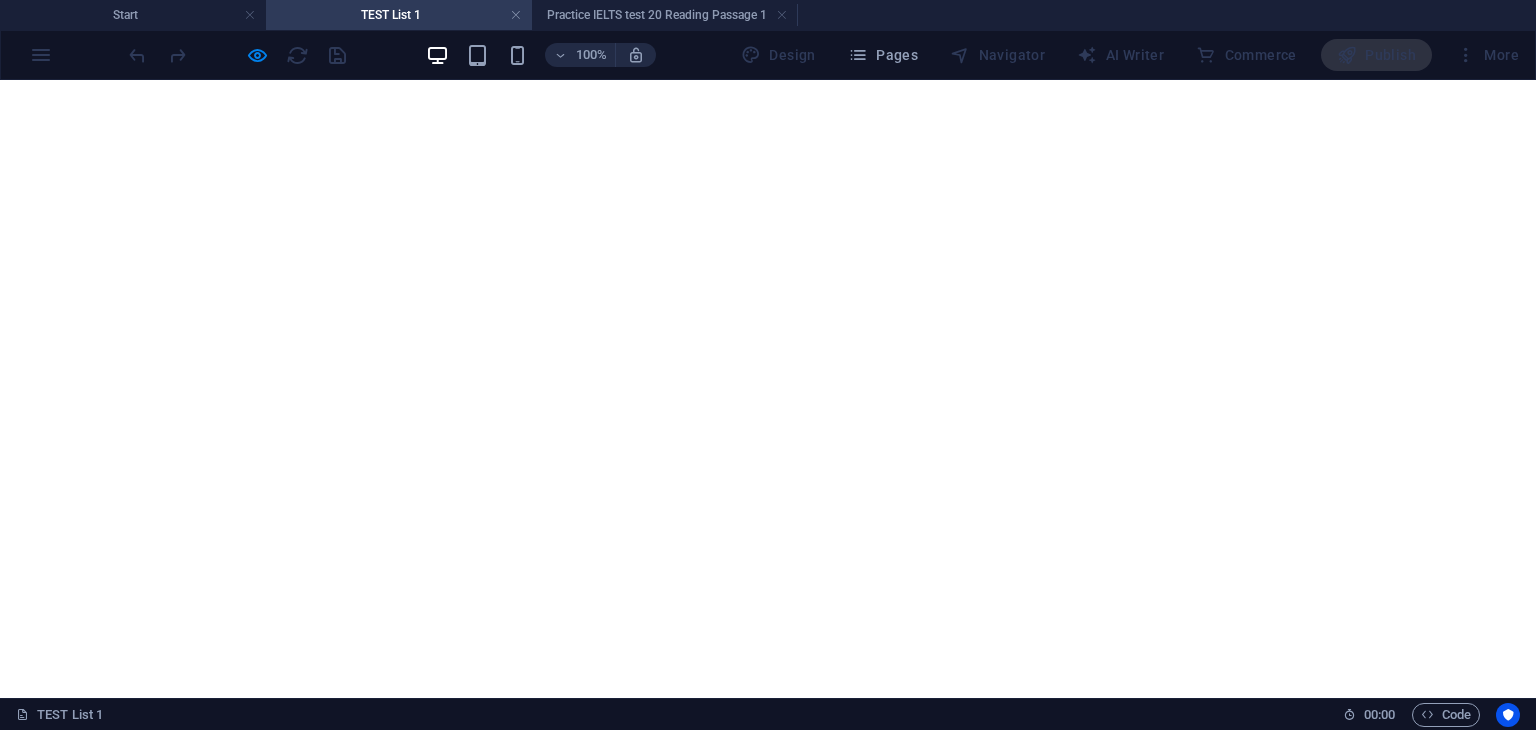 scroll, scrollTop: 3448, scrollLeft: 0, axis: vertical 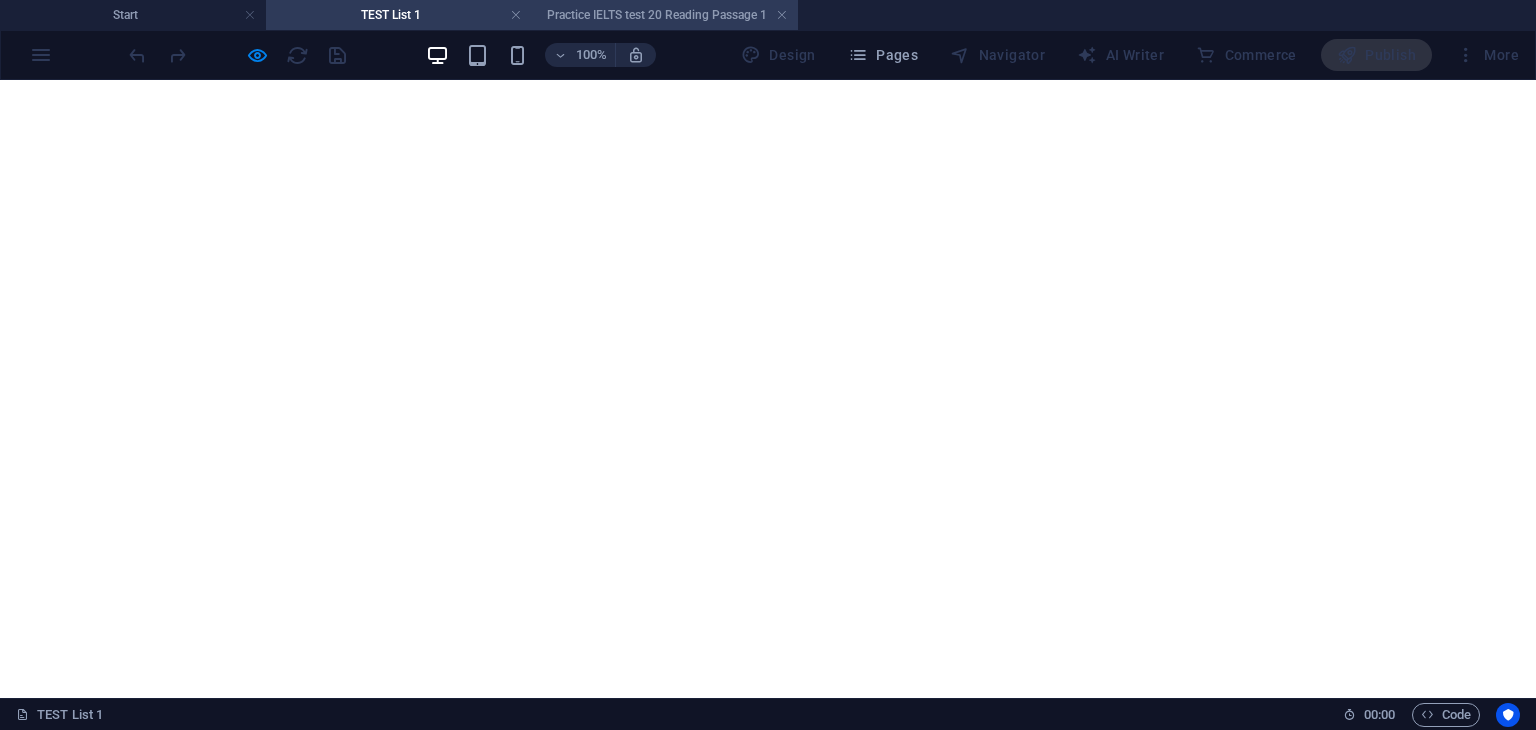 click on "Practice IELTS test 20 Reading Passage 1" at bounding box center (665, 15) 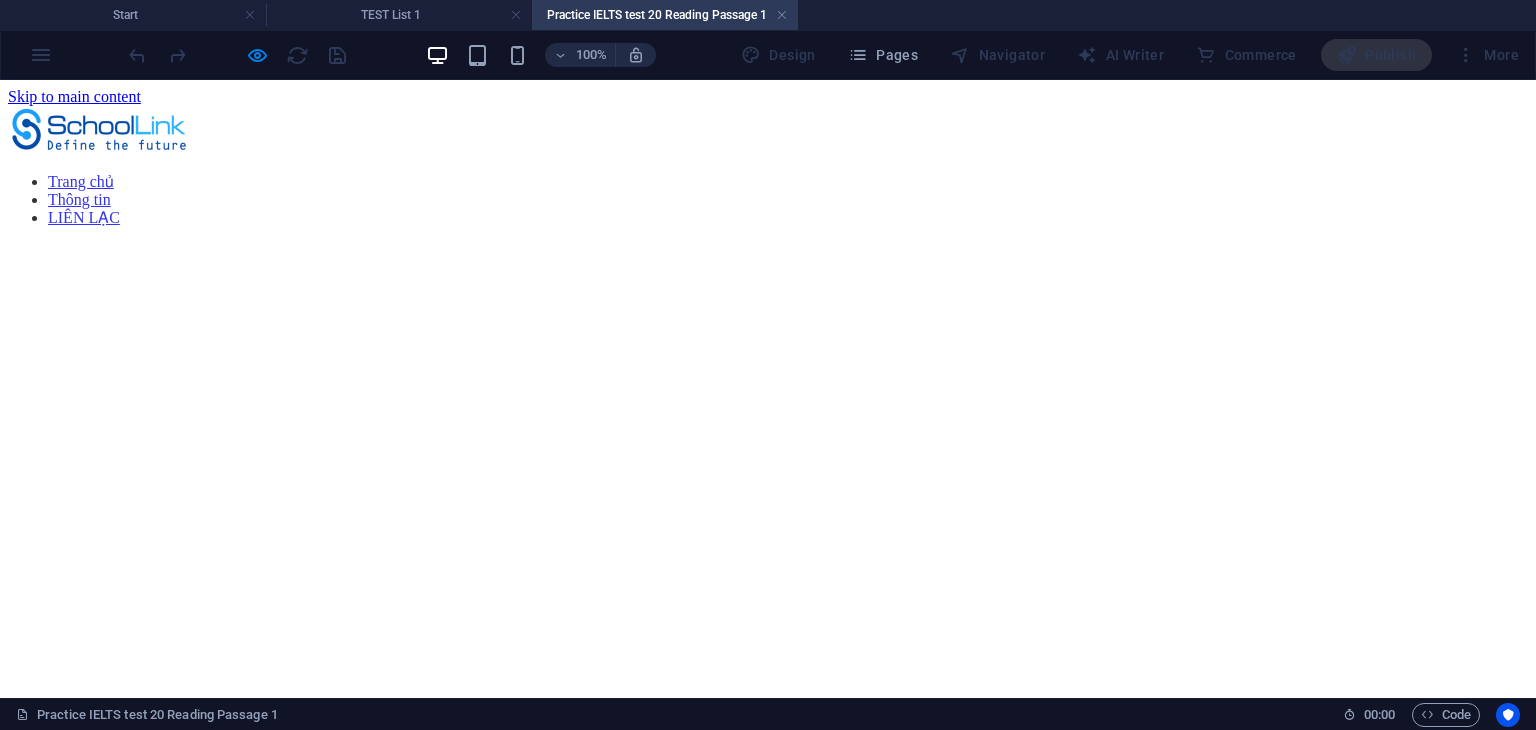 scroll, scrollTop: 0, scrollLeft: 0, axis: both 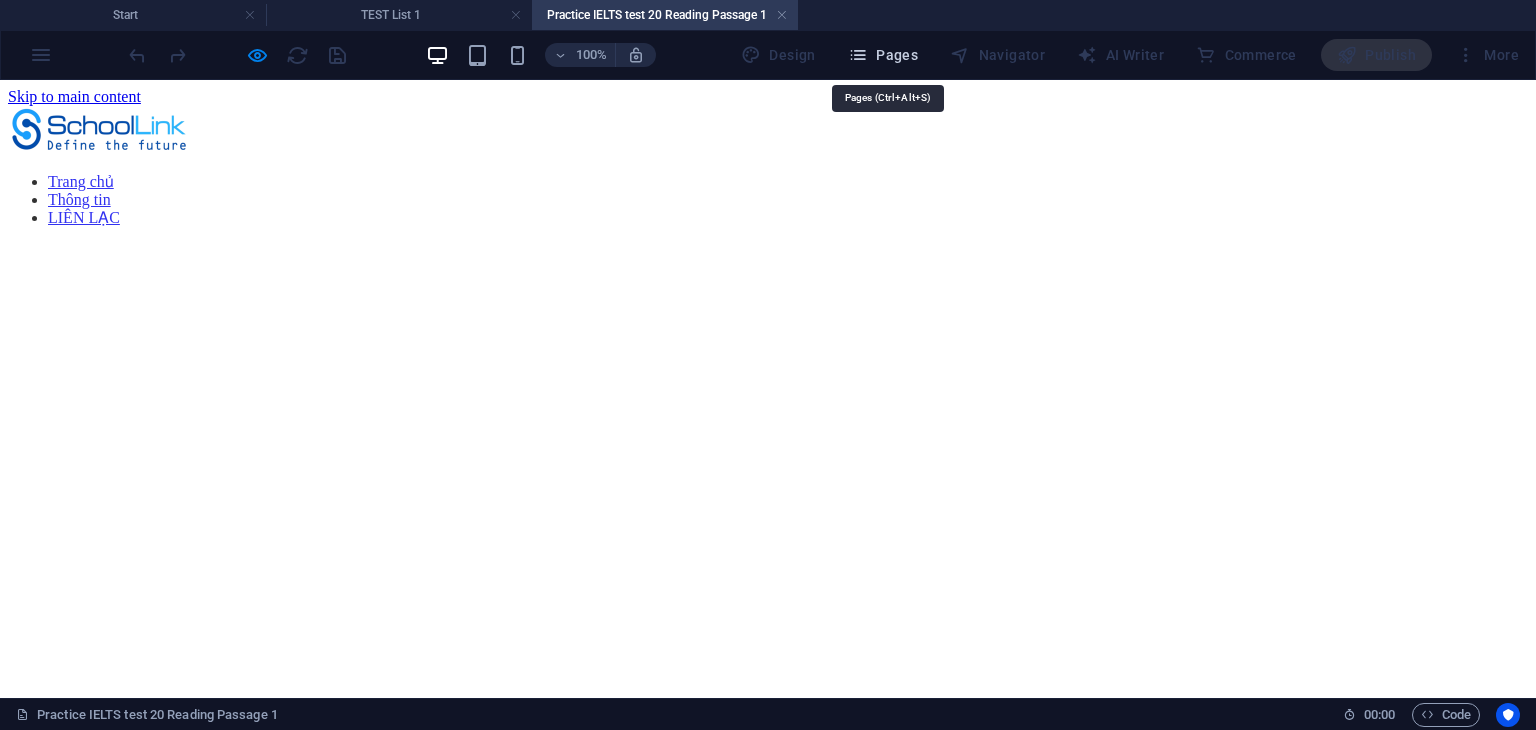 click on "Pages" at bounding box center [883, 55] 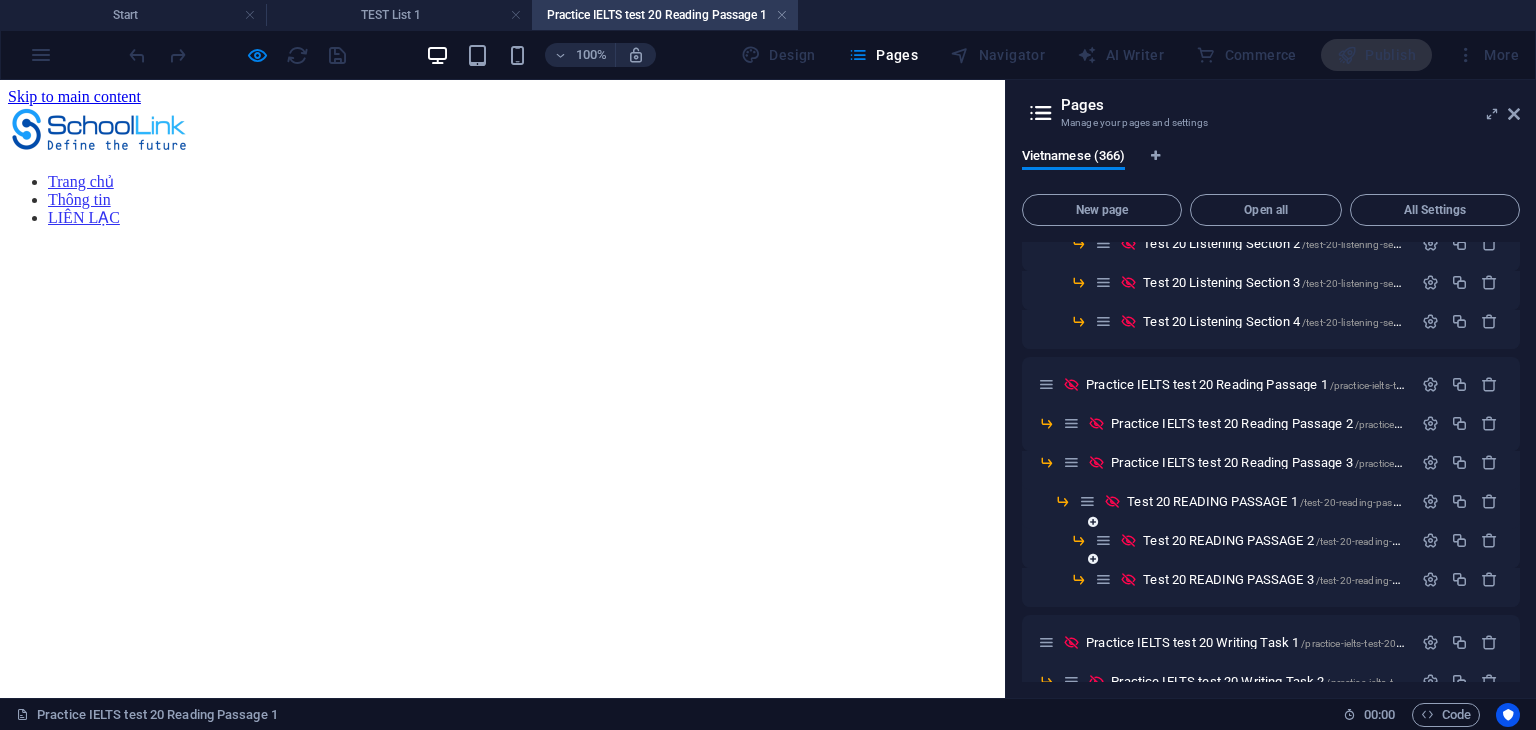 scroll, scrollTop: 600, scrollLeft: 0, axis: vertical 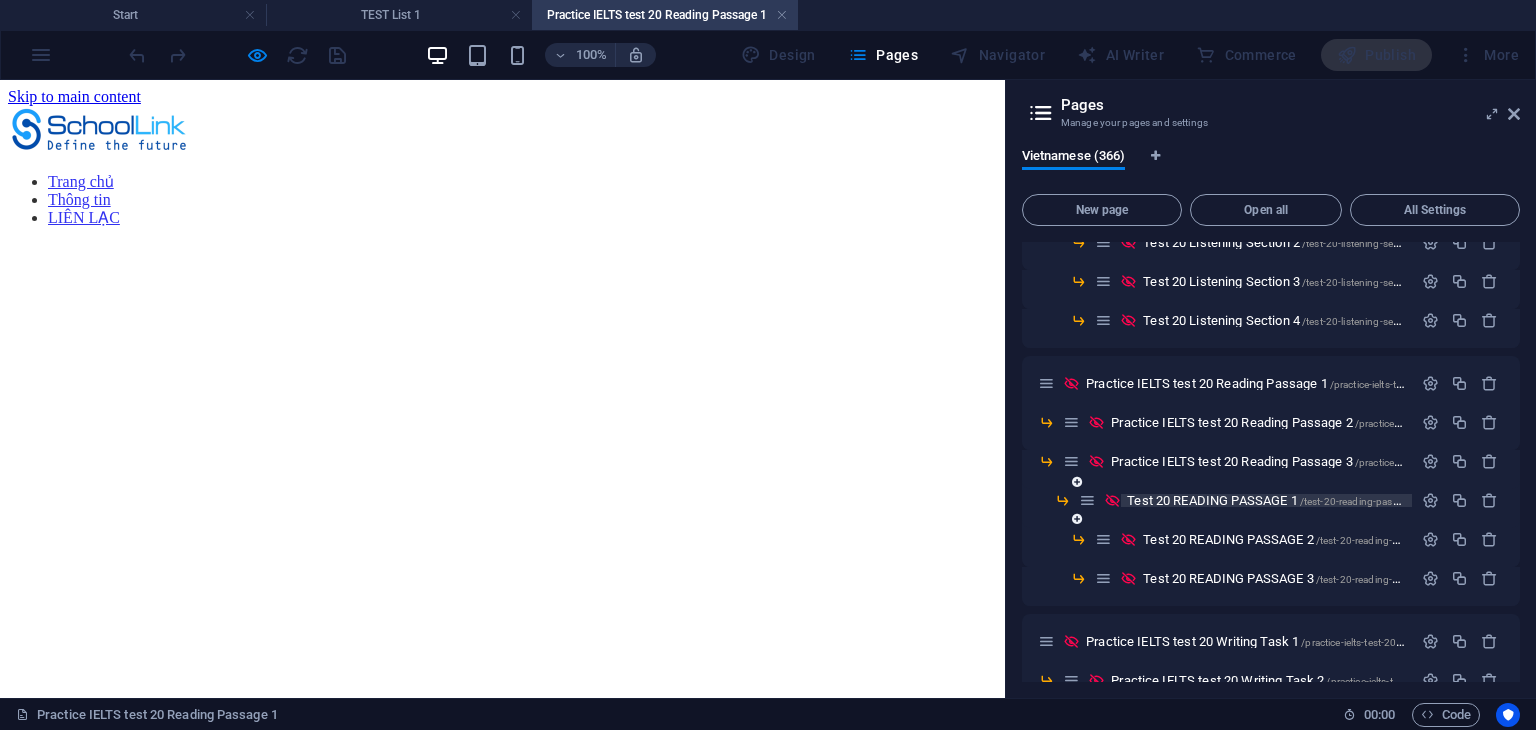 click on "Test 20 READING PASSAGE 1 /test-20-reading-passage-1" at bounding box center [1275, 500] 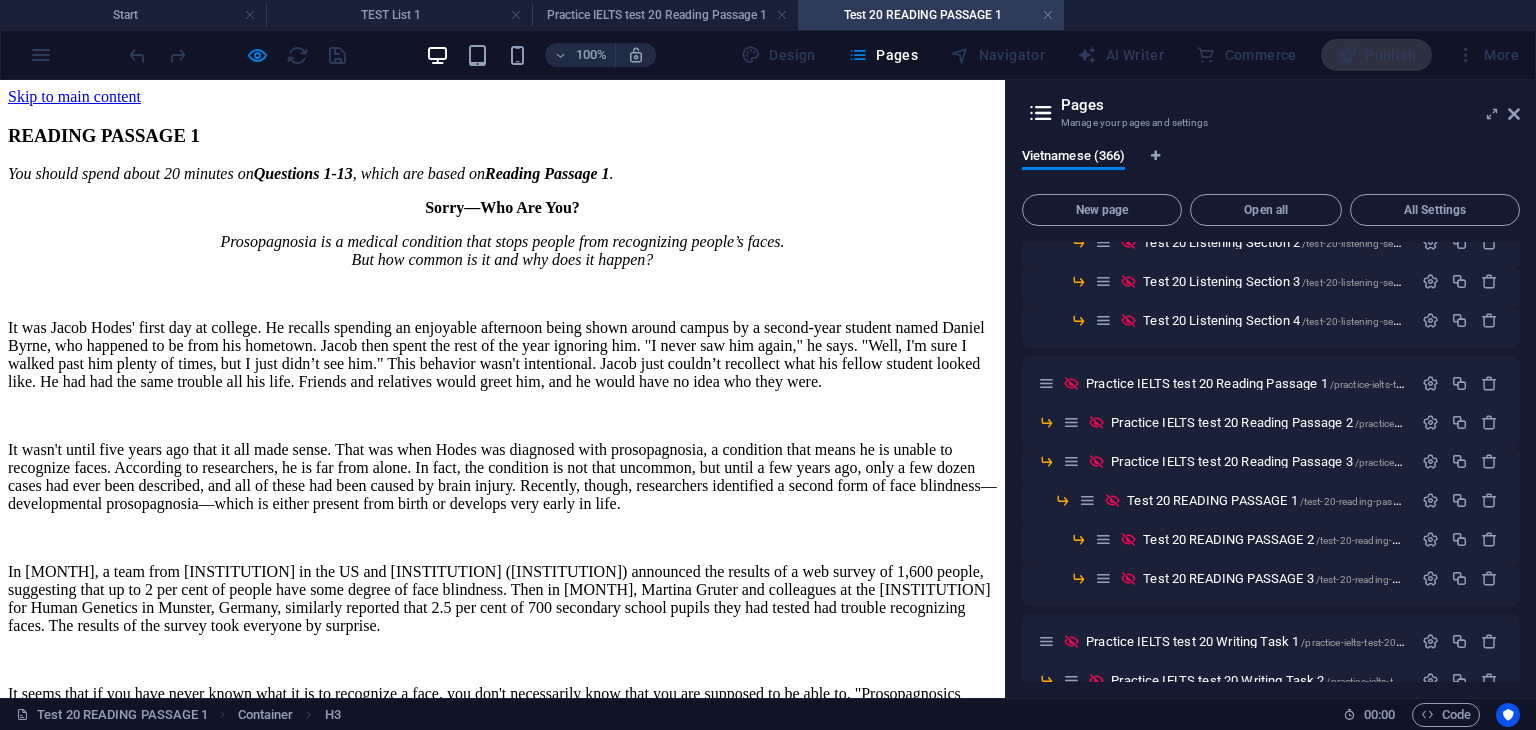 scroll, scrollTop: 0, scrollLeft: 0, axis: both 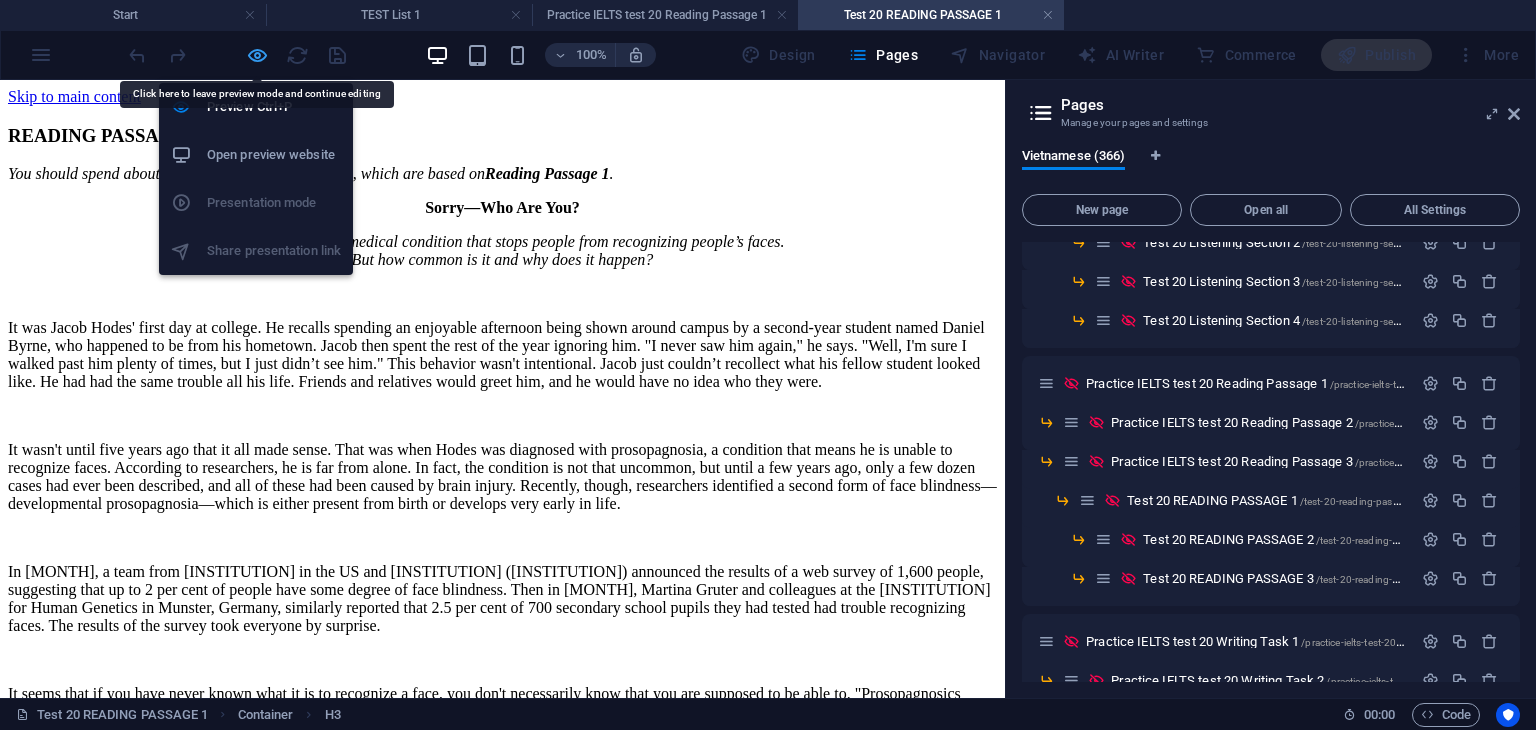 click at bounding box center [257, 55] 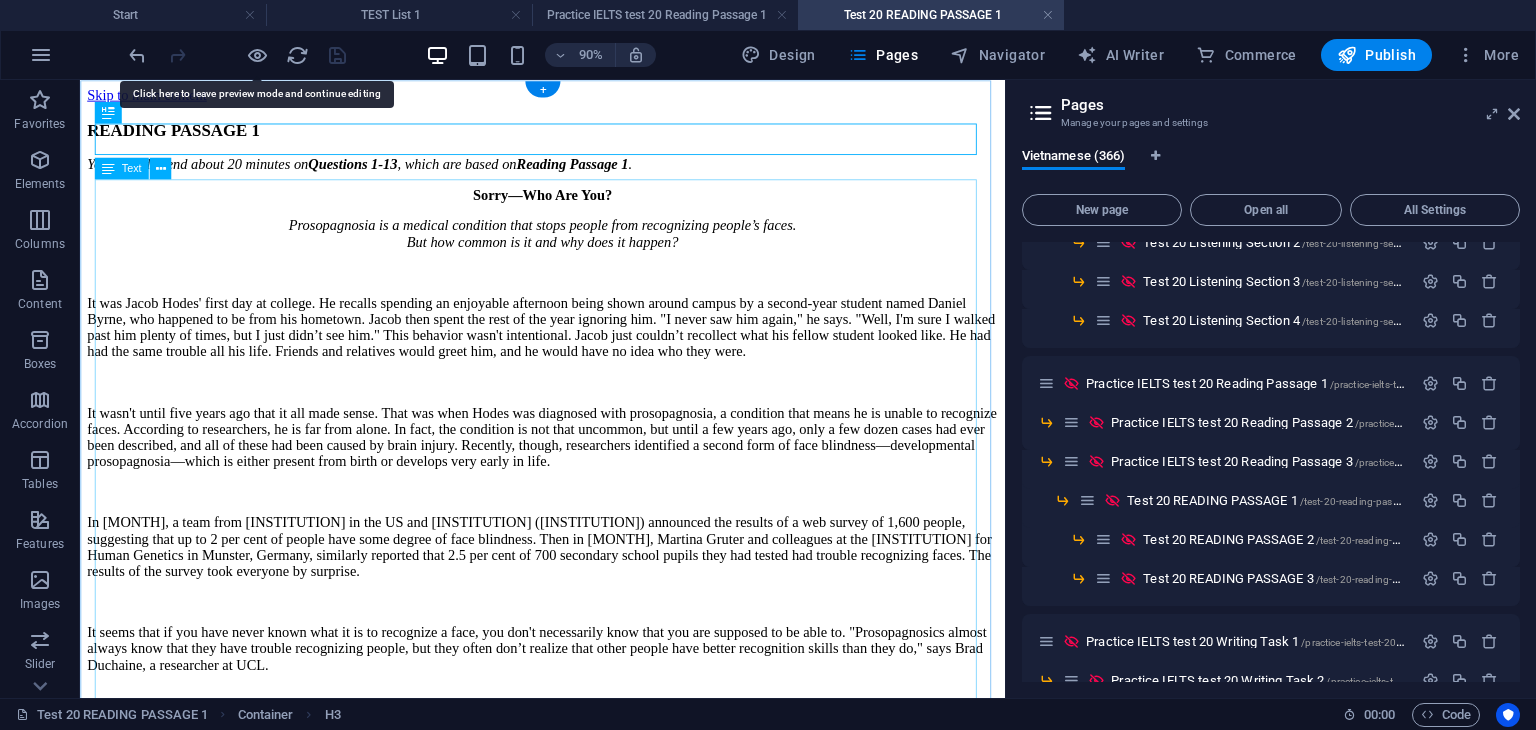 click on "Sorry—Who Are You? Prosopagnosia is a medical condition that stops people from recognizing people’s faces.  But how common is it and why does it happen? It was Jacob Hodes' first day at college. He recalls spending an enjoyable afternoon being shown around campus by a second-year student named Daniel Byrne, who happened to be from his hometown. Jacob then spent the rest of the year ignoring him. "I never saw him again," he says. "Well, I'm sure I walked past him plenty of times, but I just didn’t see him." This behavior wasn't intentional. Jacob just couldn’t recollect what his fellow student looked like. He had had the same trouble all his life. Friends and relatives would greet him, and he would have no idea who they were." at bounding box center (594, 794) 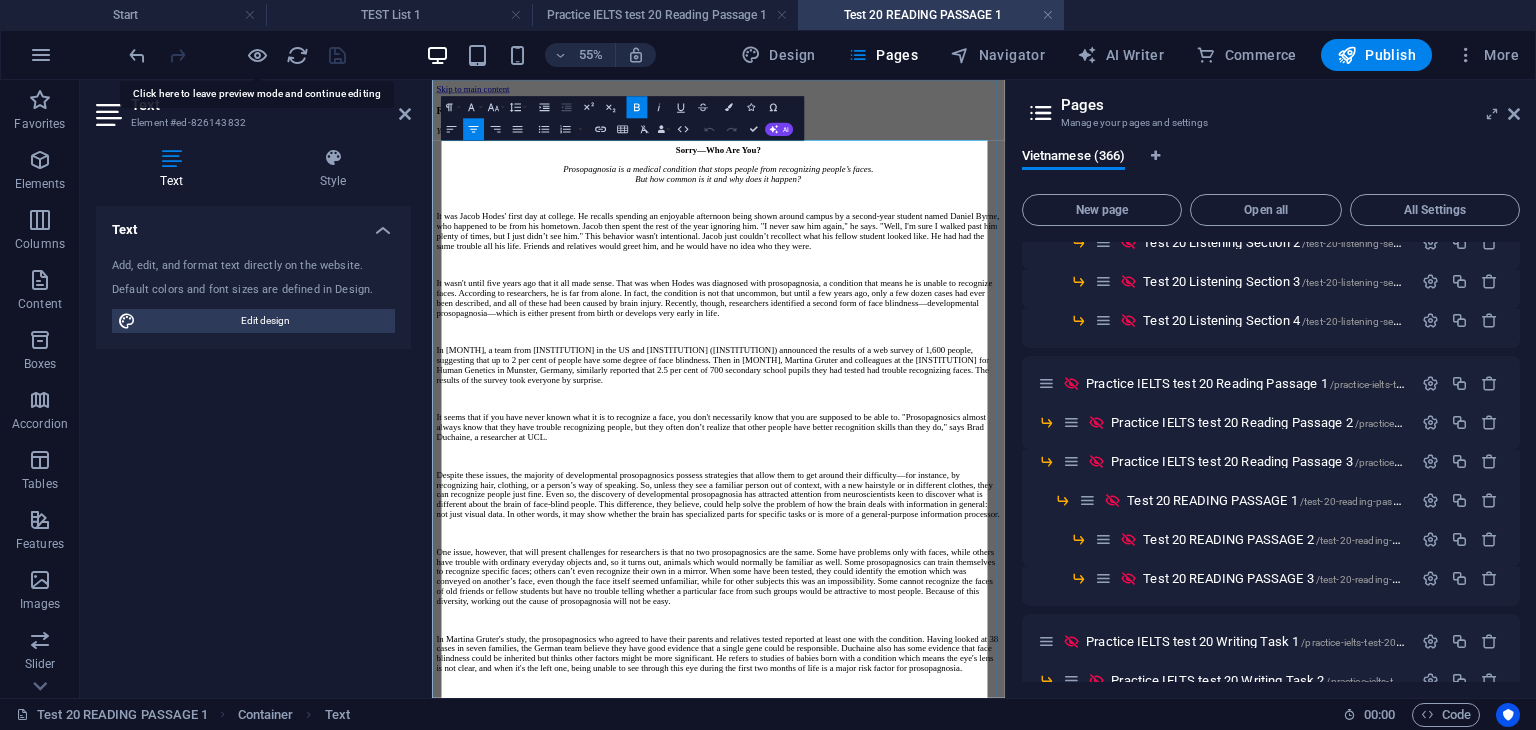 click on "Prosopagnosia is a medical condition that stops people from recognizing people’s faces.  But how common is it and why does it happen?" at bounding box center (952, 251) 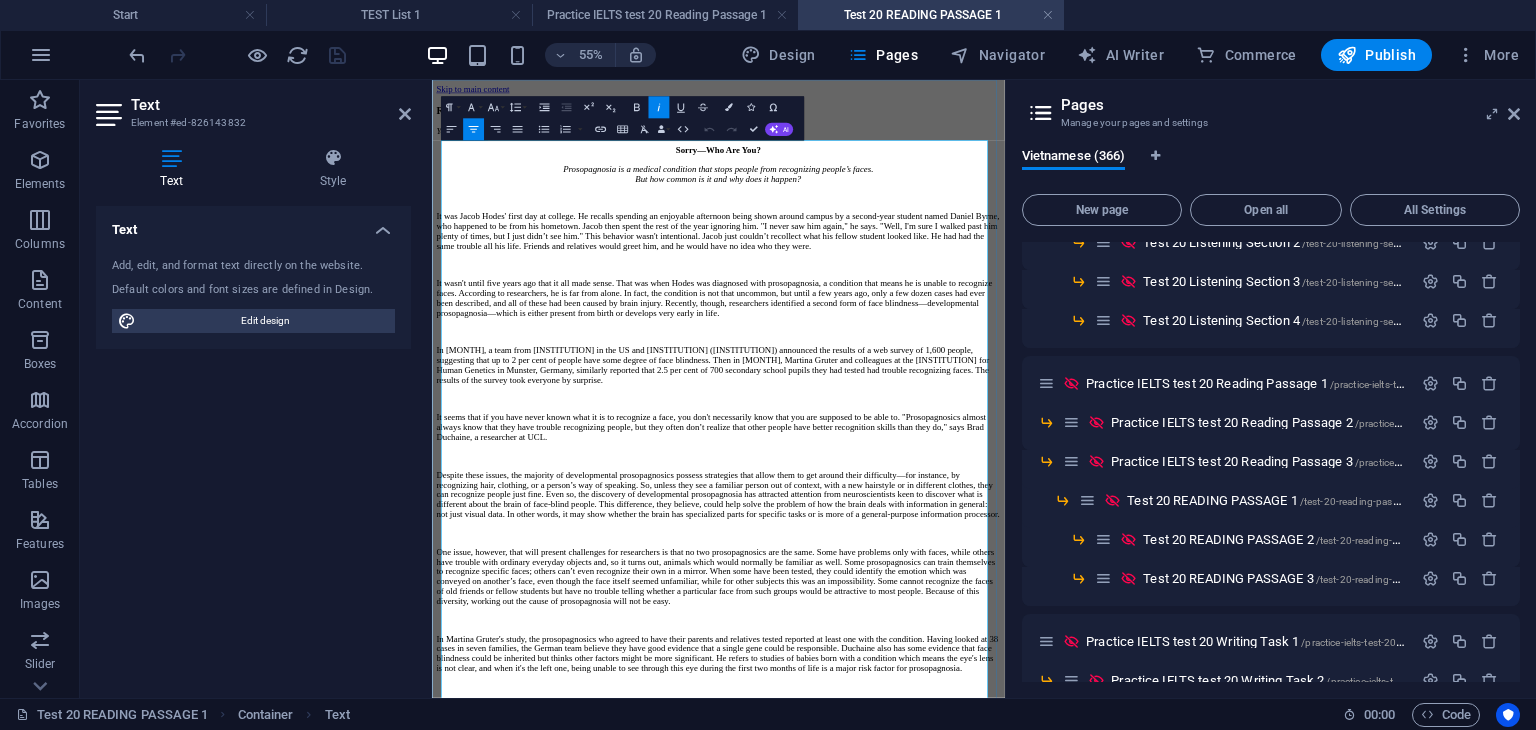 type 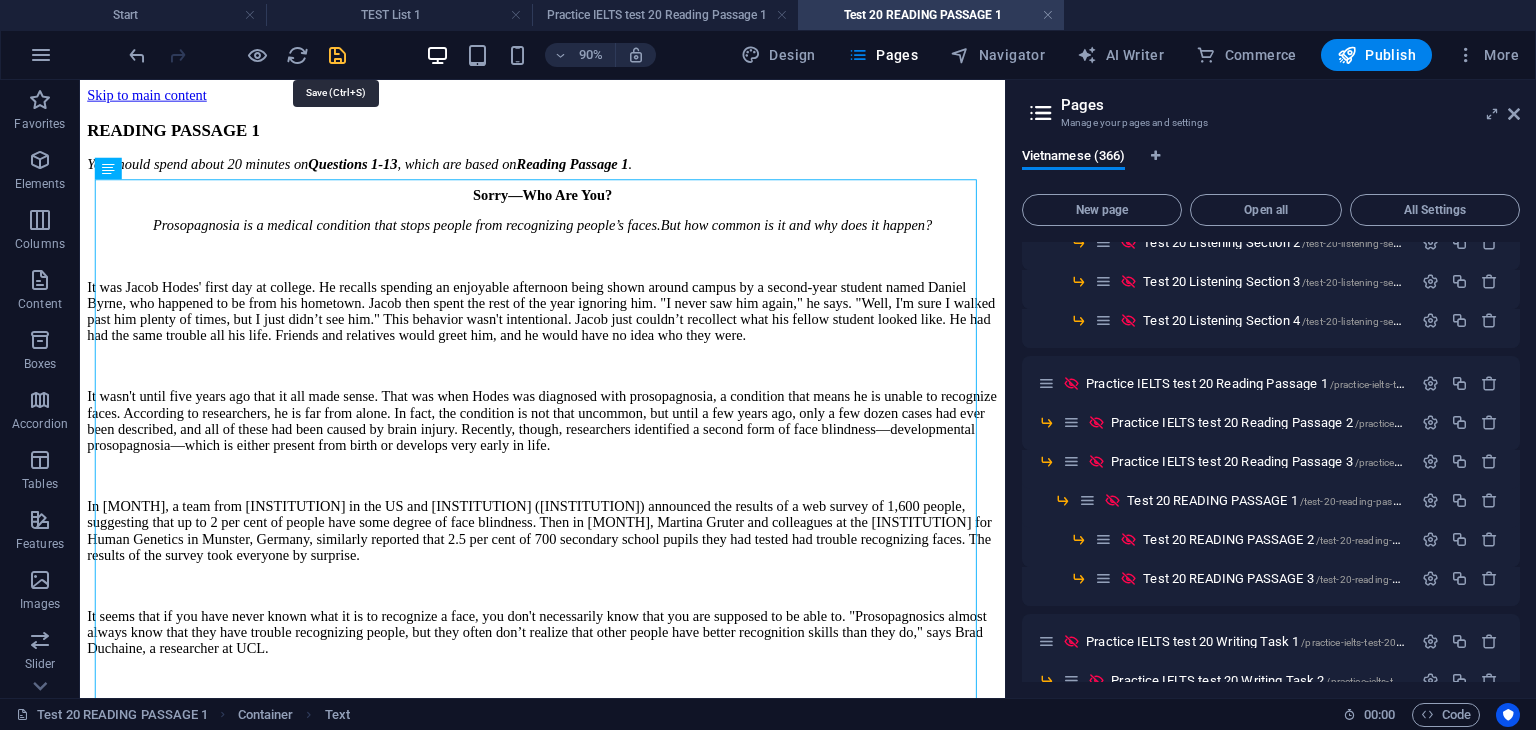 click at bounding box center [337, 55] 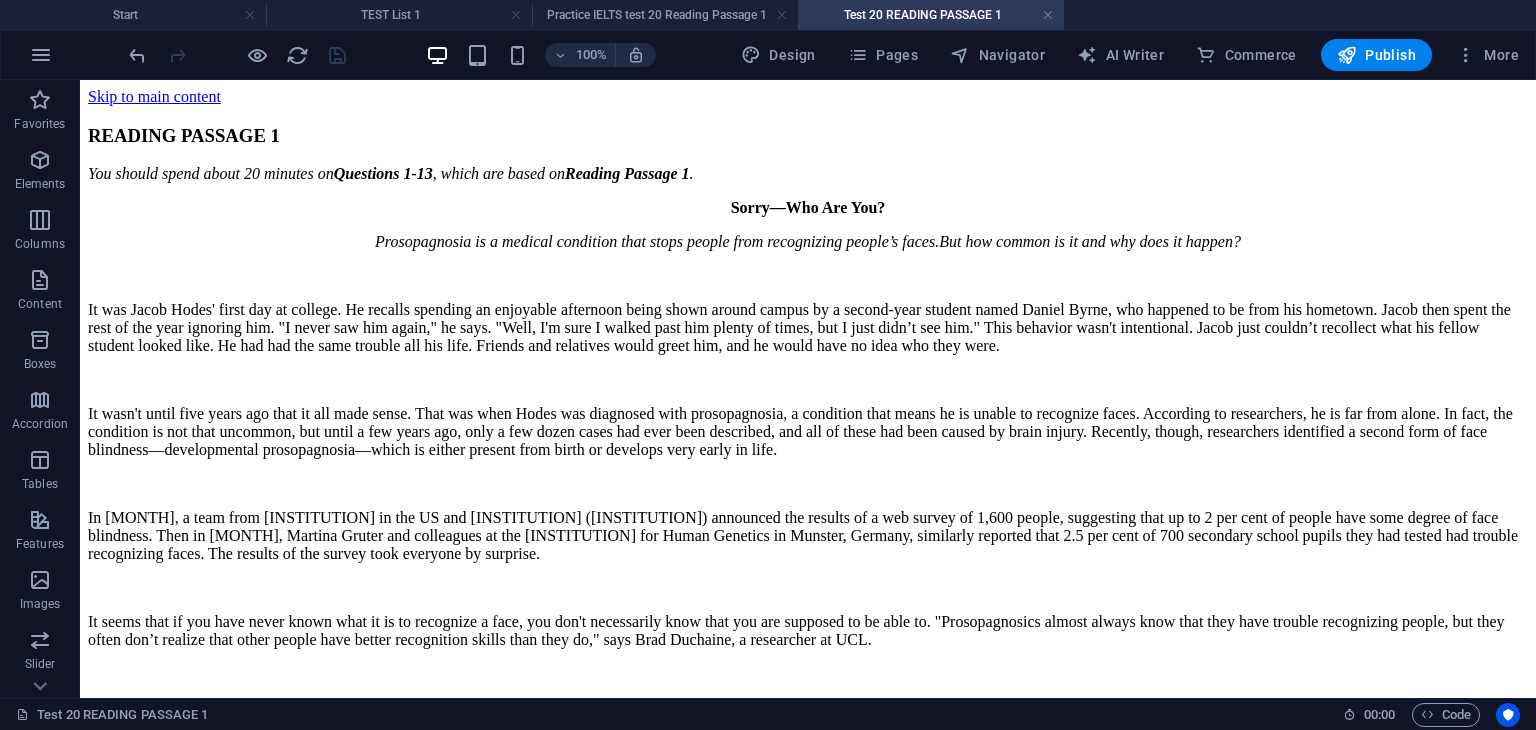 click on "Test 20 READING PASSAGE 1" at bounding box center (931, 15) 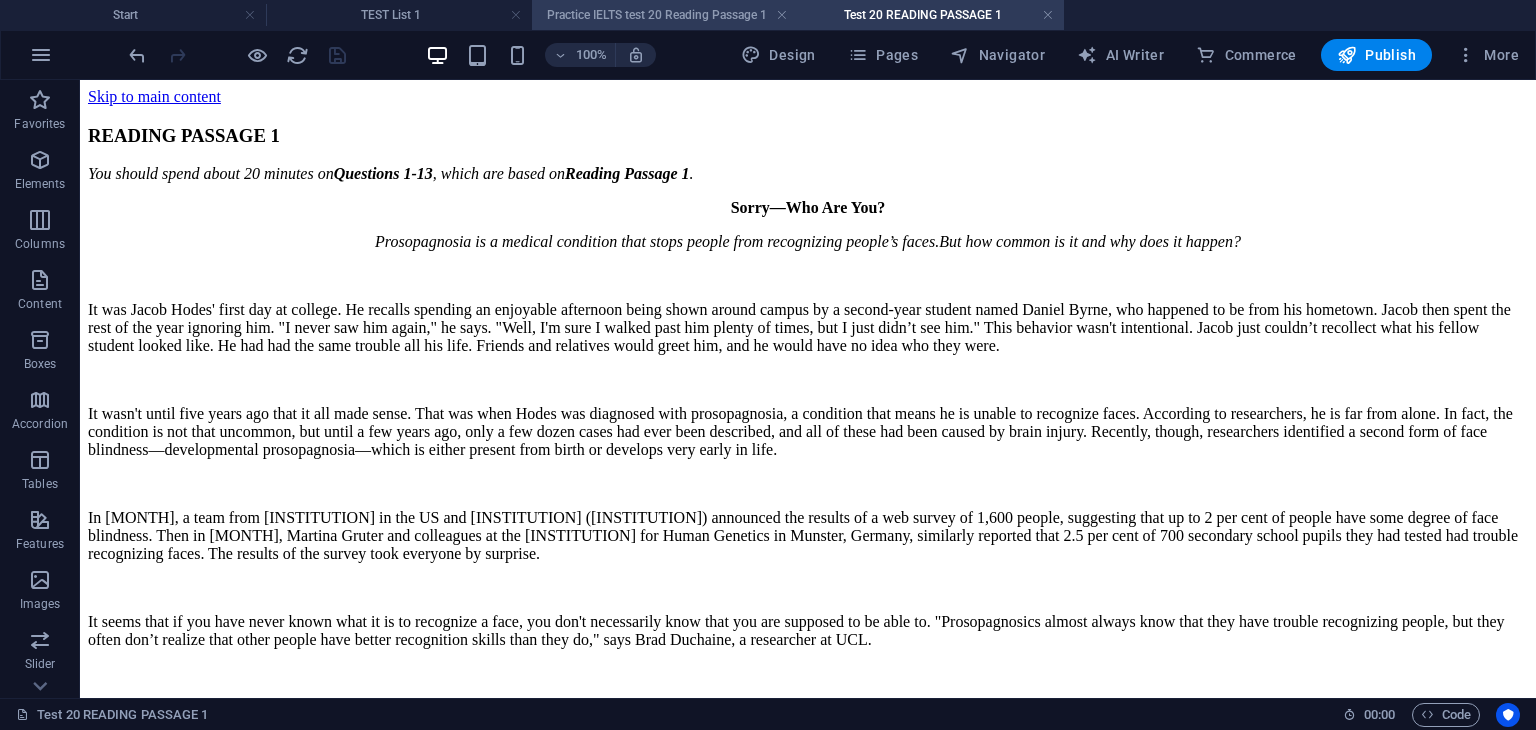 click on "Practice IELTS test 20 Reading Passage 1" at bounding box center [665, 15] 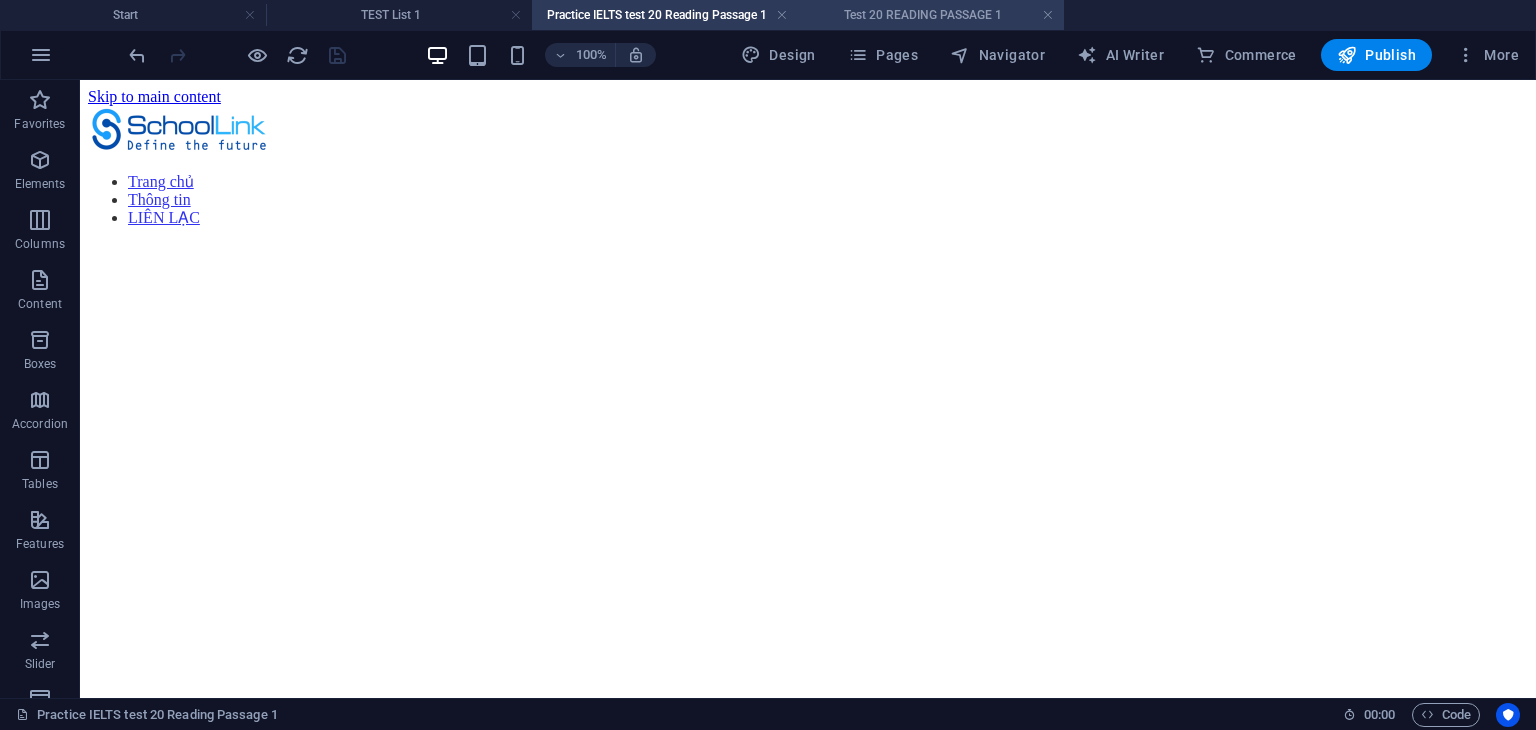 click on "Test 20 READING PASSAGE 1" at bounding box center [931, 15] 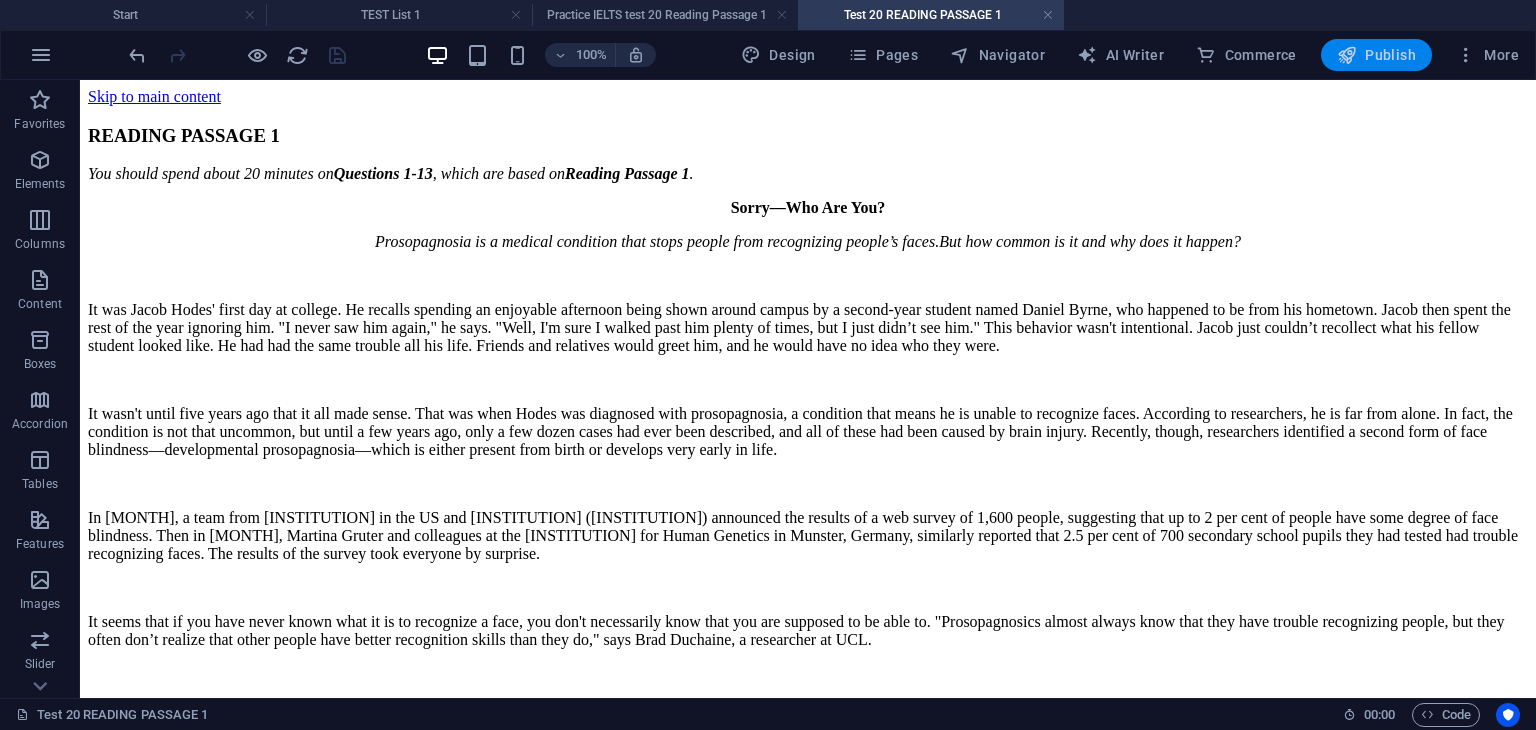 click on "Publish" at bounding box center [1376, 55] 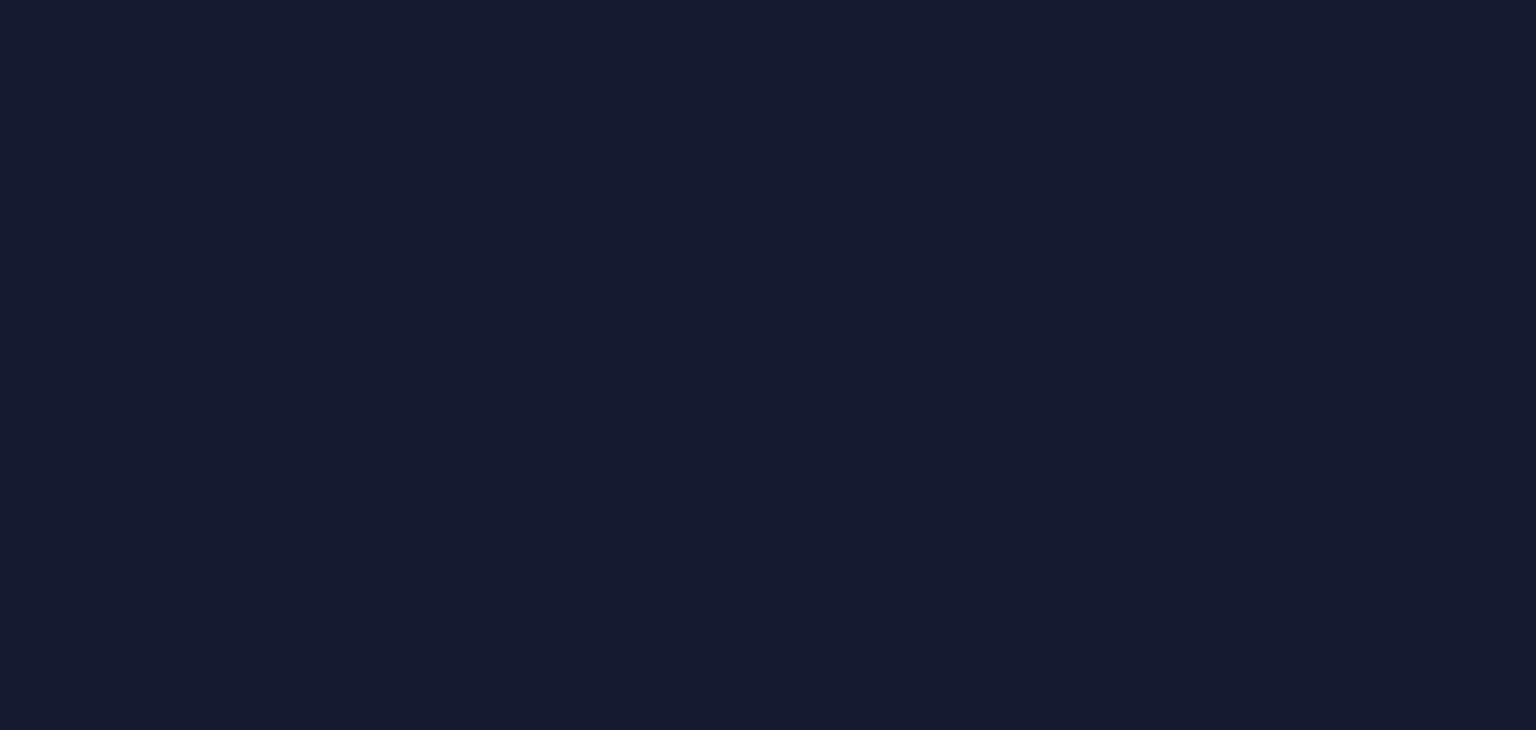 scroll, scrollTop: 0, scrollLeft: 0, axis: both 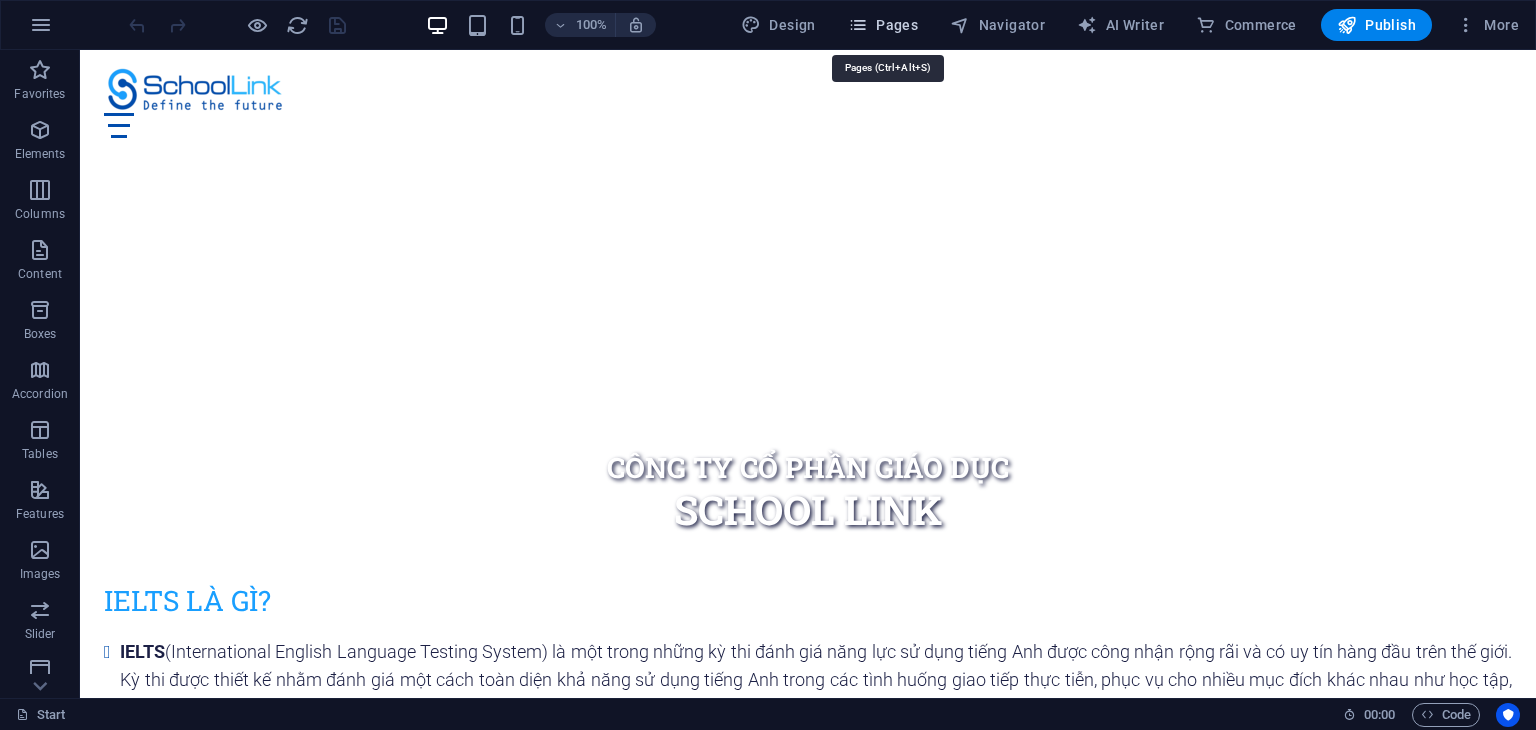 click on "Pages" at bounding box center [883, 25] 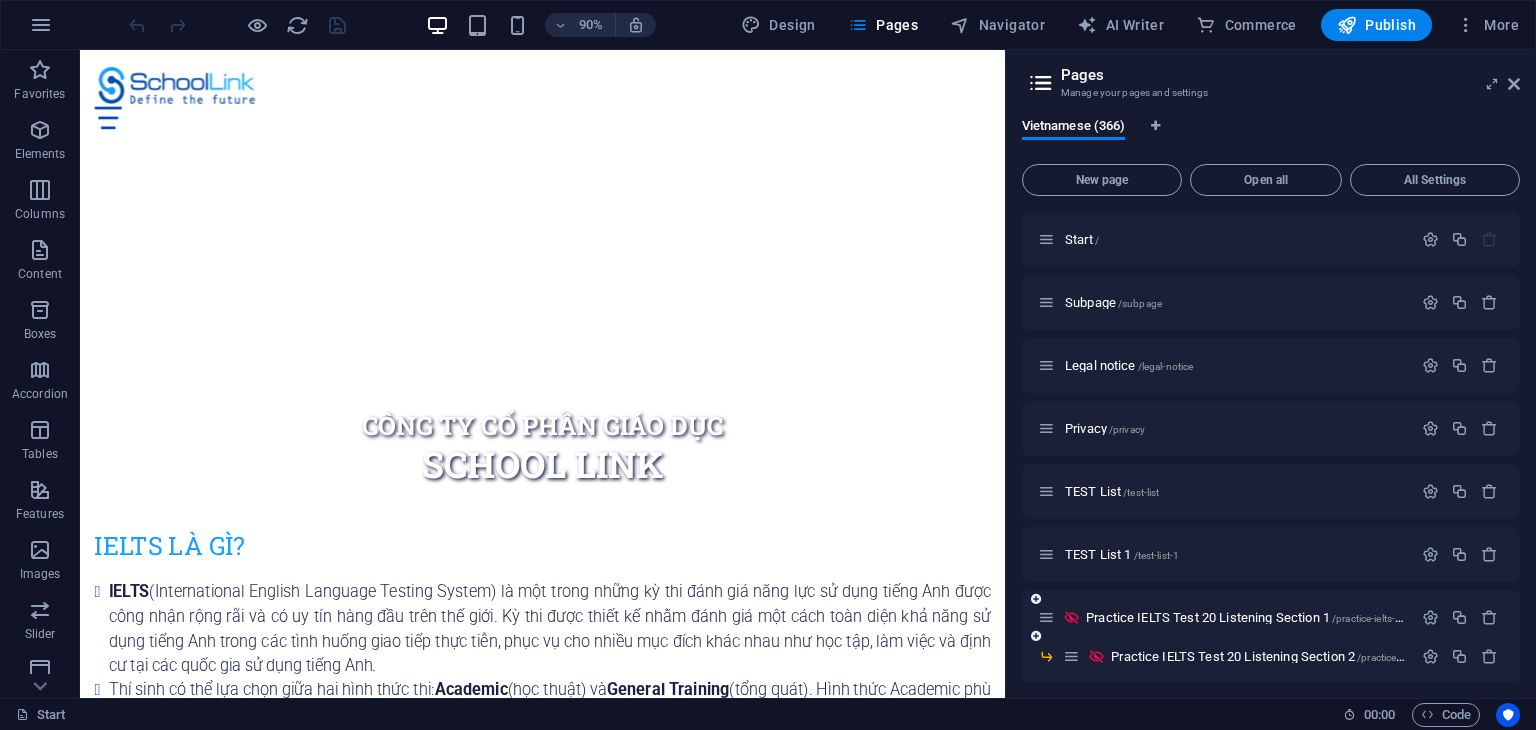 scroll, scrollTop: 100, scrollLeft: 0, axis: vertical 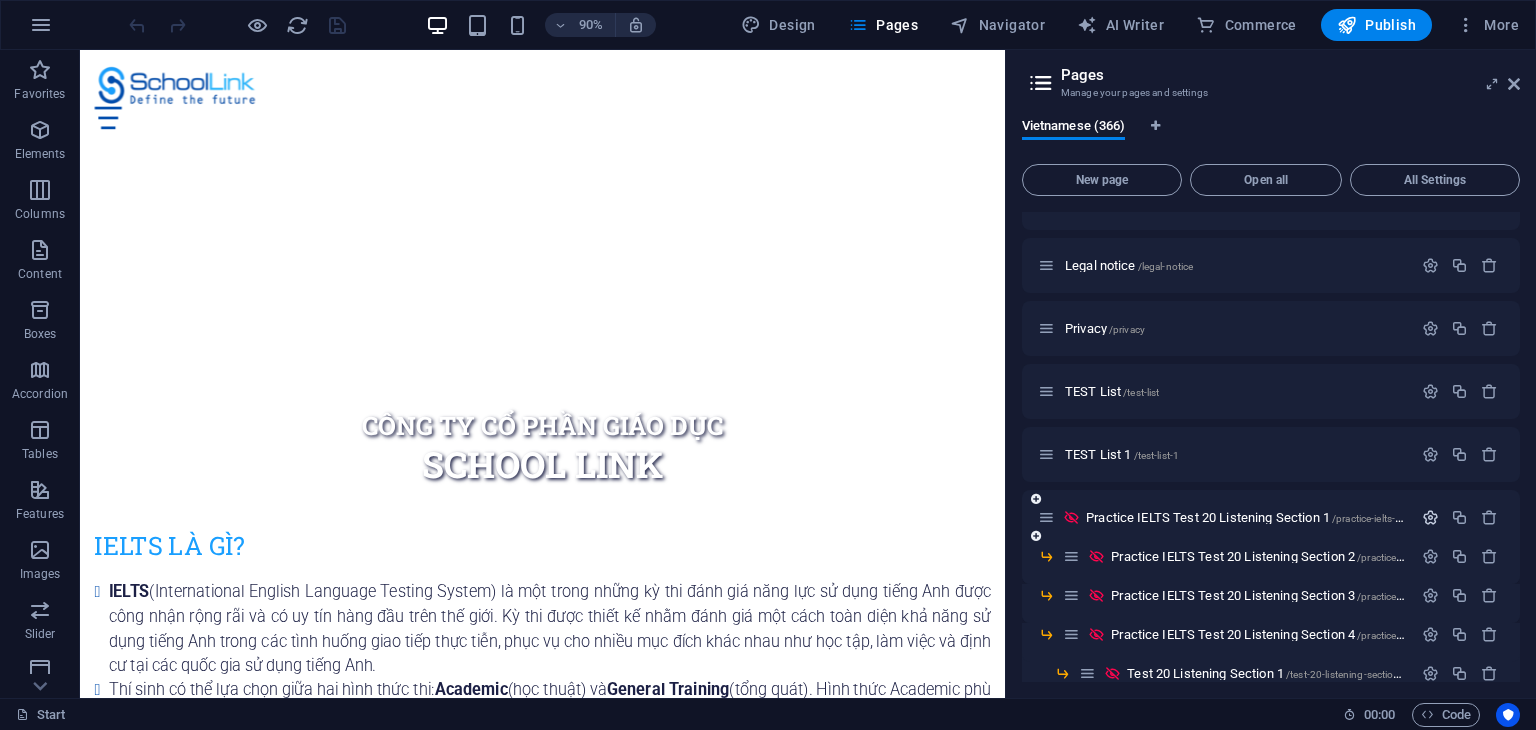 click at bounding box center [1430, 517] 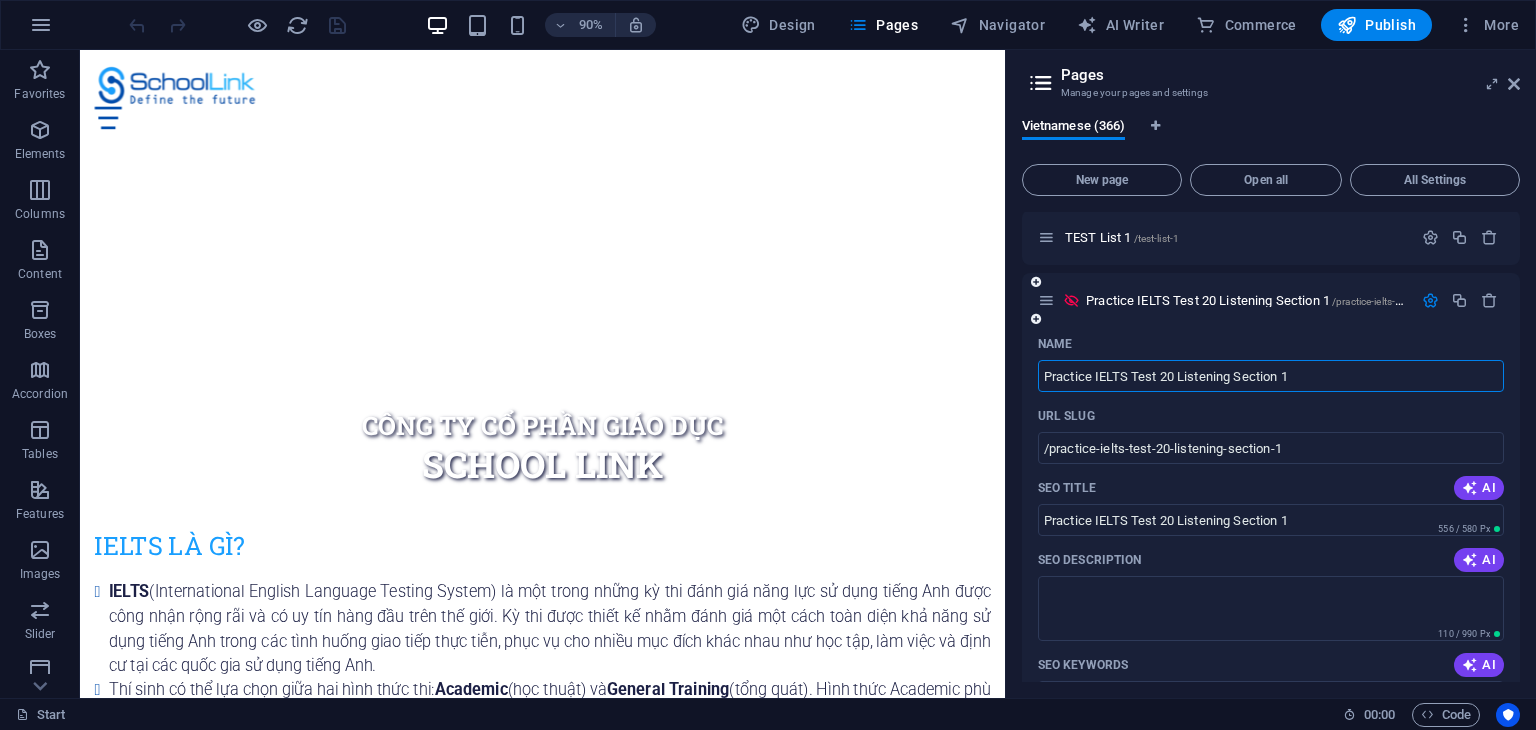 scroll, scrollTop: 300, scrollLeft: 0, axis: vertical 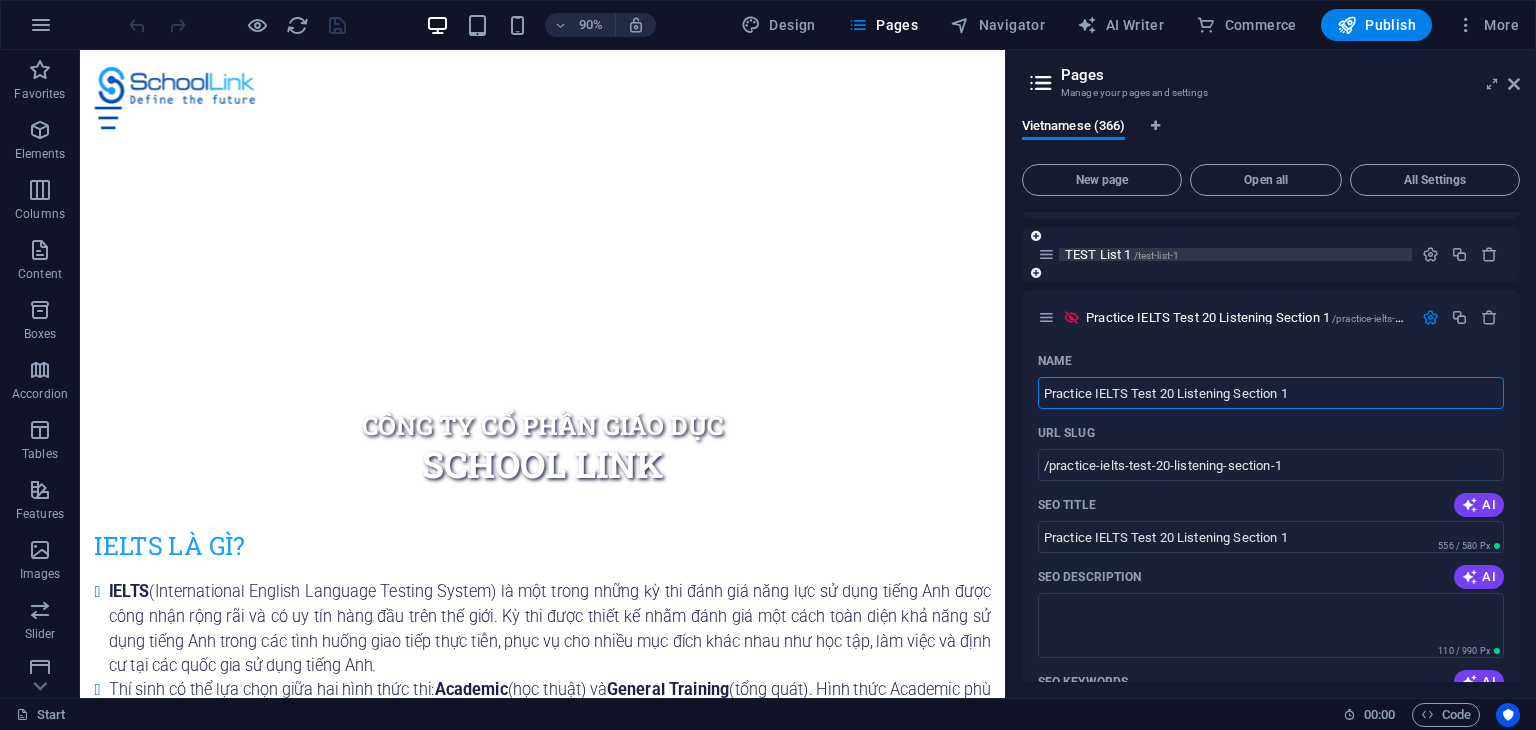 click on "TEST List 1 /test-list-1" at bounding box center (1235, 254) 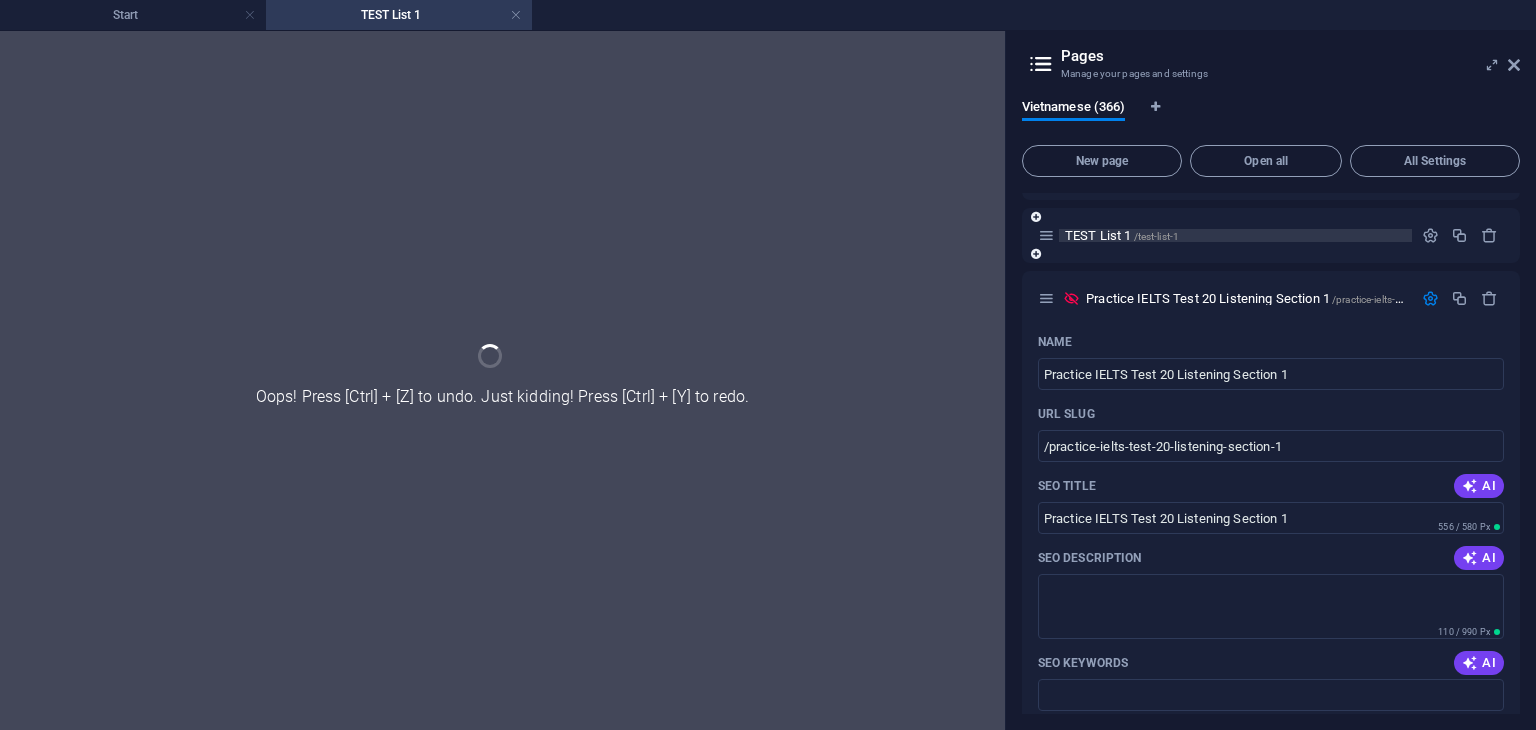 scroll, scrollTop: 0, scrollLeft: 0, axis: both 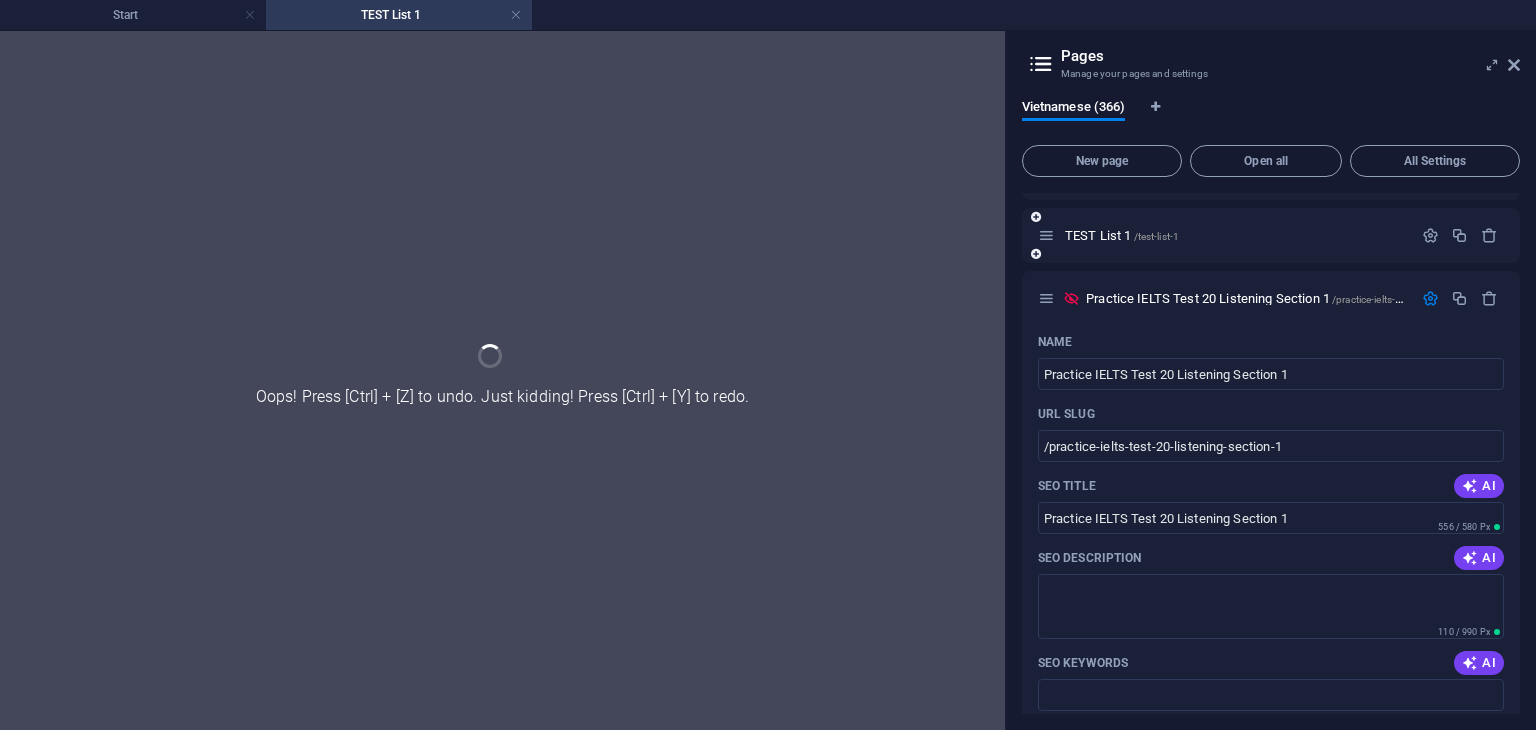 click on "TEST List 1 /test-list-1" at bounding box center [1271, 235] 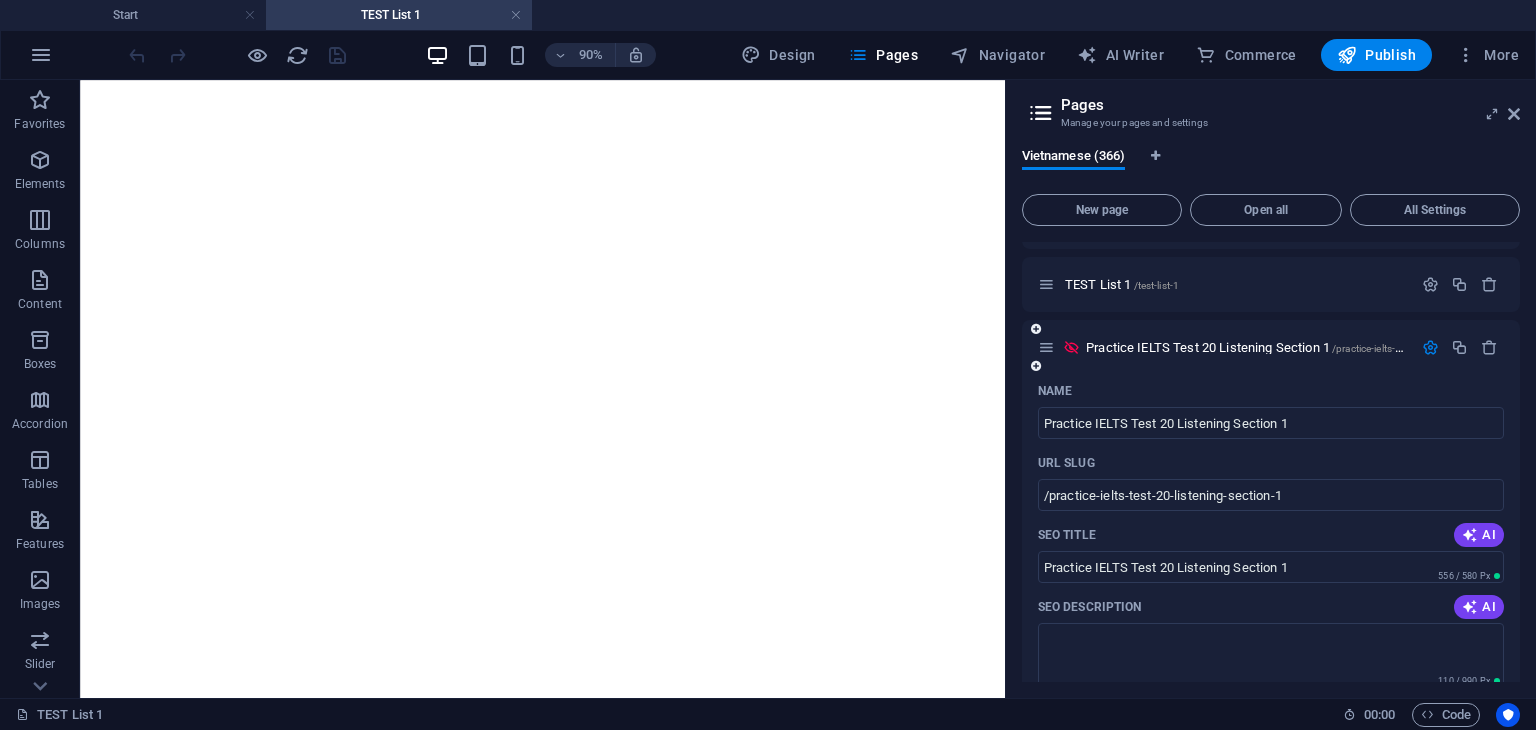 scroll, scrollTop: 0, scrollLeft: 0, axis: both 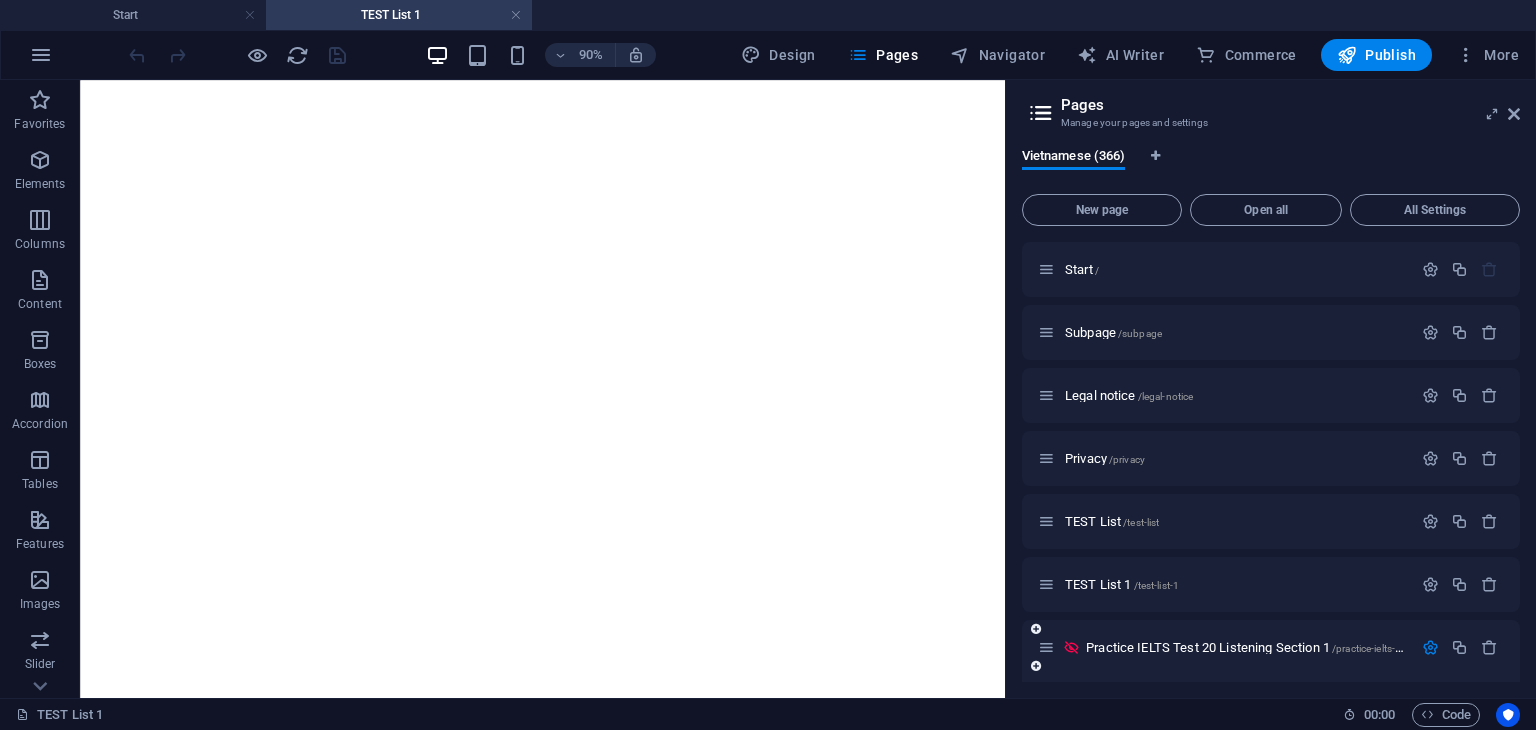 click at bounding box center [1430, 647] 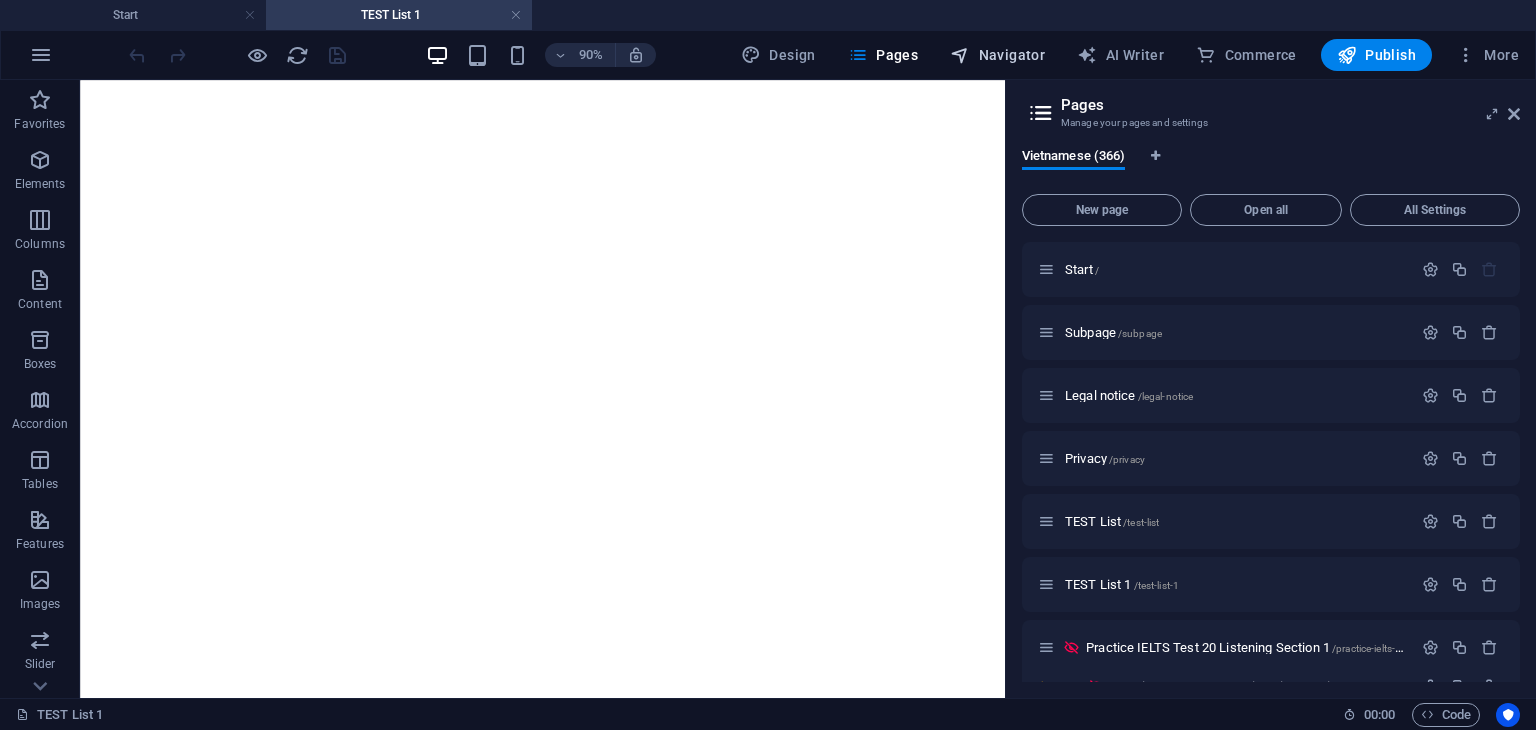 click on "Navigator" at bounding box center (997, 55) 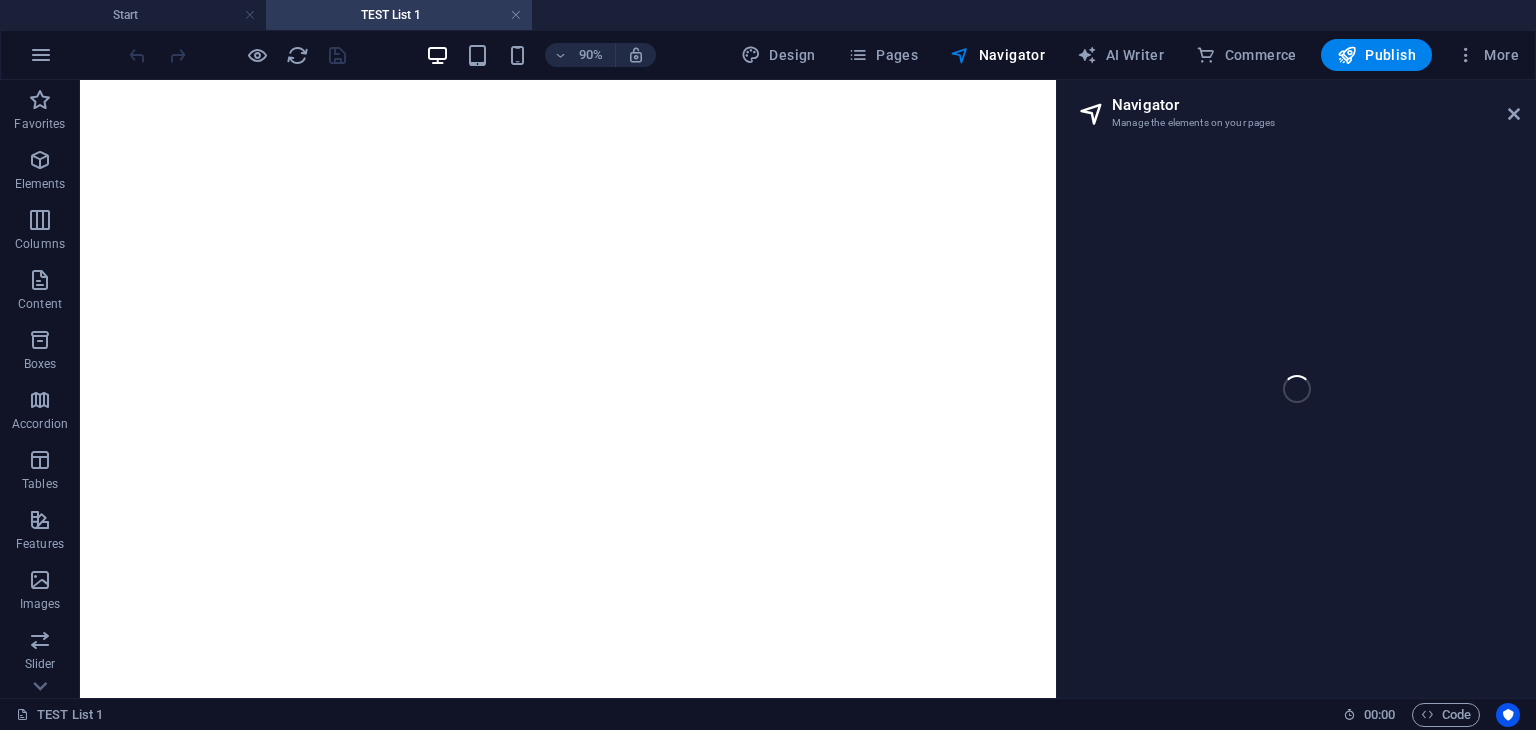 select on "15994575-vi" 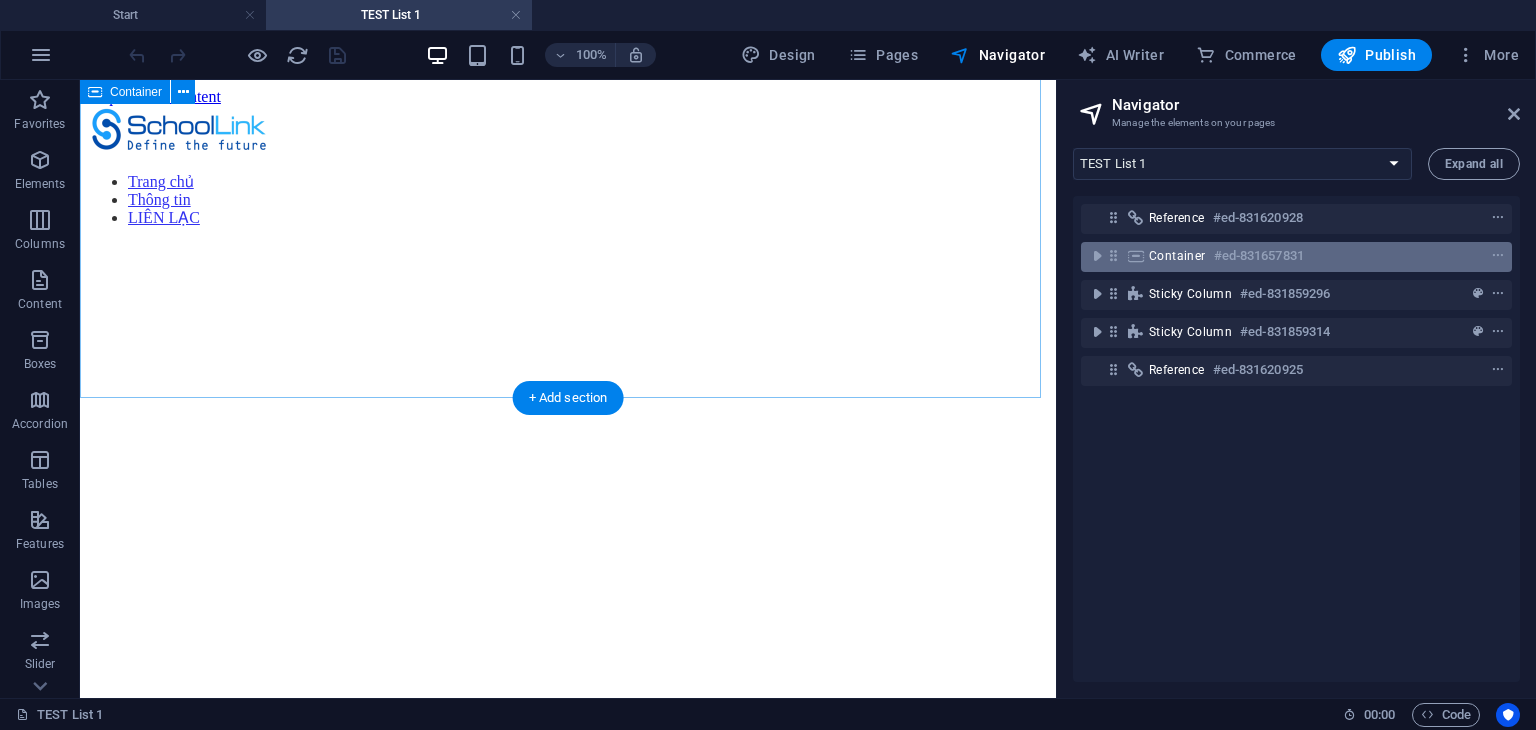 scroll, scrollTop: 500, scrollLeft: 0, axis: vertical 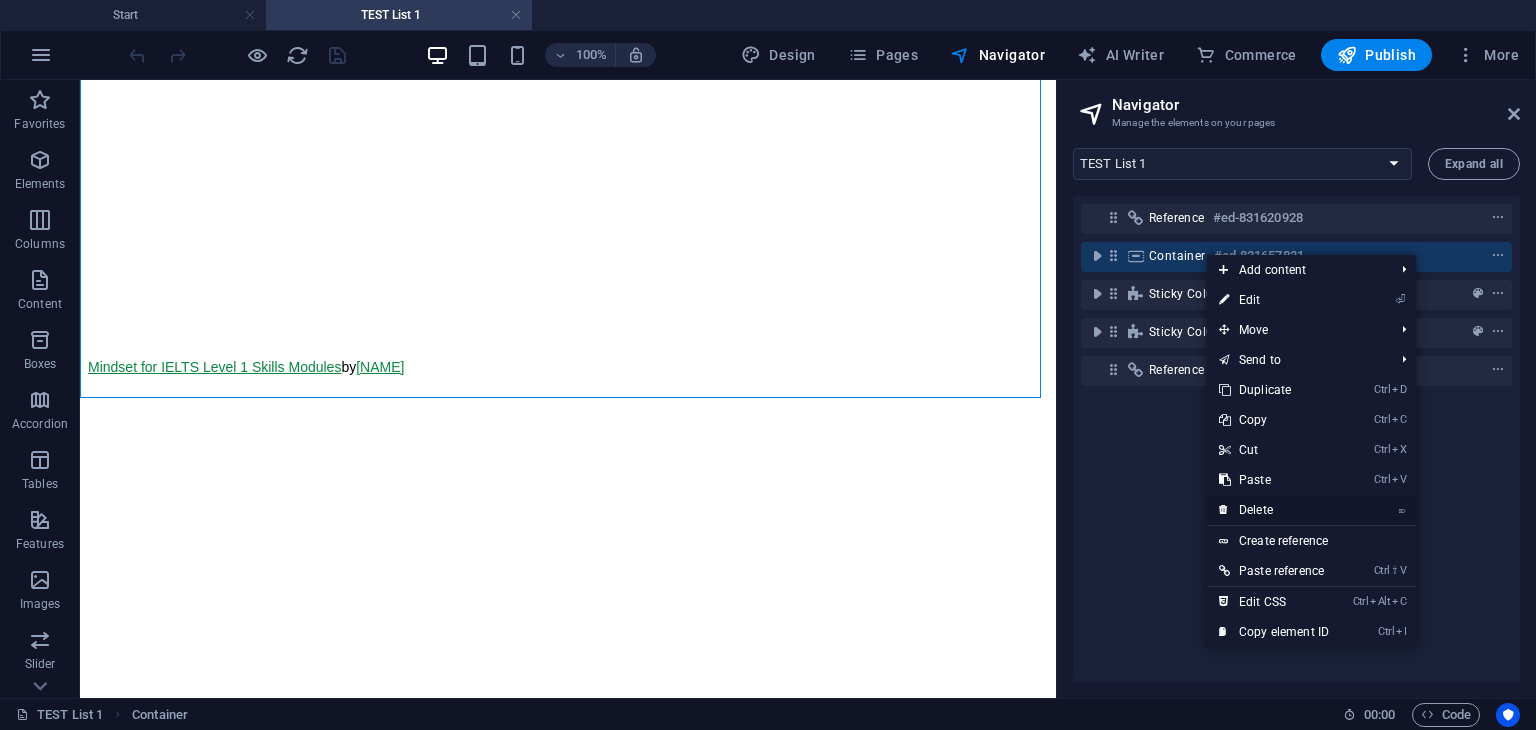 click on "⌦  Delete" at bounding box center [1274, 510] 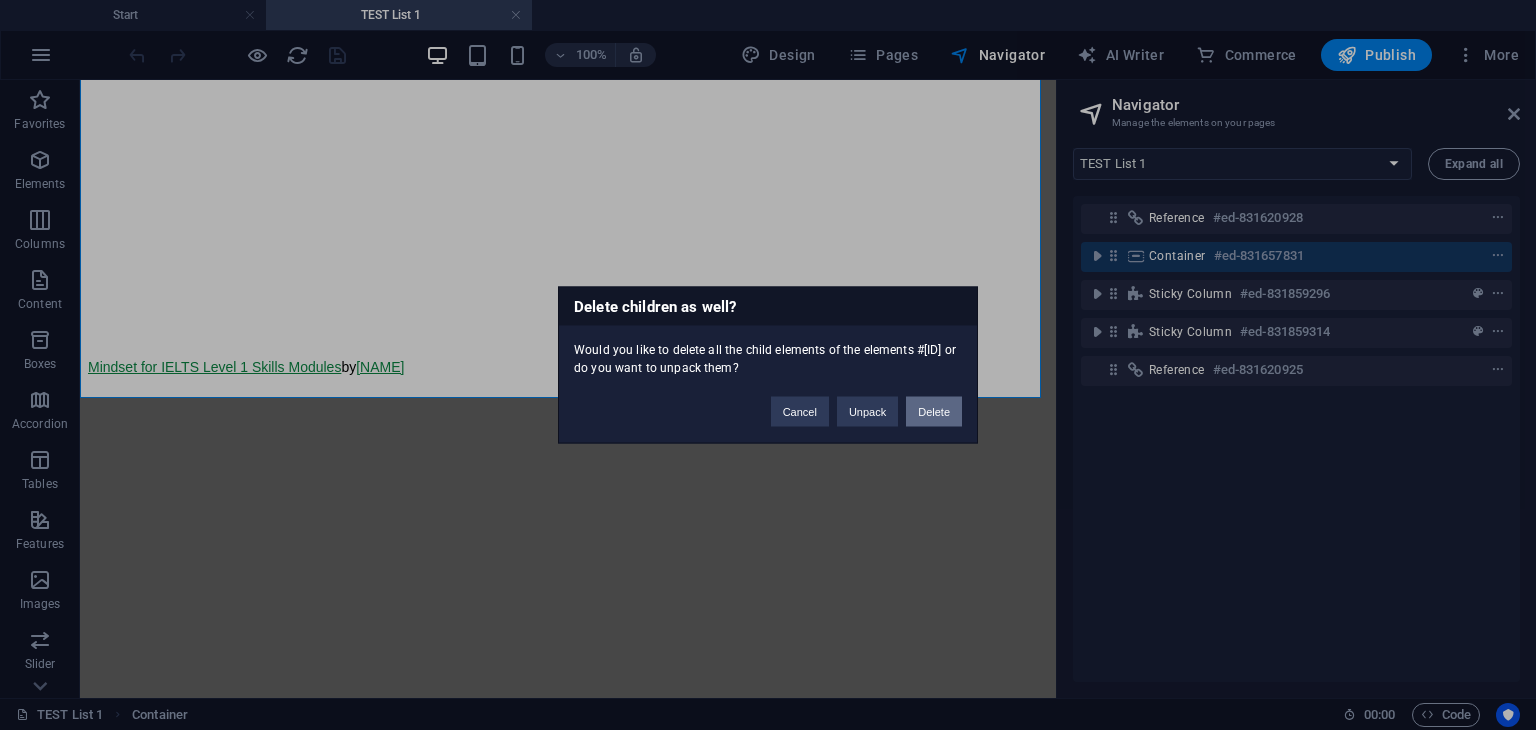 click on "Delete" at bounding box center (934, 412) 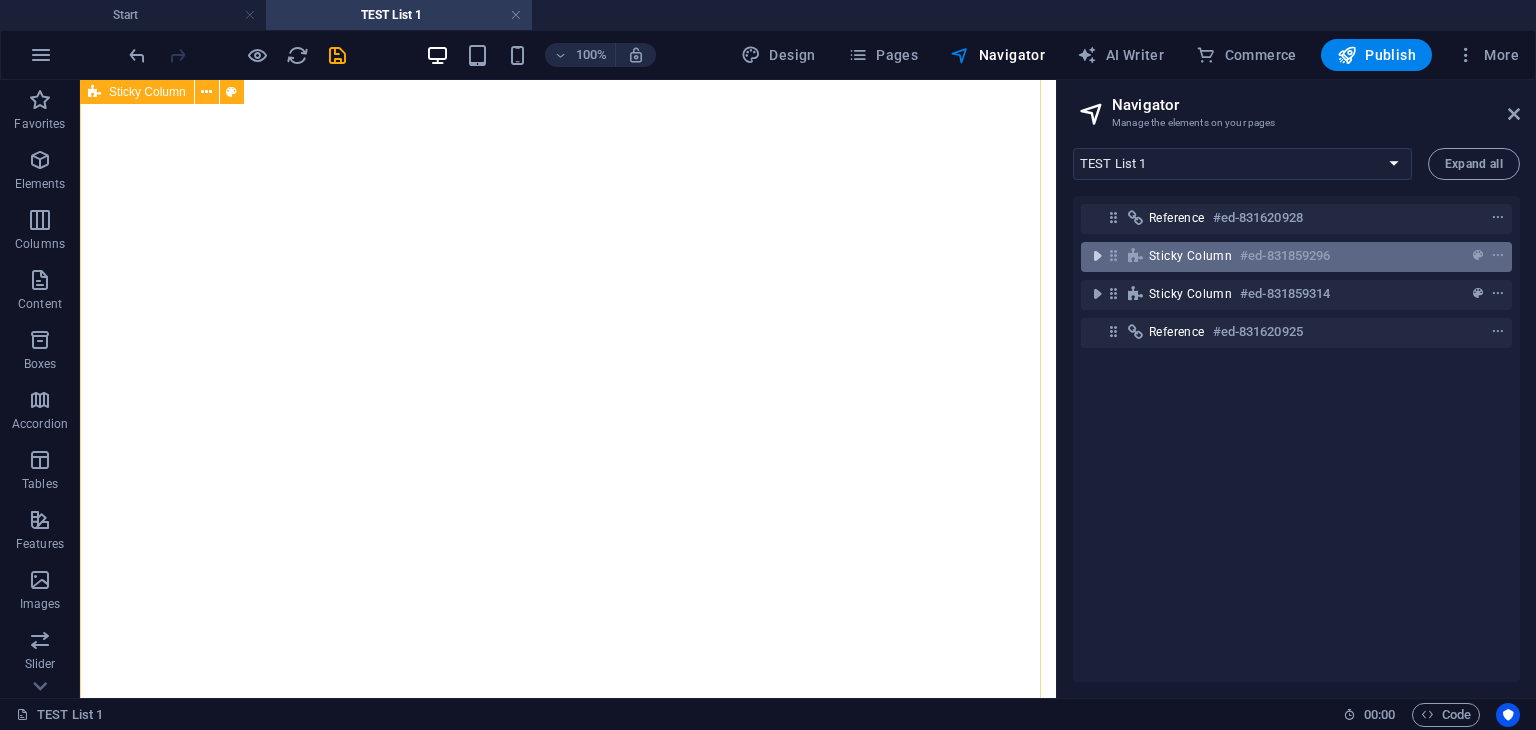 click at bounding box center (1097, 256) 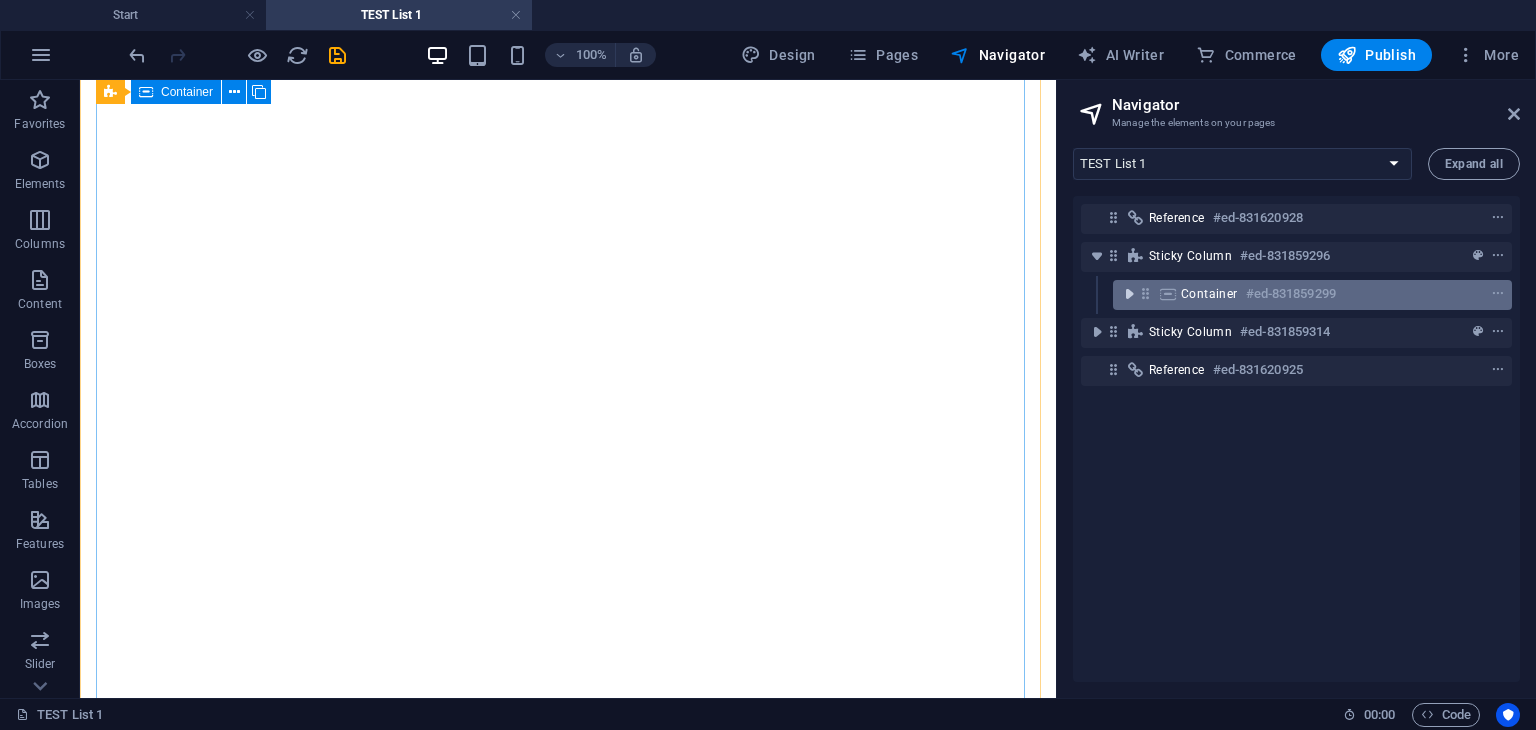 click at bounding box center (1129, 294) 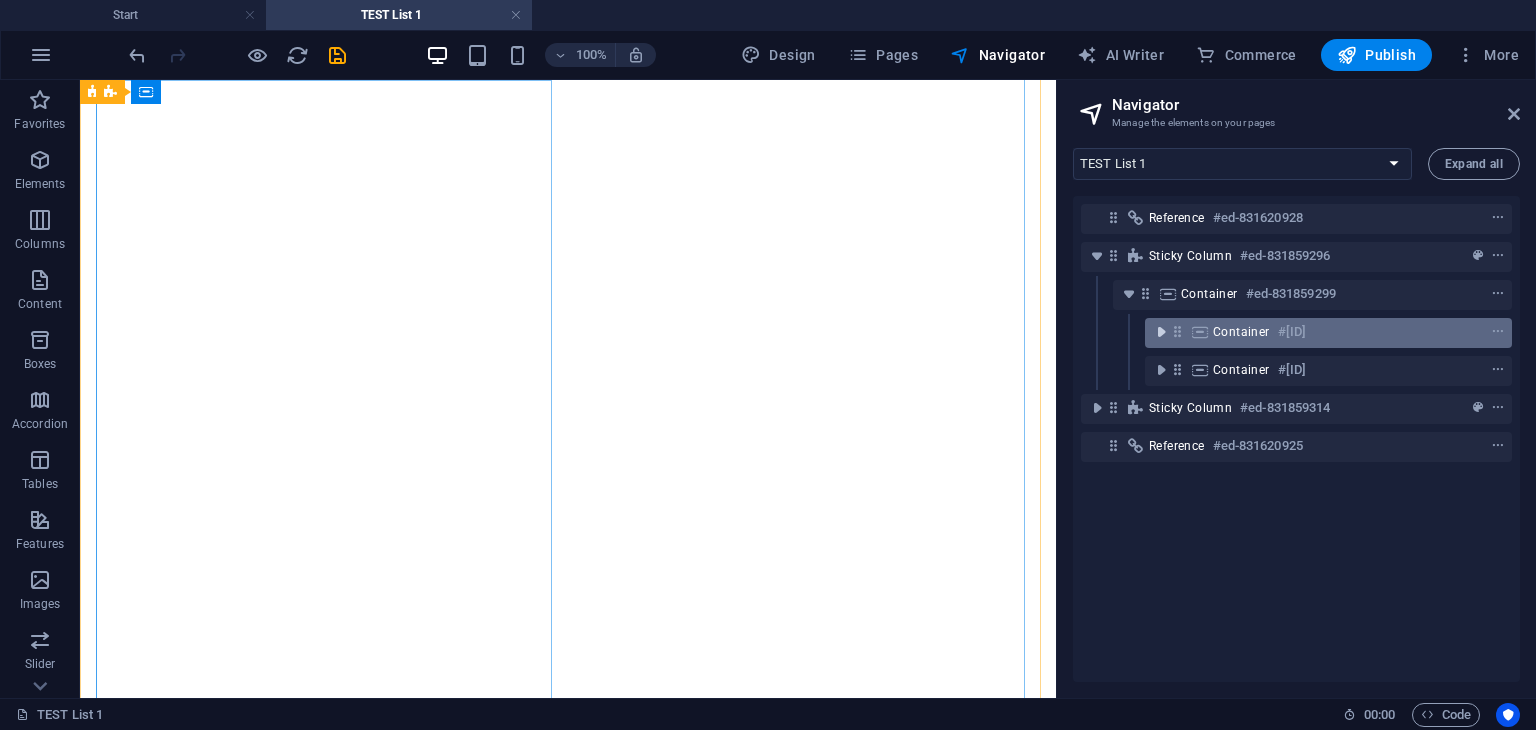 click at bounding box center (1161, 332) 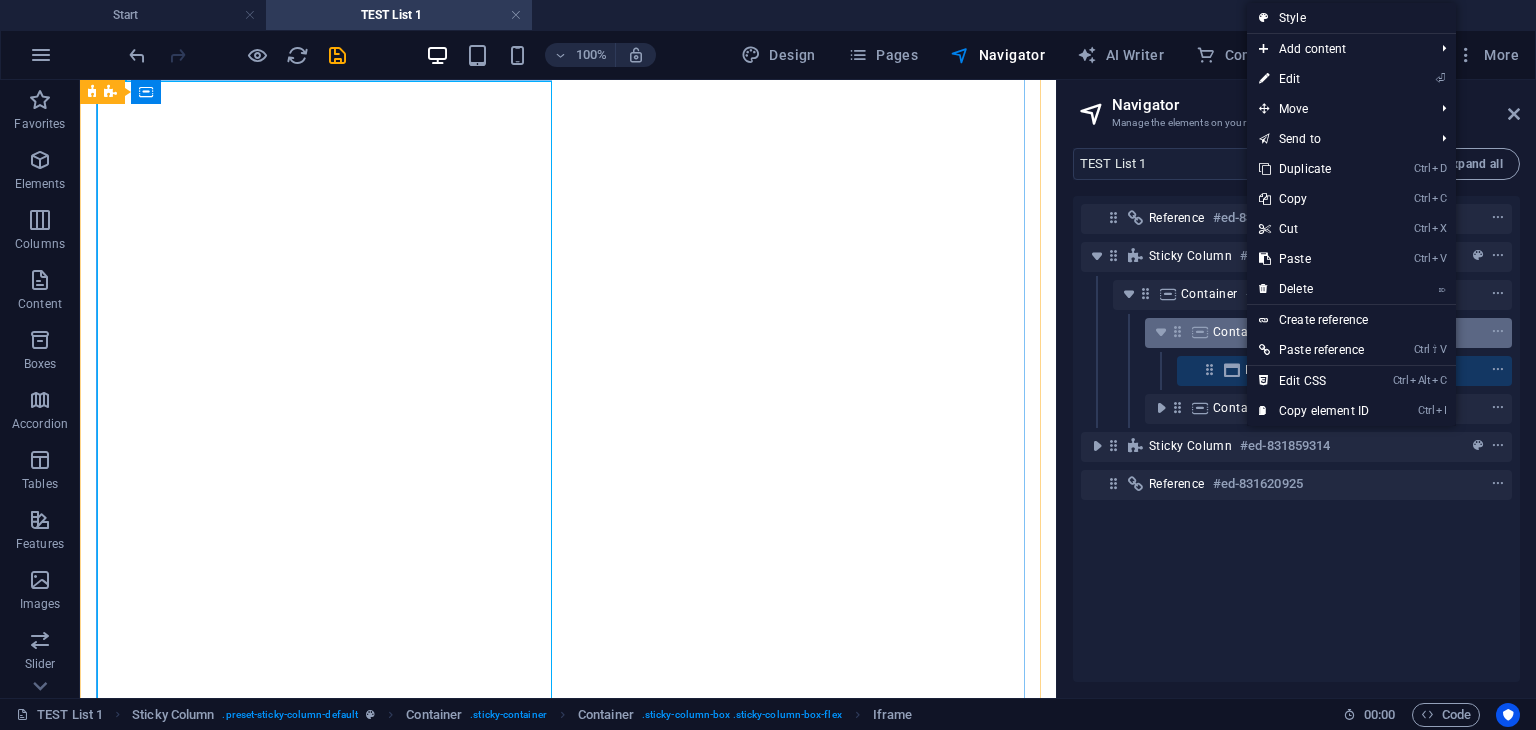 click on "Container" at bounding box center (1241, 332) 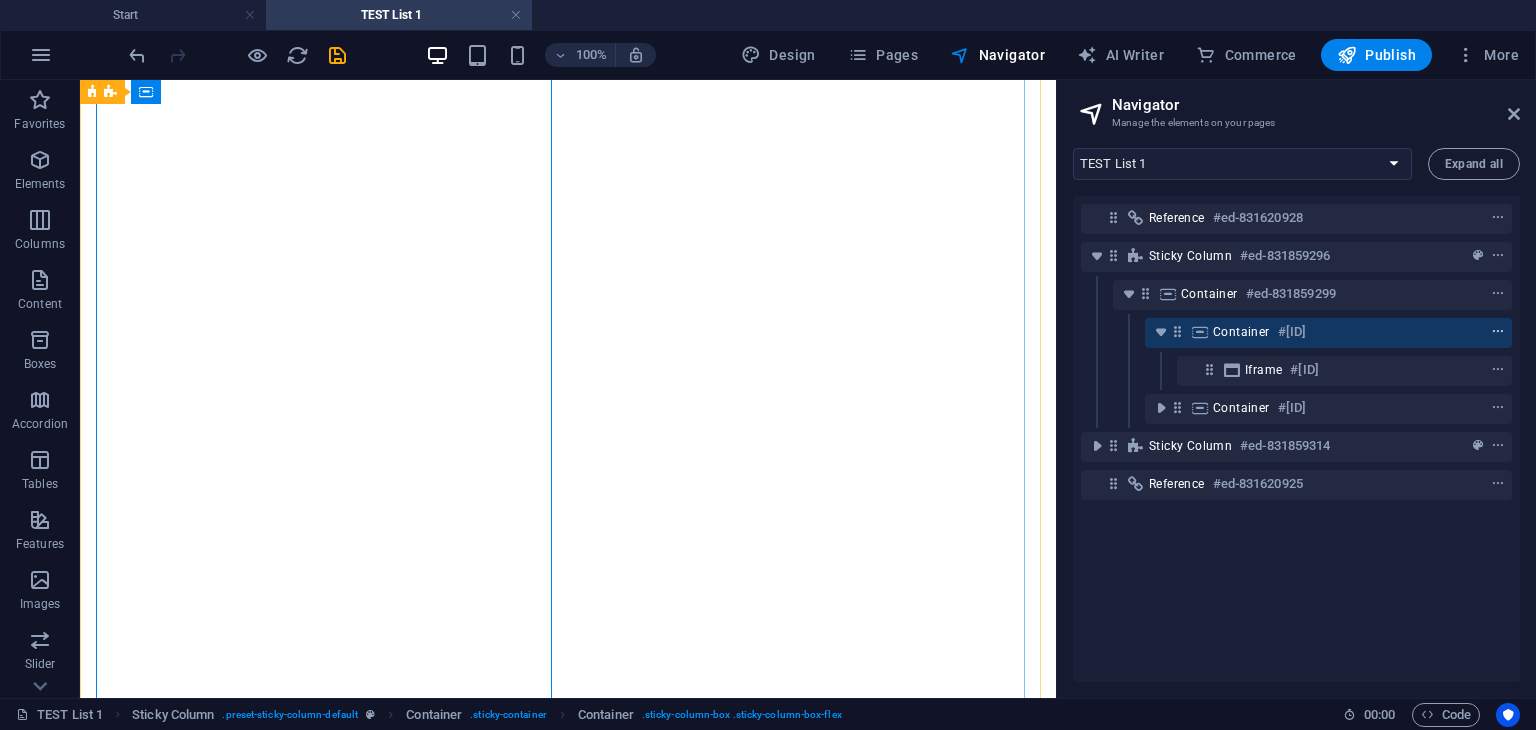 click at bounding box center [1498, 332] 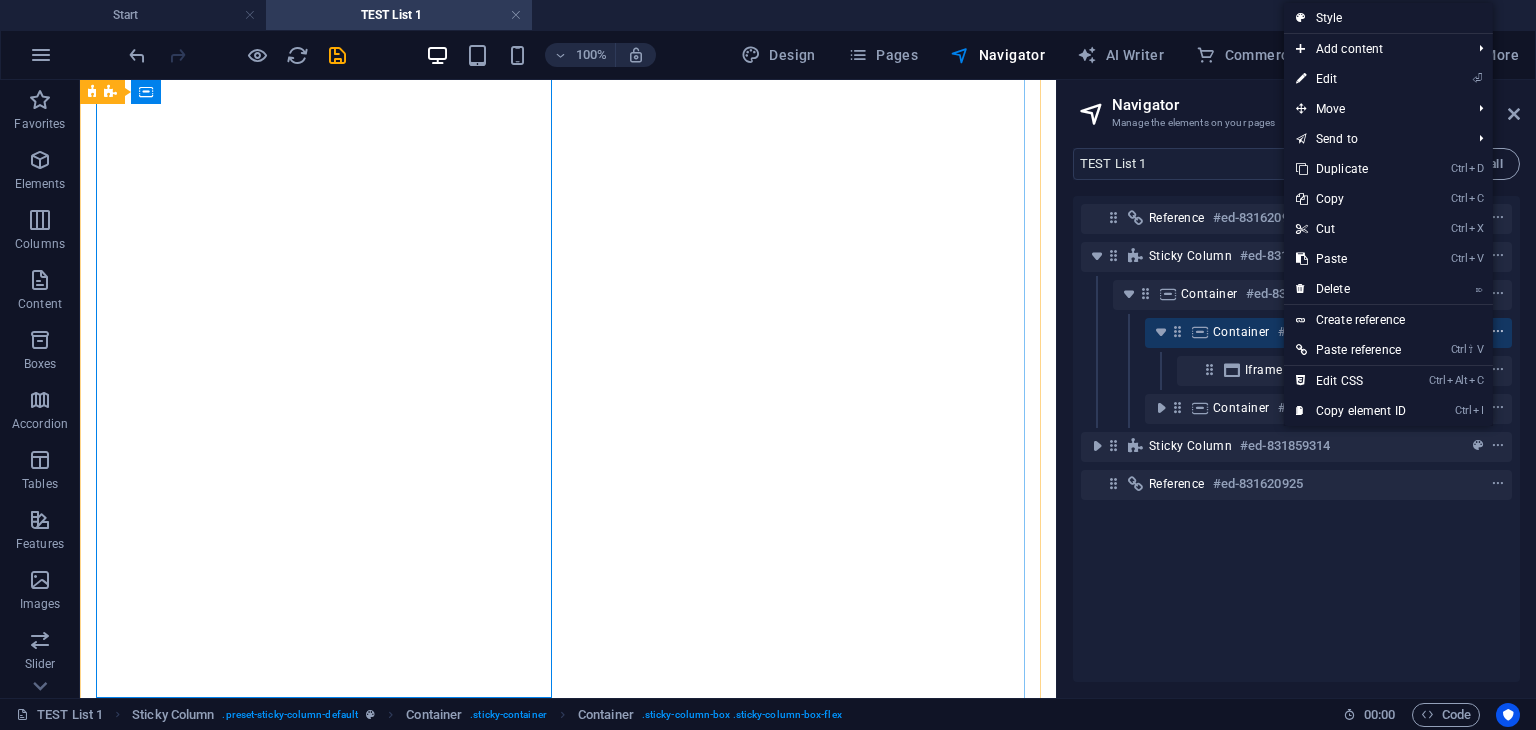 scroll, scrollTop: 583, scrollLeft: 0, axis: vertical 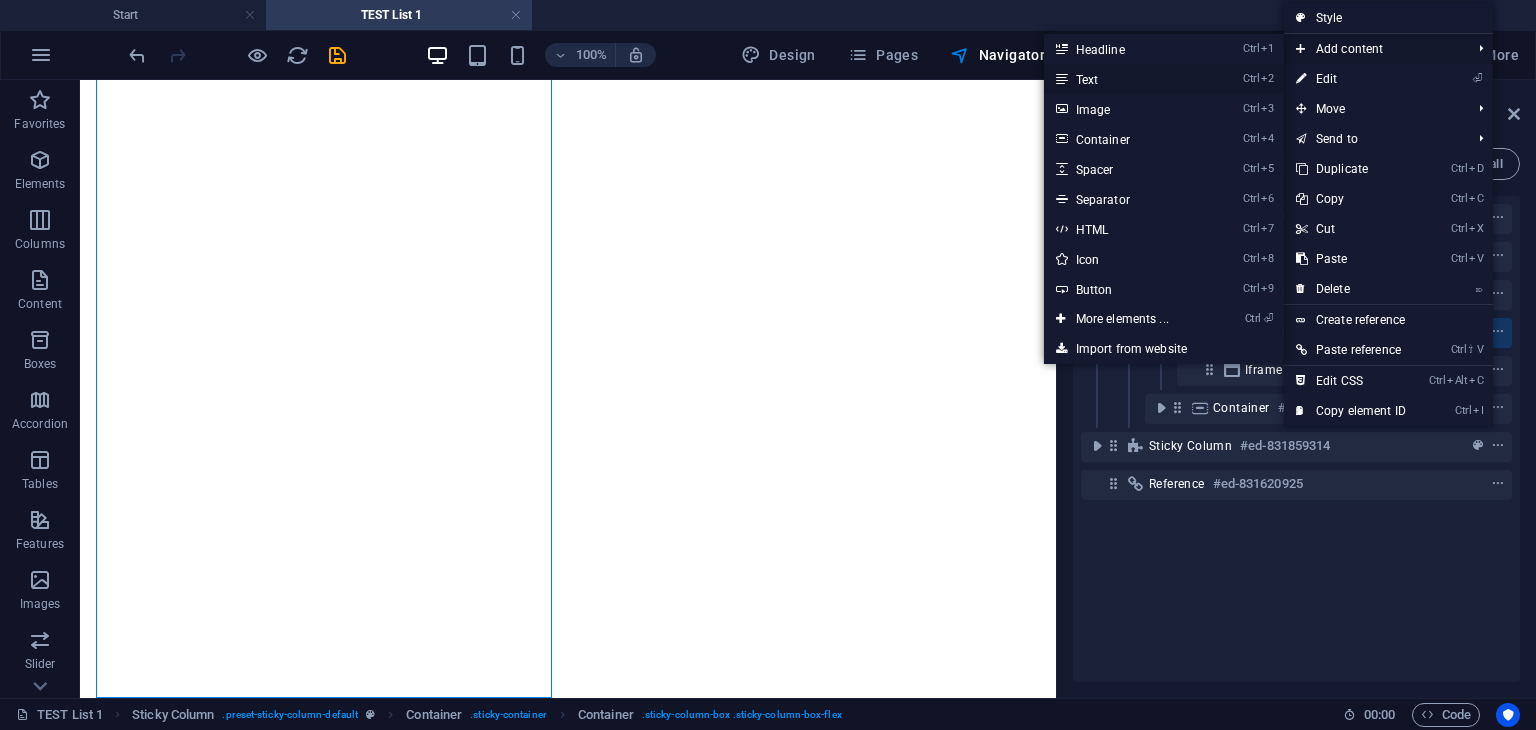click on "Ctrl 2  Text" at bounding box center [1126, 79] 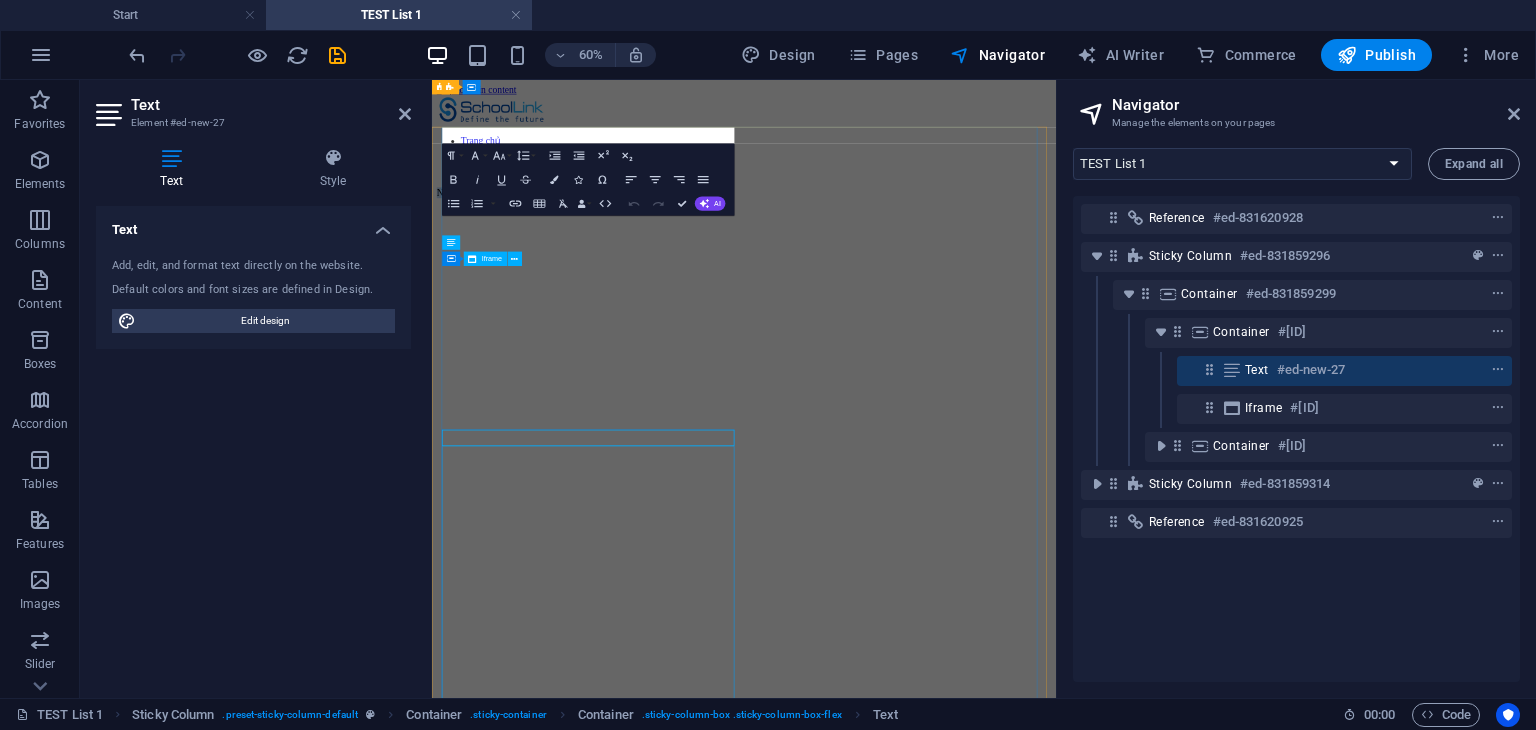scroll, scrollTop: 0, scrollLeft: 0, axis: both 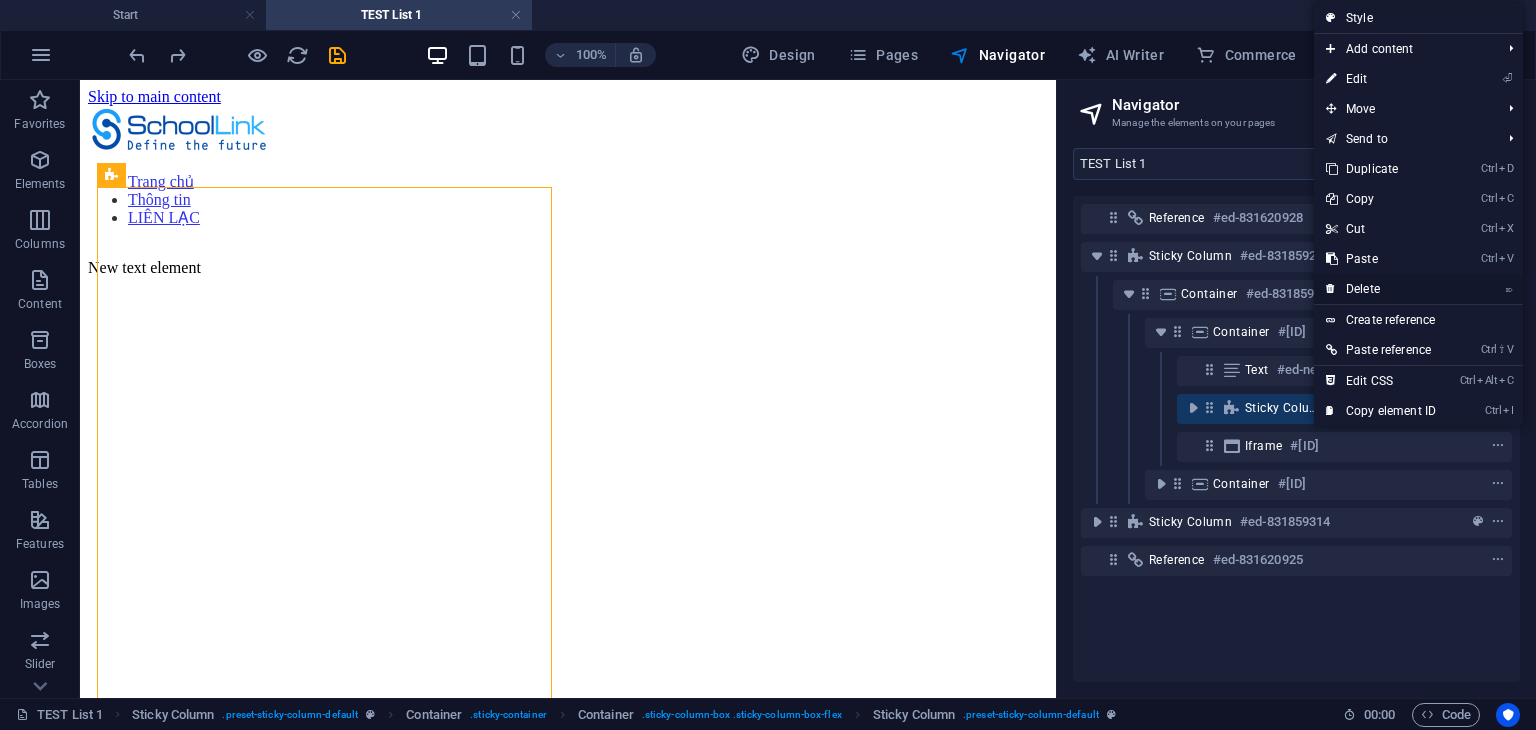 click on "⌦  Delete" at bounding box center [1418, 289] 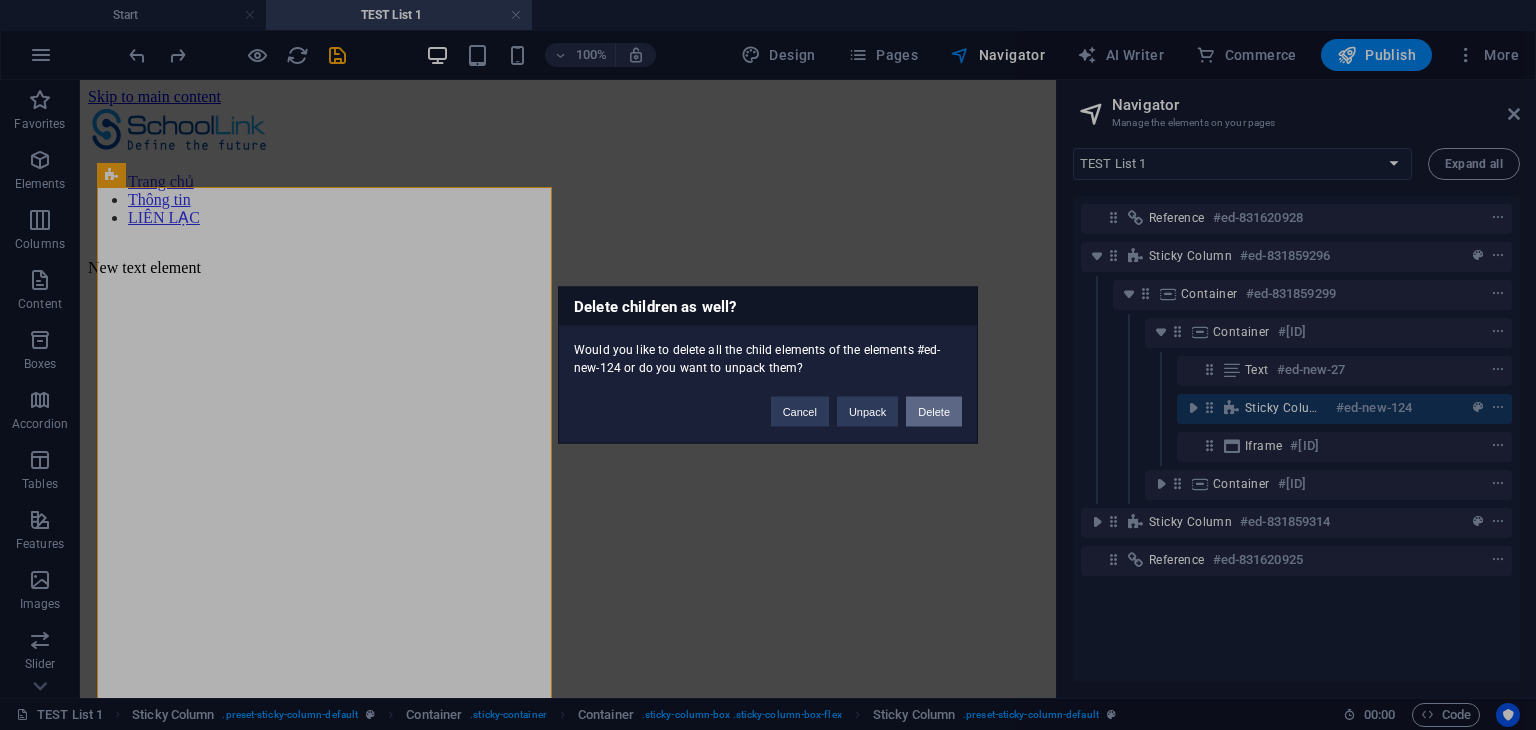 click on "Delete" at bounding box center (934, 412) 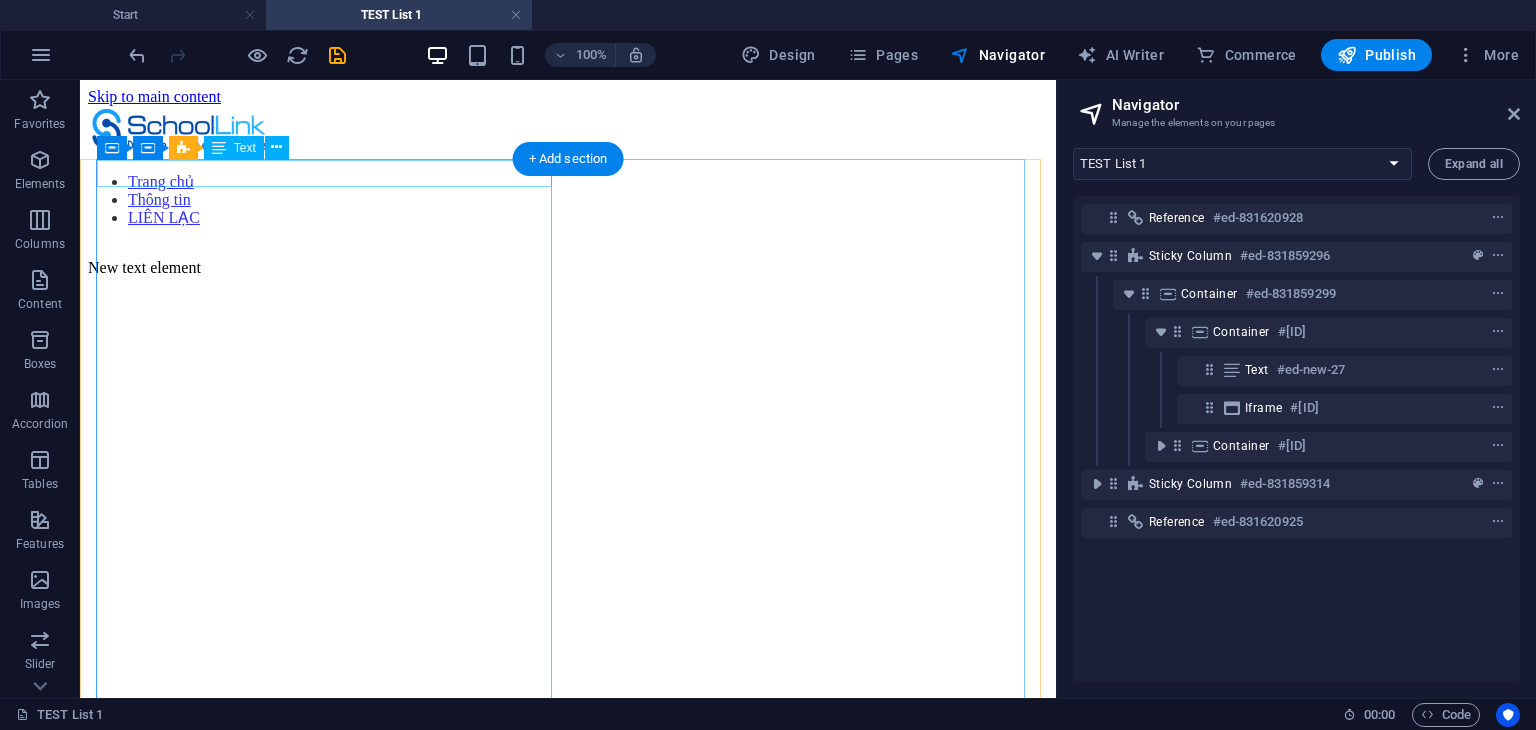 click on "New text element" at bounding box center [568, 268] 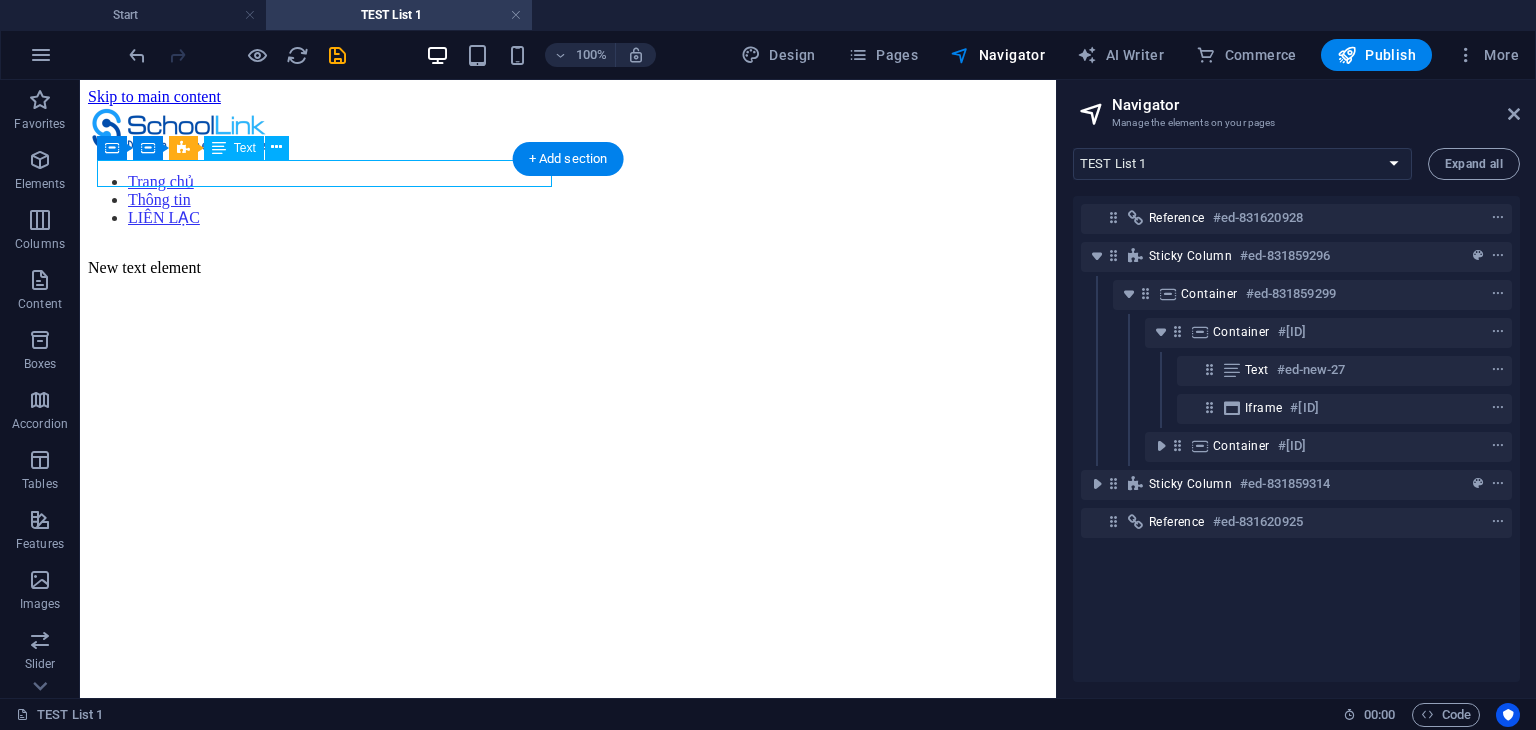 click on "New text element" at bounding box center (568, 268) 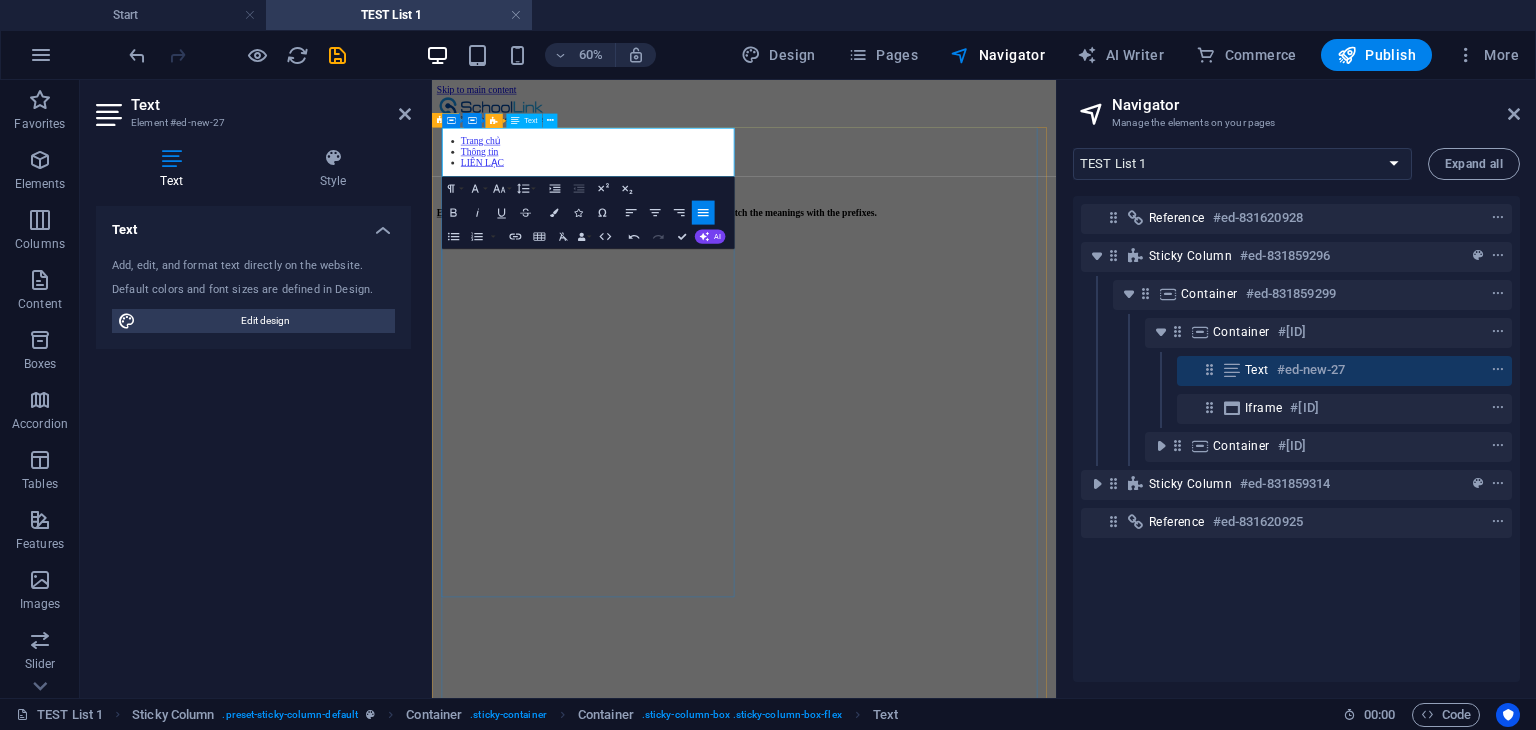 click on "Exercise 1:   Read the groups of words that begin with the same prefix. Match the meanings with the prefixes." at bounding box center [952, 302] 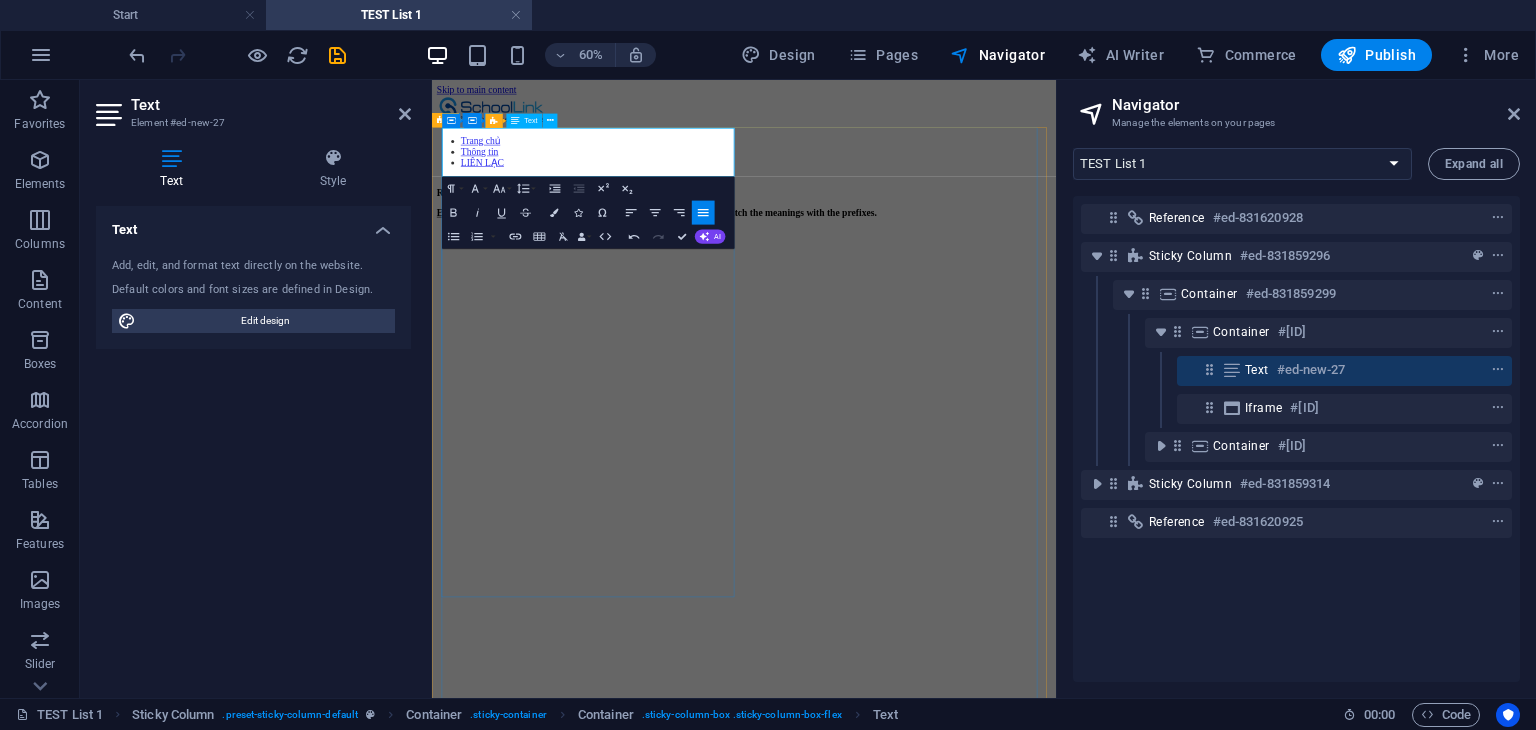 type 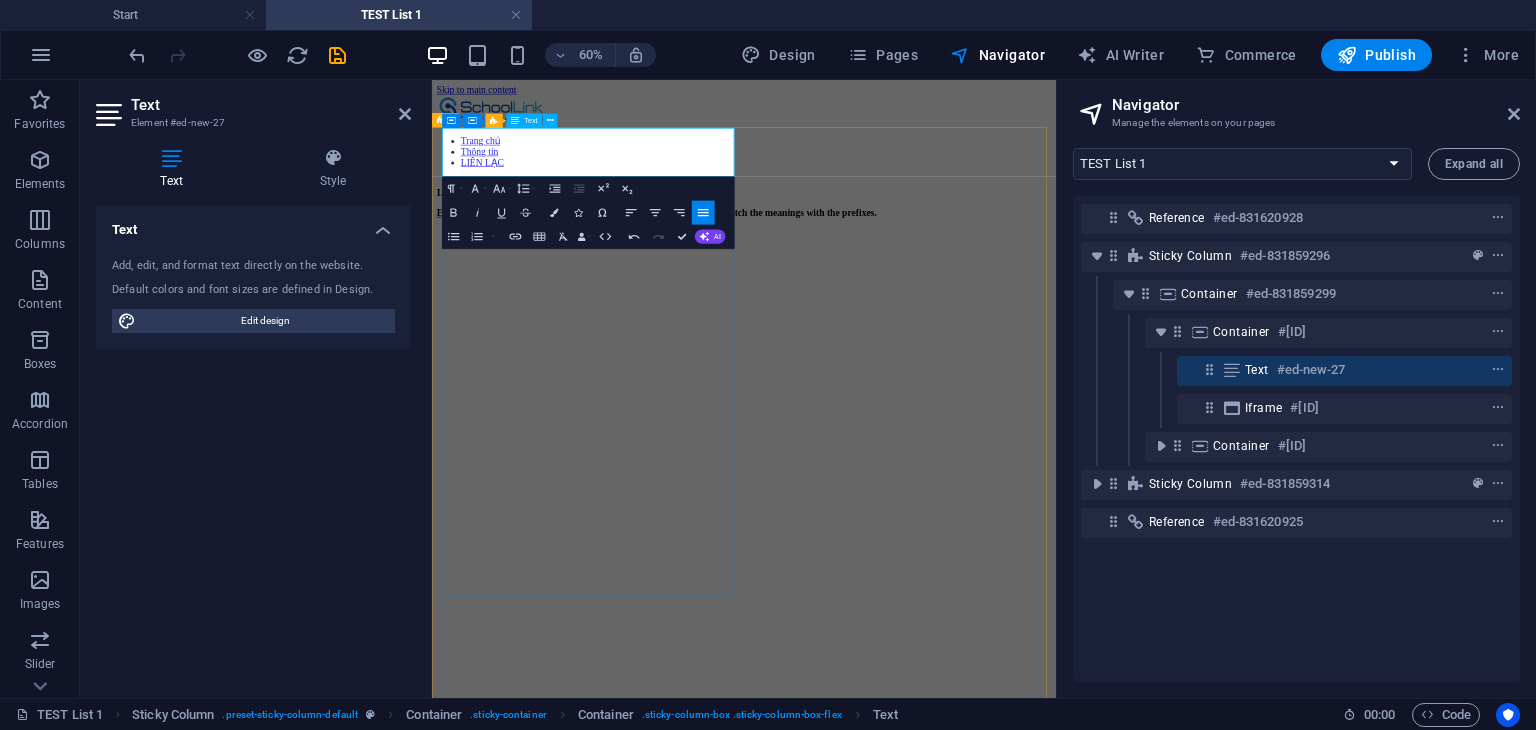 click on "Exercise 1:   Read the groups of words that begin with the same prefix. Match the meanings with the prefixes." at bounding box center [952, 302] 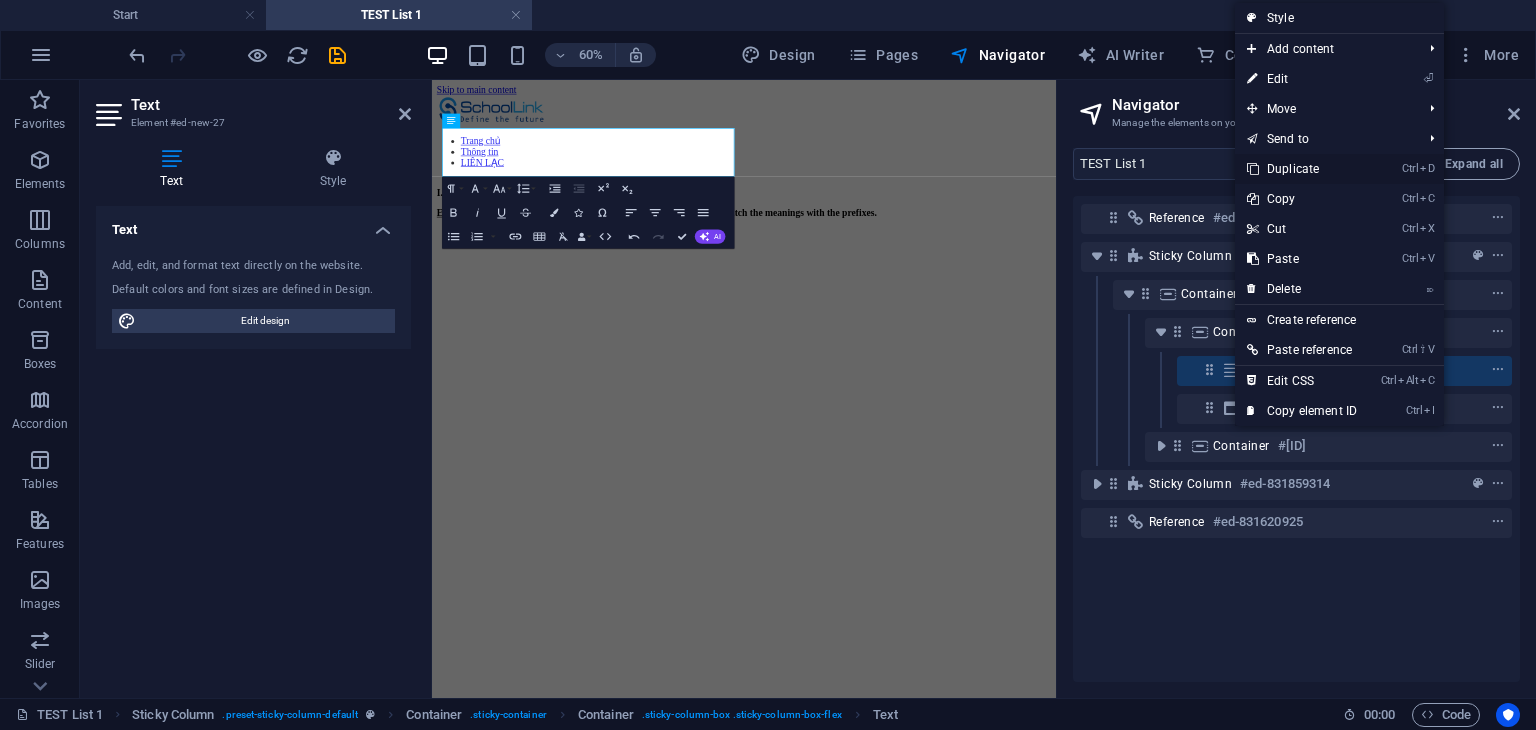 click on "Ctrl D  Duplicate" at bounding box center (1302, 169) 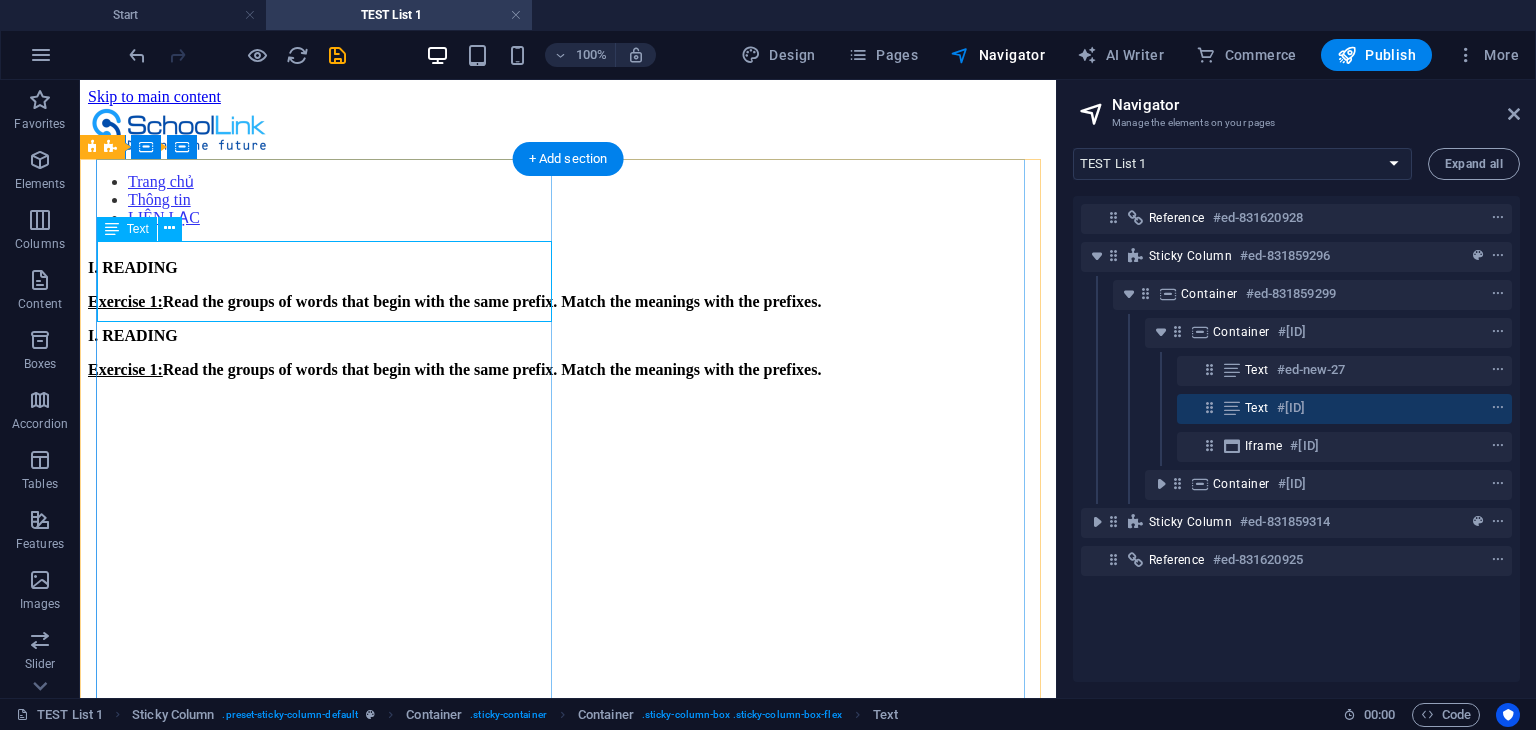 click on "I. READING Exercise 1:   Read the groups of words that begin with the same prefix. Match the meanings with the prefixes." at bounding box center [568, 353] 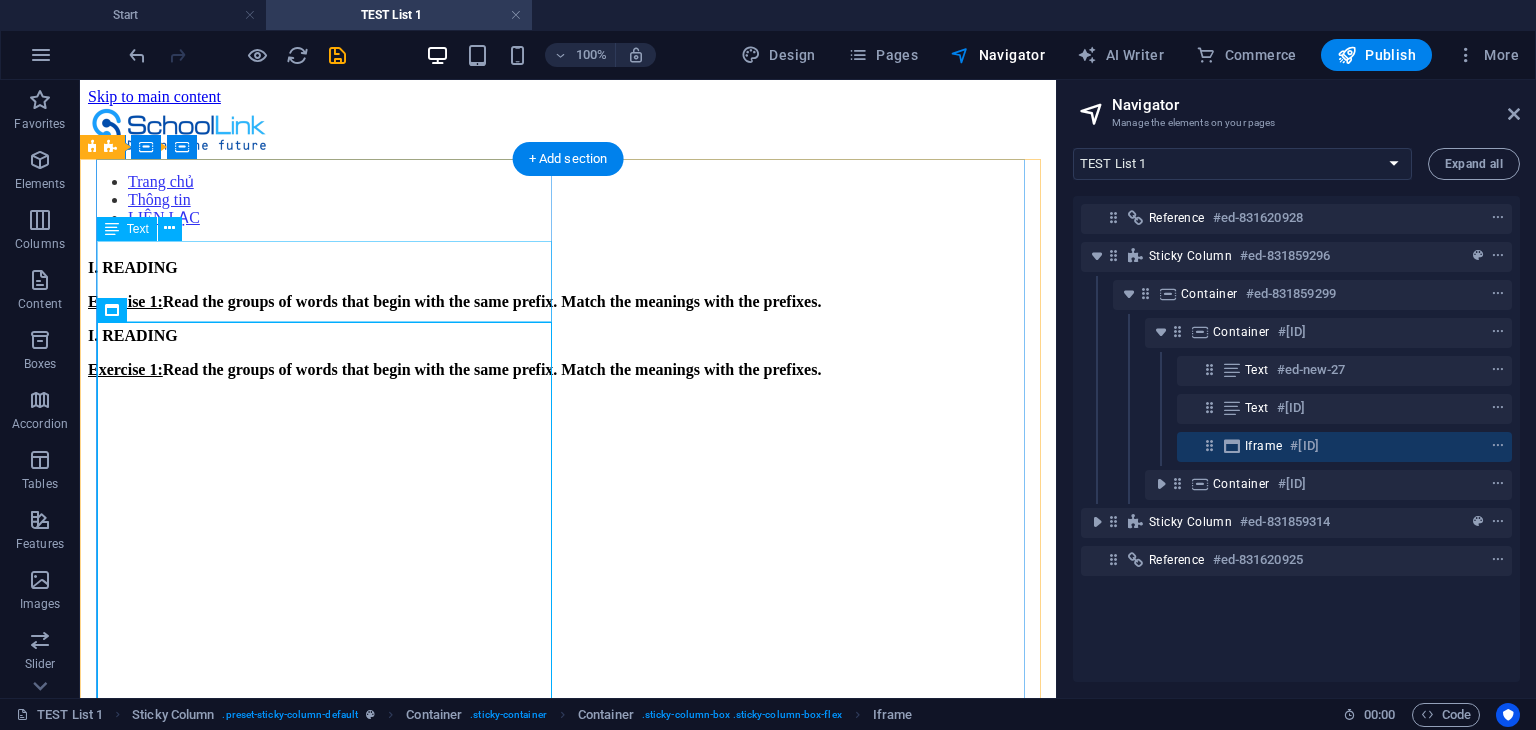 click on "I. READING Exercise 1:   Read the groups of words that begin with the same prefix. Match the meanings with the prefixes." at bounding box center (568, 353) 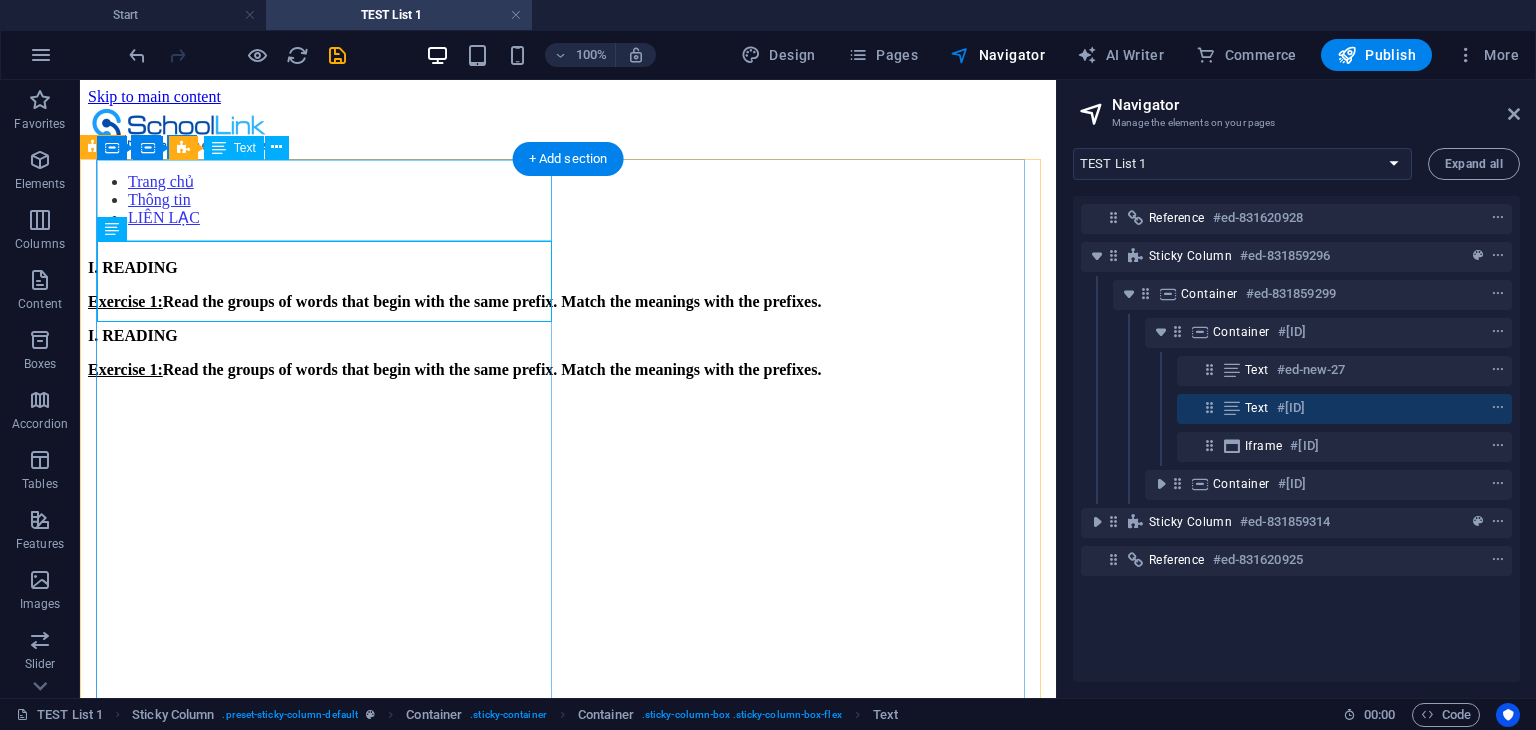 click on "I. READING Exercise 1:   Read the groups of words that begin with the same prefix. Match the meanings with the prefixes." at bounding box center [568, 285] 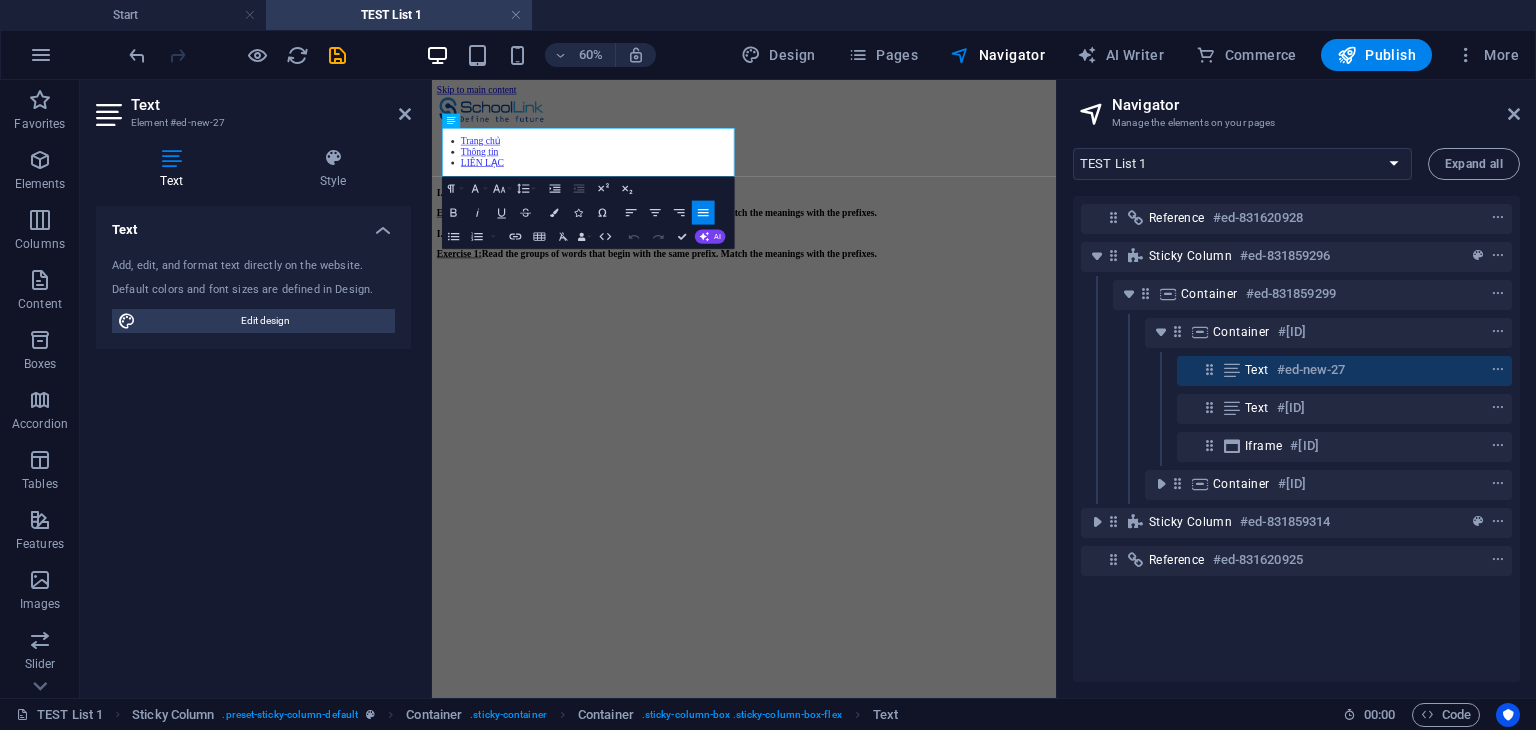 drag, startPoint x: 894, startPoint y: 221, endPoint x: 404, endPoint y: 164, distance: 493.30417 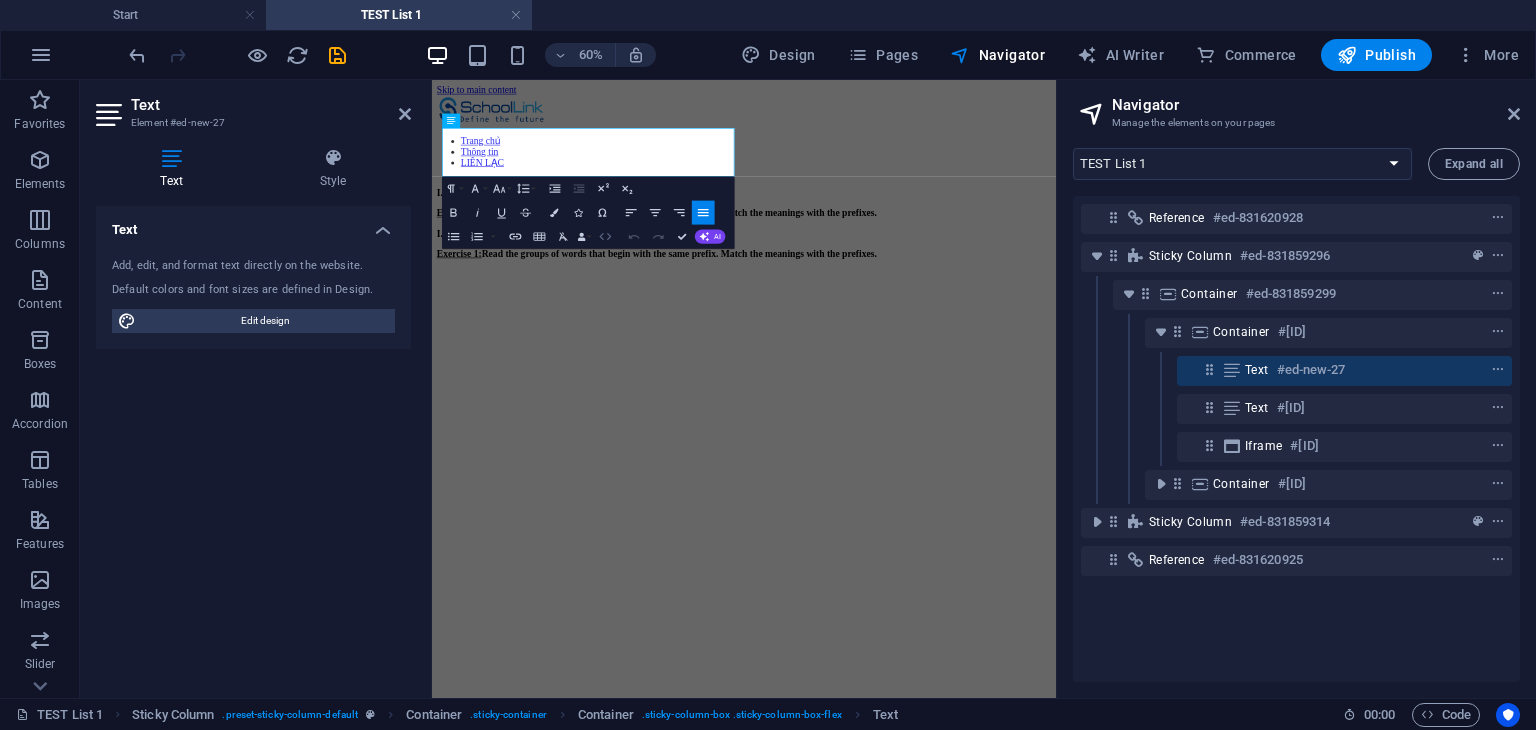 type 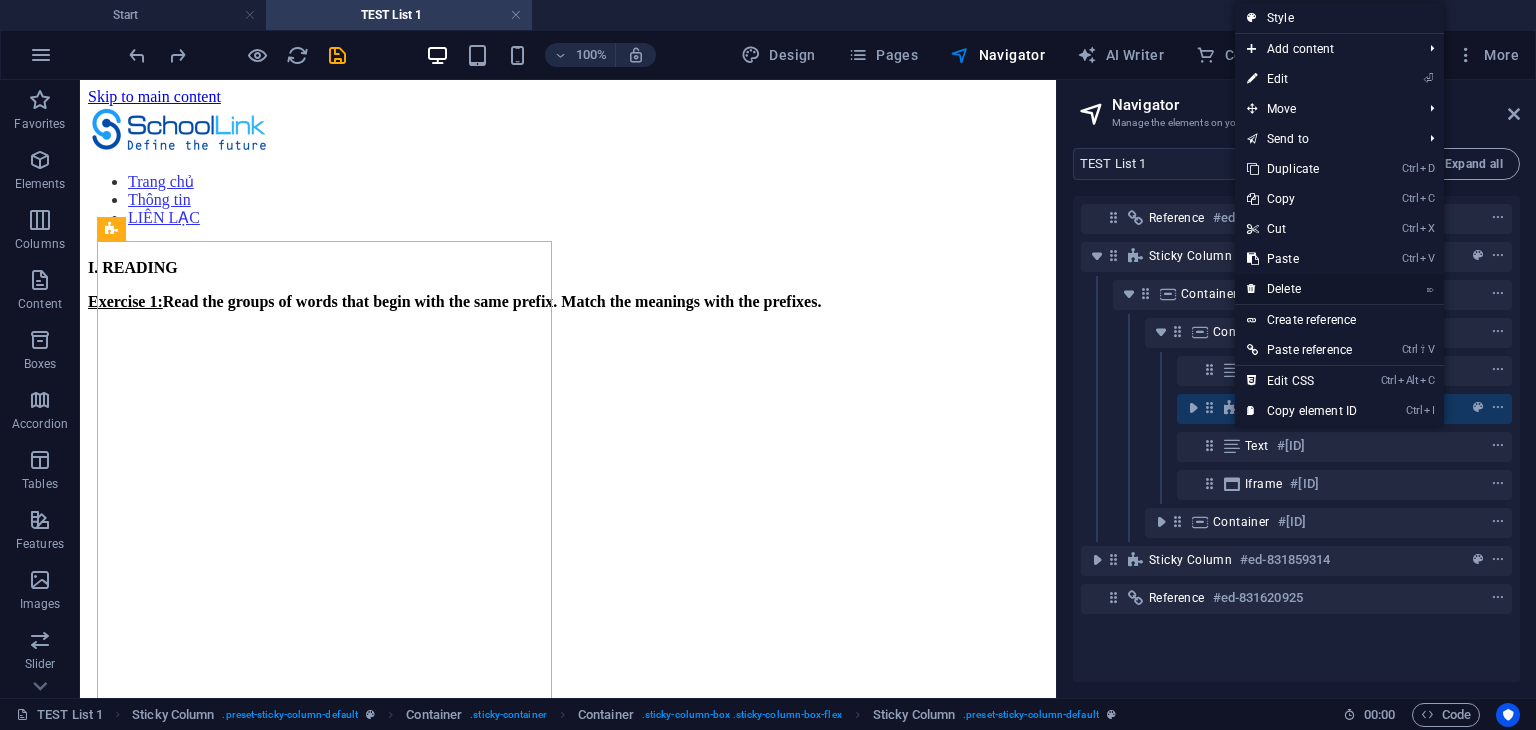 click on "⌦" at bounding box center (1430, 288) 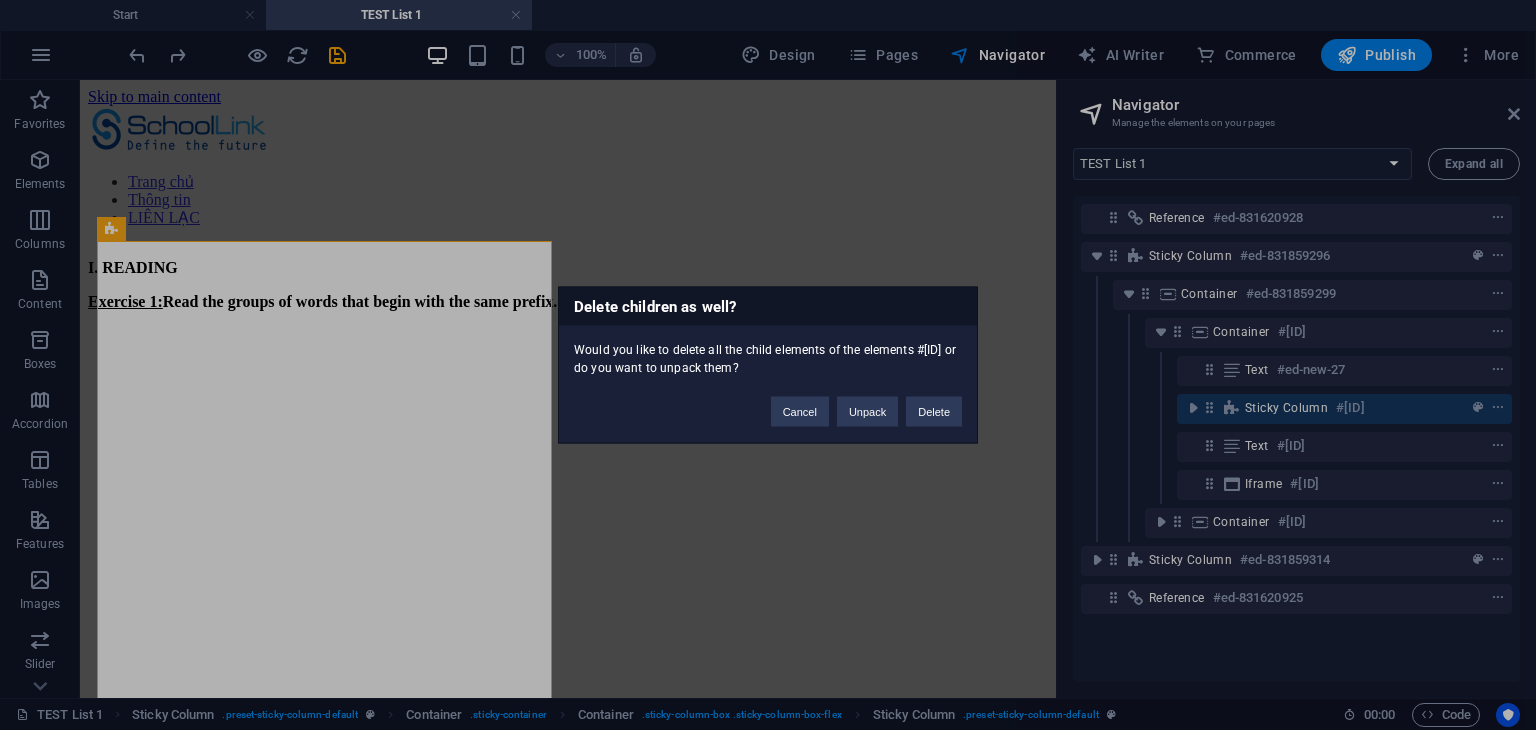 click on "Delete children as well? Would you like to delete all the child elements of the elements #[ID] or do you want to unpack them? Cancel Unpack Delete" at bounding box center (768, 365) 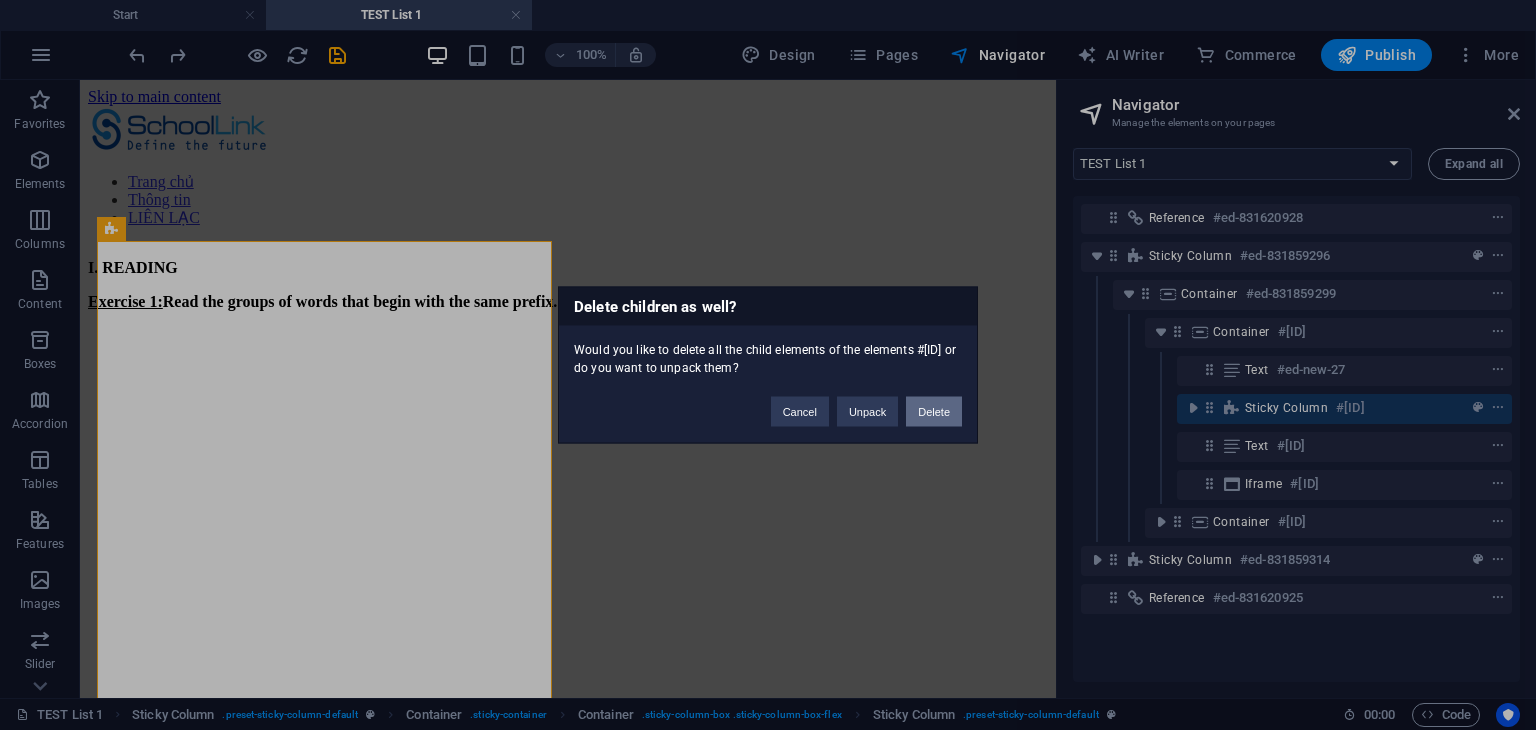 drag, startPoint x: 936, startPoint y: 413, endPoint x: 963, endPoint y: 343, distance: 75.026665 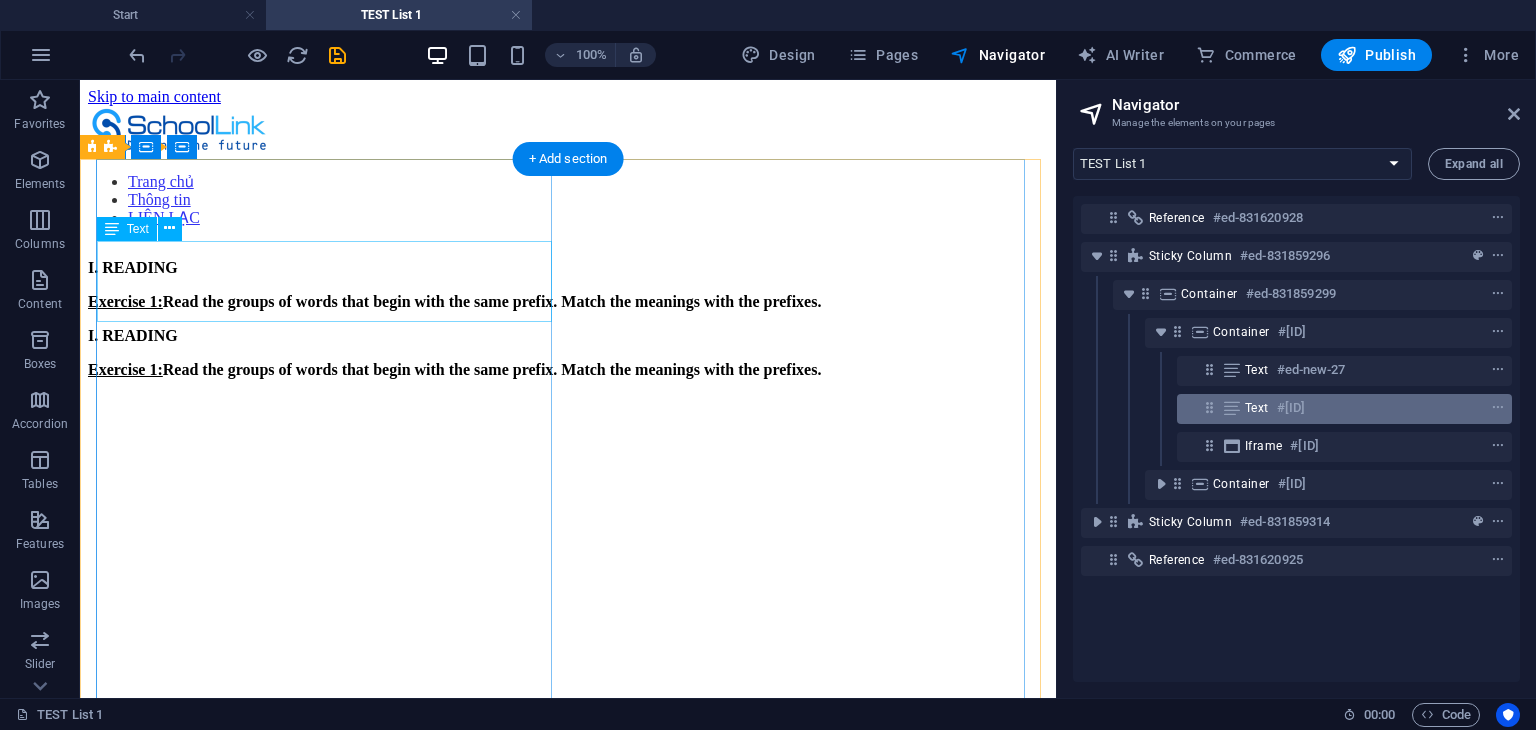 click on "#[ID]" at bounding box center (1291, 408) 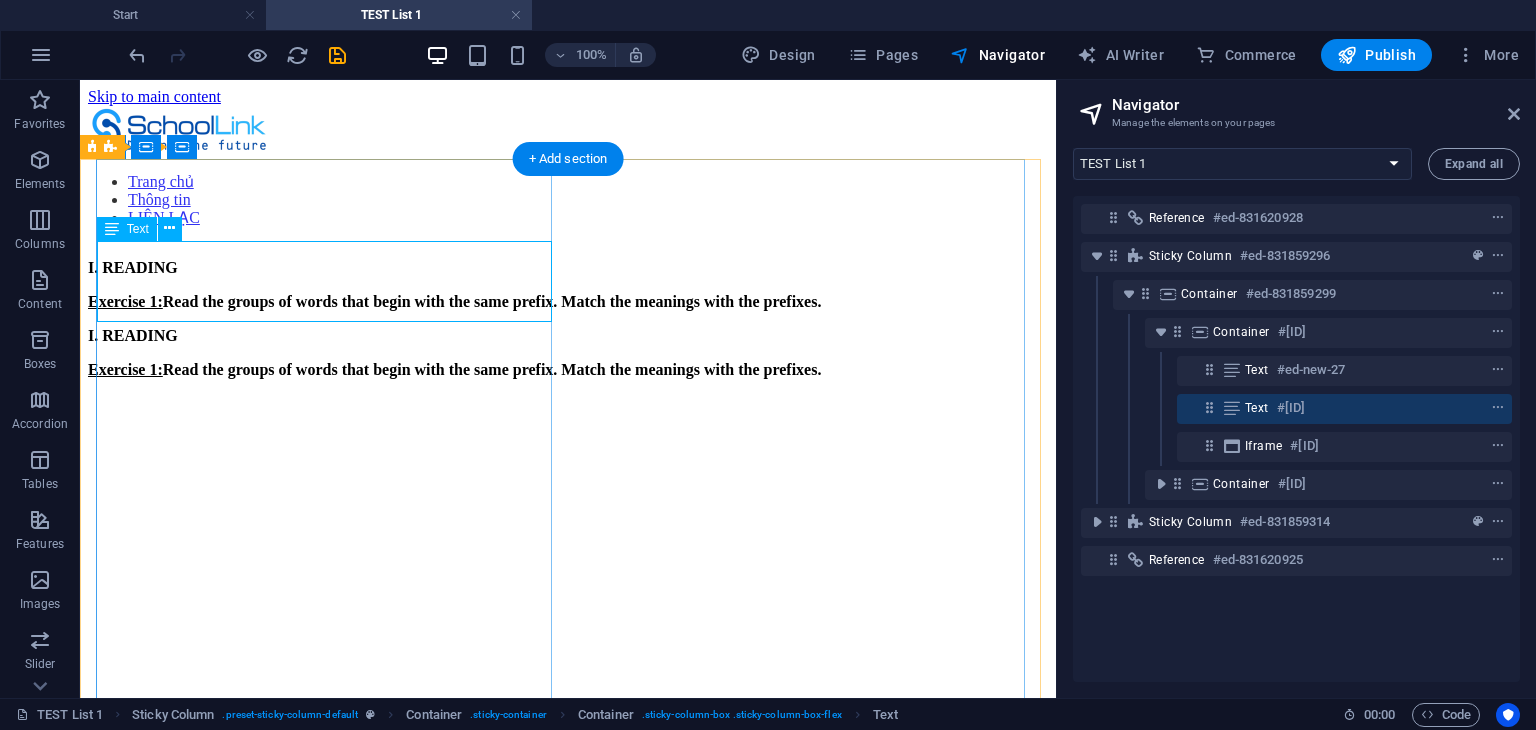 click on "I. READING Exercise 1:   Read the groups of words that begin with the same prefix. Match the meanings with the prefixes." at bounding box center [568, 353] 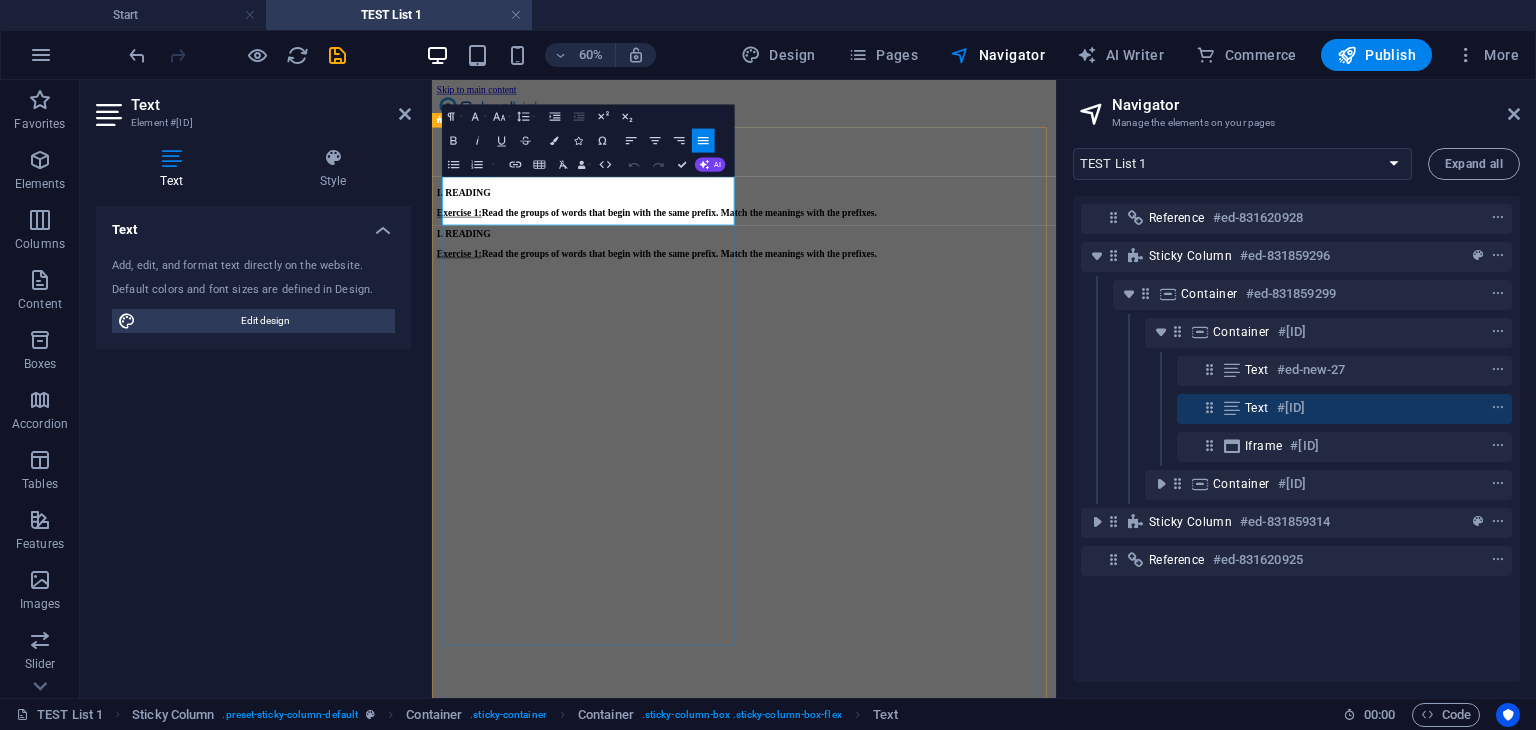 click on "Exercise 1:   Read the groups of words that begin with the same prefix. Match the meanings with the prefixes." at bounding box center (952, 370) 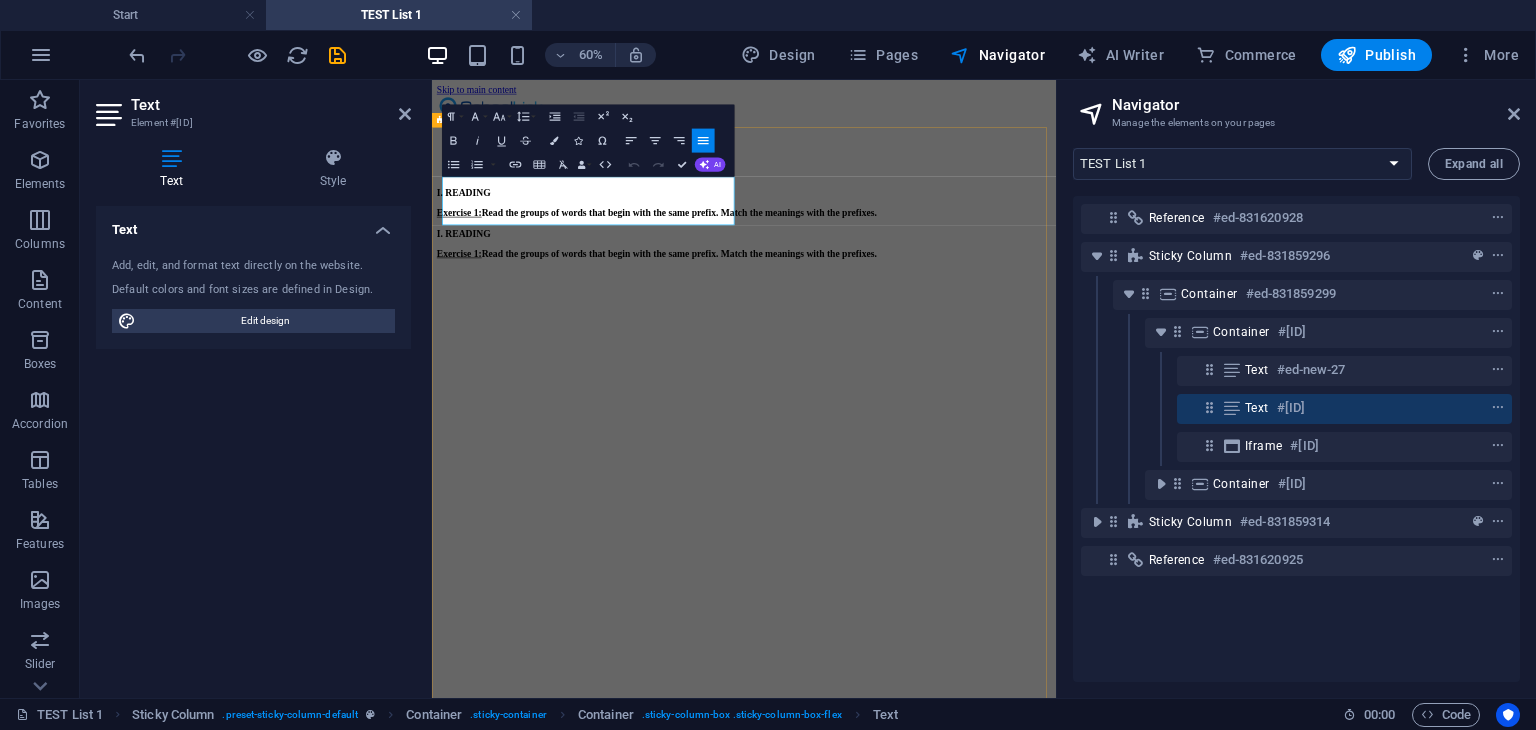 drag, startPoint x: 878, startPoint y: 304, endPoint x: 442, endPoint y: 264, distance: 437.83102 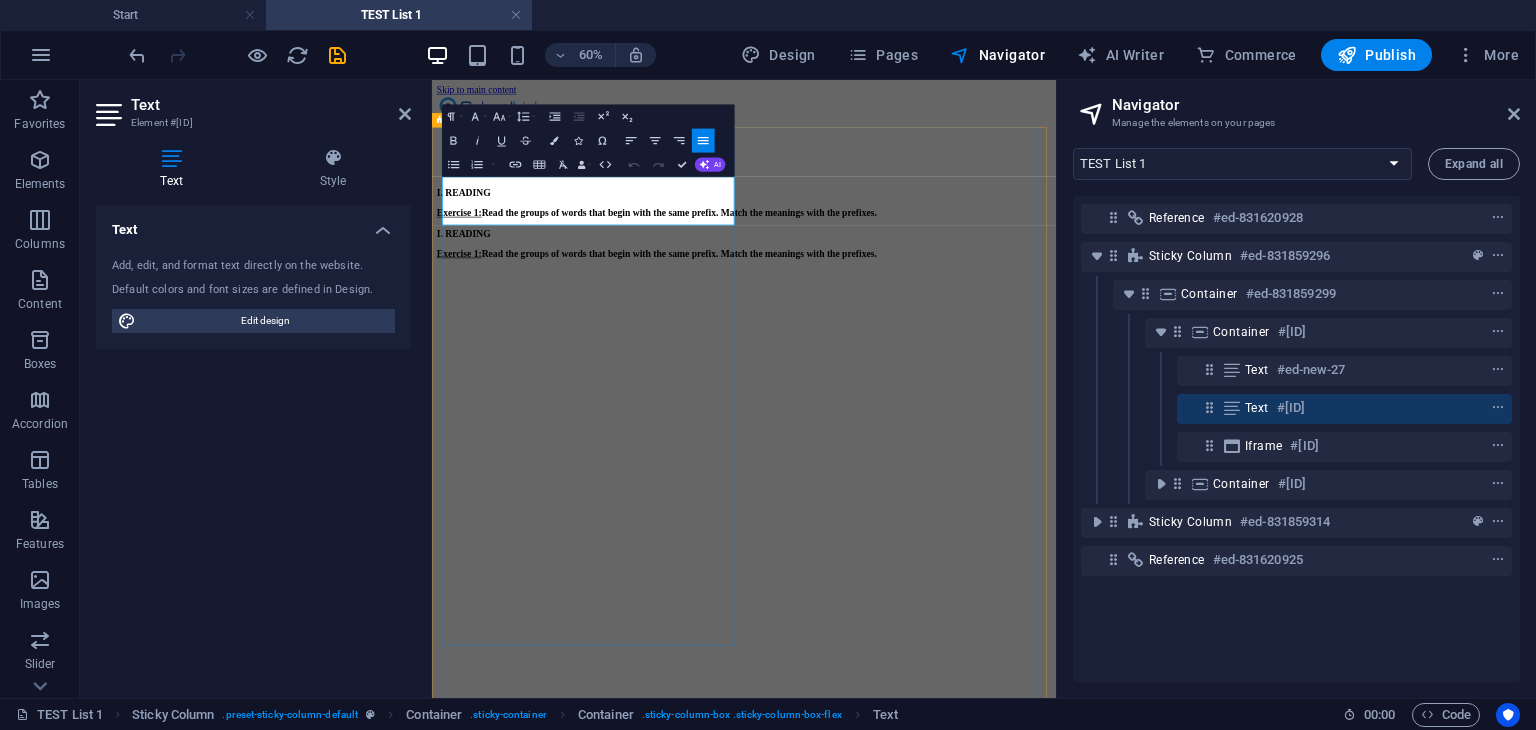 type 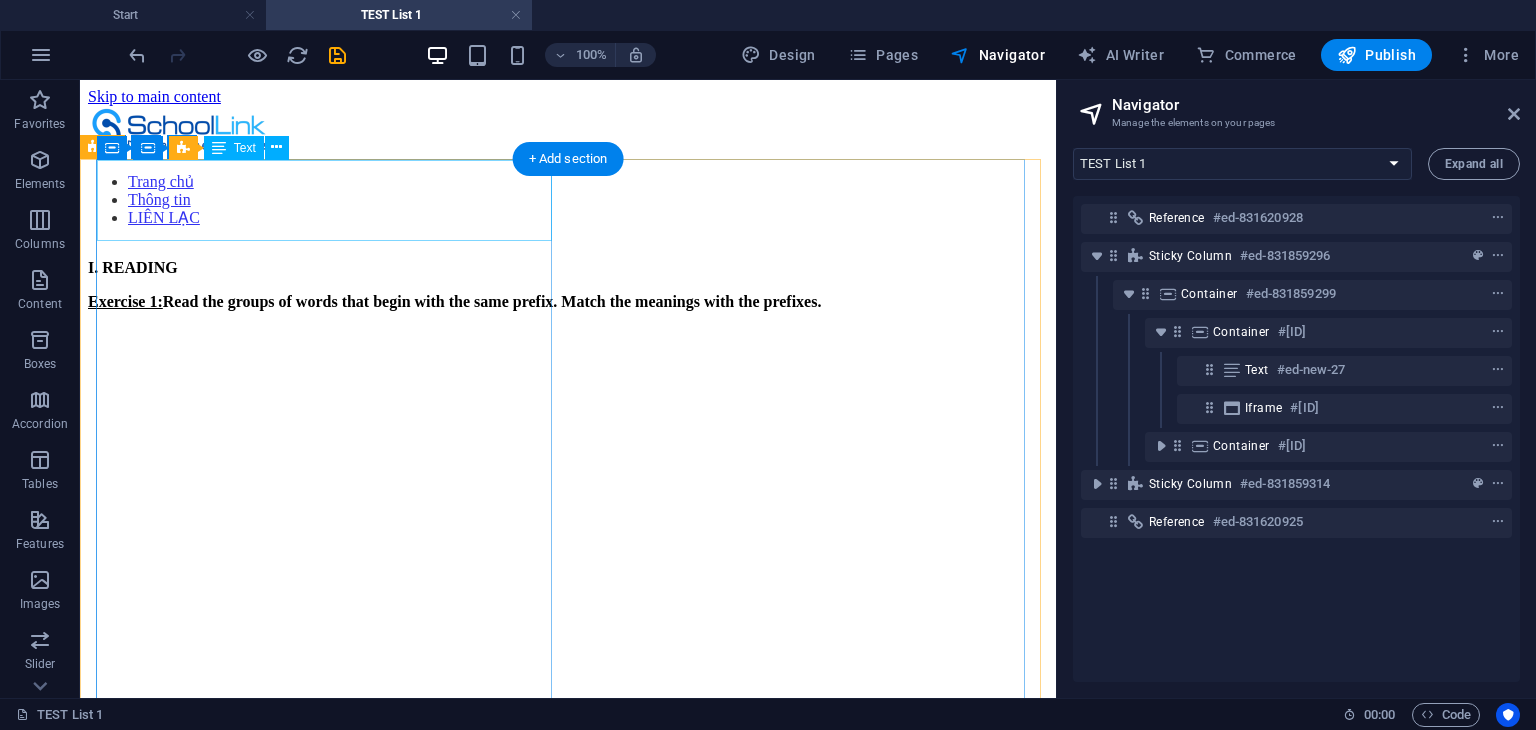 click on "I. READING Exercise 1:   Read the groups of words that begin with the same prefix. Match the meanings with the prefixes." at bounding box center [568, 285] 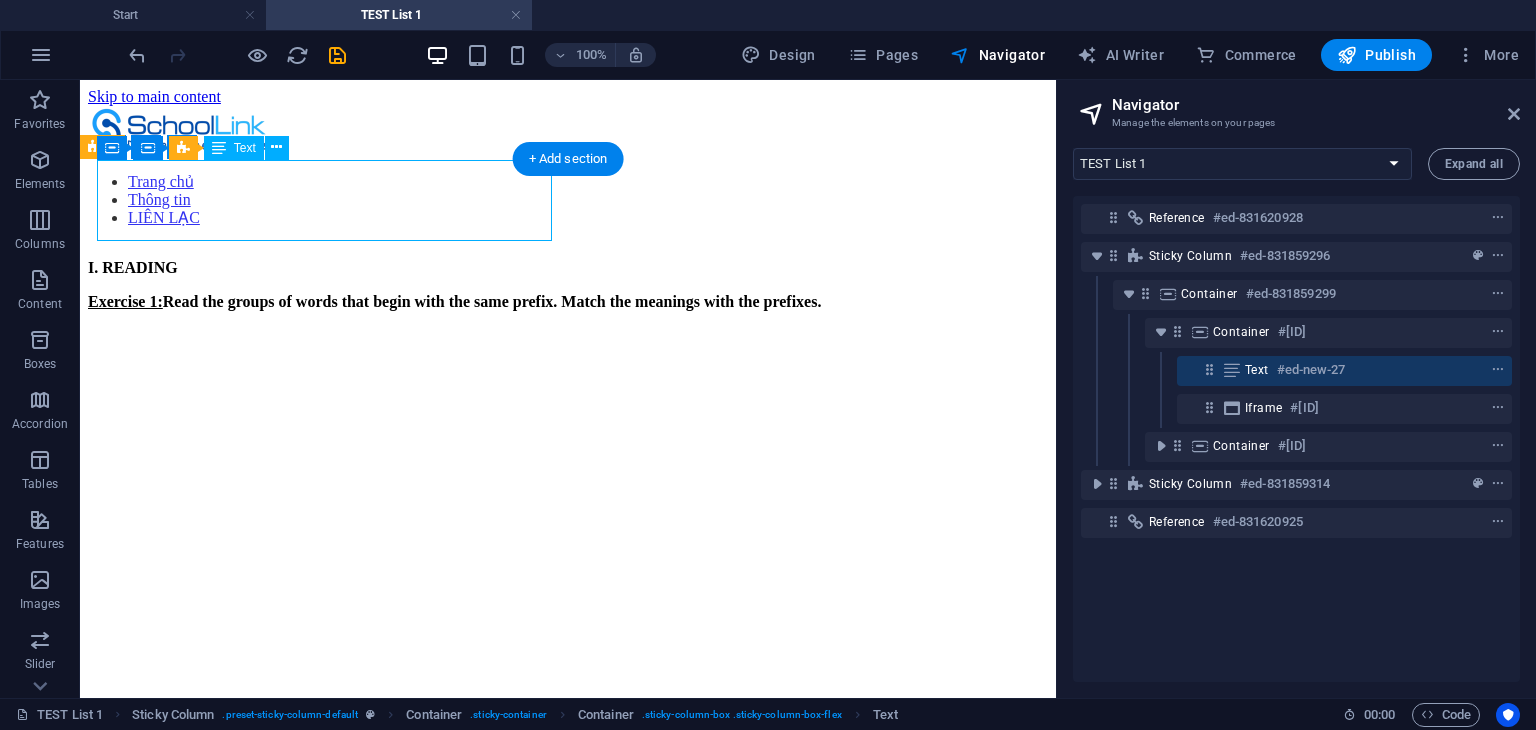 click on "I. READING Exercise 1:   Read the groups of words that begin with the same prefix. Match the meanings with the prefixes." at bounding box center (568, 285) 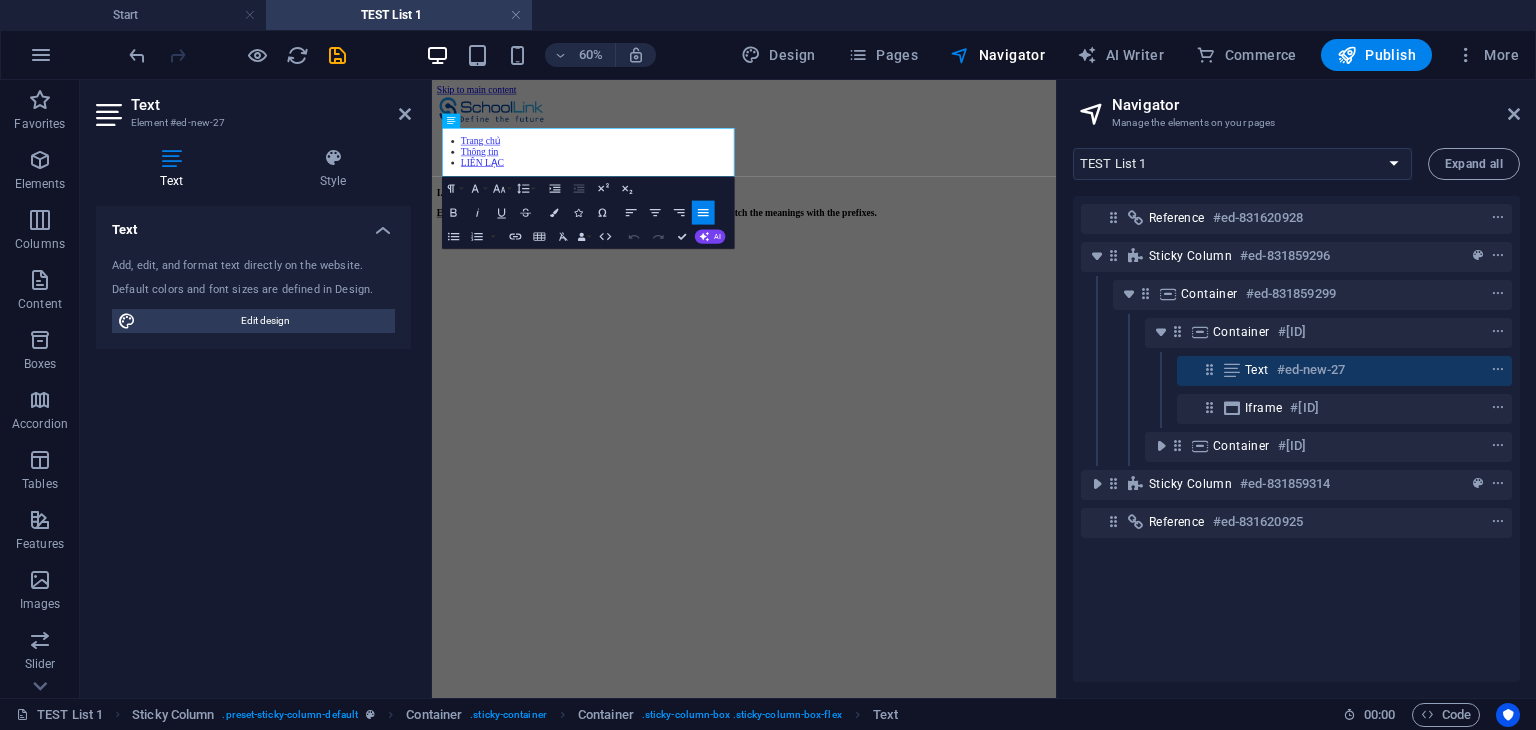 drag, startPoint x: 860, startPoint y: 224, endPoint x: 422, endPoint y: 181, distance: 440.10568 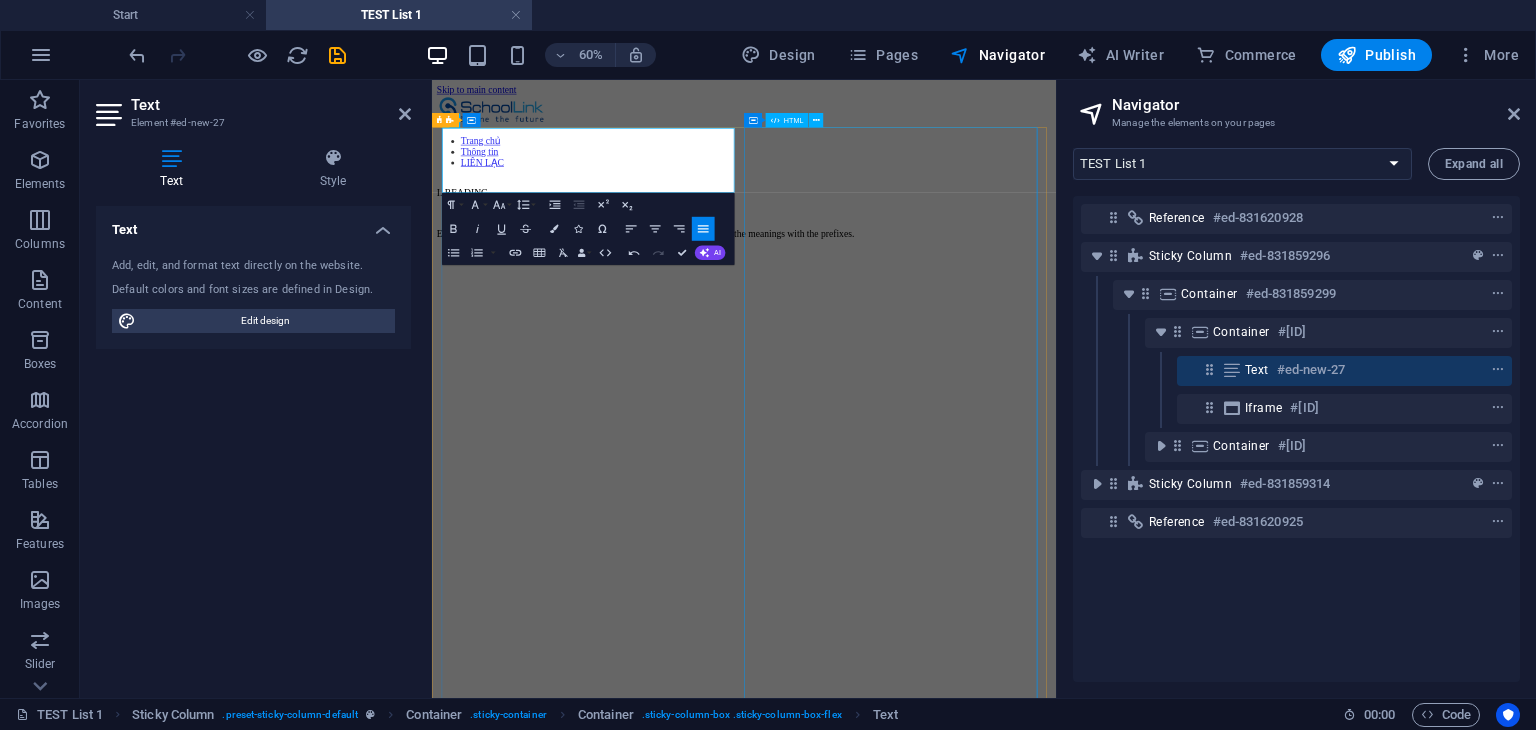 scroll, scrollTop: 1488, scrollLeft: 3, axis: both 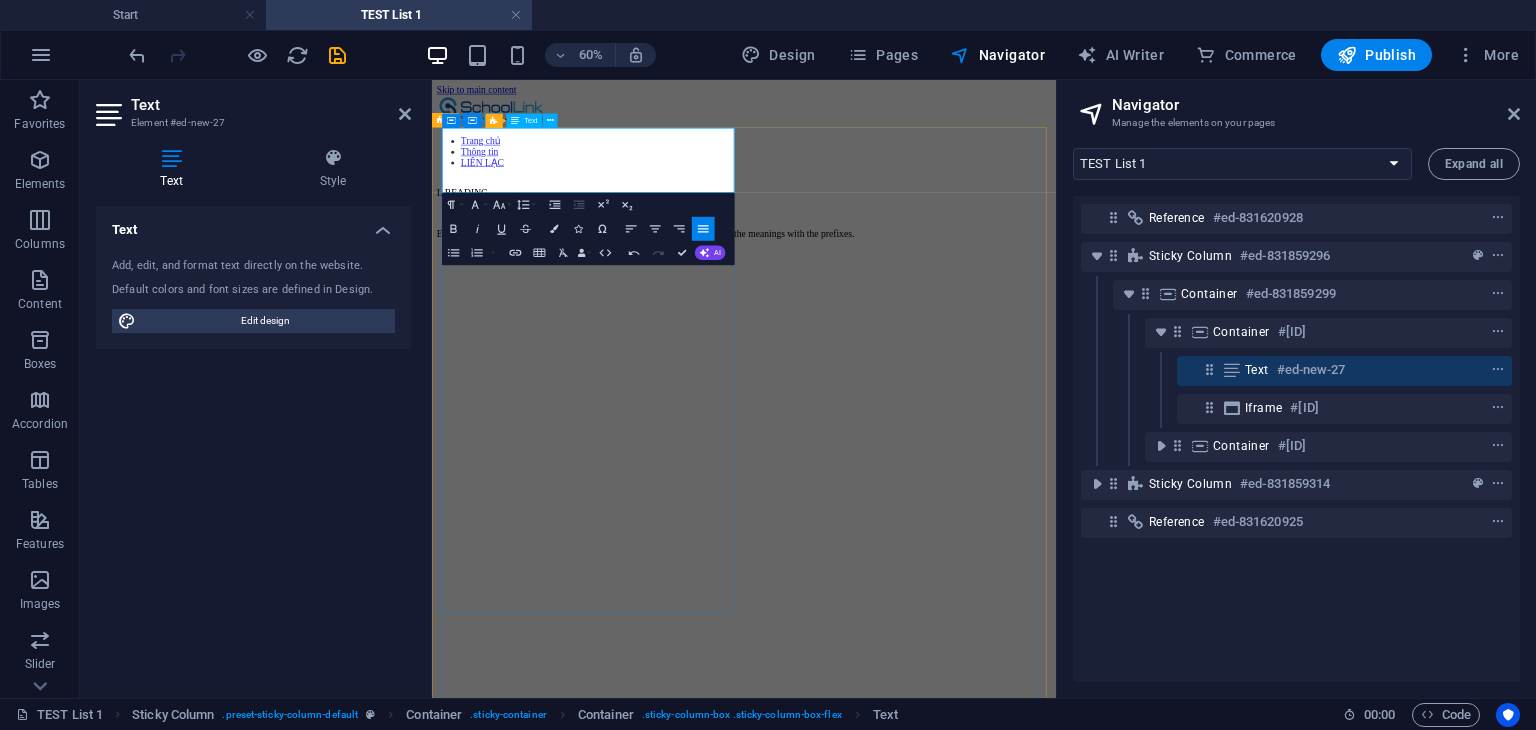 click at bounding box center (952, 302) 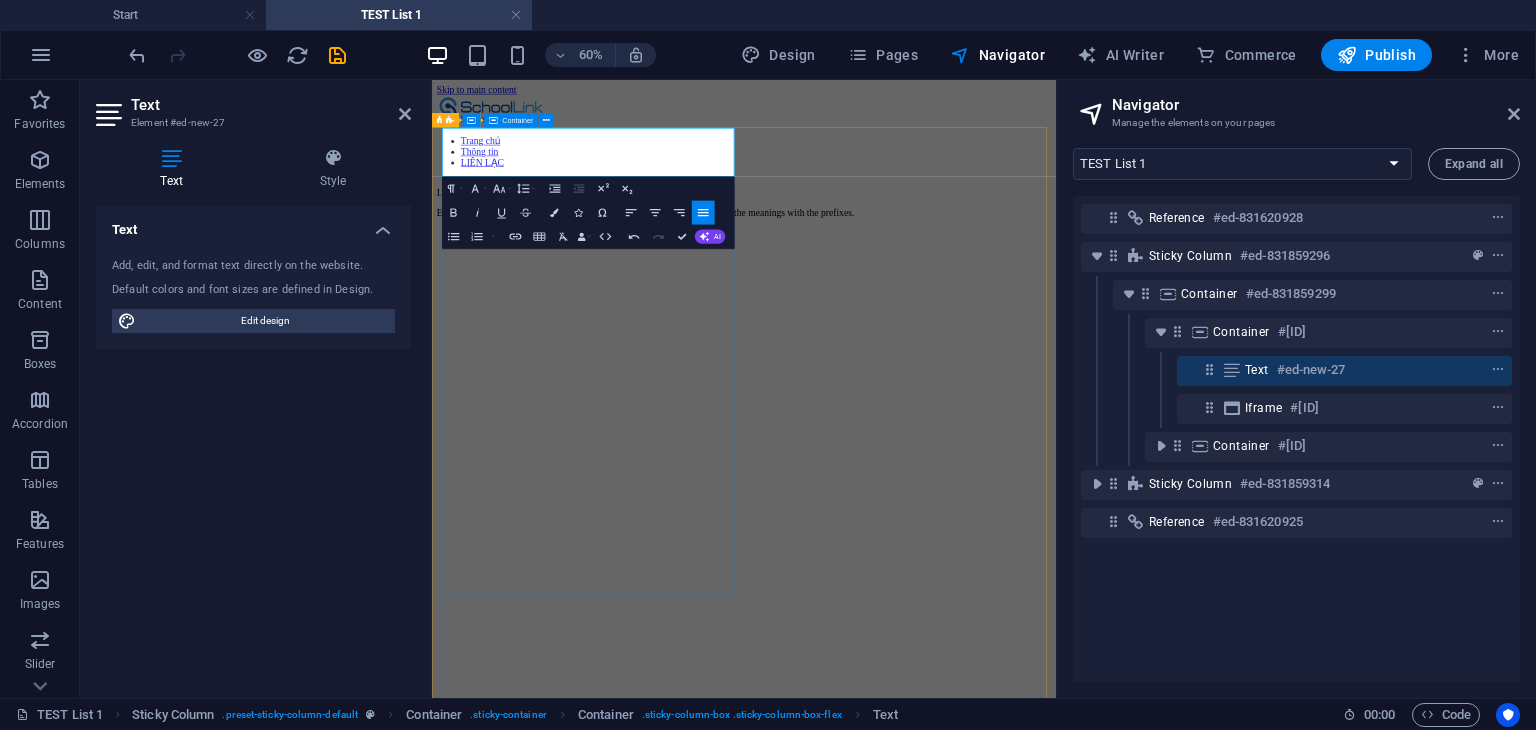 drag, startPoint x: 872, startPoint y: 228, endPoint x: 448, endPoint y: 177, distance: 427.0562 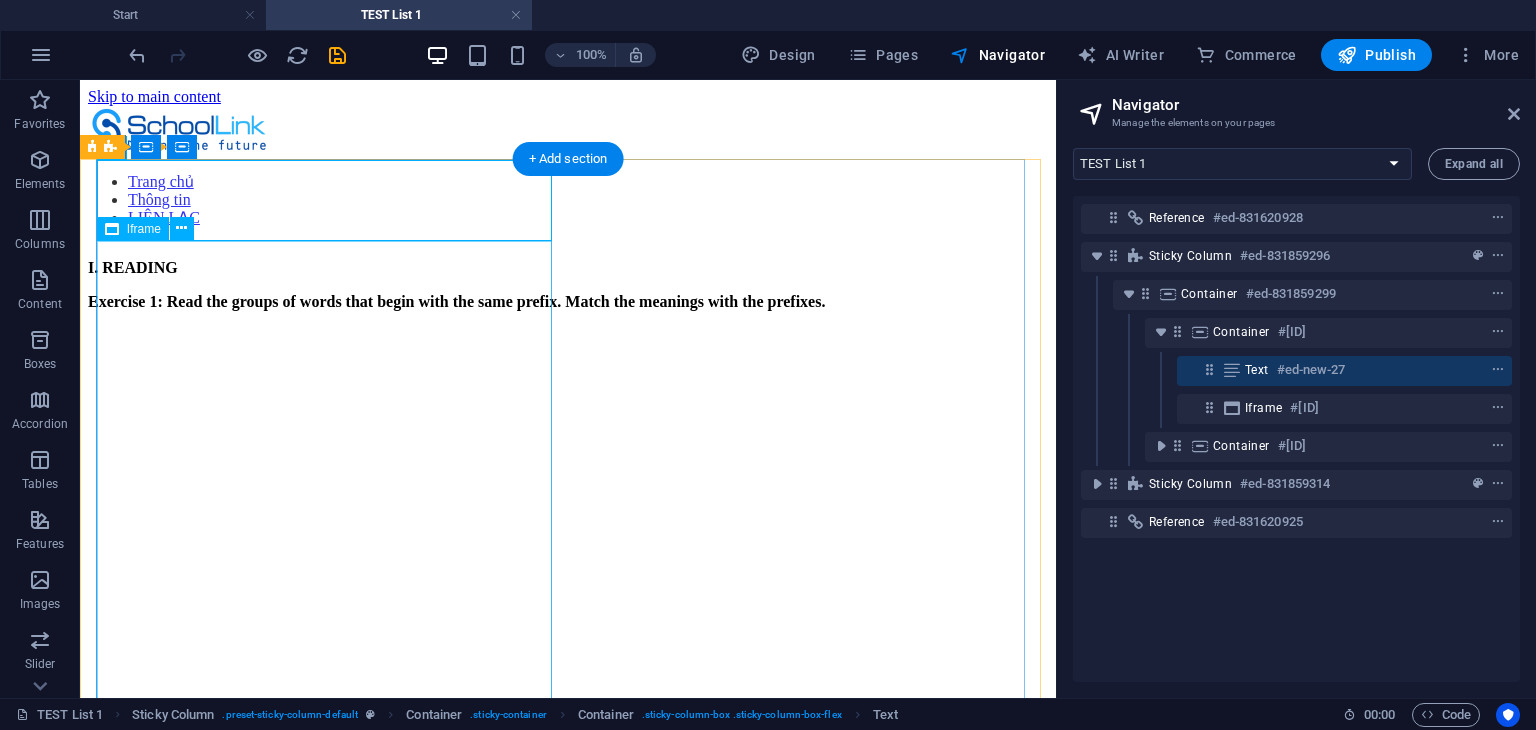 click on "</div>" at bounding box center (568, 679) 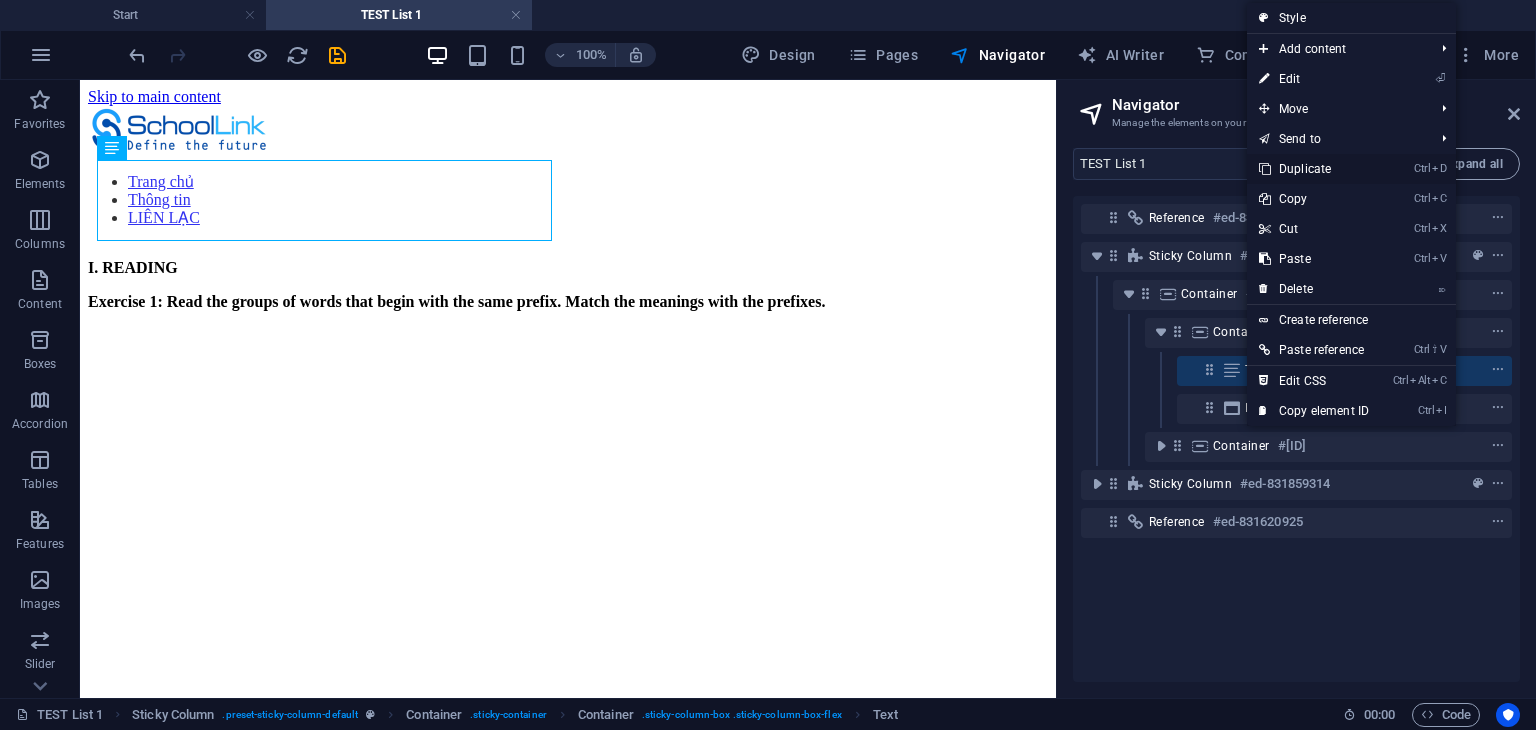 click on "Ctrl D  Duplicate" at bounding box center (1314, 169) 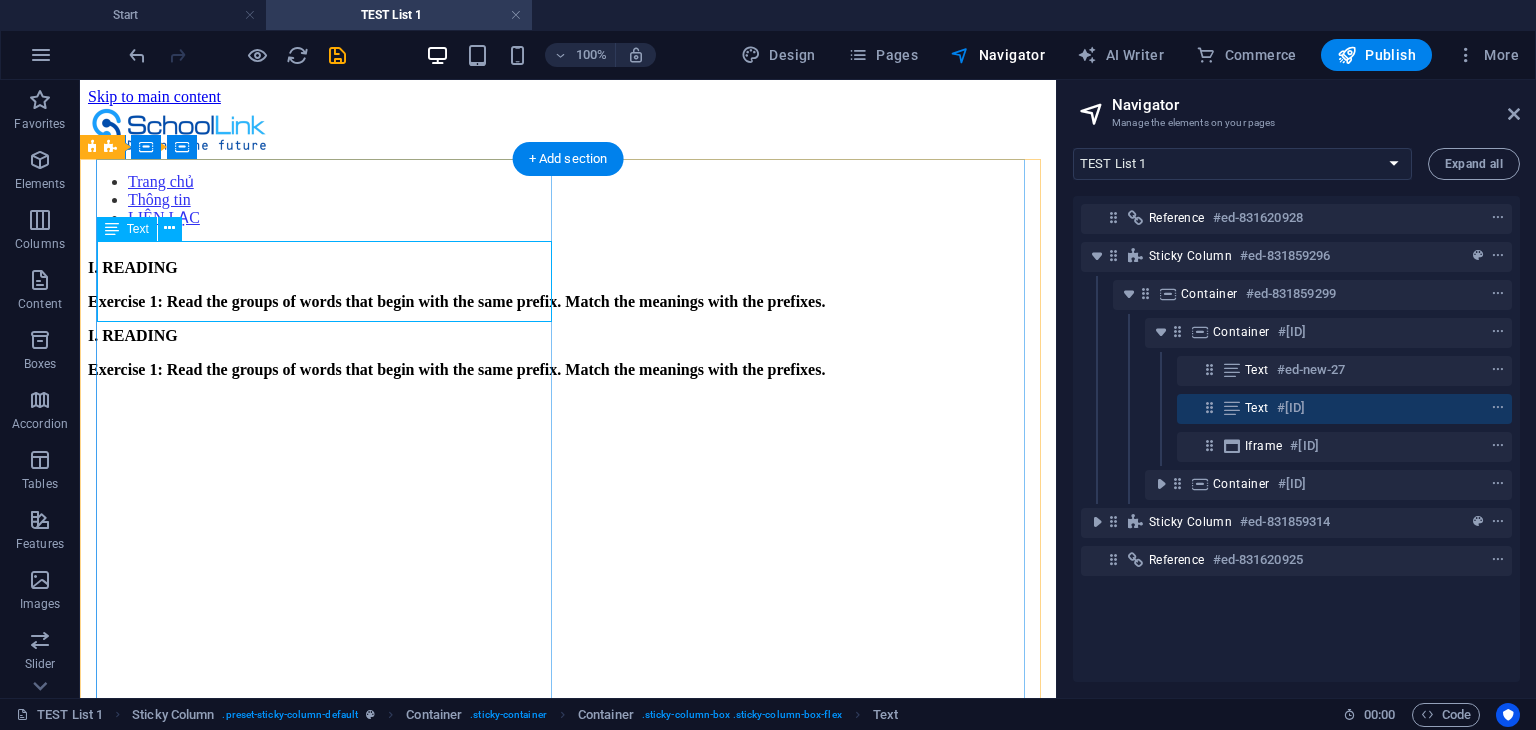 click on "I. READING Exercise 1: Read the groups of words that begin with the same prefix. Match the meanings with the prefixes." at bounding box center (568, 353) 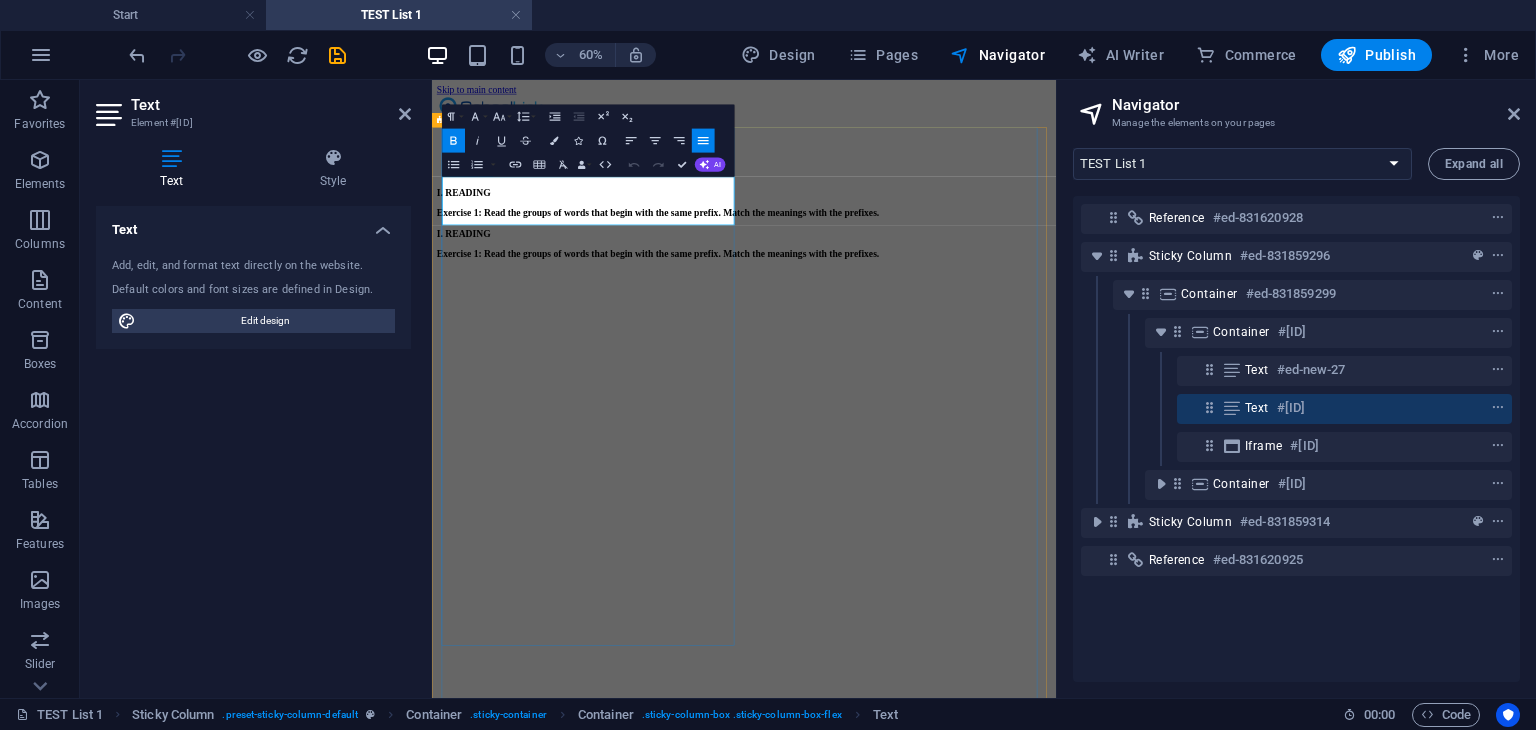 click on "Exercise 1: Read the groups of words that begin with the same prefix. Match the meanings with the prefixes." at bounding box center (952, 370) 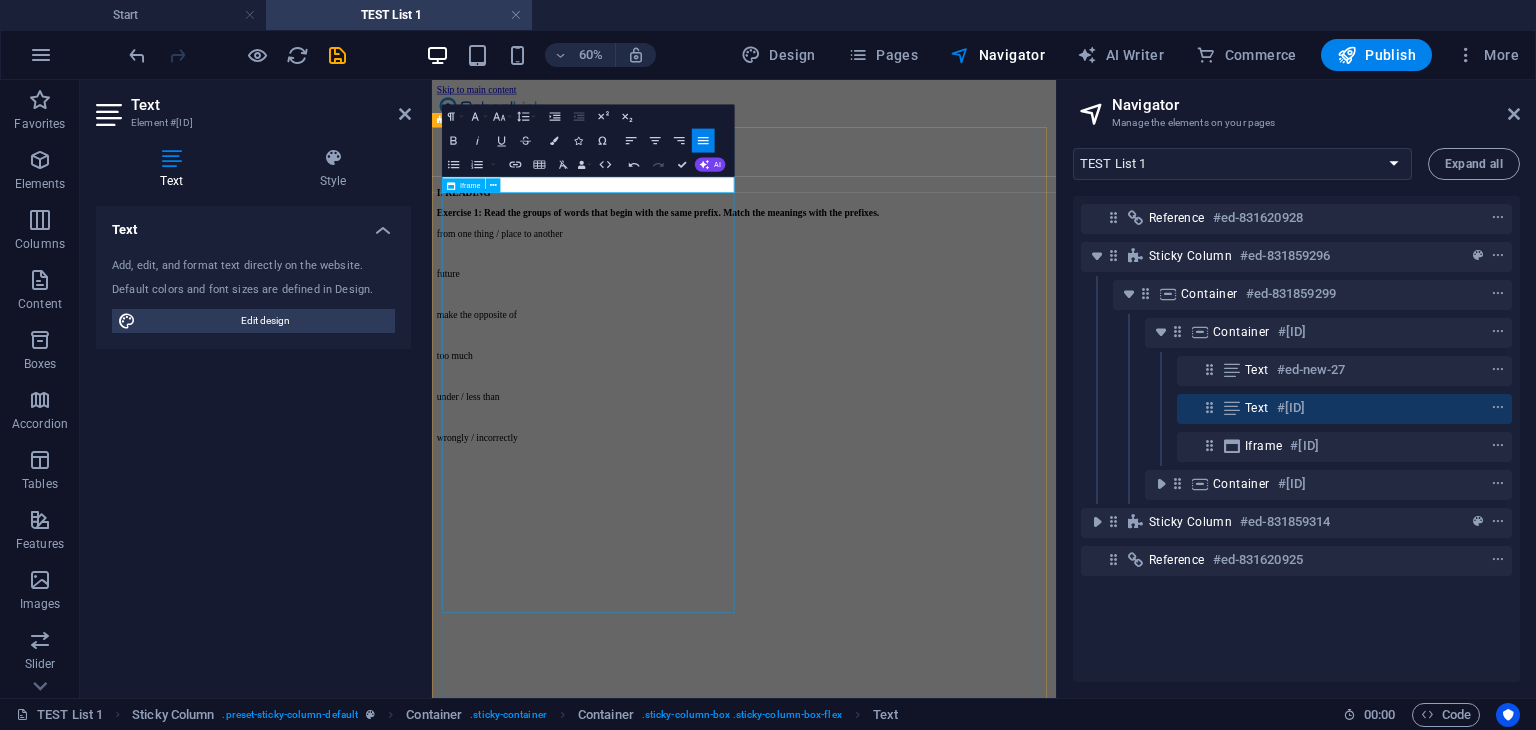 scroll, scrollTop: 1362, scrollLeft: 7, axis: both 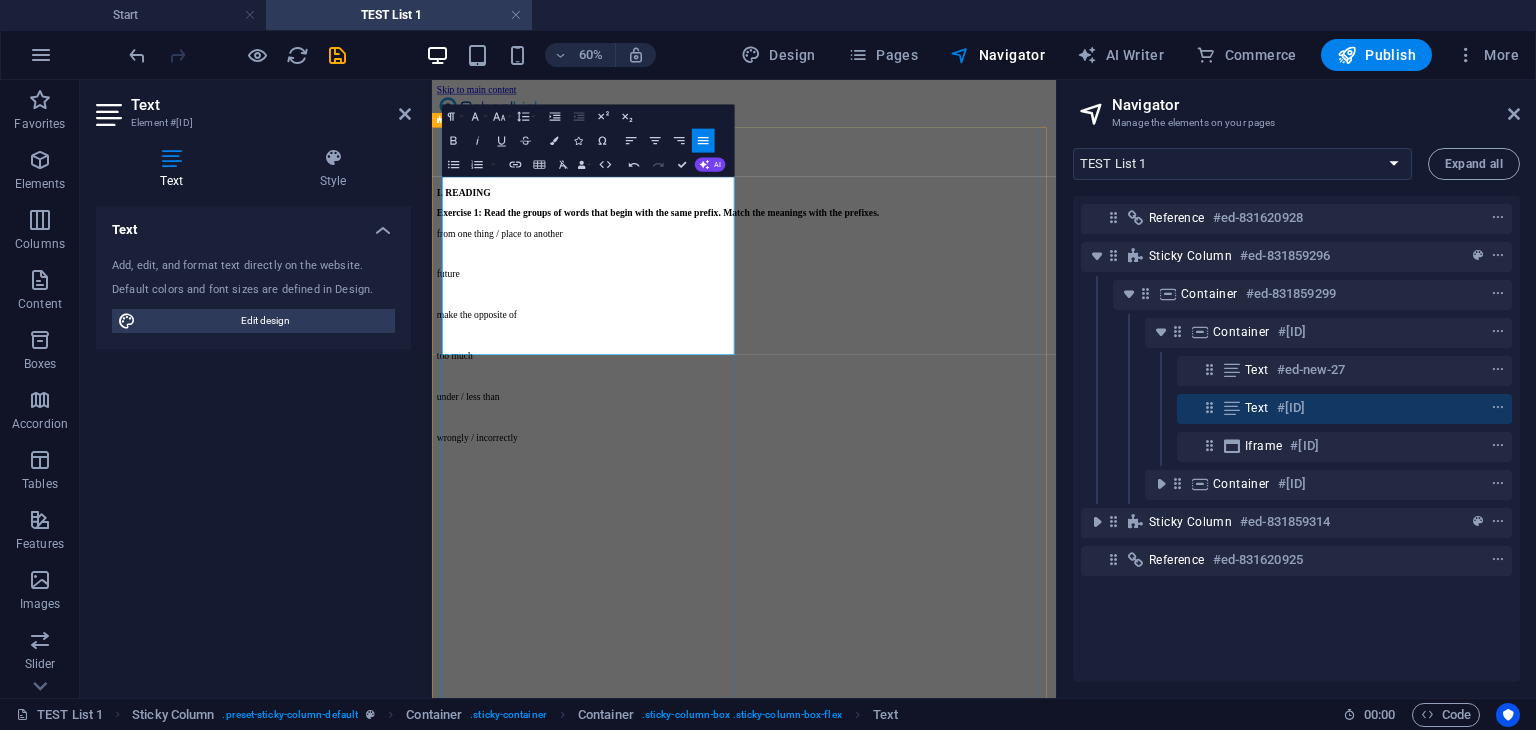 click at bounding box center (952, 370) 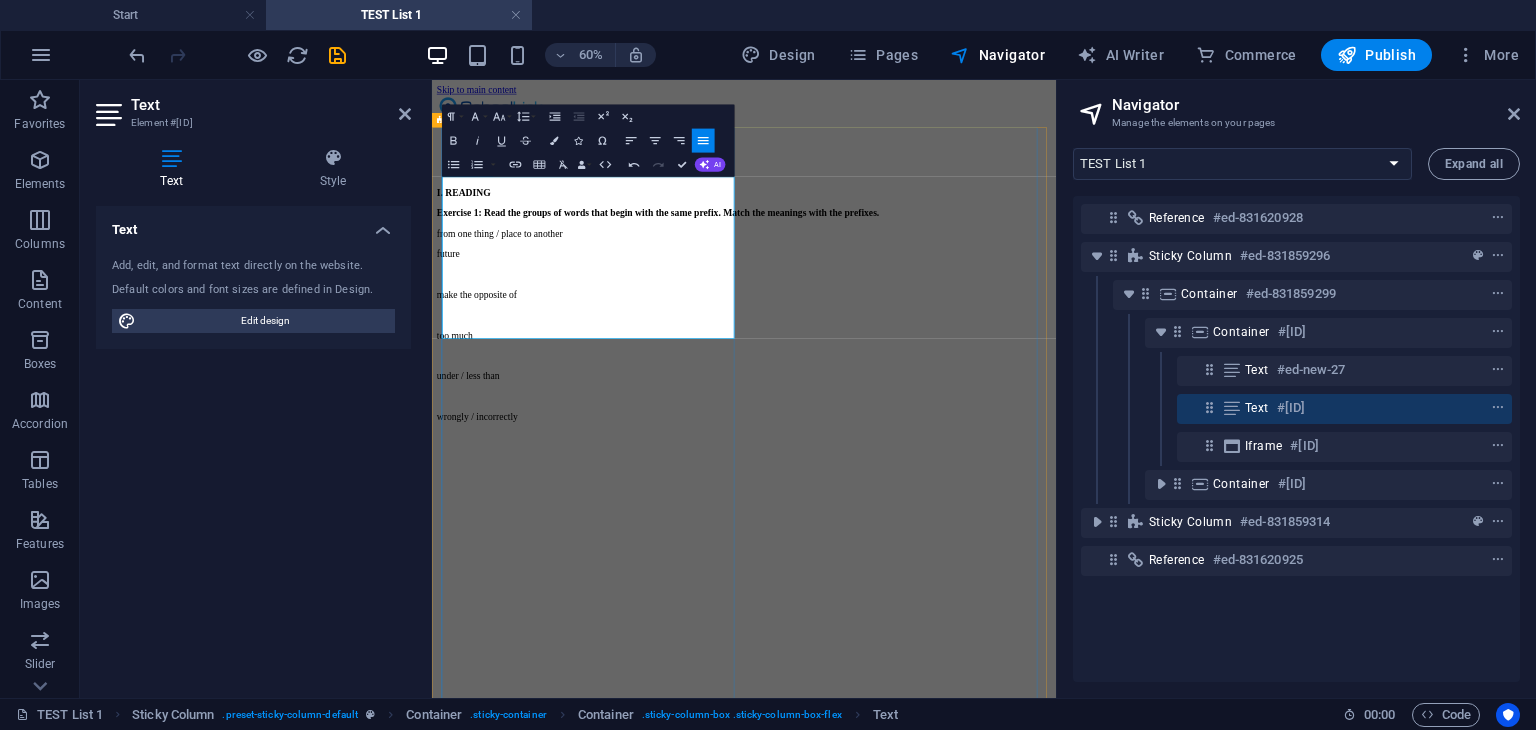 click at bounding box center [952, 404] 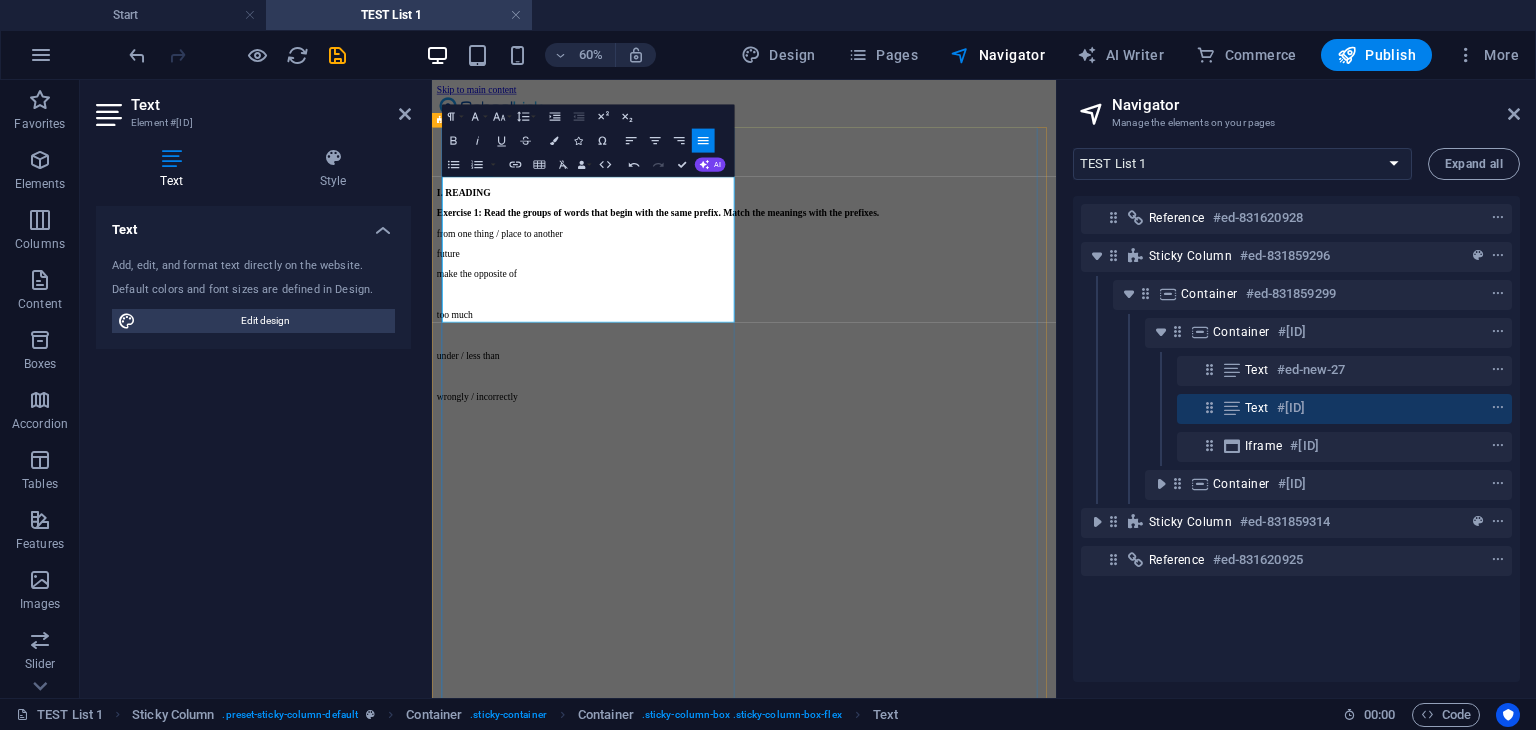click at bounding box center (952, 438) 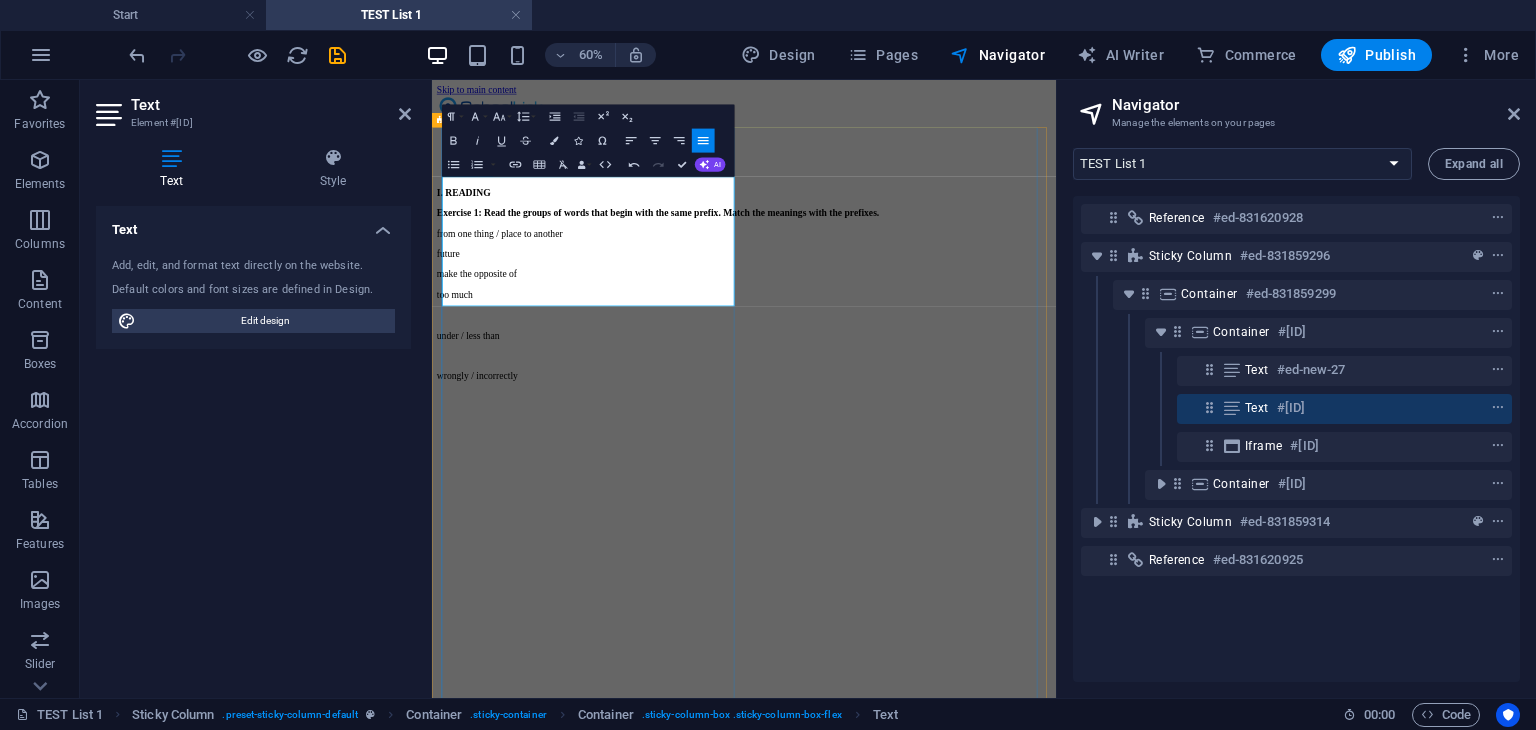 click at bounding box center (952, 472) 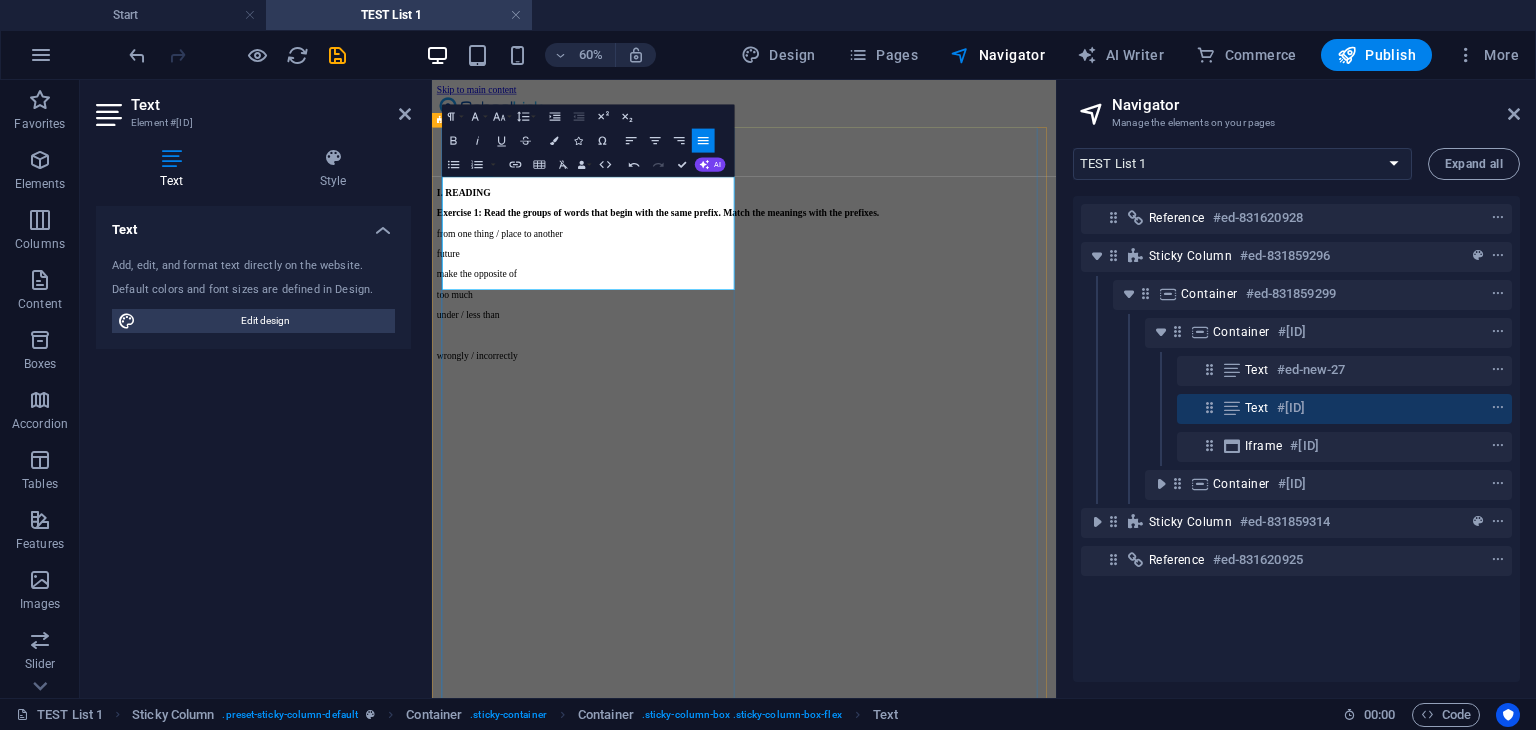click at bounding box center [952, 506] 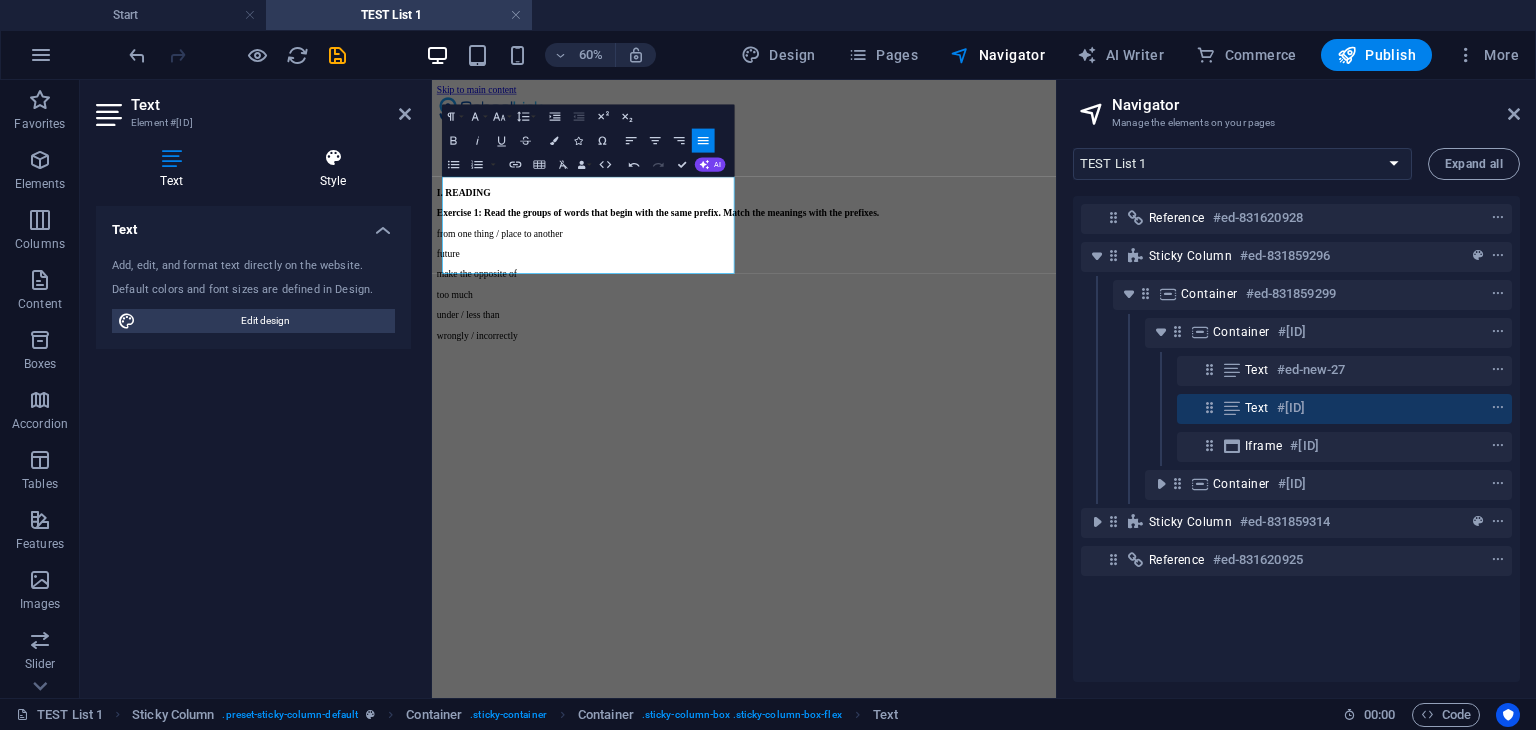 click on "Style" at bounding box center (333, 169) 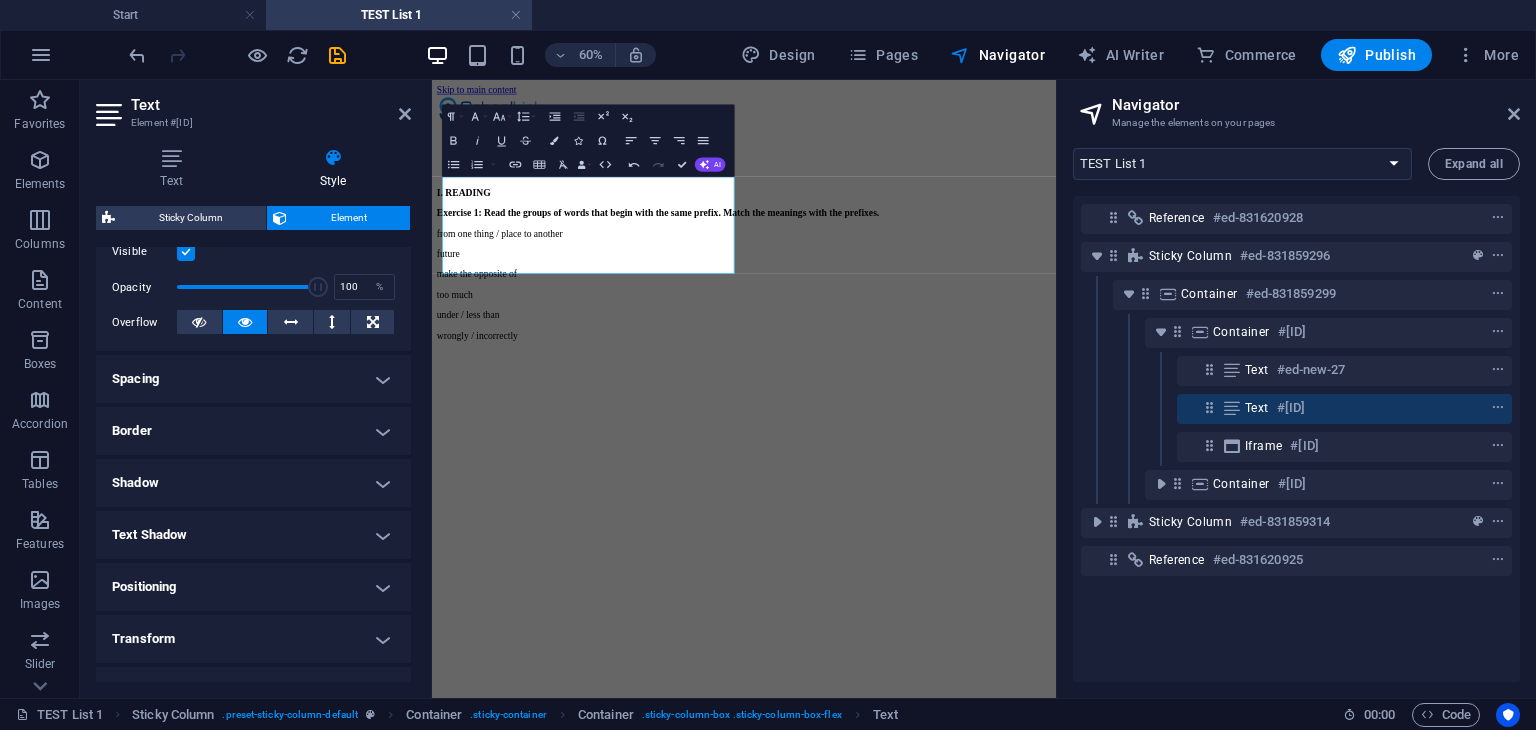 scroll, scrollTop: 409, scrollLeft: 0, axis: vertical 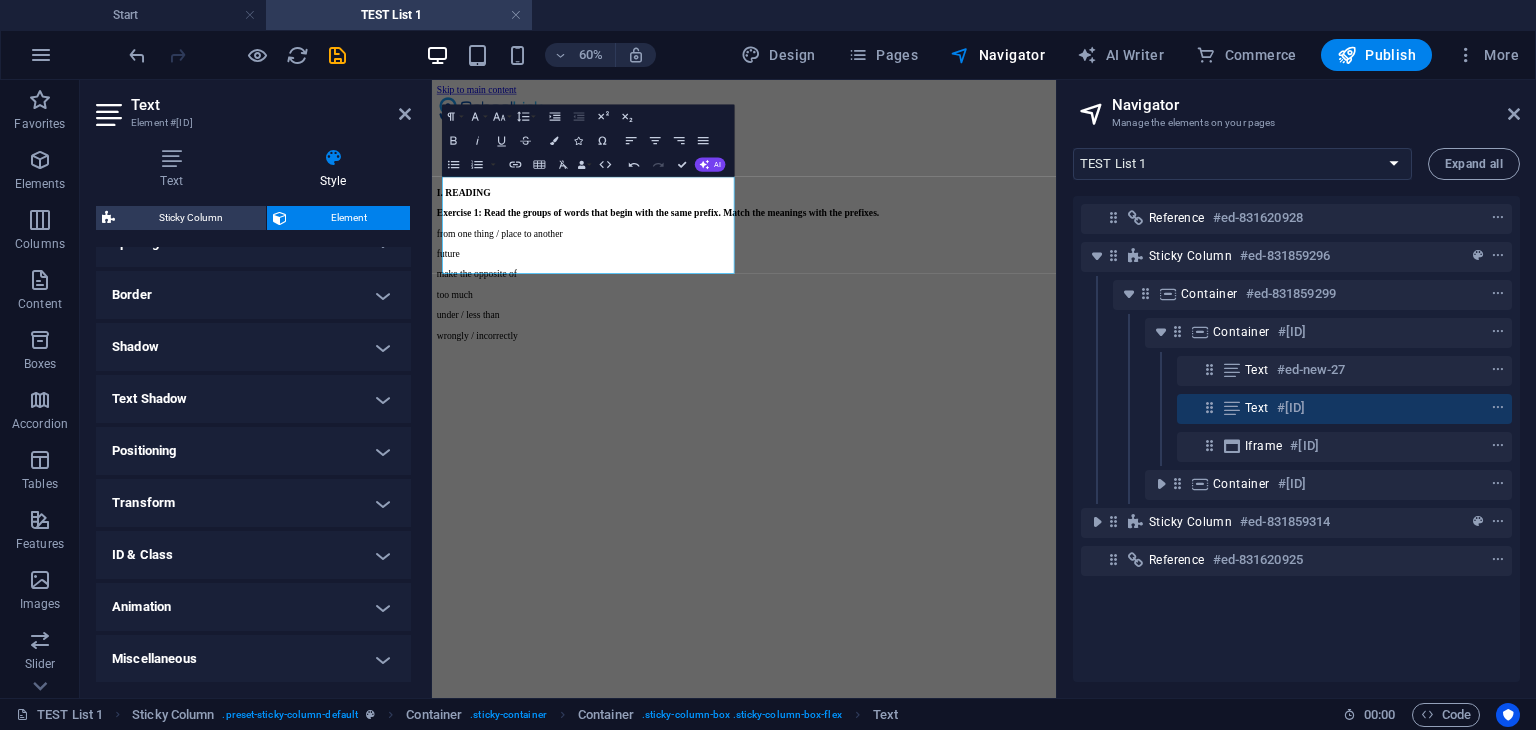 click on "Border" at bounding box center (253, 295) 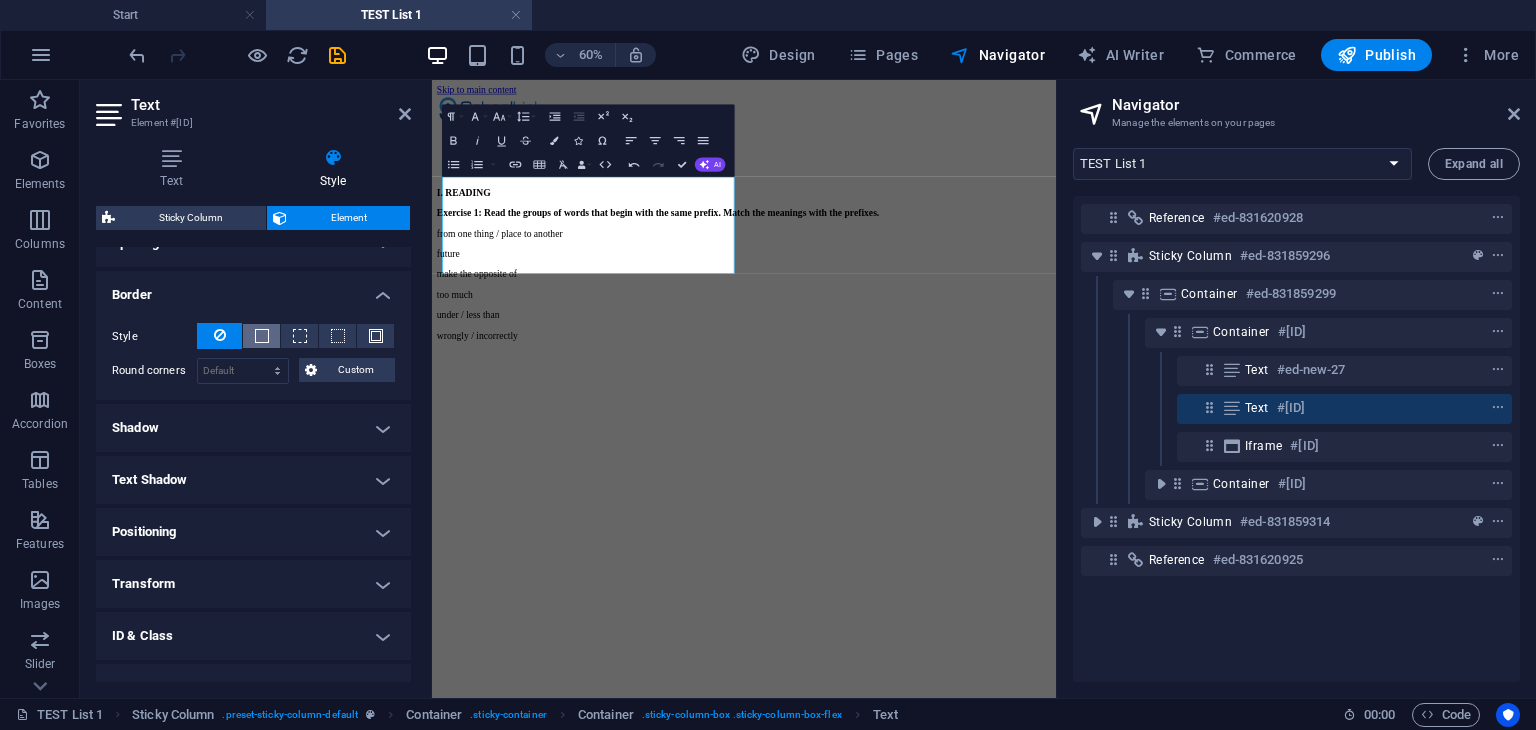 click at bounding box center [262, 336] 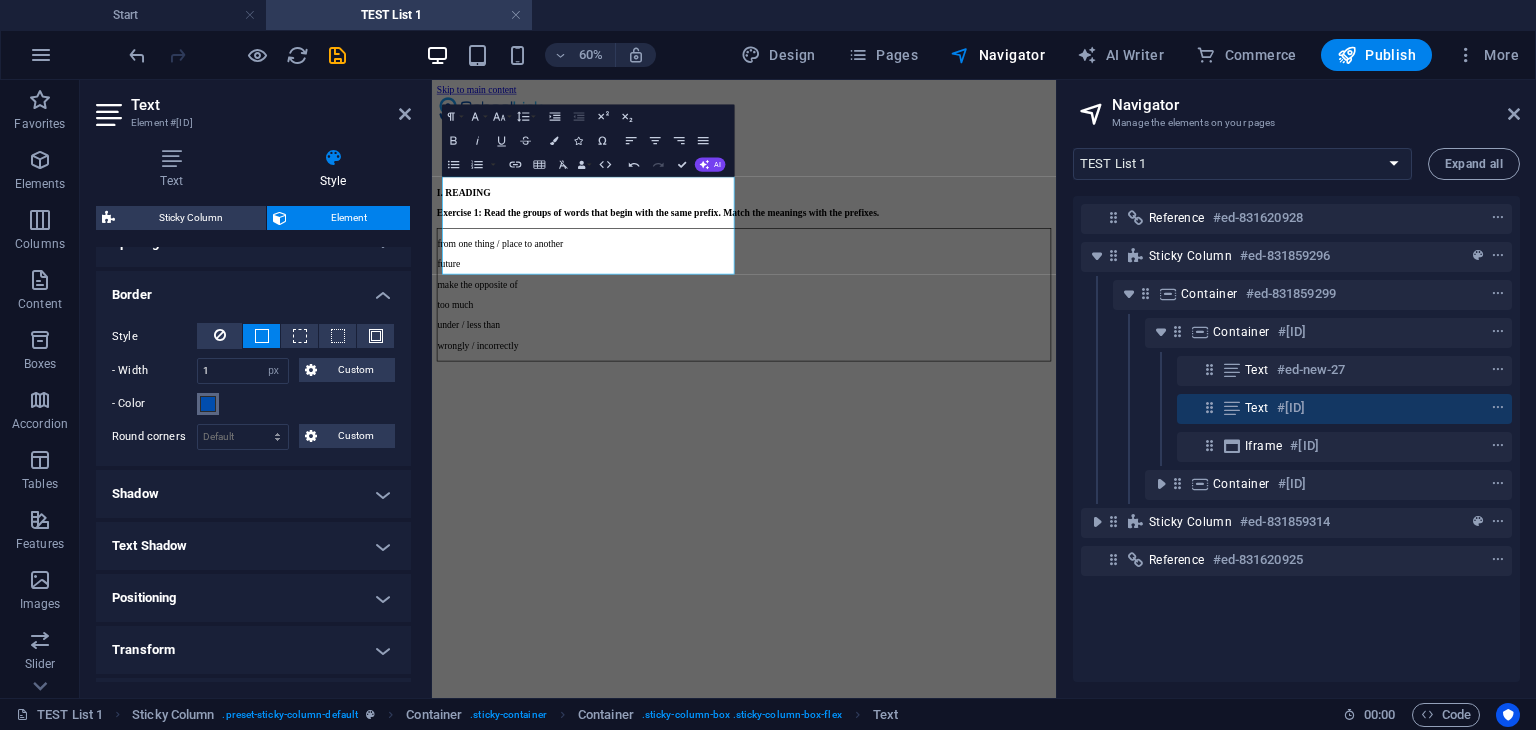 click at bounding box center [208, 404] 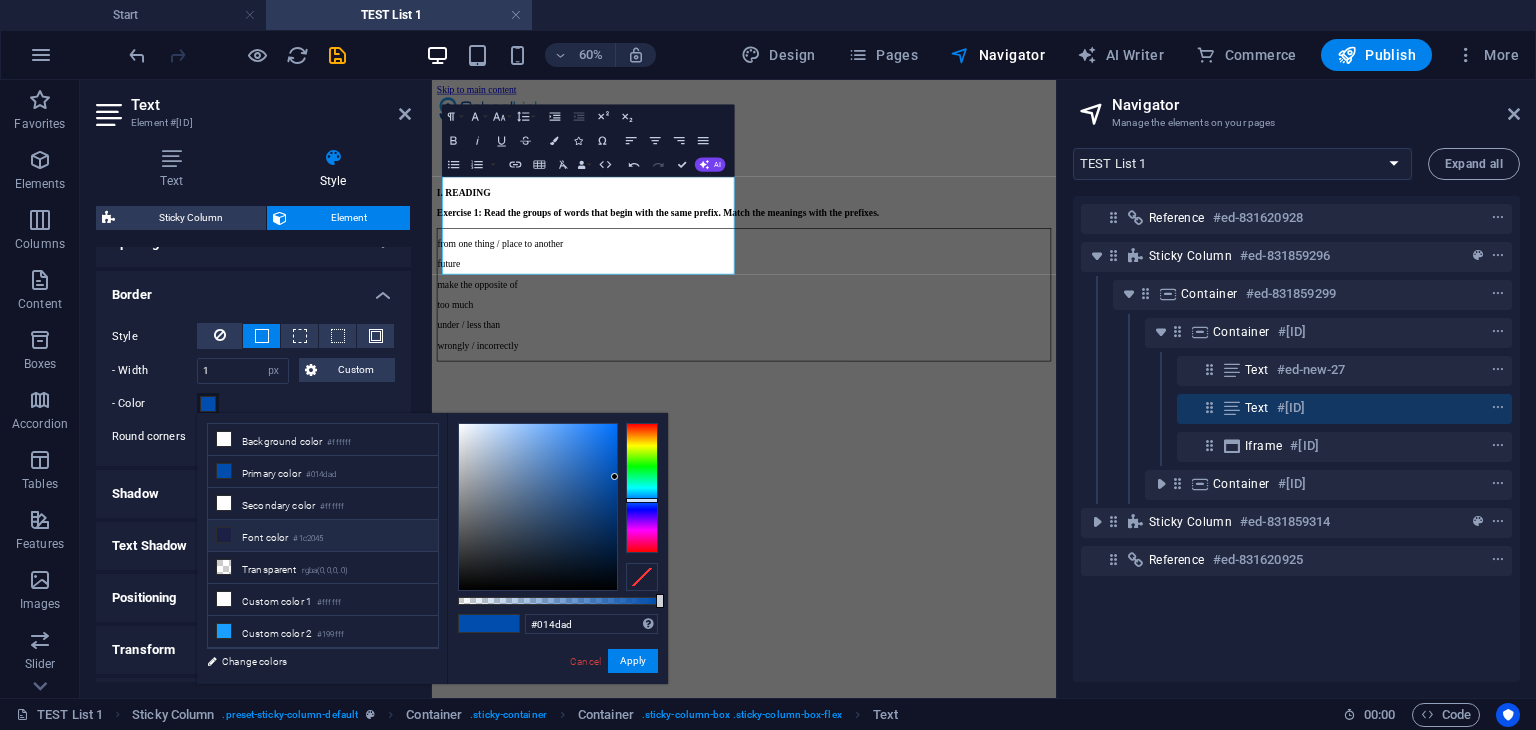 click on "Font color
#[COLOR]" at bounding box center (323, 536) 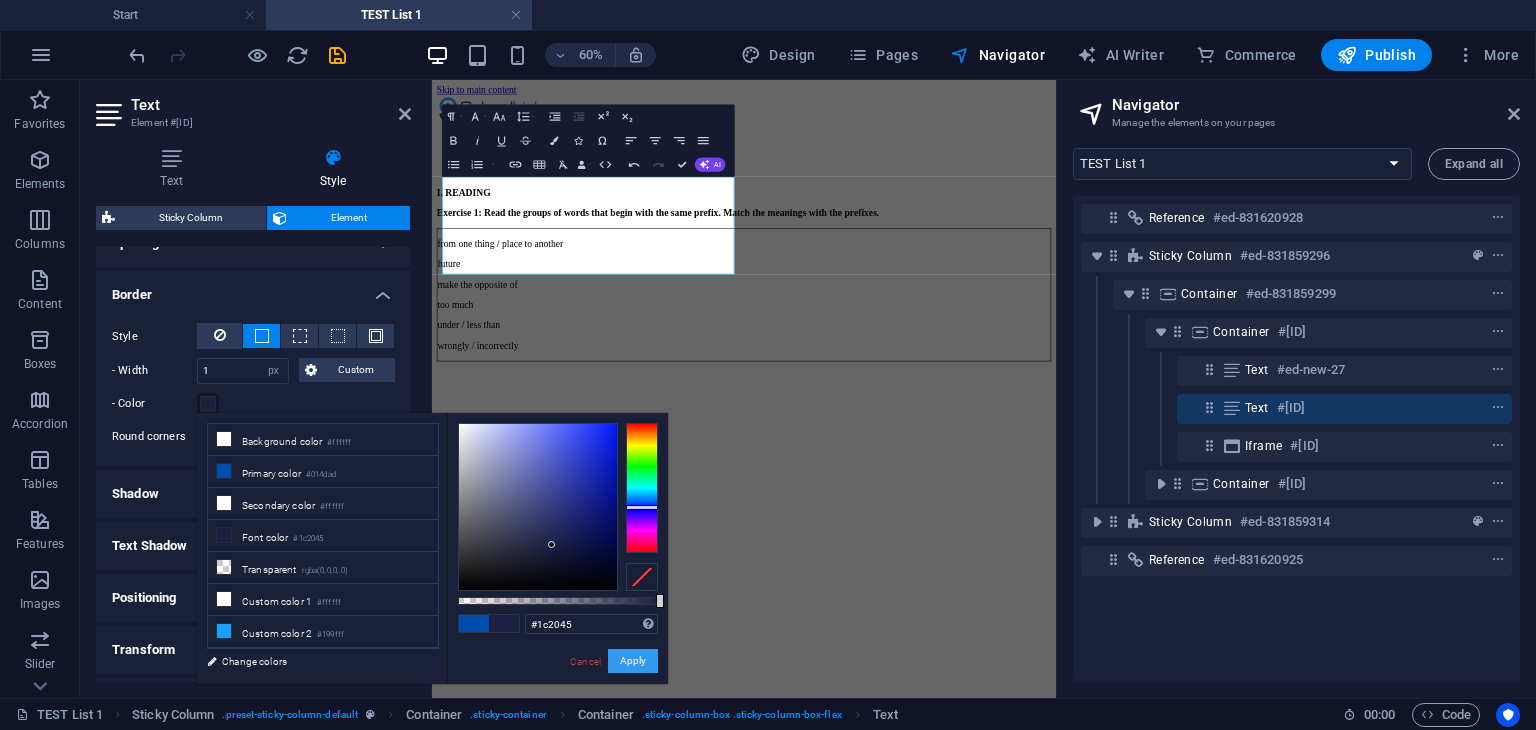 click on "Apply" at bounding box center [633, 661] 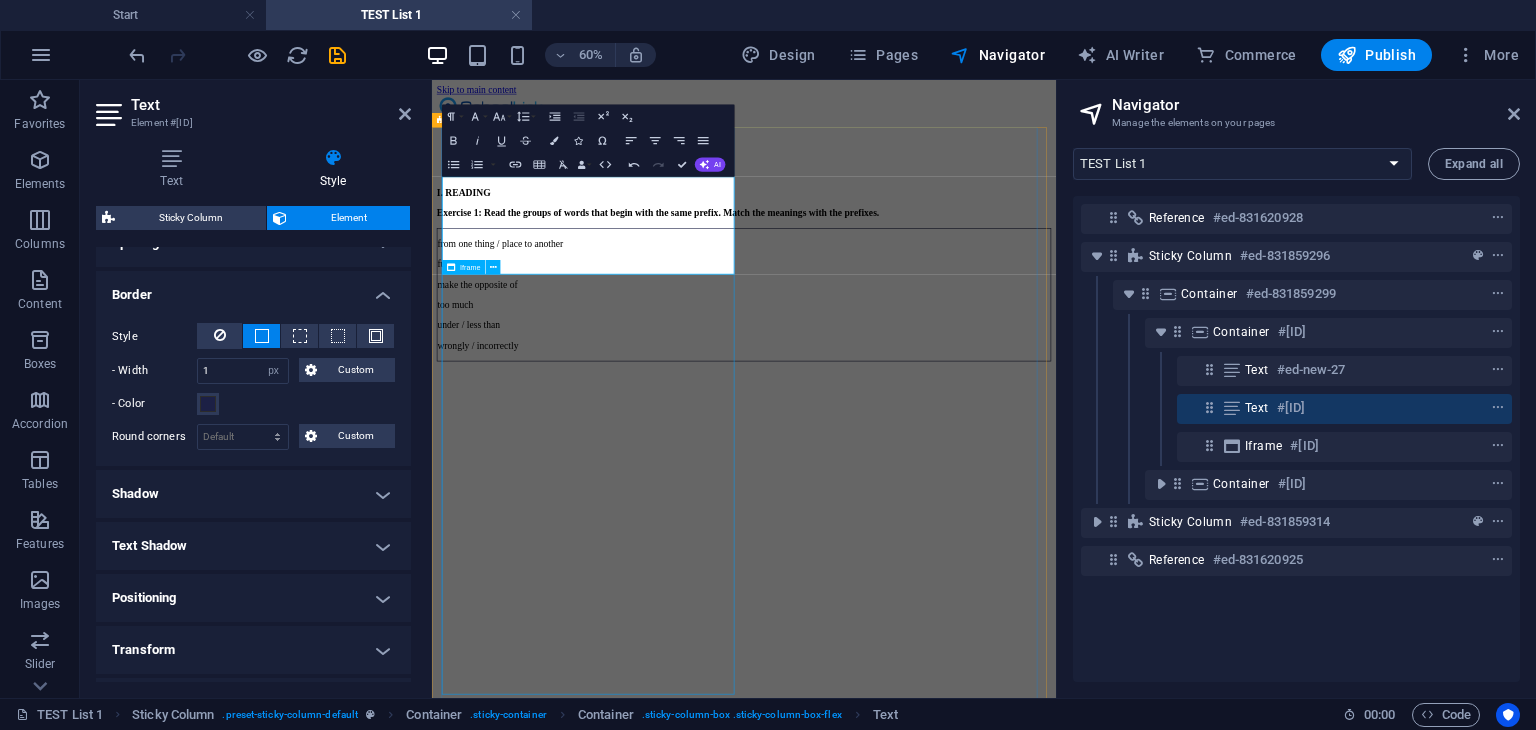 click on "</div>" at bounding box center [952, 901] 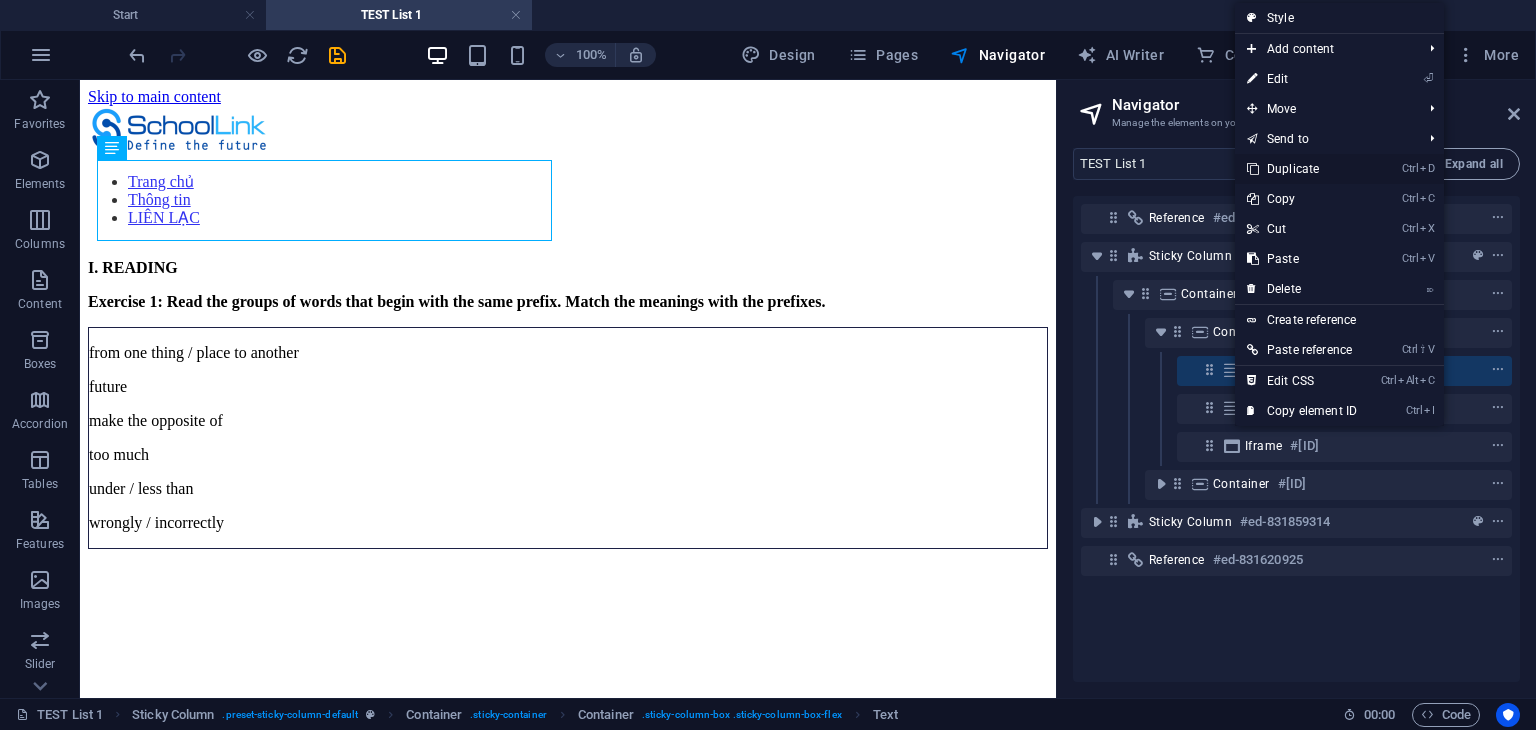 click on "Ctrl D  Duplicate" at bounding box center [1302, 169] 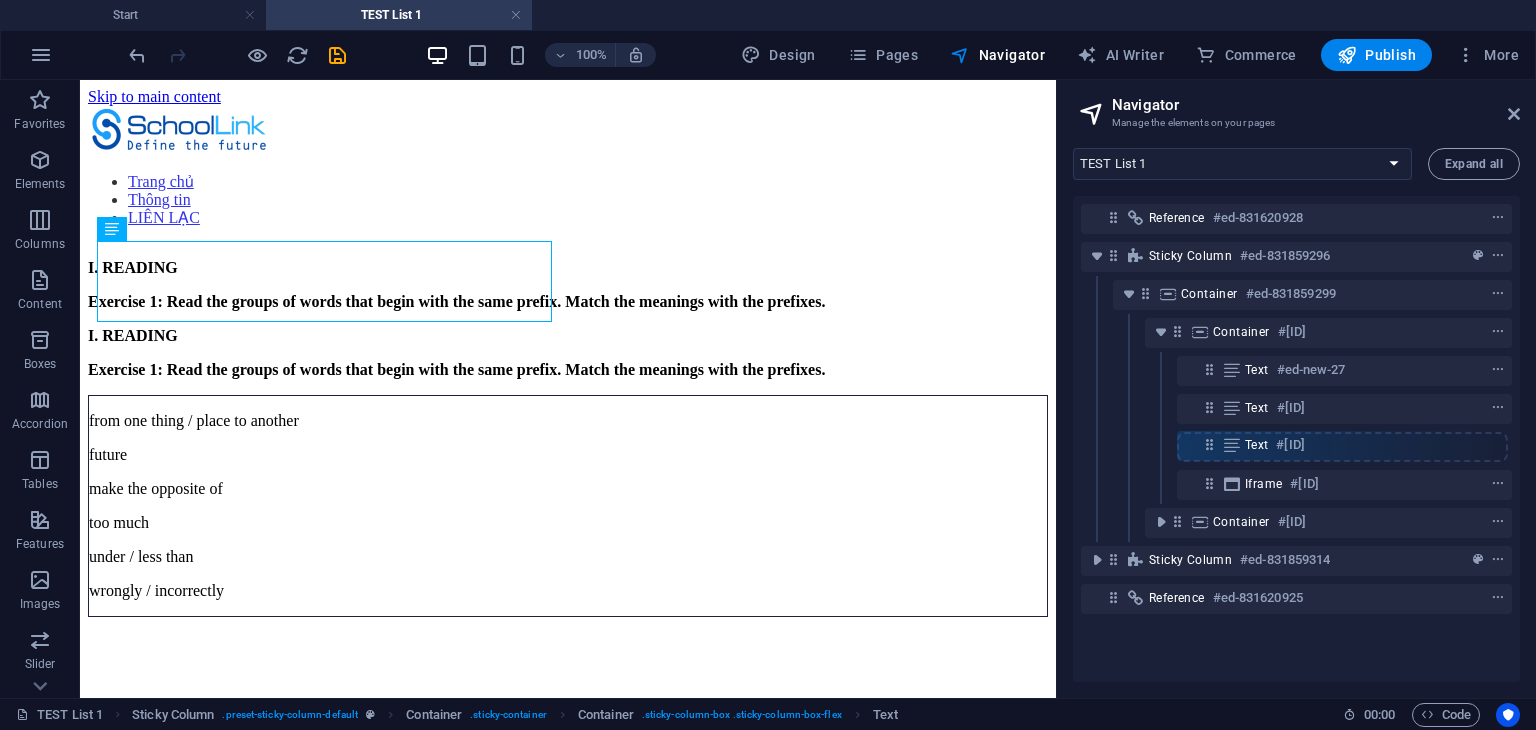 drag, startPoint x: 1204, startPoint y: 404, endPoint x: 1204, endPoint y: 450, distance: 46 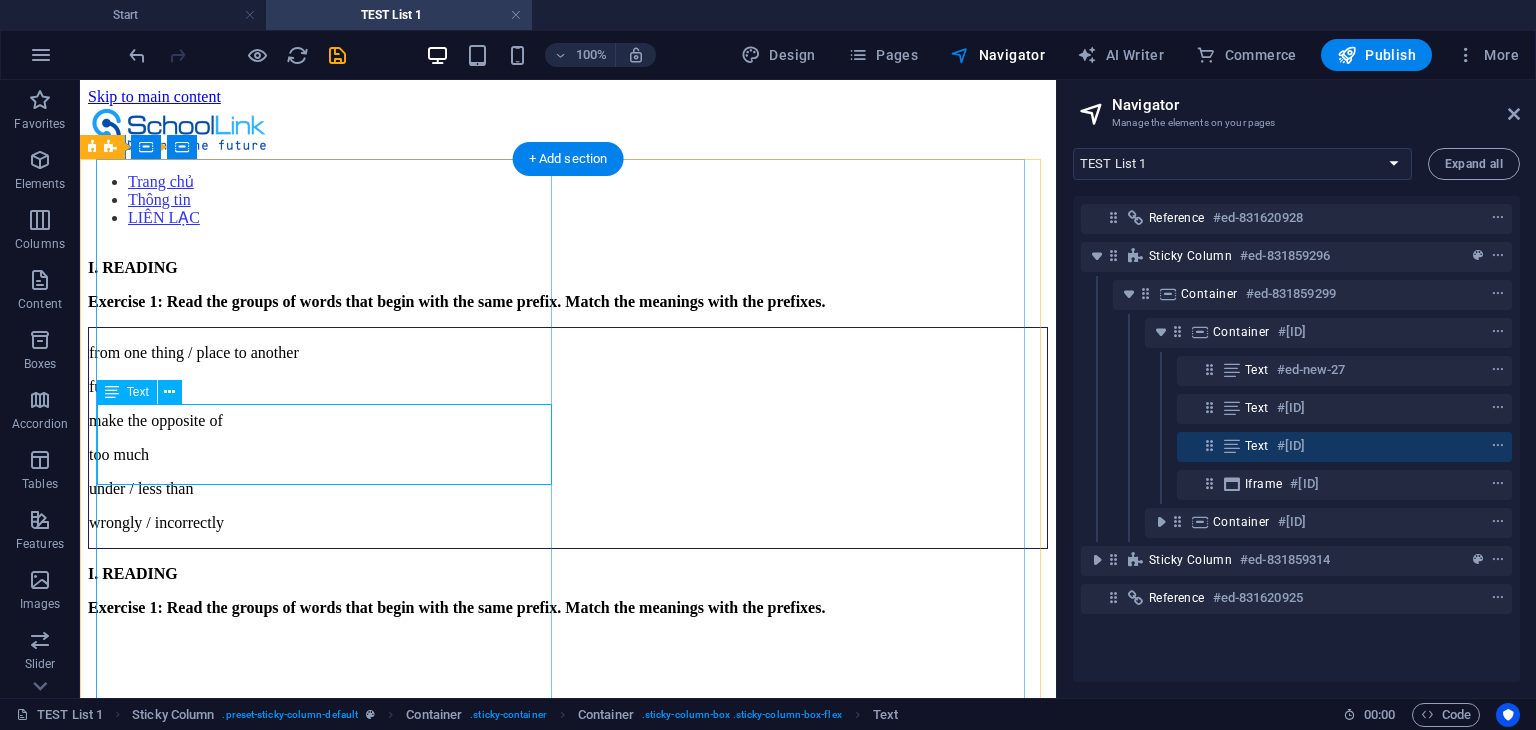 click on "I. READING Exercise 1: Read the groups of words that begin with the same prefix. Match the meanings with the prefixes." at bounding box center (568, 591) 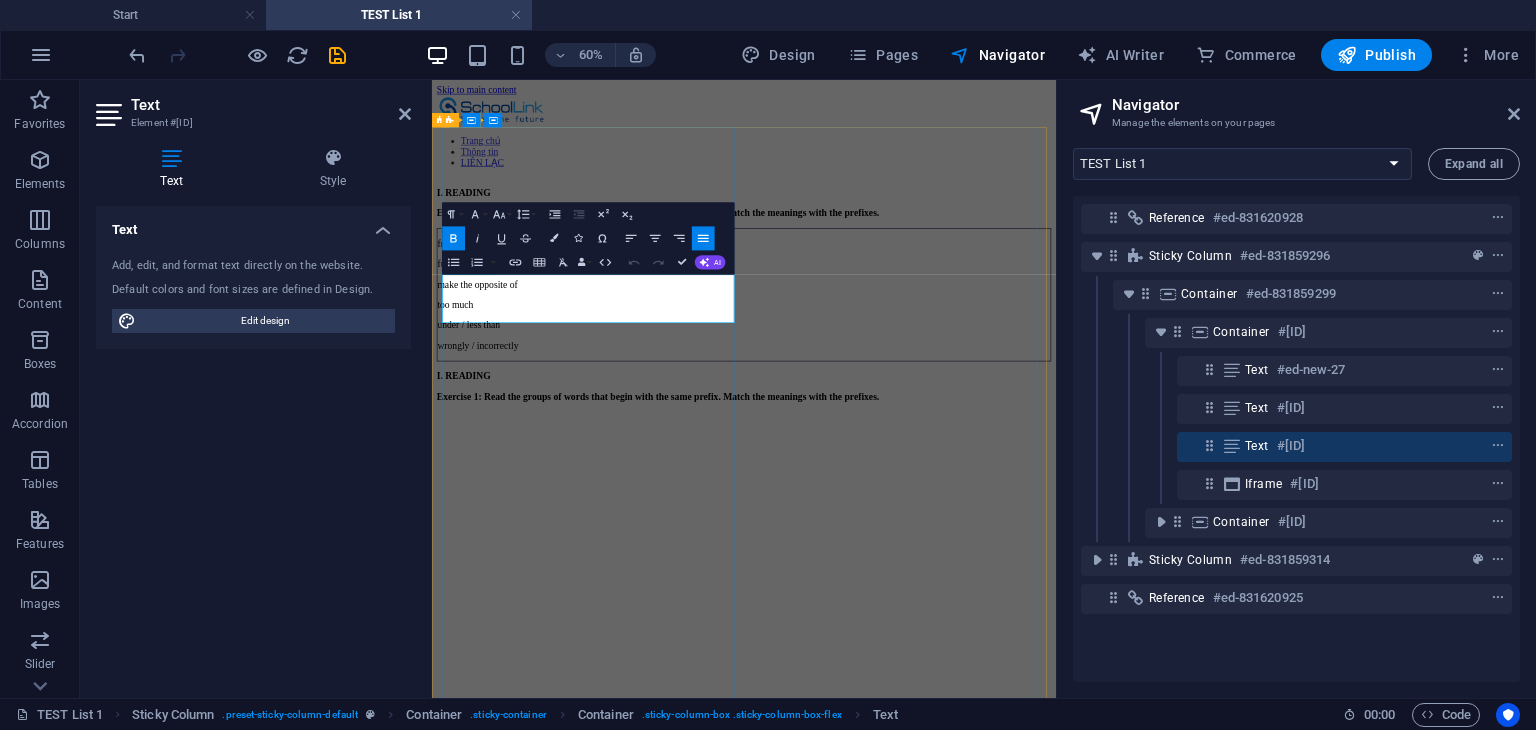 click on "Exercise 1: Read the groups of words that begin with the same prefix. Match the meanings with the prefixes." at bounding box center [952, 608] 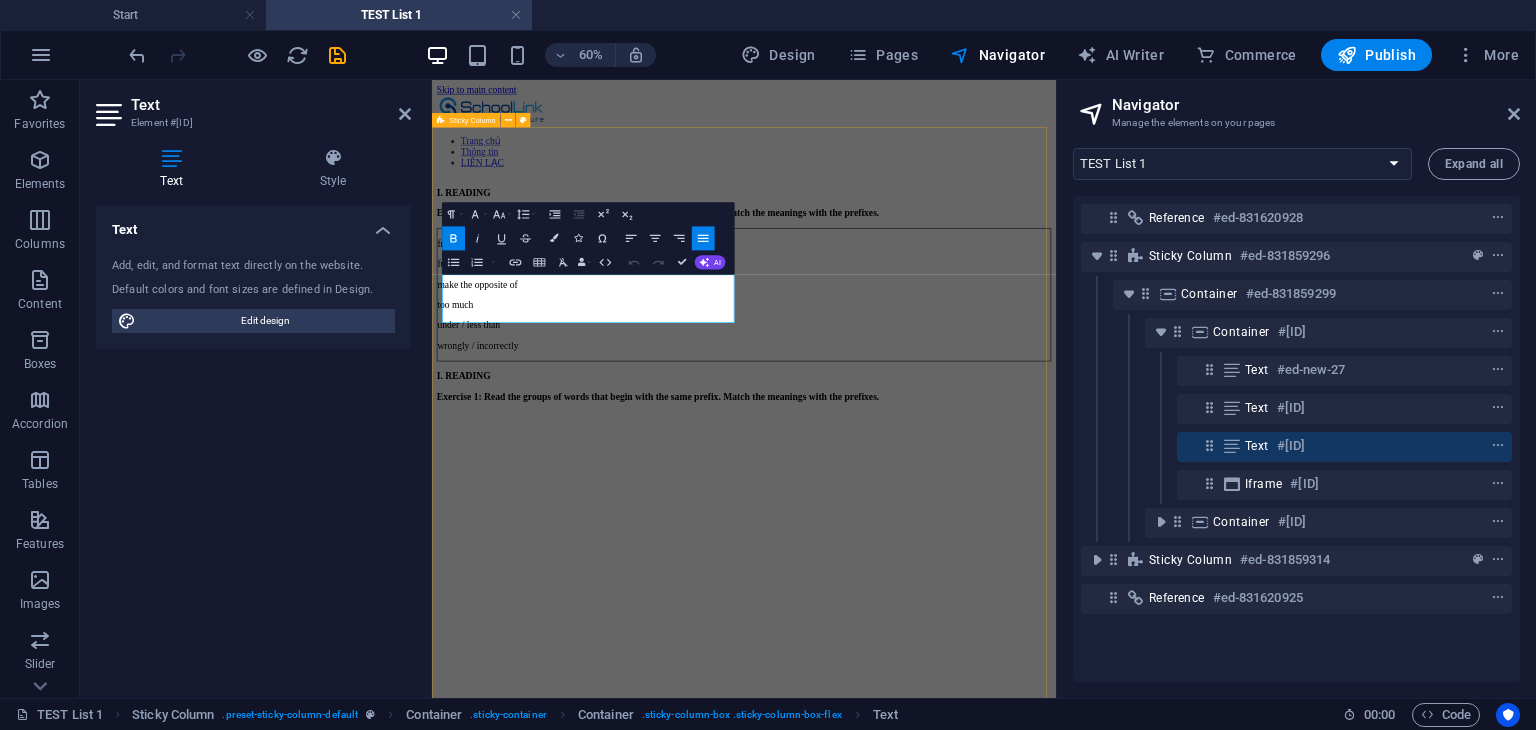 drag, startPoint x: 865, startPoint y: 465, endPoint x: 441, endPoint y: 413, distance: 427.1768 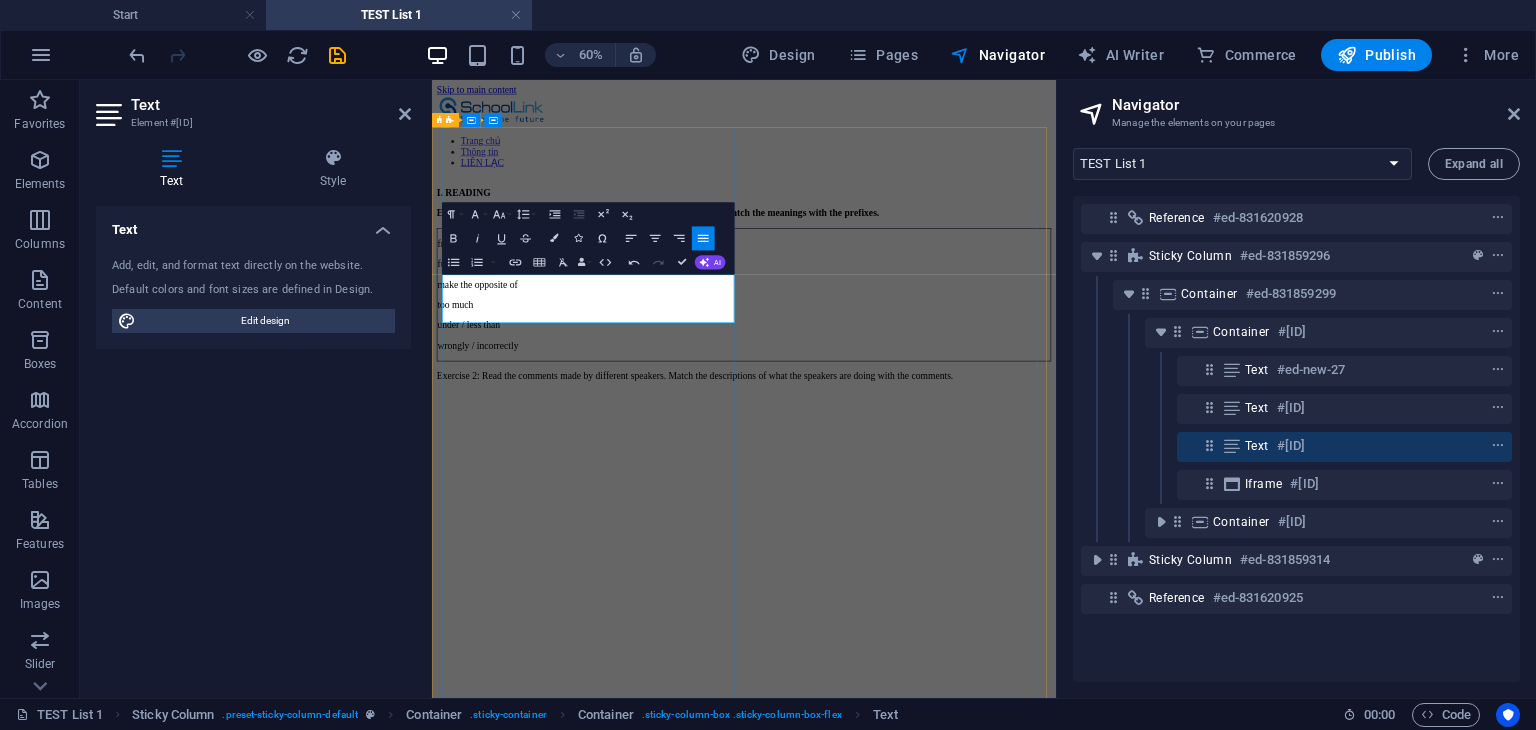 scroll, scrollTop: 1740, scrollLeft: 3, axis: both 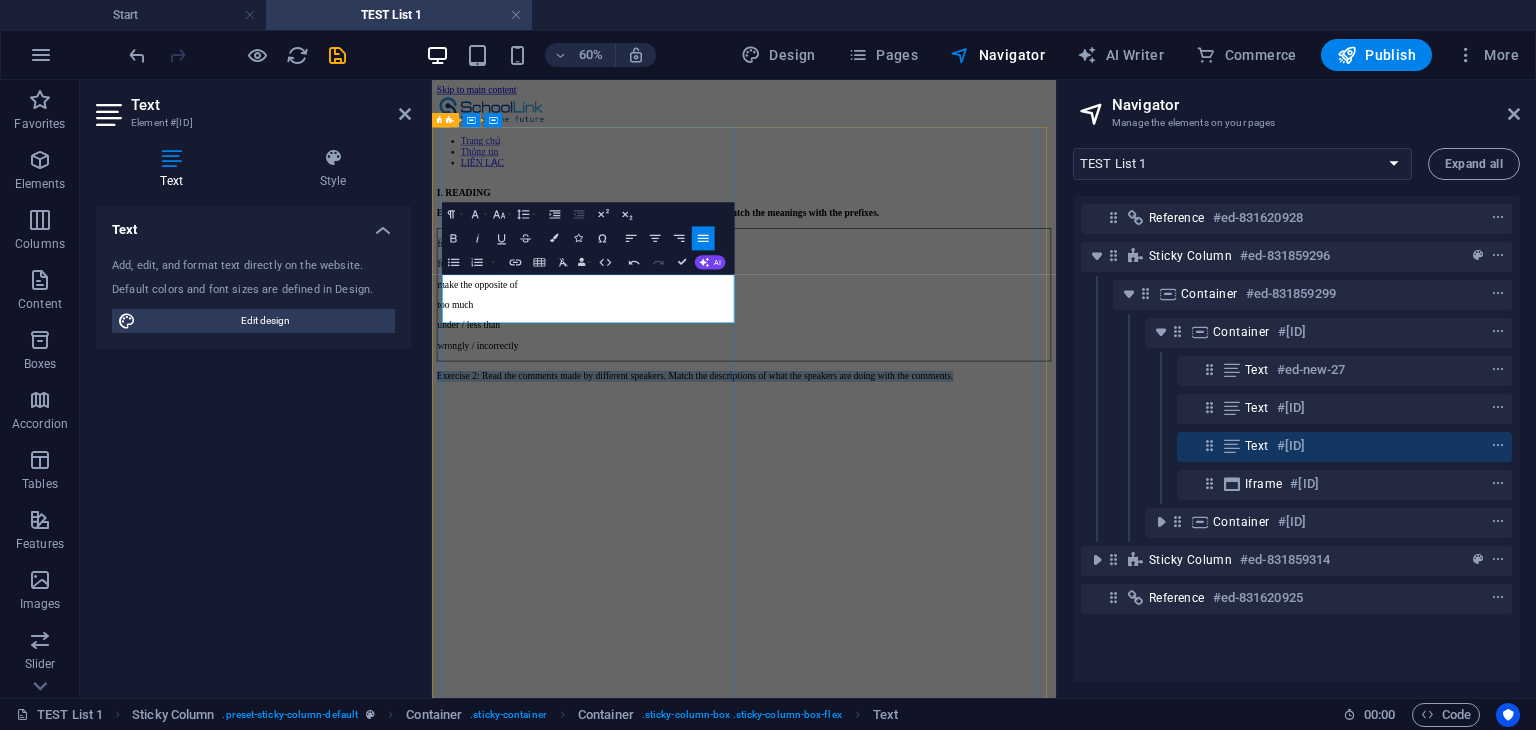 drag, startPoint x: 592, startPoint y: 464, endPoint x: 452, endPoint y: 410, distance: 150.05333 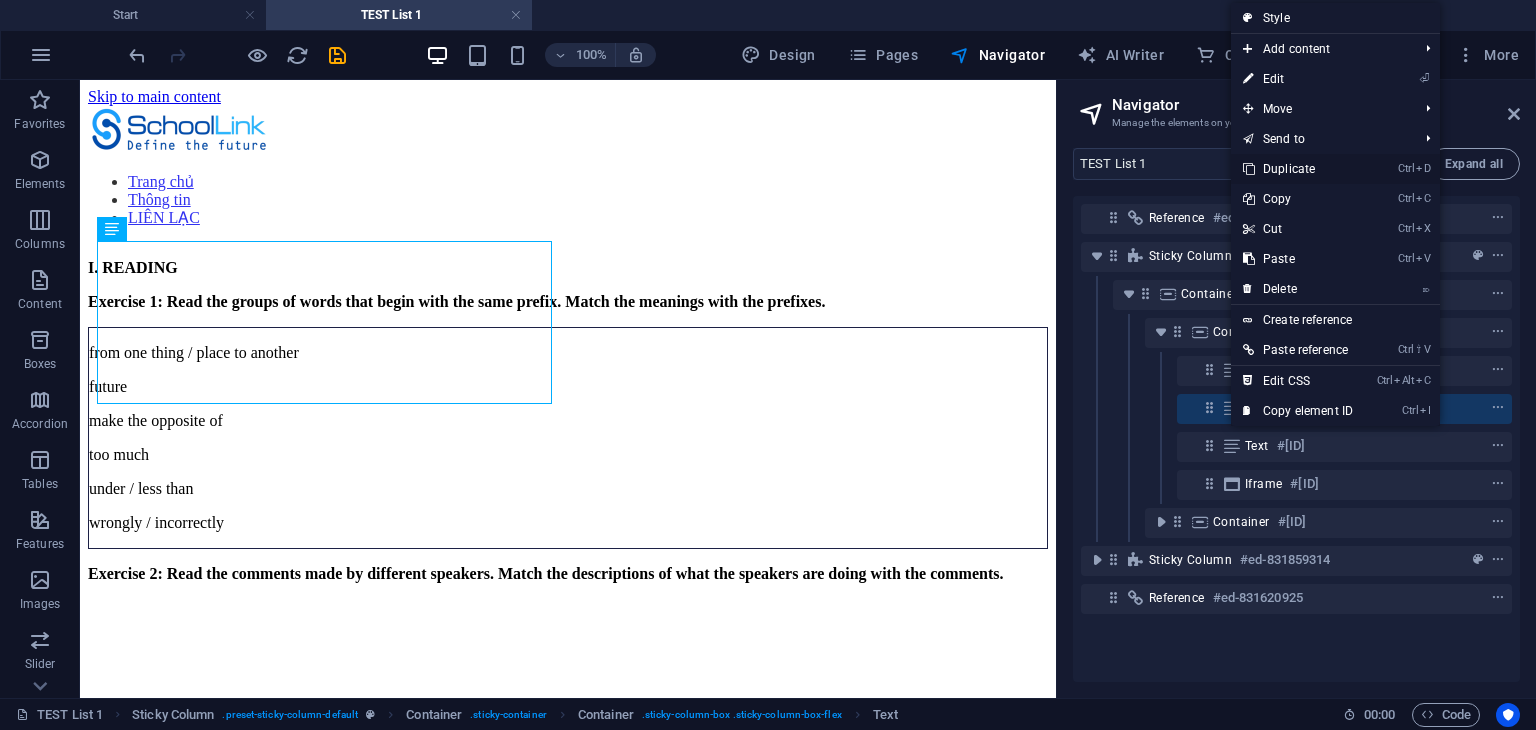 click on "Ctrl D  Duplicate" at bounding box center [1298, 169] 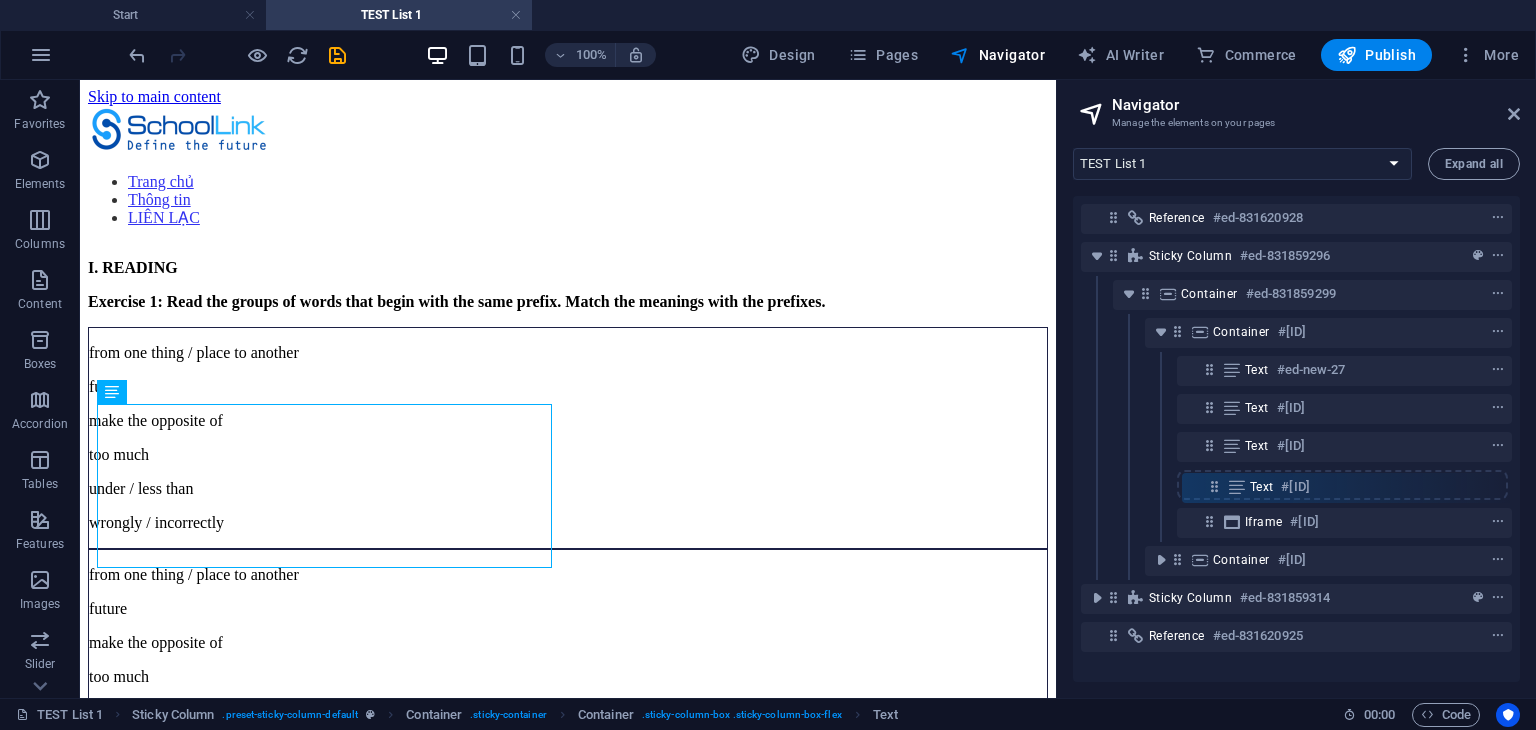 drag, startPoint x: 1212, startPoint y: 450, endPoint x: 1217, endPoint y: 497, distance: 47.26521 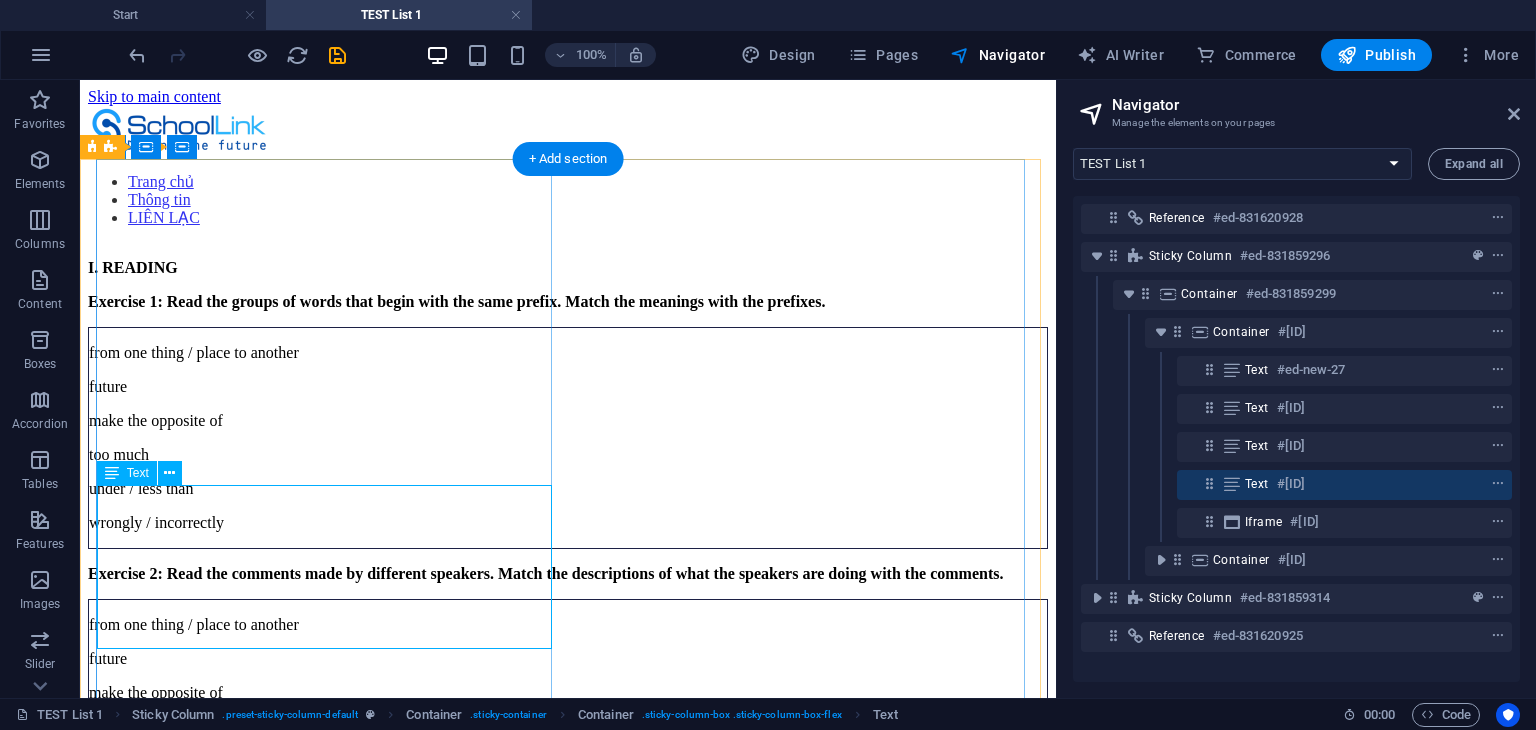 click on "from one thing / place to another future make the opposite of too much under / less than wrongly / incorrectly" at bounding box center (568, 710) 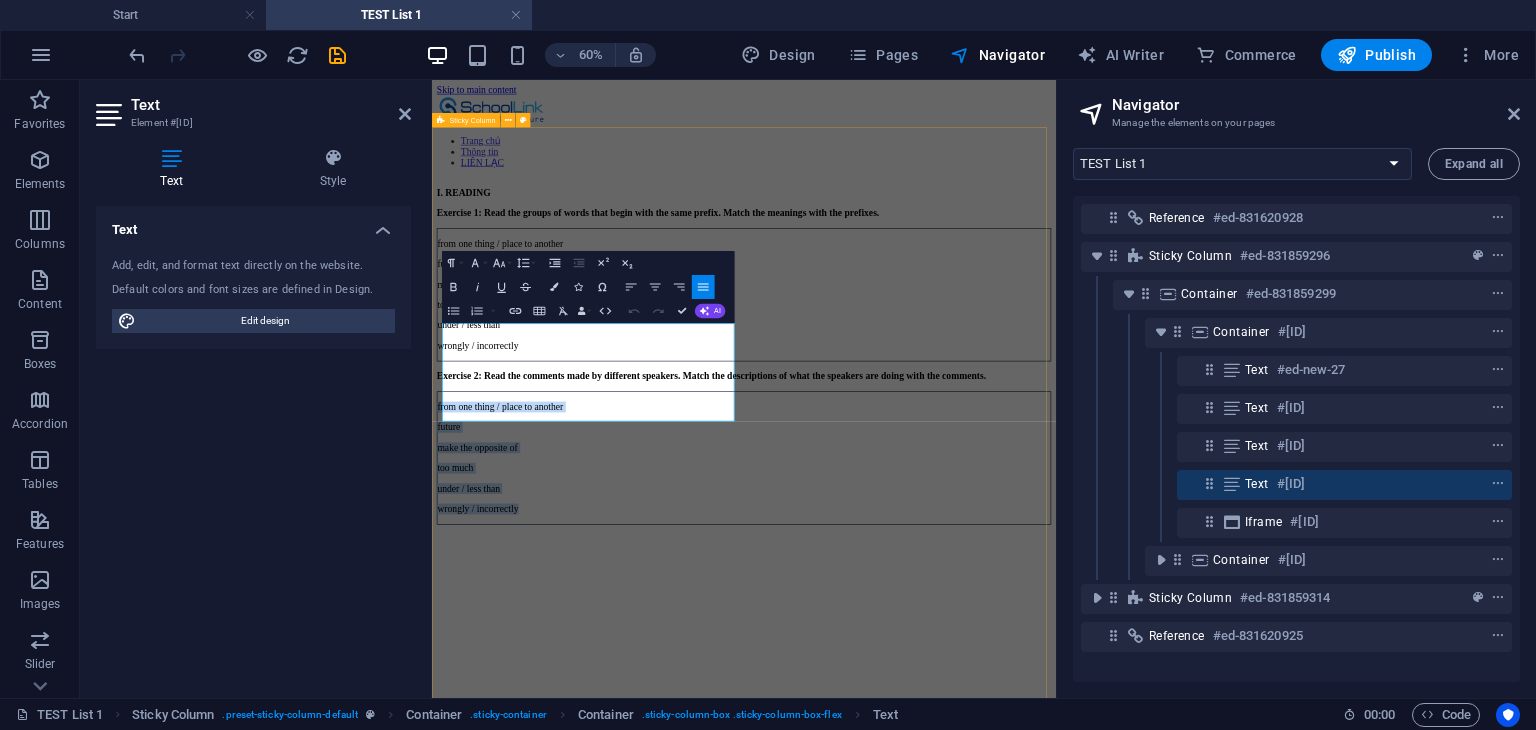 drag, startPoint x: 630, startPoint y: 624, endPoint x: 446, endPoint y: 502, distance: 220.77138 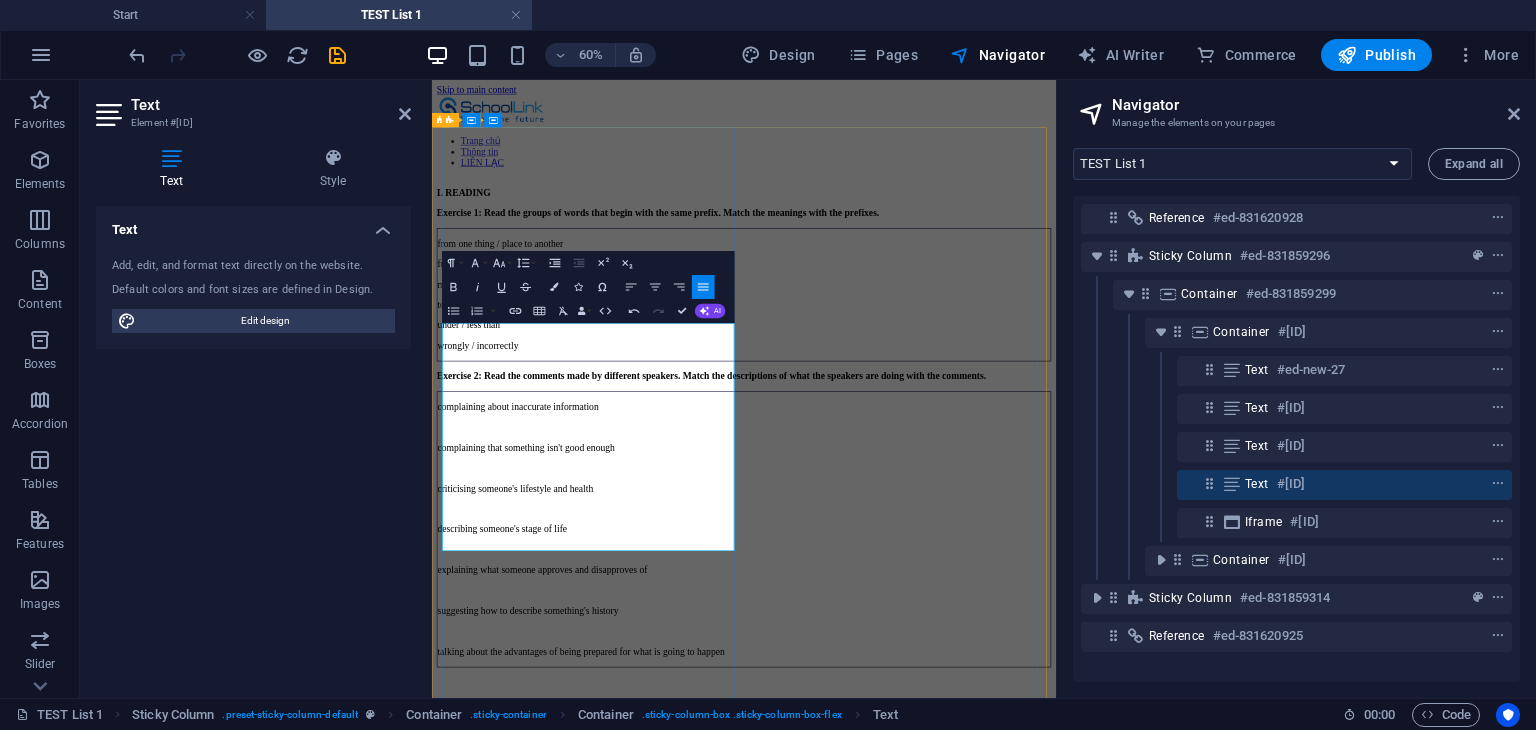 scroll, scrollTop: 6478, scrollLeft: 8, axis: both 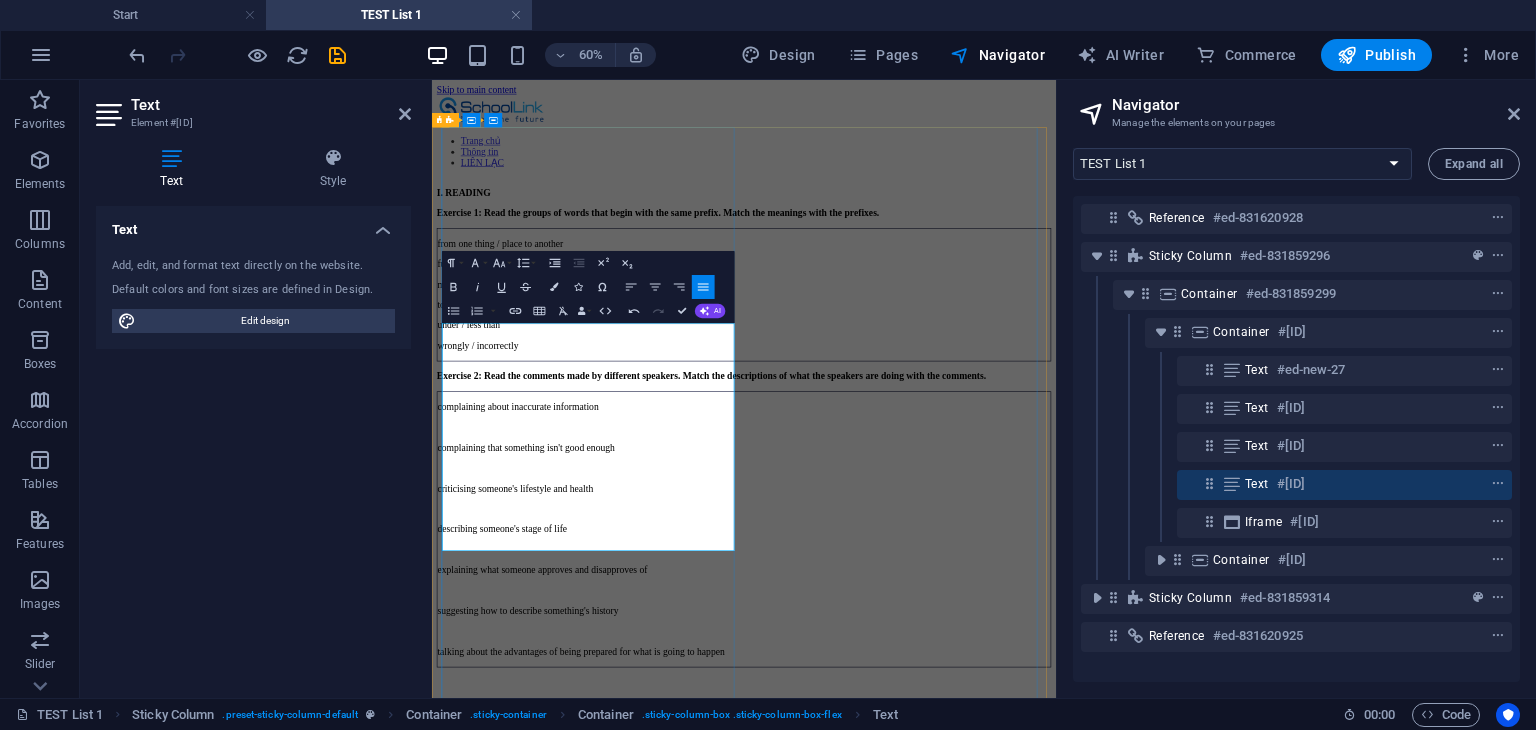 click at bounding box center [952, 999] 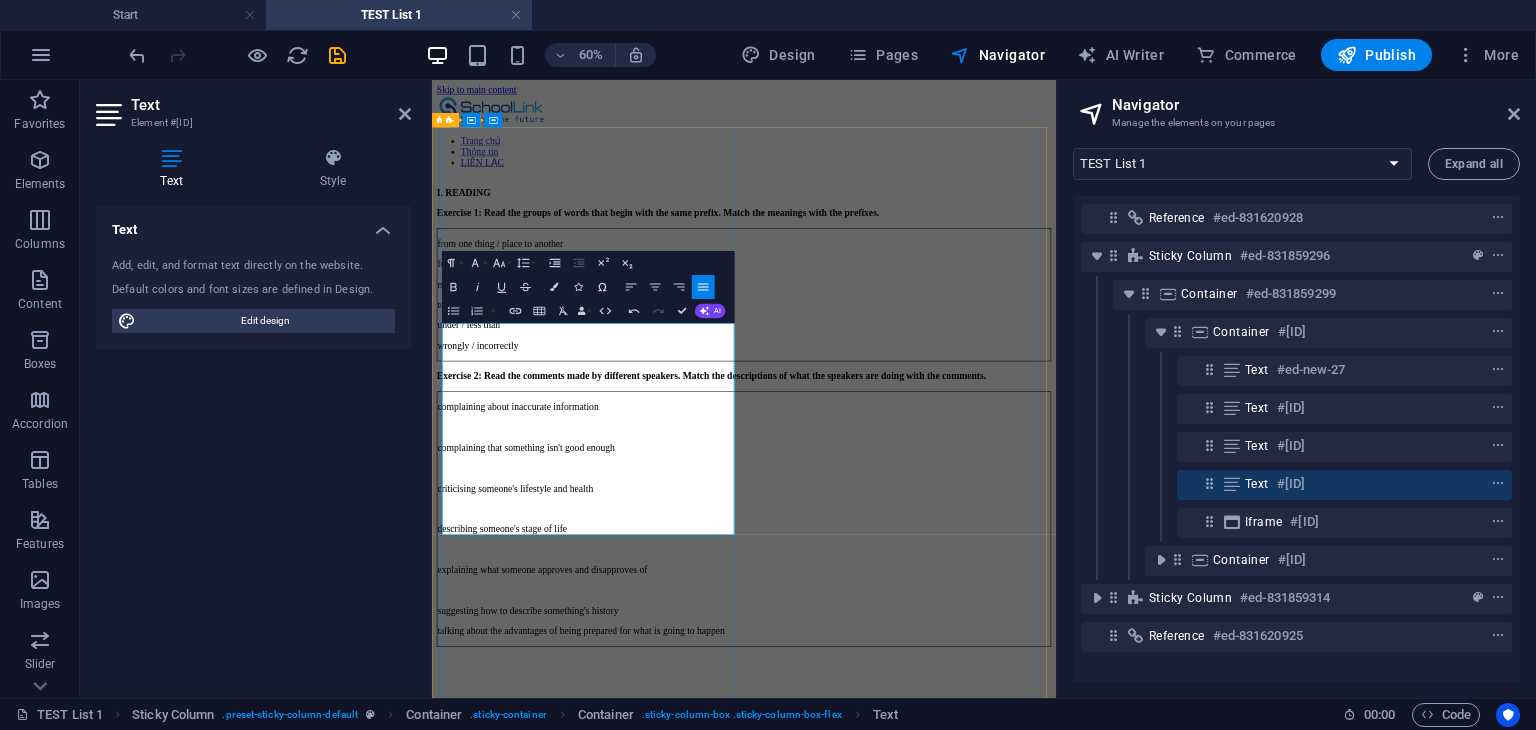 click at bounding box center [952, 931] 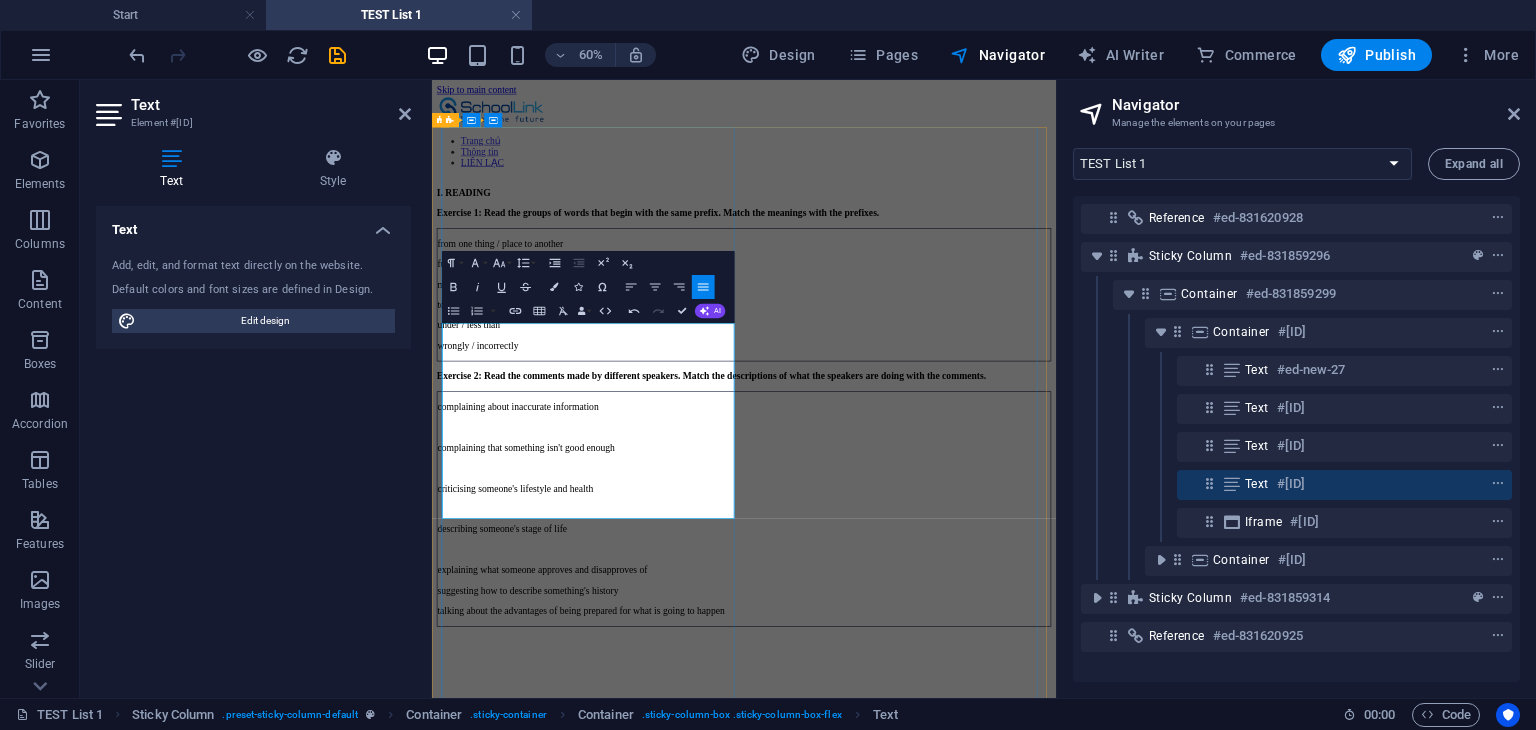 click at bounding box center (952, 863) 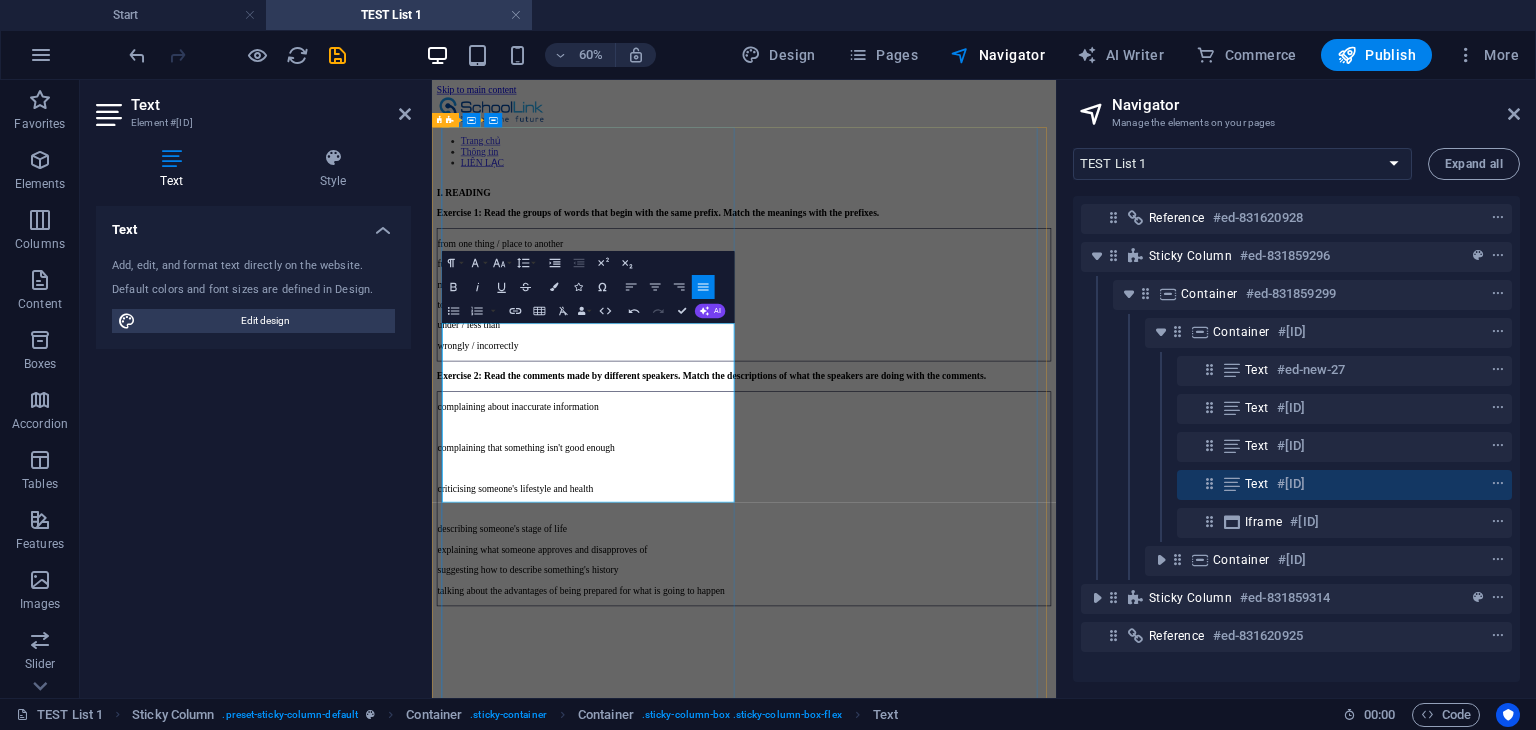 click at bounding box center (952, 795) 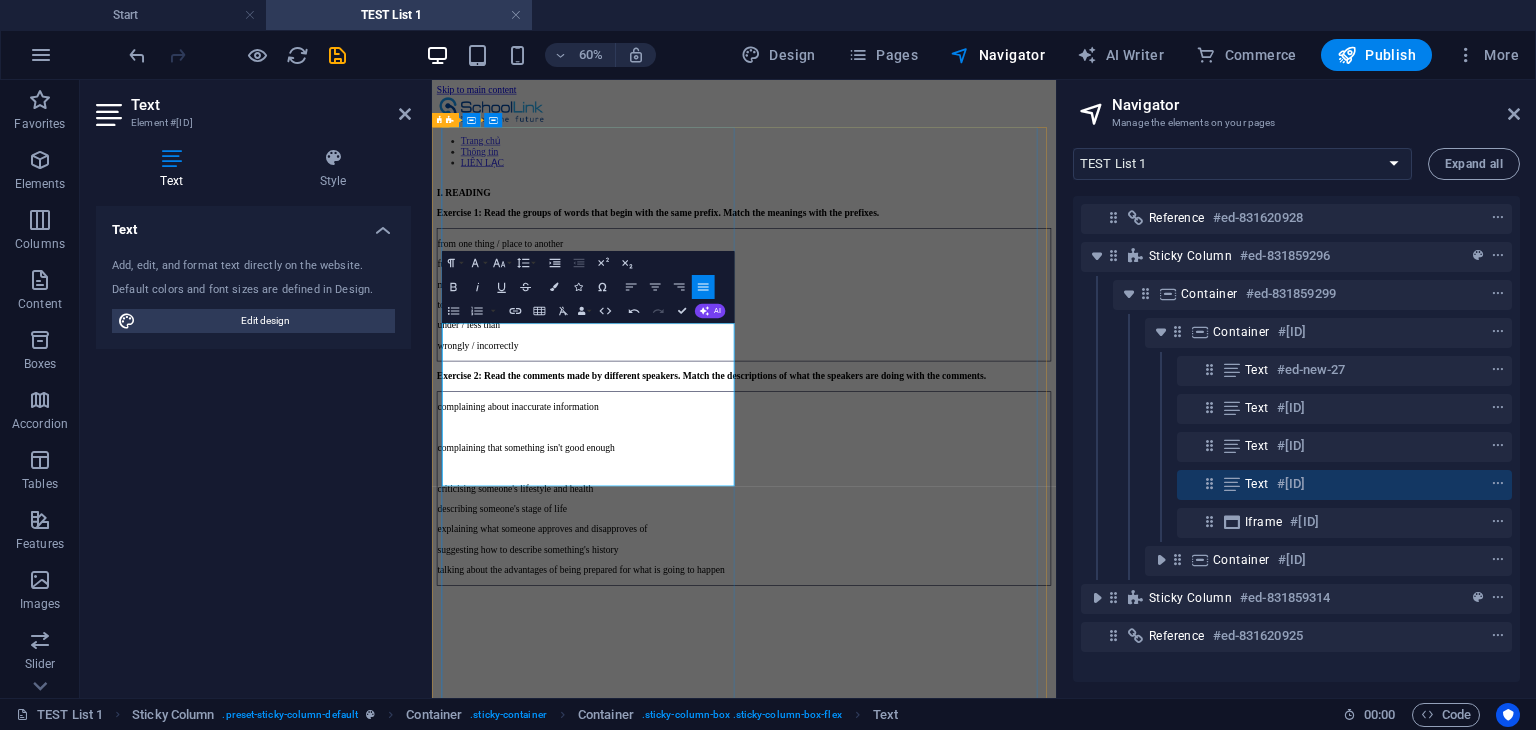 click at bounding box center [952, 727] 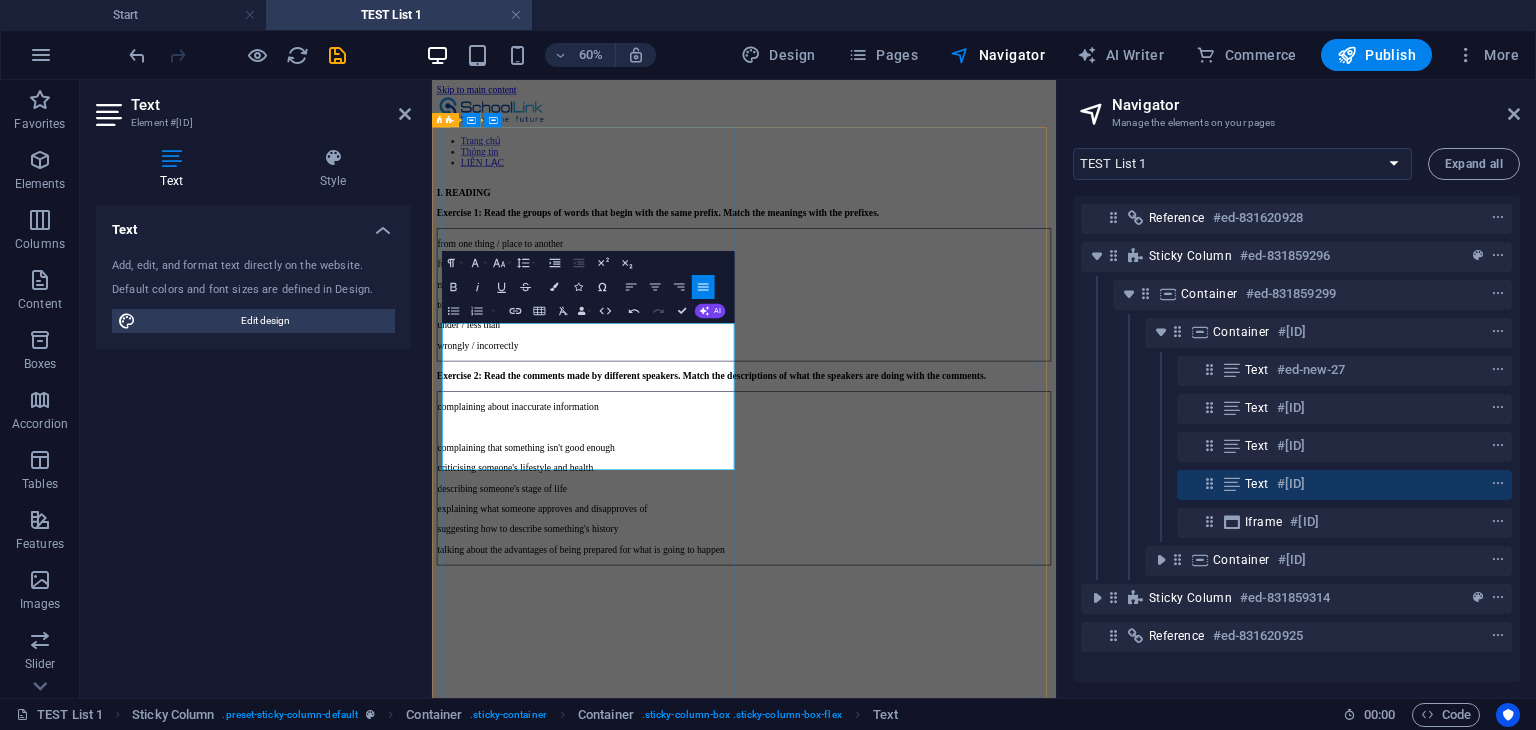 click at bounding box center [952, 659] 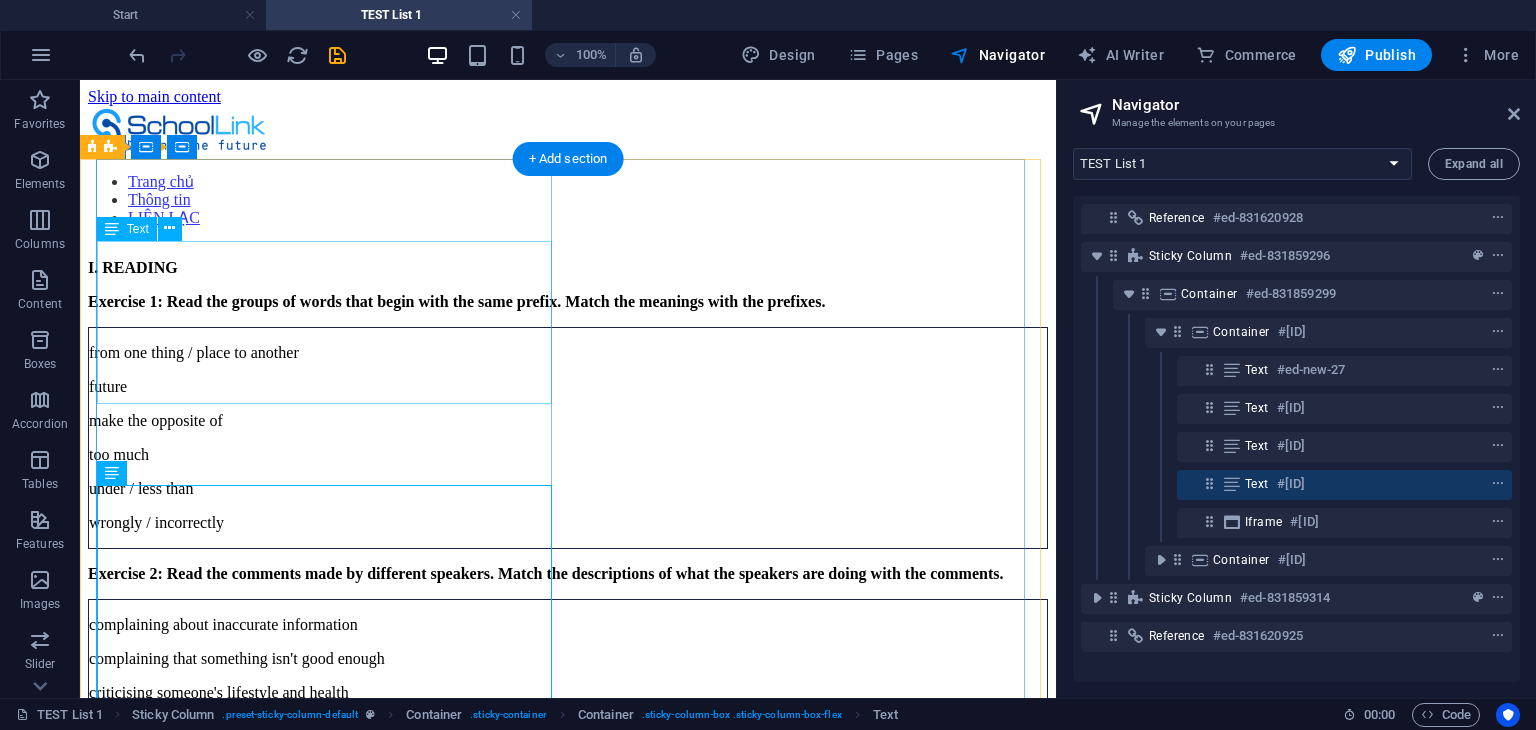 click on "from one thing / place to another future make the opposite of too much under / less than wrongly / incorrectly" at bounding box center [568, 438] 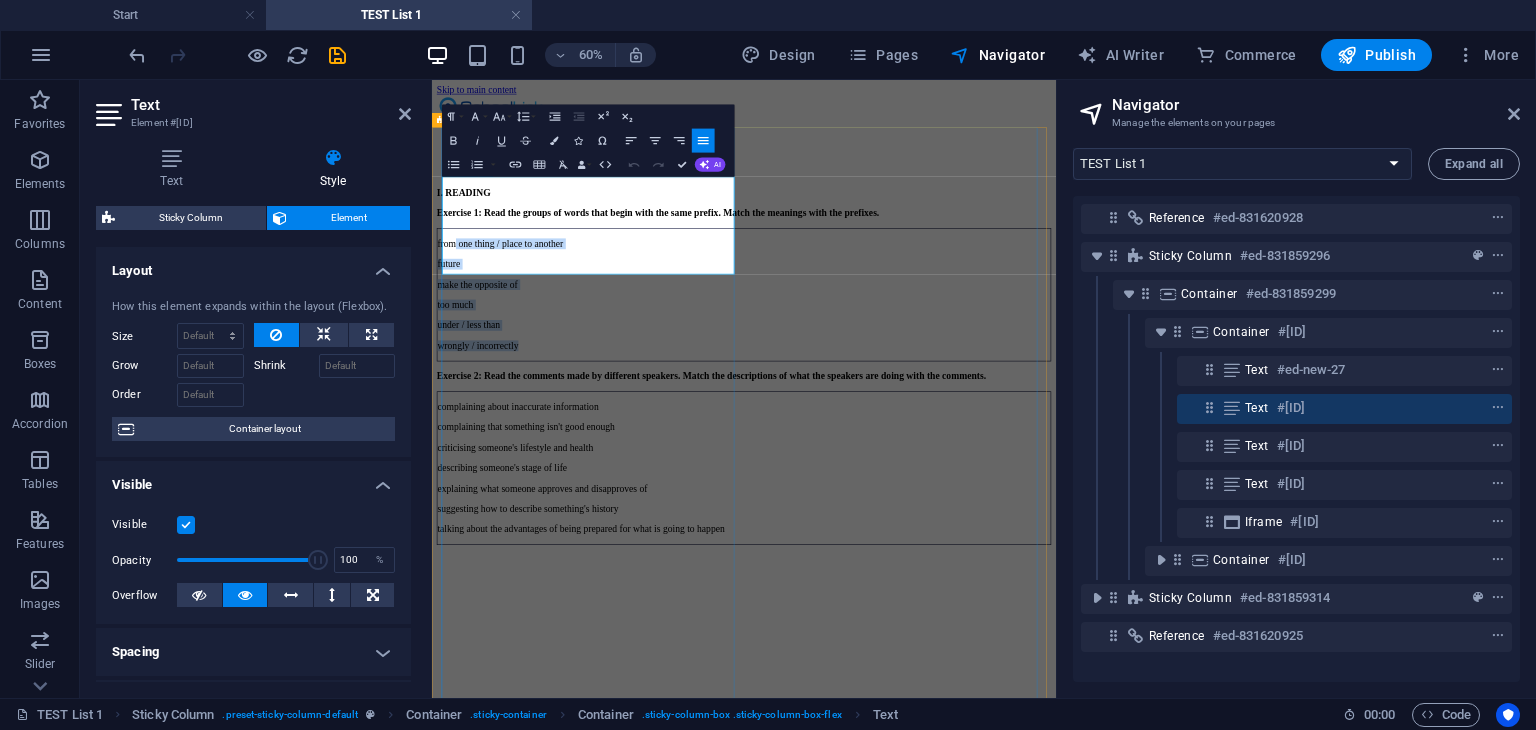 drag, startPoint x: 646, startPoint y: 390, endPoint x: 486, endPoint y: 250, distance: 212.60292 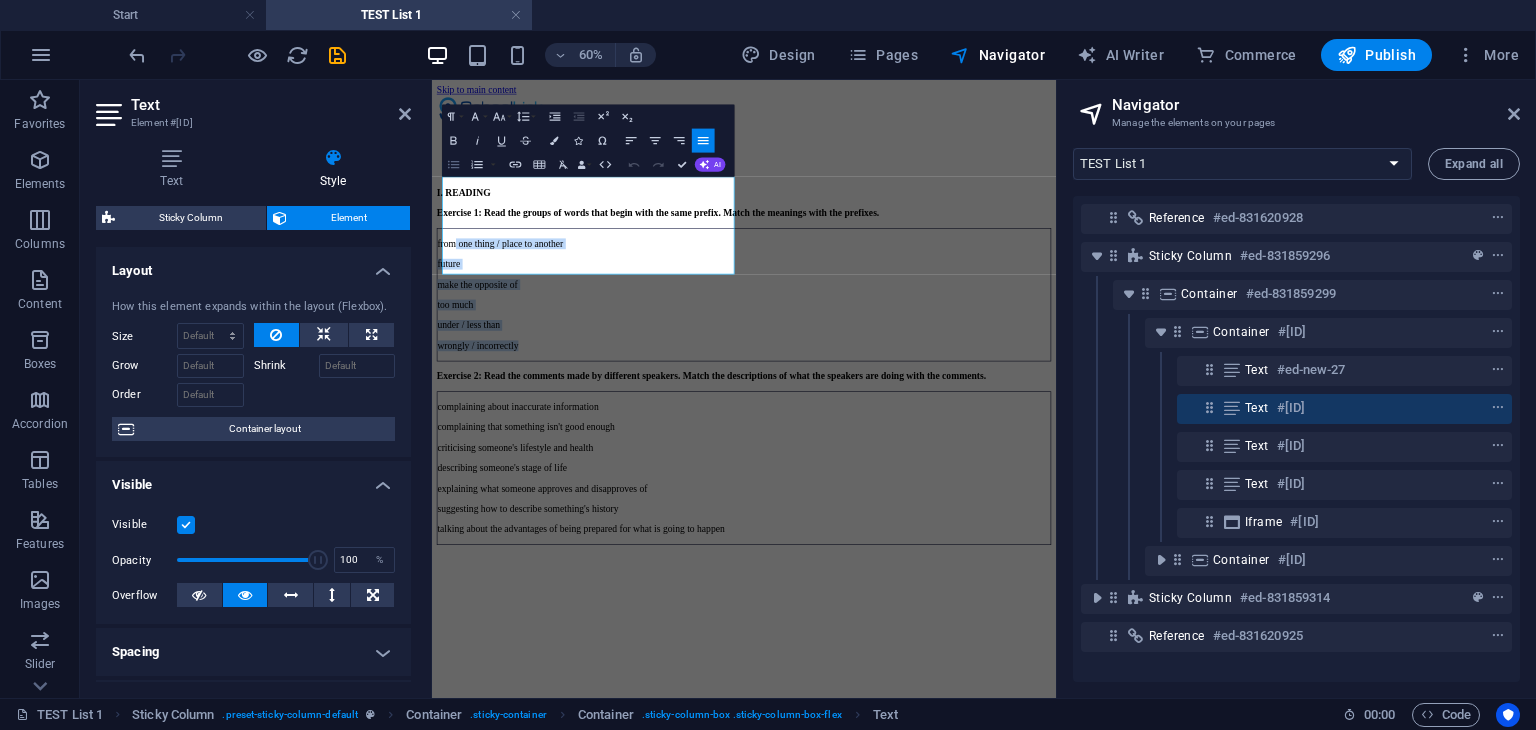 click 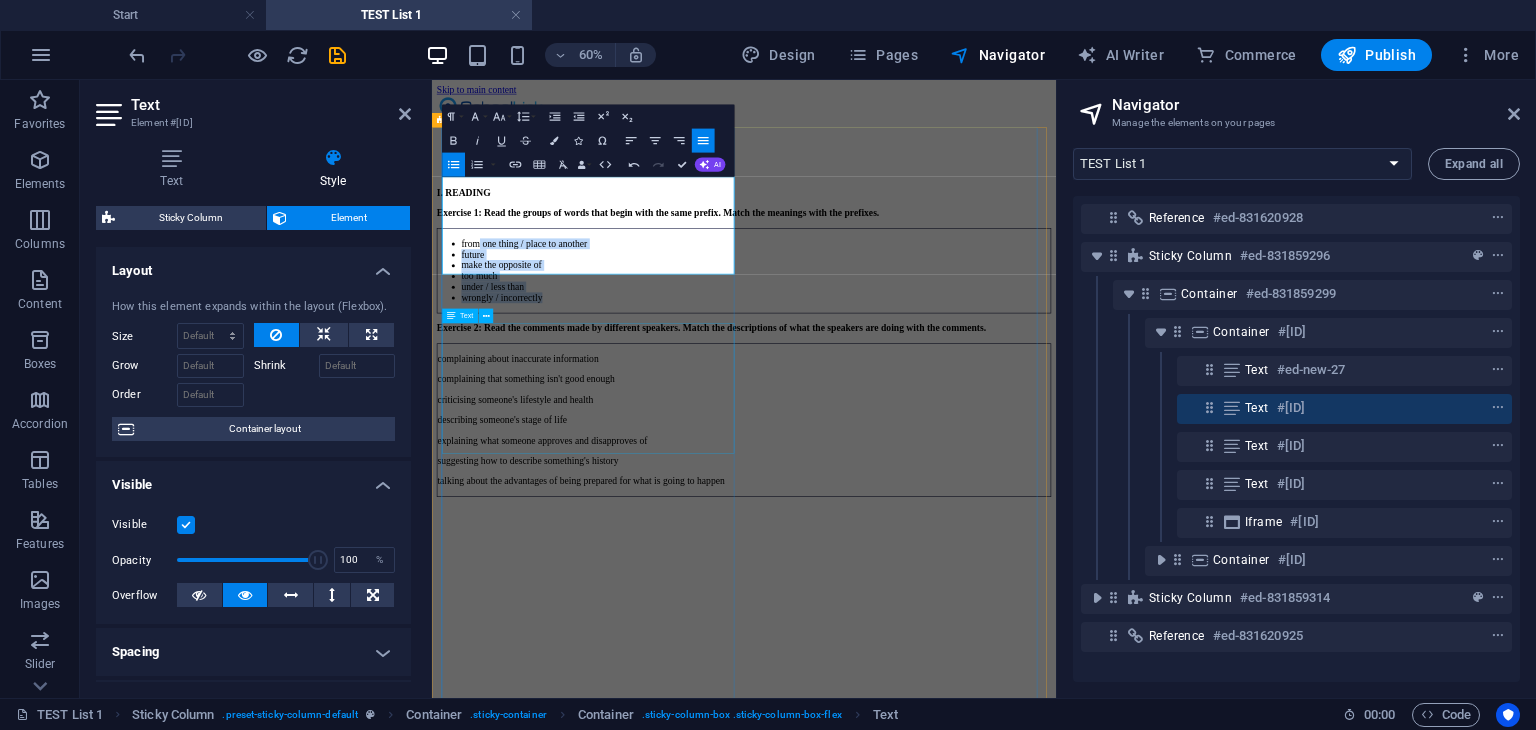 click on "complaining about inaccurate information complaining that something isn't good enough criticising someone's lifestyle and health describing someone's stage of life explaining what someone approves and disapproves of suggesting how to describe something's history talking about the advantages of being prepared for what is going to happen" at bounding box center (952, 647) 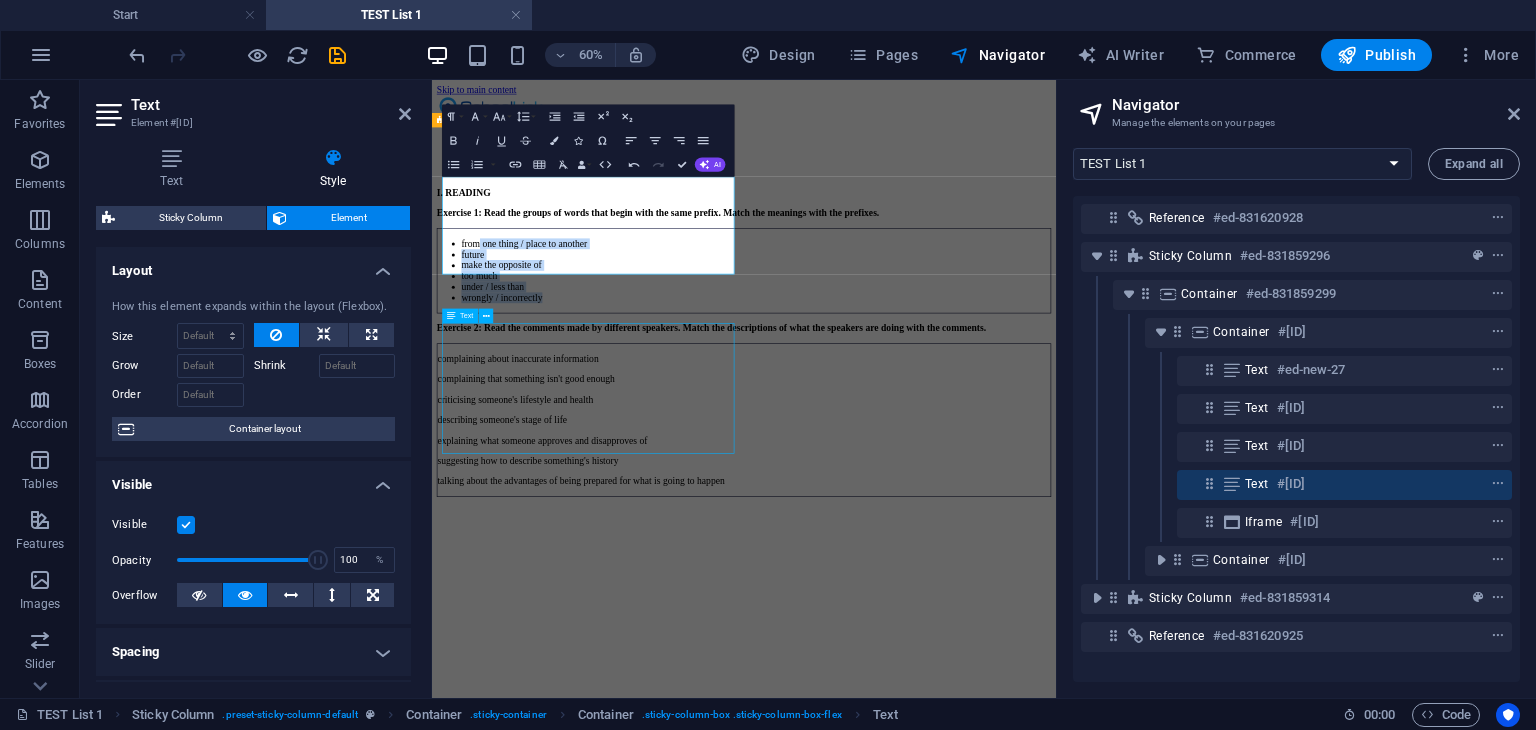 click on "complaining about inaccurate information complaining that something isn't good enough criticising someone's lifestyle and health describing someone's stage of life explaining what someone approves and disapproves of suggesting how to describe something's history talking about the advantages of being prepared for what is going to happen" at bounding box center [952, 647] 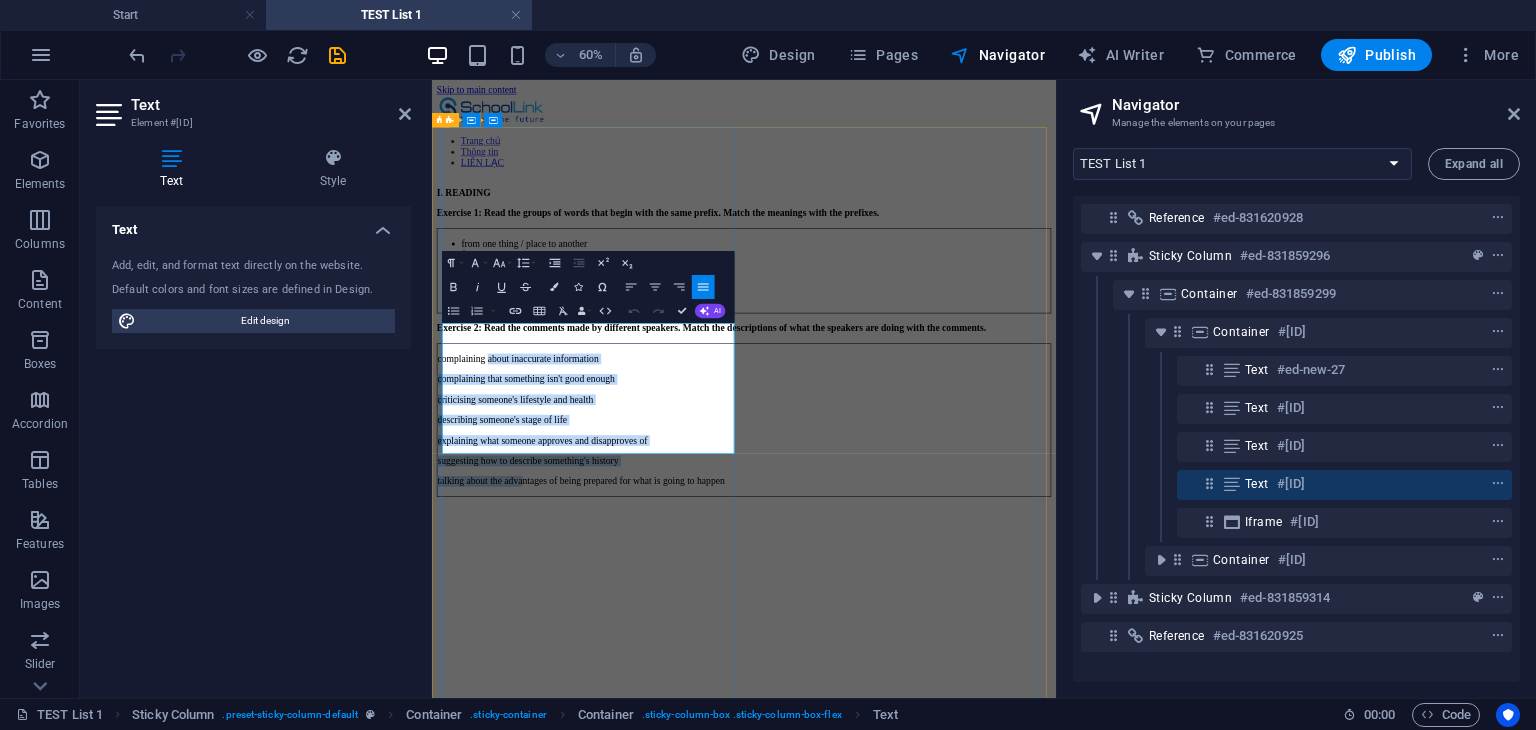 drag, startPoint x: 630, startPoint y: 670, endPoint x: 928, endPoint y: 402, distance: 400.78424 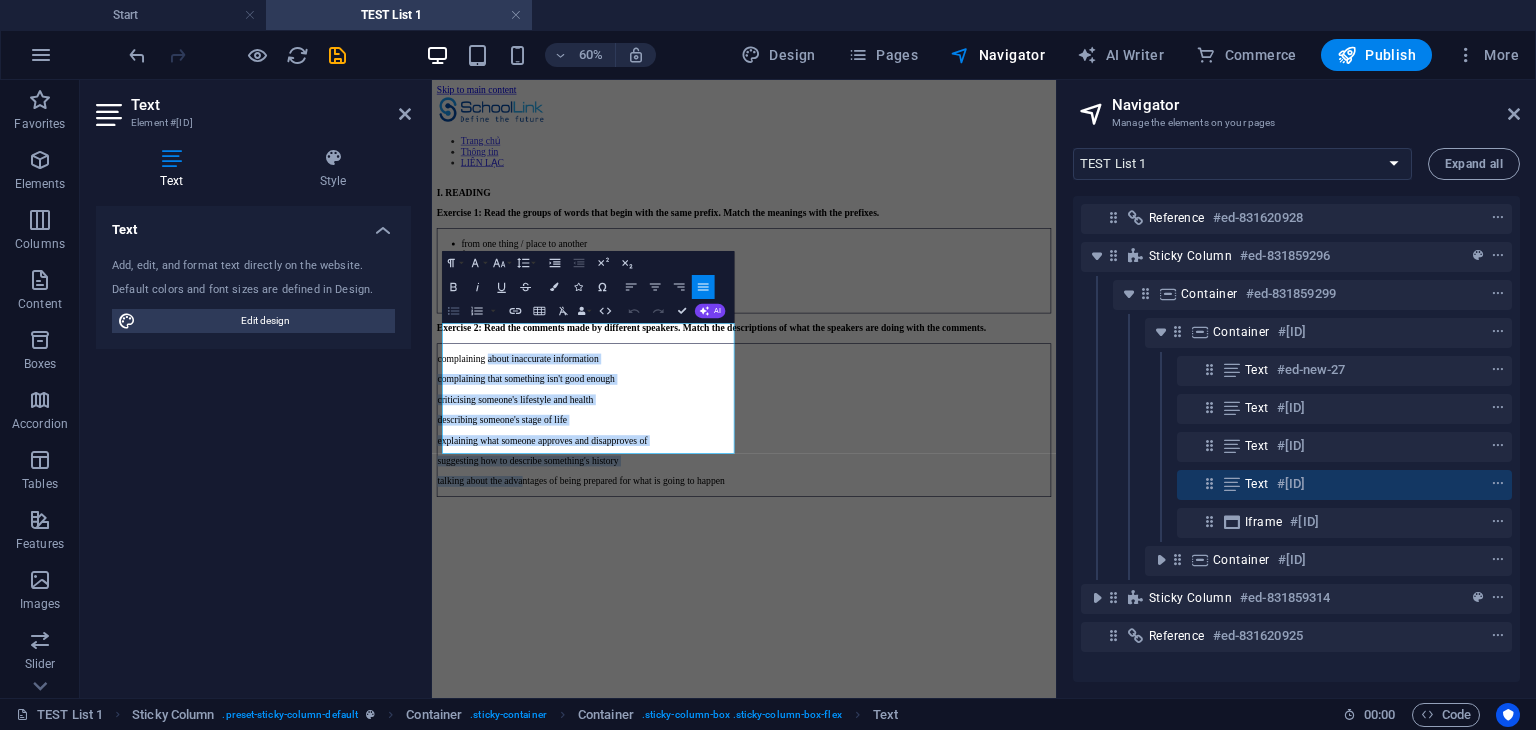 click 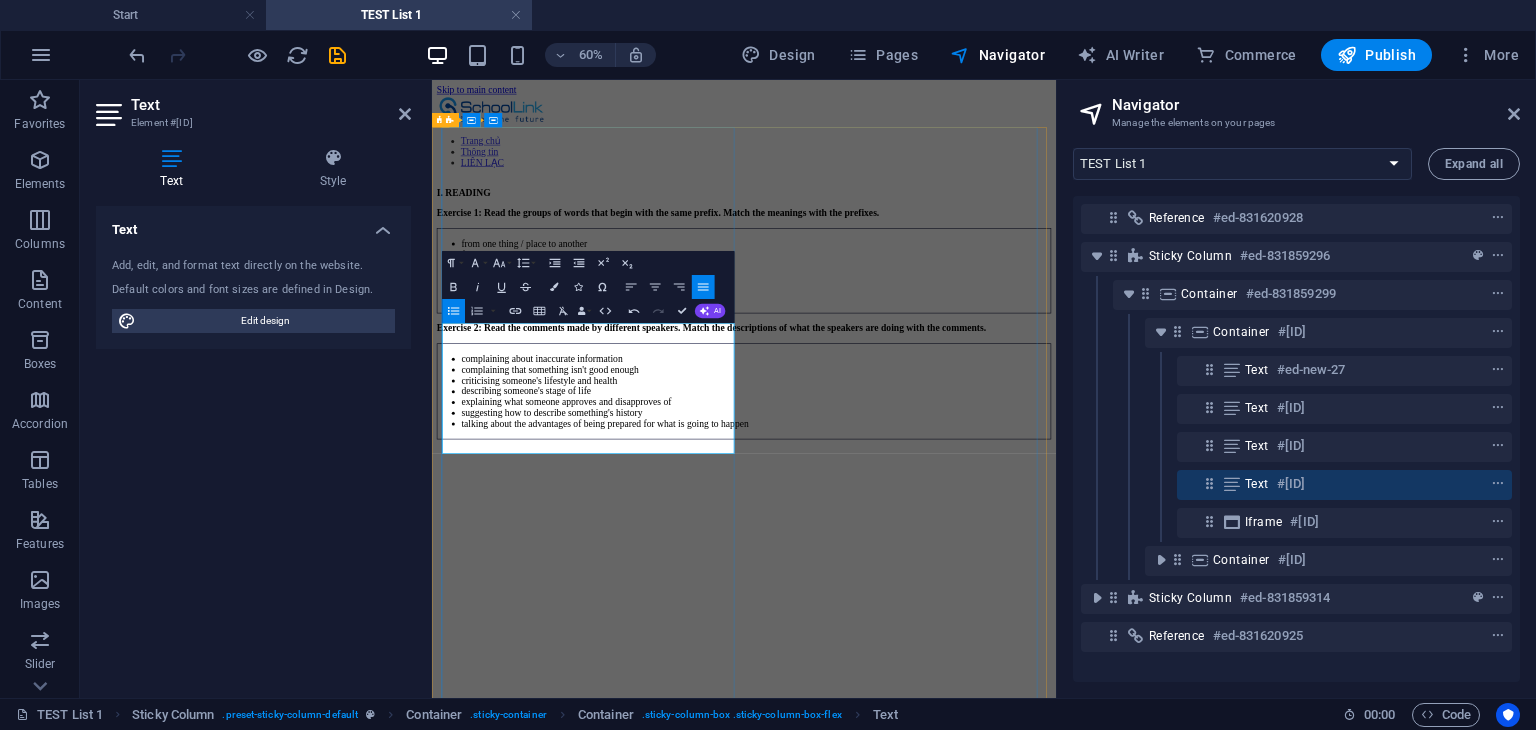 click on "suggesting how to describe something's history" at bounding box center [972, 635] 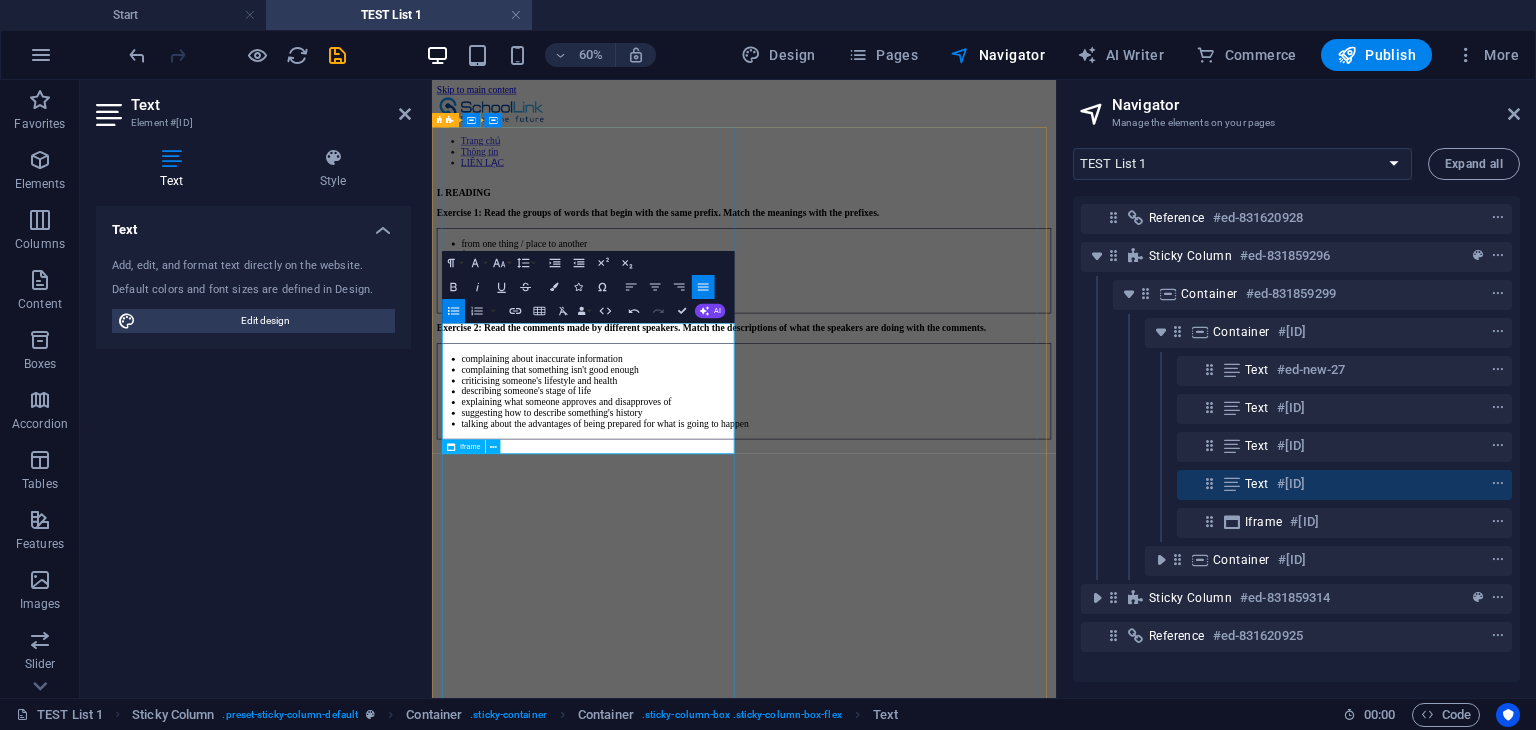 click on "</div>" at bounding box center [952, 1031] 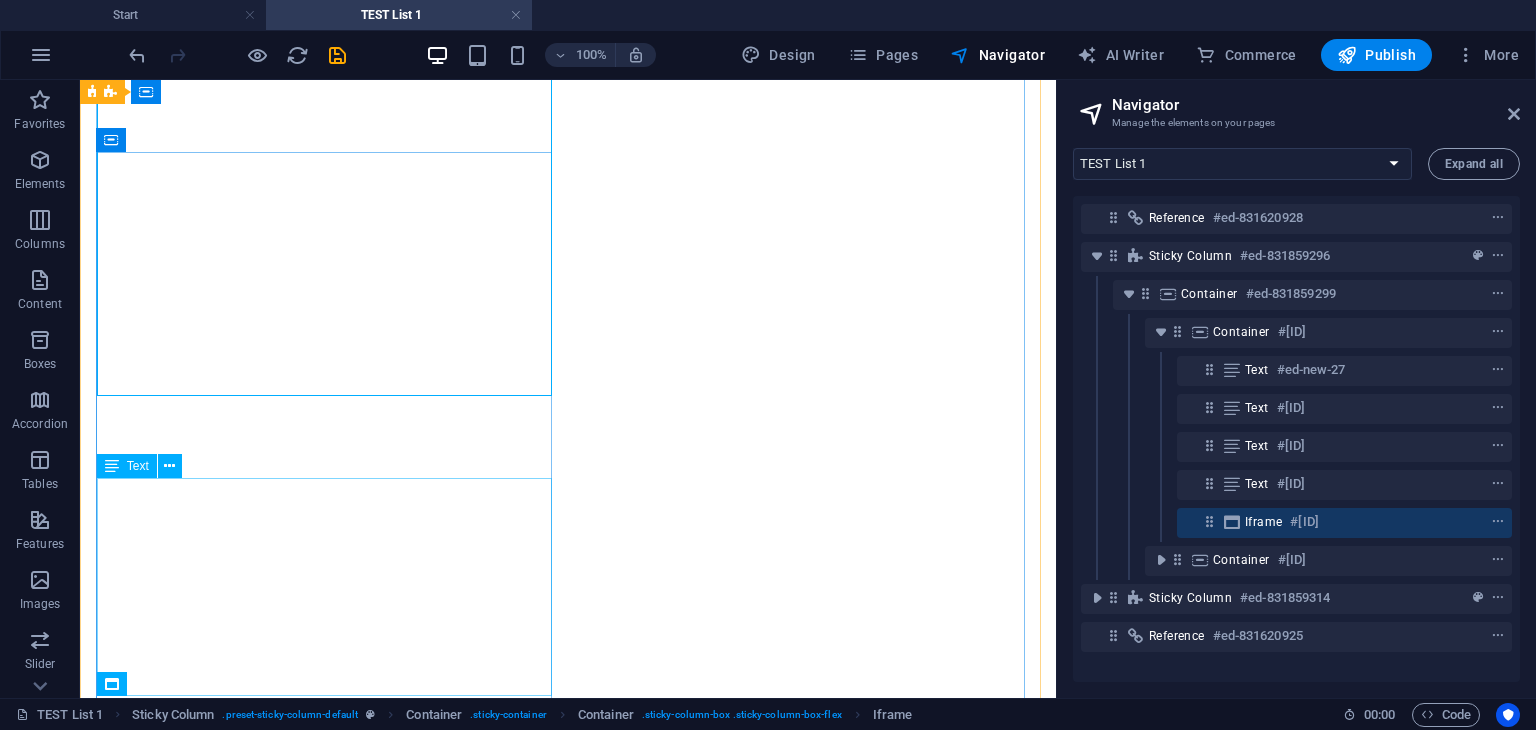 scroll, scrollTop: 1164, scrollLeft: 0, axis: vertical 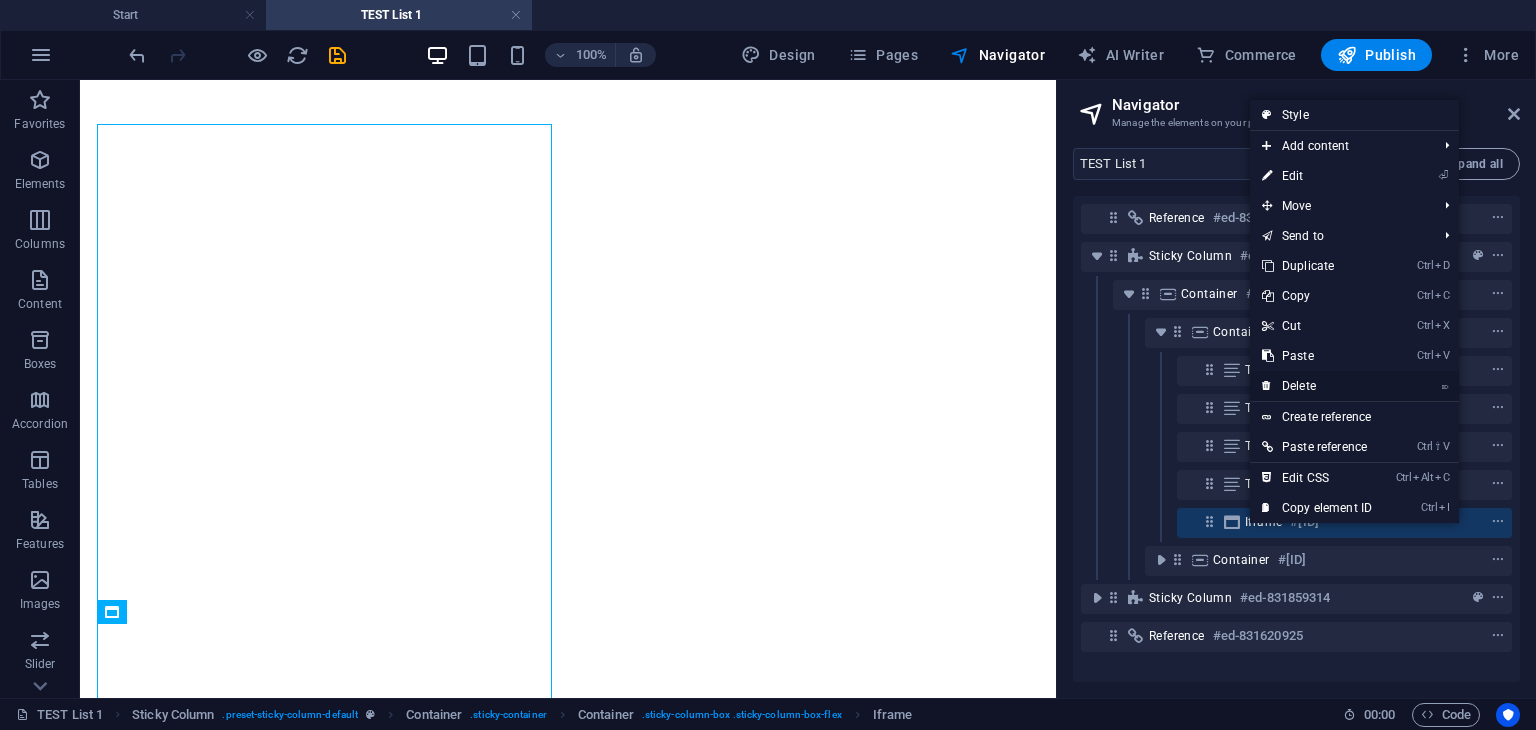 click on "⌦" at bounding box center (1445, 385) 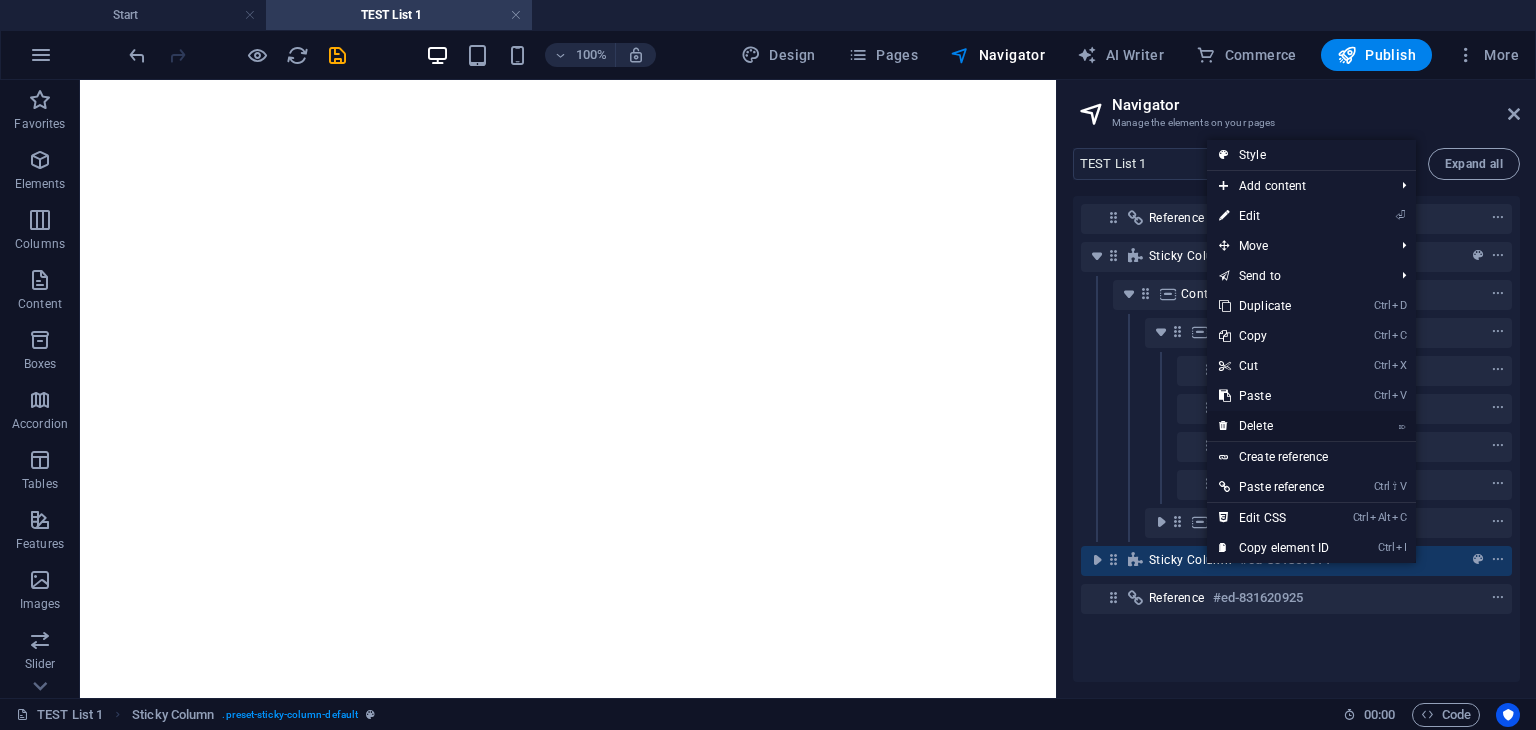 click on "⌦" at bounding box center [1402, 425] 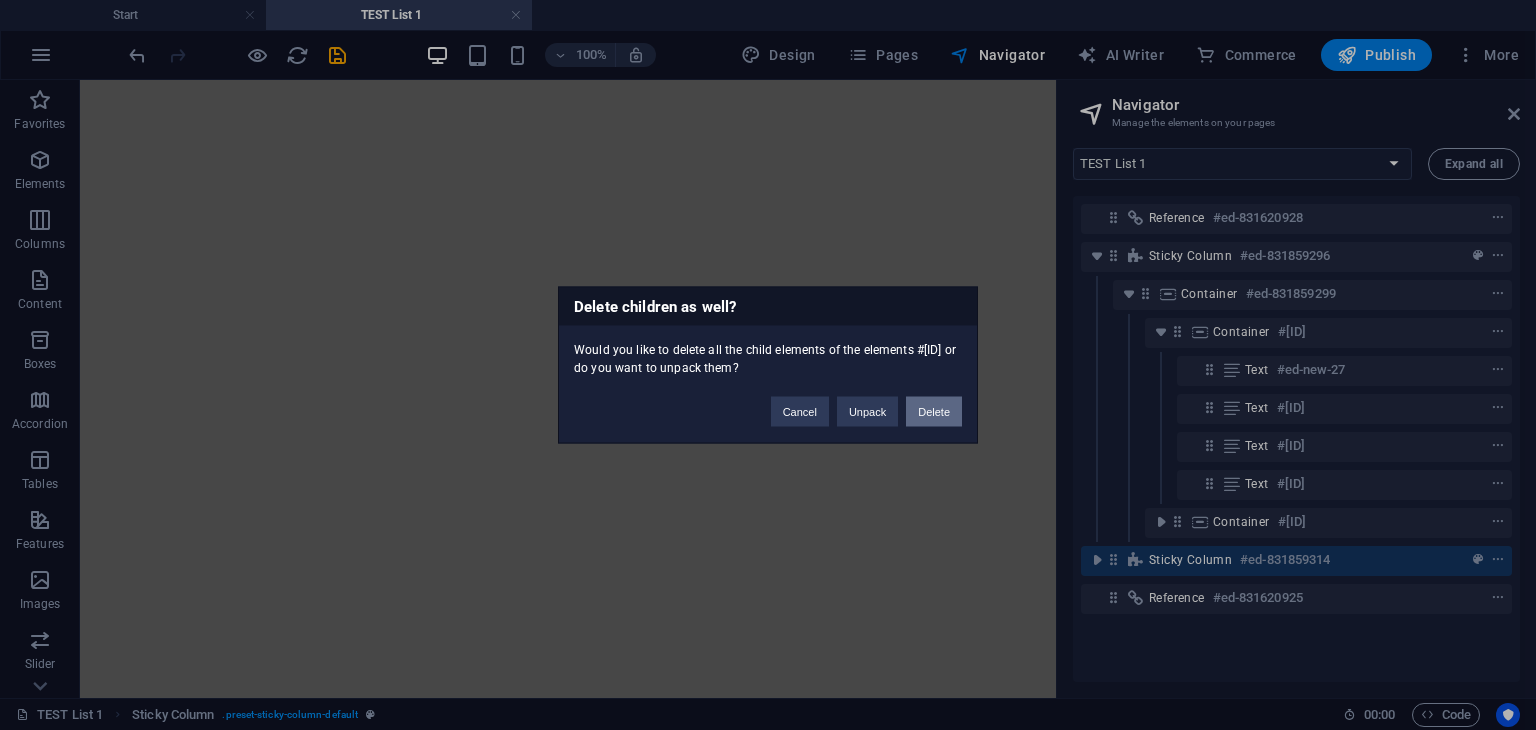 click on "Delete" at bounding box center (934, 412) 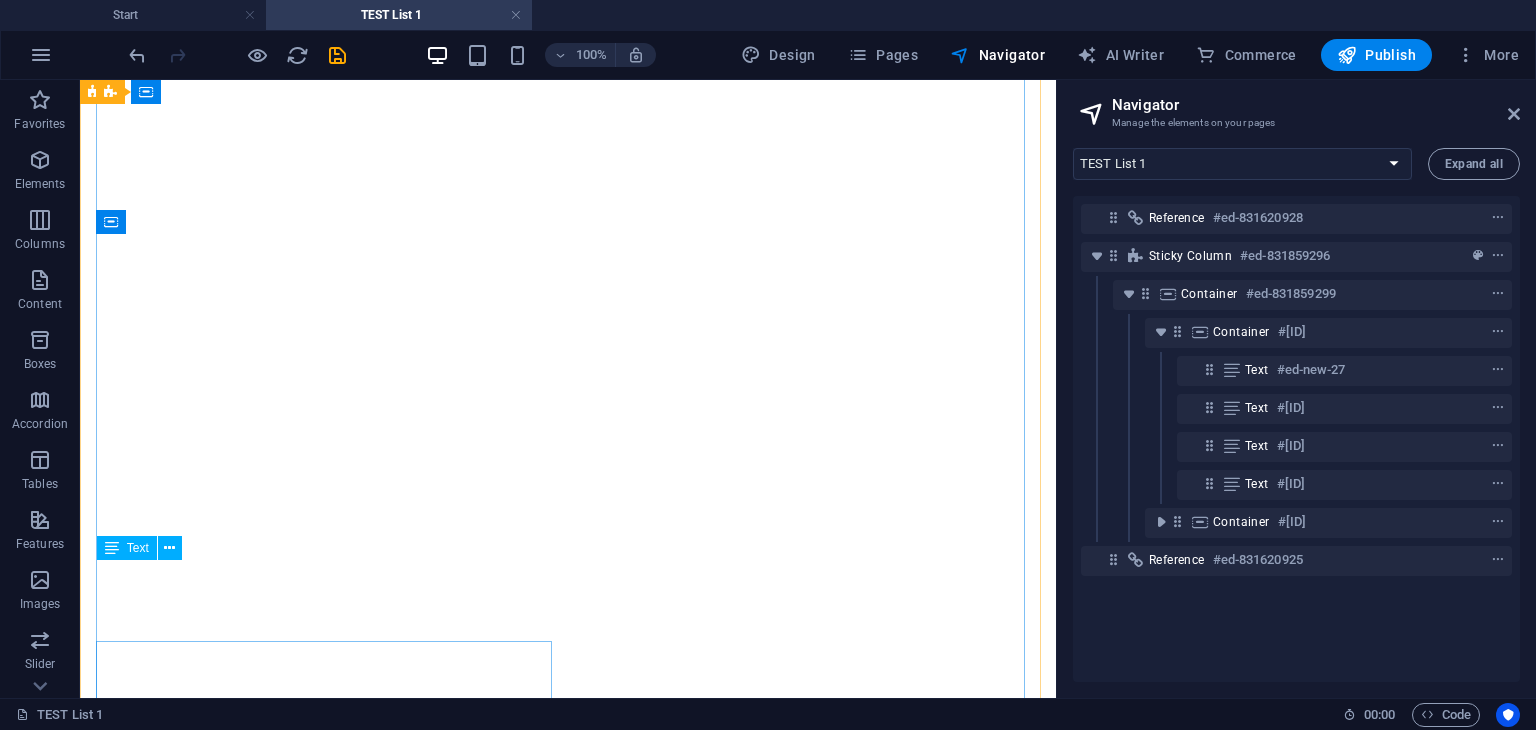 scroll, scrollTop: 3185, scrollLeft: 0, axis: vertical 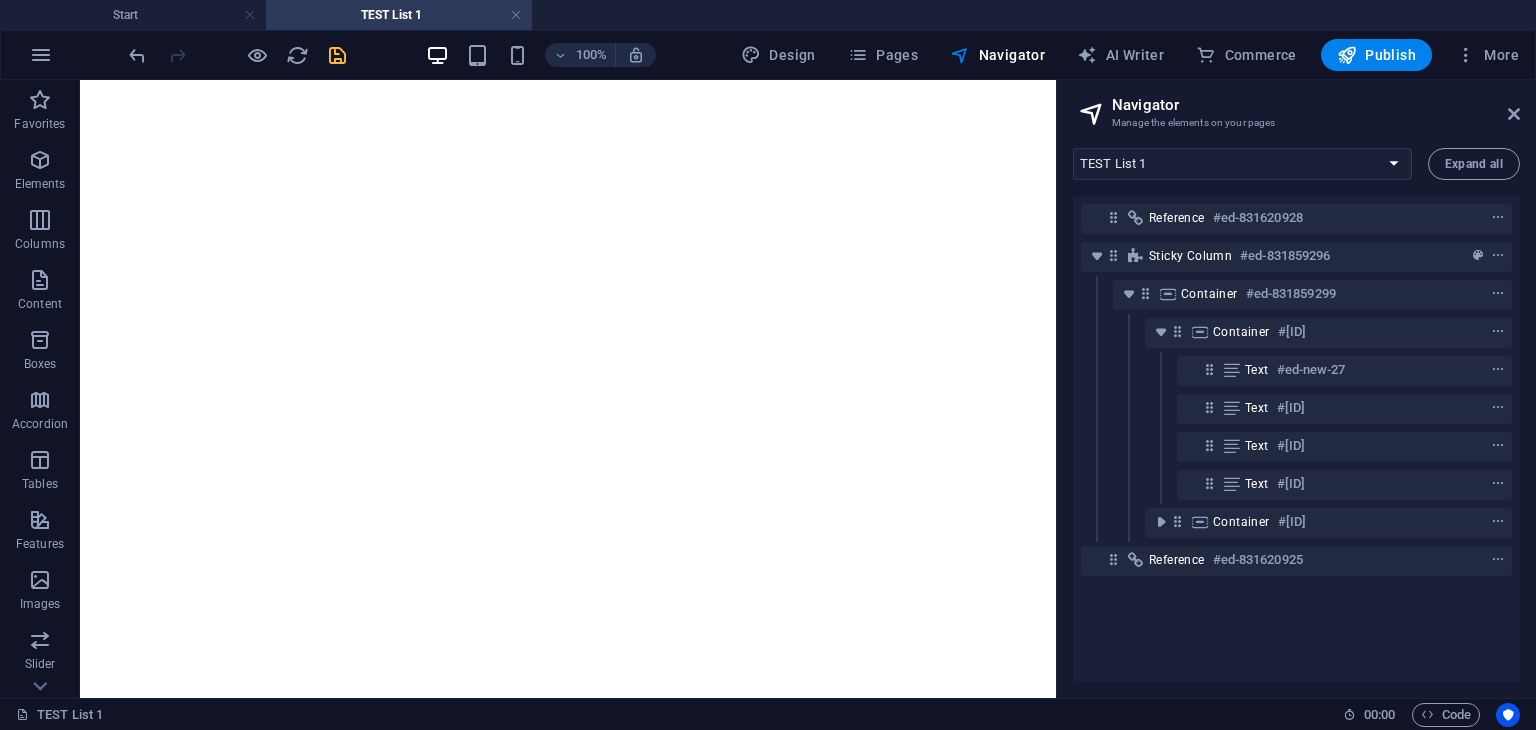 click at bounding box center (337, 55) 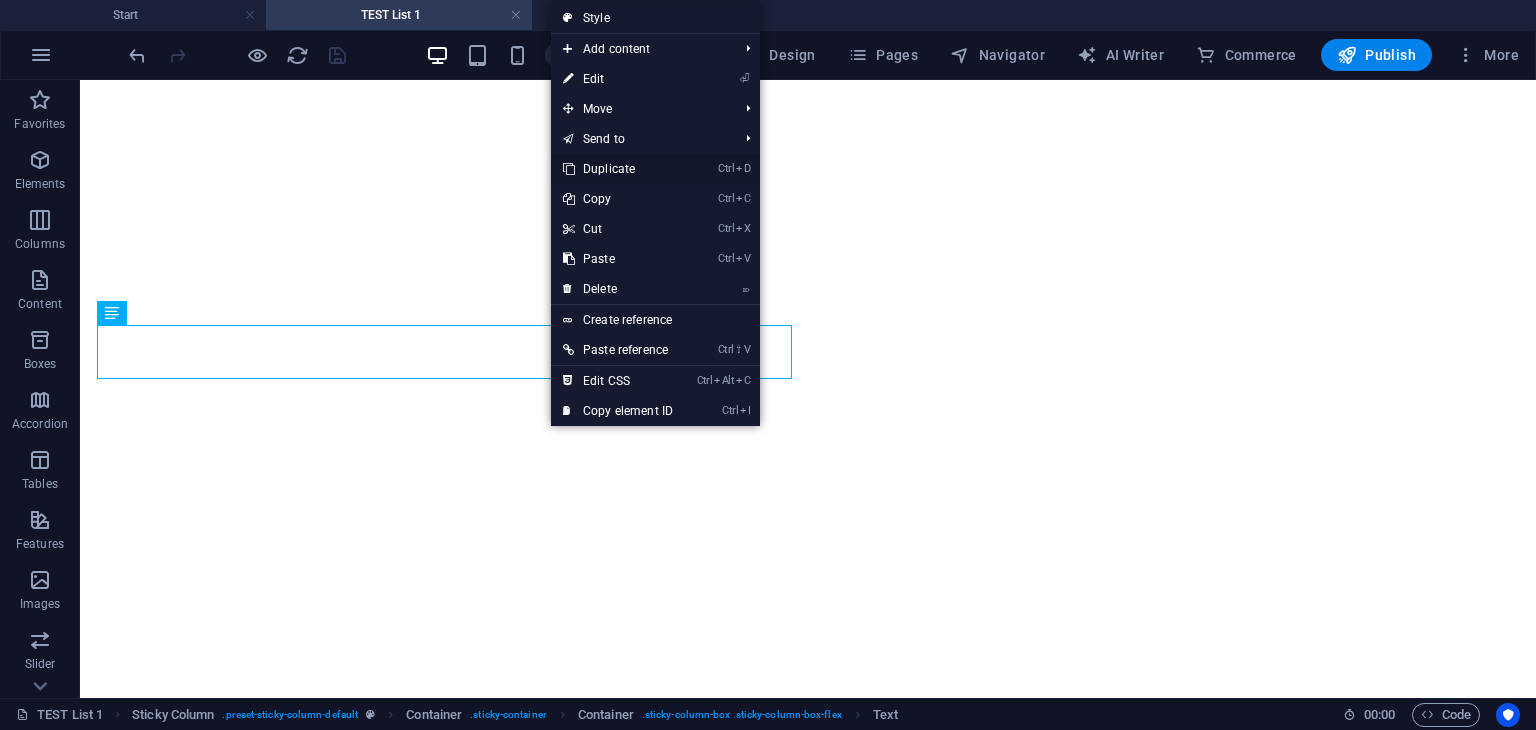 click on "Ctrl D  Duplicate" at bounding box center [618, 169] 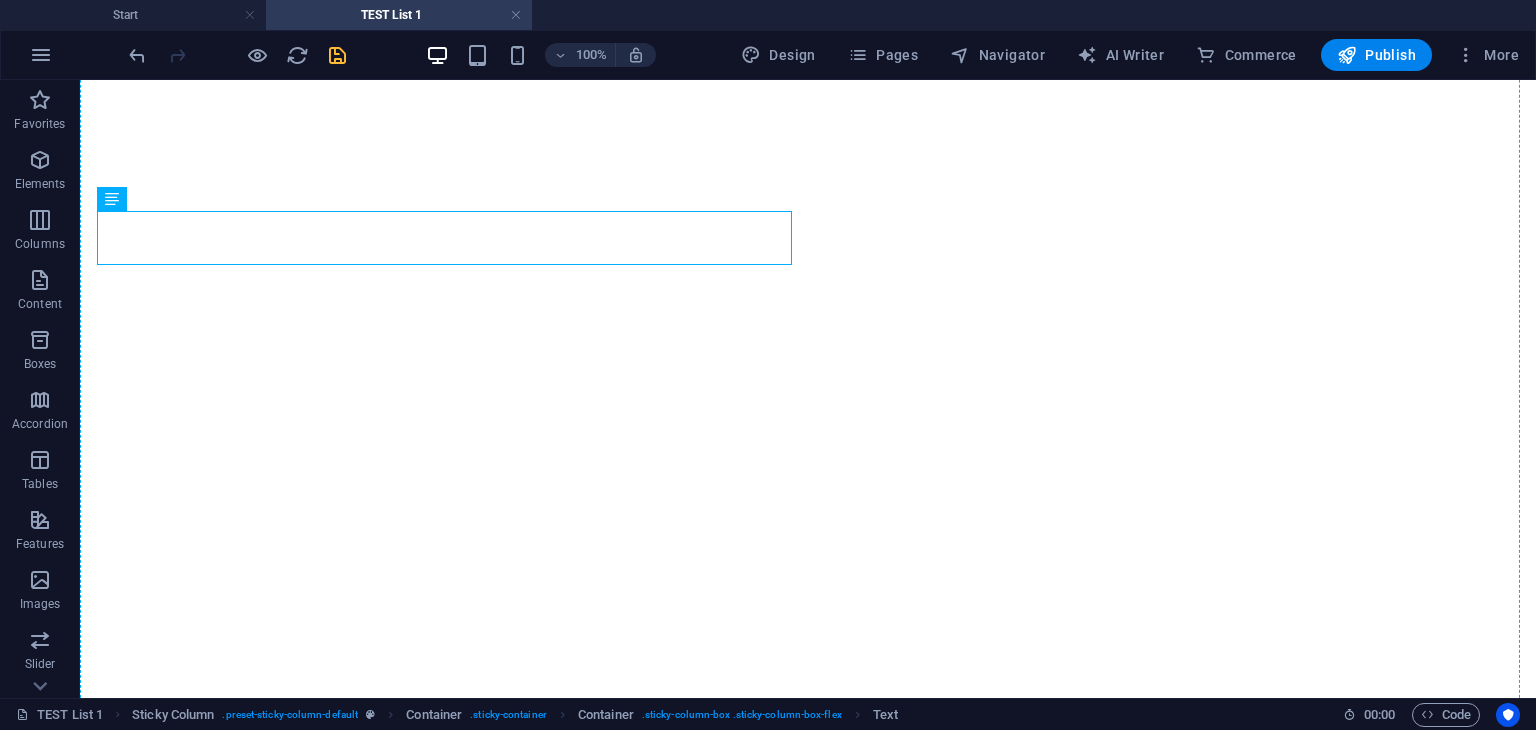 scroll, scrollTop: 3634, scrollLeft: 0, axis: vertical 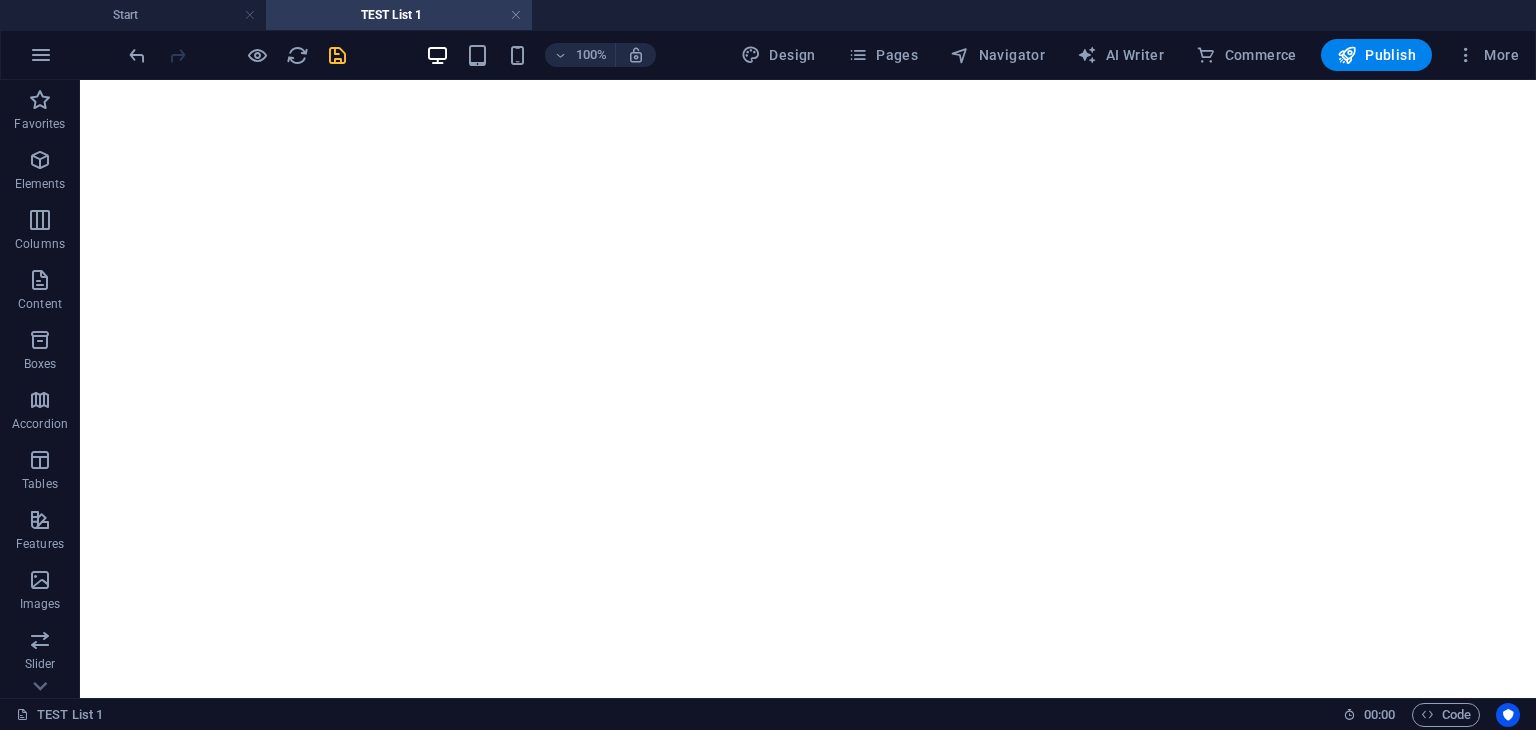 drag, startPoint x: 342, startPoint y: 406, endPoint x: 400, endPoint y: 616, distance: 217.86234 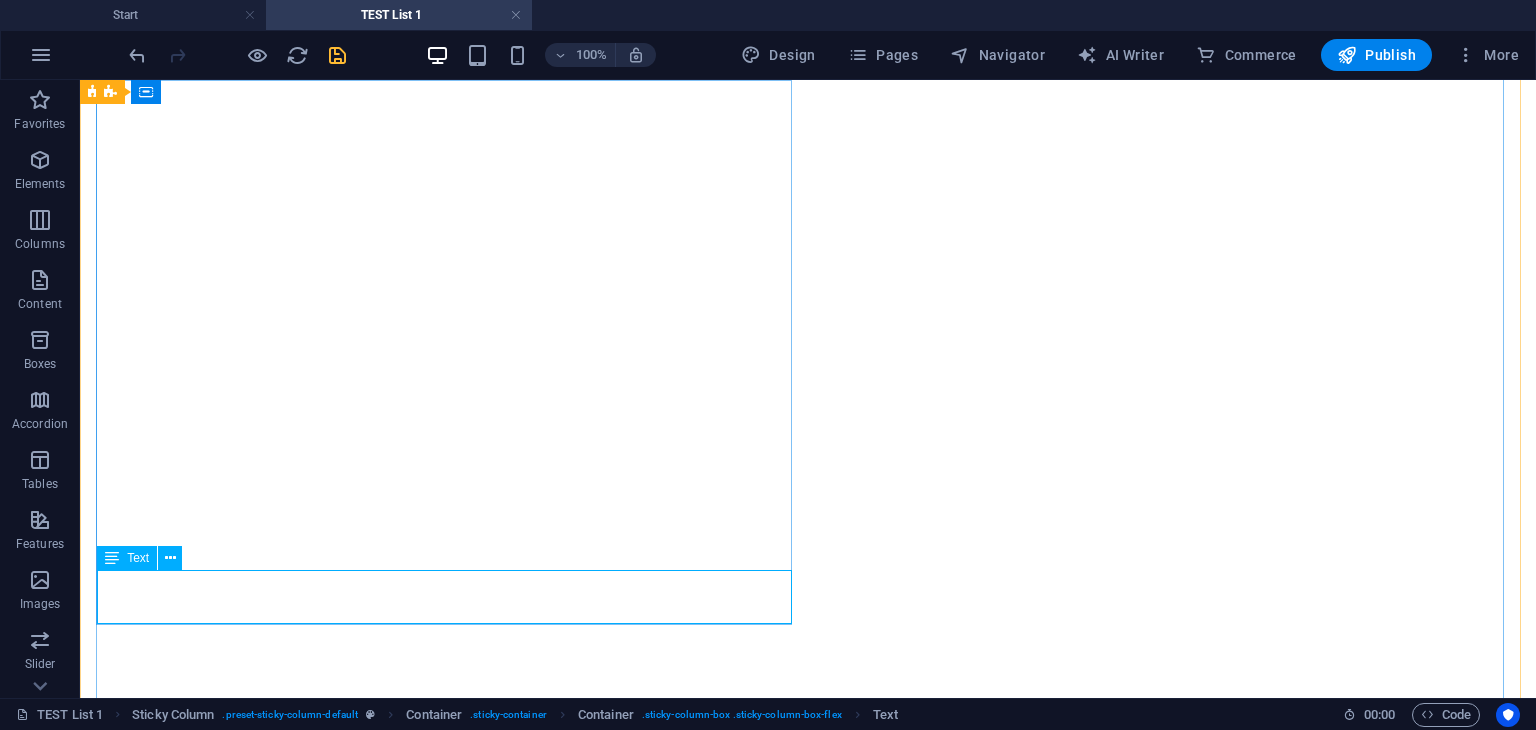 click on "Exercise 2: Read the comments made by different speakers. Match the descriptions of what the speakers are doing with the comments." at bounding box center (808, -3061) 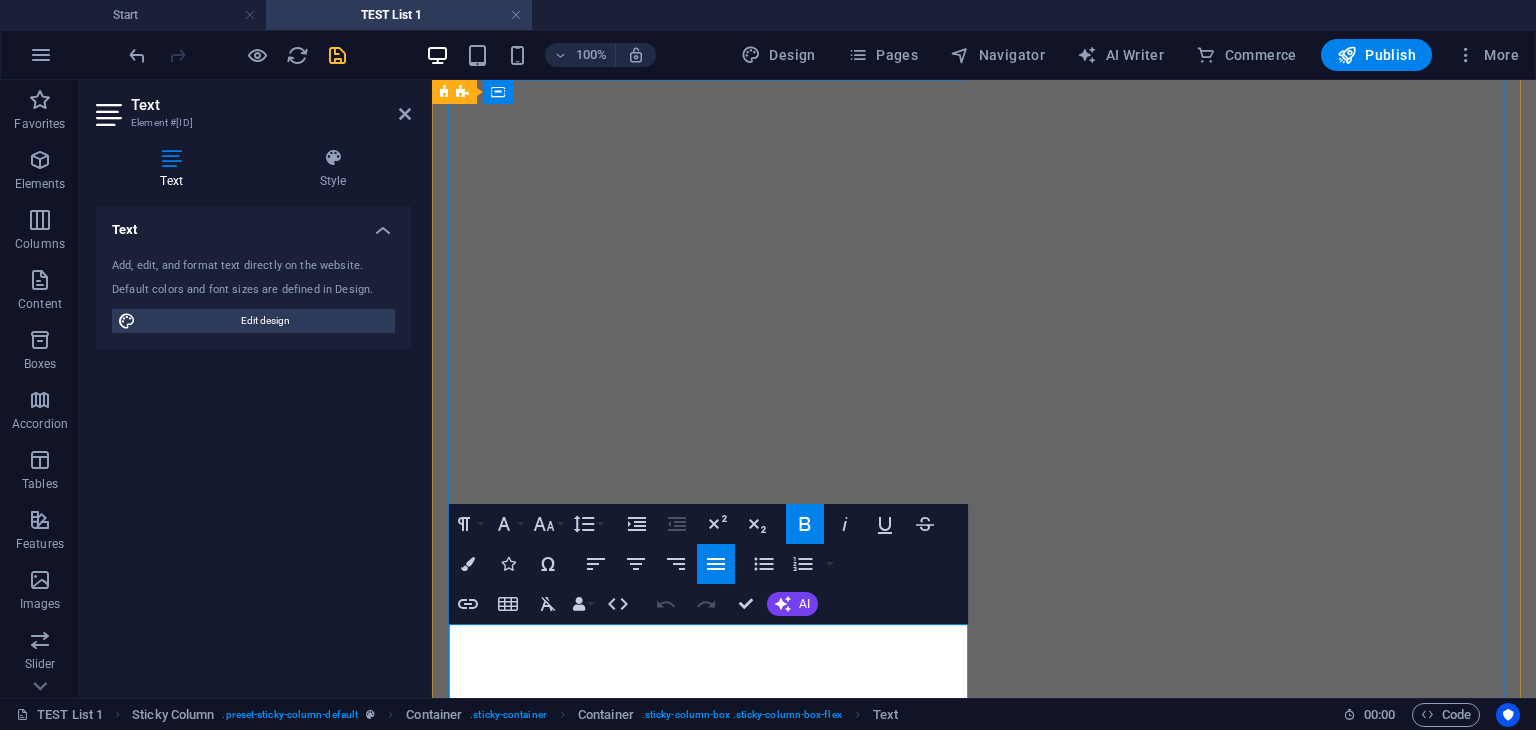 drag, startPoint x: 556, startPoint y: 689, endPoint x: 450, endPoint y: 633, distance: 119.88328 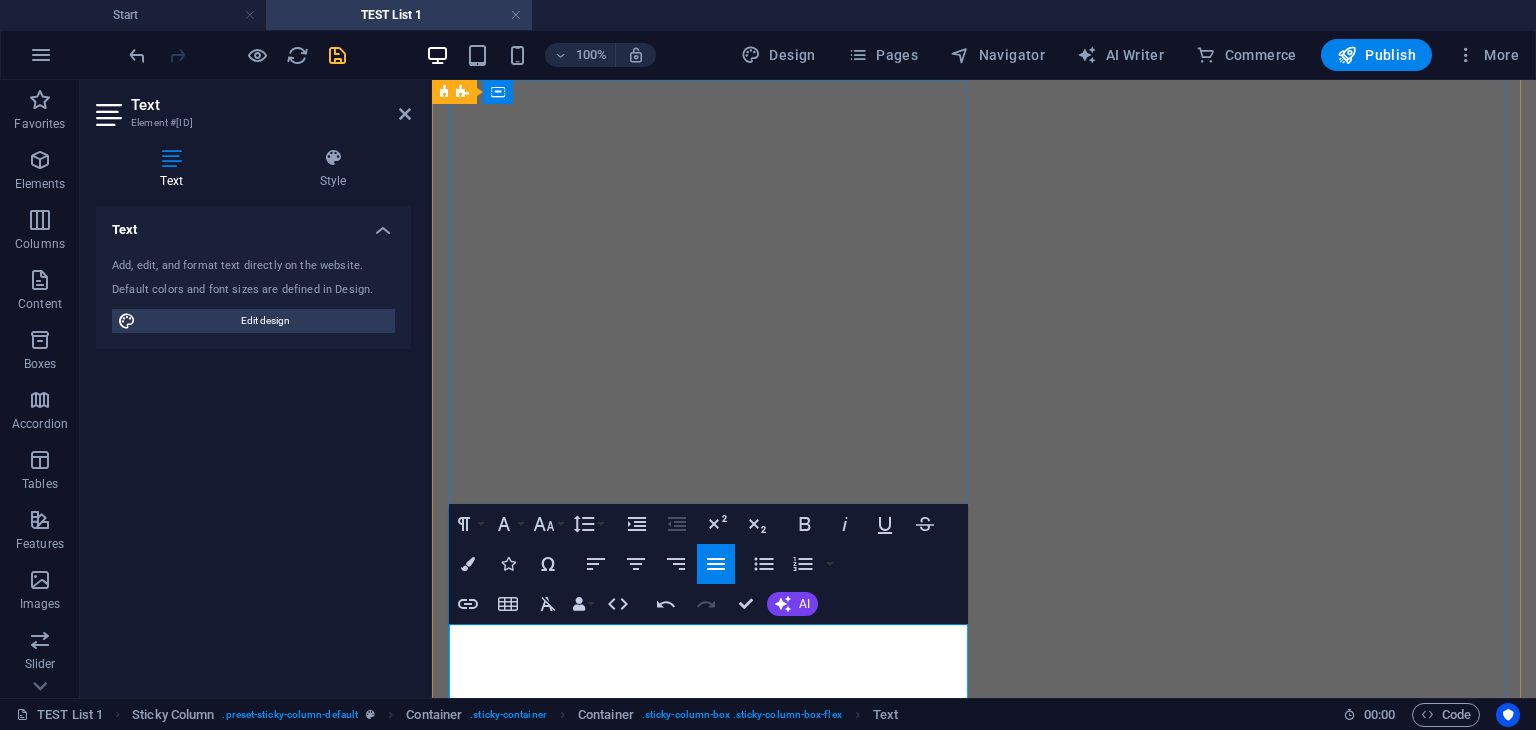scroll, scrollTop: 3614, scrollLeft: 3, axis: both 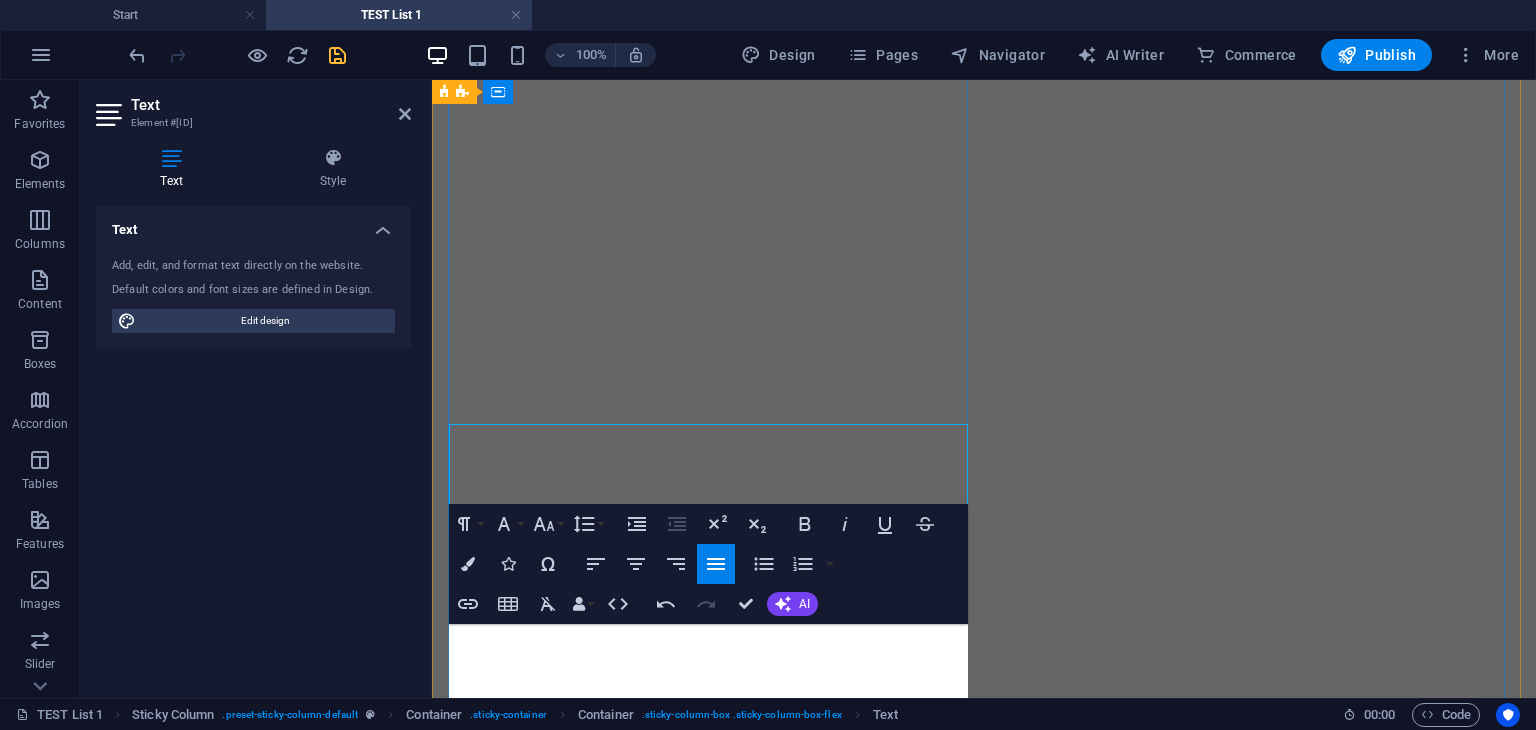 click on "Exercise 3 : Read the information about the matching headings task in the IELTS Reading test. Then add the correct headings for the paragraphs. Use the headings in the box. There are two extra headings." at bounding box center (984, -3252) 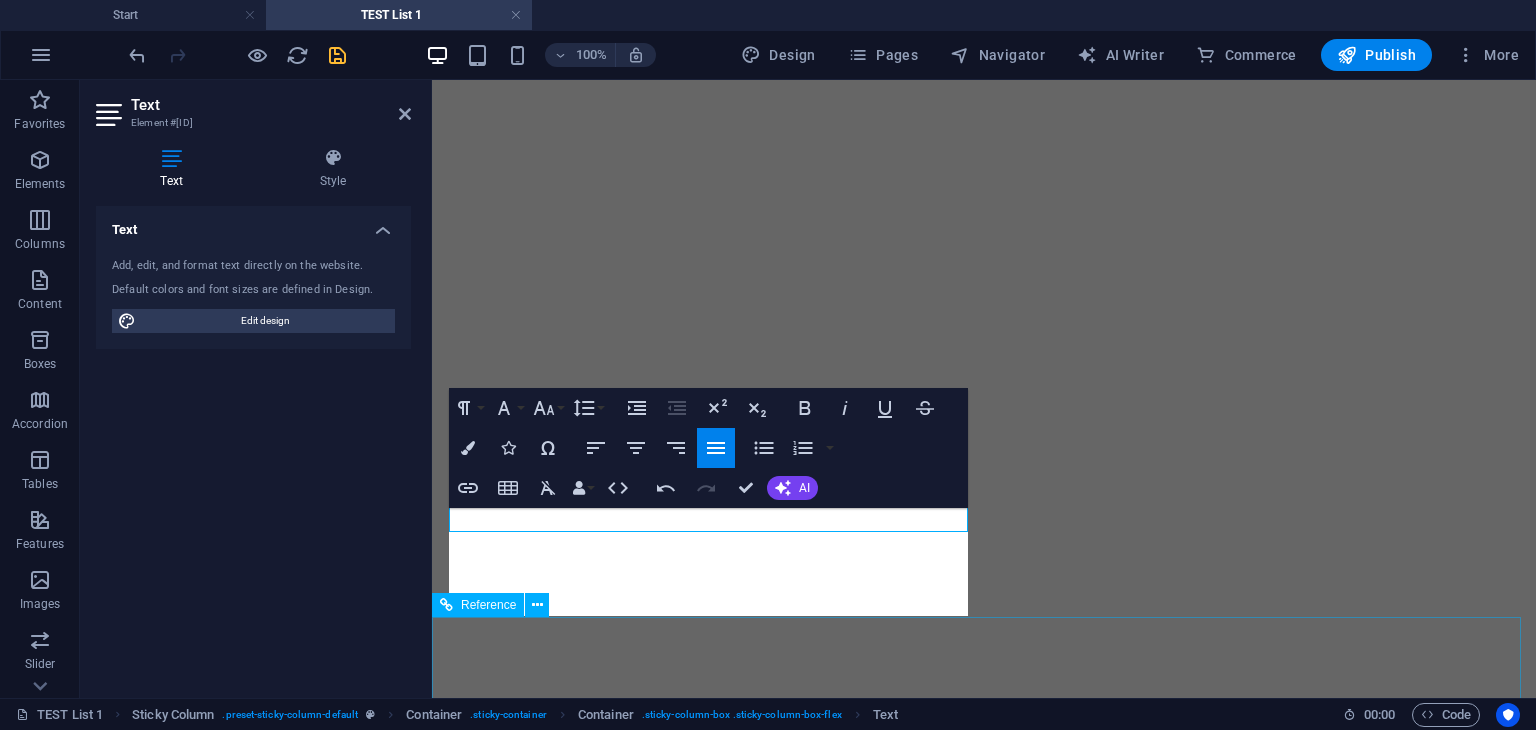 scroll, scrollTop: 4165, scrollLeft: 0, axis: vertical 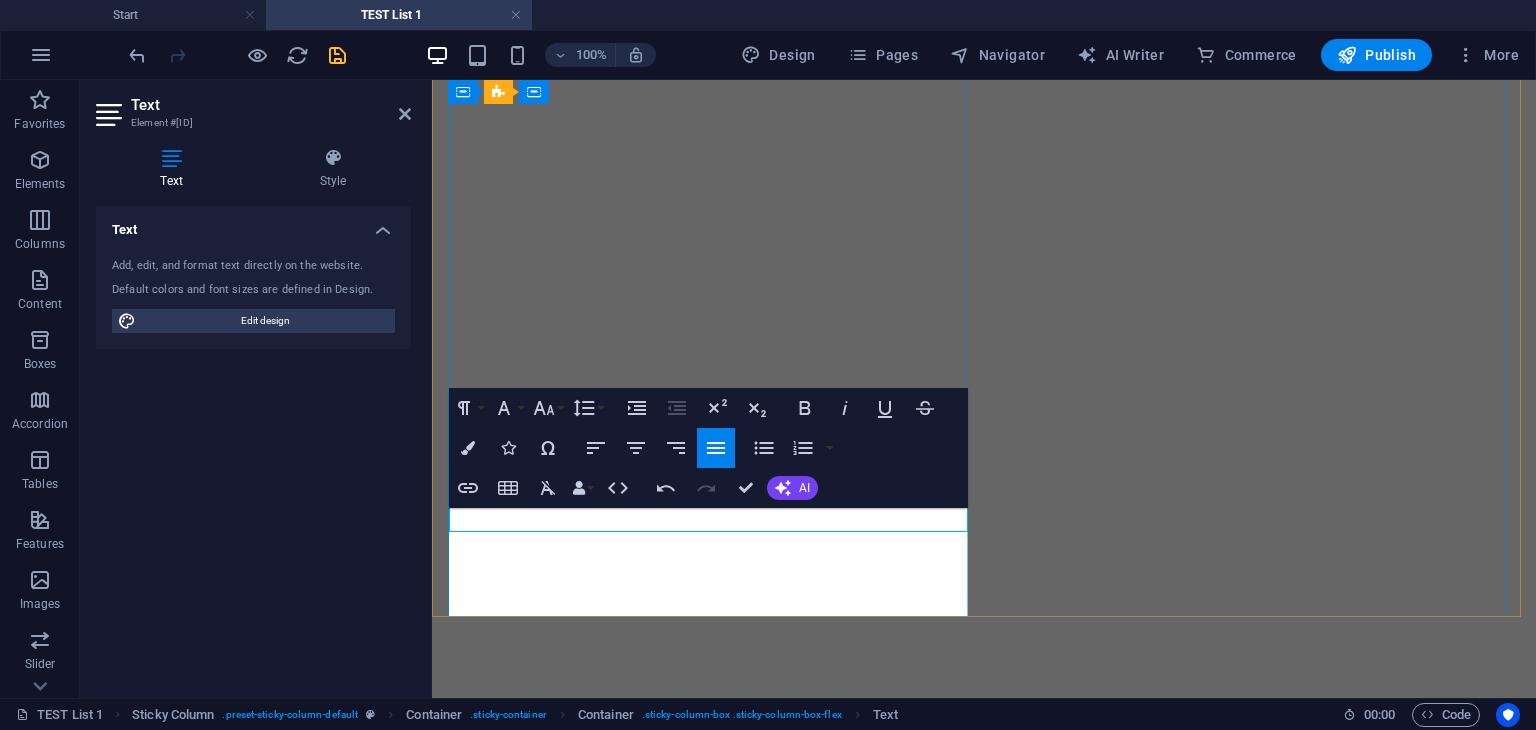 drag, startPoint x: 452, startPoint y: 641, endPoint x: 704, endPoint y: 599, distance: 255.47603 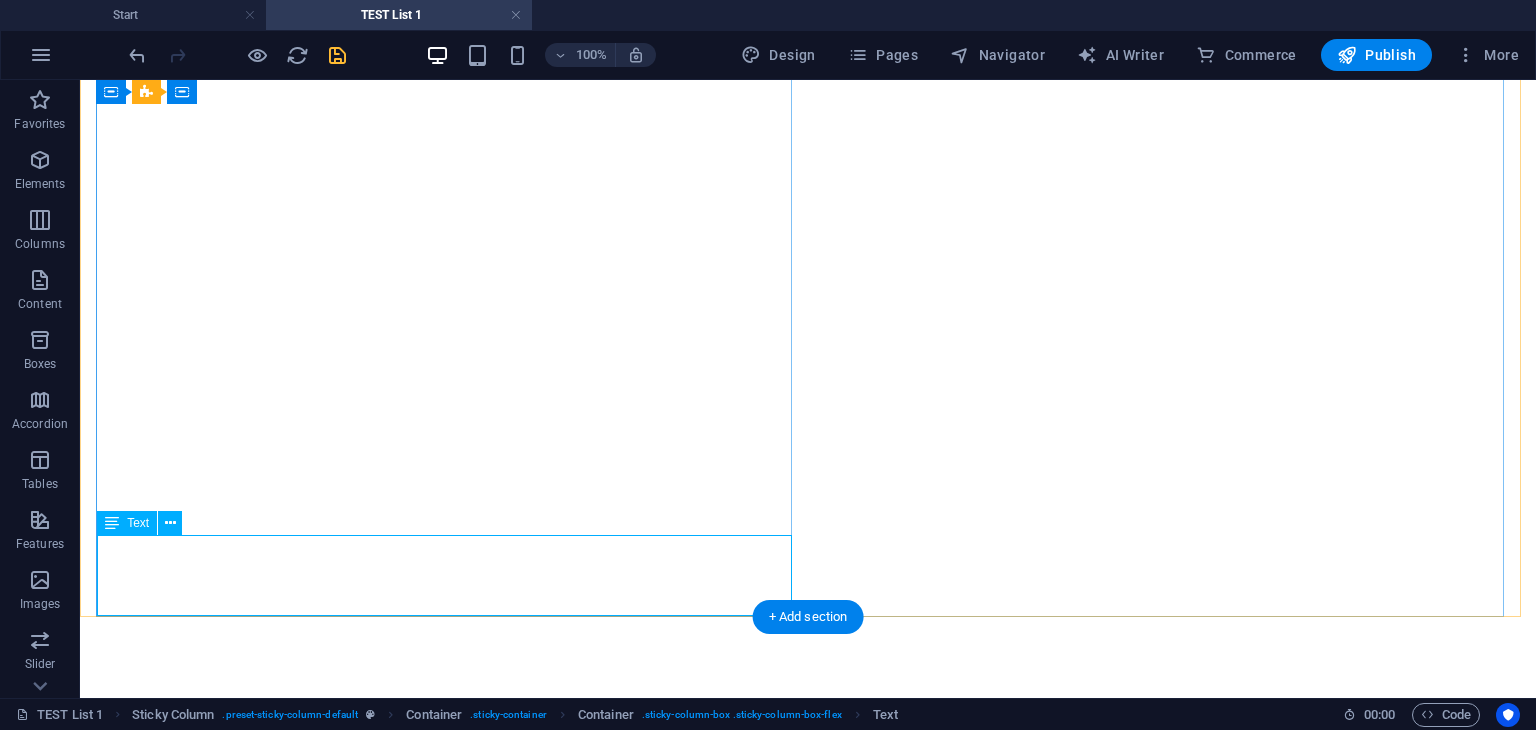click on "Exercise 3: Read the information about the matching headings task in the IELTS Reading test. Then add the correct headings for the paragraphs. Use the headings in the box. There are two extra headings." at bounding box center [808, -3461] 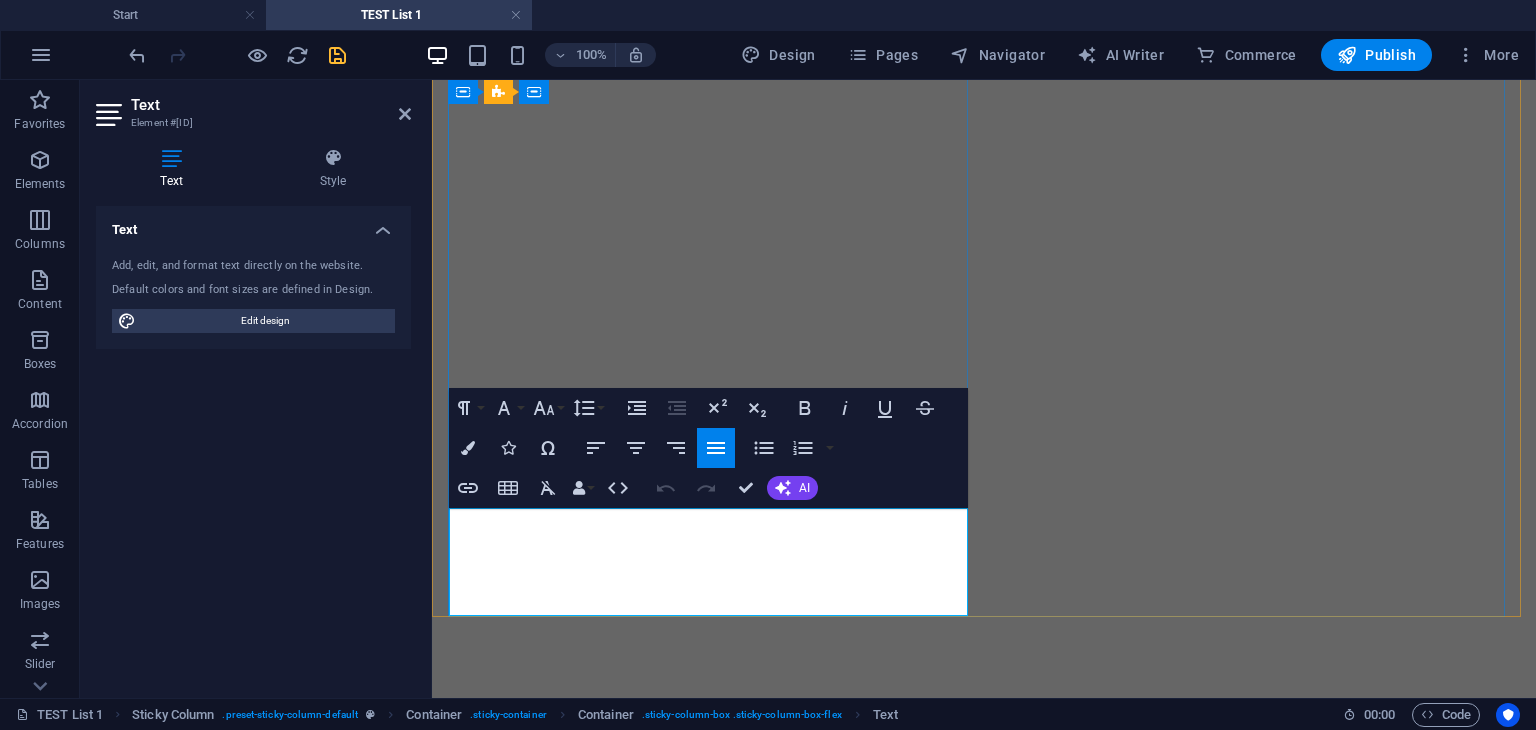 drag, startPoint x: 595, startPoint y: 597, endPoint x: 452, endPoint y: 525, distance: 160.10309 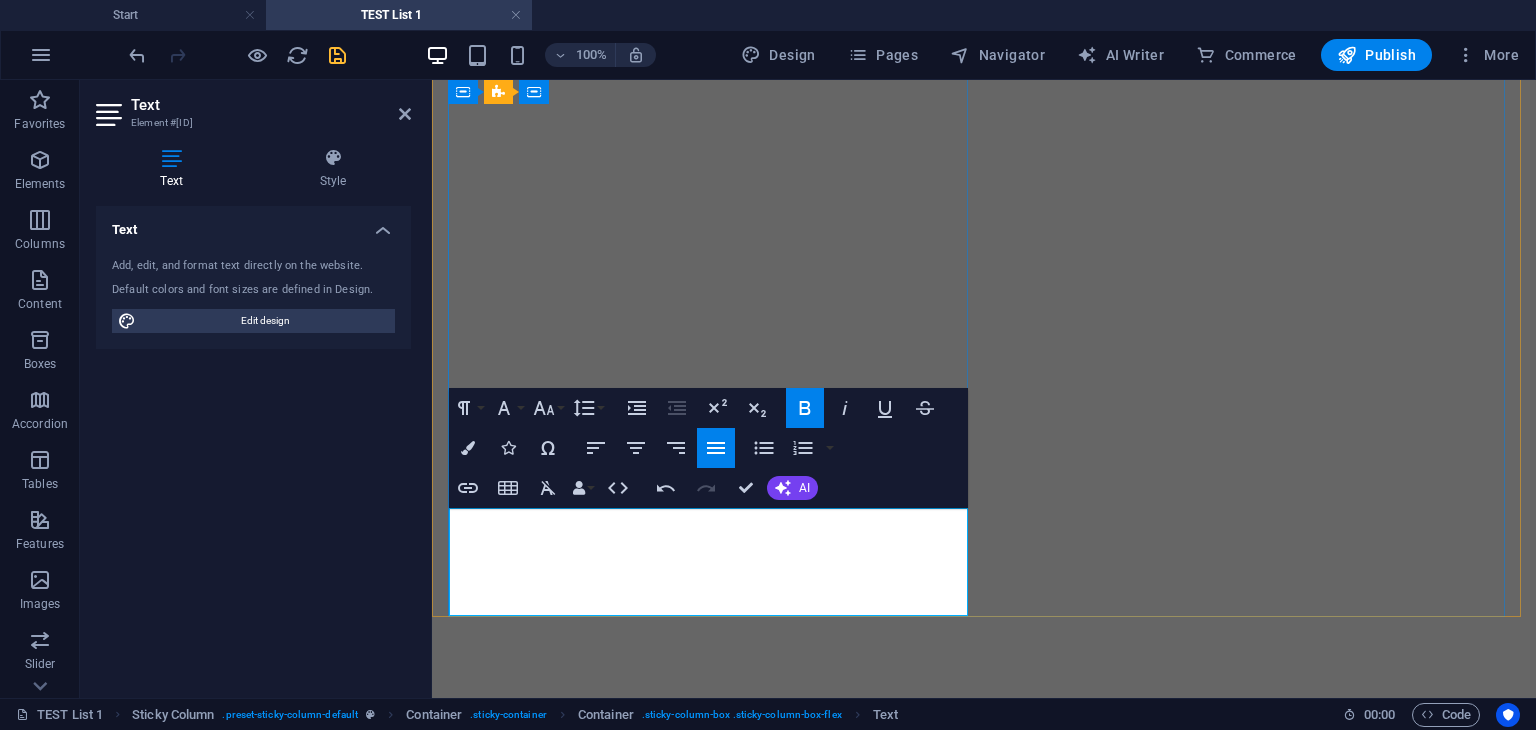 click on "Exercise 3: Read the information about the matching headings task in the IELTS Reading test. Then add the correct headings for the paragraphs. Use the headings in the box. There are two extra headings." at bounding box center [984, -3452] 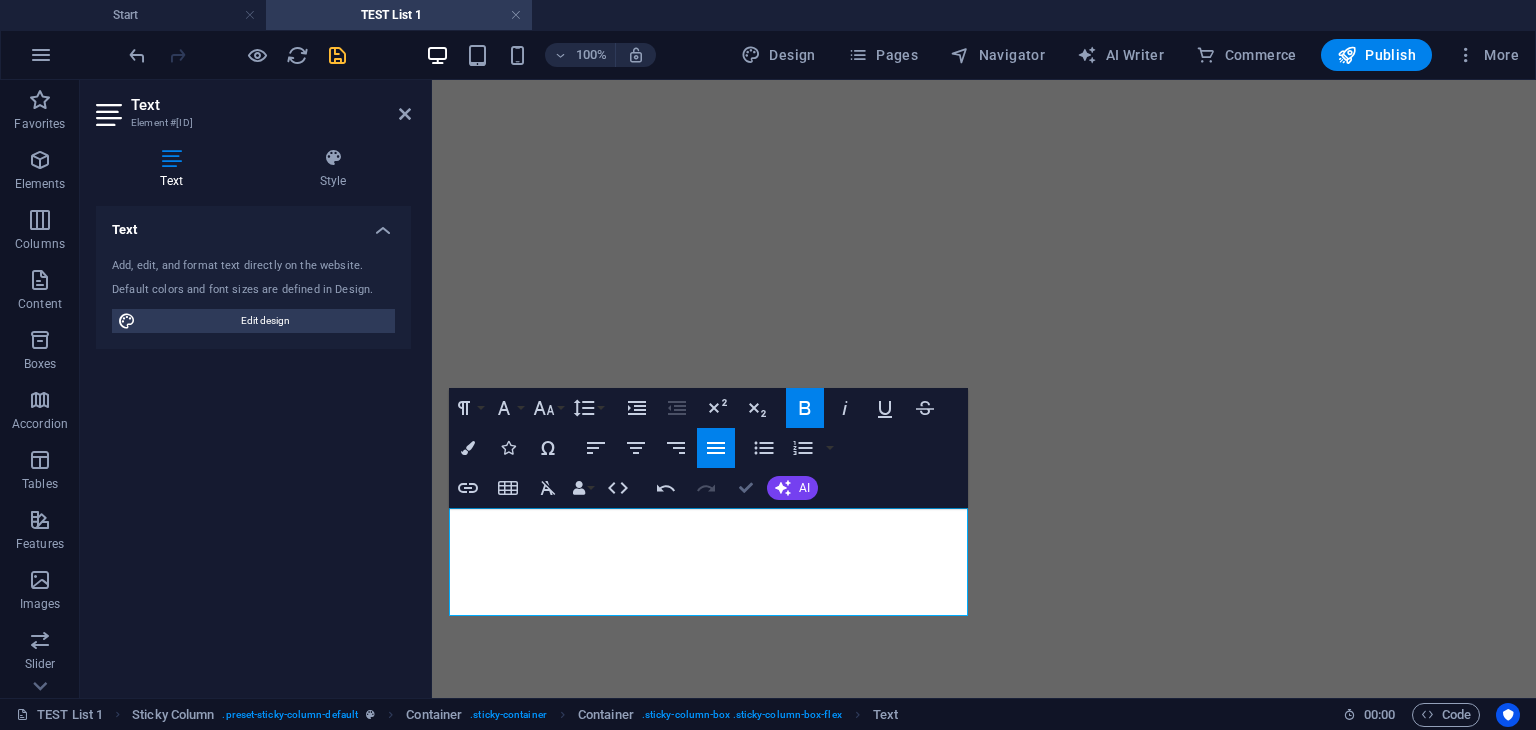 drag, startPoint x: 748, startPoint y: 487, endPoint x: 668, endPoint y: 557, distance: 106.30146 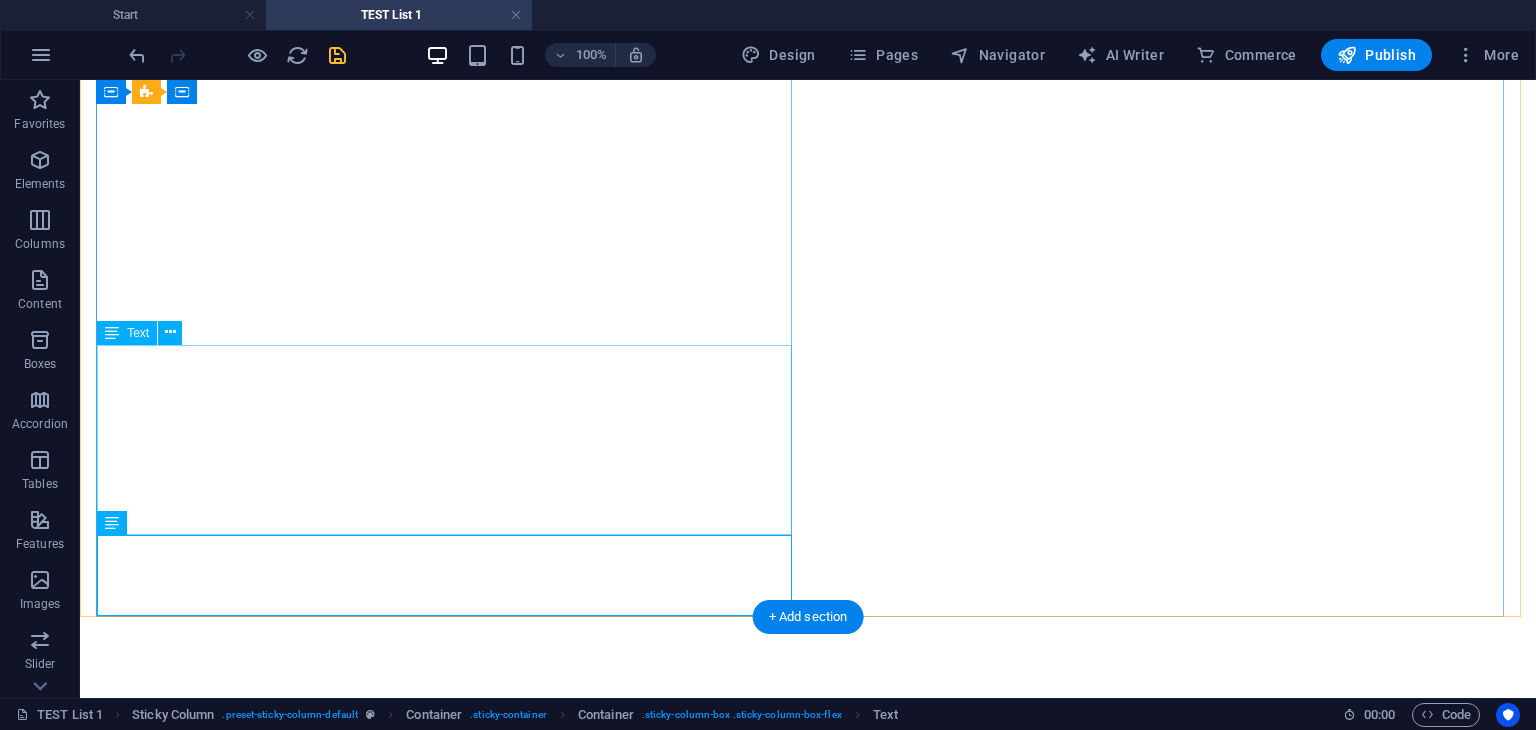 click on "complaining about inaccurate information complaining that something isn't good enough criticising someone's lifestyle and health describing someone's stage of life explaining what someone approves and disapproves of suggesting how to describe something's history talking about the advantages of being prepared for what is going to happen" at bounding box center [808, -3566] 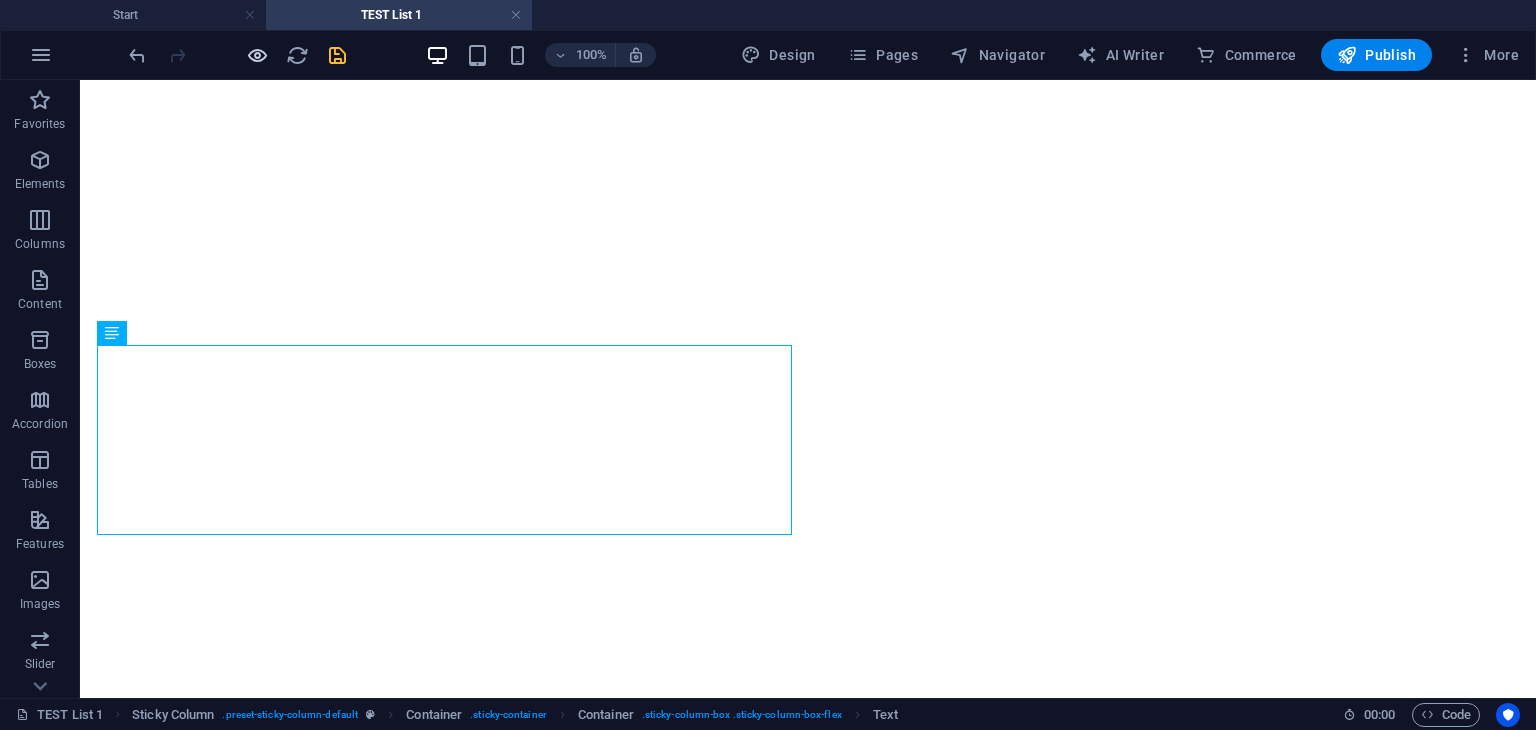click at bounding box center (257, 55) 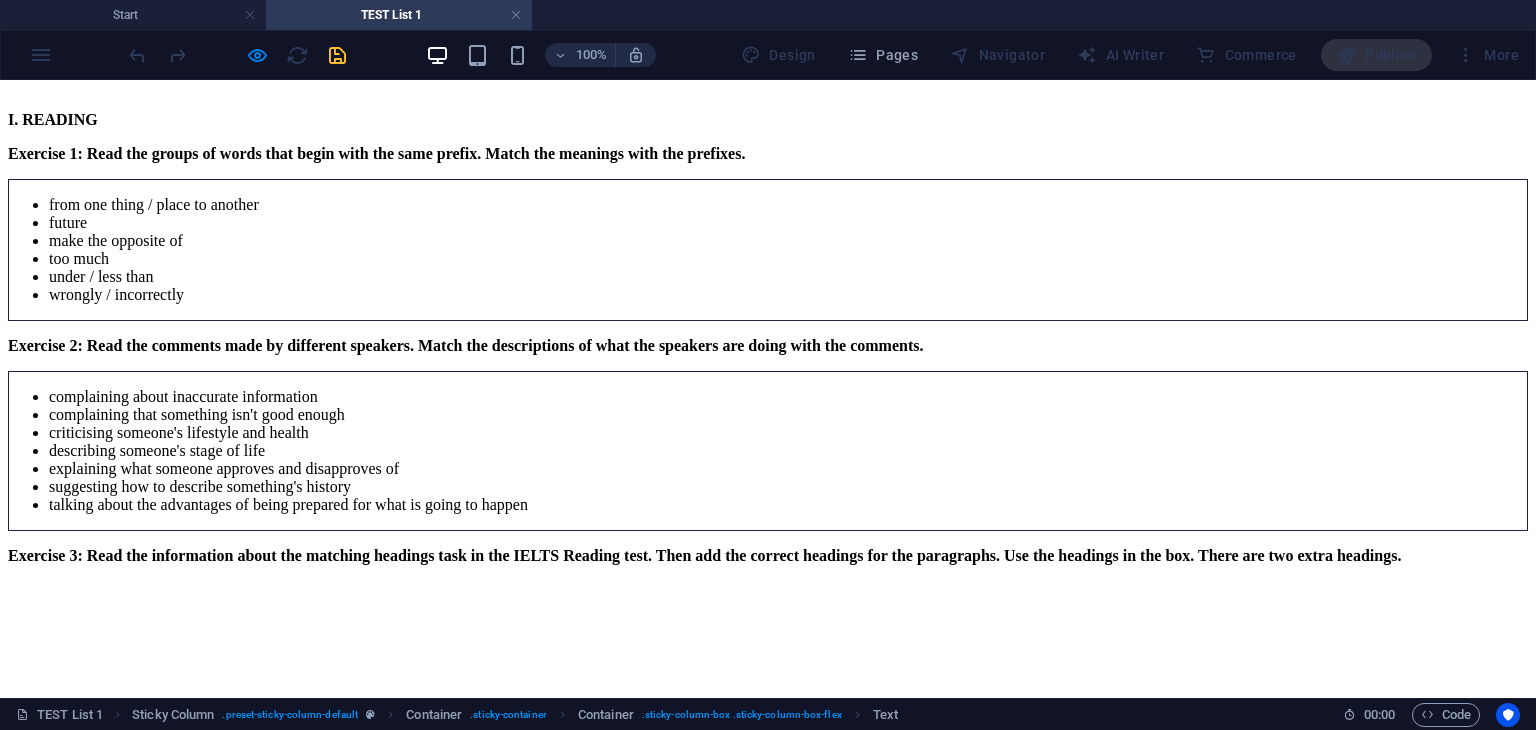 scroll, scrollTop: 300, scrollLeft: 0, axis: vertical 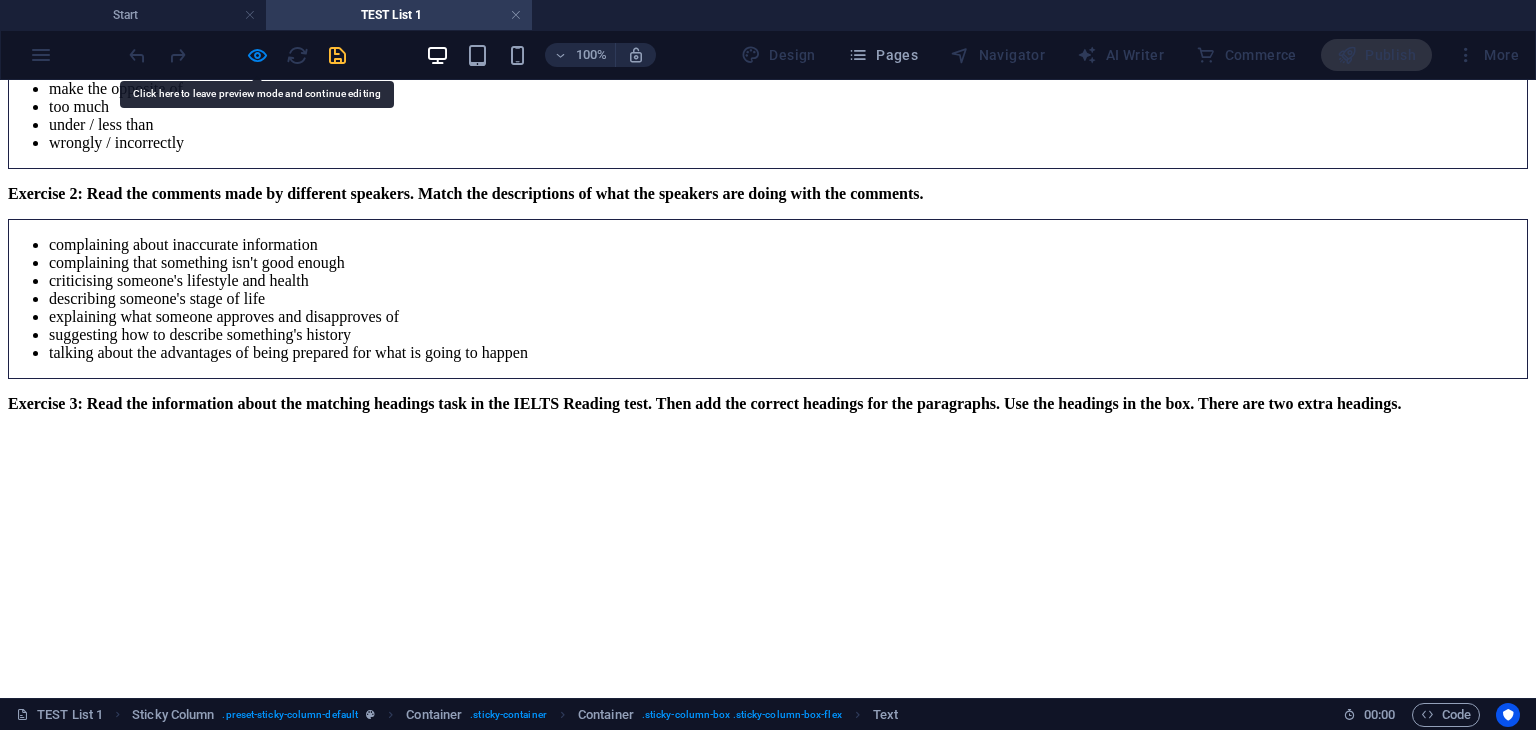 drag, startPoint x: 368, startPoint y: 513, endPoint x: 288, endPoint y: 523, distance: 80.622574 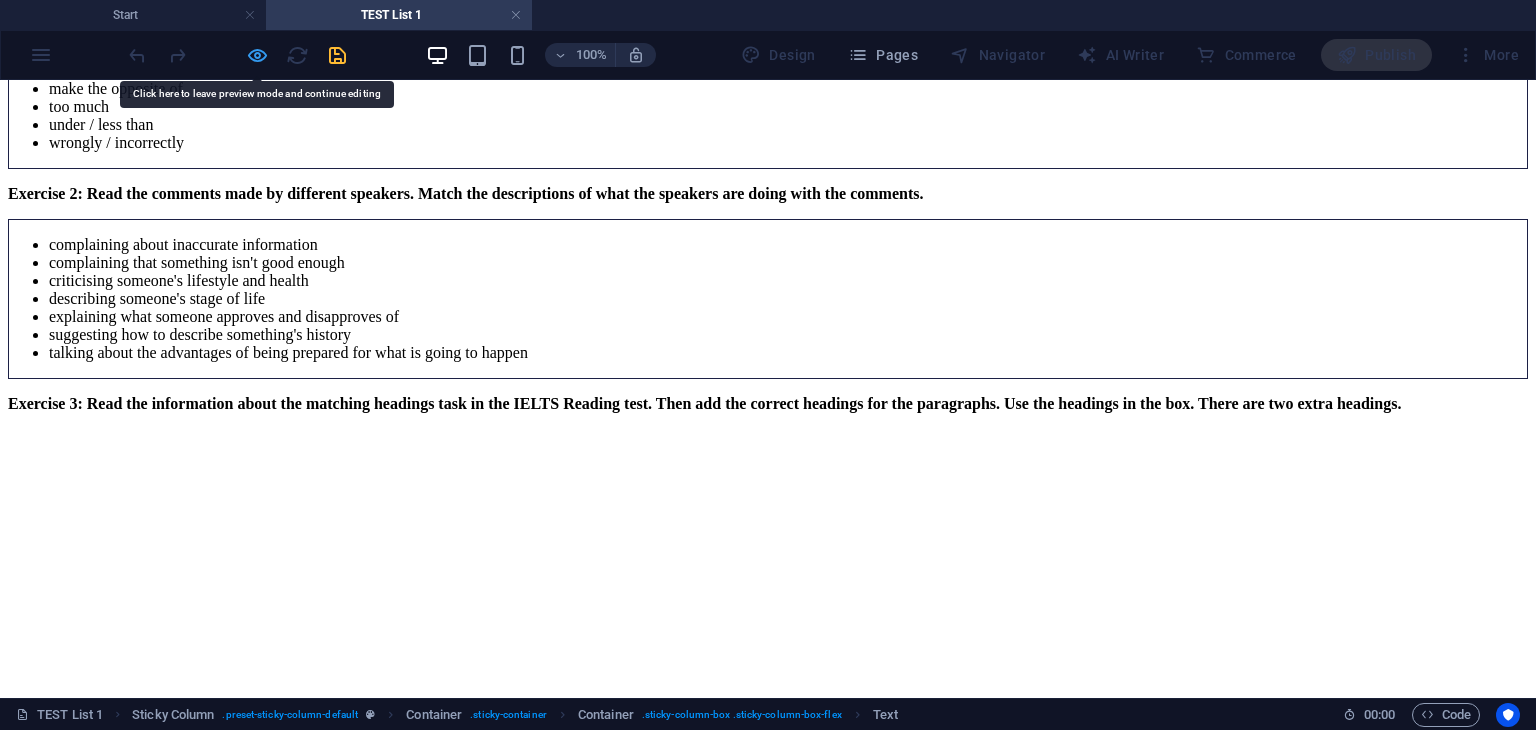 click at bounding box center [257, 55] 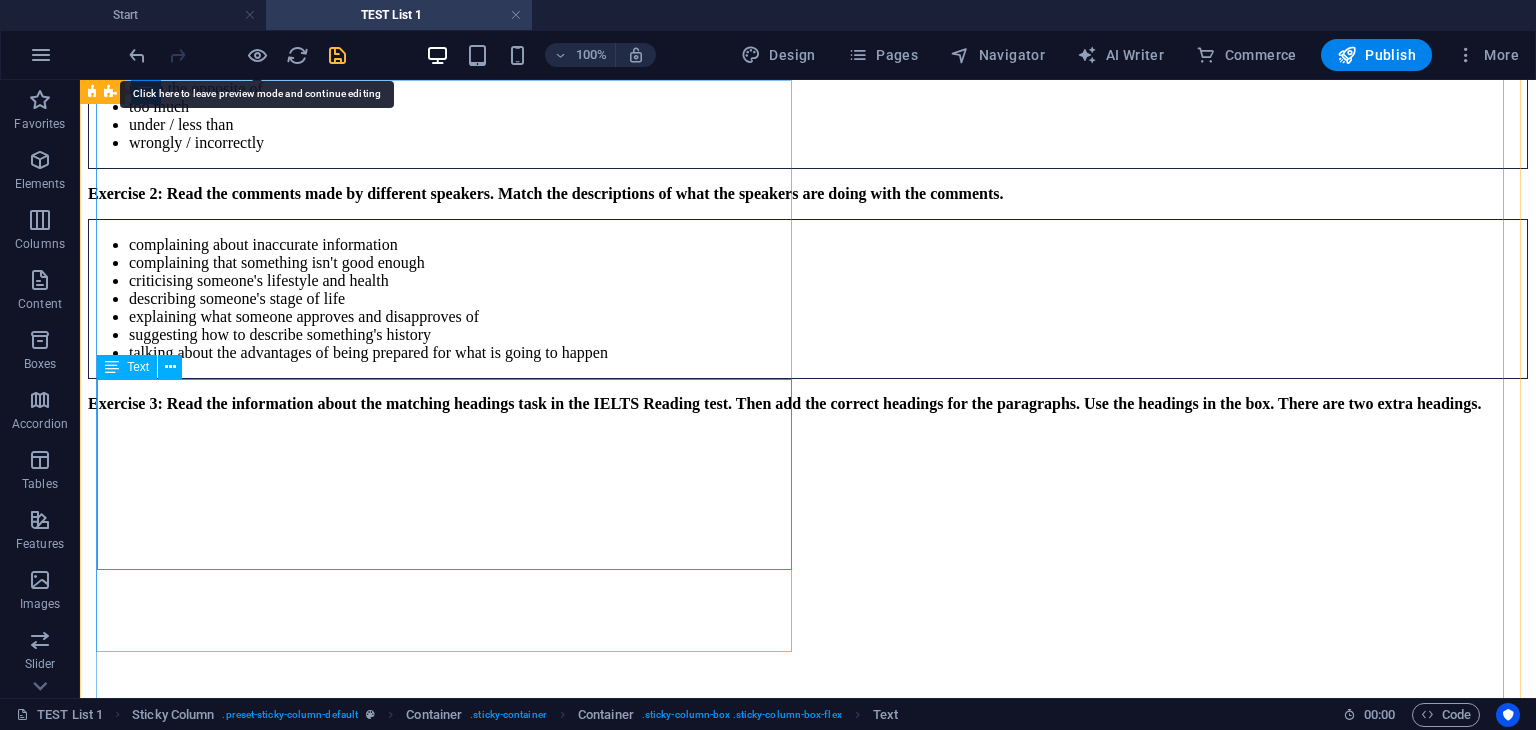 click on "complaining about inaccurate information complaining that something isn't good enough criticising someone's lifestyle and health describing someone's stage of life explaining what someone approves and disapproves of suggesting how to describe something's history talking about the advantages of being prepared for what is going to happen" at bounding box center (808, 299) 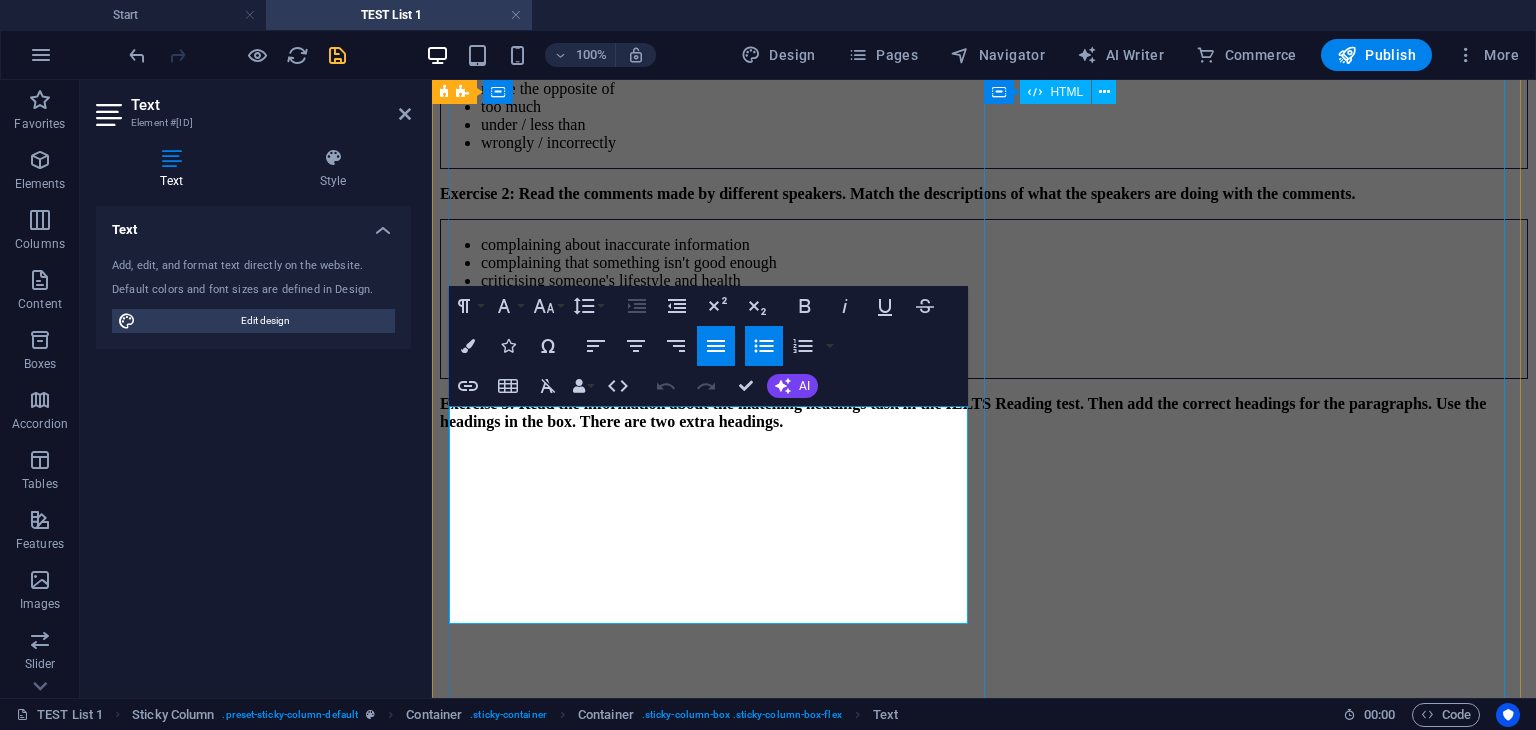 click on "Loading…" at bounding box center (984, 2757) 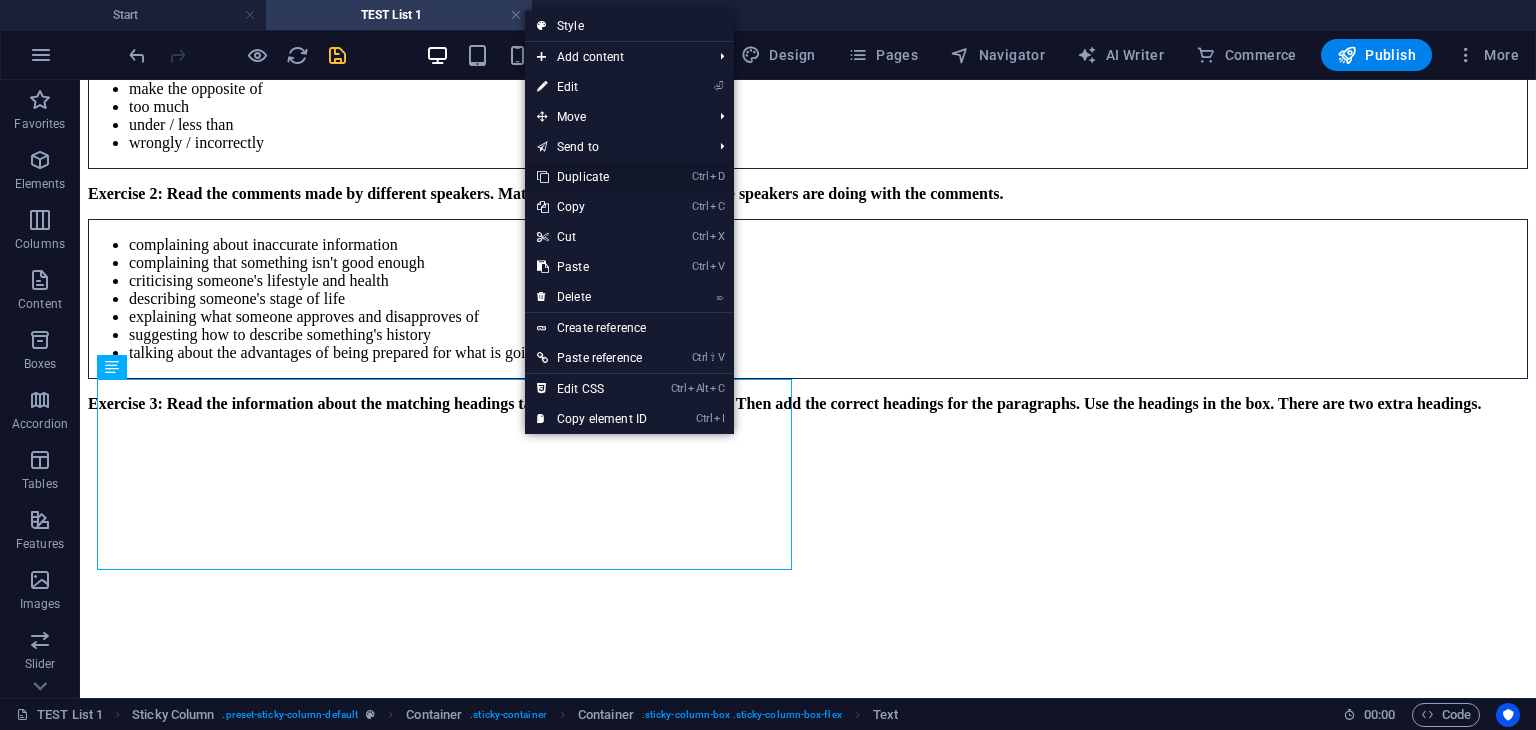 click on "Ctrl D  Duplicate" at bounding box center [592, 177] 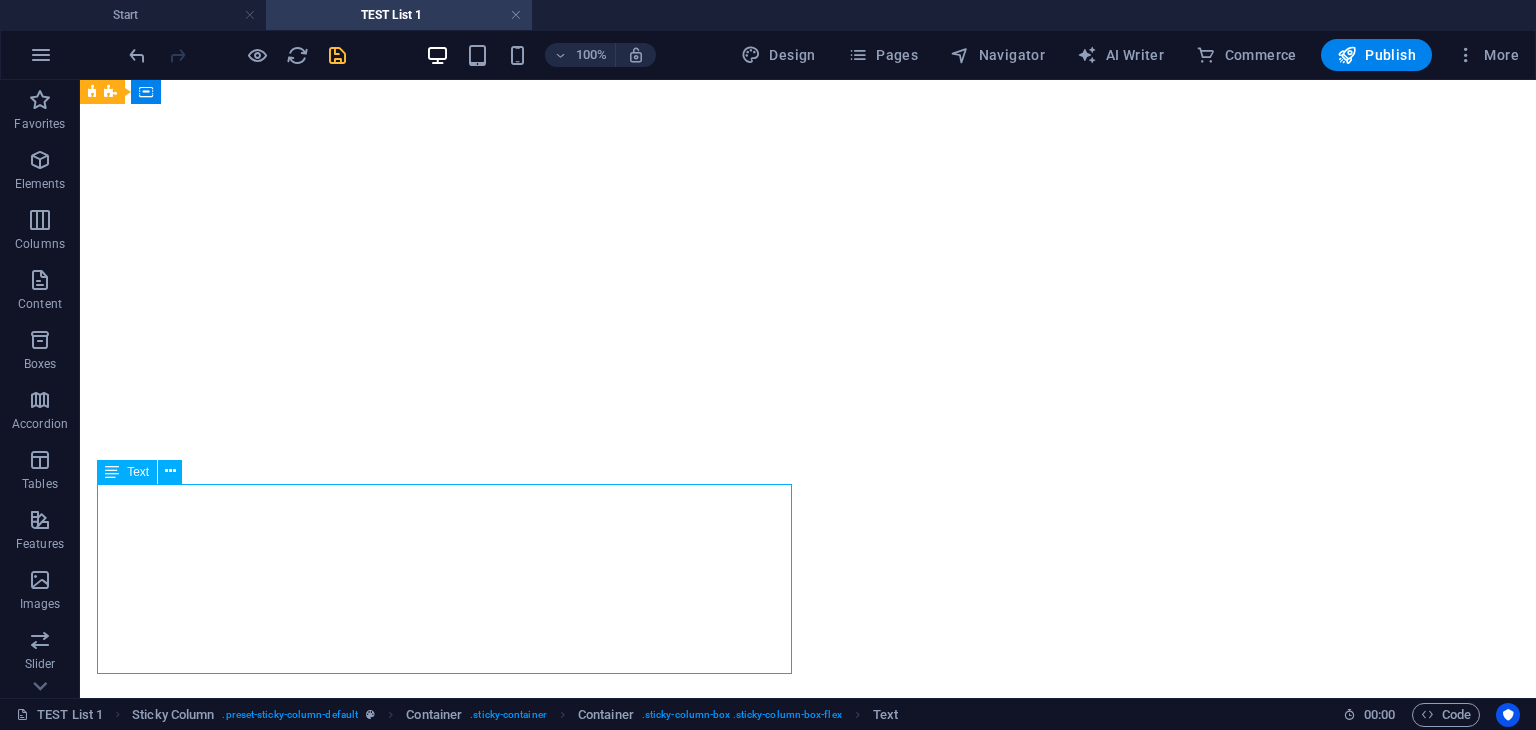 drag, startPoint x: 557, startPoint y: 614, endPoint x: 608, endPoint y: 645, distance: 59.682495 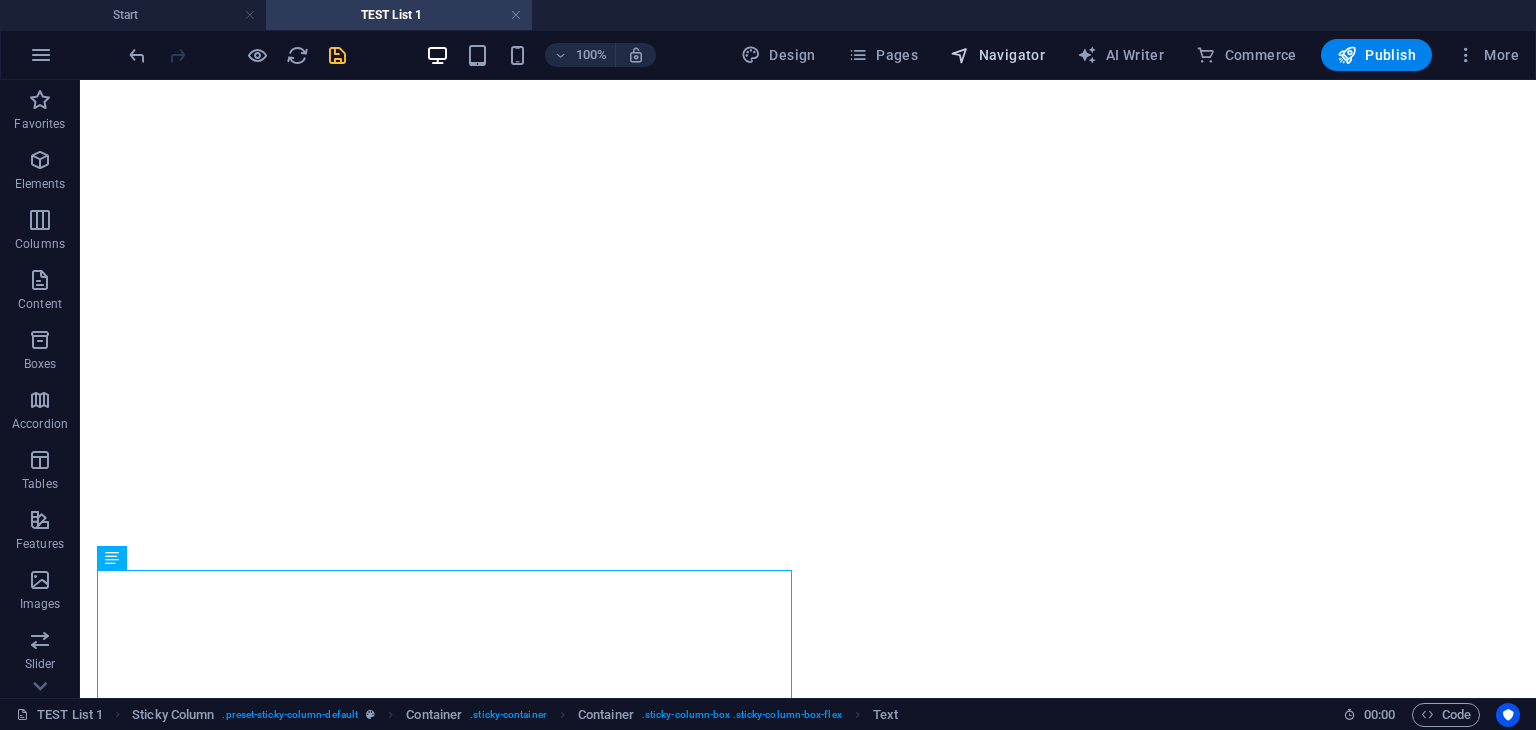 click on "Navigator" at bounding box center (997, 55) 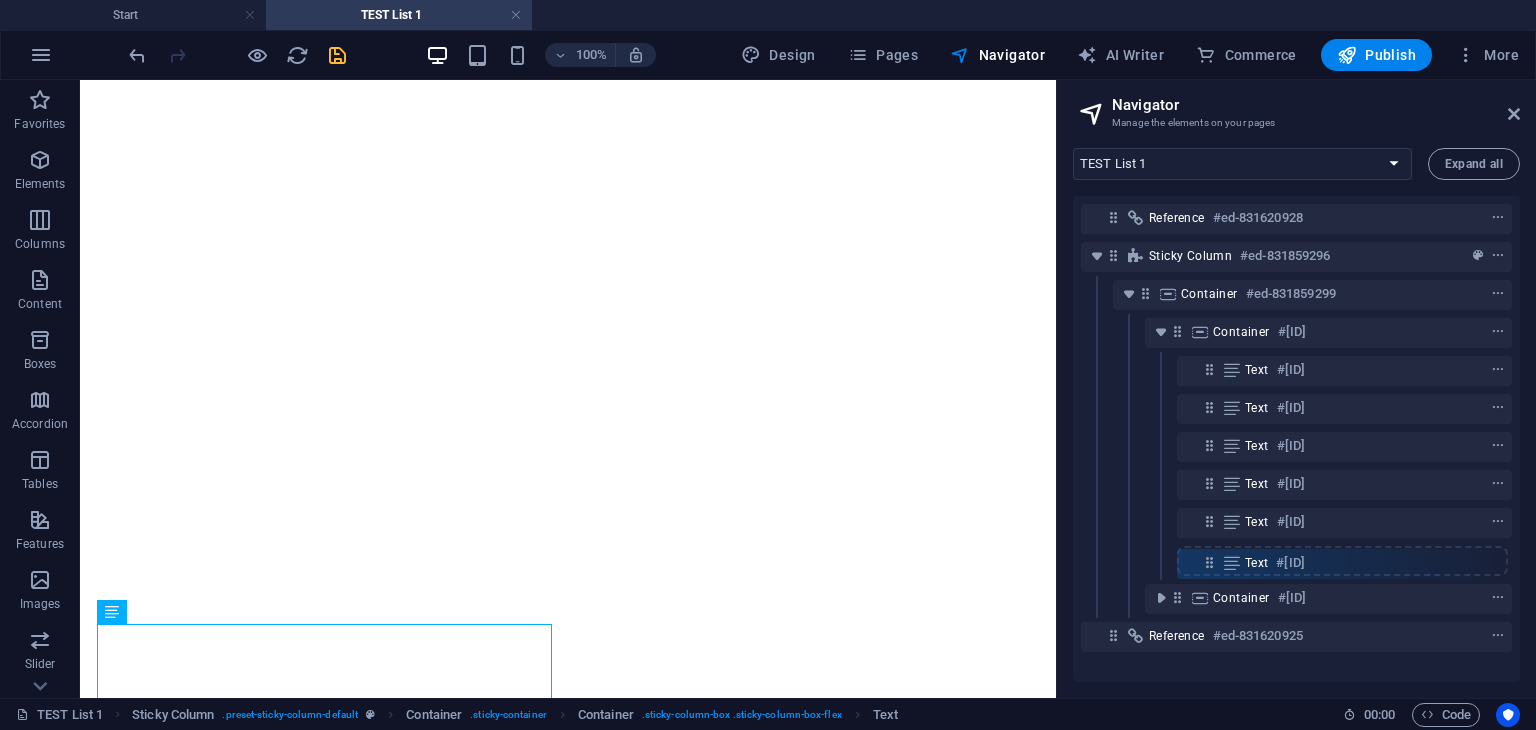 drag, startPoint x: 1208, startPoint y: 526, endPoint x: 1208, endPoint y: 572, distance: 46 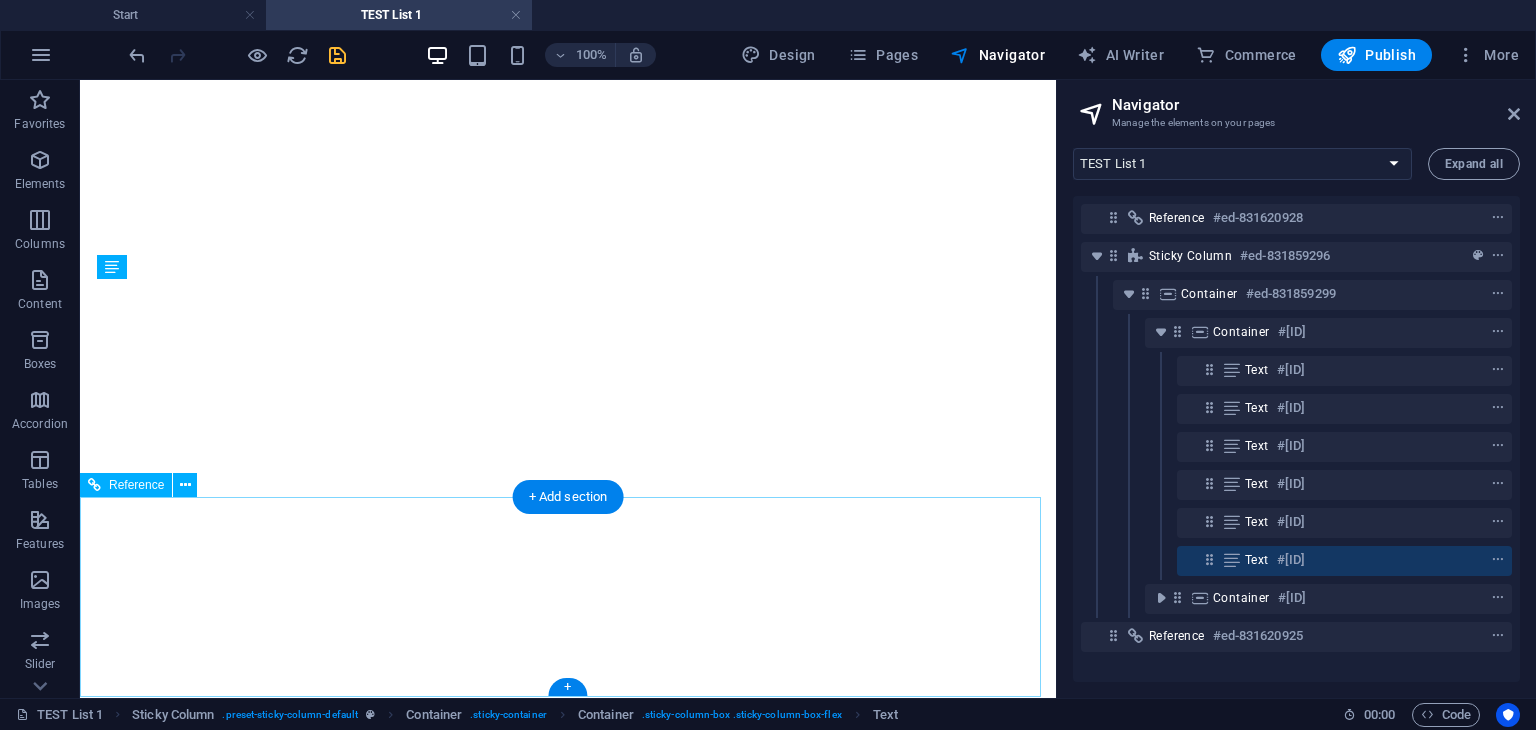scroll, scrollTop: 4285, scrollLeft: 0, axis: vertical 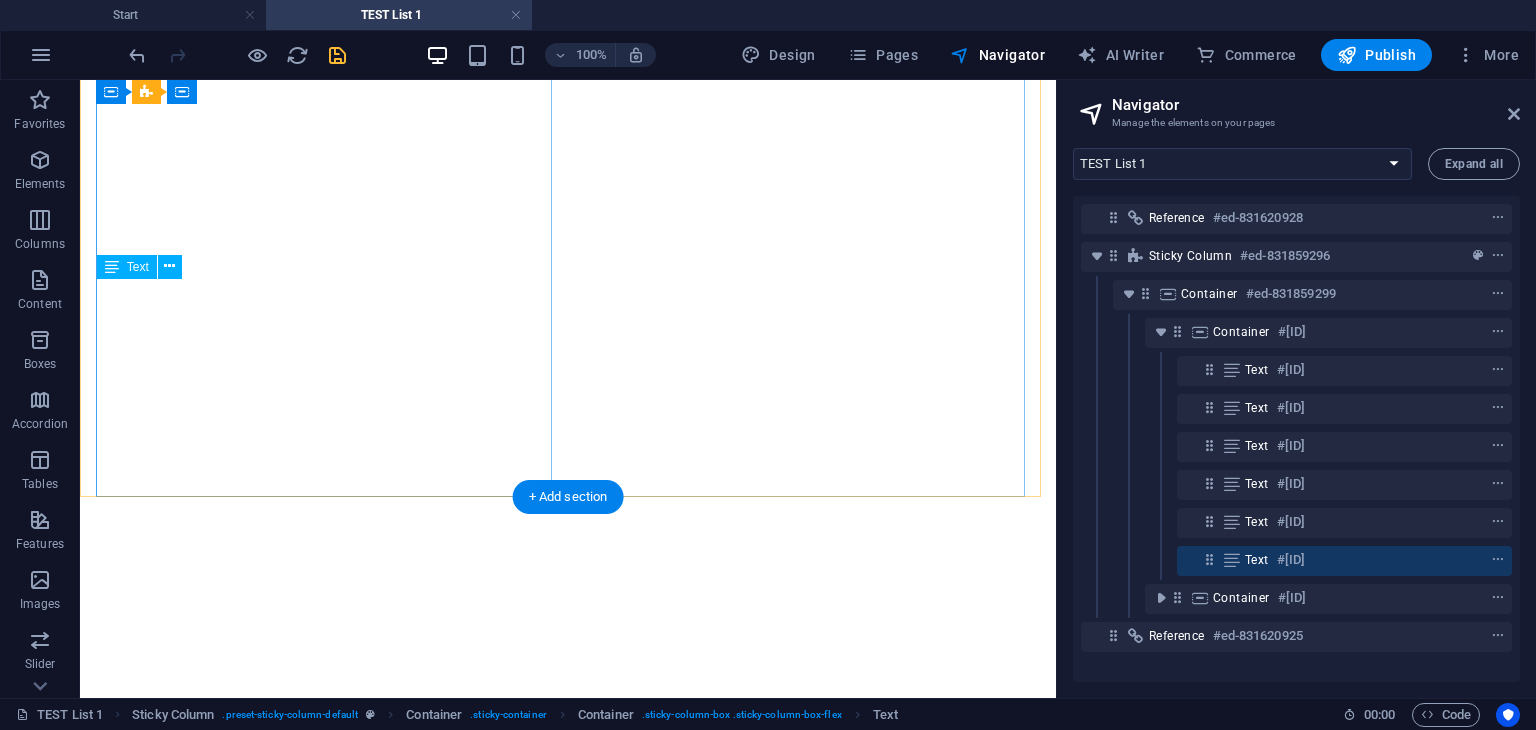 click on "complaining about inaccurate information complaining that something isn't good enough criticising someone's lifestyle and health describing someone's stage of life explaining what someone approves and disapproves of suggesting how to describe something's history talking about the advantages of being prepared for what is going to happen" at bounding box center (568, -3458) 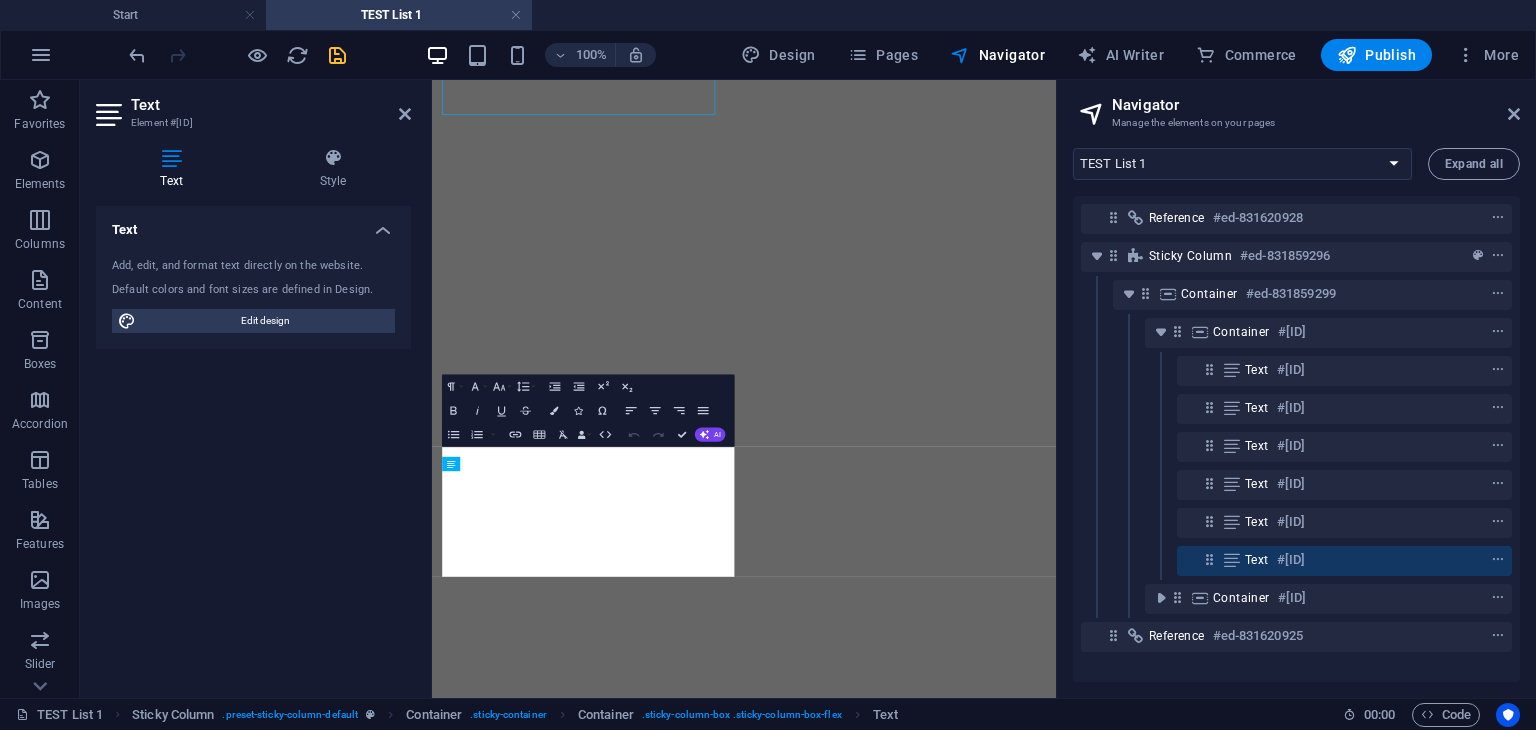 scroll, scrollTop: 3873, scrollLeft: 0, axis: vertical 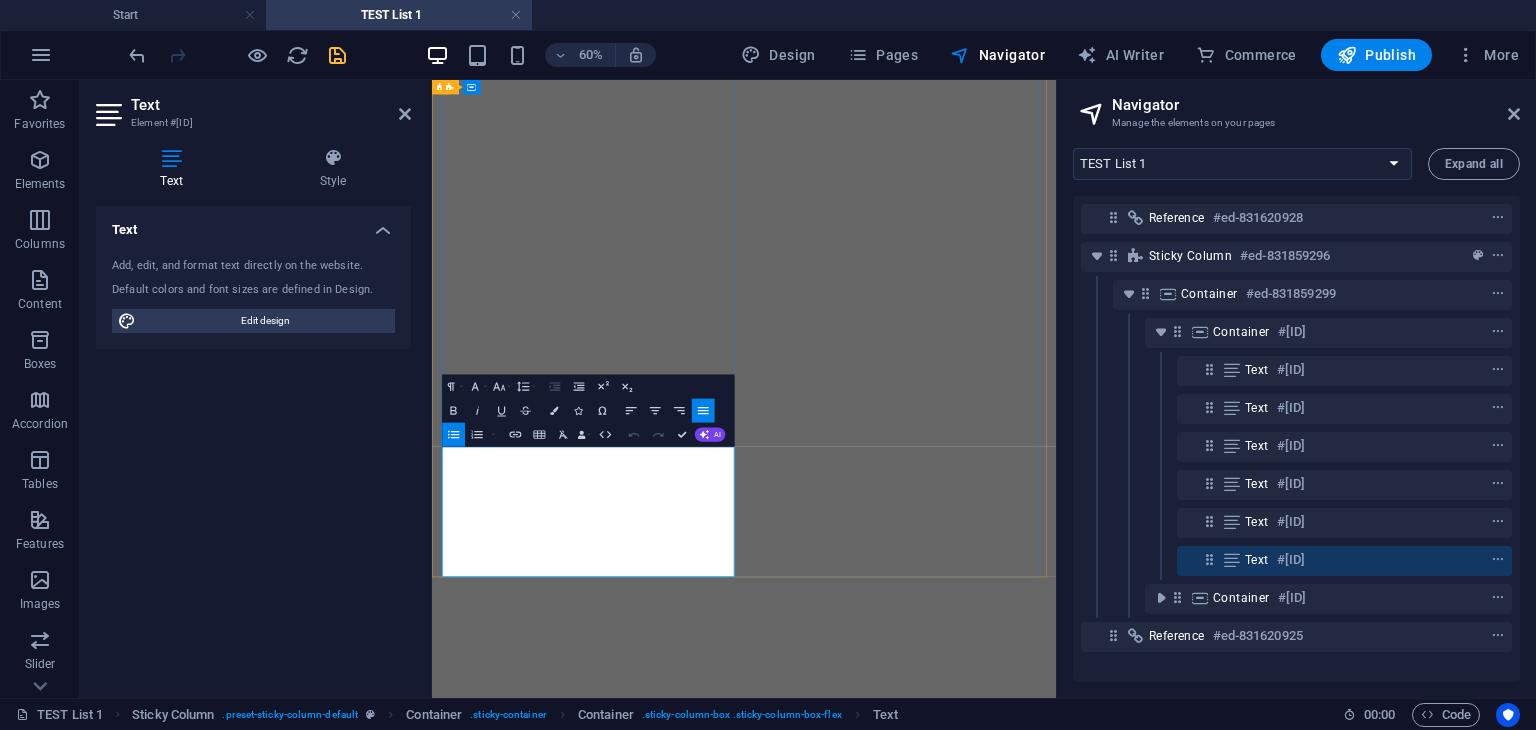 drag, startPoint x: 650, startPoint y: 892, endPoint x: 465, endPoint y: 713, distance: 257.42184 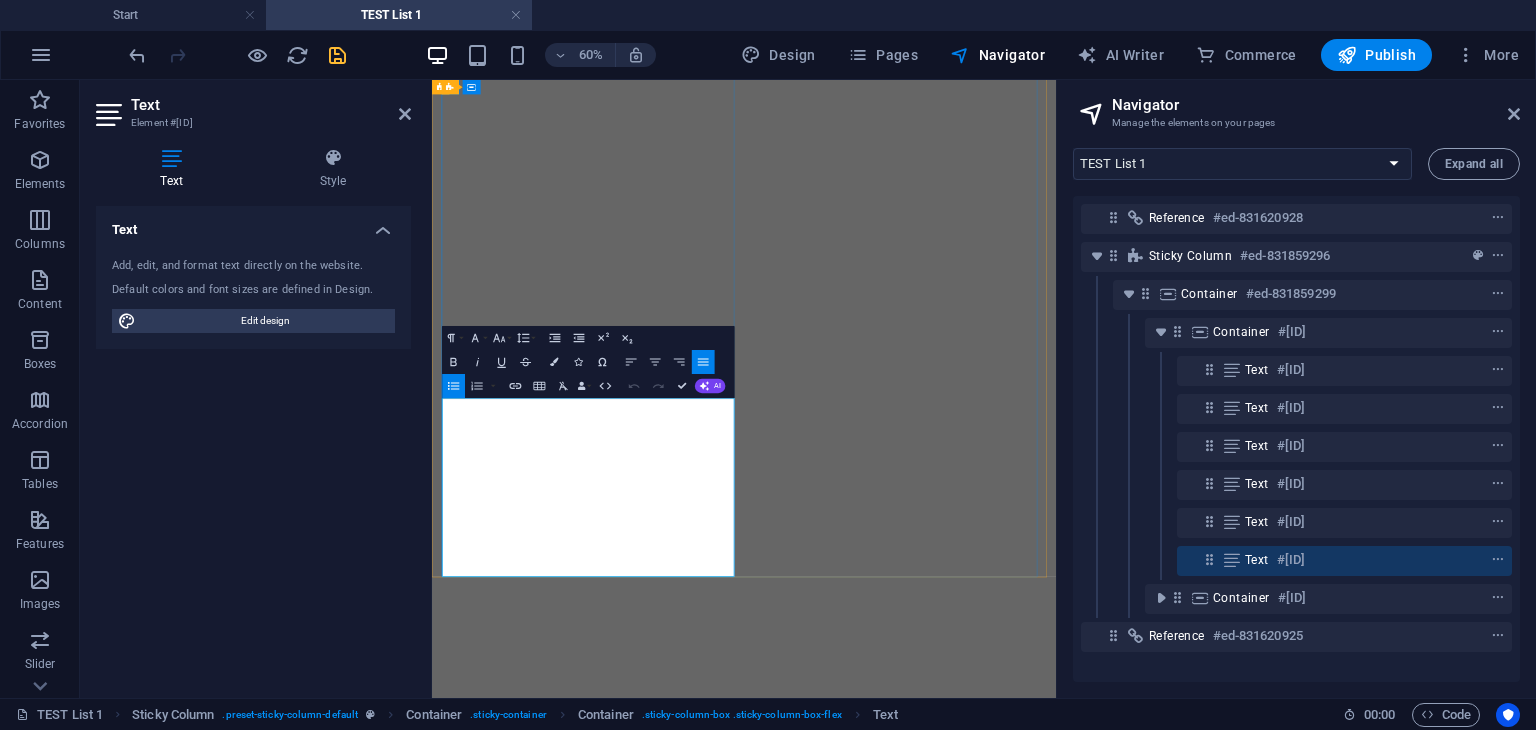 scroll, scrollTop: 3428, scrollLeft: 4, axis: both 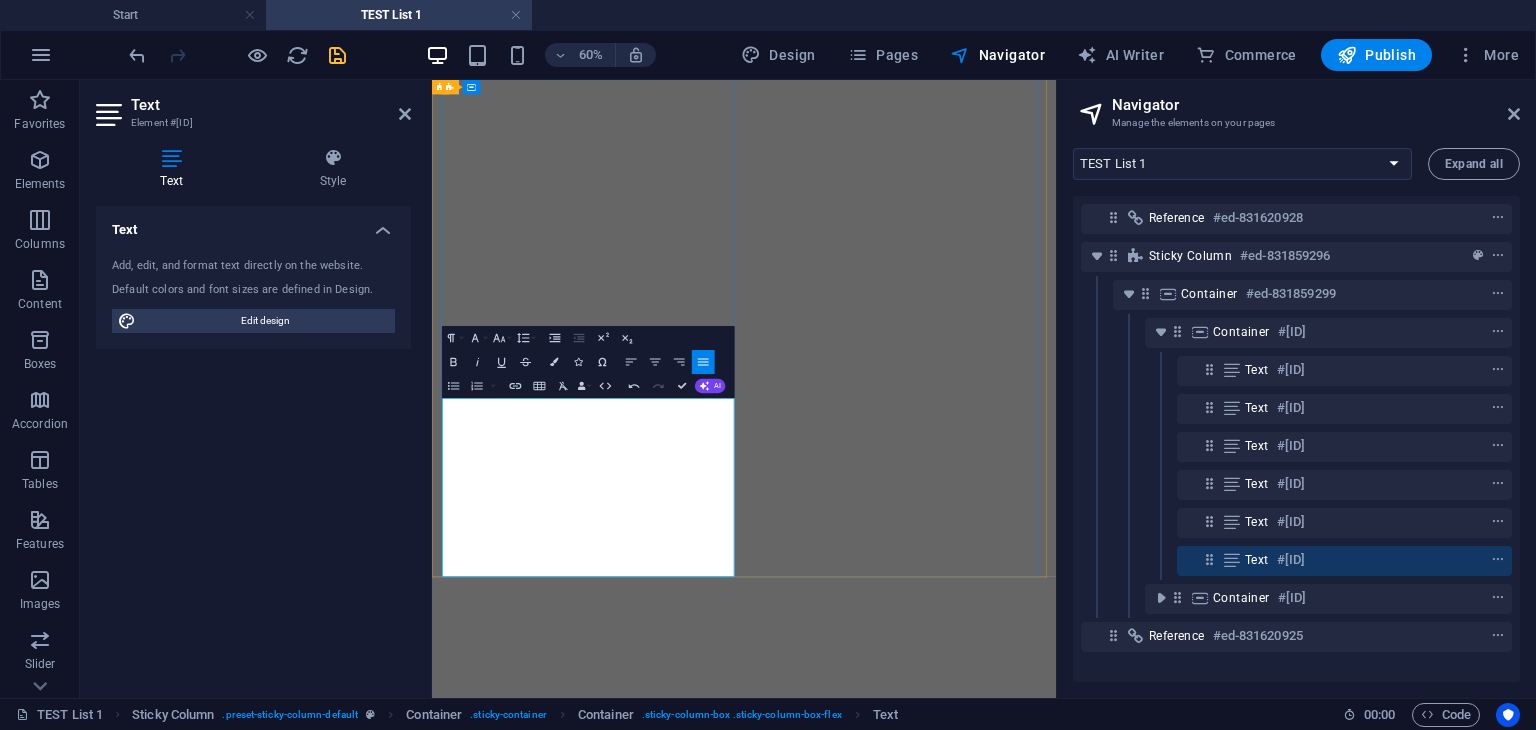 click at bounding box center (972, -2794) 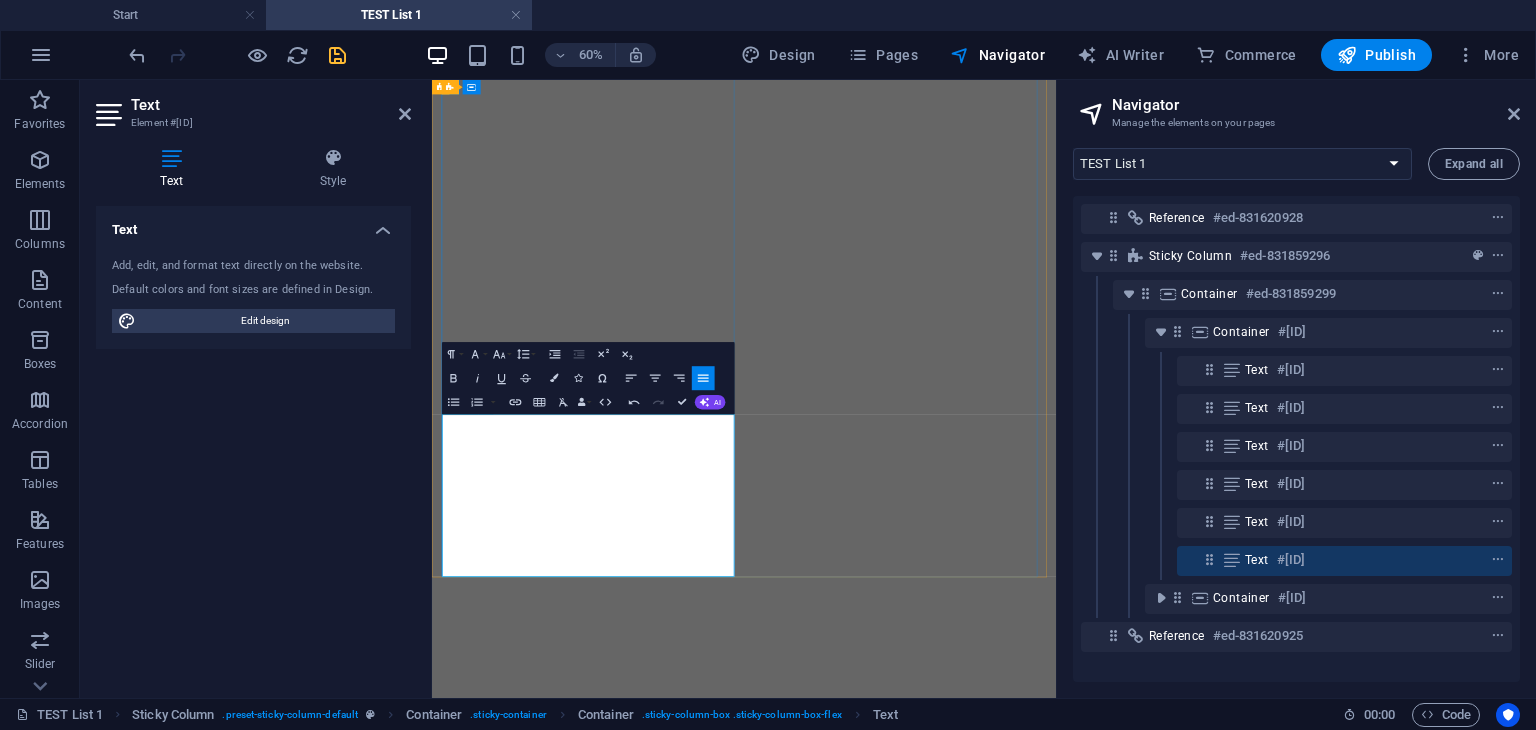 click at bounding box center (972, -2862) 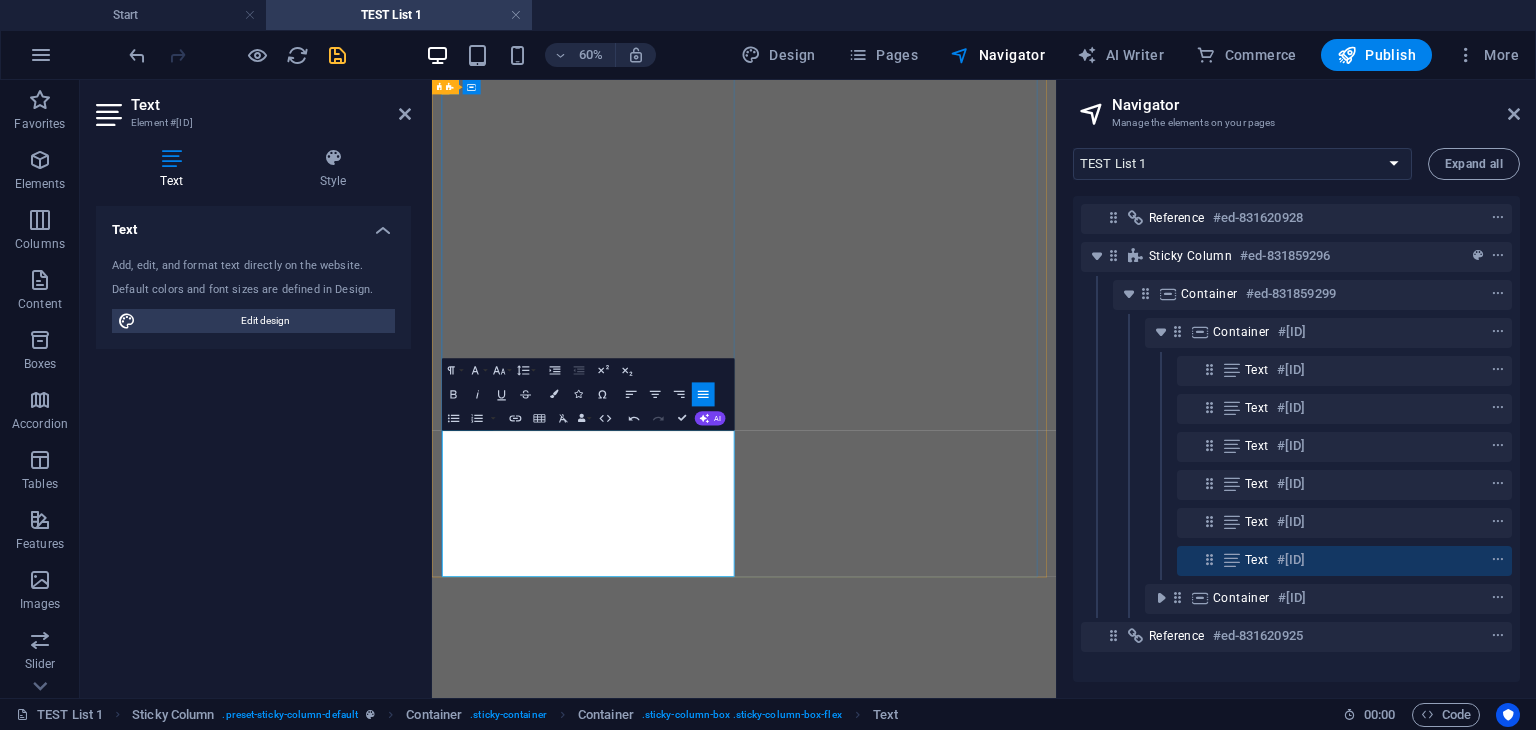 click at bounding box center [972, -2930] 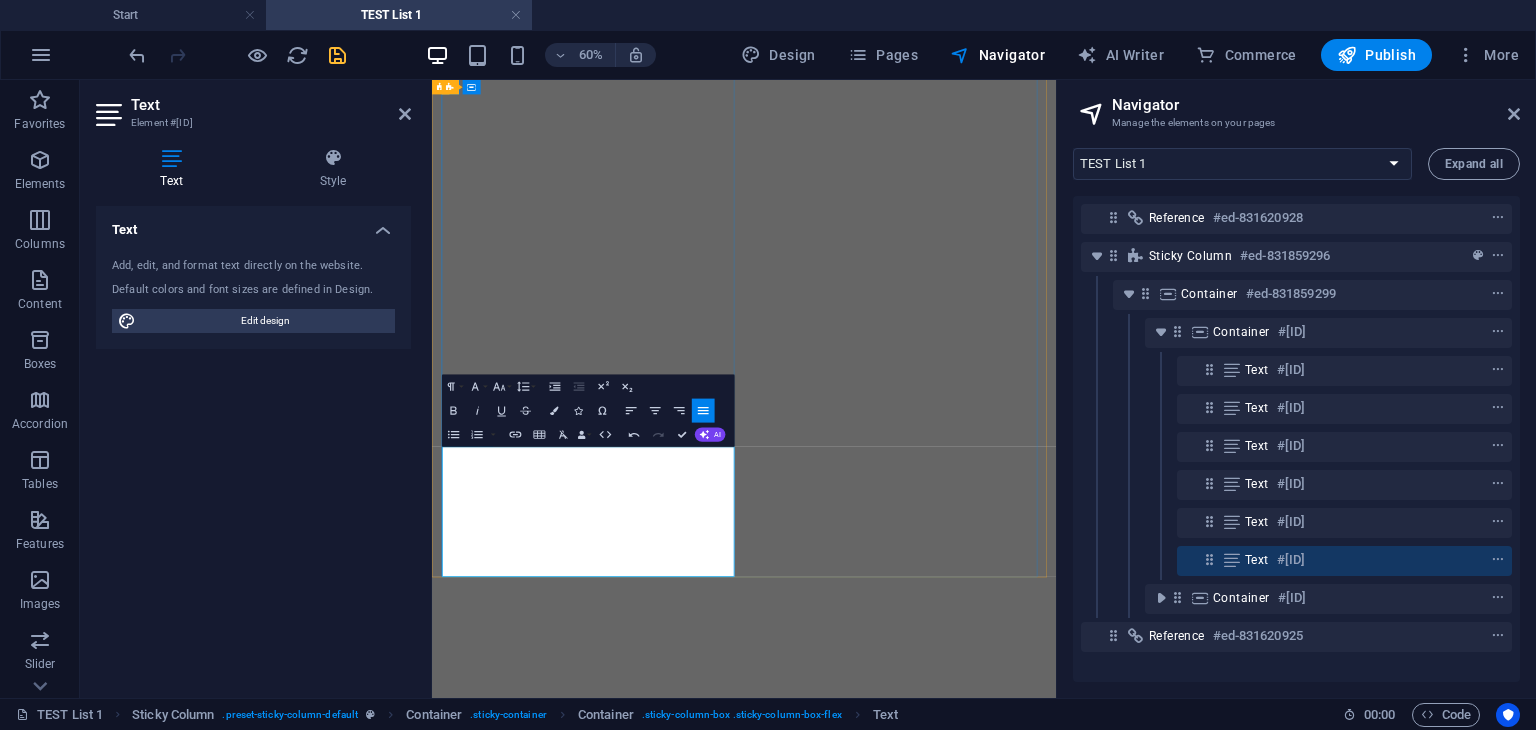 click at bounding box center [972, -2998] 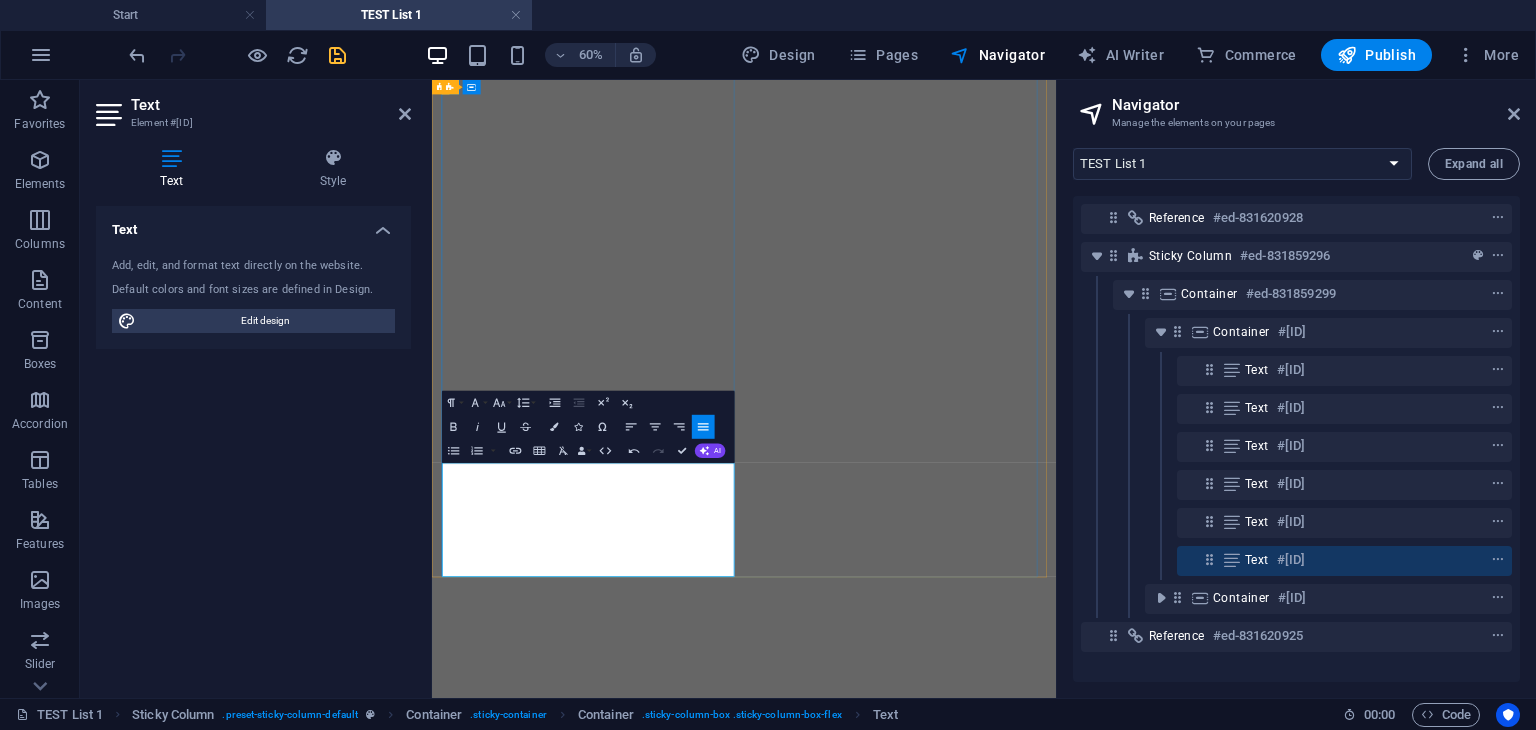 click at bounding box center (972, -3066) 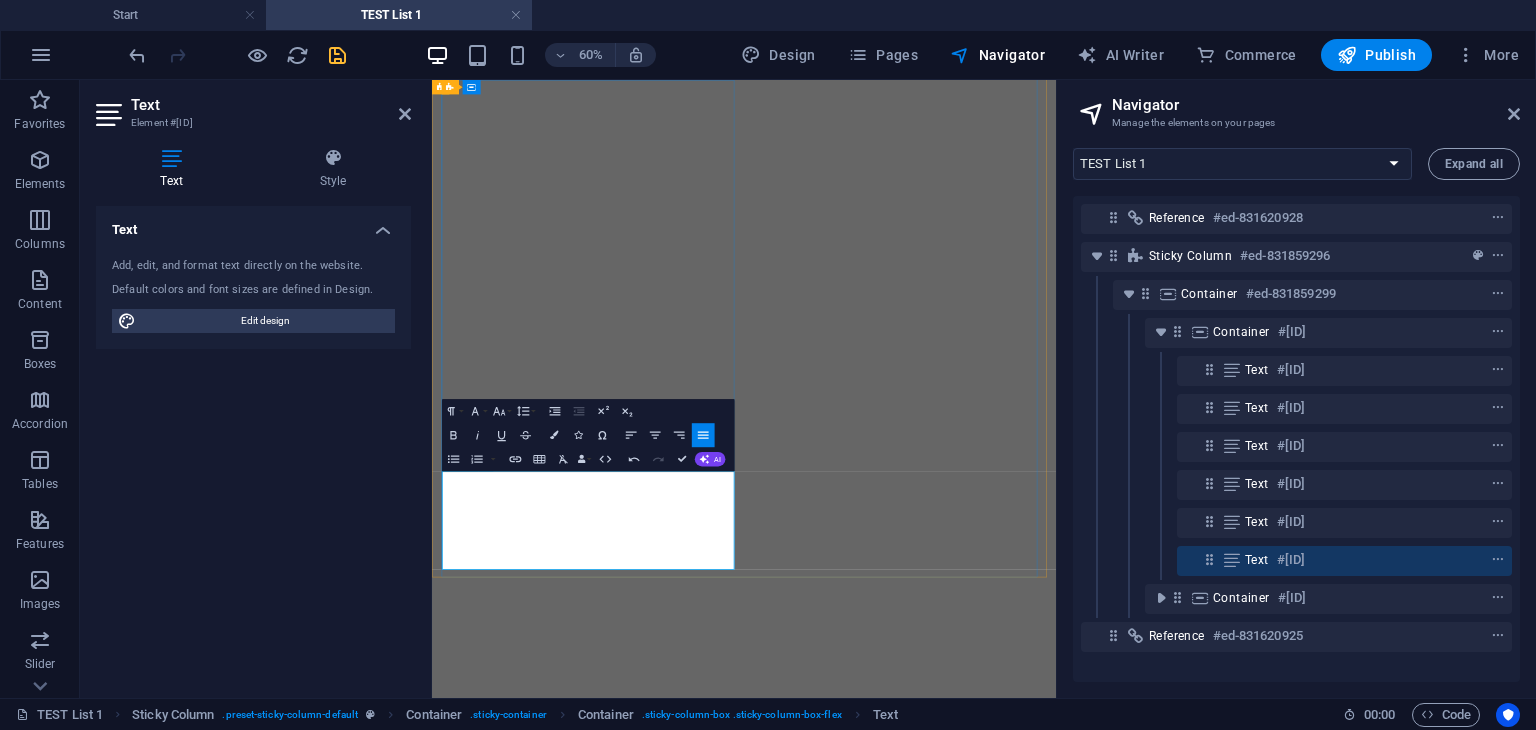 drag, startPoint x: 718, startPoint y: 874, endPoint x: 466, endPoint y: 753, distance: 279.54428 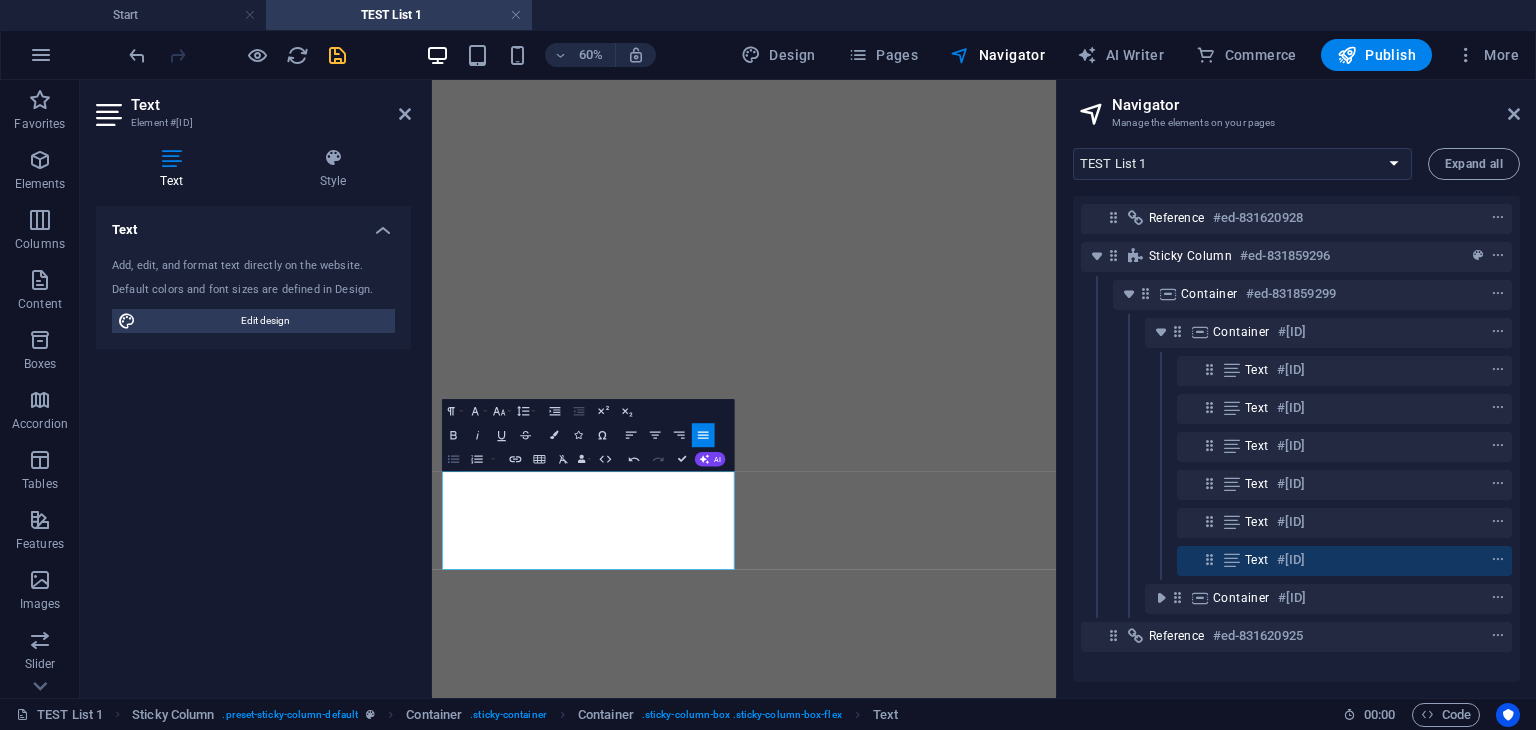 click 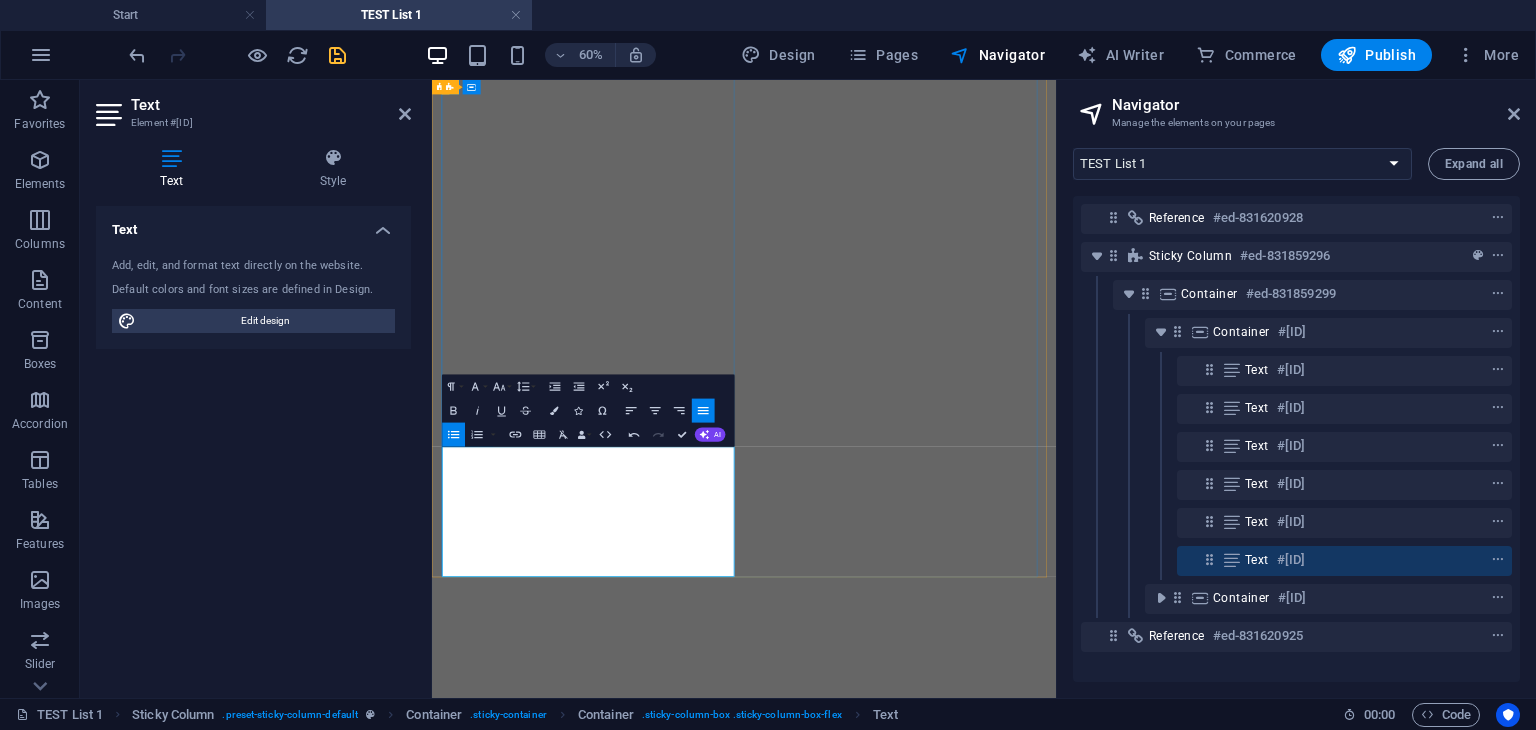 click at bounding box center [972, -3100] 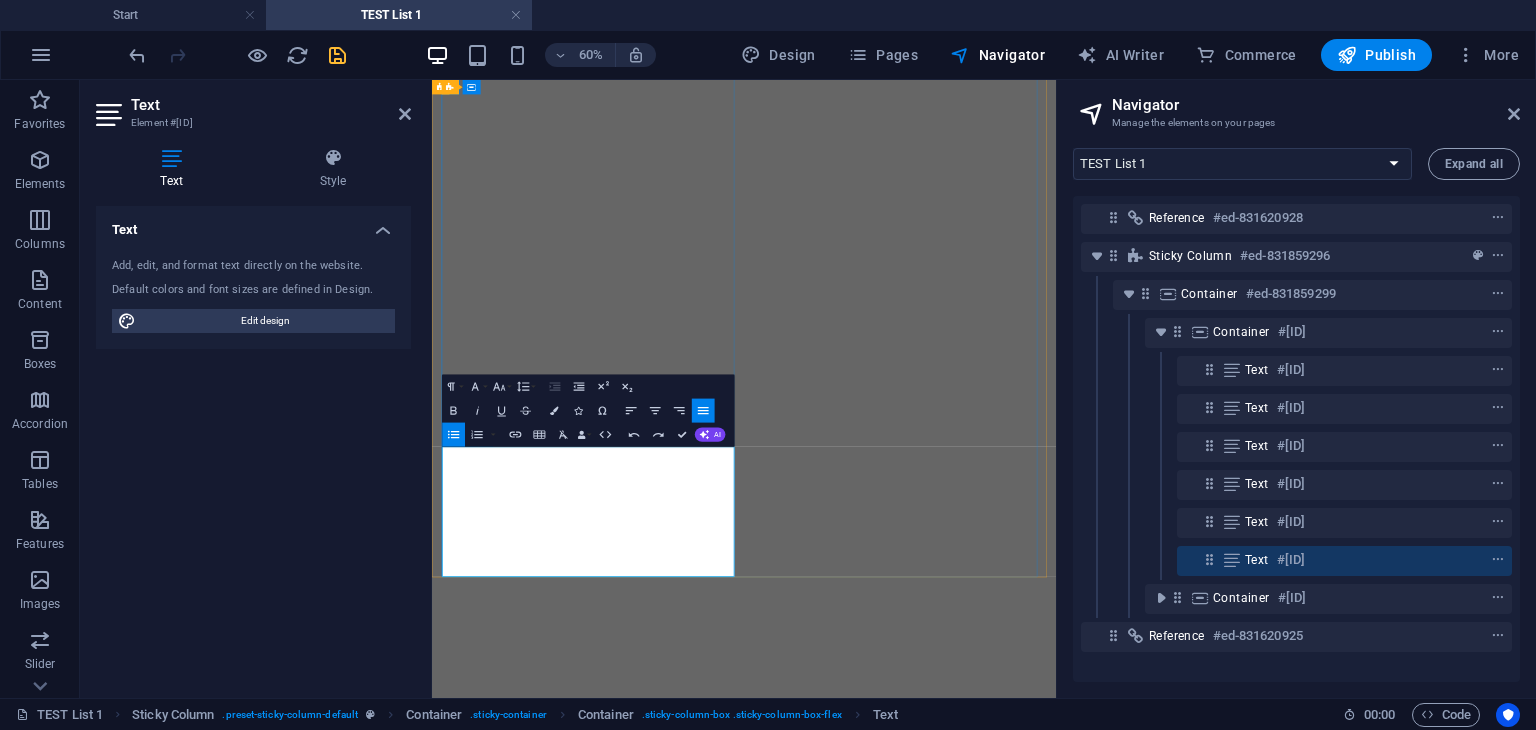 click on "How being able to match headings can help in real life One of the biggest challenges in the IELTS test Skills you need to succeed at the task What to watch out for What you have to do Why paraphrasing is important" at bounding box center [952, -3037] 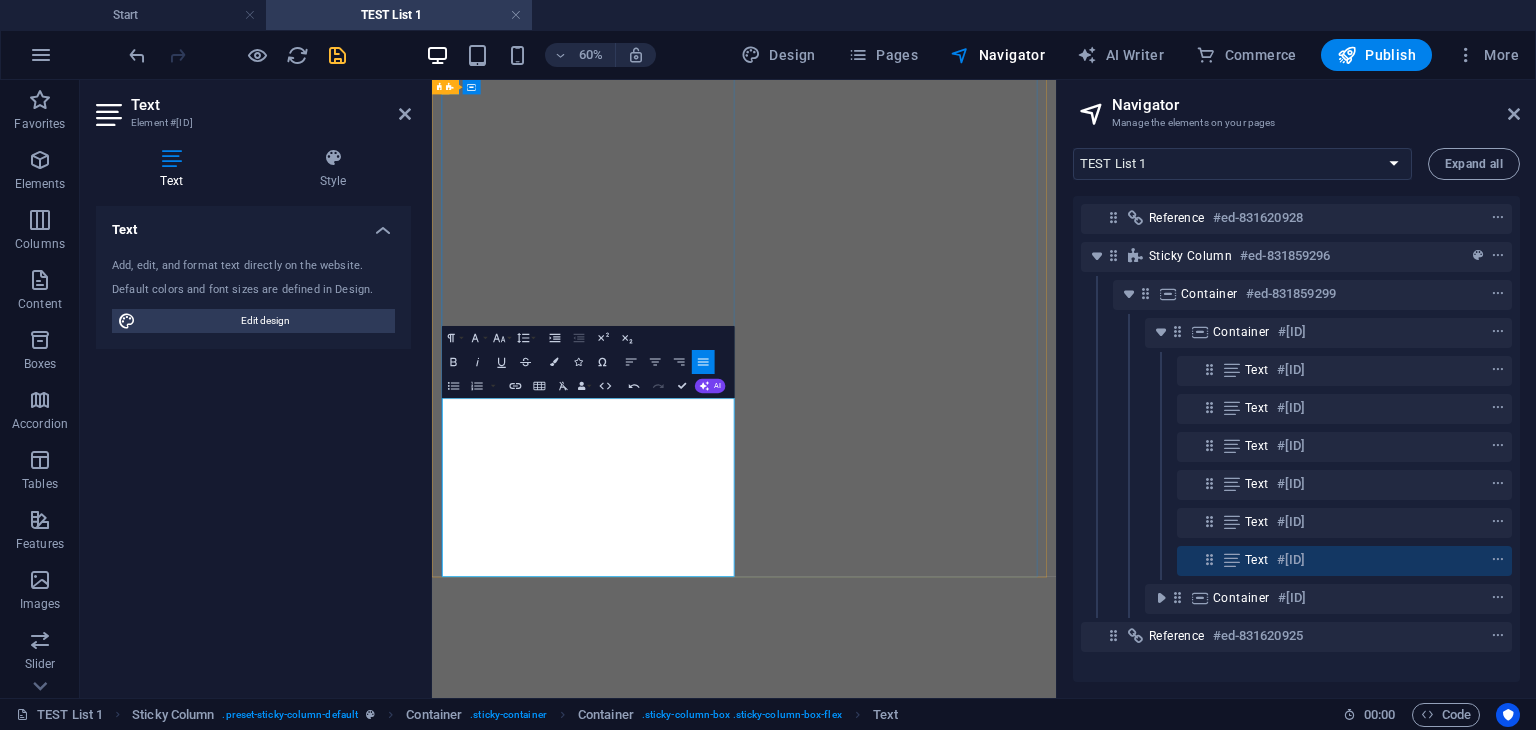 click at bounding box center (952, -2794) 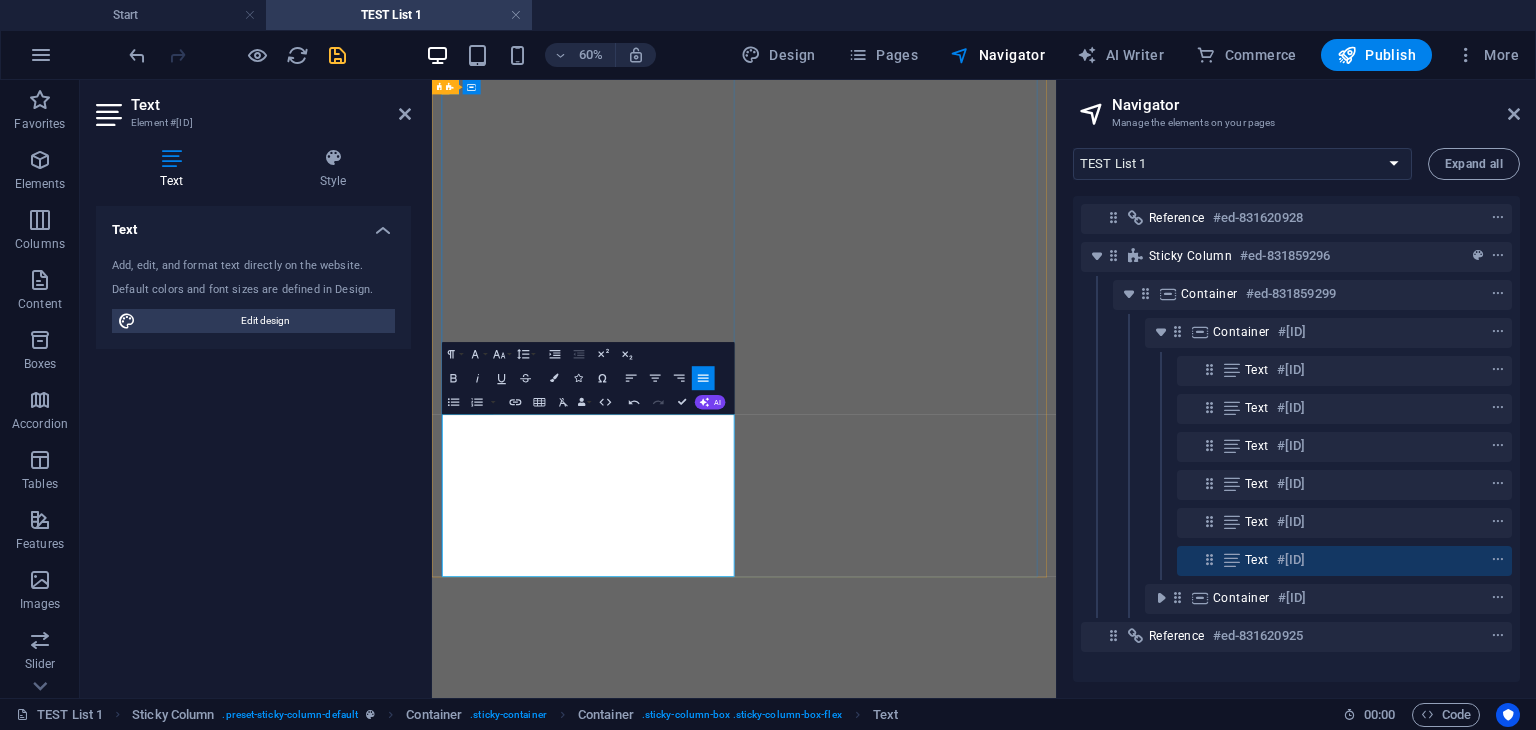 click at bounding box center (952, -2862) 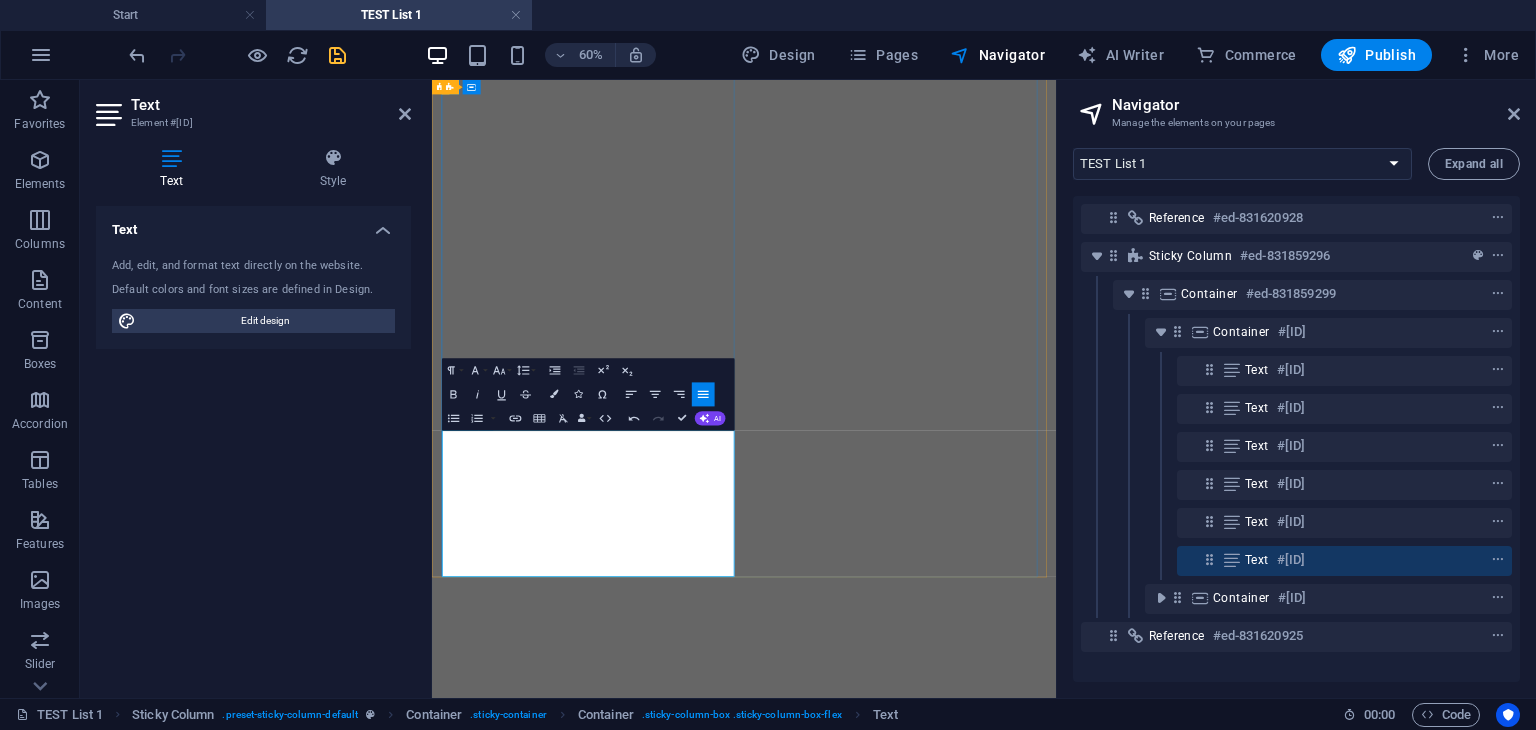 click at bounding box center (952, -2930) 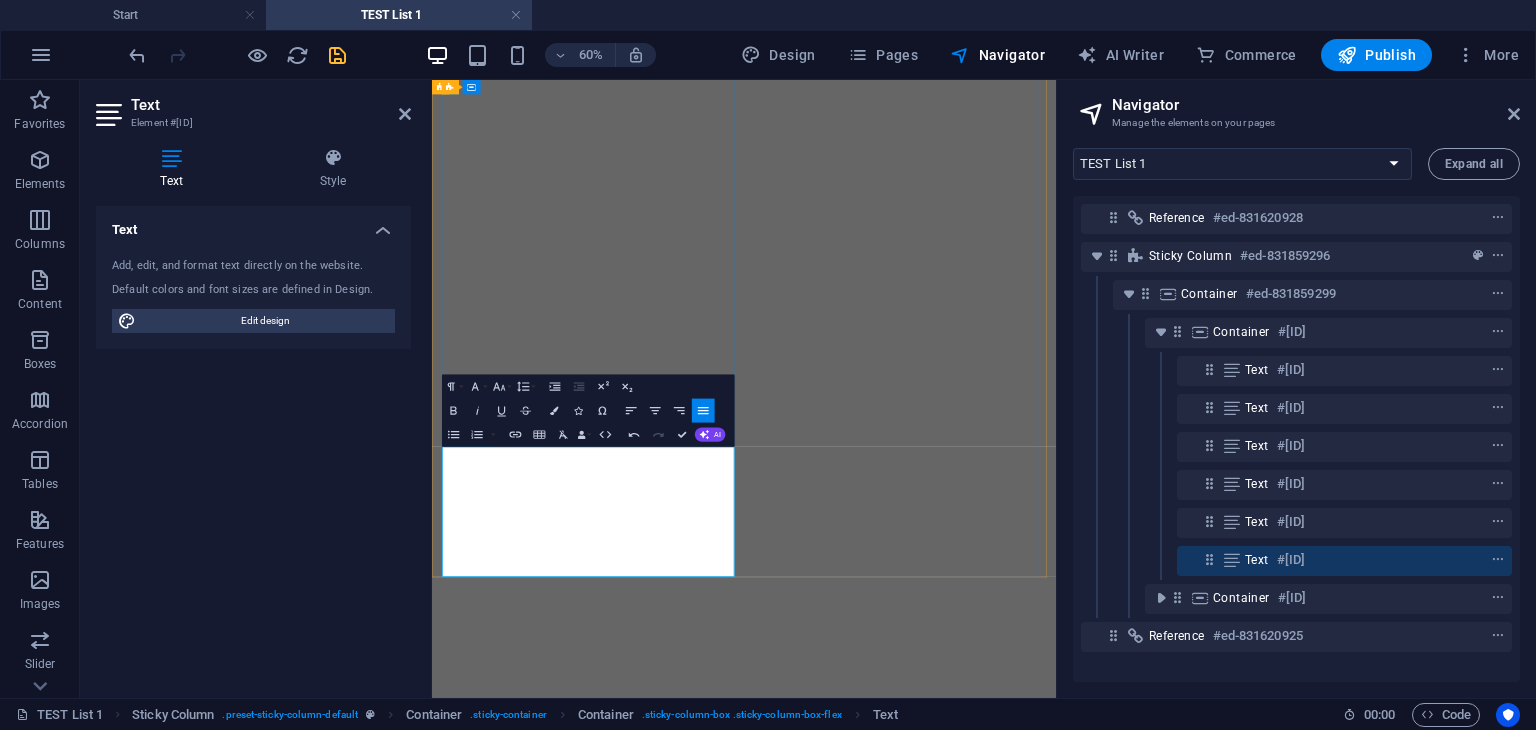 click at bounding box center (952, -2998) 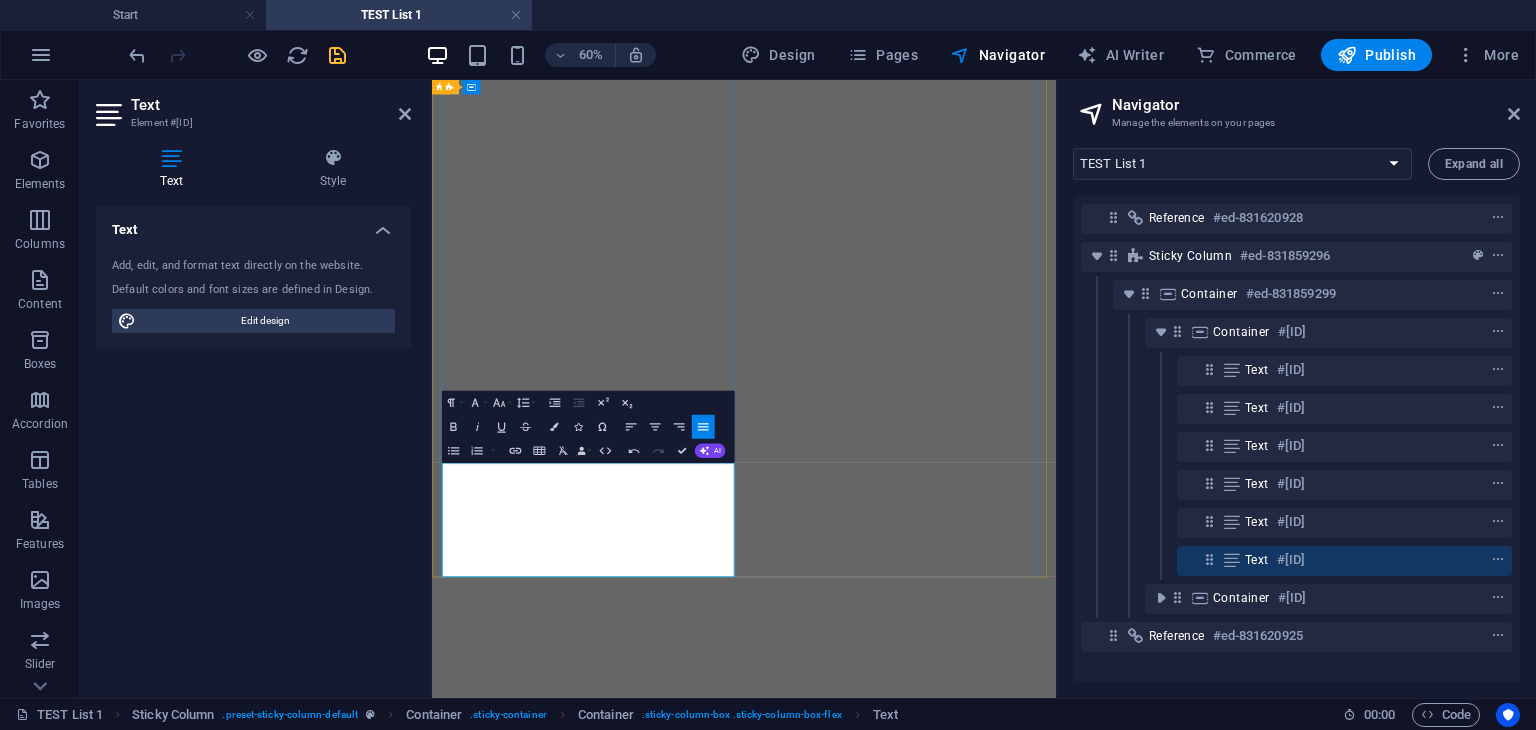 click at bounding box center (952, -3066) 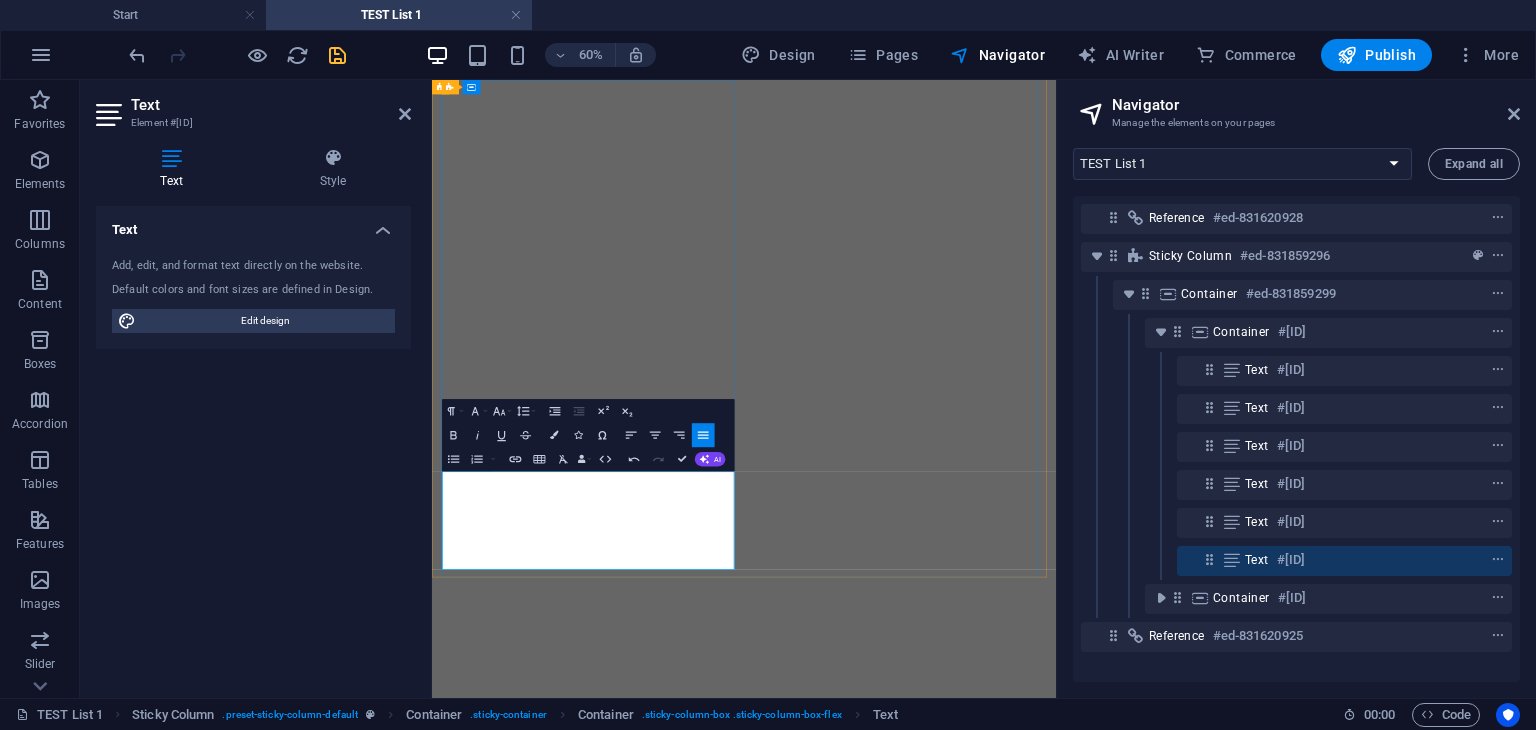 drag, startPoint x: 709, startPoint y: 874, endPoint x: 572, endPoint y: 744, distance: 188.86238 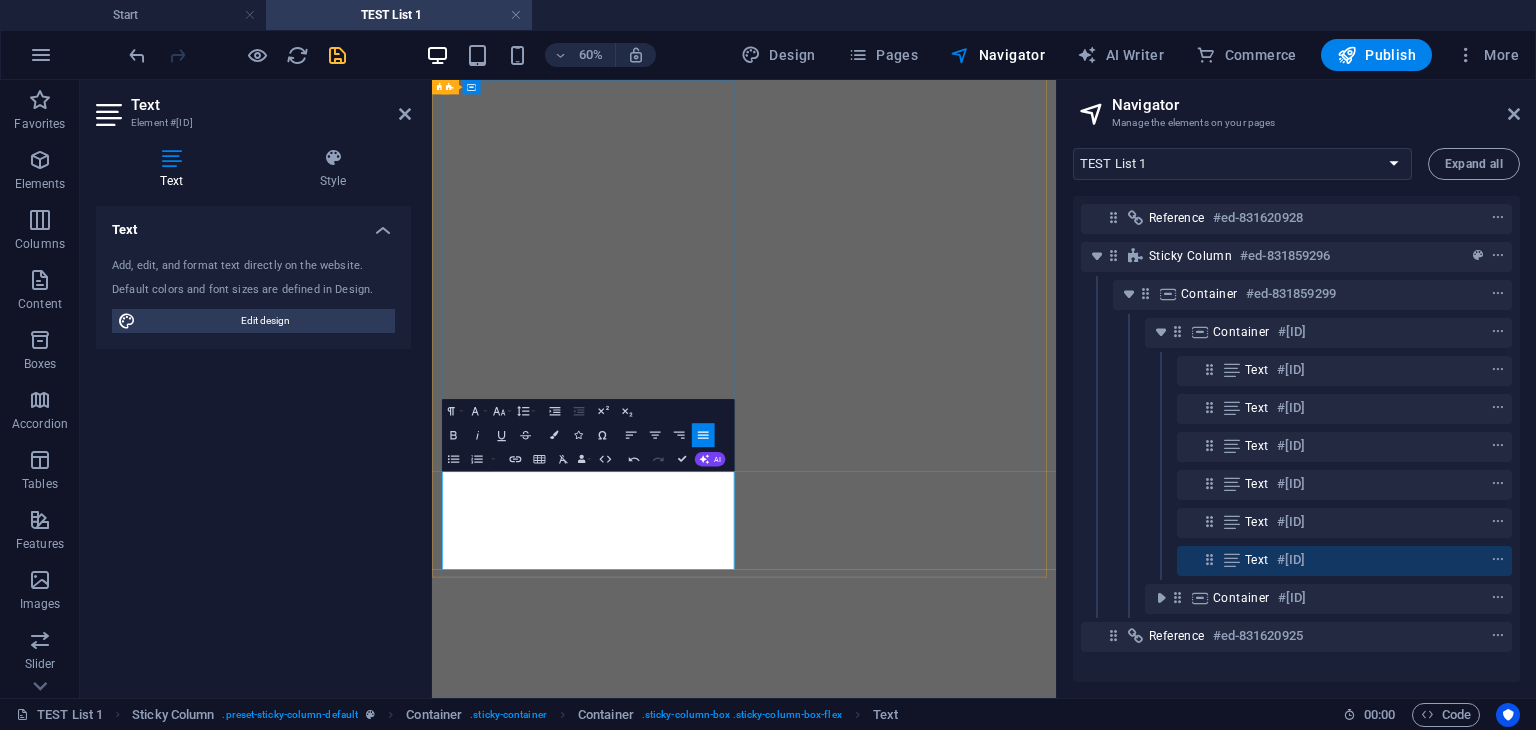 click on "How being able to match headings can help in real life" at bounding box center (952, -3100) 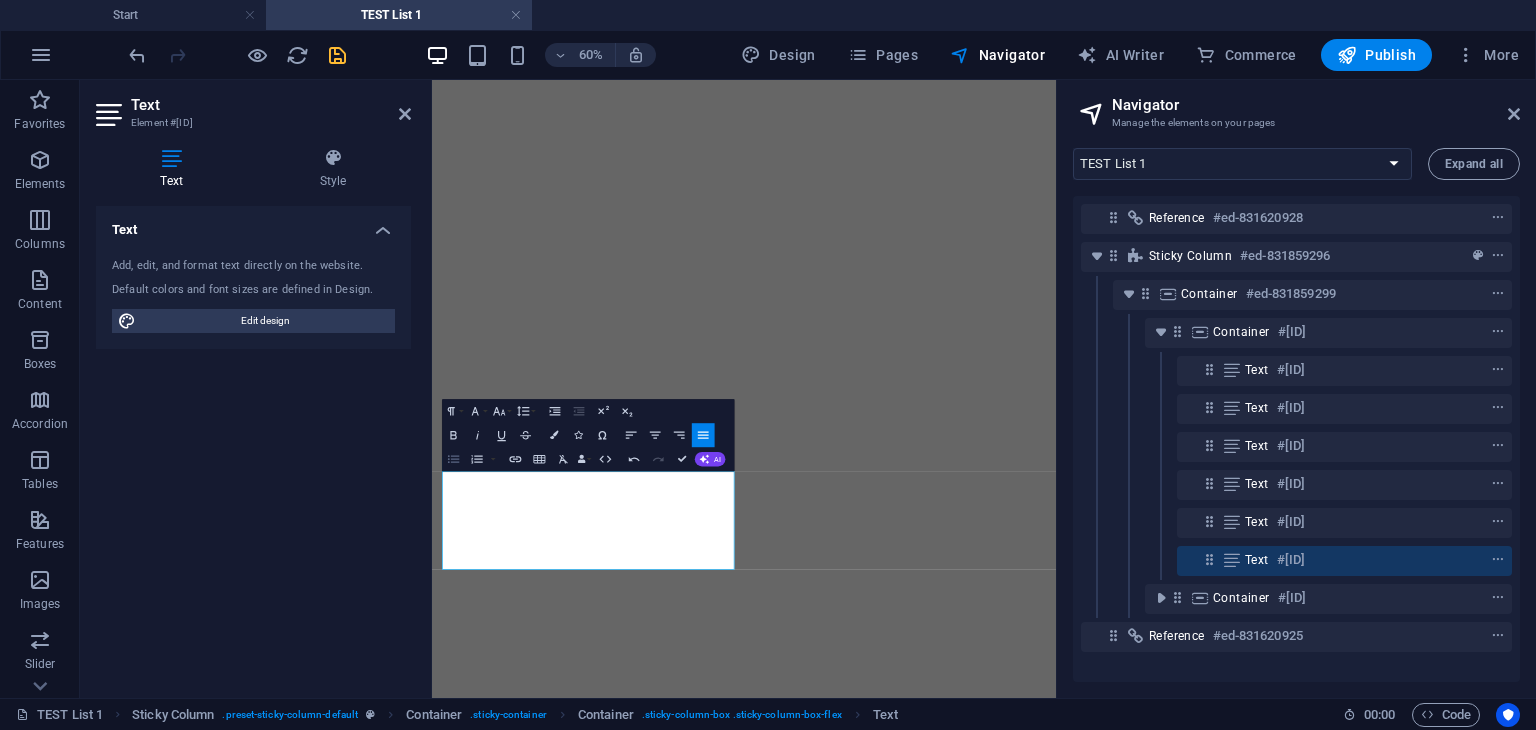 click 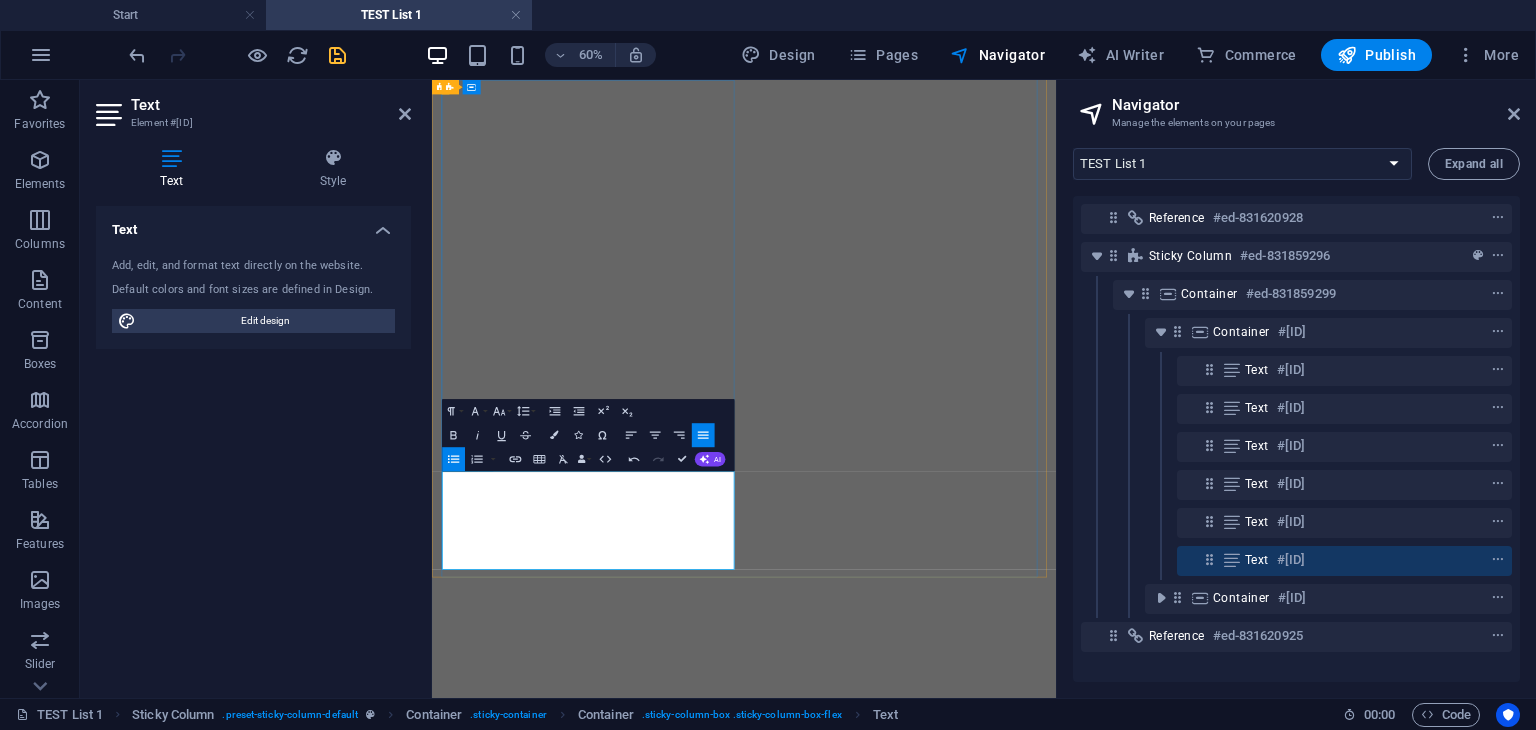 click on "What you have to do" at bounding box center (972, -3028) 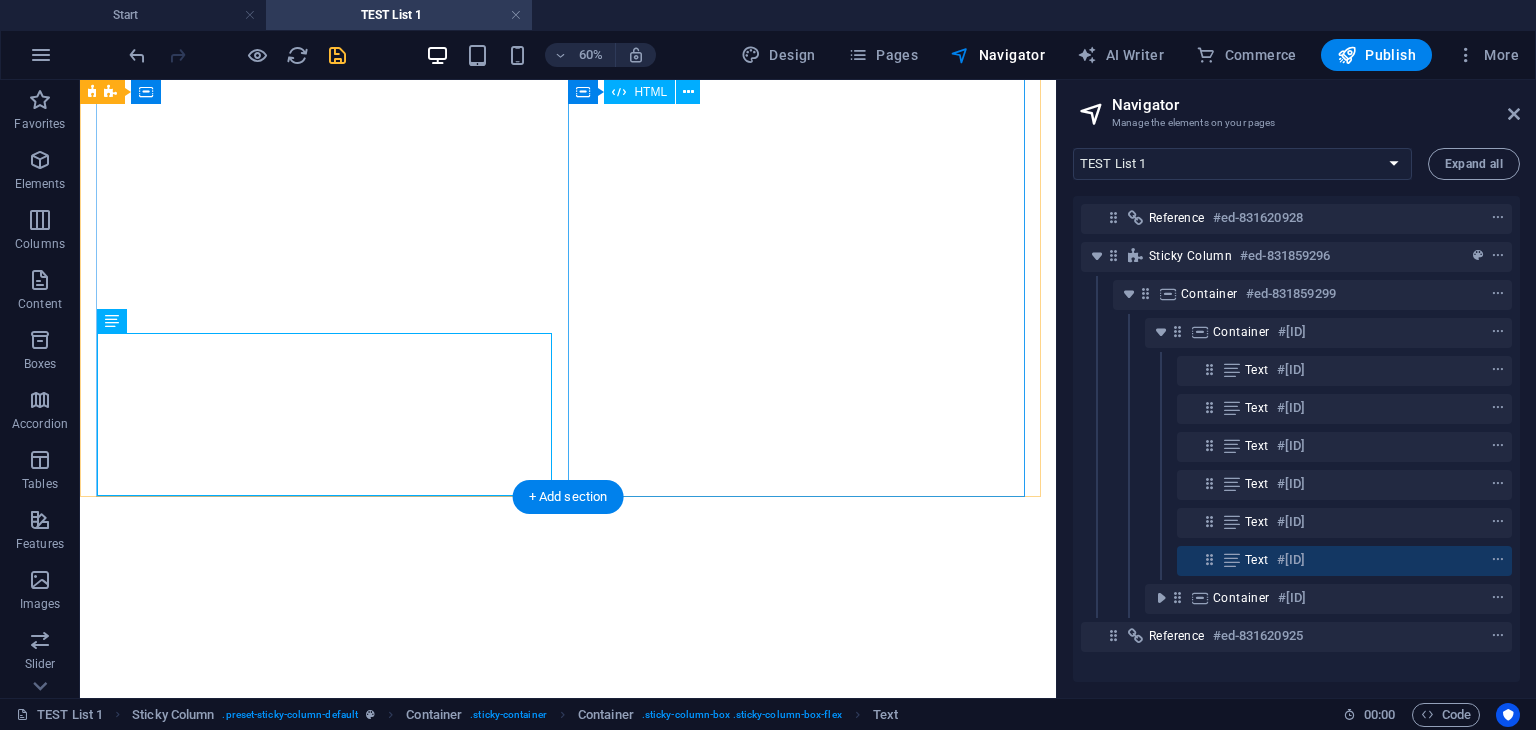 scroll, scrollTop: 4285, scrollLeft: 0, axis: vertical 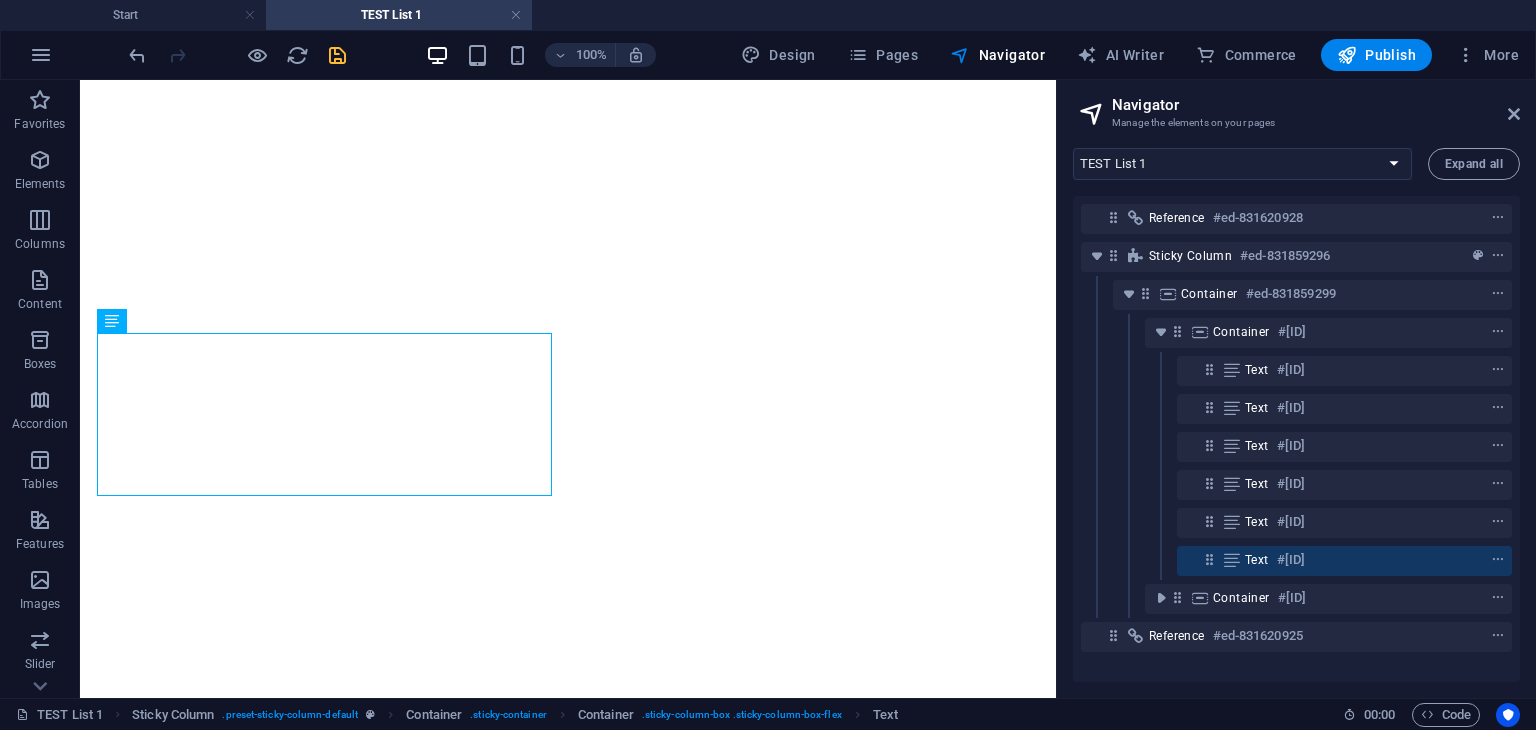 click at bounding box center (337, 55) 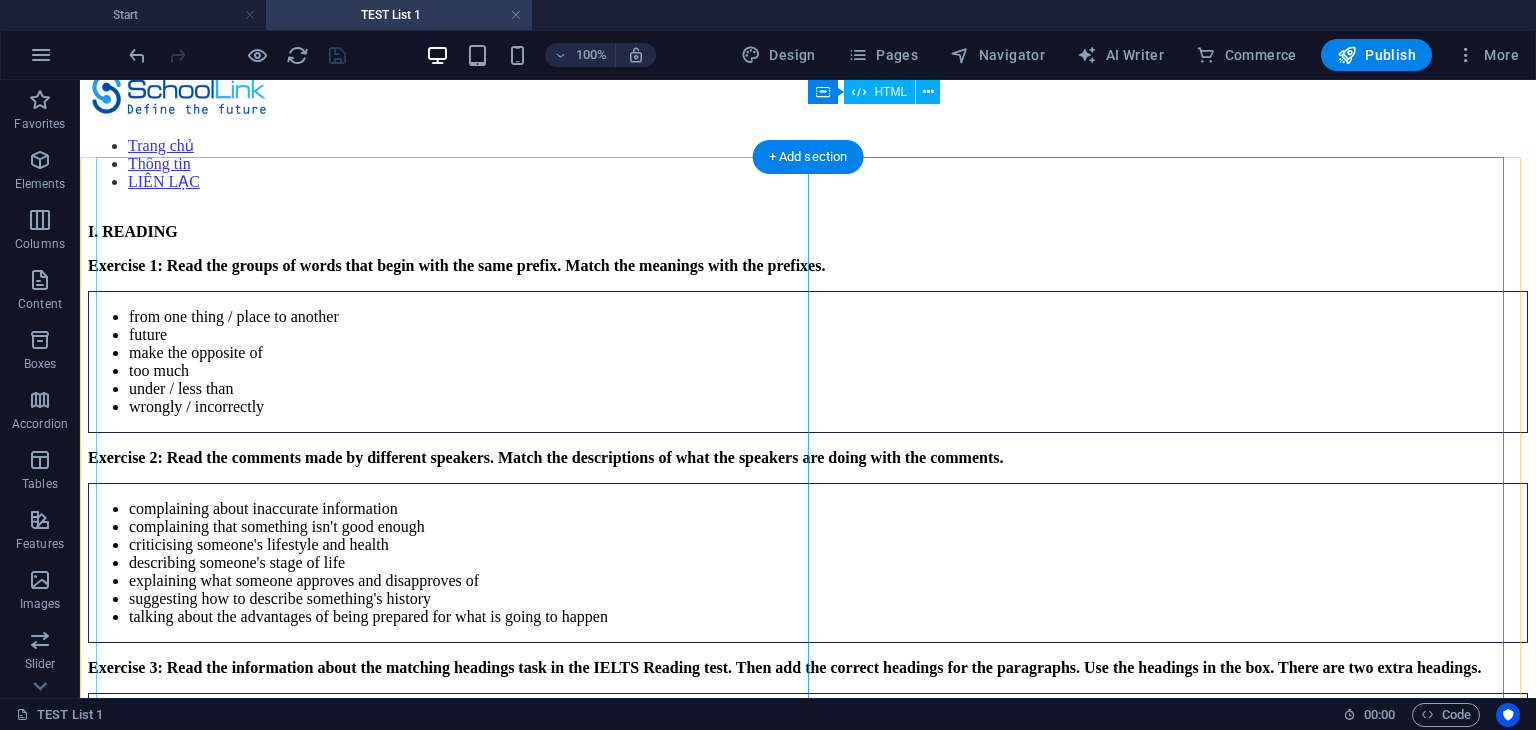 scroll, scrollTop: 0, scrollLeft: 0, axis: both 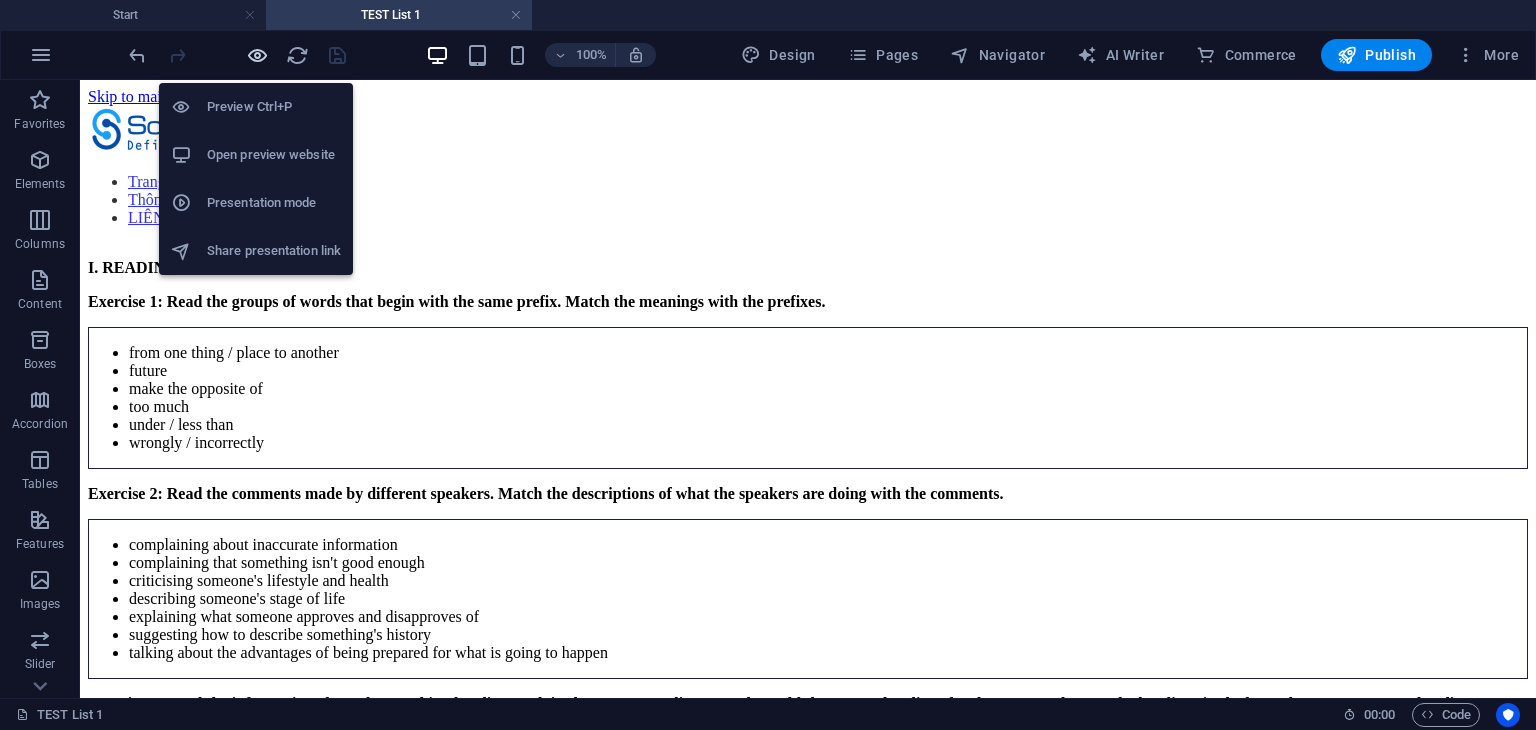click at bounding box center [257, 55] 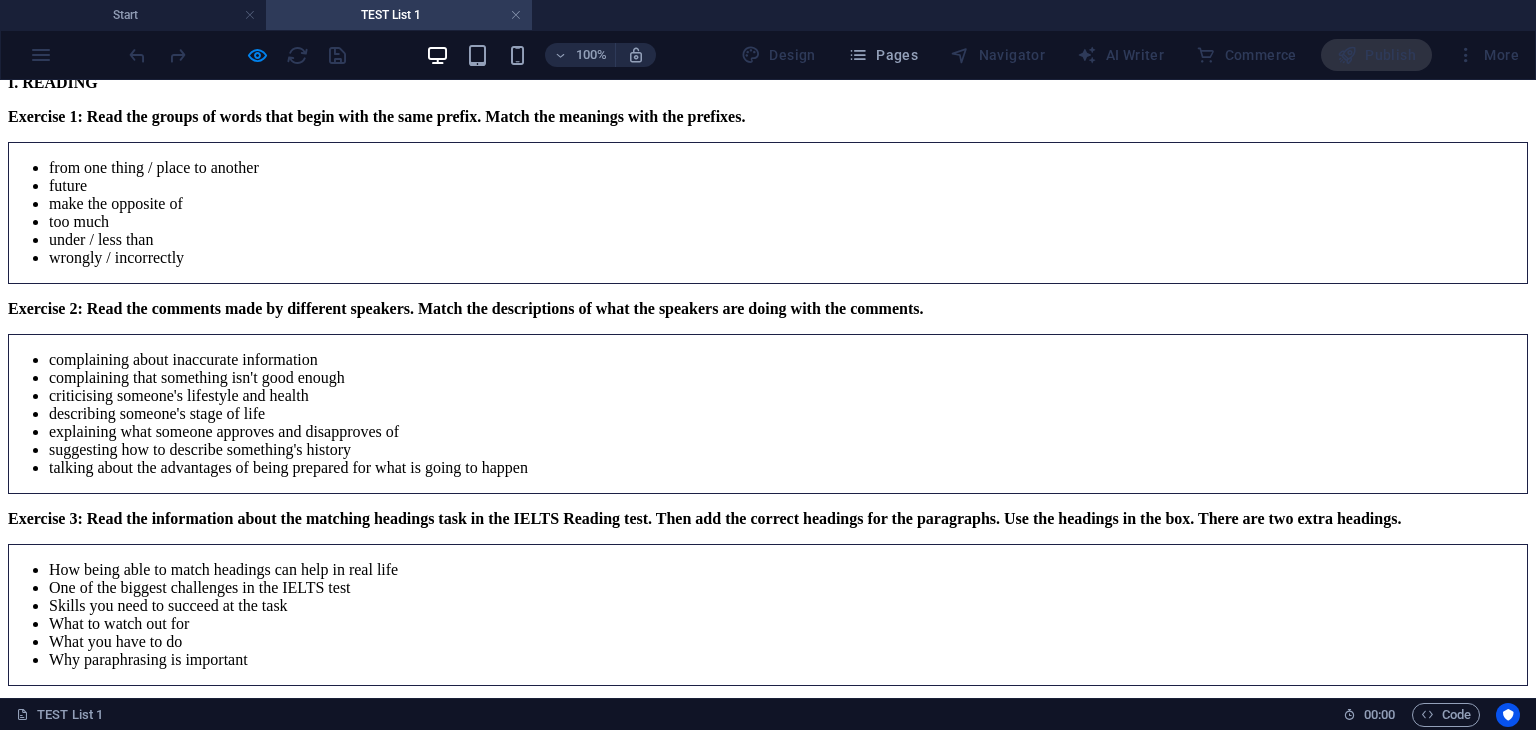 scroll, scrollTop: 0, scrollLeft: 0, axis: both 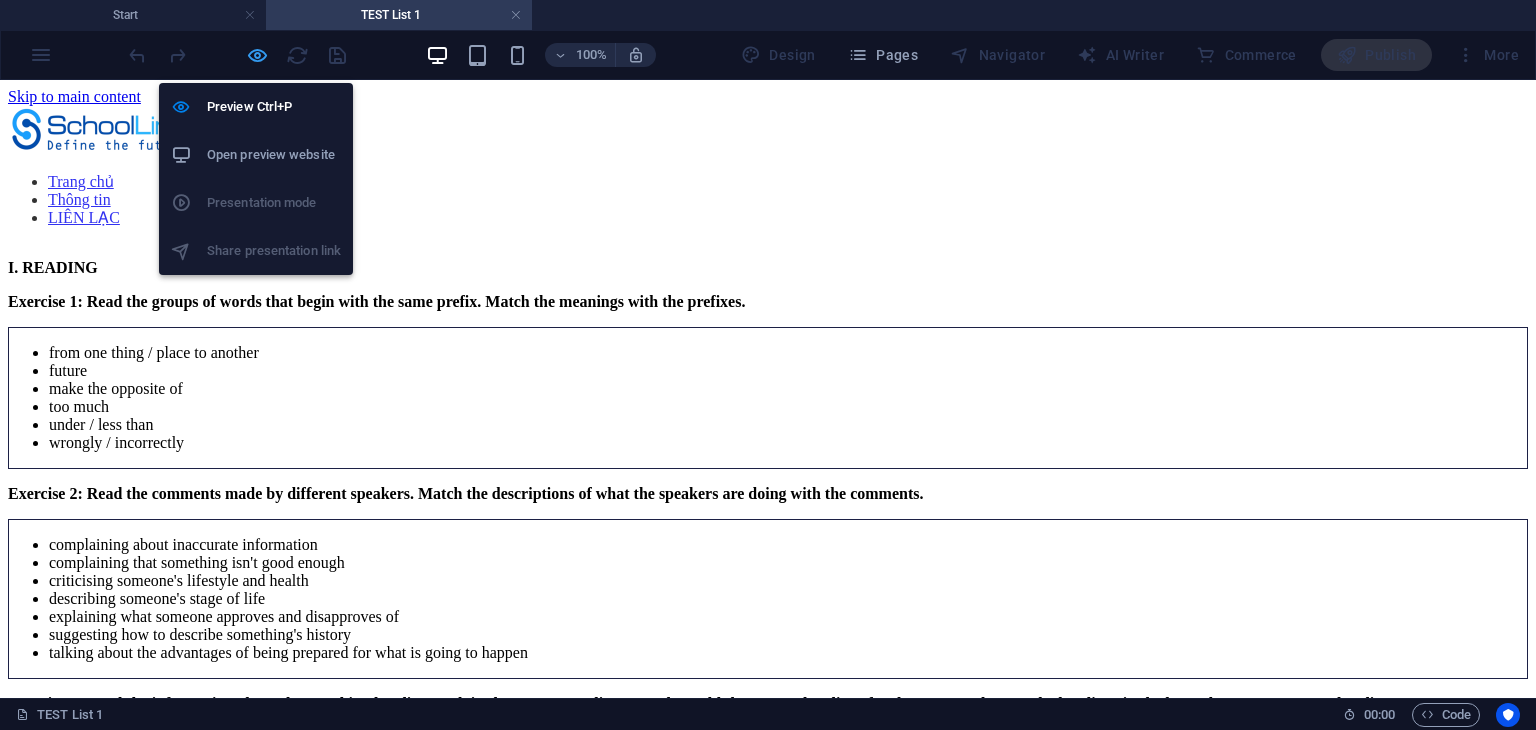 click at bounding box center (257, 55) 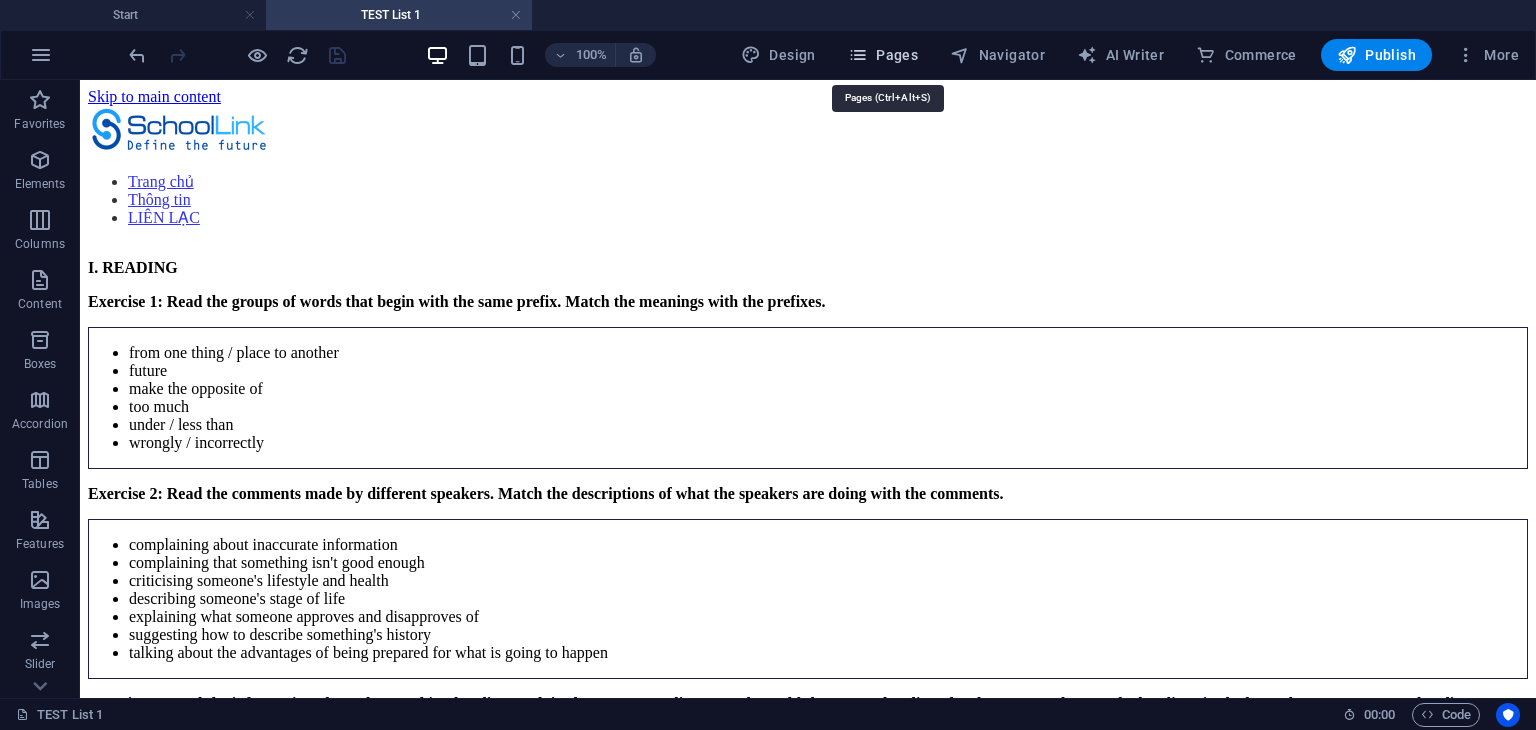 click on "Pages" at bounding box center (883, 55) 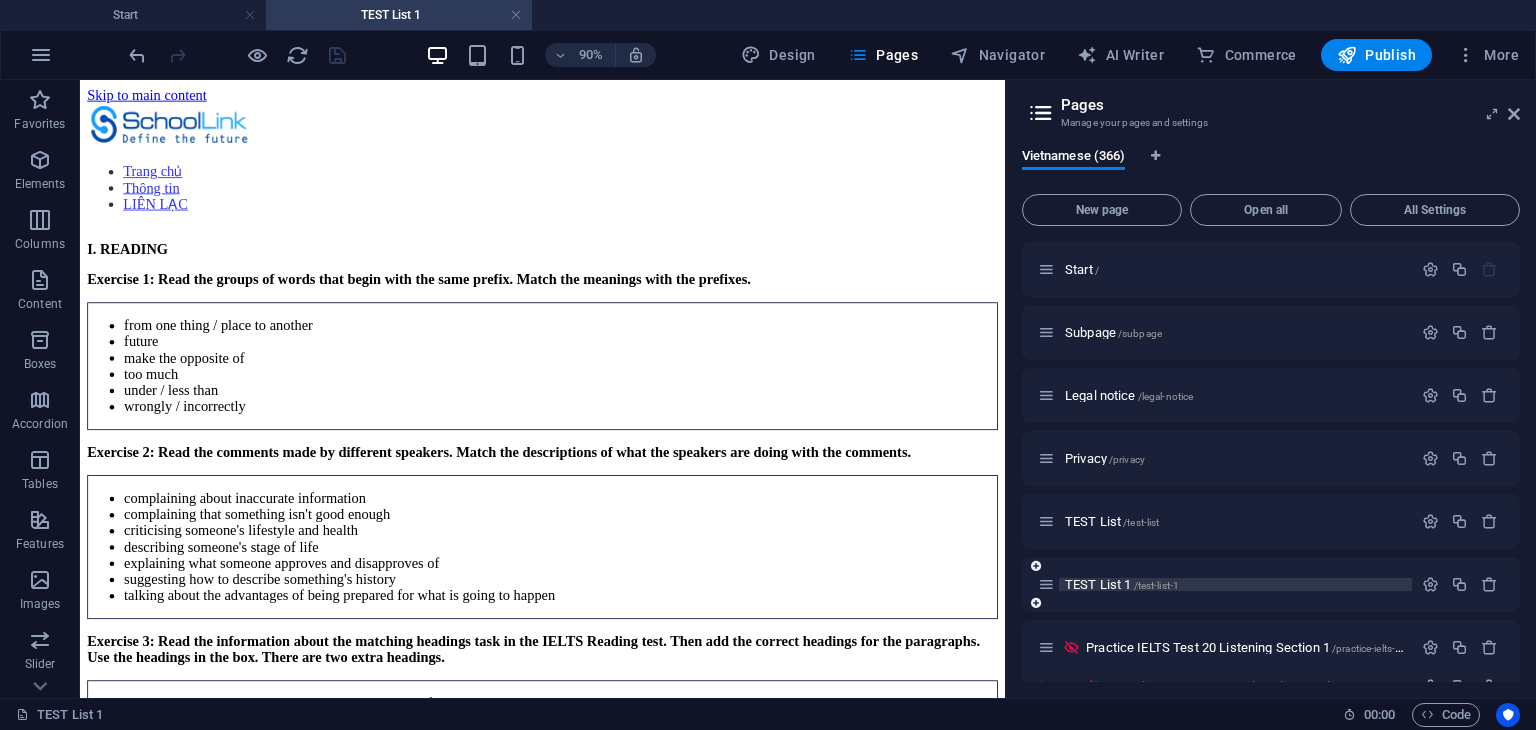 click on "TEST List 1 /test-list-1" at bounding box center [1235, 584] 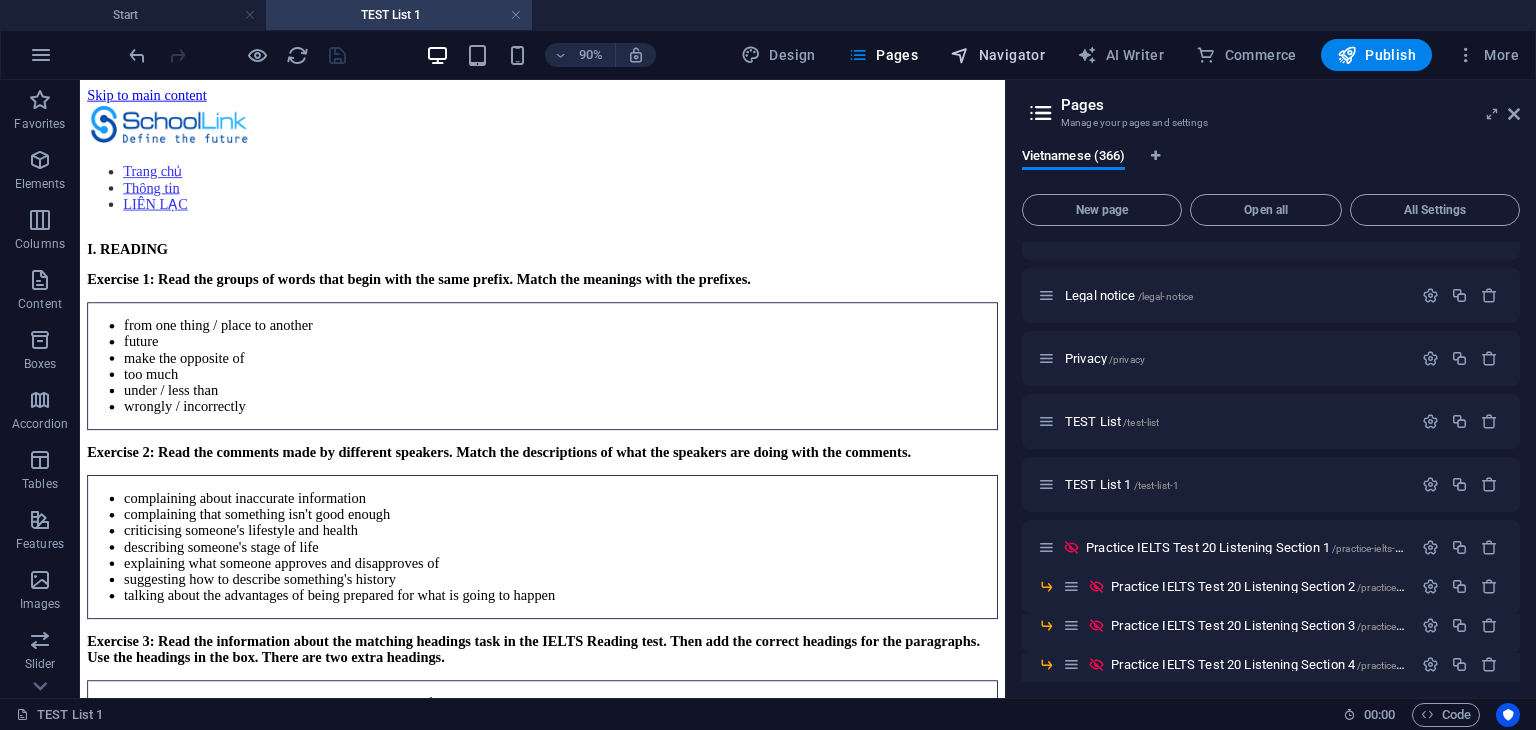 click on "Navigator" at bounding box center [997, 55] 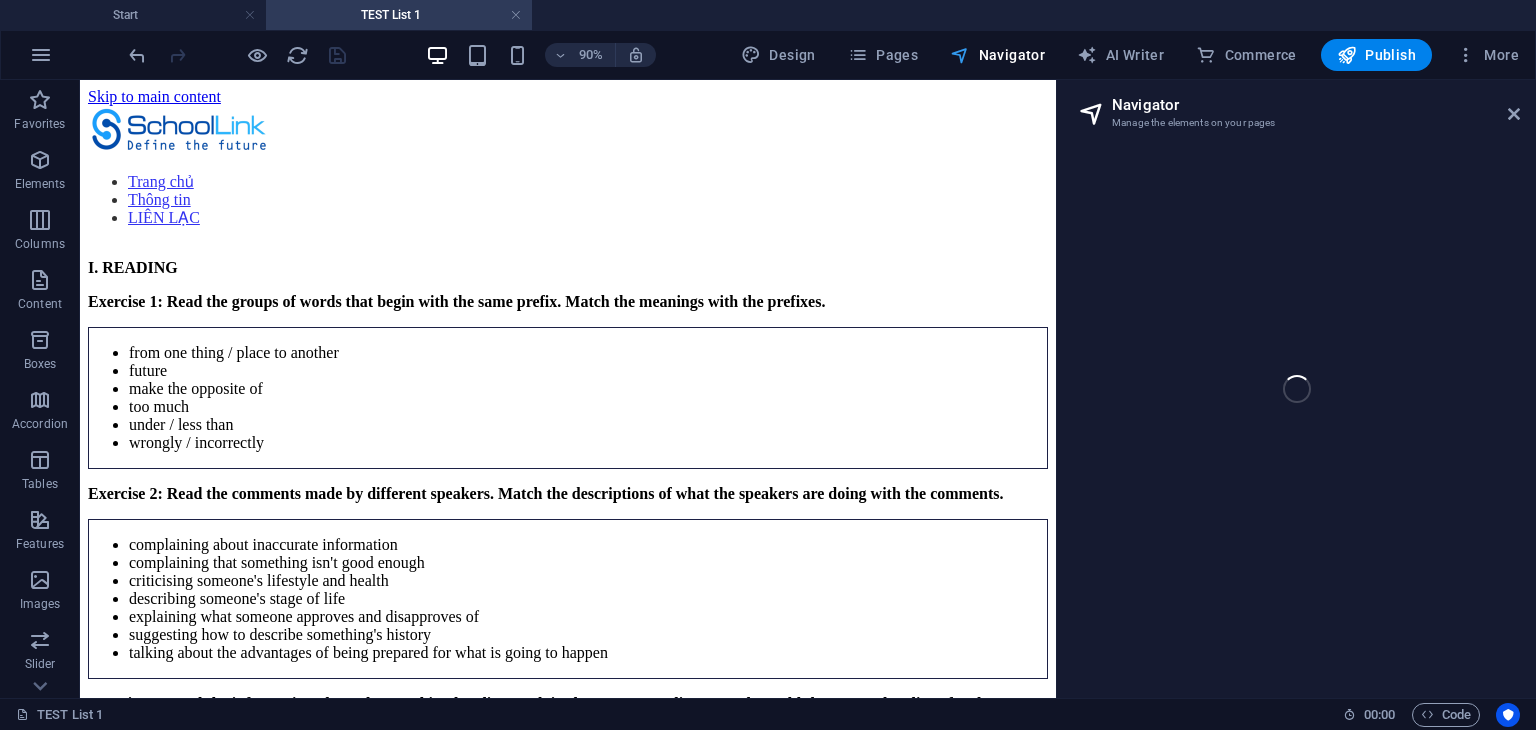 select on "15994575-vi" 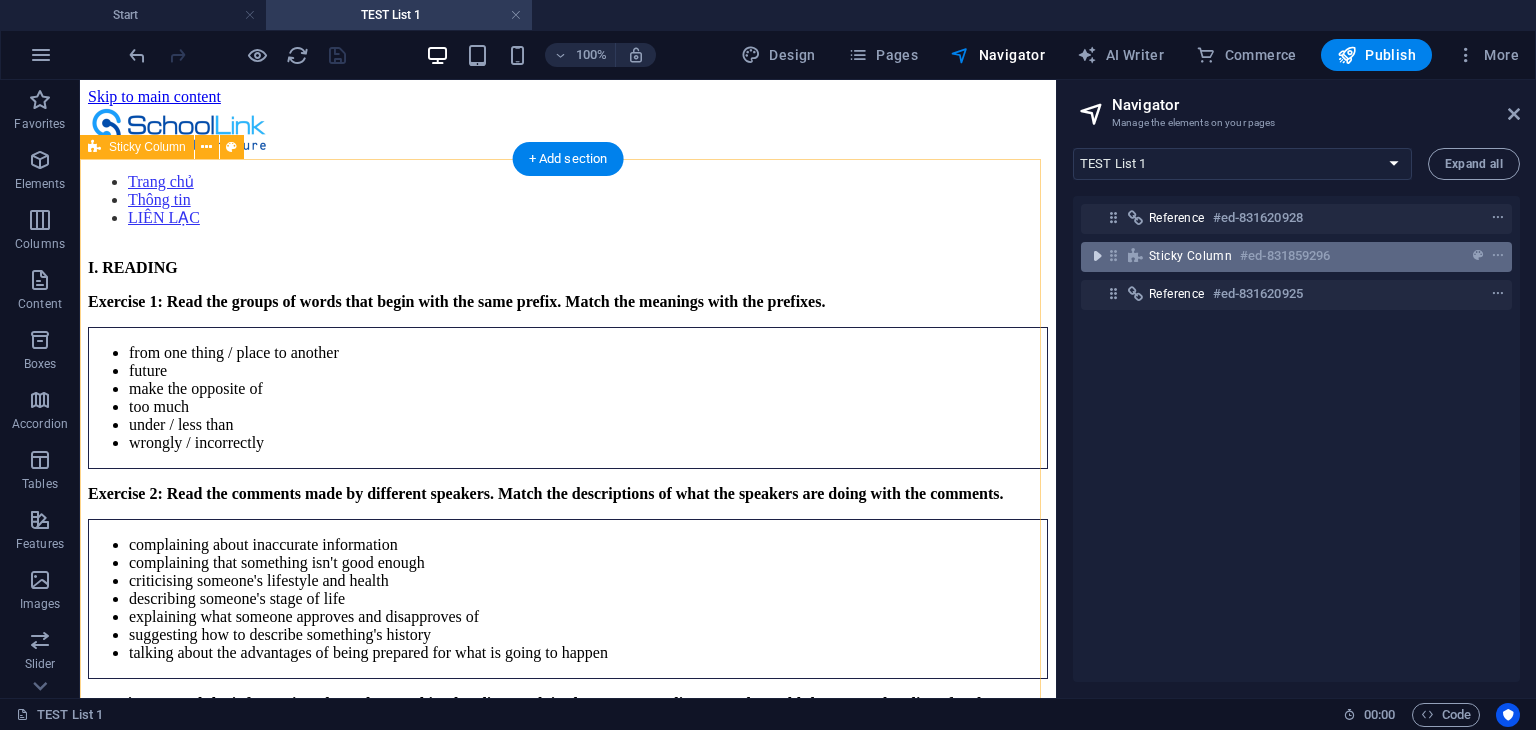 click at bounding box center (1097, 256) 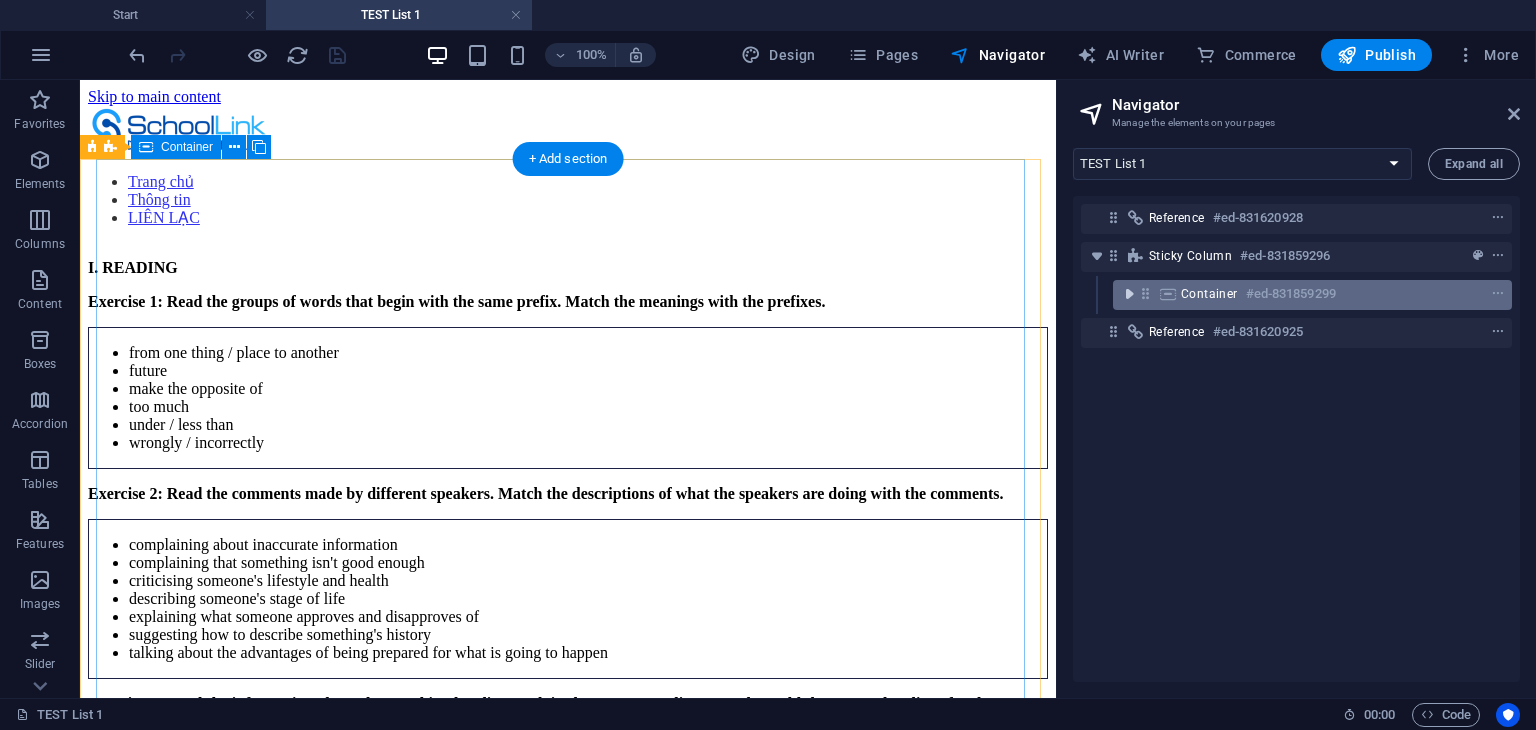 click at bounding box center (1129, 294) 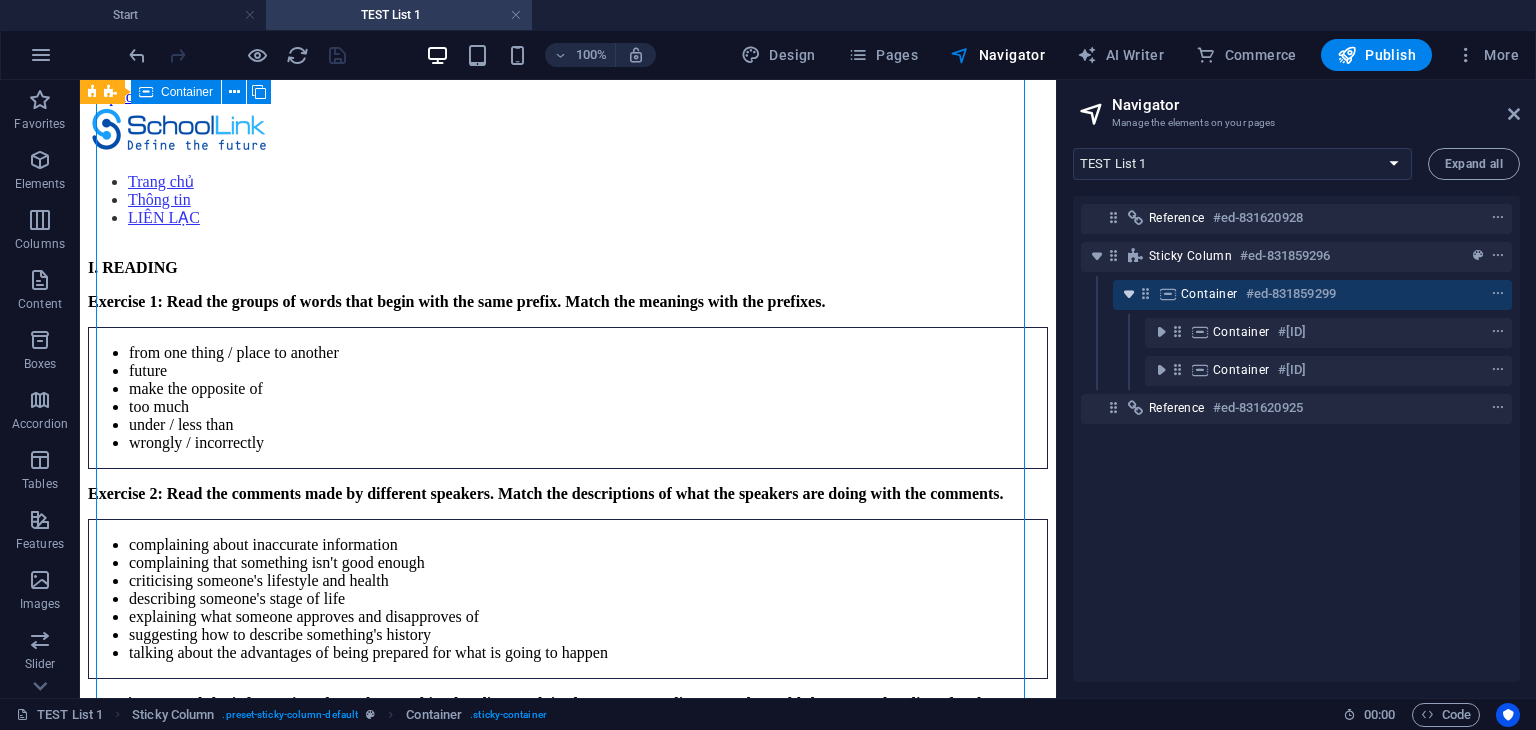 scroll, scrollTop: 2081, scrollLeft: 0, axis: vertical 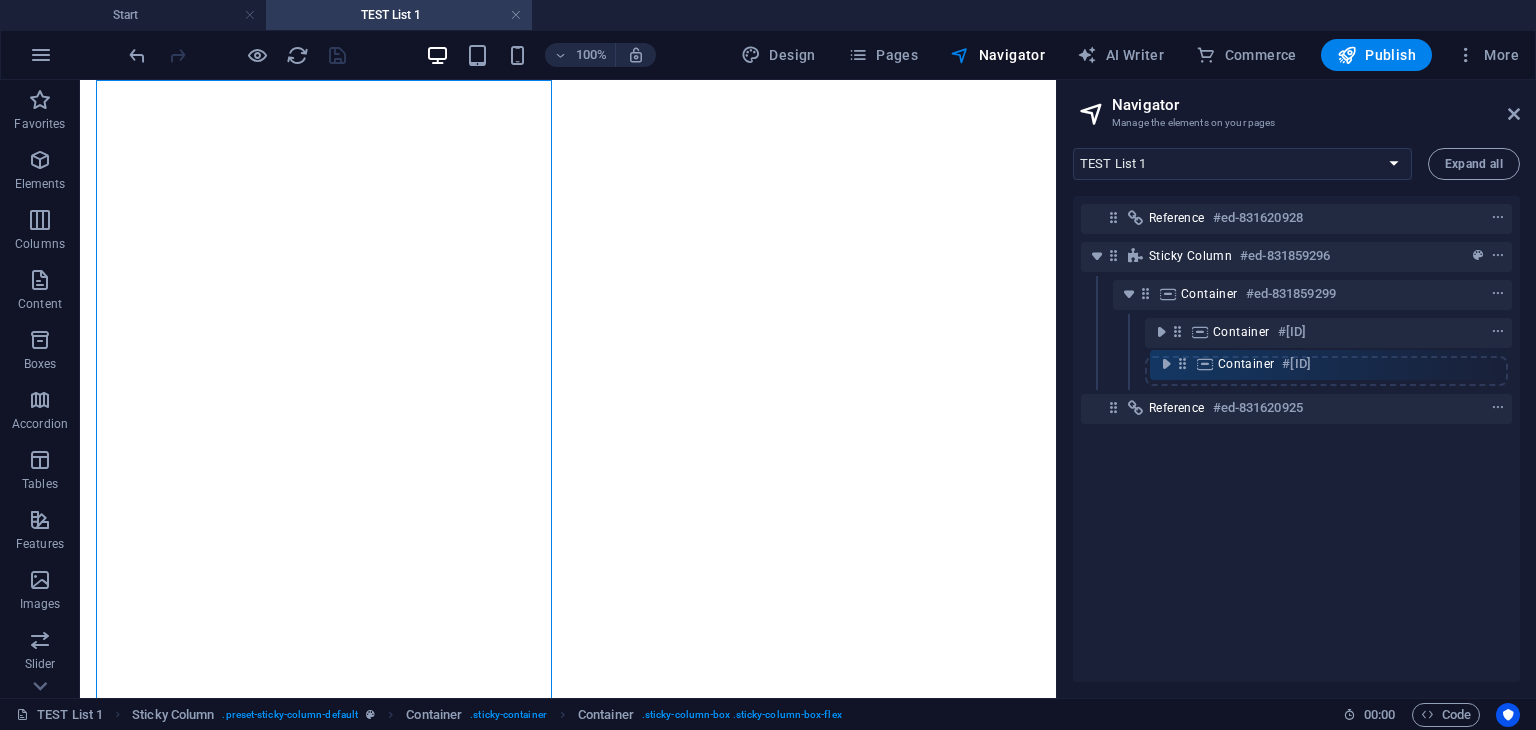 drag, startPoint x: 1179, startPoint y: 335, endPoint x: 1189, endPoint y: 371, distance: 37.363083 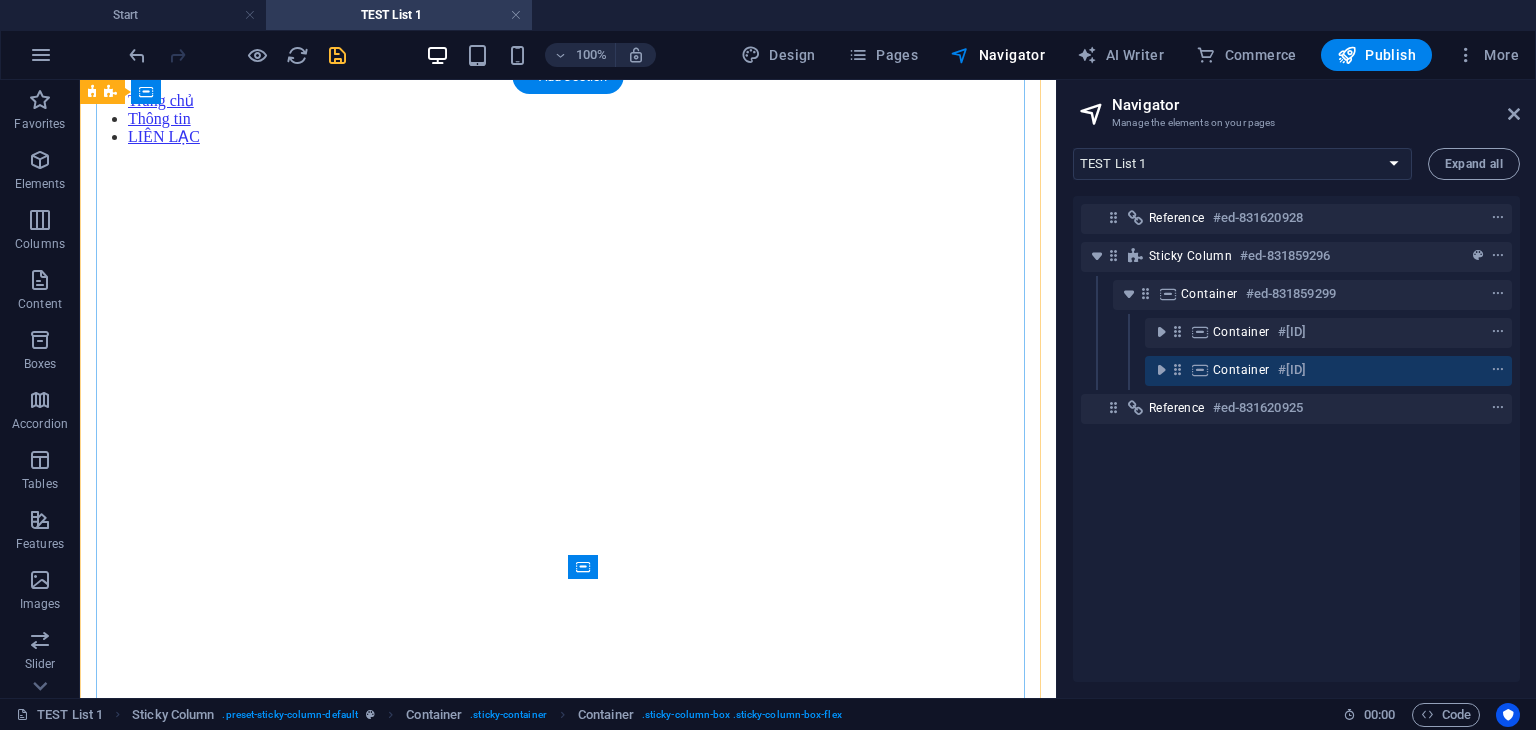 scroll, scrollTop: 0, scrollLeft: 0, axis: both 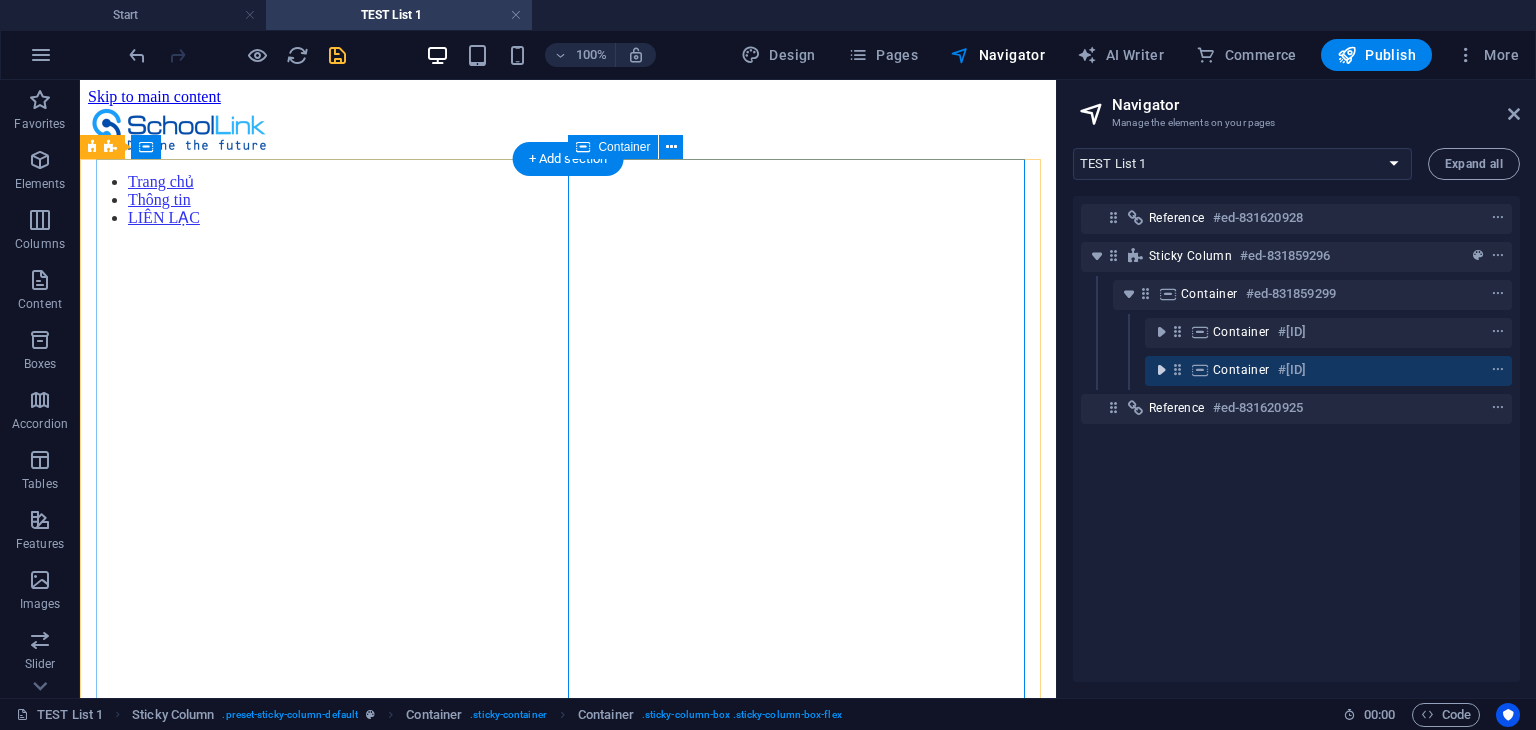 click at bounding box center (1161, 370) 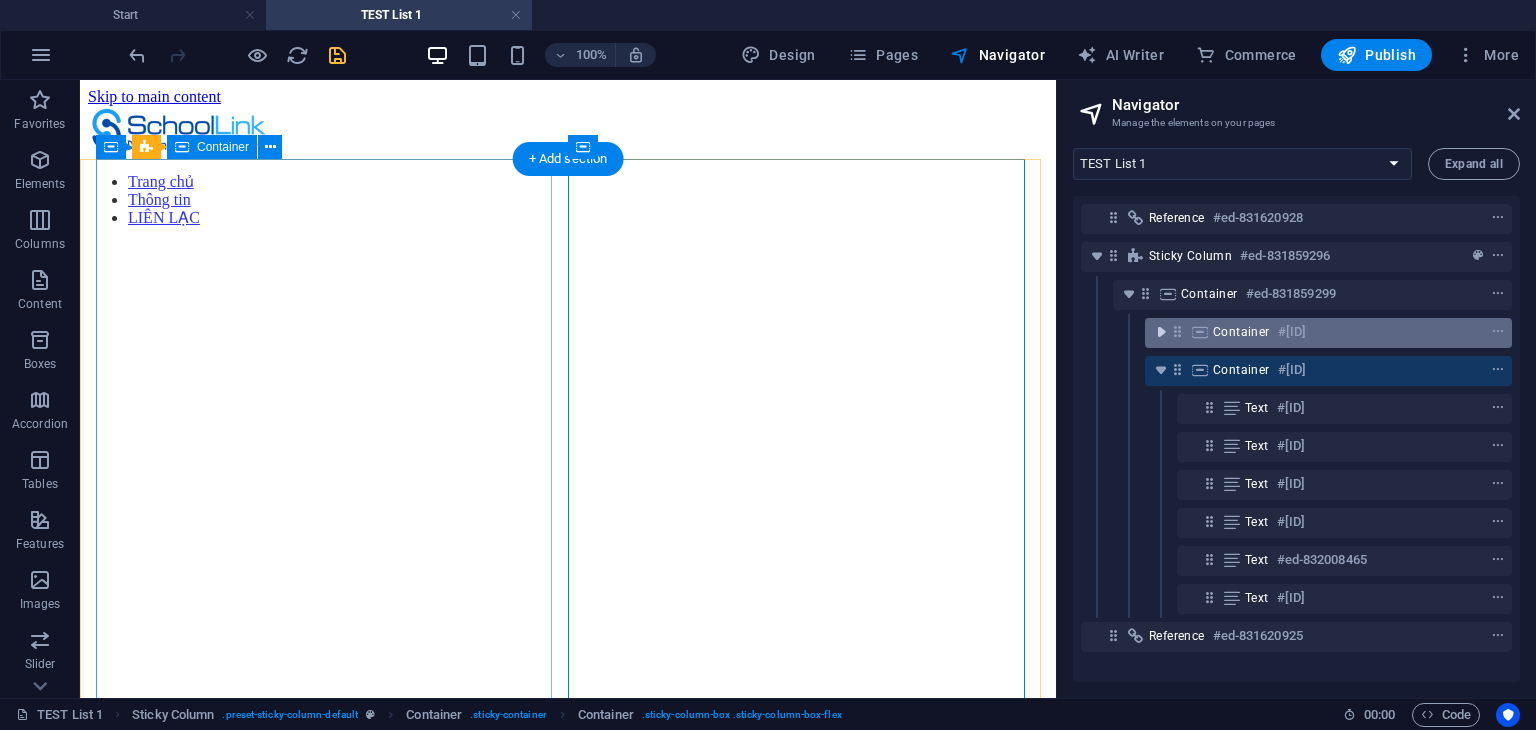 click at bounding box center [1161, 332] 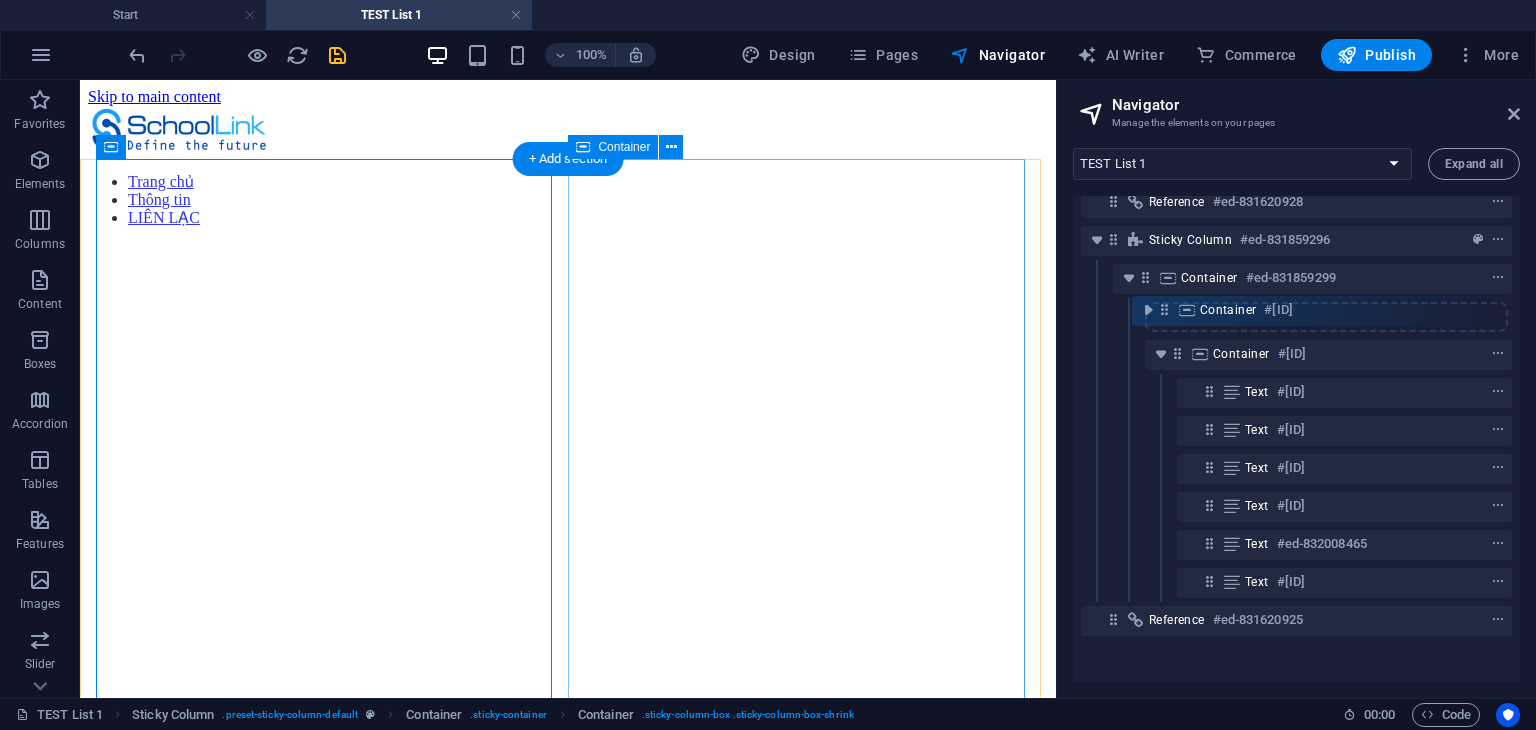 scroll, scrollTop: 13, scrollLeft: 0, axis: vertical 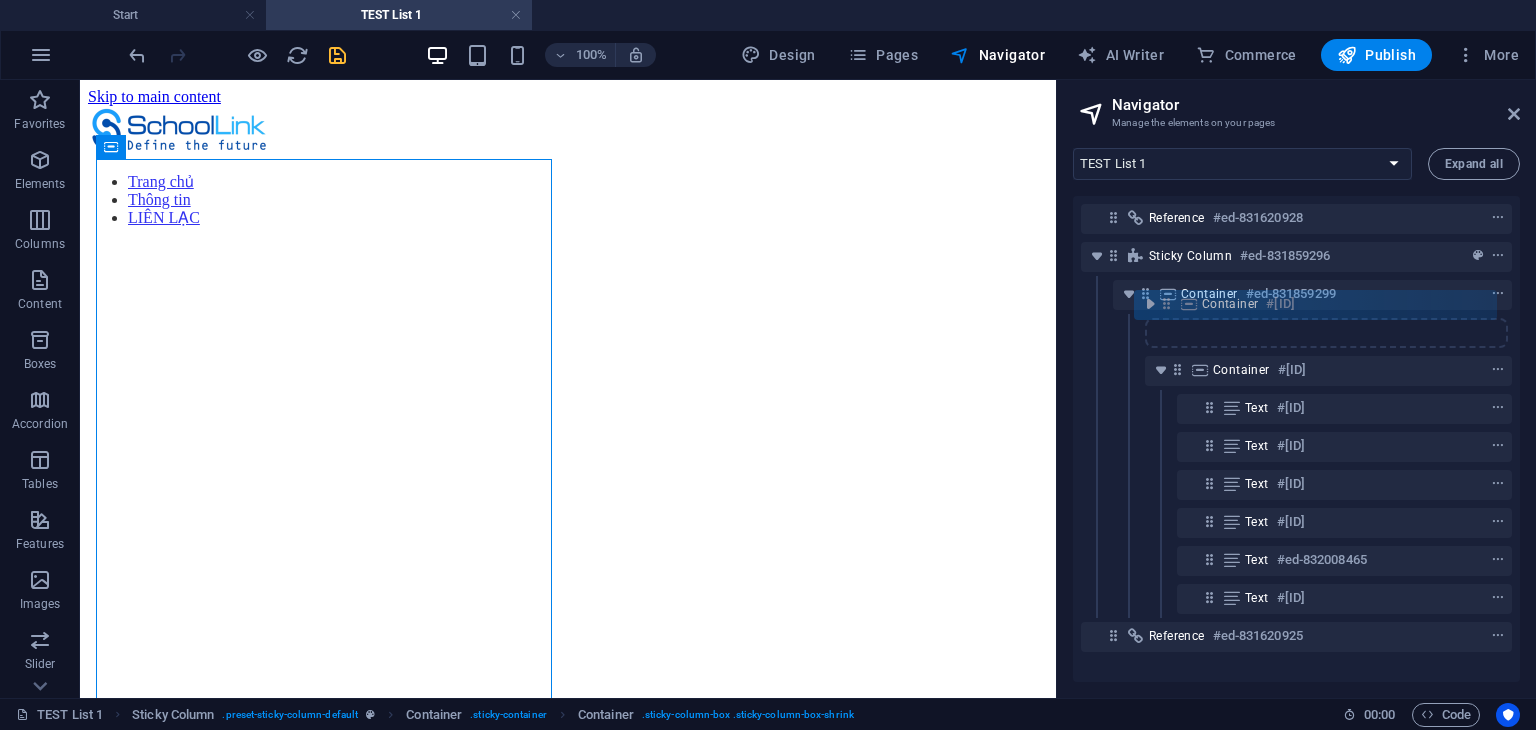 drag, startPoint x: 1180, startPoint y: 333, endPoint x: 1171, endPoint y: 341, distance: 12.0415945 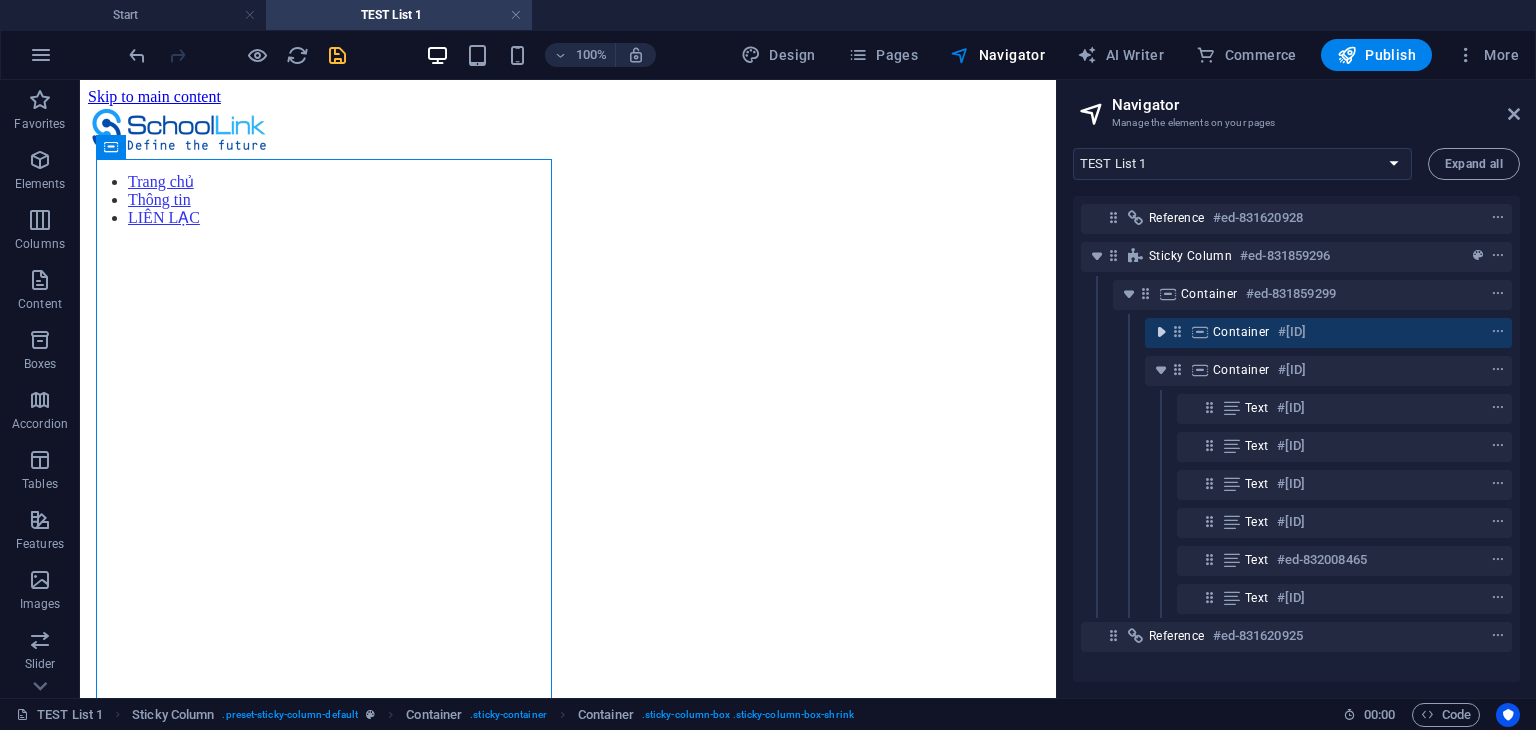 scroll, scrollTop: 0, scrollLeft: 0, axis: both 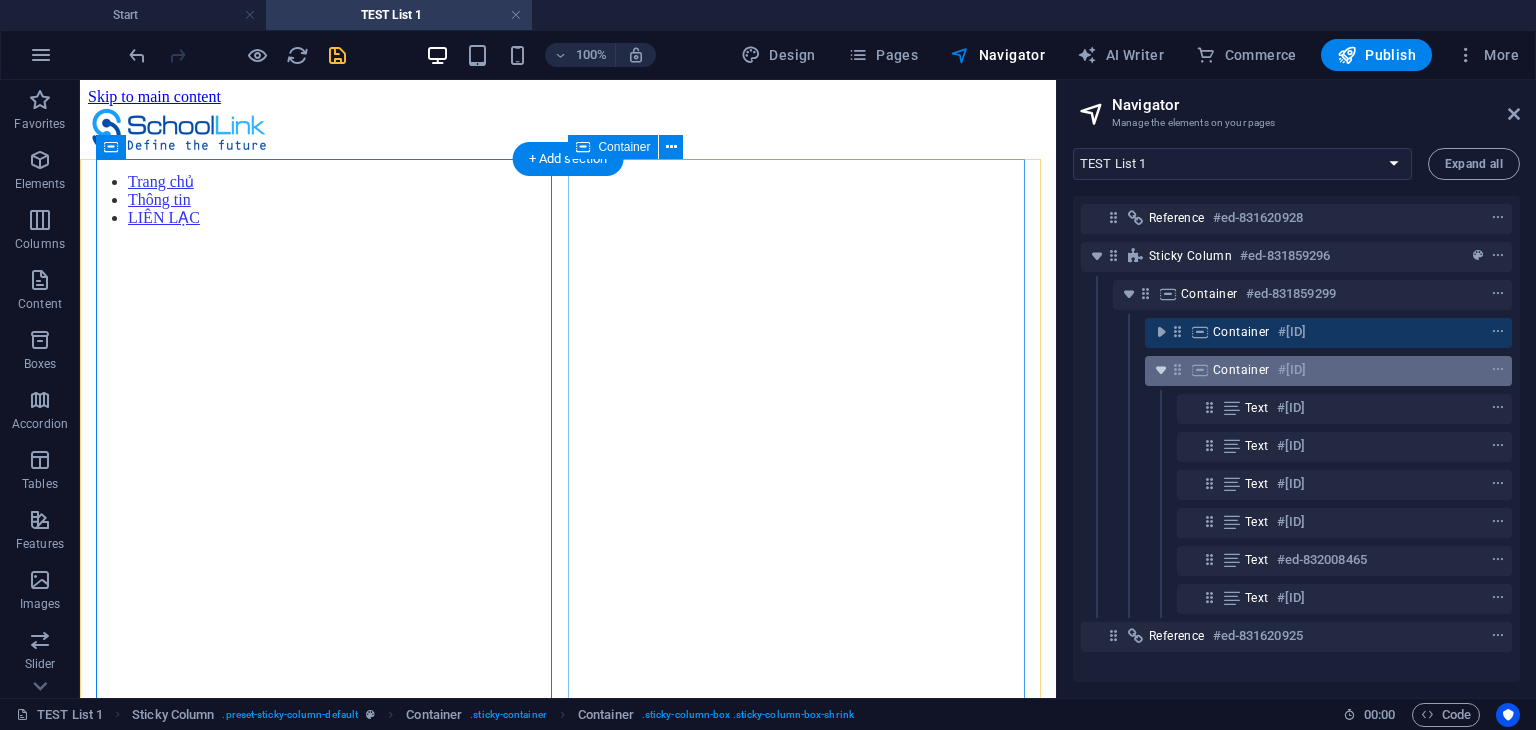 click at bounding box center (1161, 370) 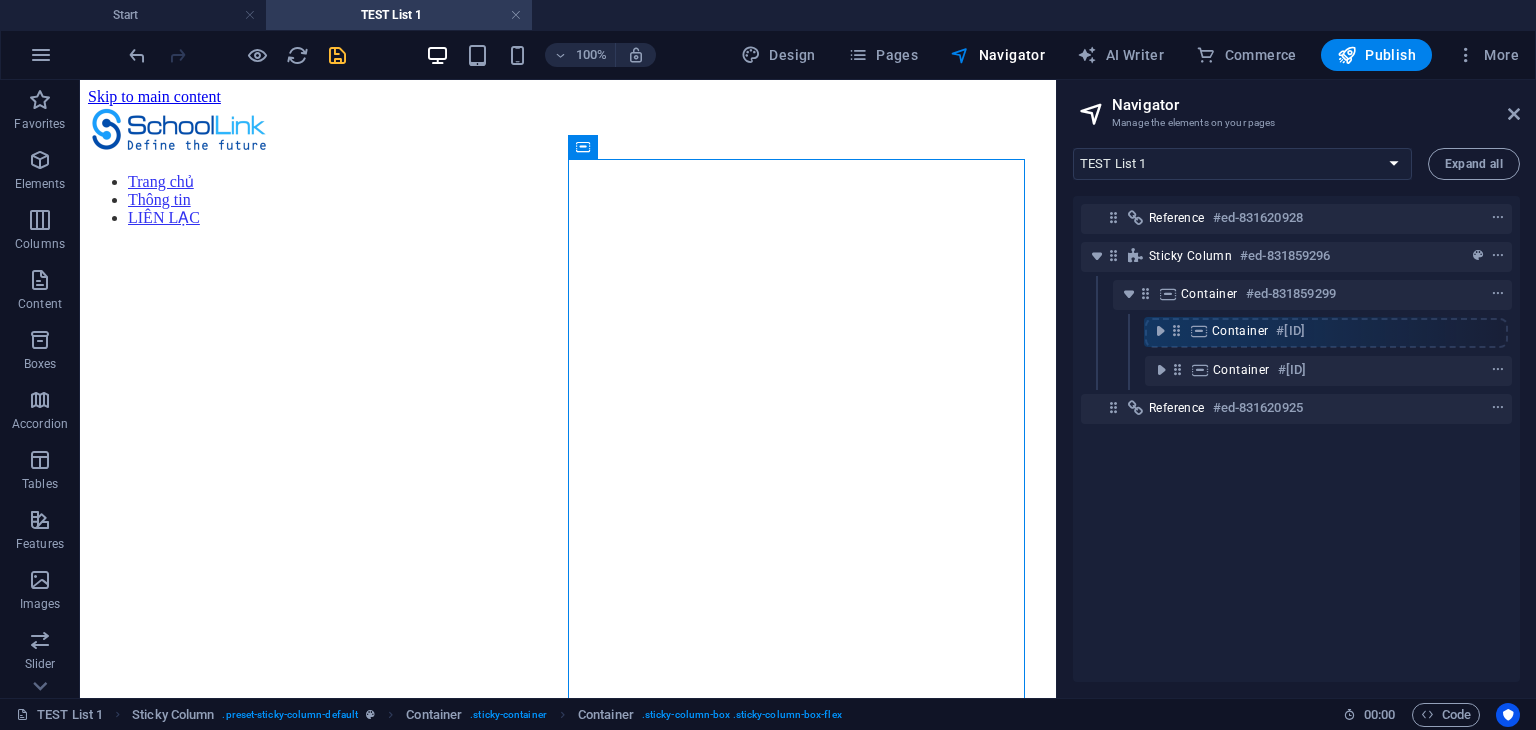 drag, startPoint x: 1182, startPoint y: 372, endPoint x: 1179, endPoint y: 327, distance: 45.099888 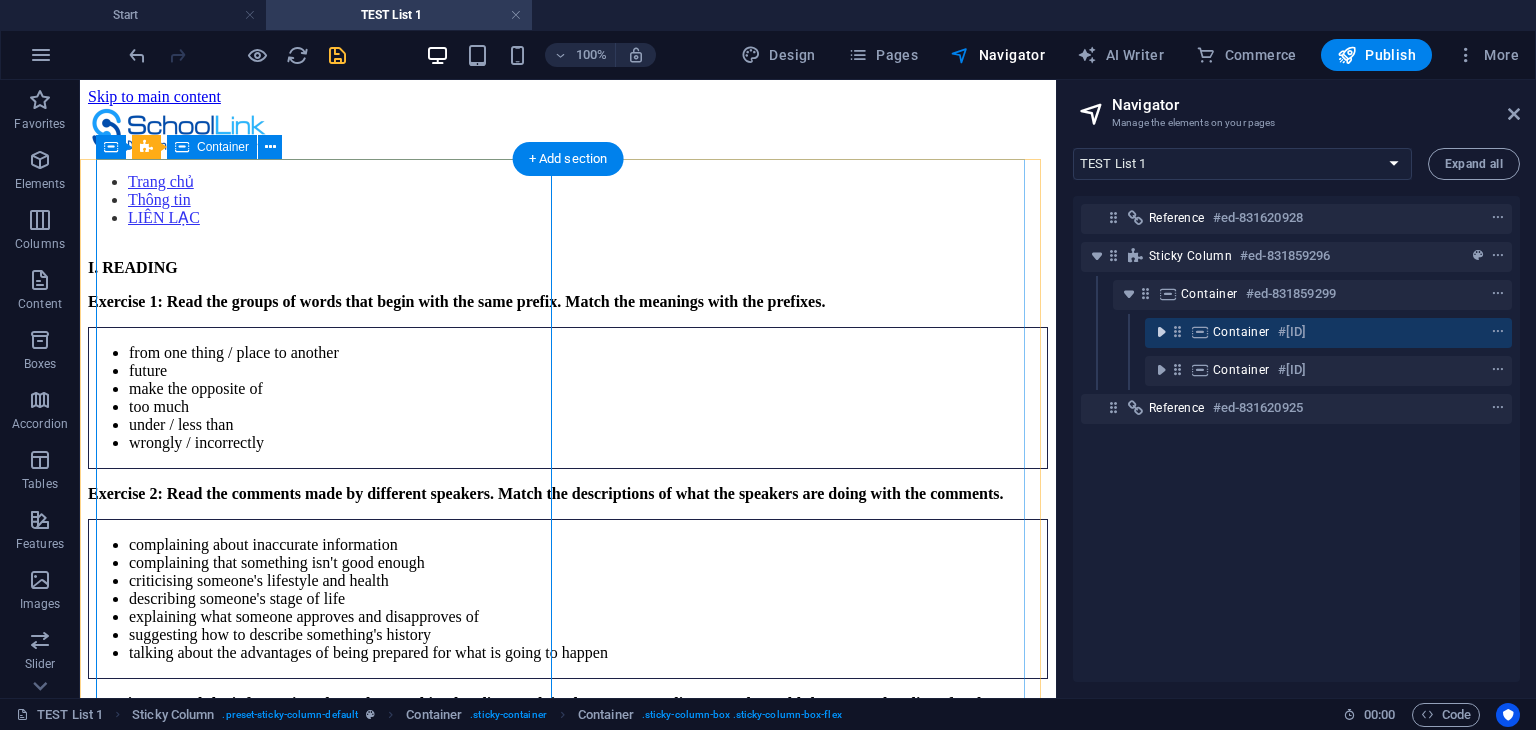 click at bounding box center [1161, 332] 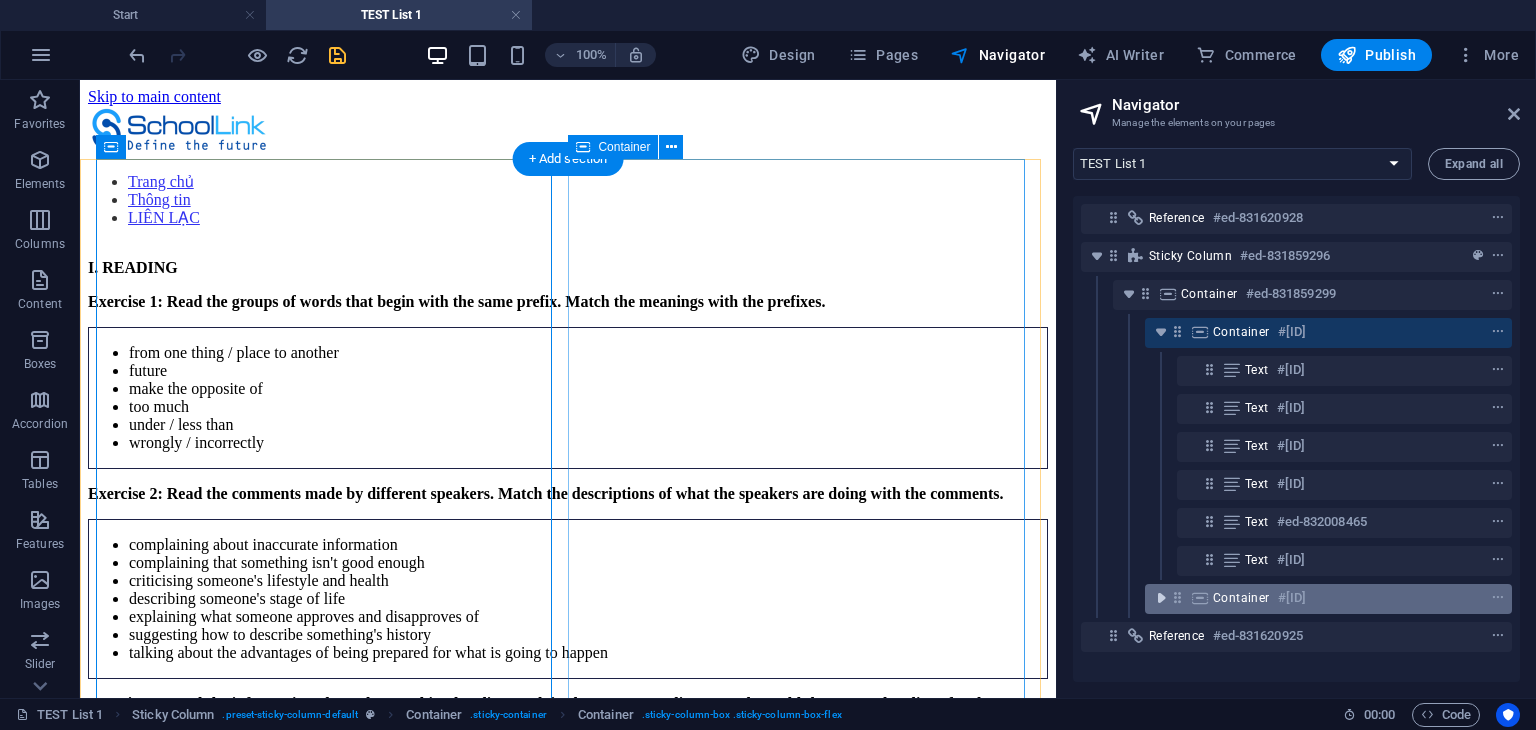 click at bounding box center (1161, 598) 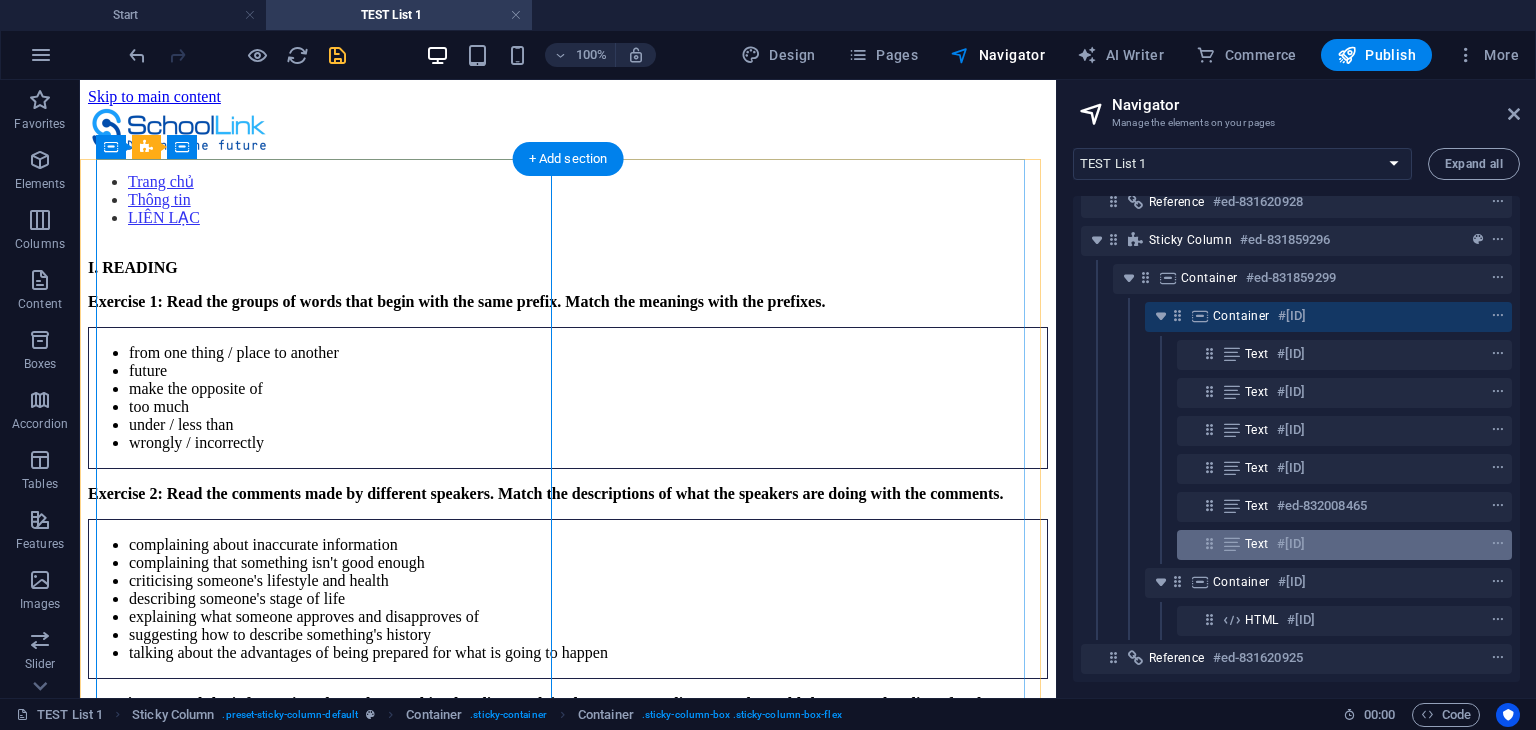 scroll, scrollTop: 32, scrollLeft: 0, axis: vertical 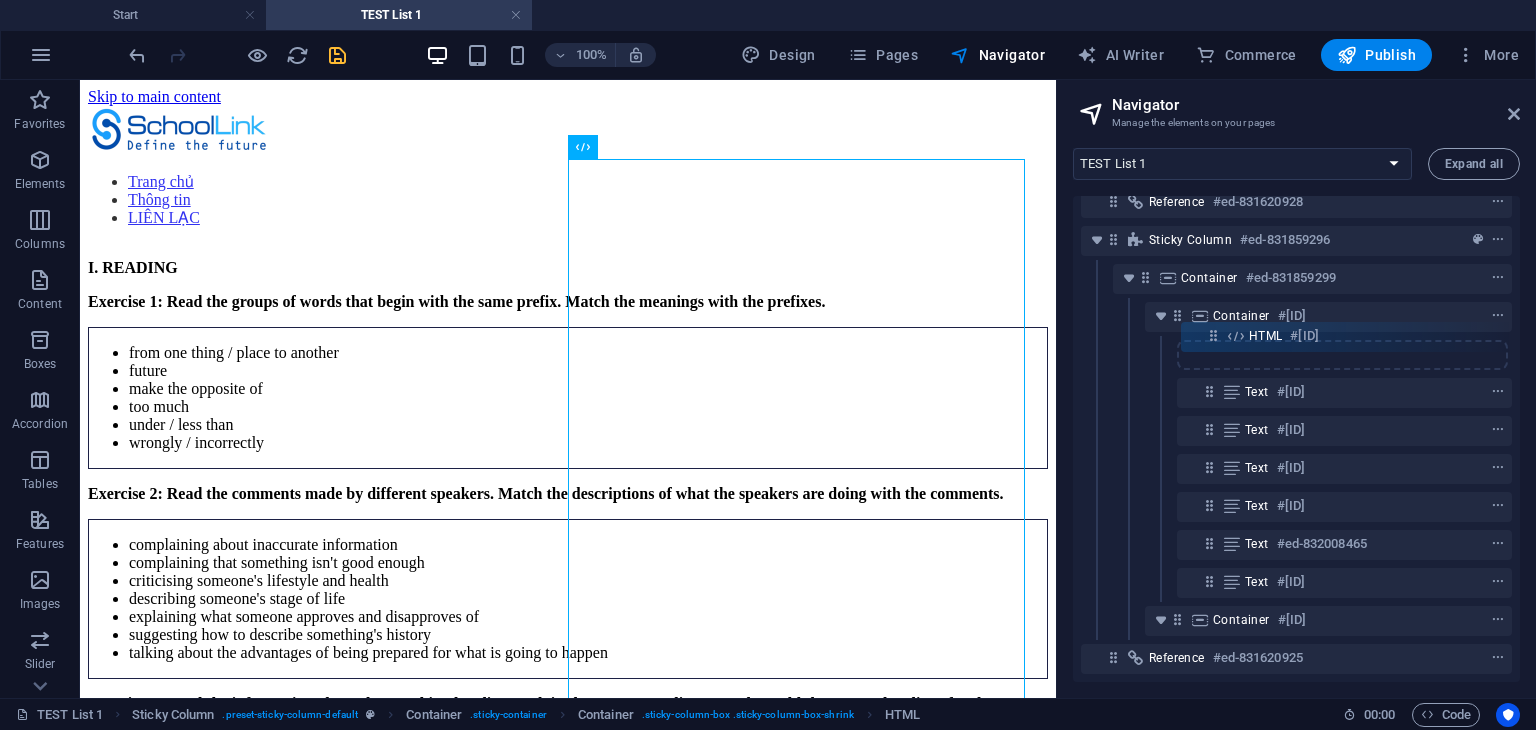 drag, startPoint x: 1216, startPoint y: 606, endPoint x: 1219, endPoint y: 333, distance: 273.01648 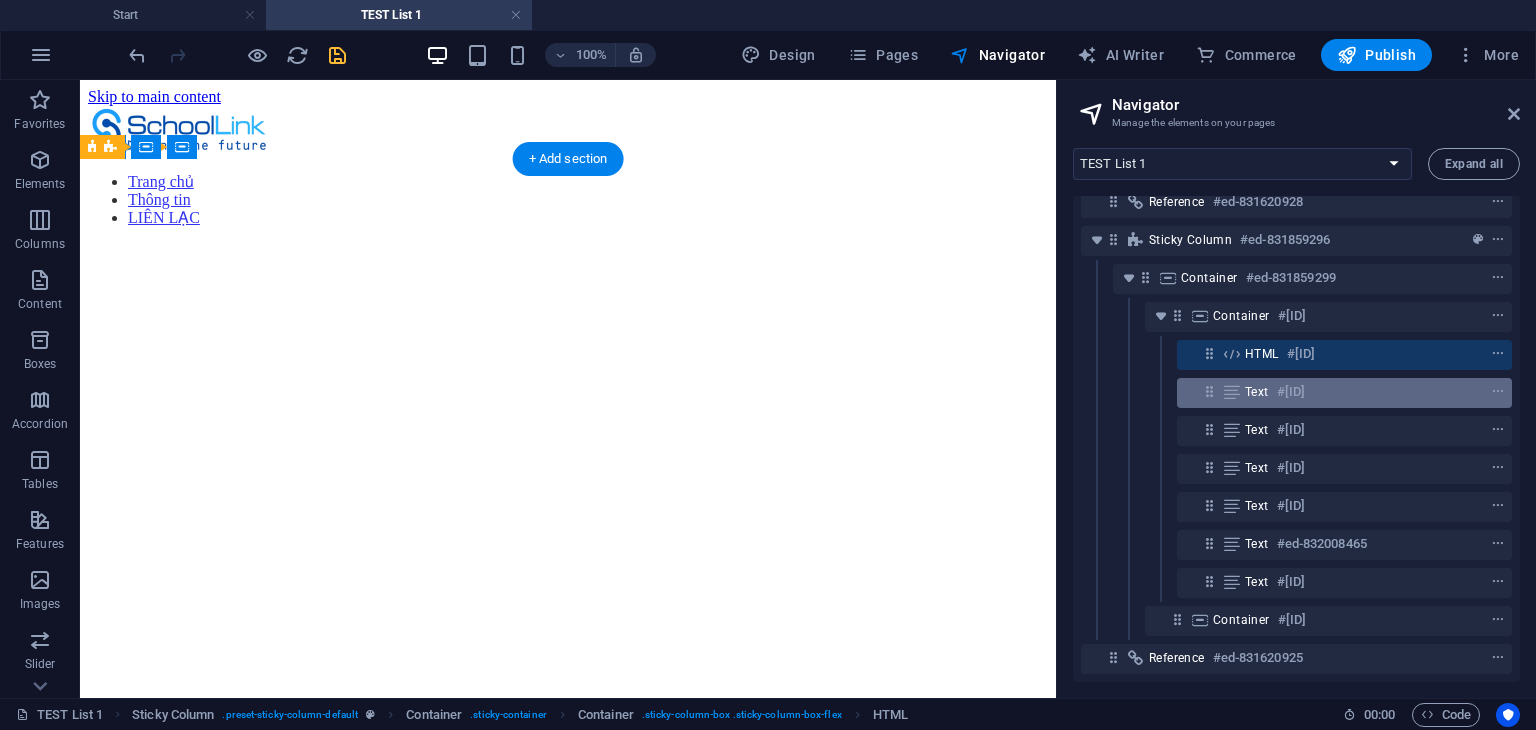 click at bounding box center [1209, 391] 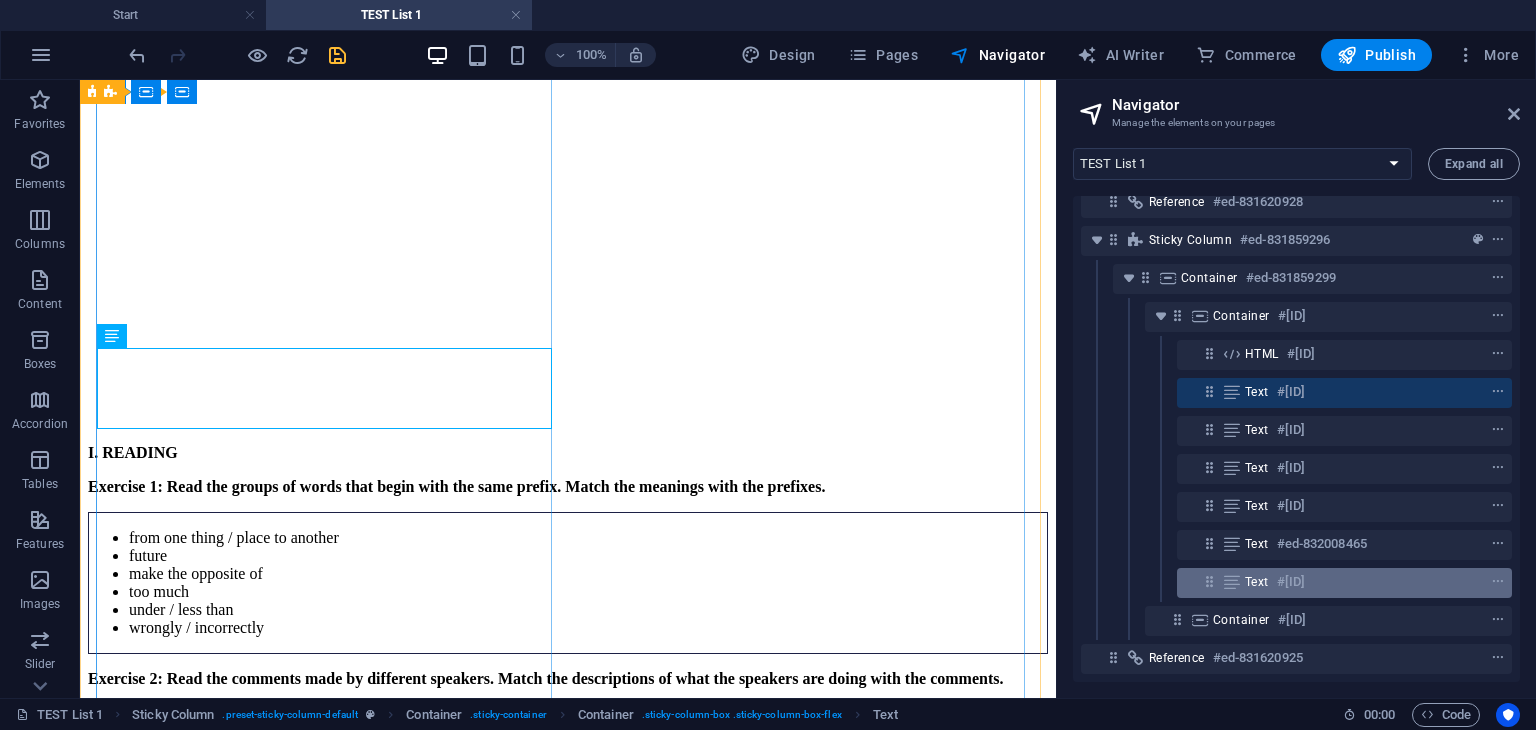 click at bounding box center [1209, 581] 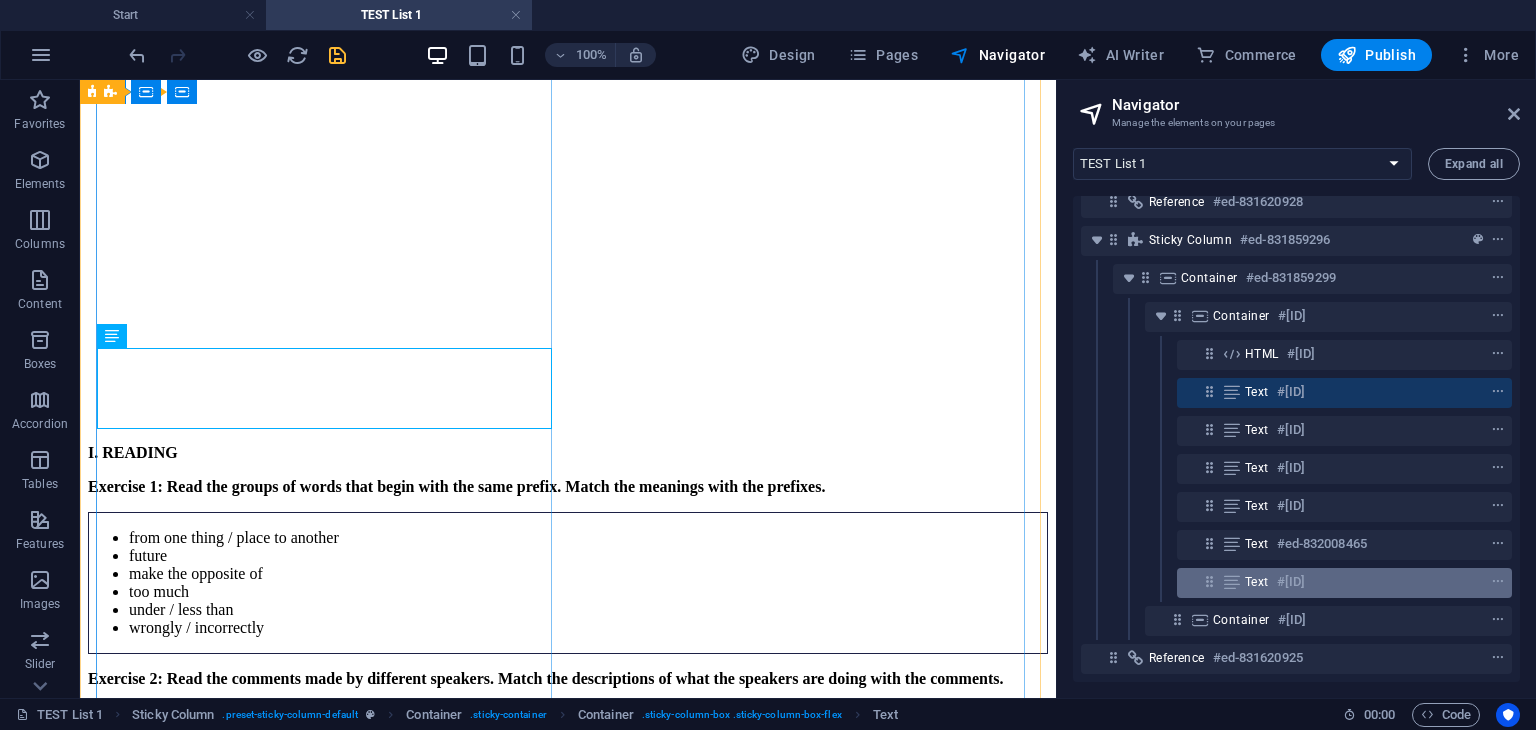 scroll, scrollTop: 5101, scrollLeft: 0, axis: vertical 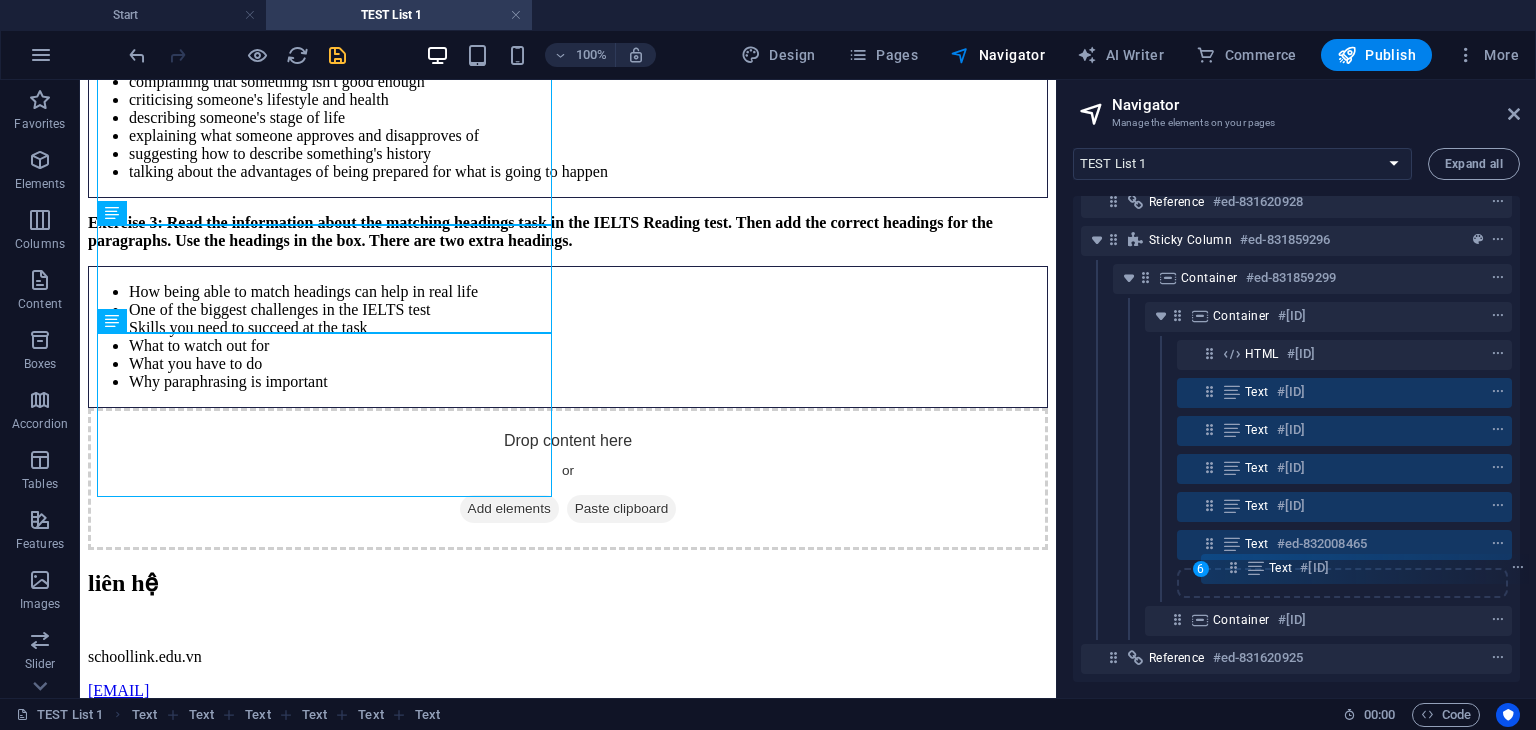 drag, startPoint x: 1210, startPoint y: 573, endPoint x: 1240, endPoint y: 576, distance: 30.149628 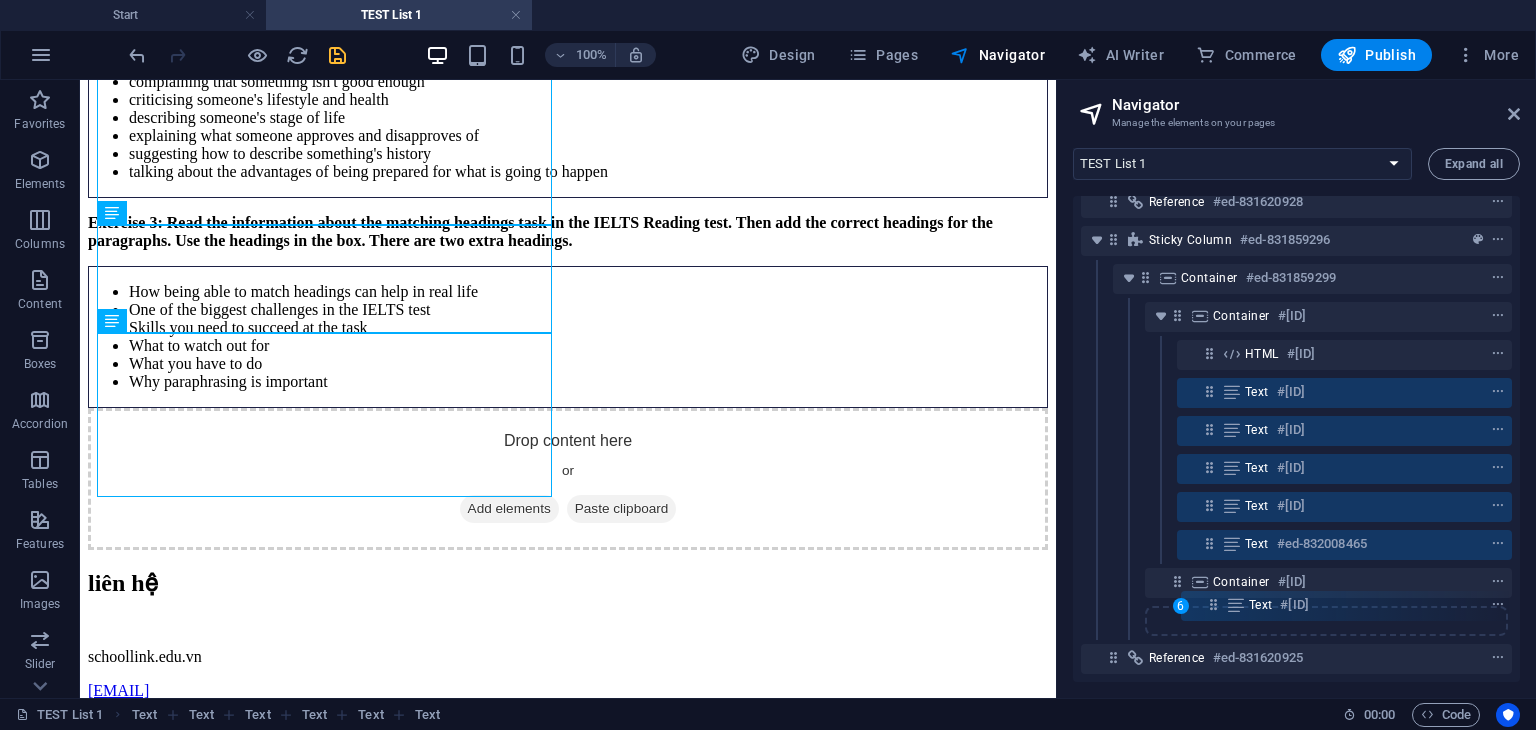 drag, startPoint x: 1208, startPoint y: 561, endPoint x: 1212, endPoint y: 606, distance: 45.17743 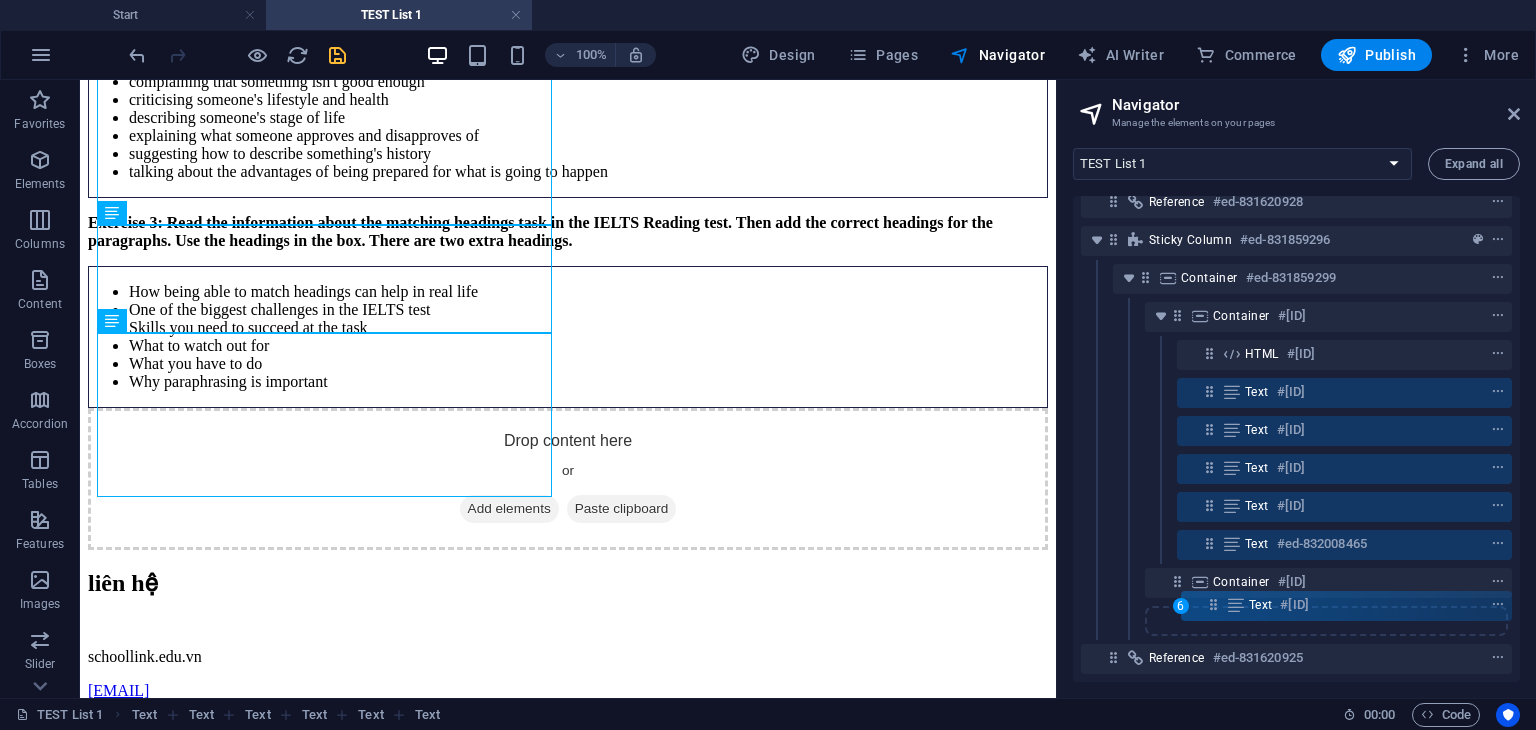 scroll, scrollTop: 4966, scrollLeft: 0, axis: vertical 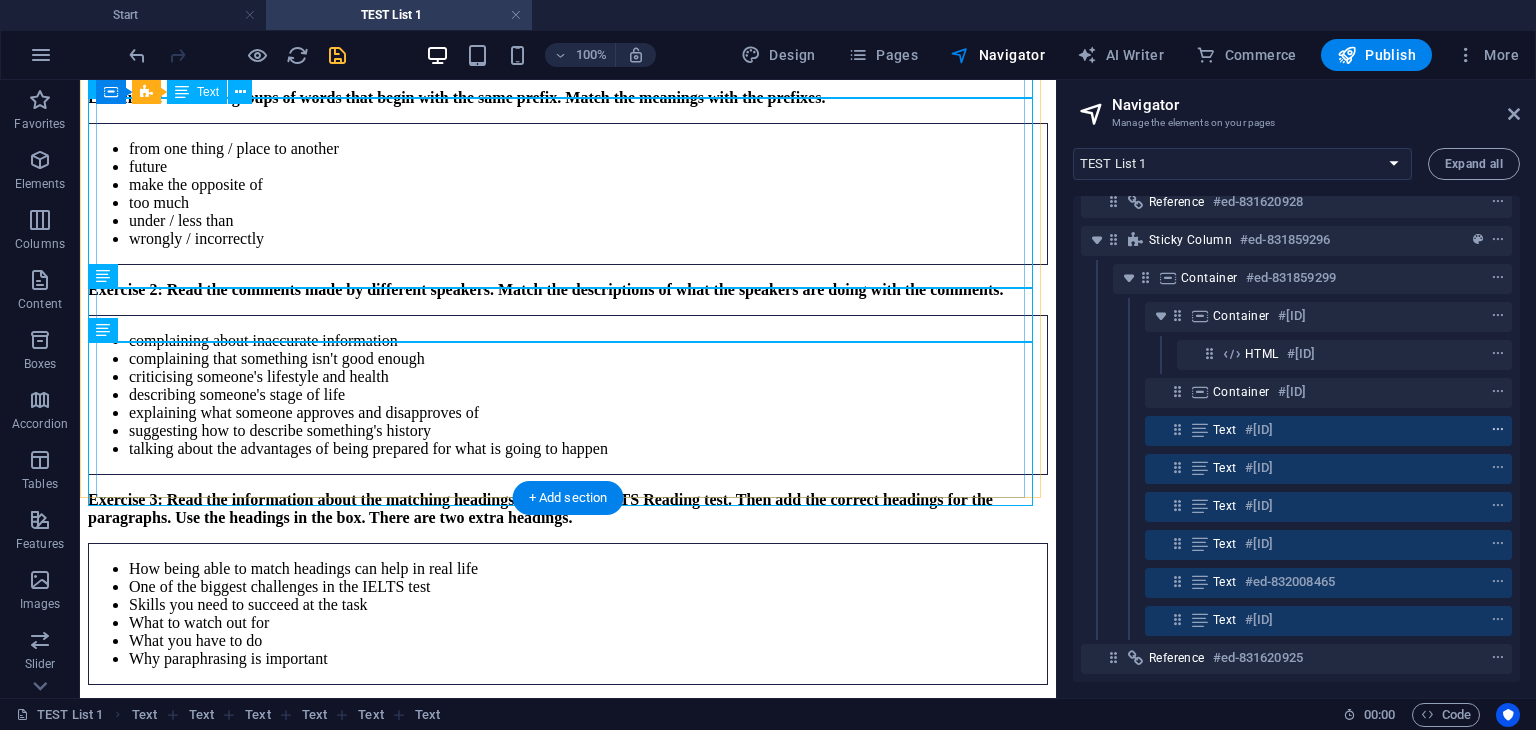 click at bounding box center (1498, 430) 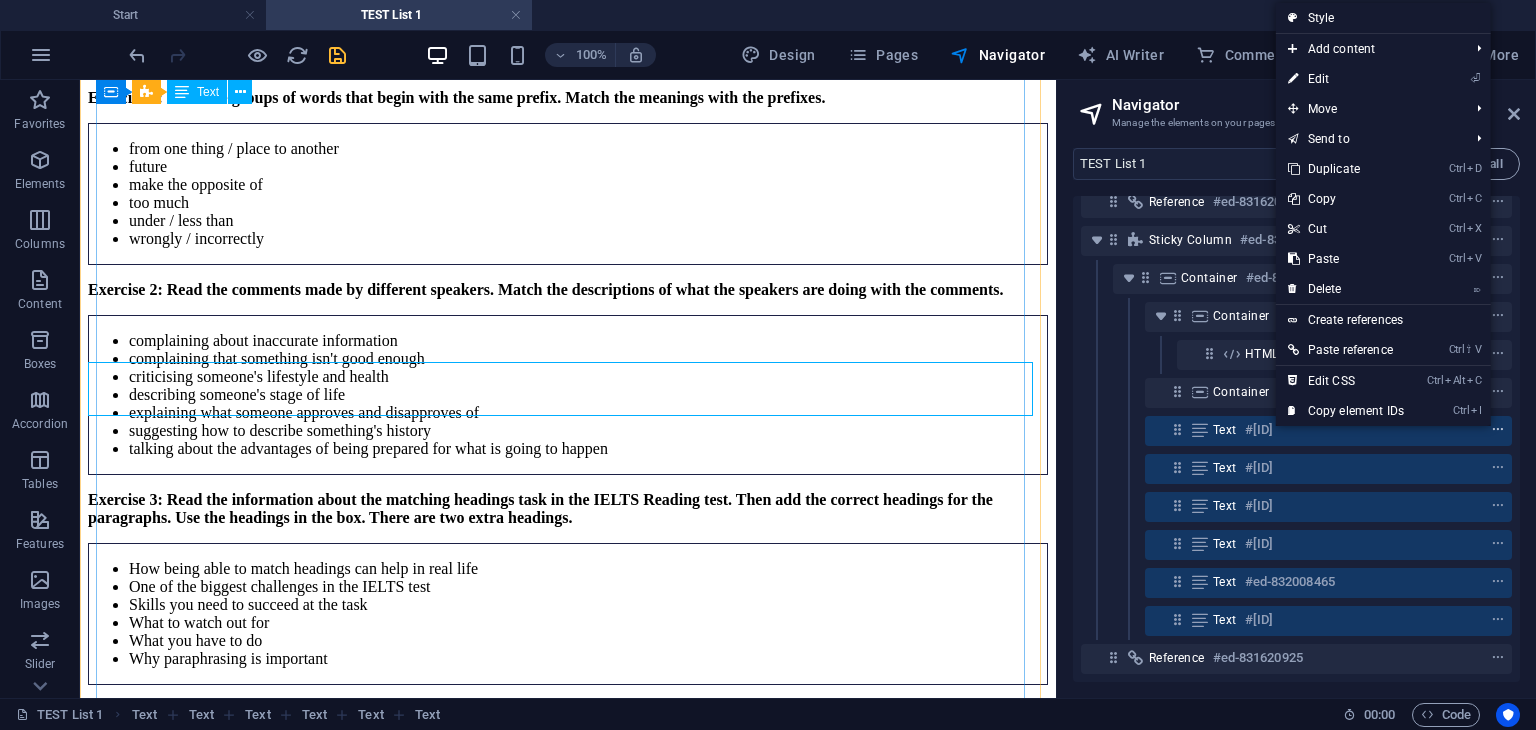 scroll, scrollTop: 4430, scrollLeft: 0, axis: vertical 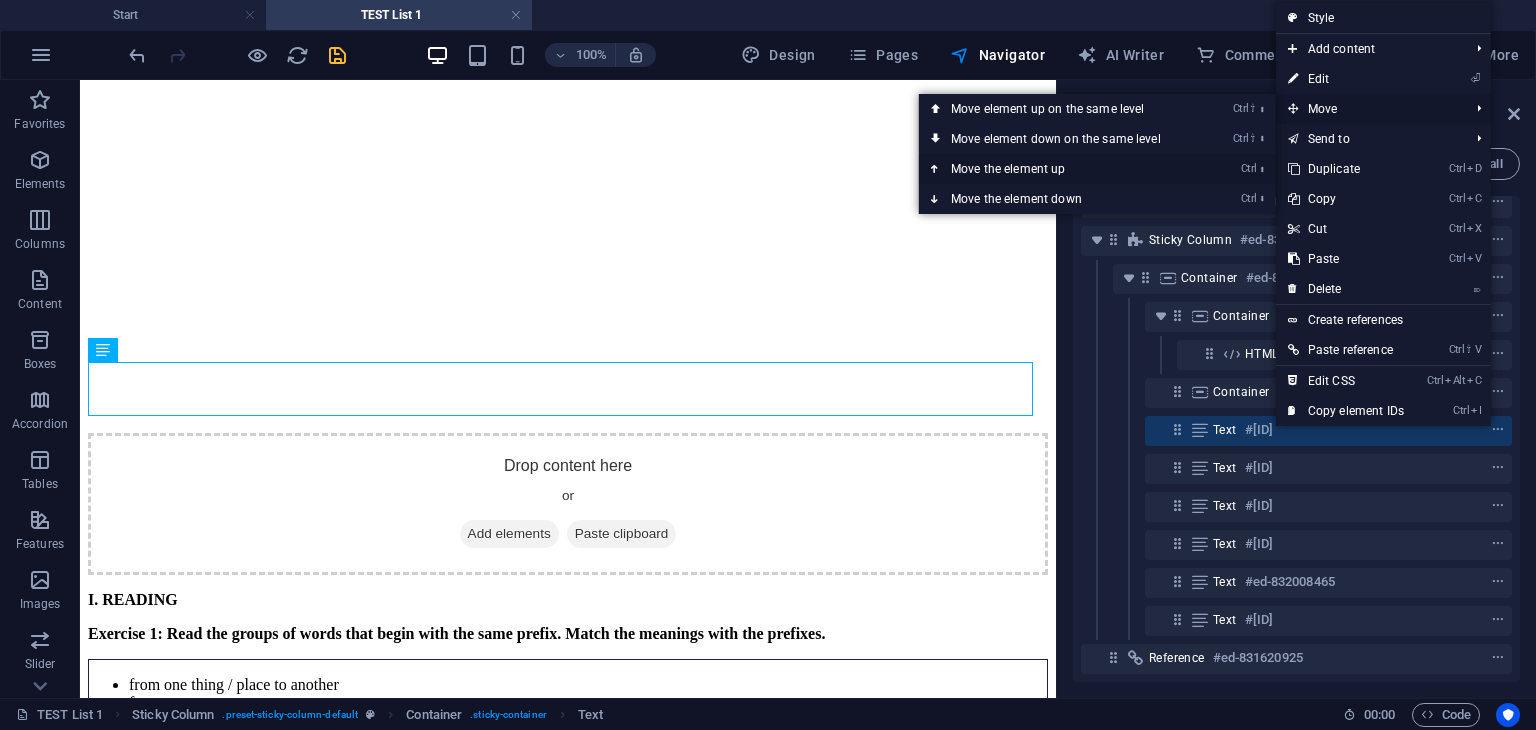 click on "Ctrl ⬆  Move the element up" at bounding box center (1060, 169) 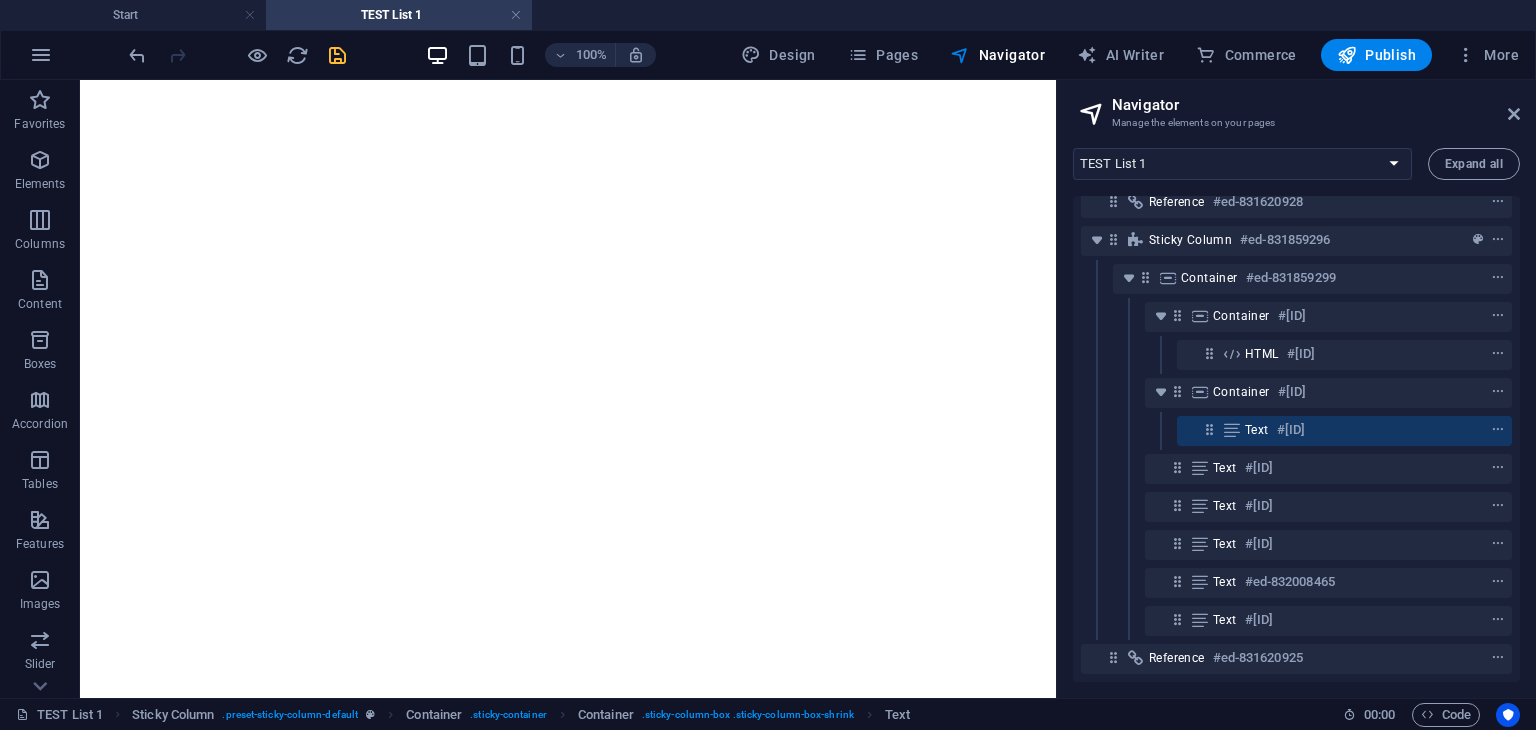 scroll, scrollTop: 0, scrollLeft: 0, axis: both 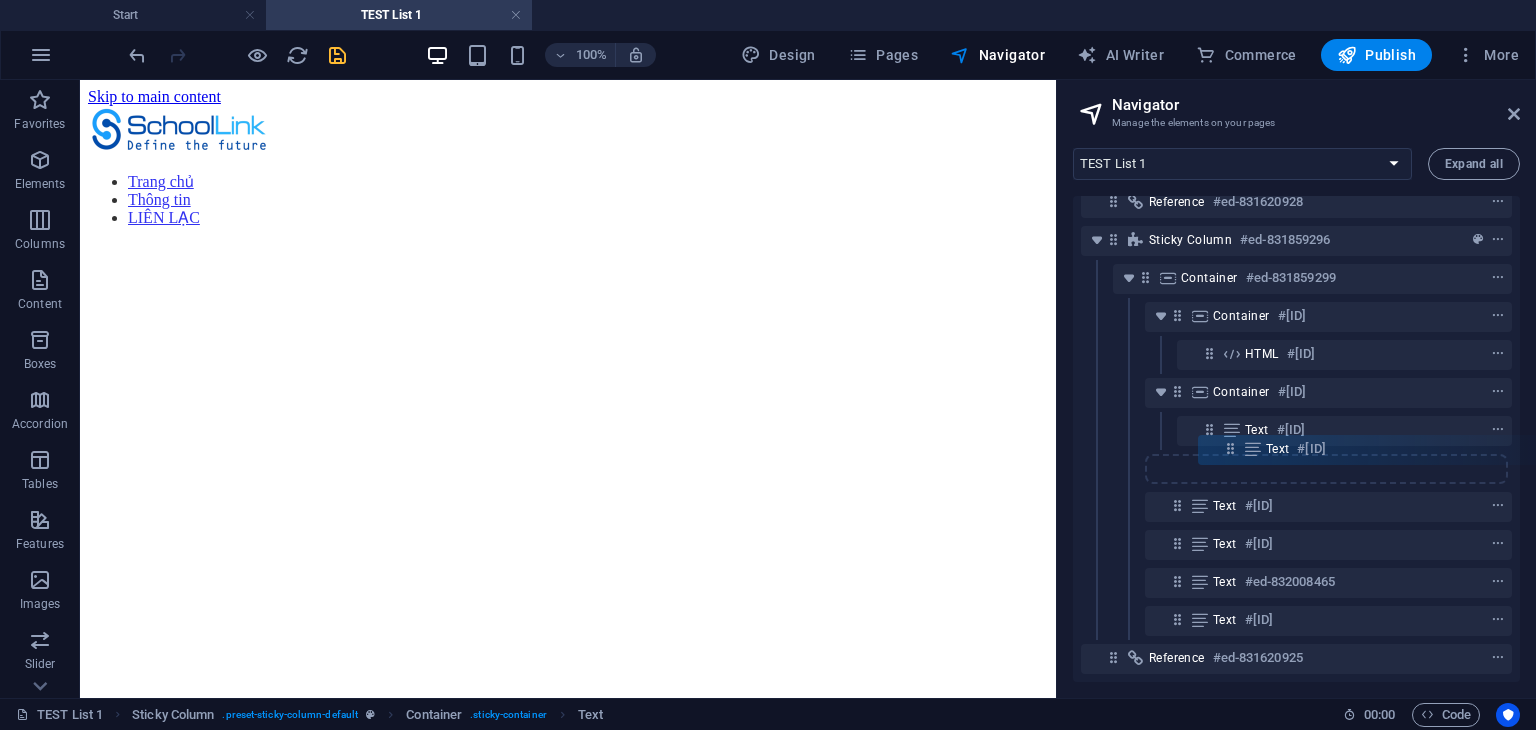 drag, startPoint x: 1174, startPoint y: 454, endPoint x: 1234, endPoint y: 446, distance: 60.530983 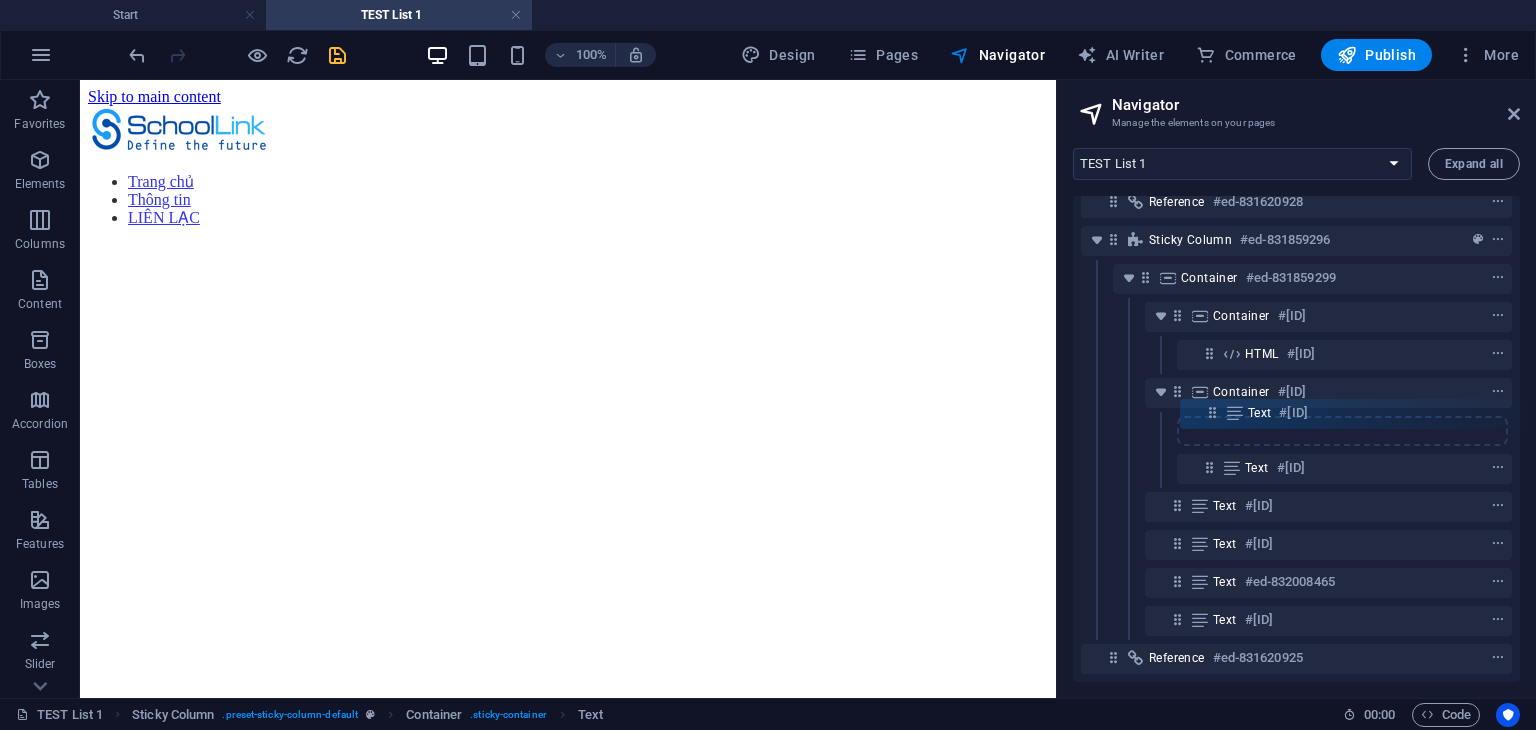 drag, startPoint x: 1175, startPoint y: 451, endPoint x: 1215, endPoint y: 406, distance: 60.207973 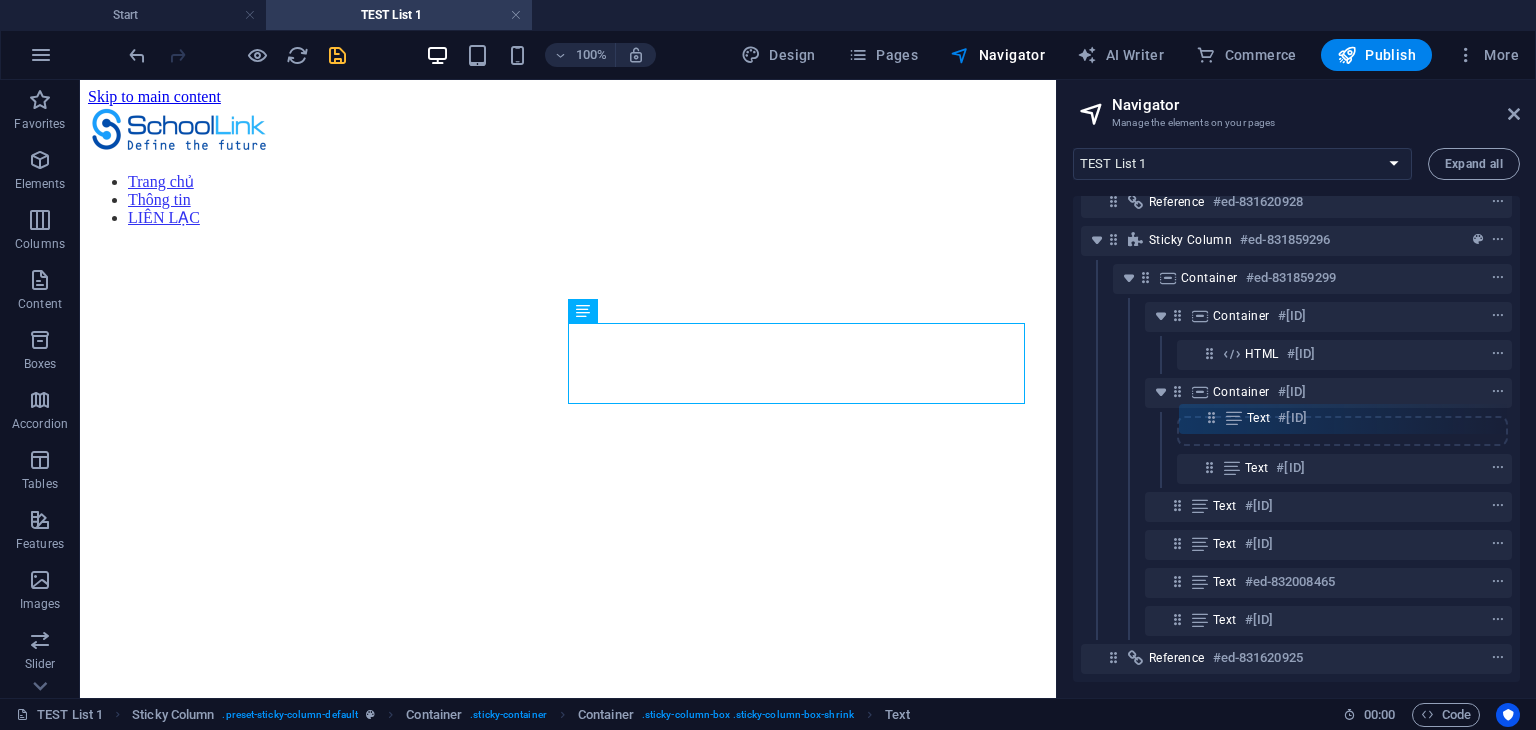 drag, startPoint x: 1210, startPoint y: 450, endPoint x: 1212, endPoint y: 410, distance: 40.04997 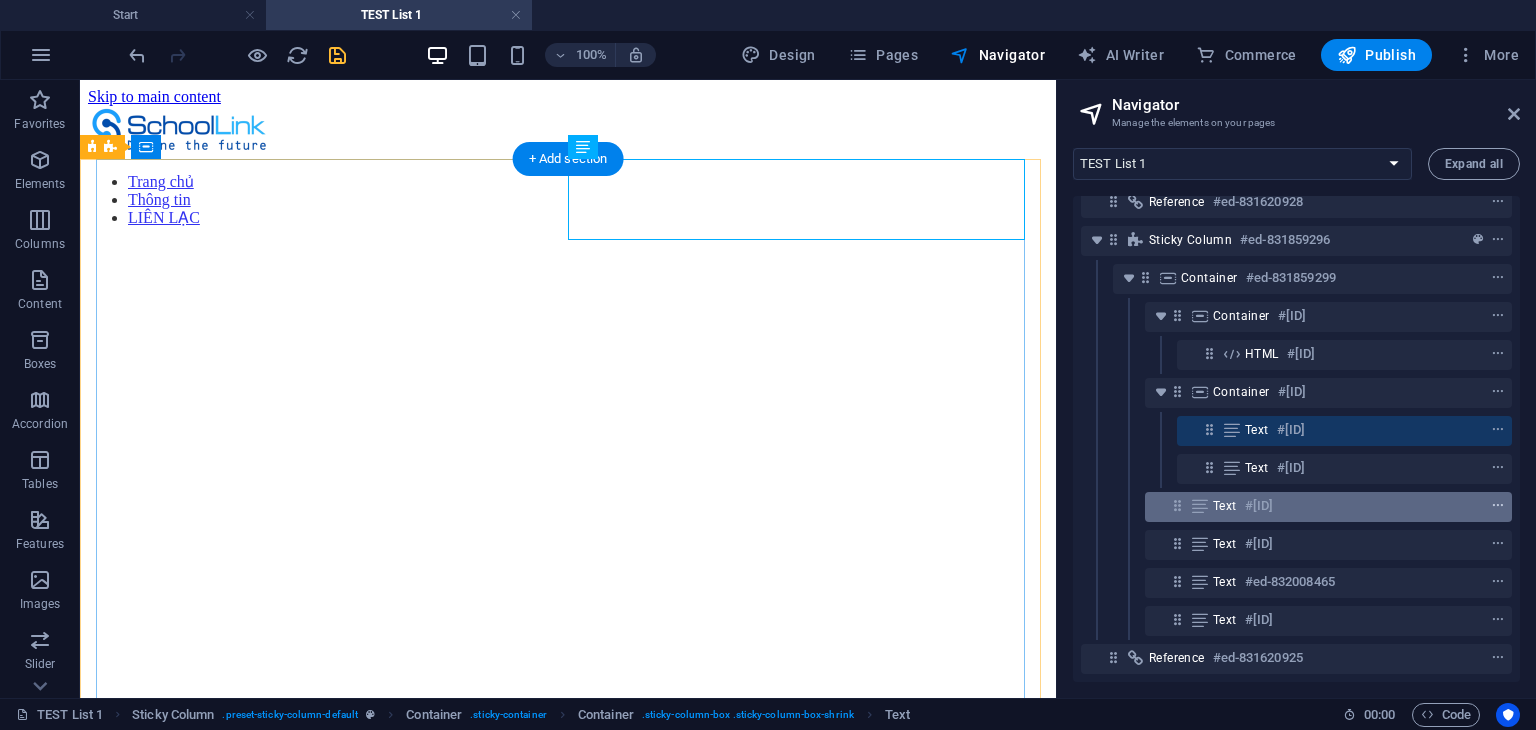 click at bounding box center [1498, 506] 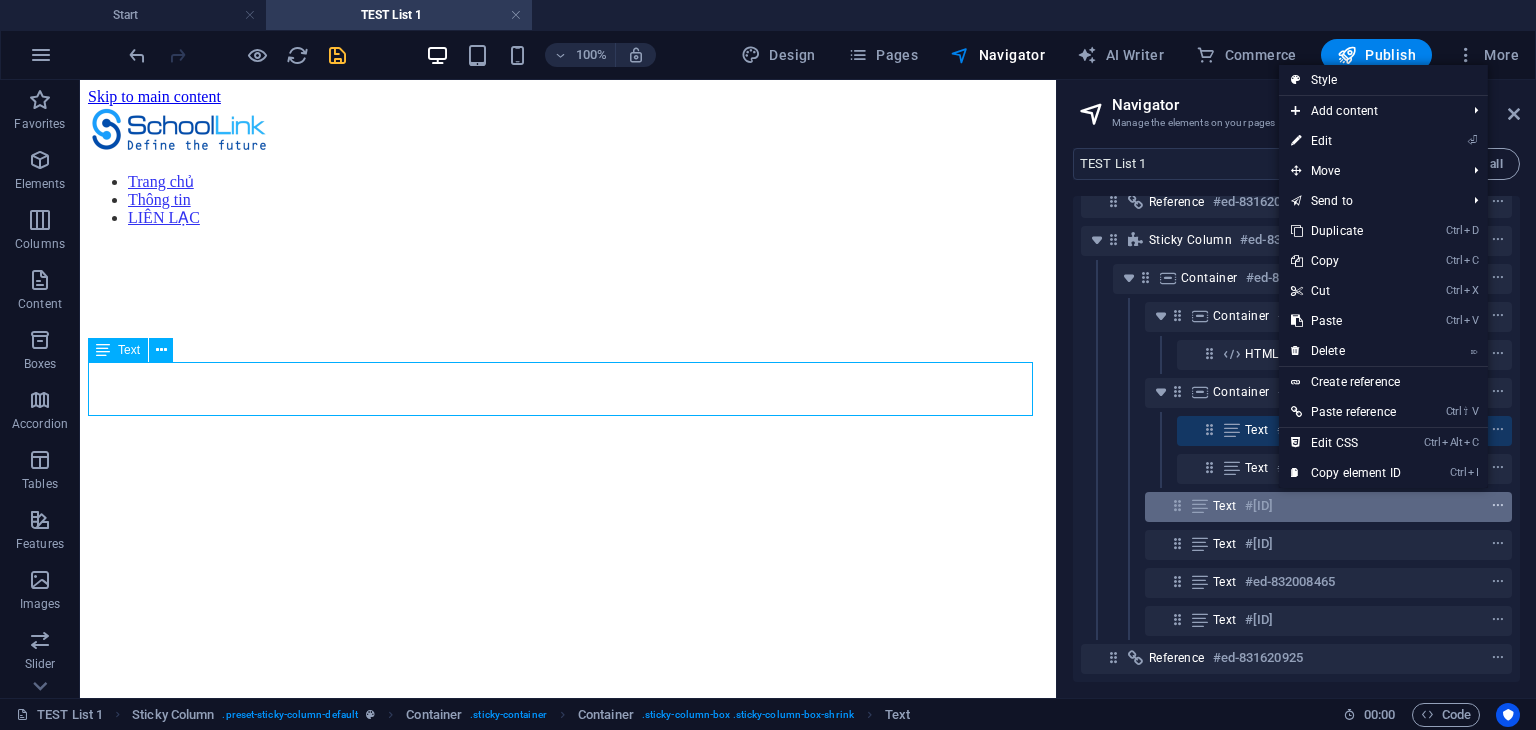 scroll, scrollTop: 4430, scrollLeft: 0, axis: vertical 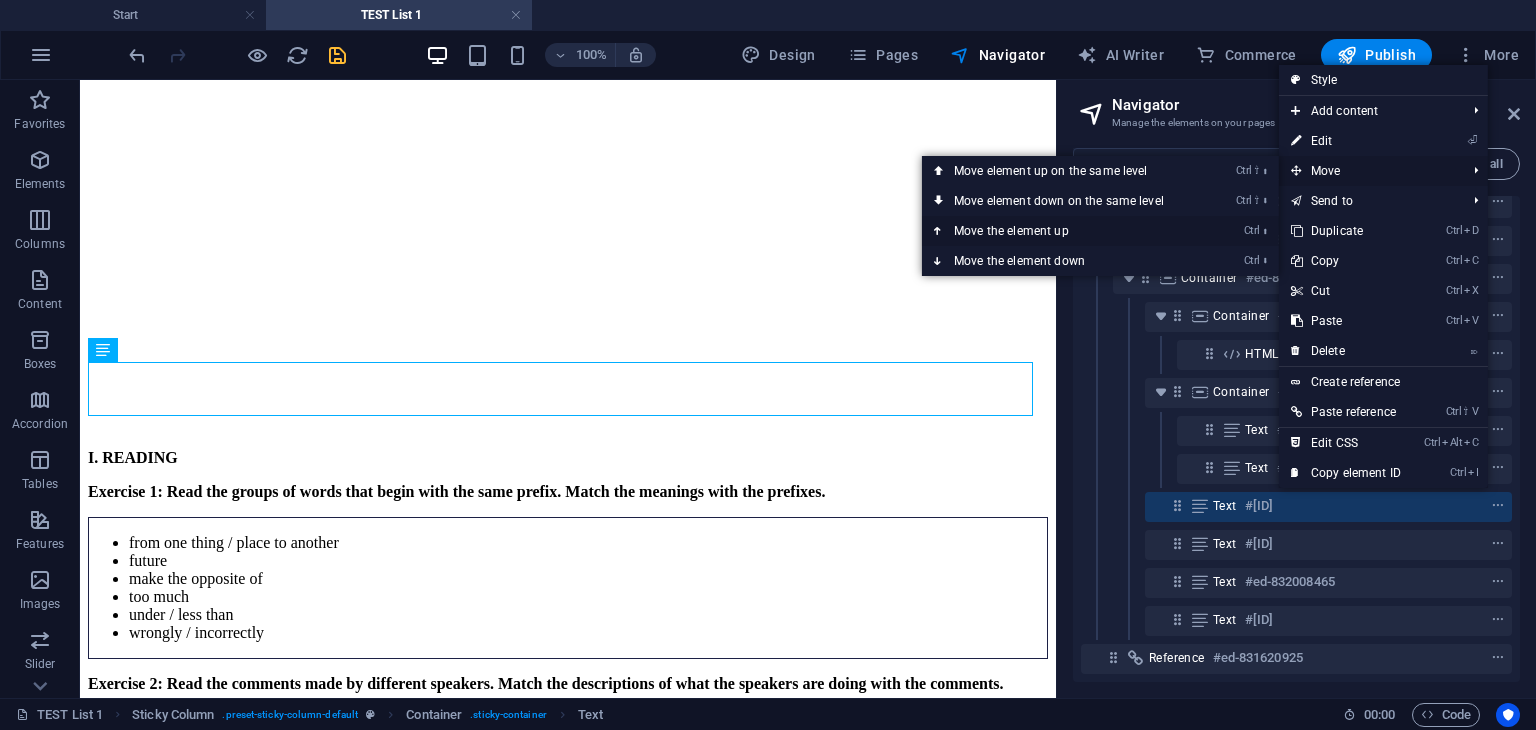 click on "Ctrl ⬆  Move the element up" at bounding box center [1063, 231] 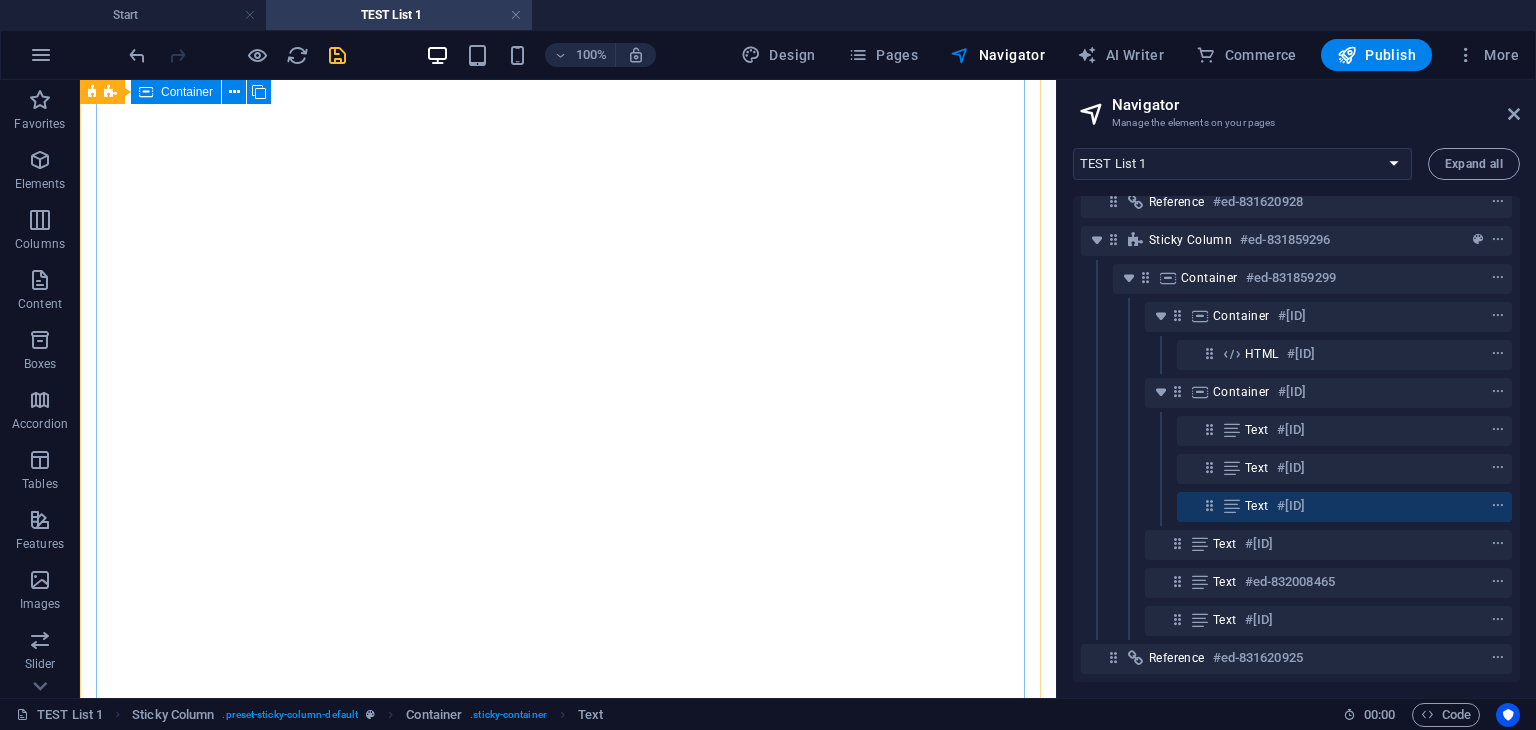 scroll, scrollTop: 55, scrollLeft: 0, axis: vertical 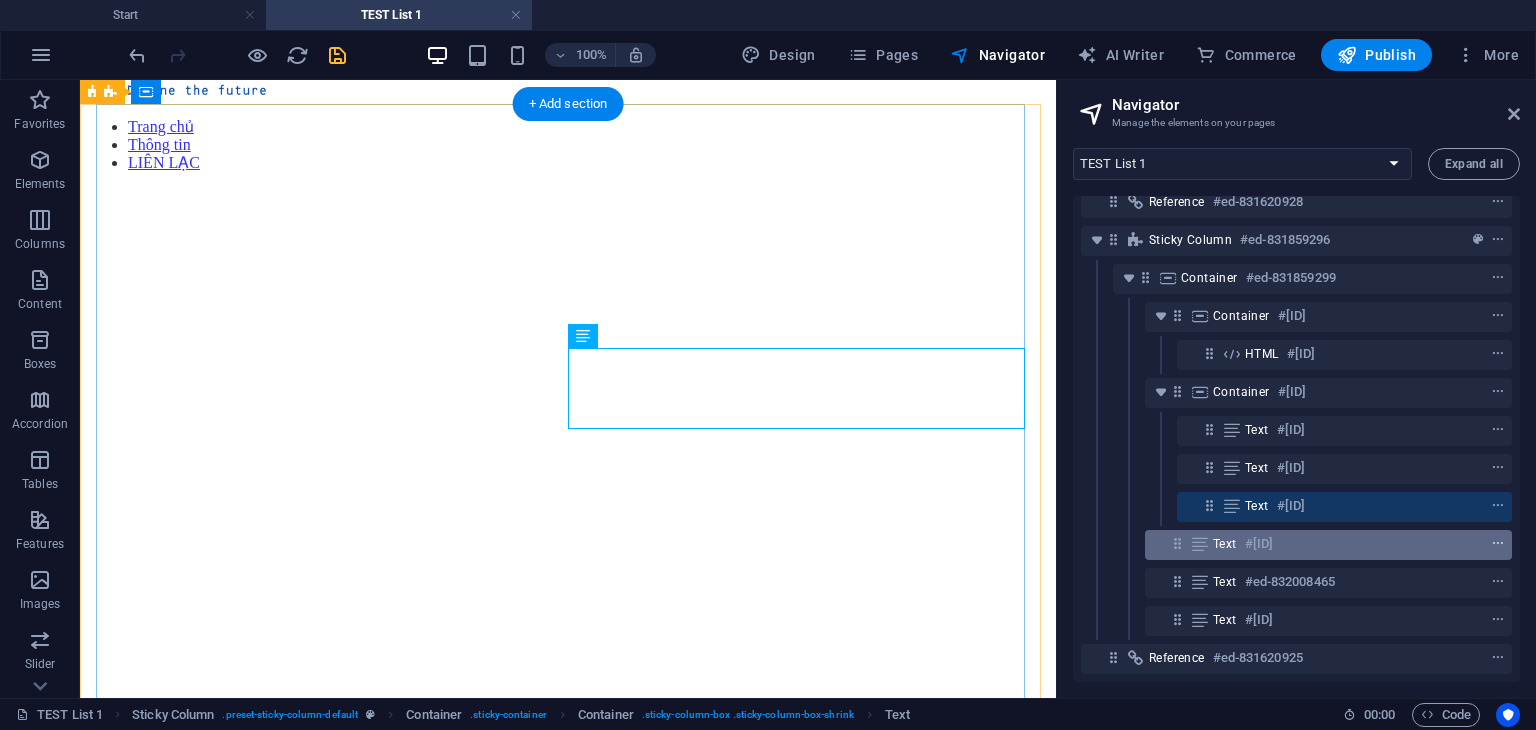 click at bounding box center (1498, 544) 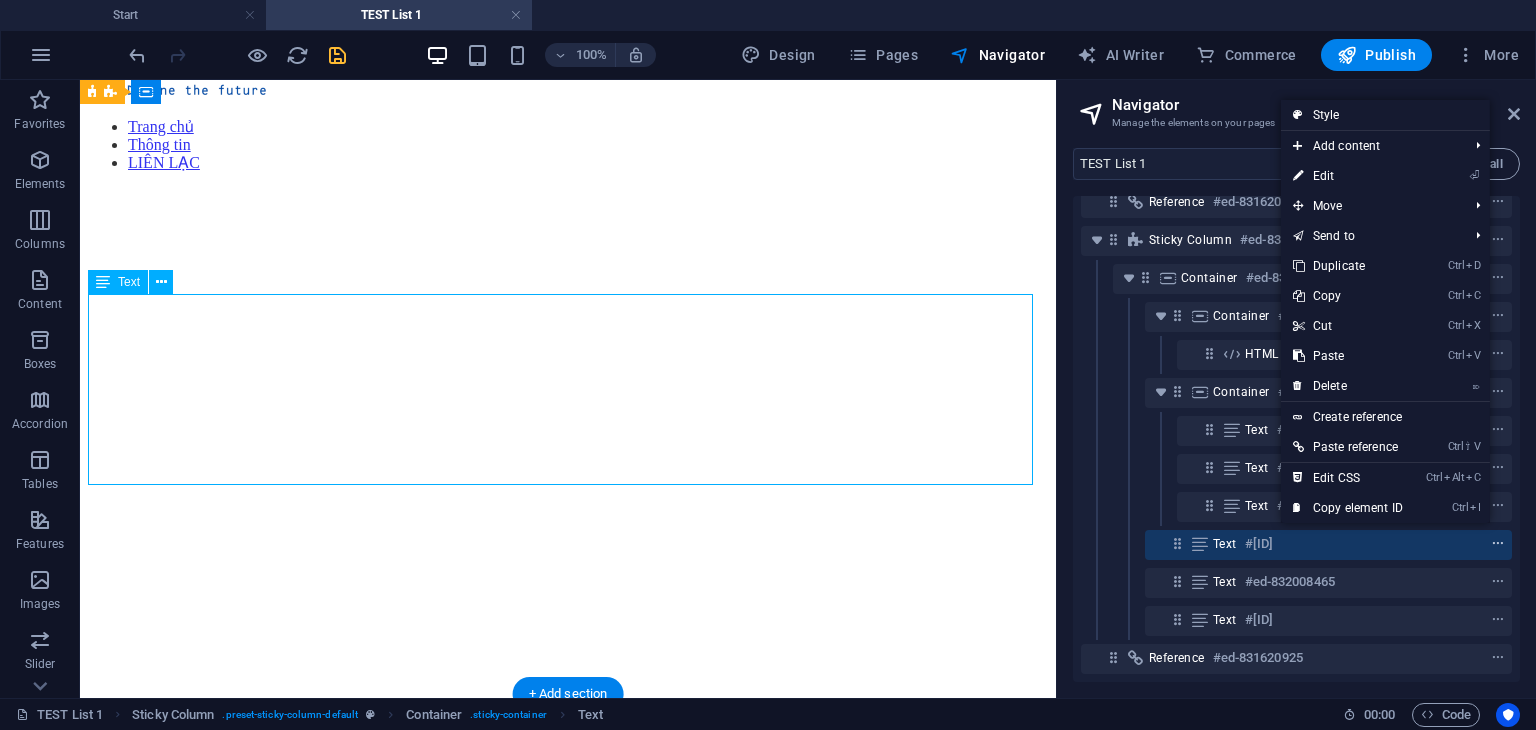 scroll, scrollTop: 4498, scrollLeft: 0, axis: vertical 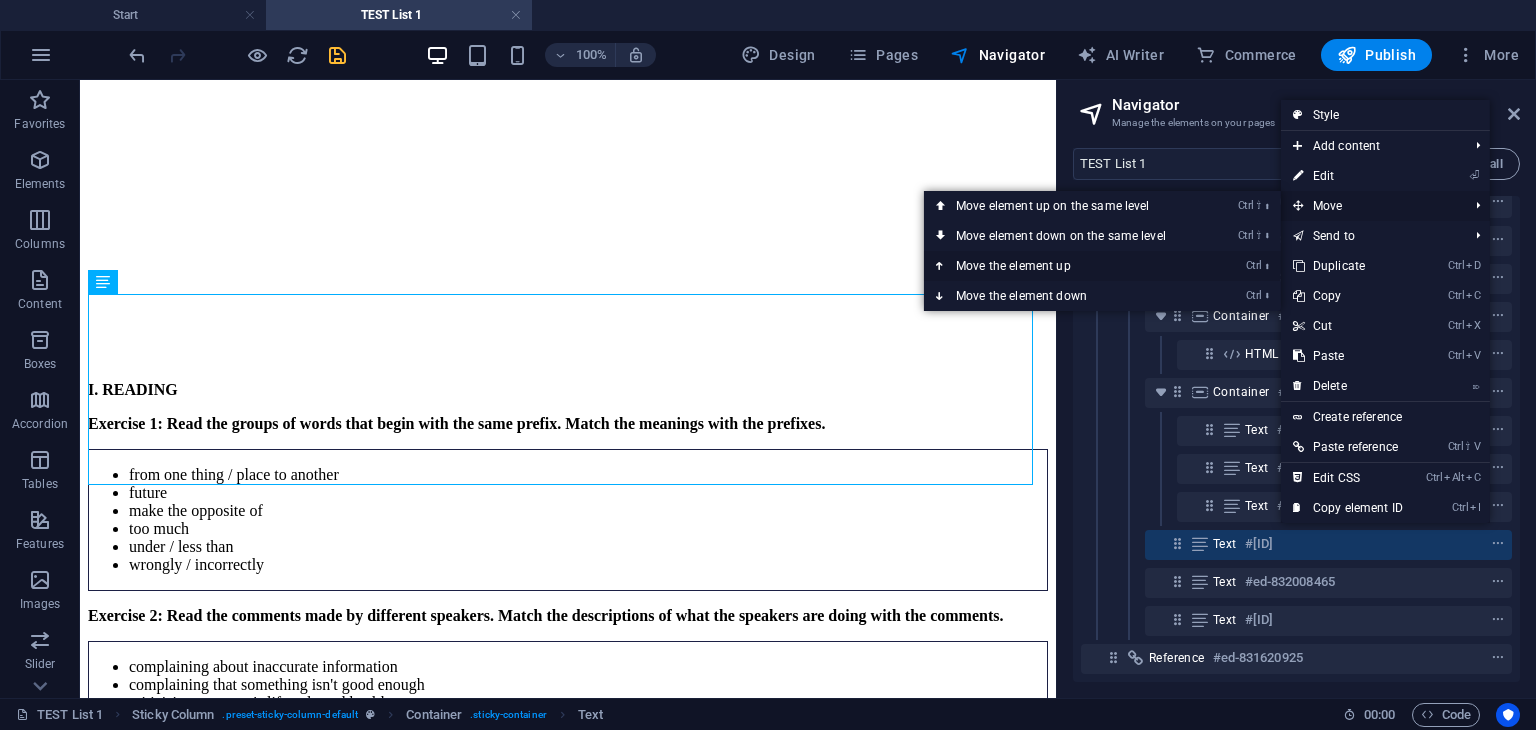 click on "Ctrl ⬆  Move the element up" at bounding box center (1065, 266) 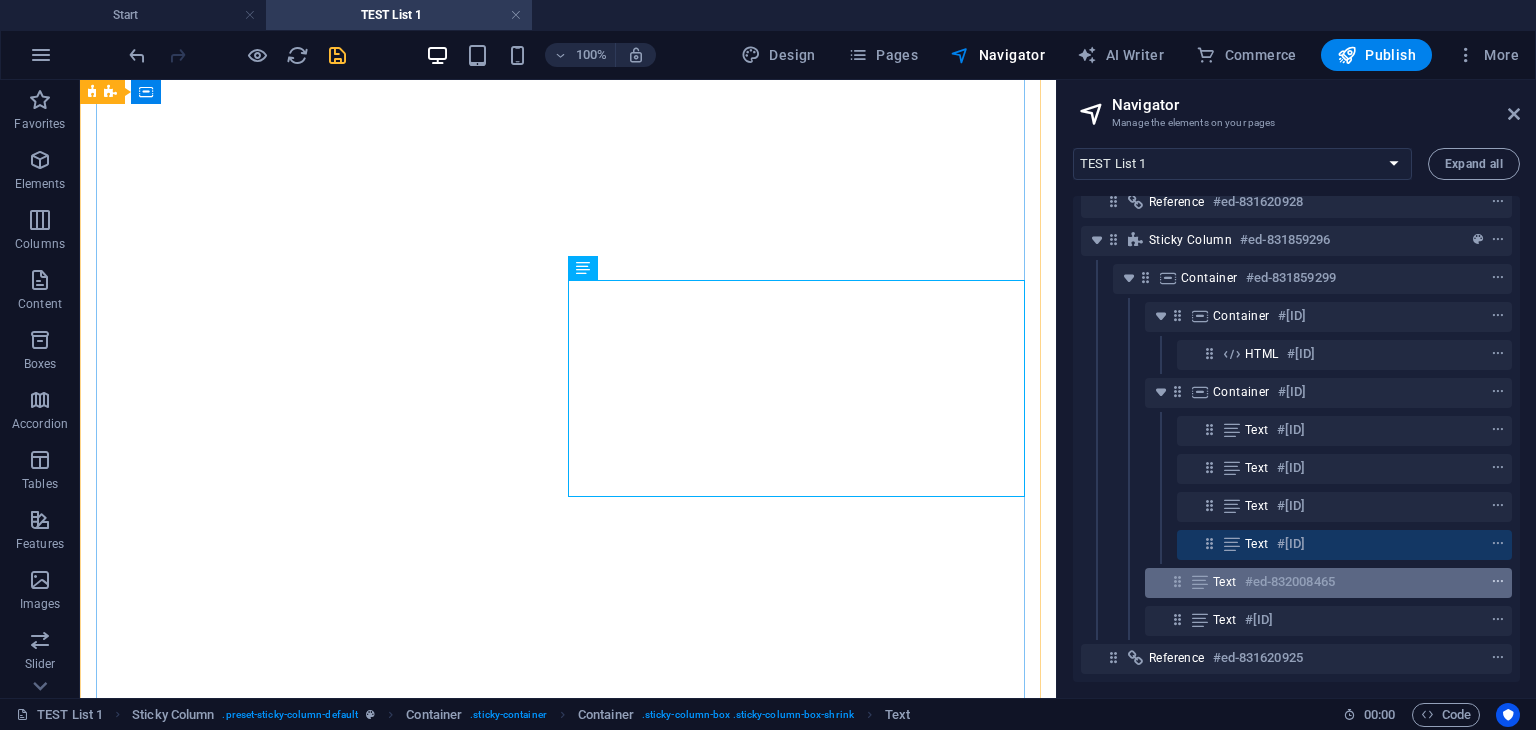 click at bounding box center (1498, 582) 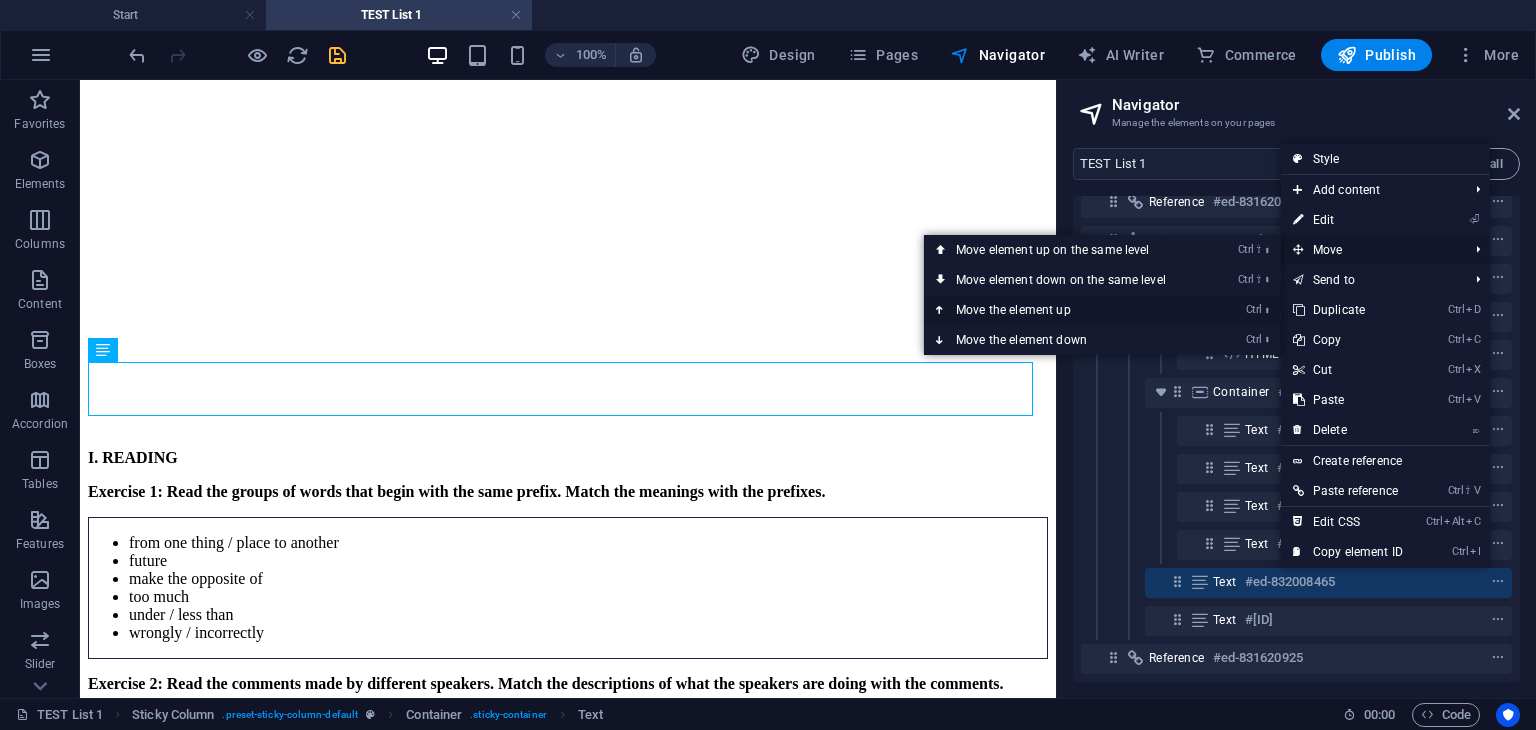 click on "Ctrl ⬆  Move the element up" at bounding box center (1065, 310) 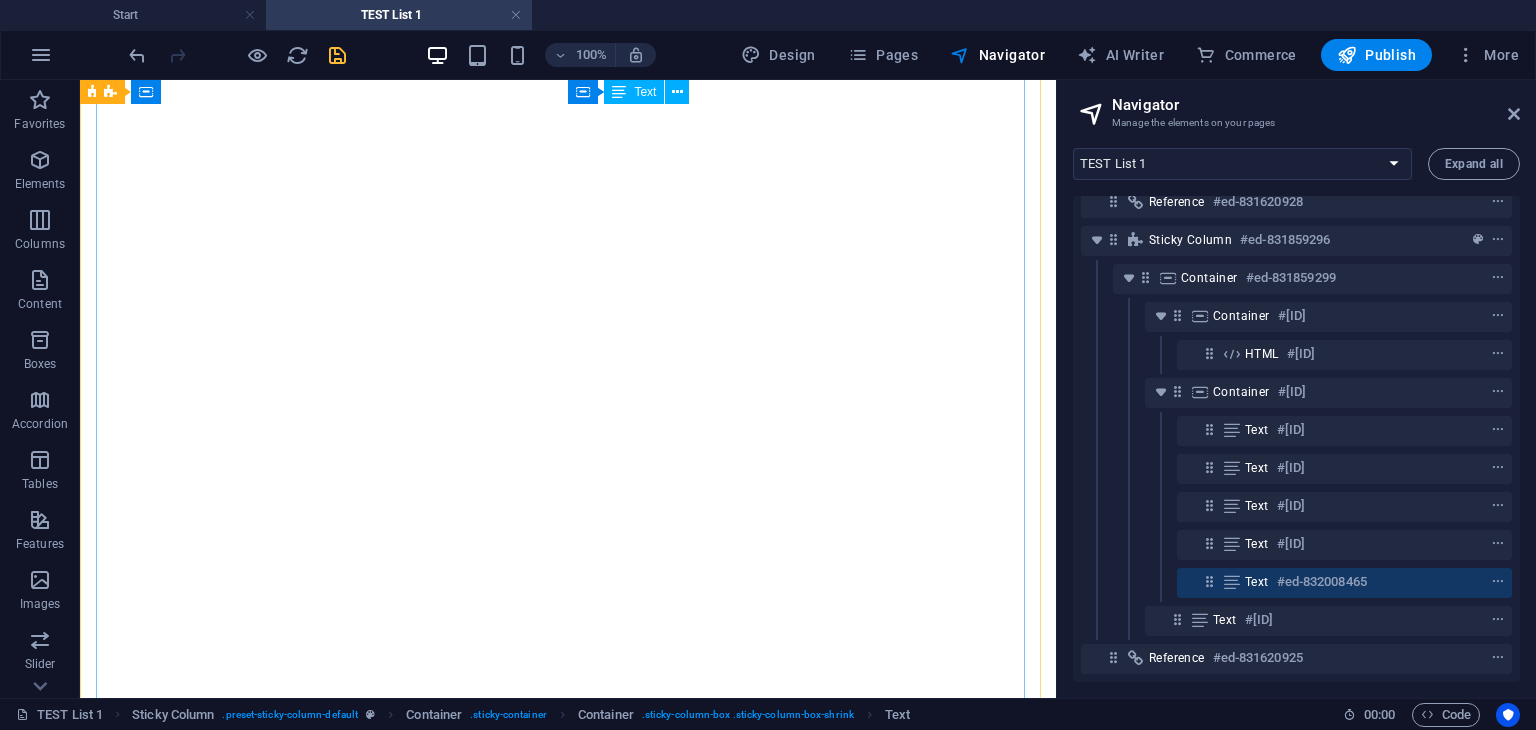 scroll, scrollTop: 367, scrollLeft: 0, axis: vertical 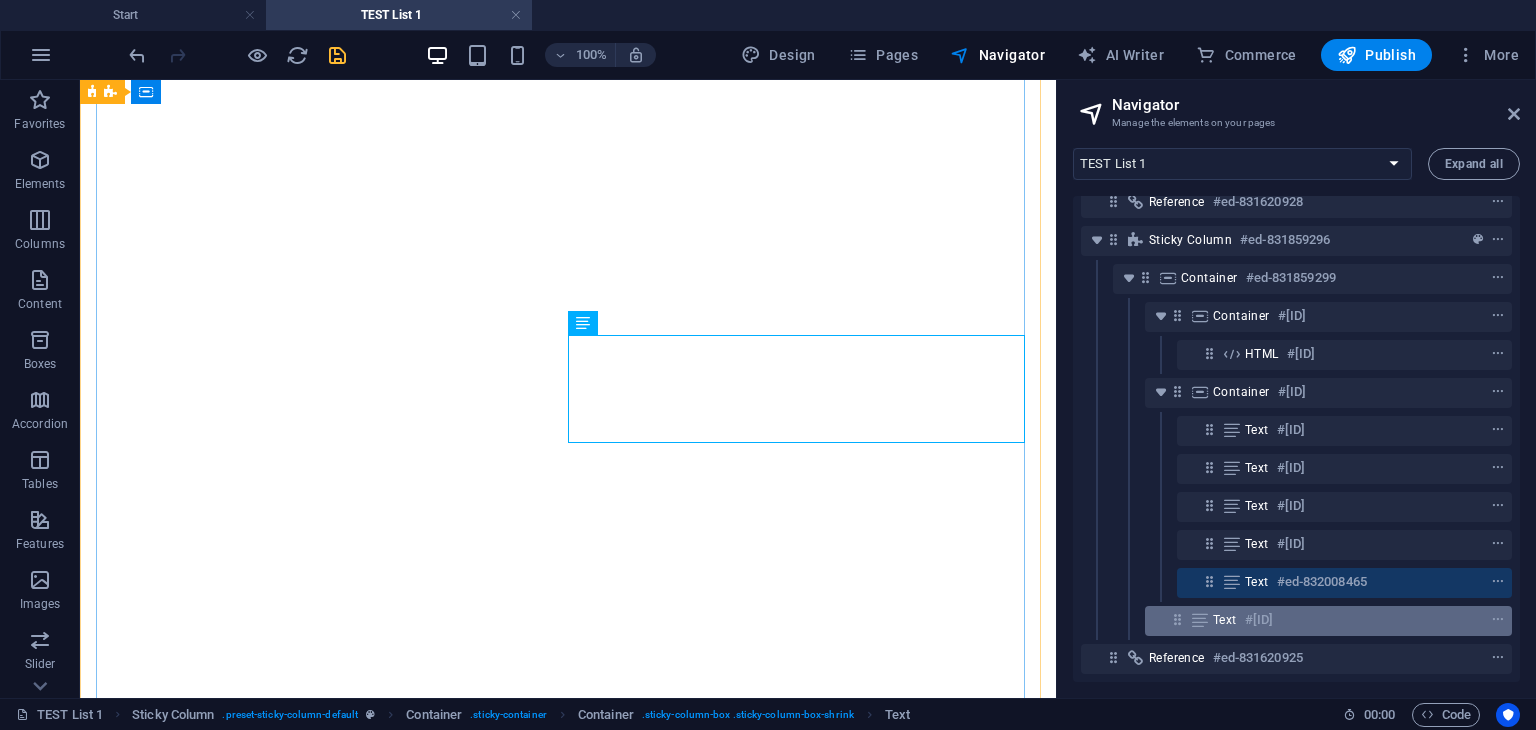 click at bounding box center (1461, 620) 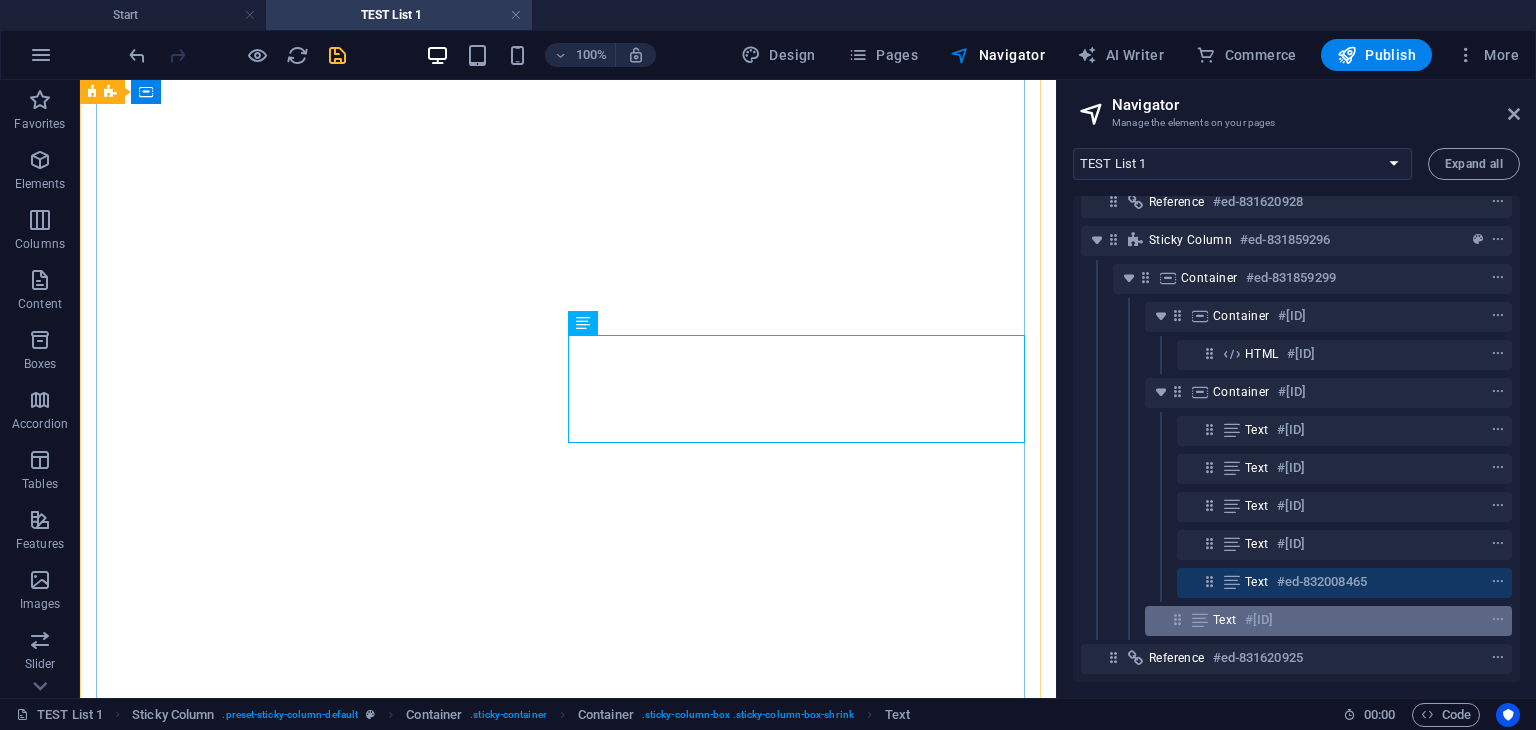 scroll, scrollTop: 4450, scrollLeft: 0, axis: vertical 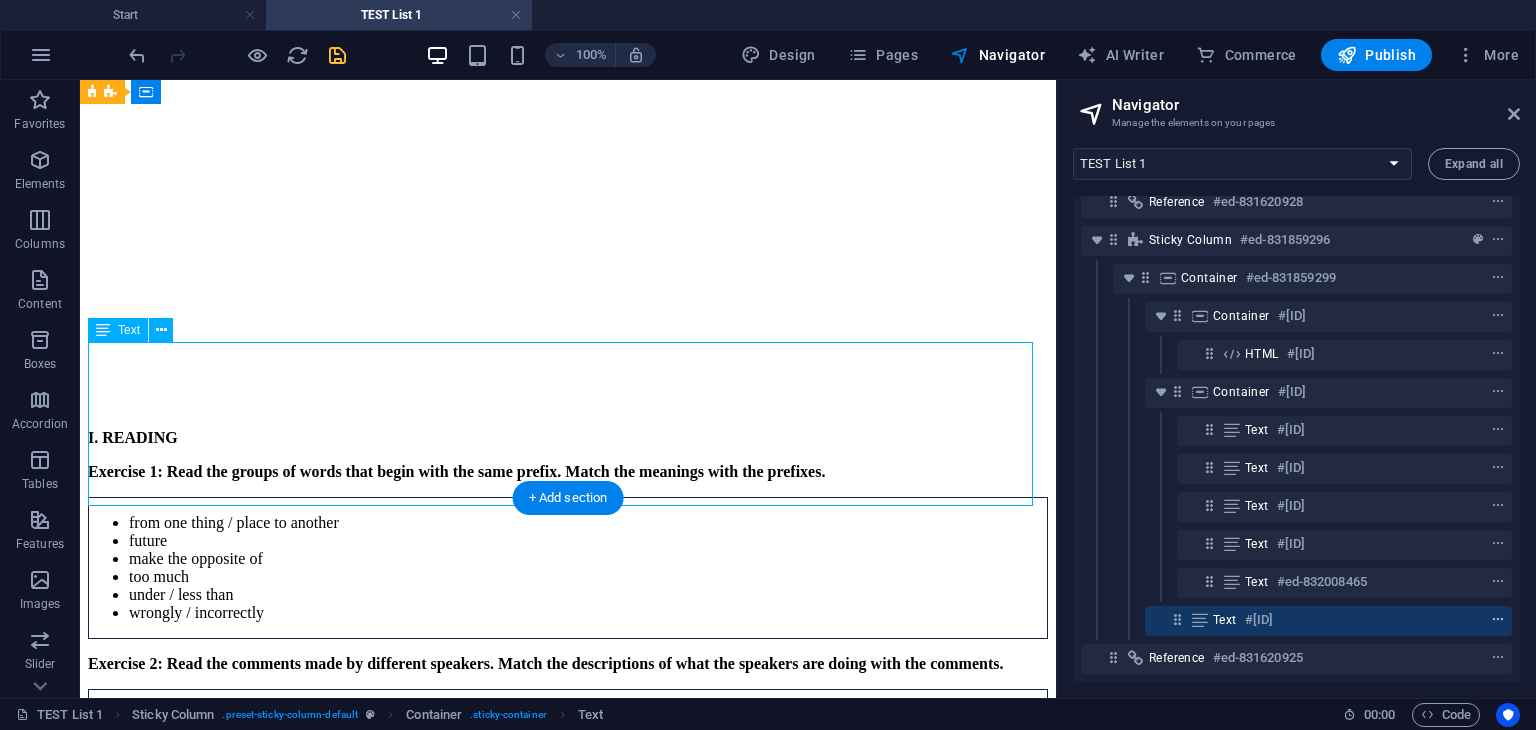 click at bounding box center (1498, 620) 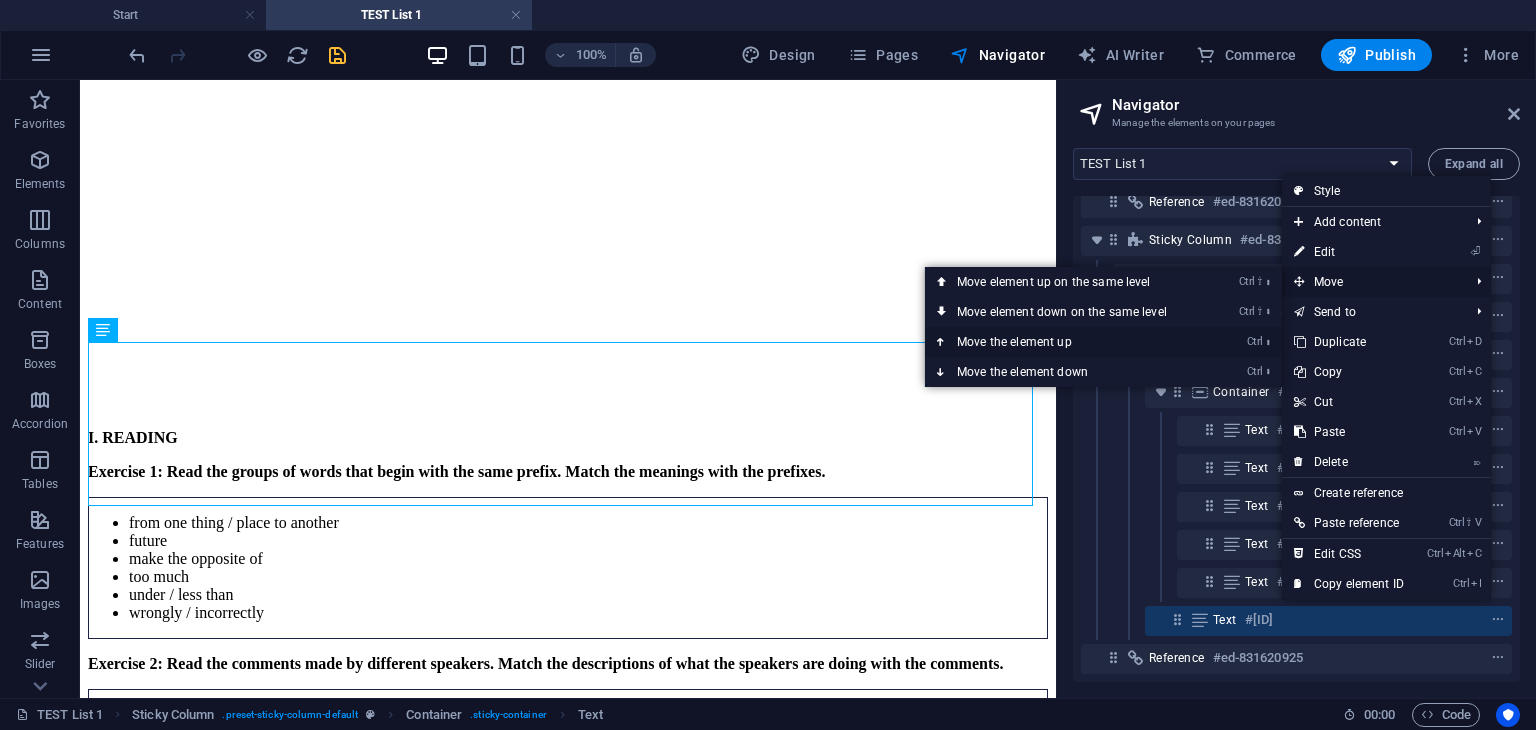 click on "Ctrl ⬆  Move the element up" at bounding box center (1066, 342) 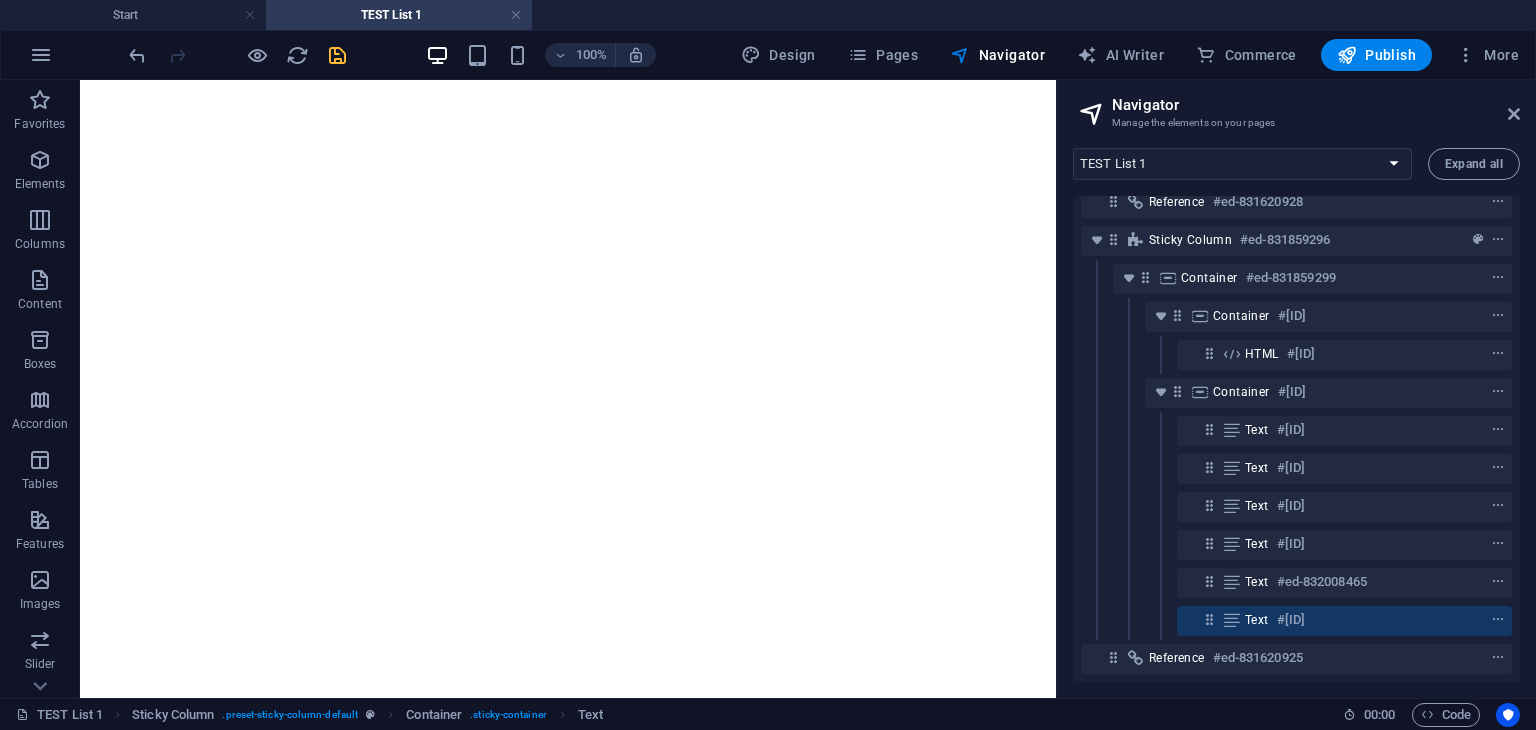 scroll, scrollTop: 503, scrollLeft: 0, axis: vertical 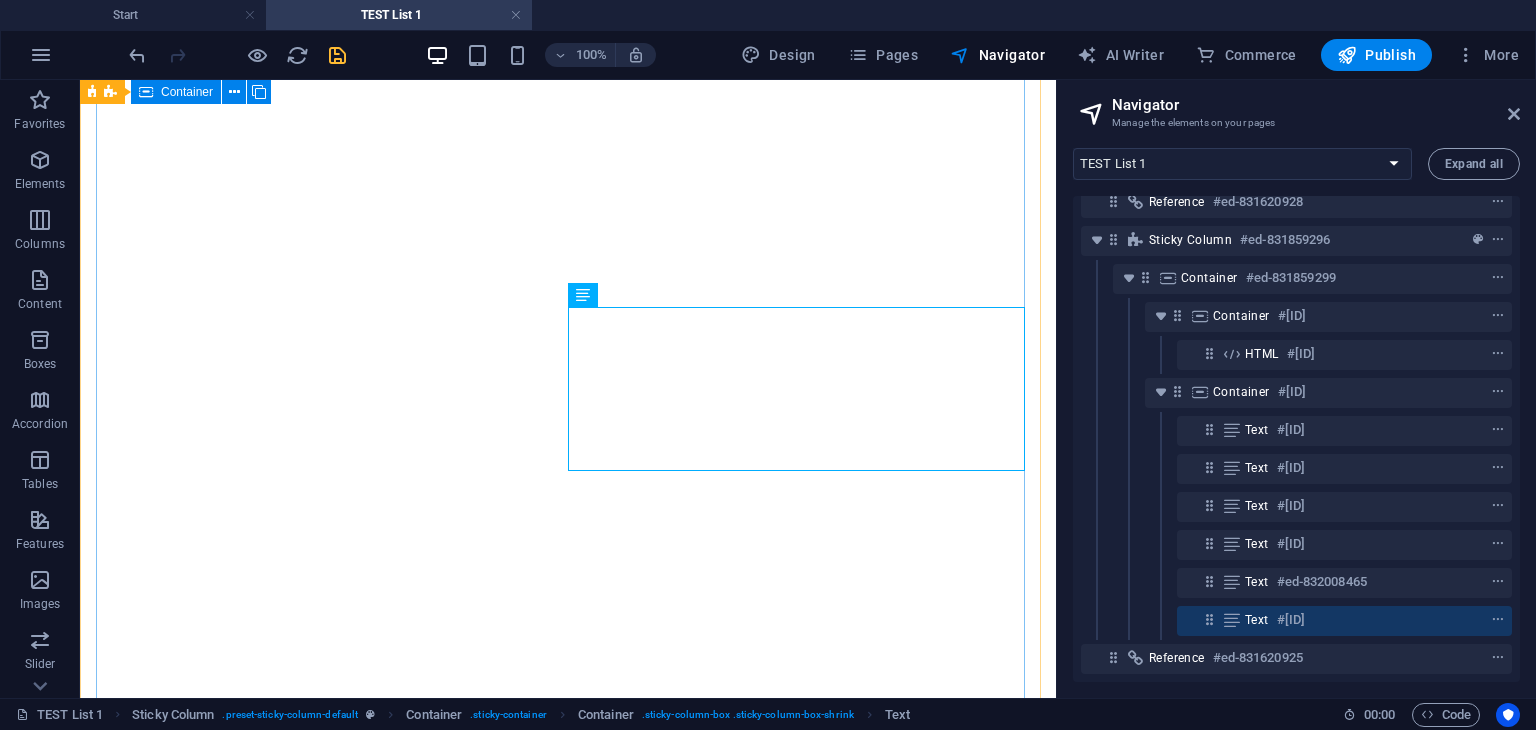 click on "Loading… I. READING Exercise 1: Read the groups of words that begin with the same prefix. Match the meanings with the prefixes. from one thing / place to another future make the opposite of too much under / less than wrongly / incorrectly Exercise 2: Read the comments made by different speakers. Match the descriptions of what the speakers are doing with the comments. complaining about inaccurate information complaining that something isn't good enough criticising someone's lifestyle and health describing someone's stage of life explaining what someone approves and disapproves of suggesting how to describe something's history talking about the advantages of being prepared for what is going to happen Exercise 3: Read the information about the matching headings task in the IELTS Reading test. Then add the correct headings for the paragraphs. Use the headings in the box. There are two extra headings. How being able to match headings can help in real life One of the biggest challenges in the IELTS test" at bounding box center [568, 2373] 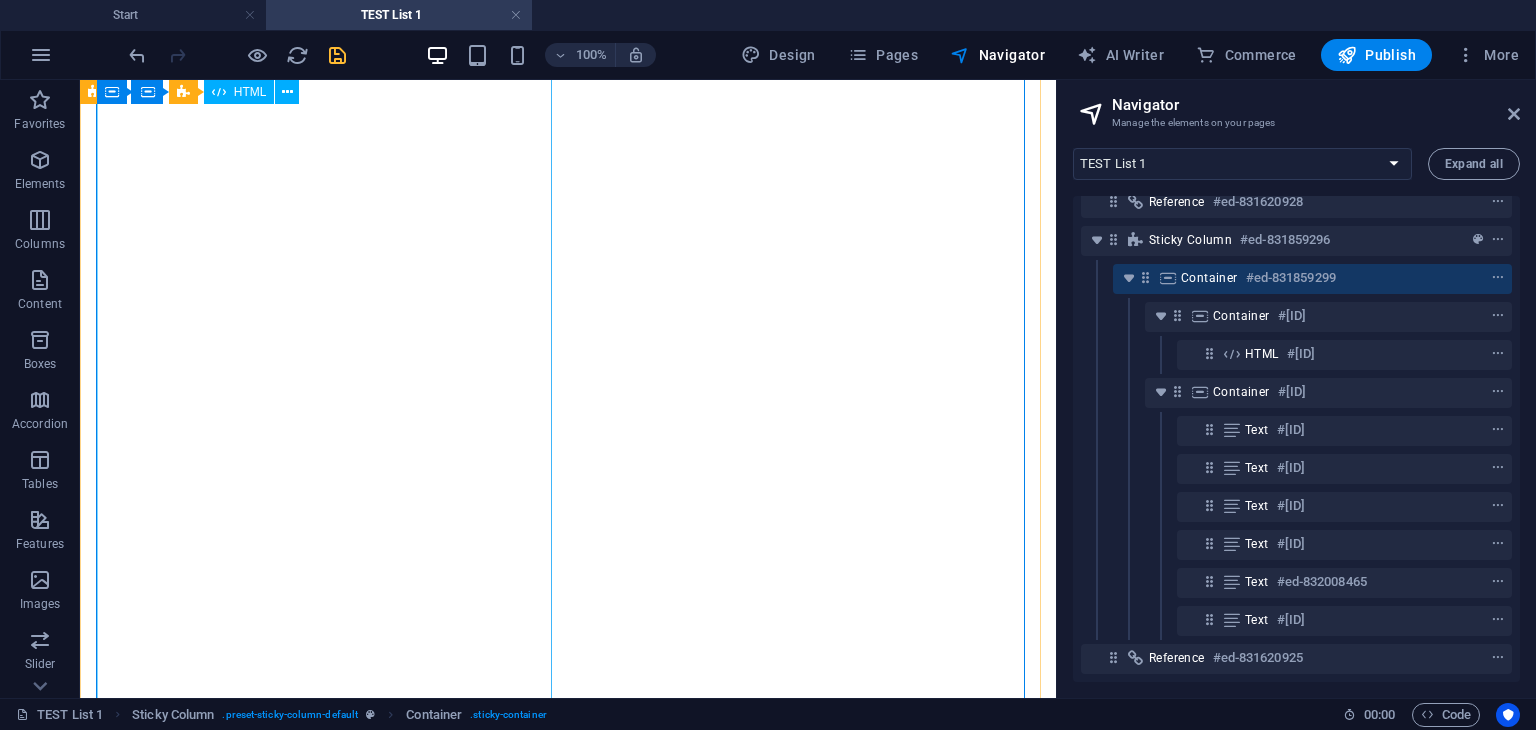 scroll, scrollTop: 3587, scrollLeft: 0, axis: vertical 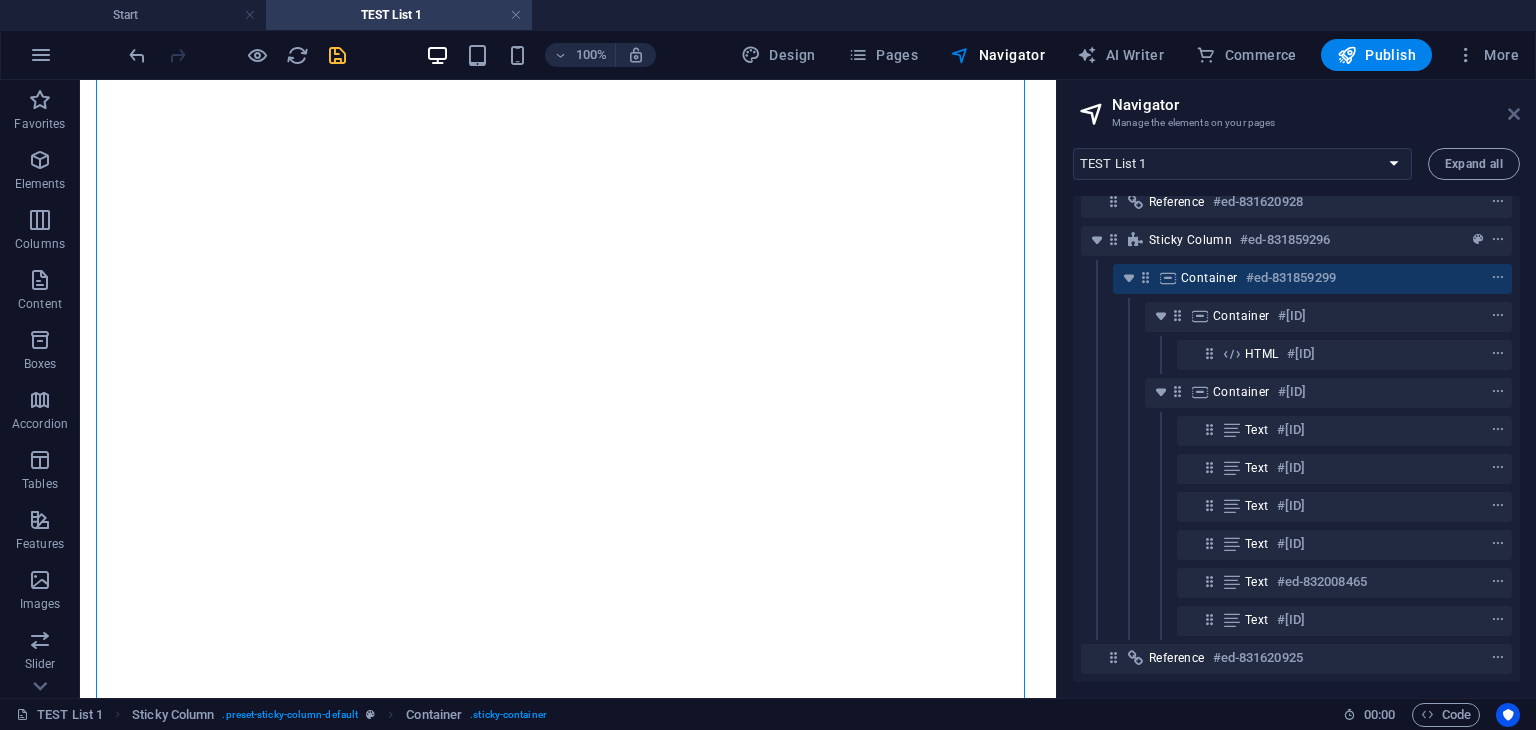 click at bounding box center [1514, 114] 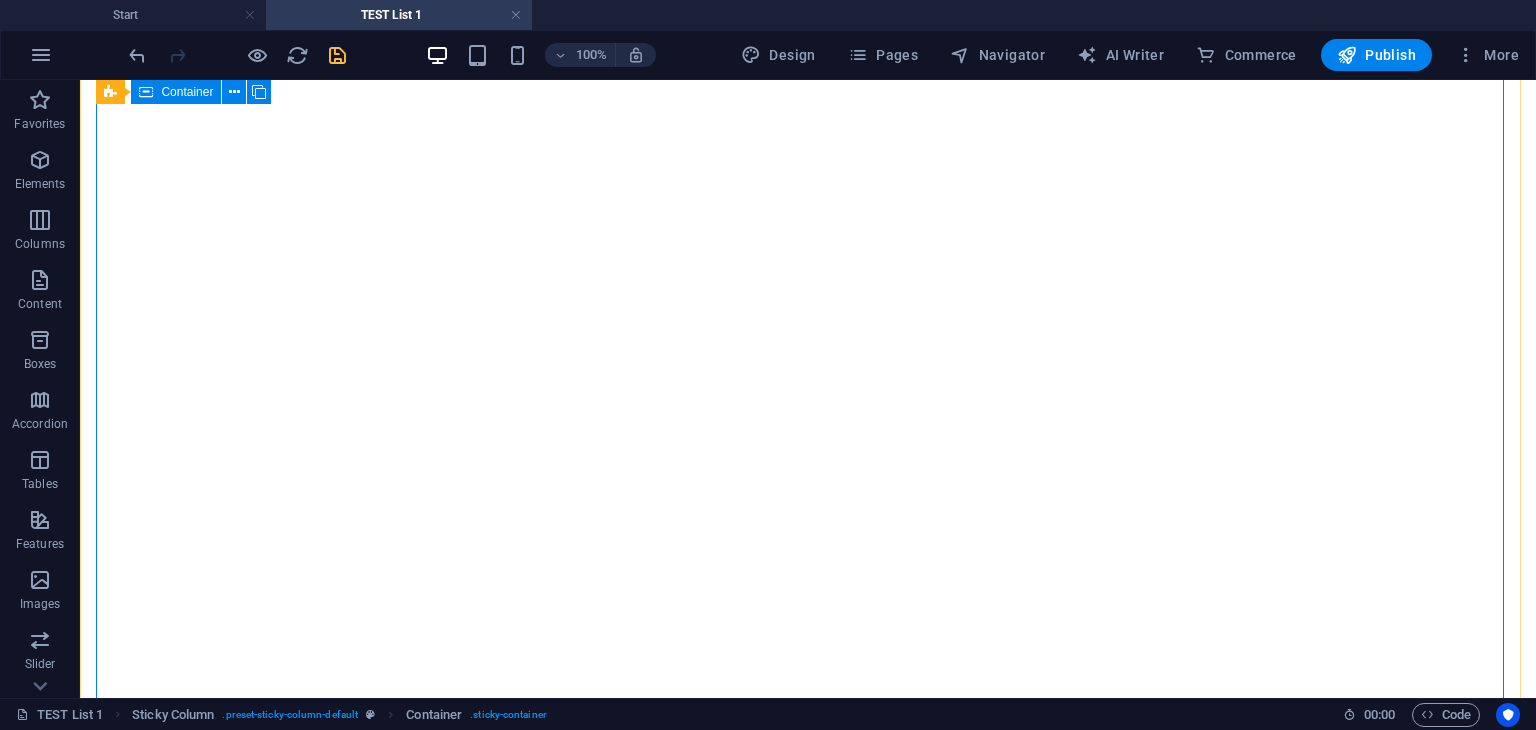 scroll, scrollTop: 1700, scrollLeft: 0, axis: vertical 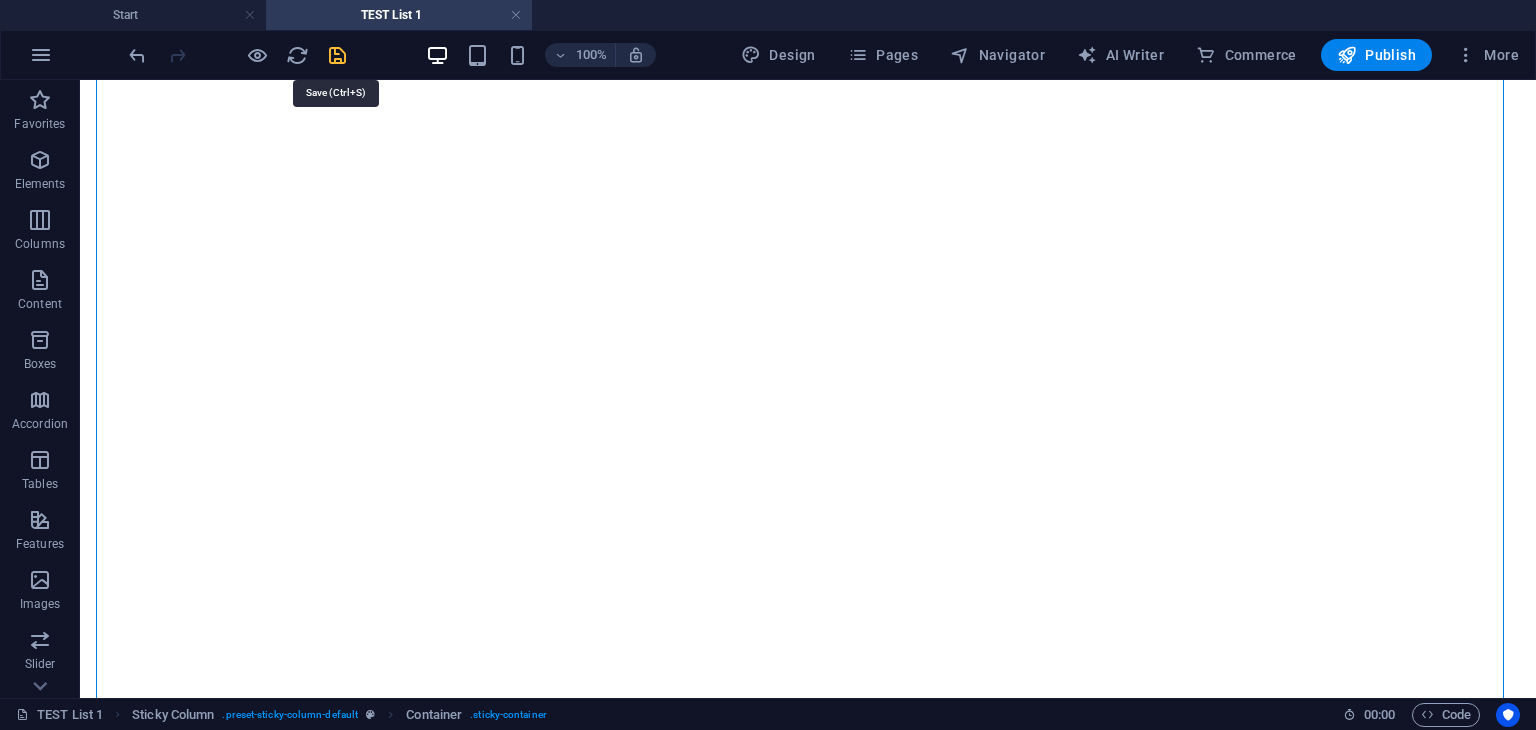 click at bounding box center [337, 55] 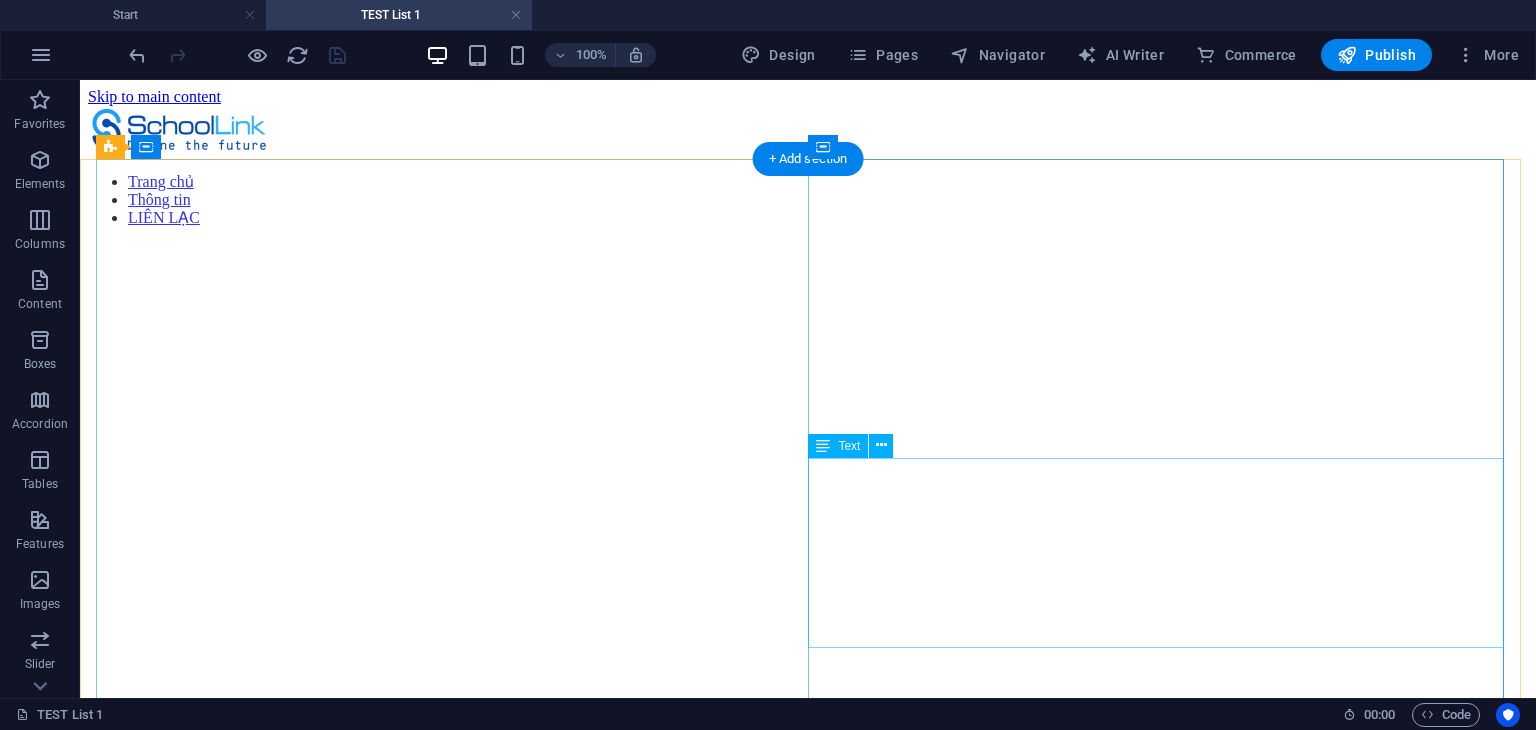 scroll, scrollTop: 400, scrollLeft: 0, axis: vertical 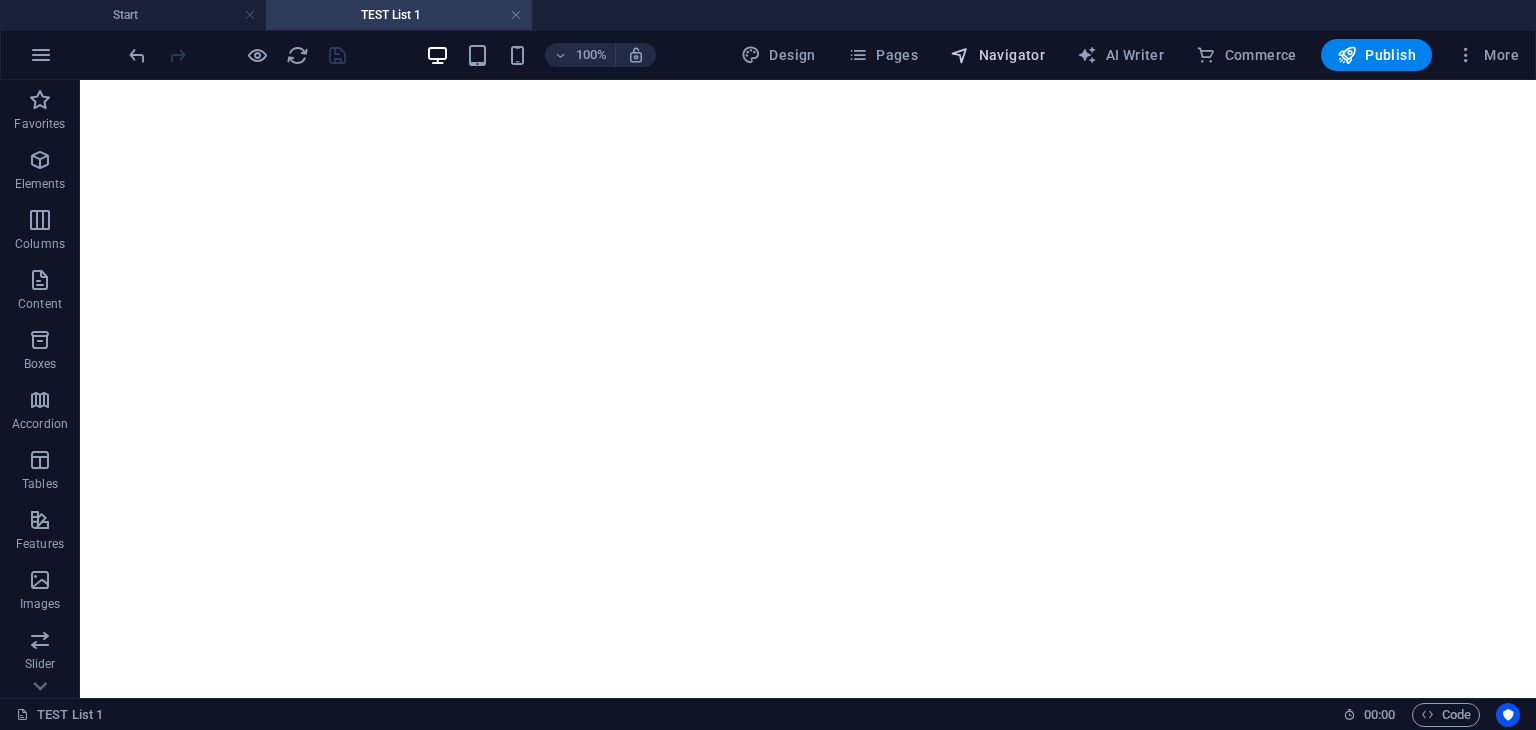 click on "Navigator" at bounding box center (997, 55) 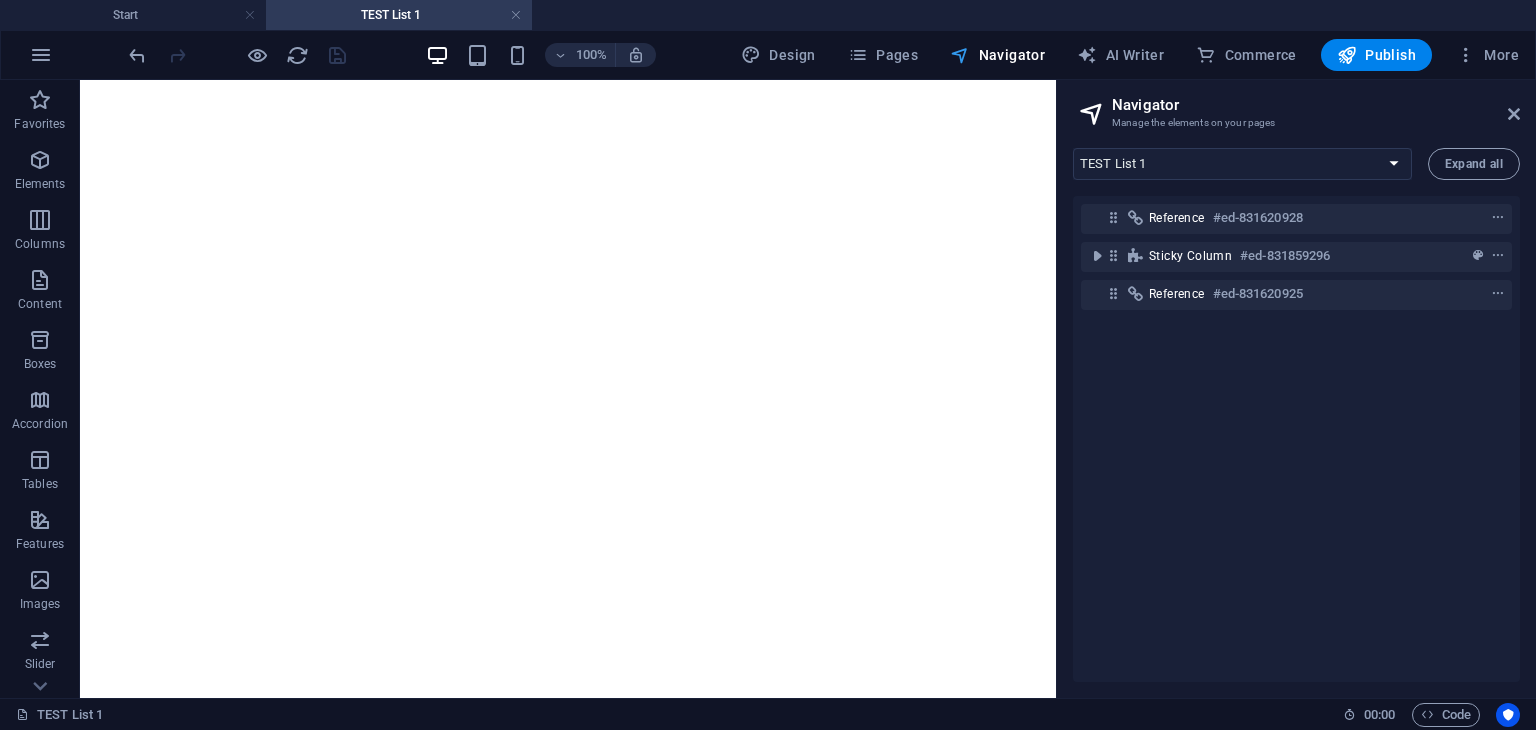 scroll, scrollTop: 427, scrollLeft: 0, axis: vertical 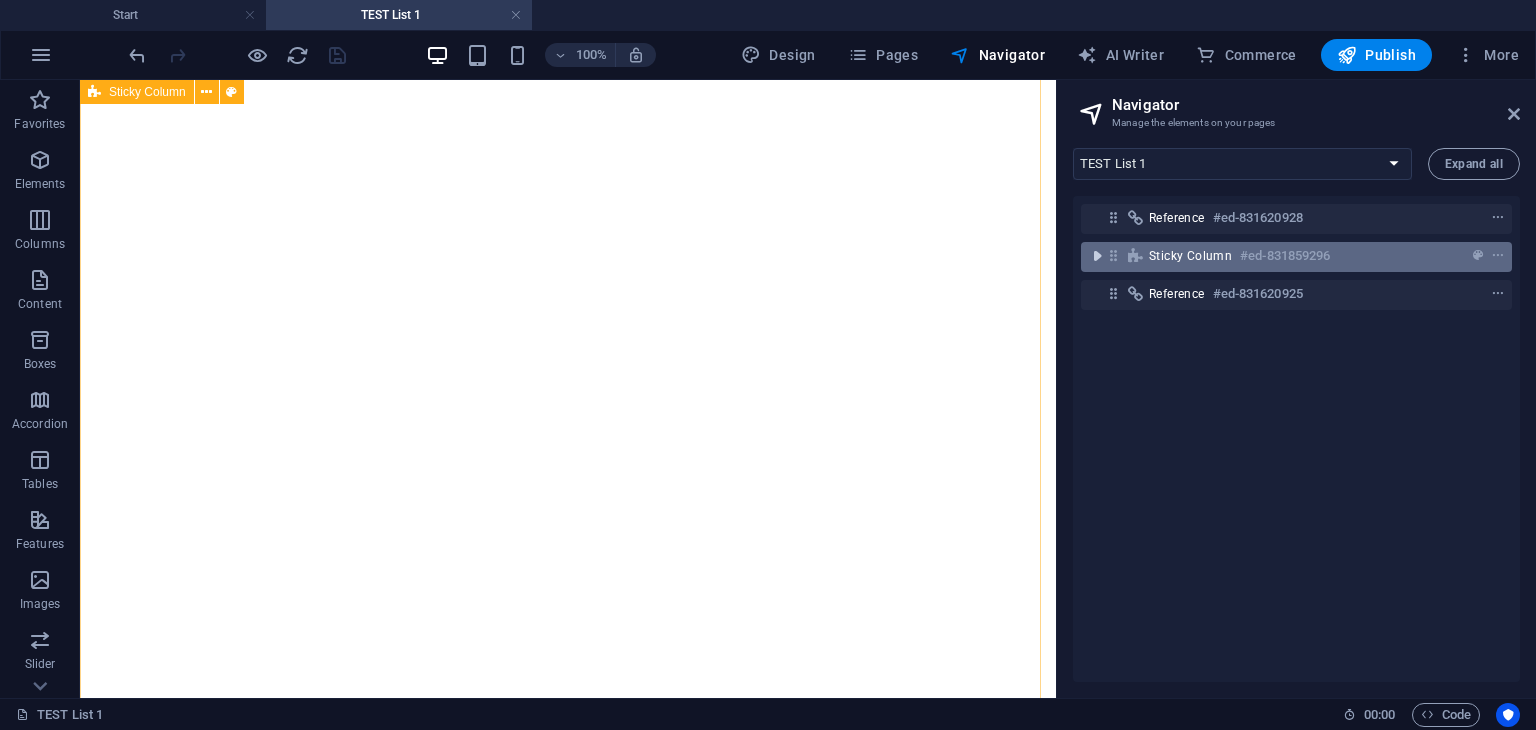 click at bounding box center [1097, 256] 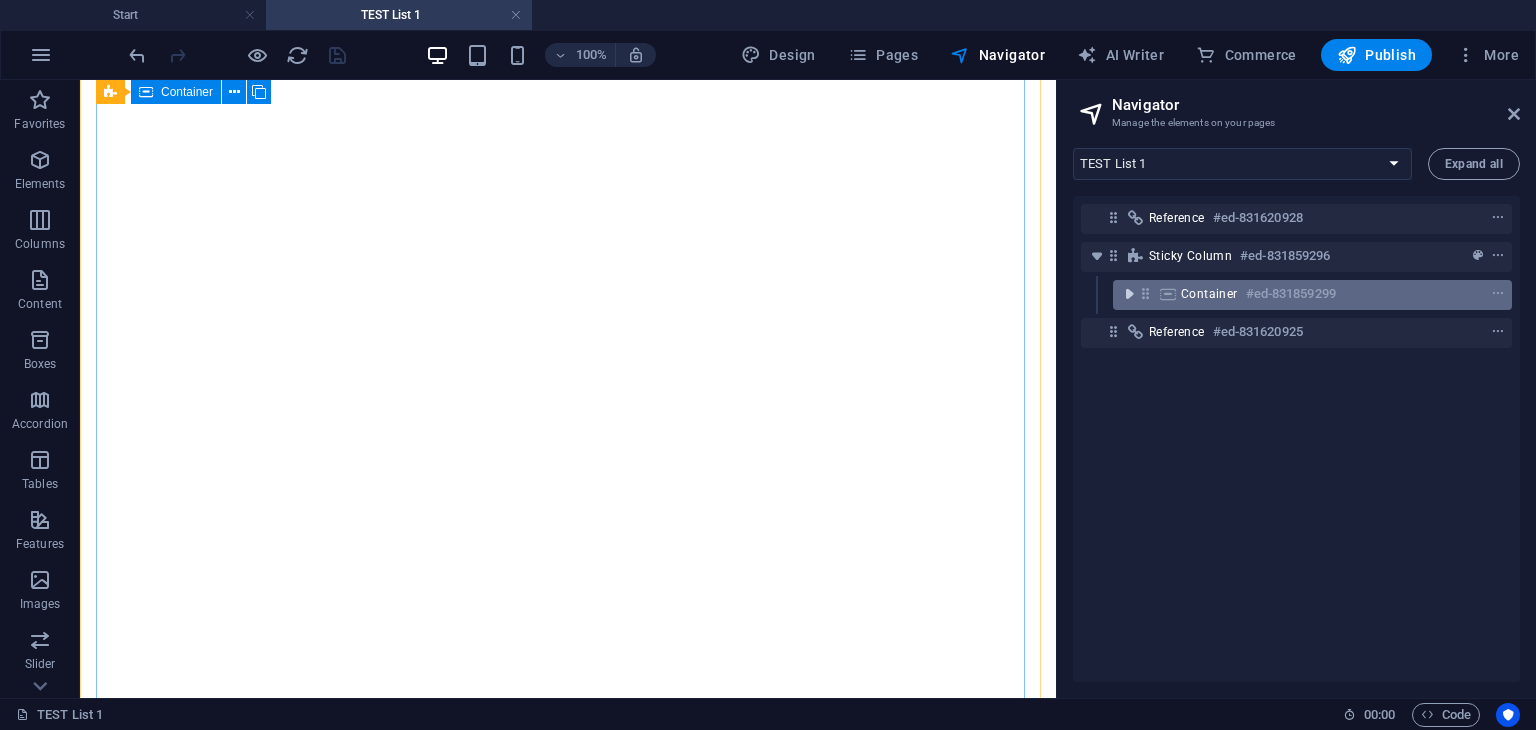click at bounding box center (1129, 294) 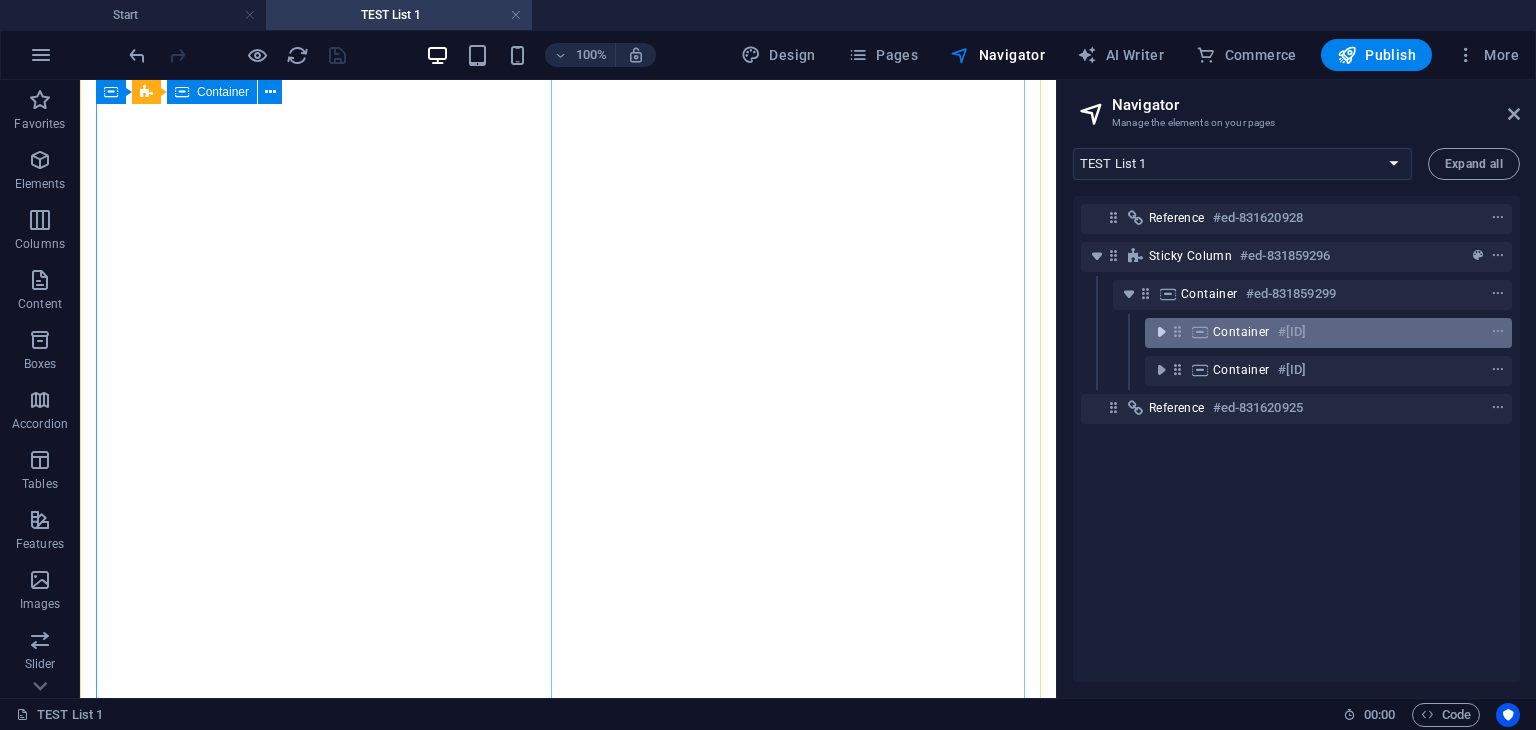 click at bounding box center (1161, 332) 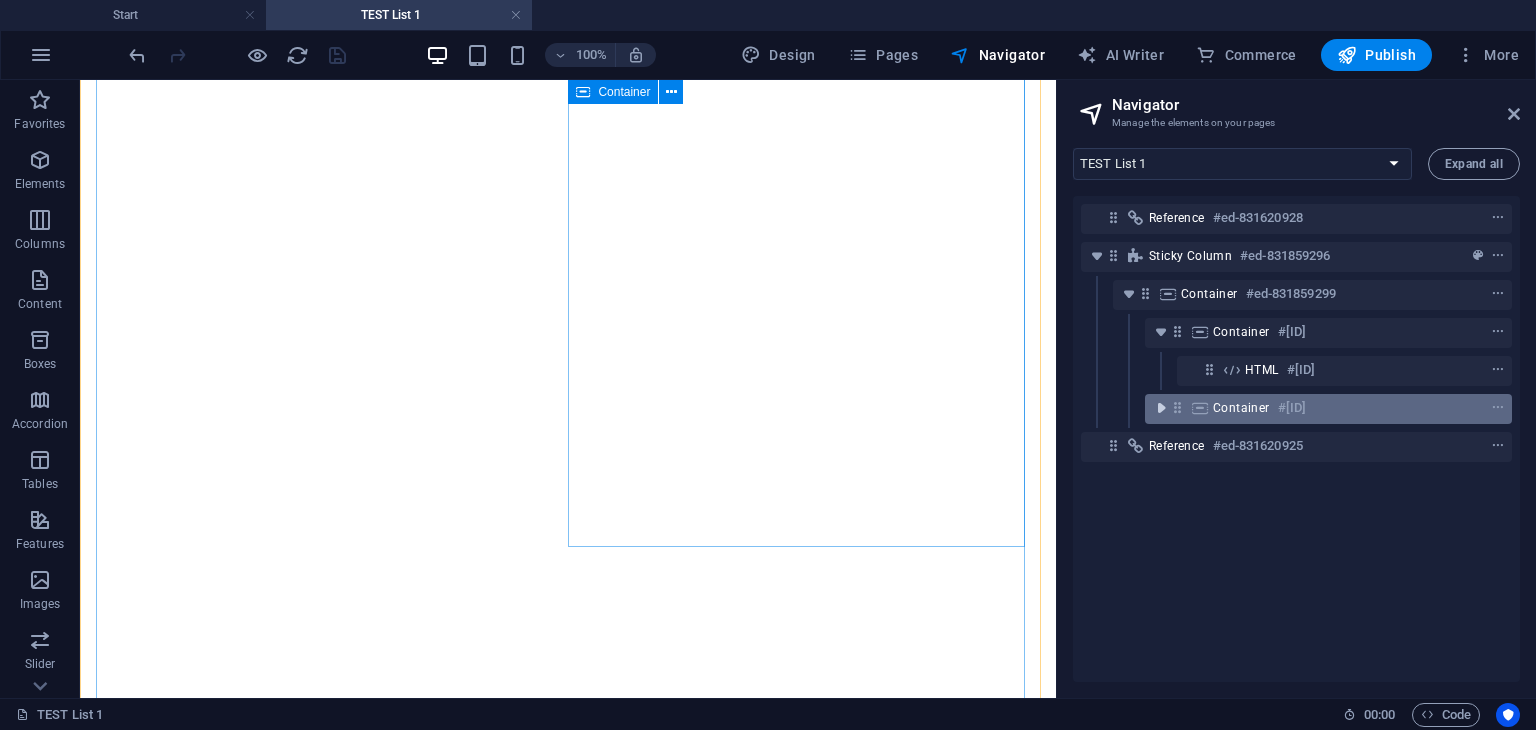 click at bounding box center (1161, 408) 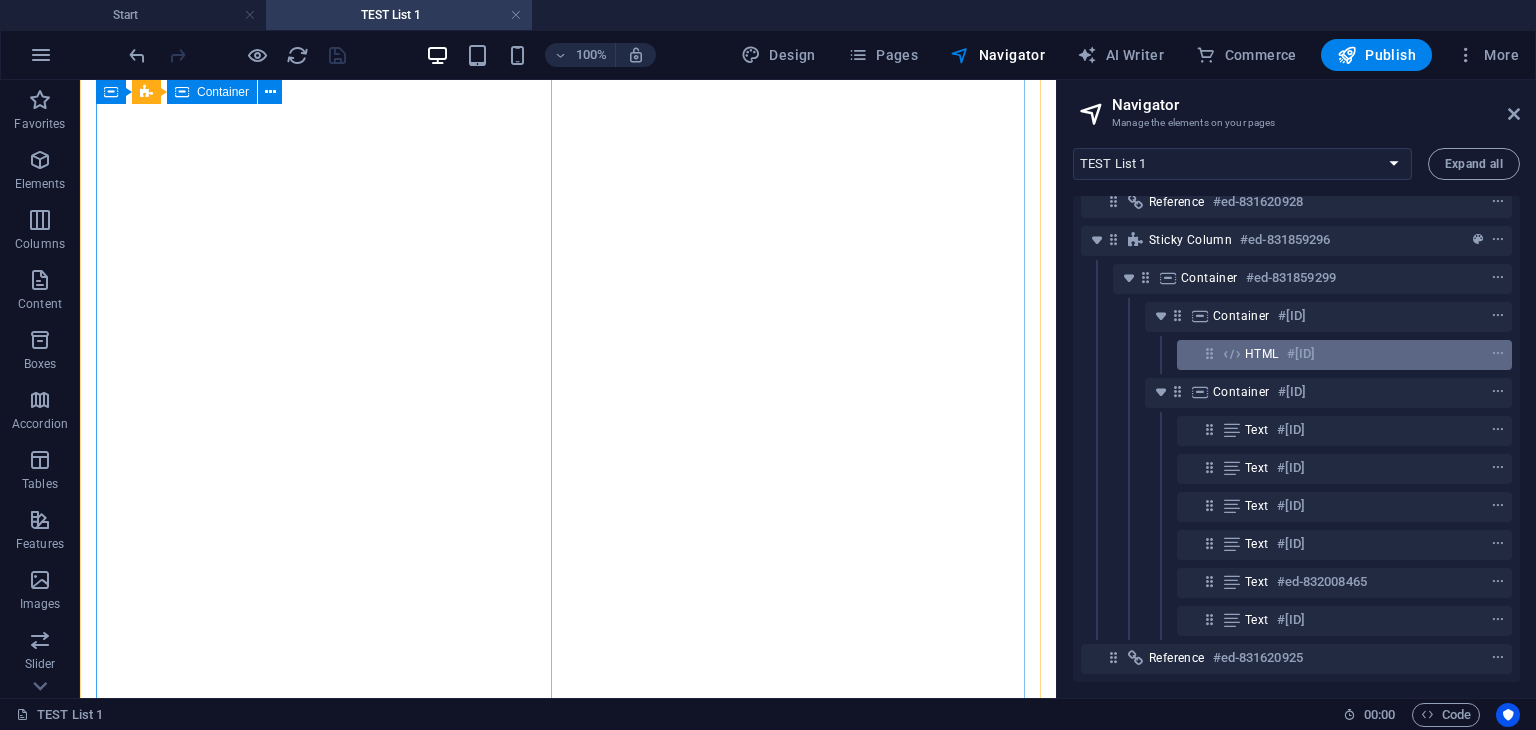 scroll, scrollTop: 32, scrollLeft: 0, axis: vertical 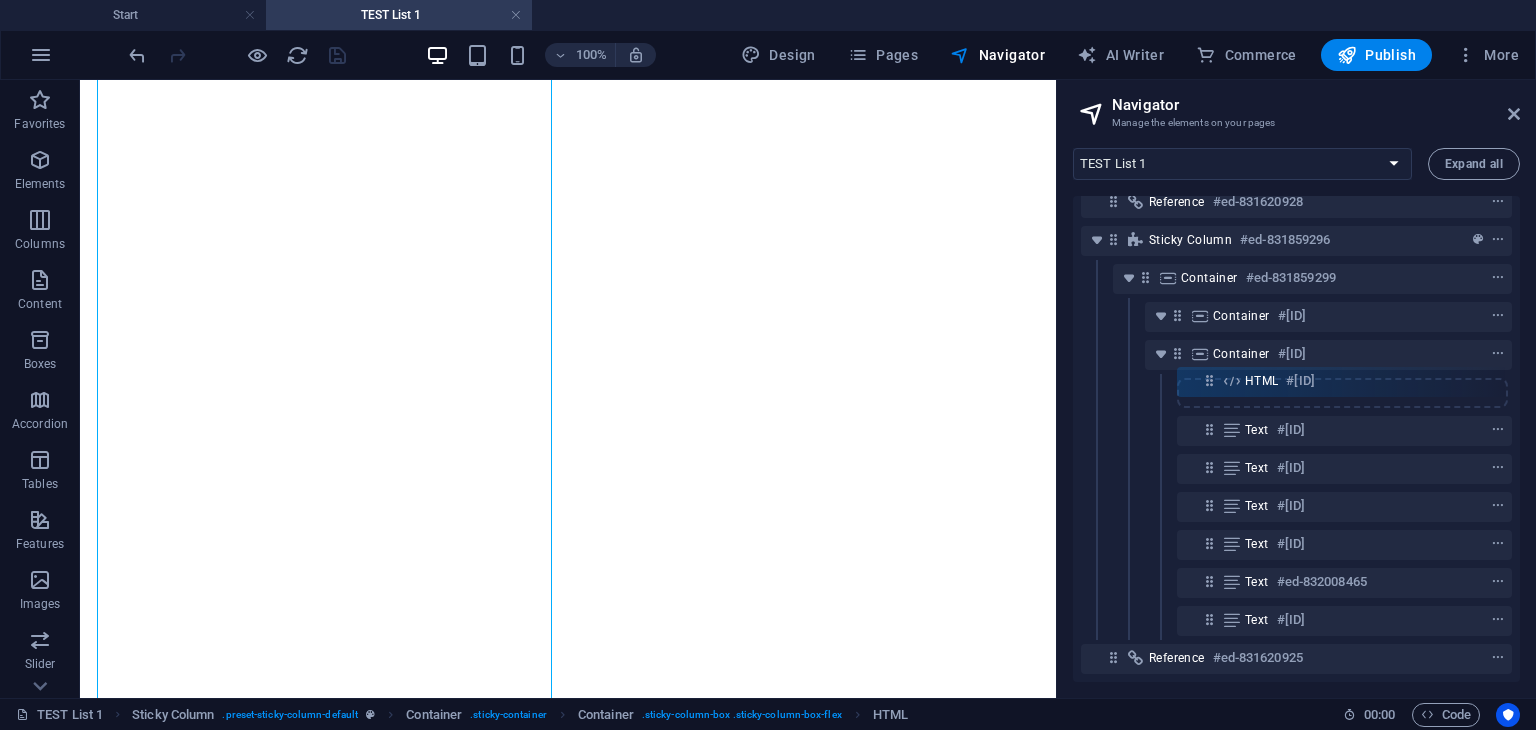 drag, startPoint x: 1207, startPoint y: 339, endPoint x: 1208, endPoint y: 388, distance: 49.010204 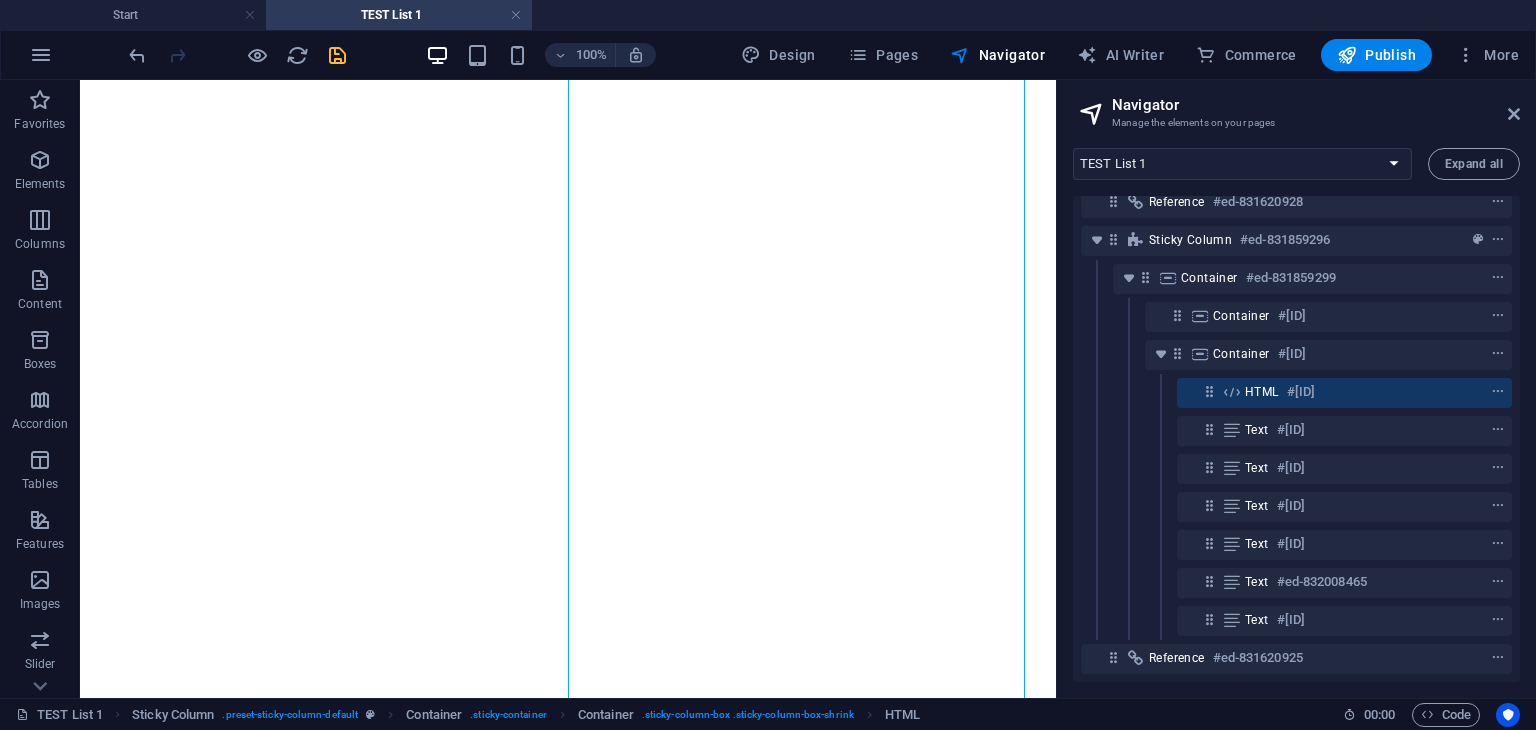 scroll, scrollTop: 2081, scrollLeft: 0, axis: vertical 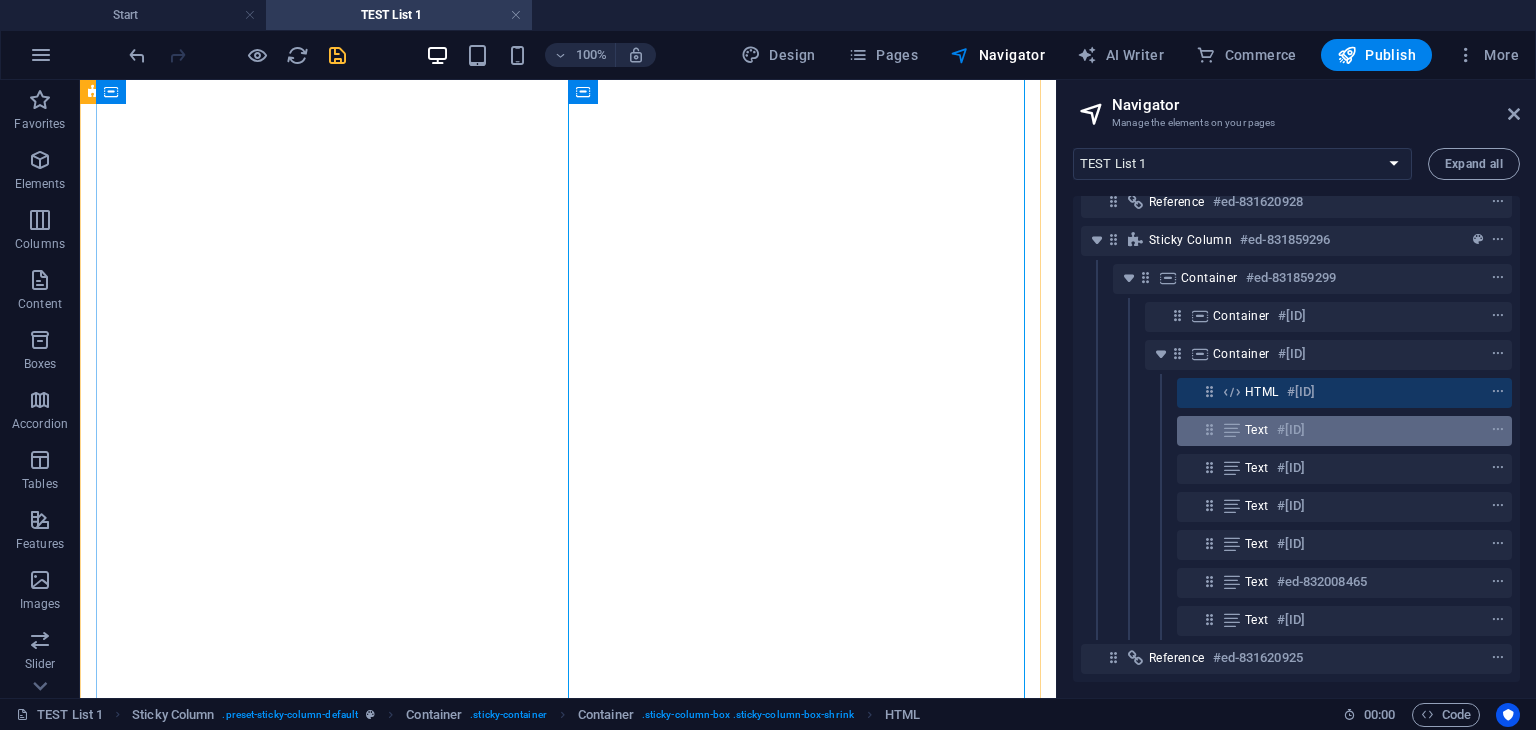 click at bounding box center [1209, 429] 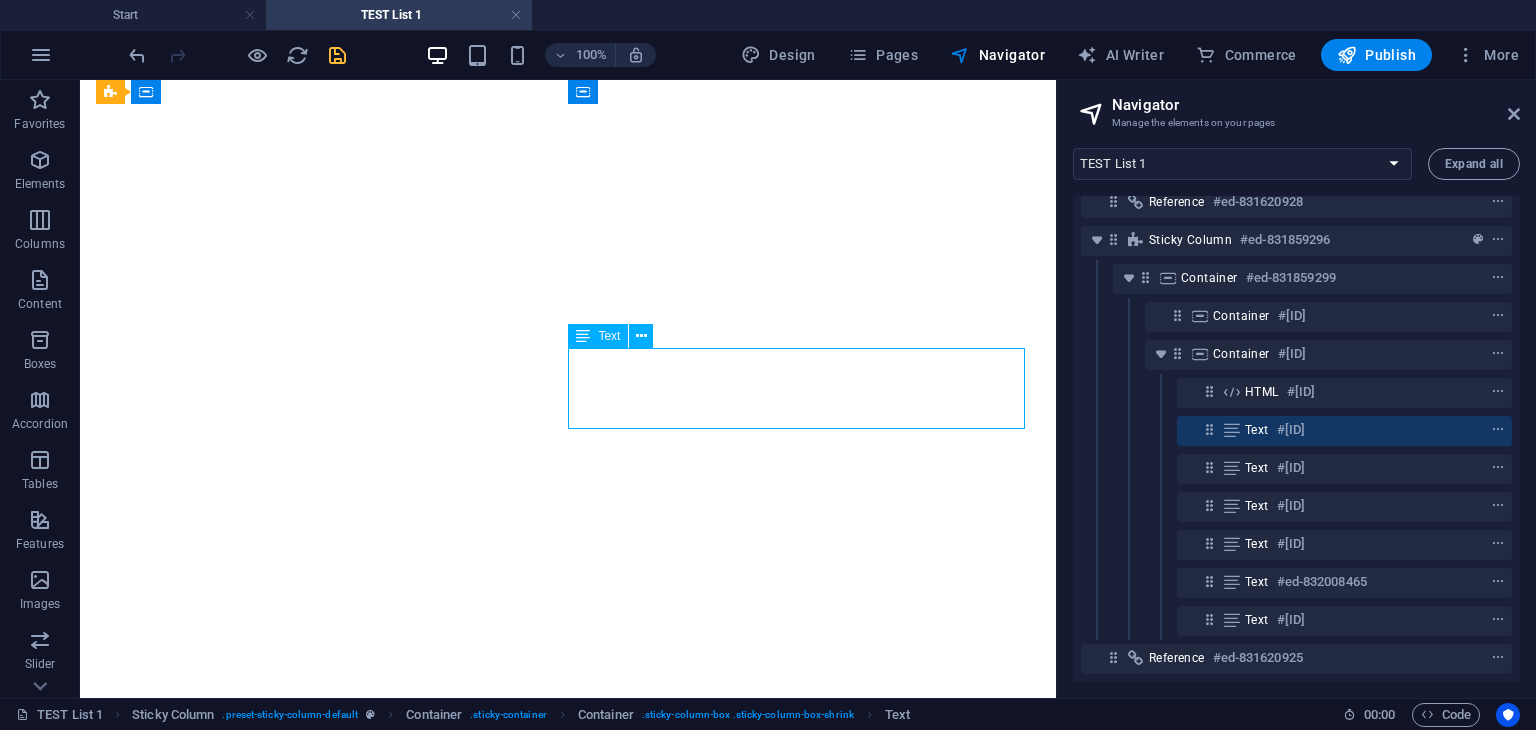 scroll, scrollTop: 4434, scrollLeft: 0, axis: vertical 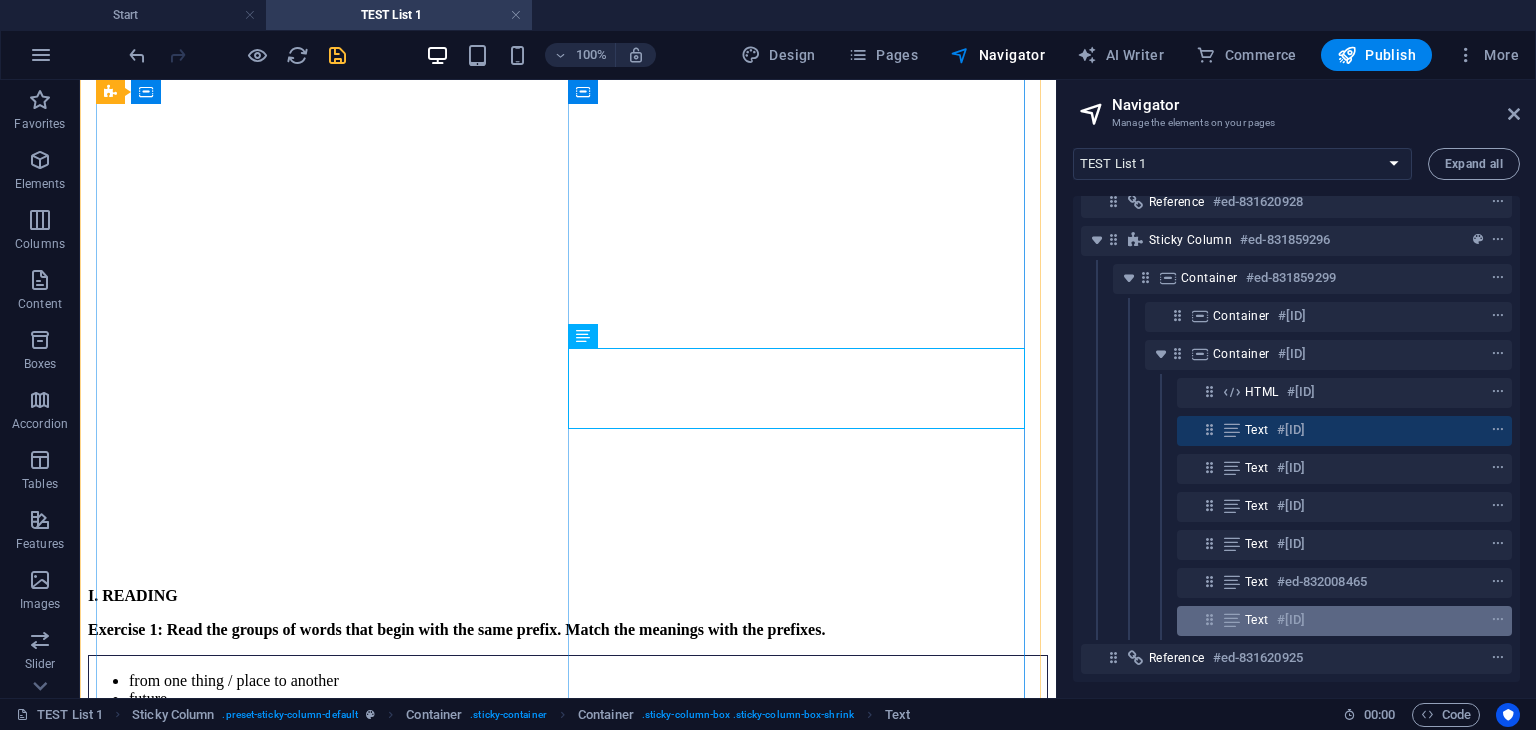 click at bounding box center [1209, 619] 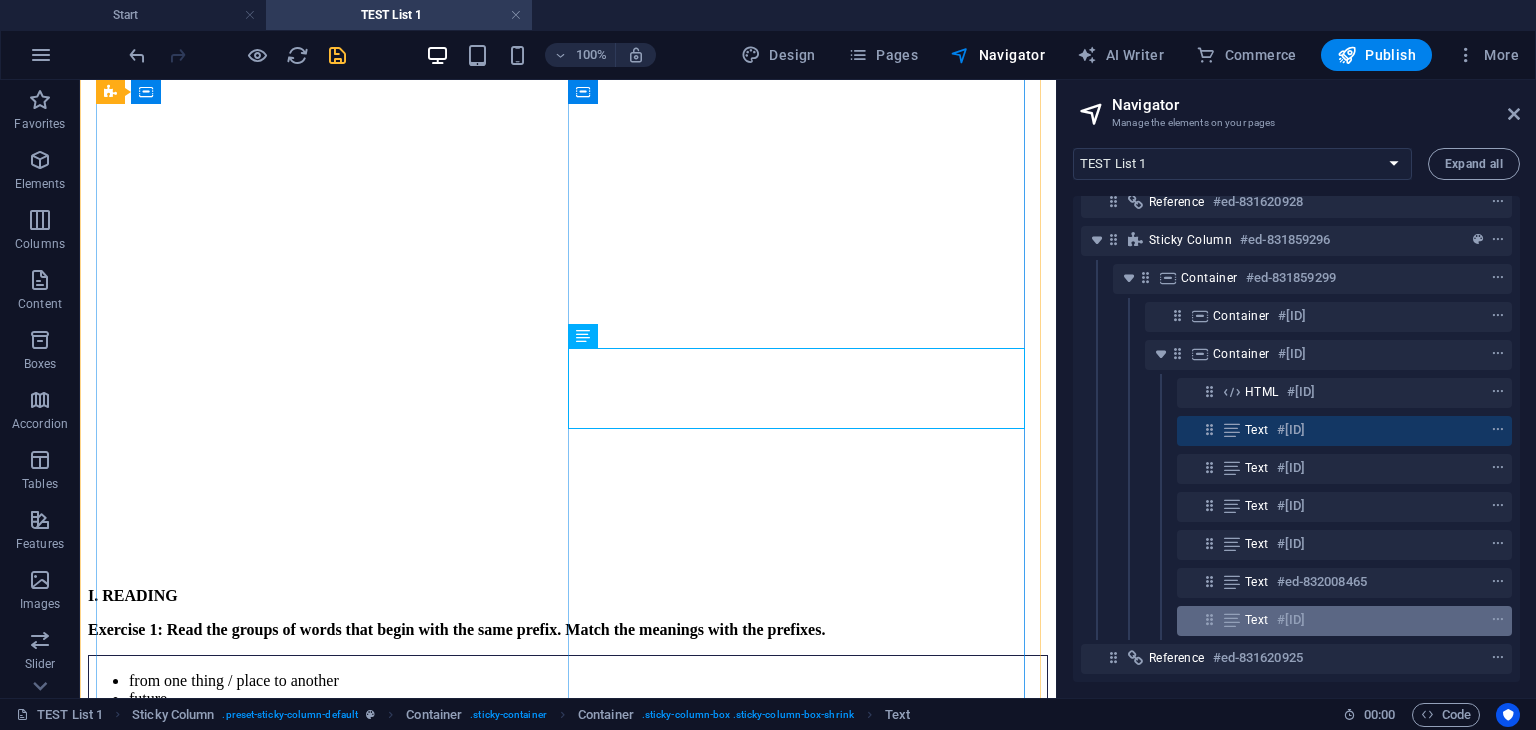 scroll, scrollTop: 5100, scrollLeft: 0, axis: vertical 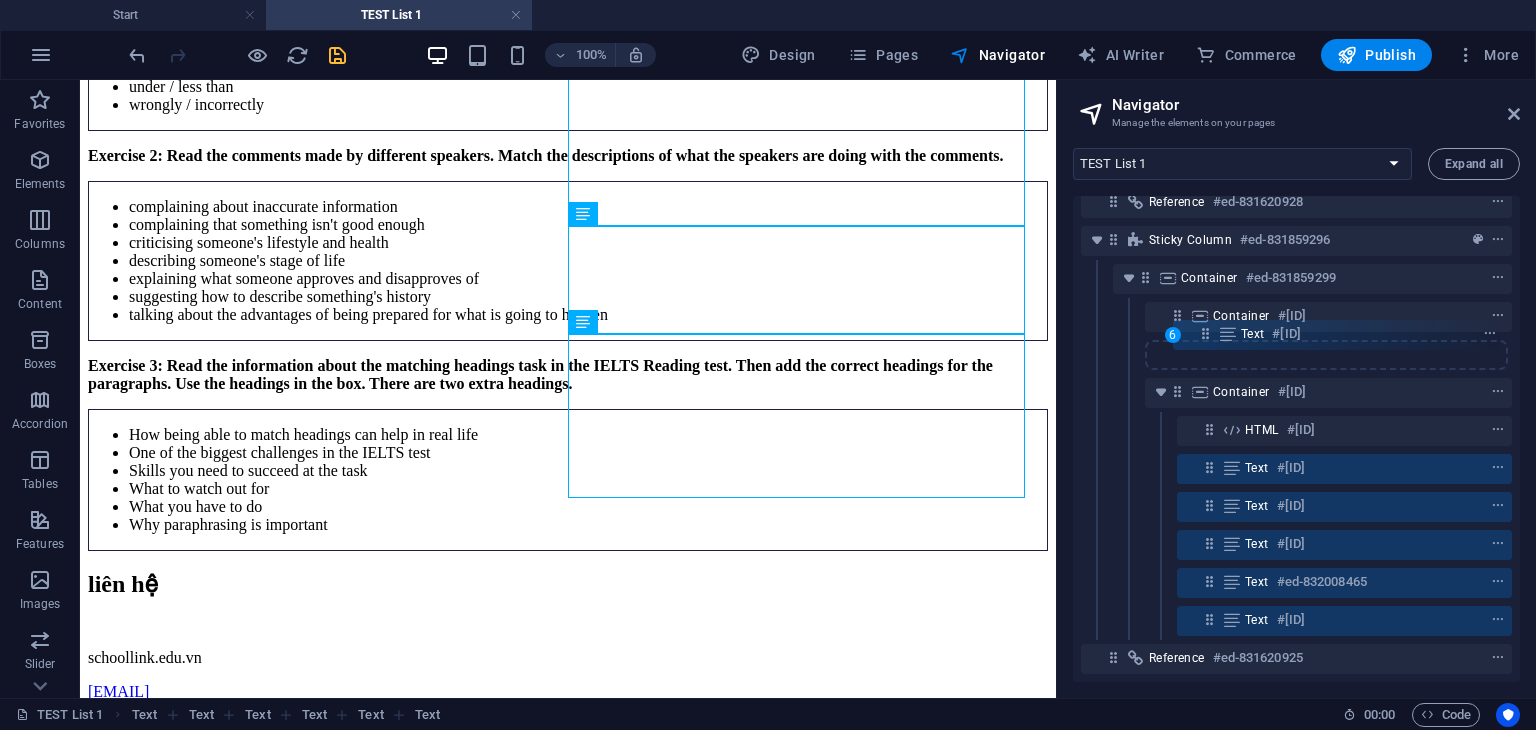drag, startPoint x: 1212, startPoint y: 414, endPoint x: 1208, endPoint y: 329, distance: 85.09406 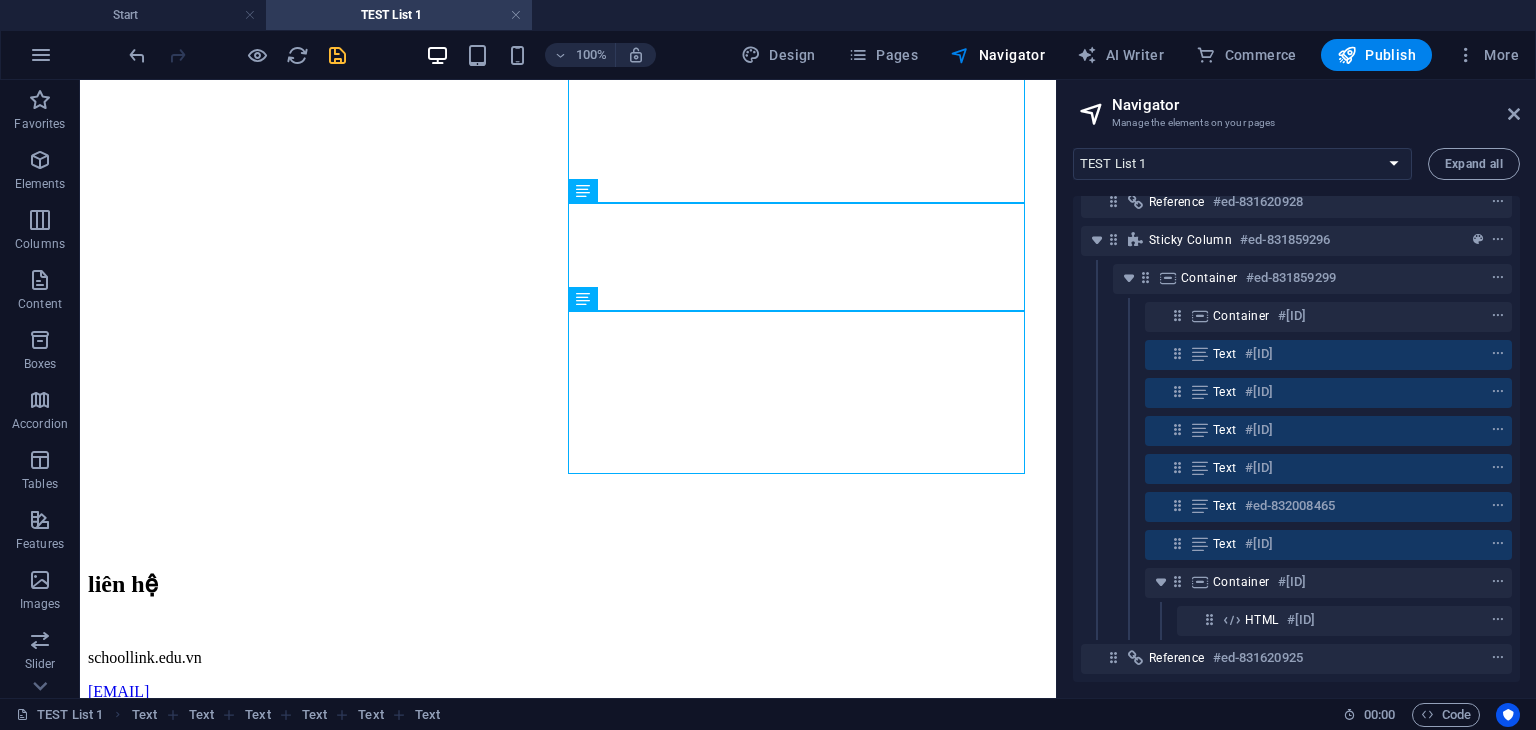 scroll, scrollTop: 5123, scrollLeft: 0, axis: vertical 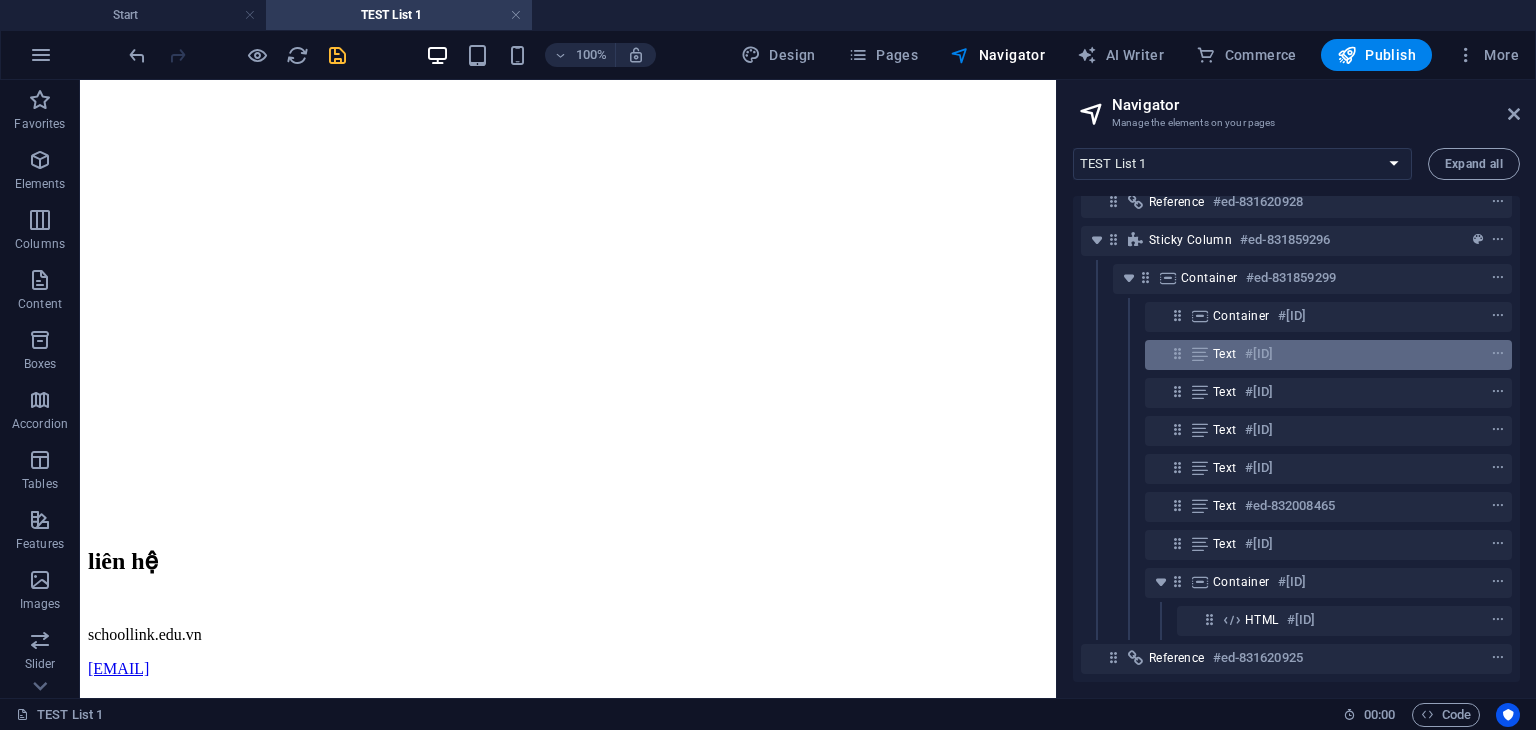 click at bounding box center (1177, 353) 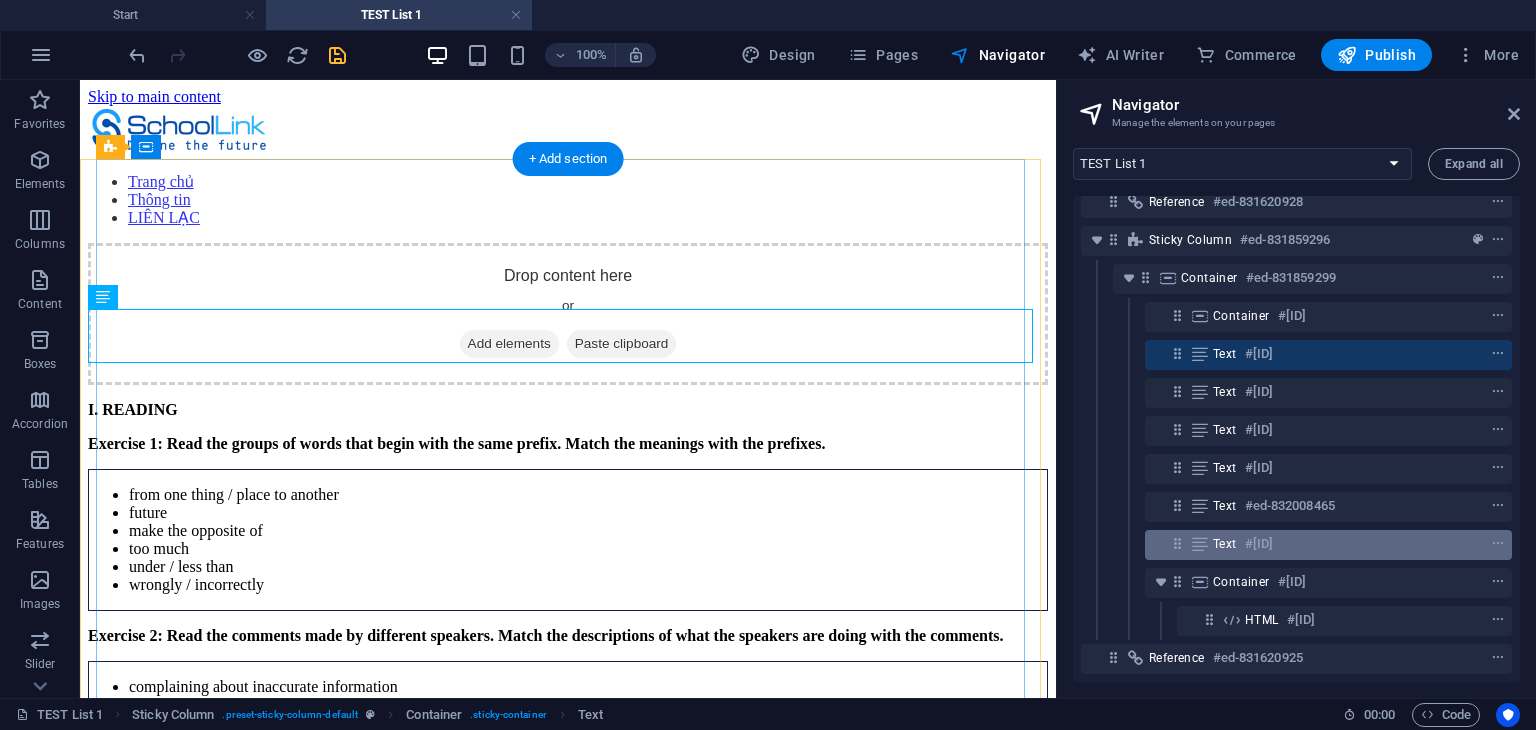 click on "Text #[ID]" at bounding box center (1328, 545) 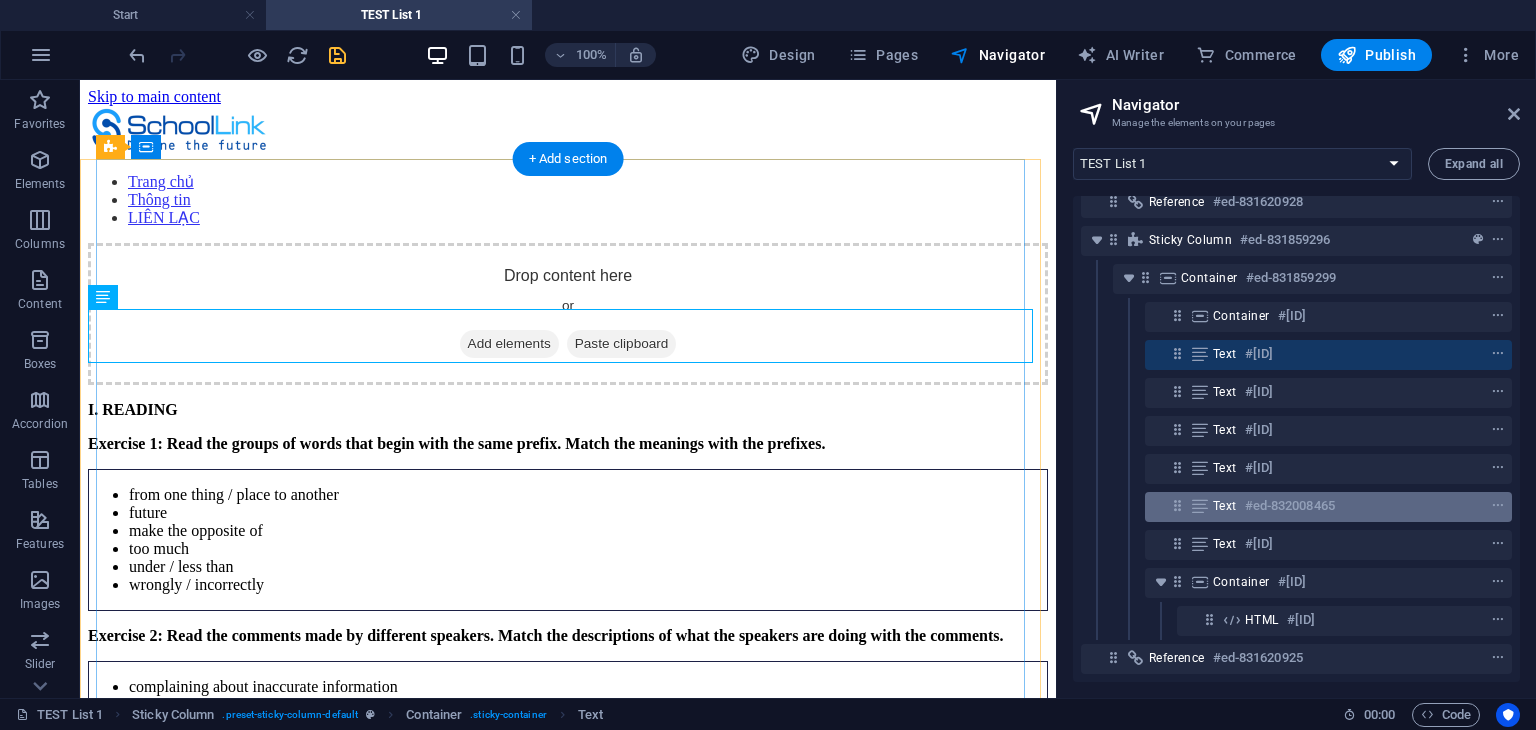 scroll, scrollTop: 518, scrollLeft: 0, axis: vertical 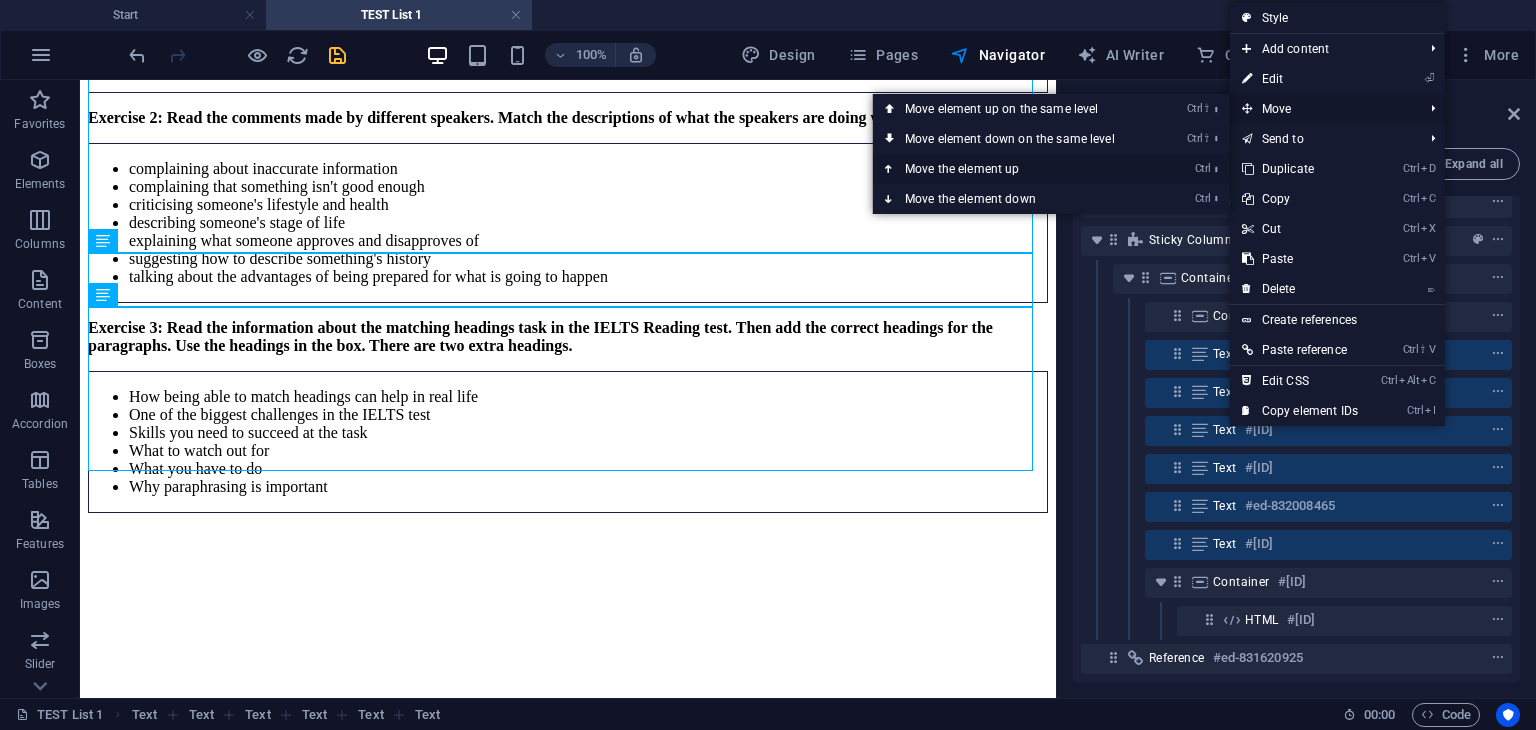 click on "Ctrl ⬆  Move the element up" at bounding box center (1014, 169) 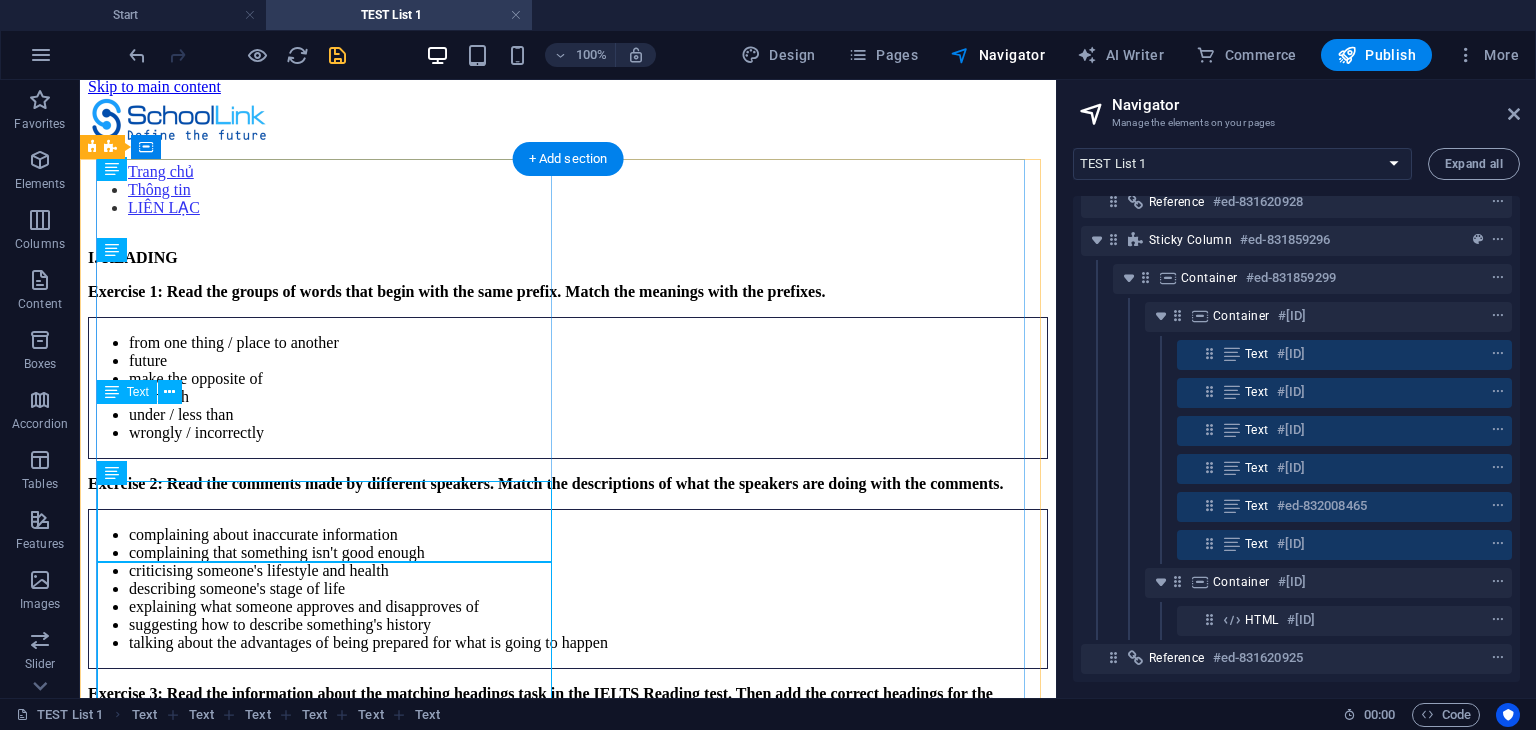 scroll, scrollTop: 0, scrollLeft: 0, axis: both 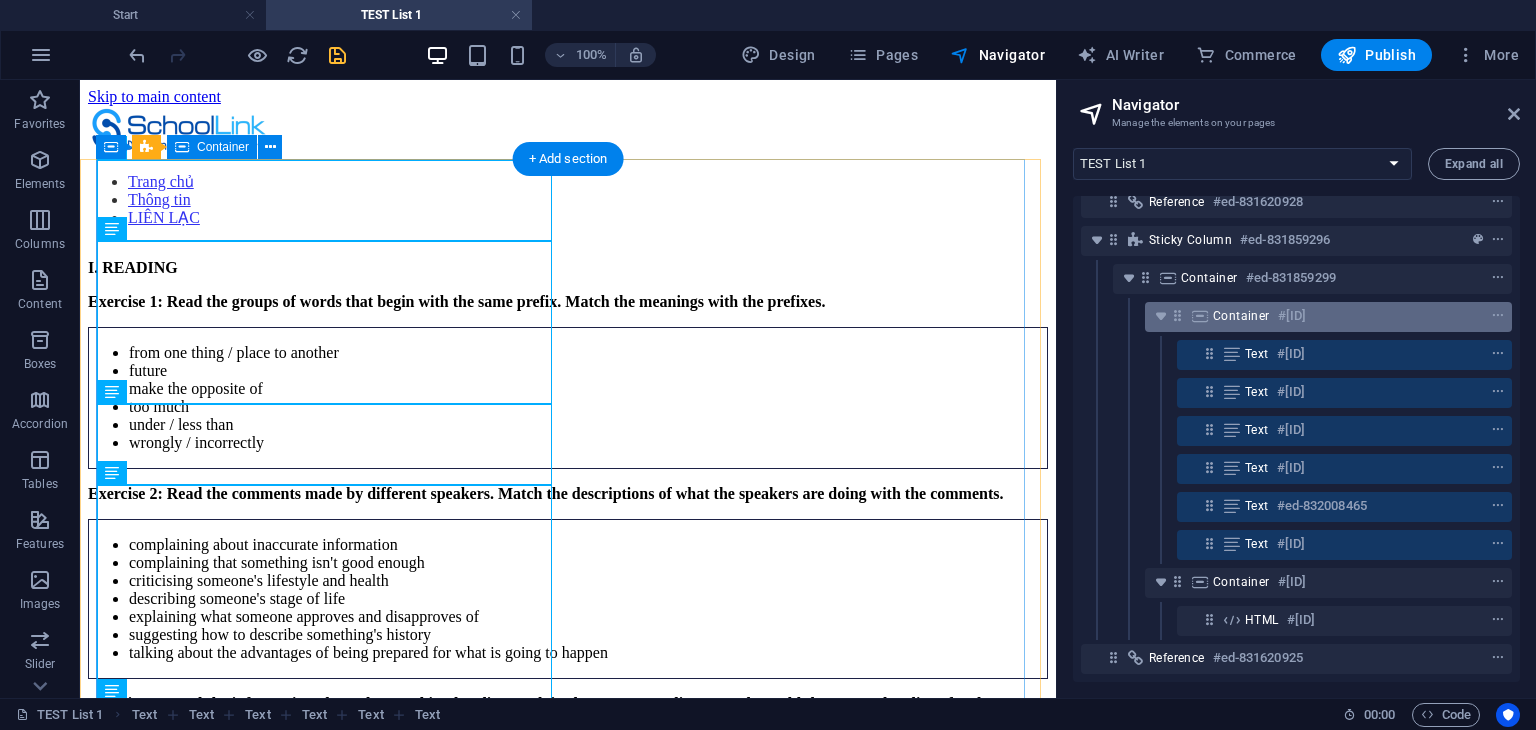 click at bounding box center [1461, 316] 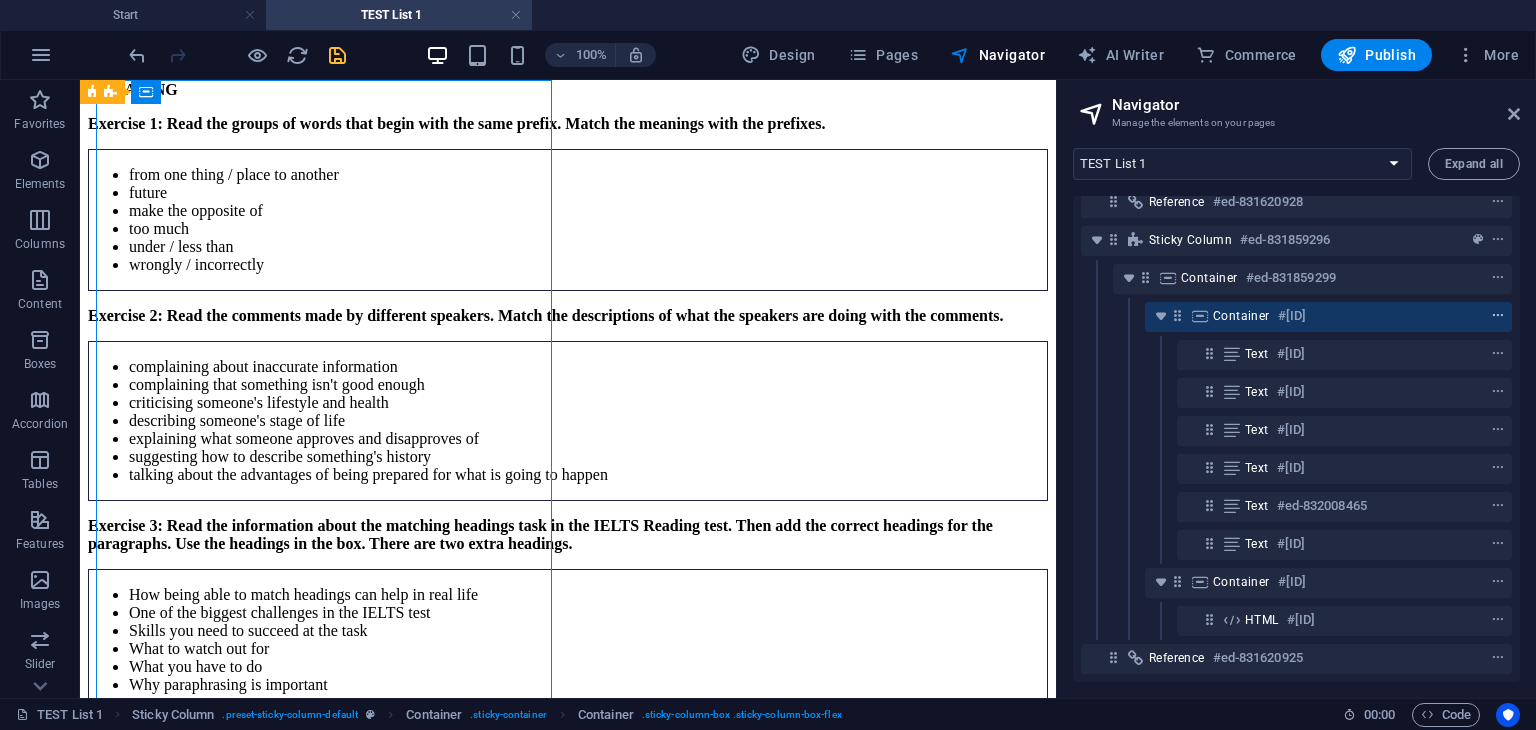 click at bounding box center [1498, 316] 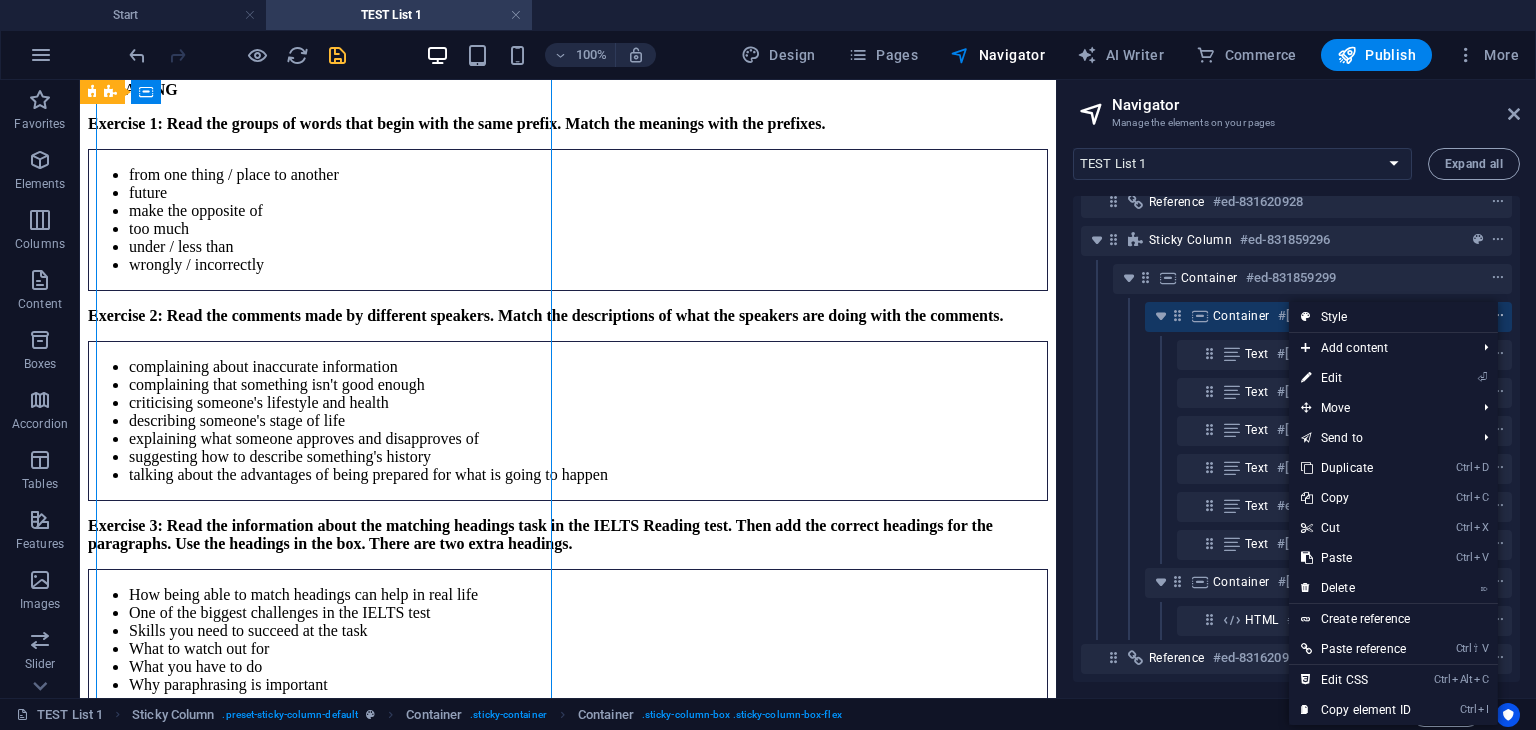 scroll, scrollTop: 277, scrollLeft: 0, axis: vertical 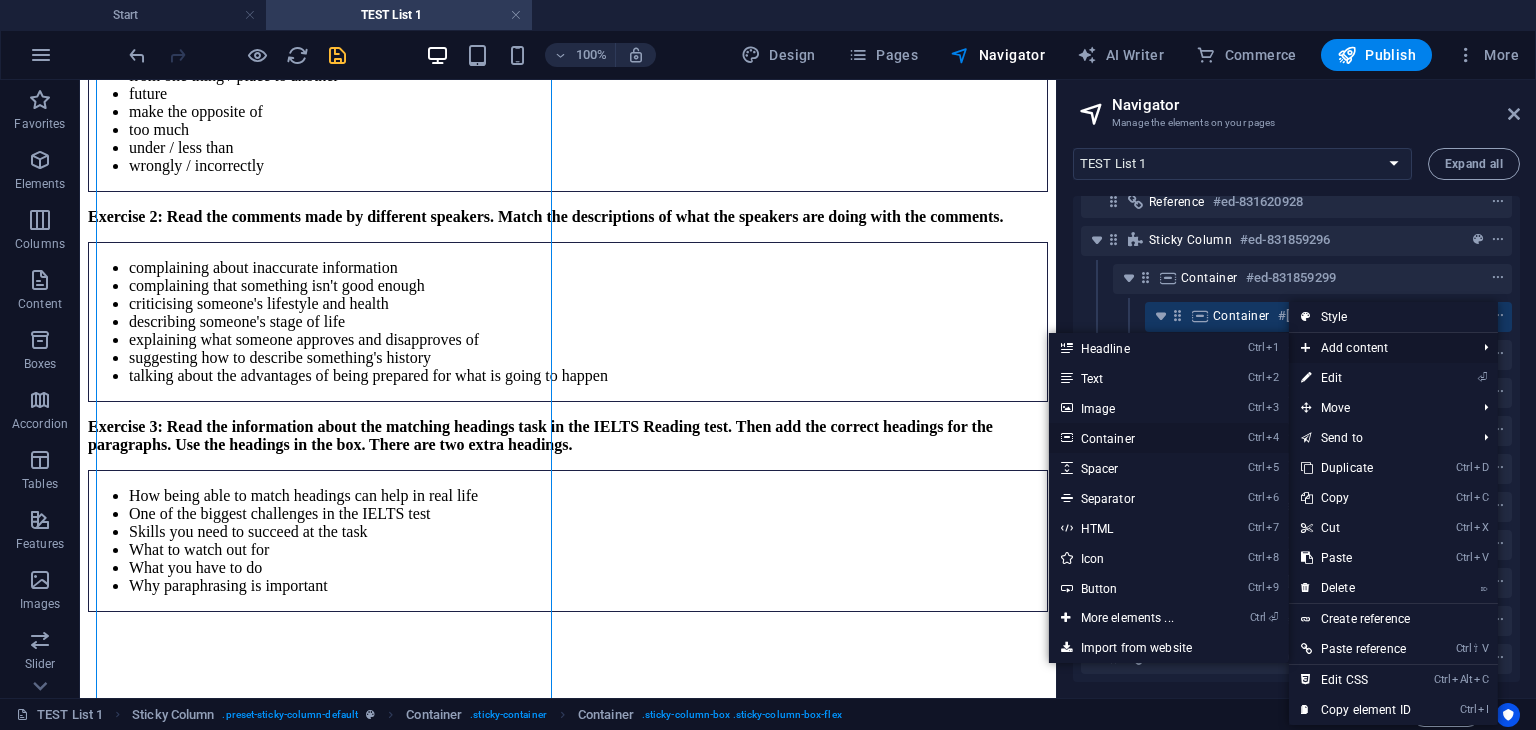 click on "Ctrl 4  Container" at bounding box center [1131, 438] 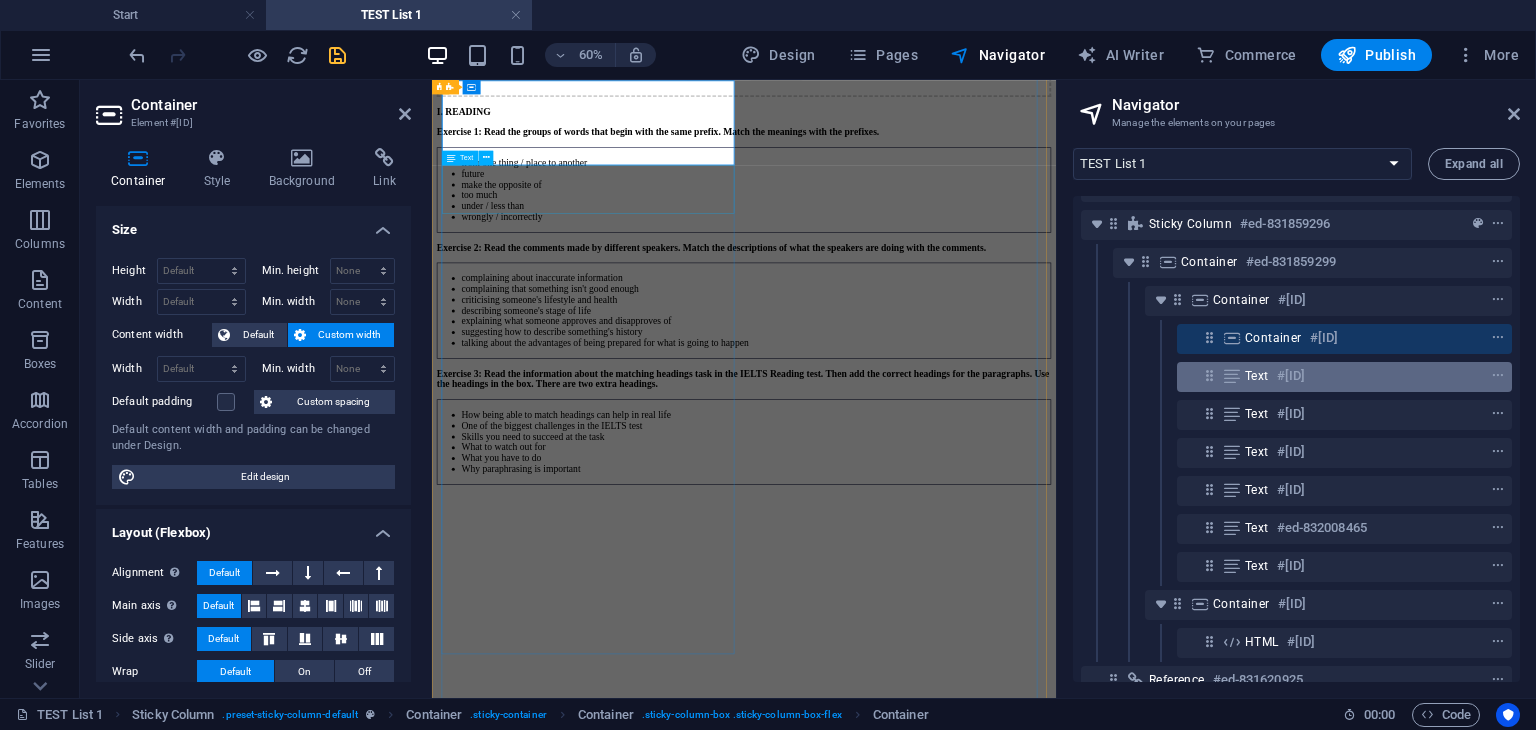 click at bounding box center [1232, 376] 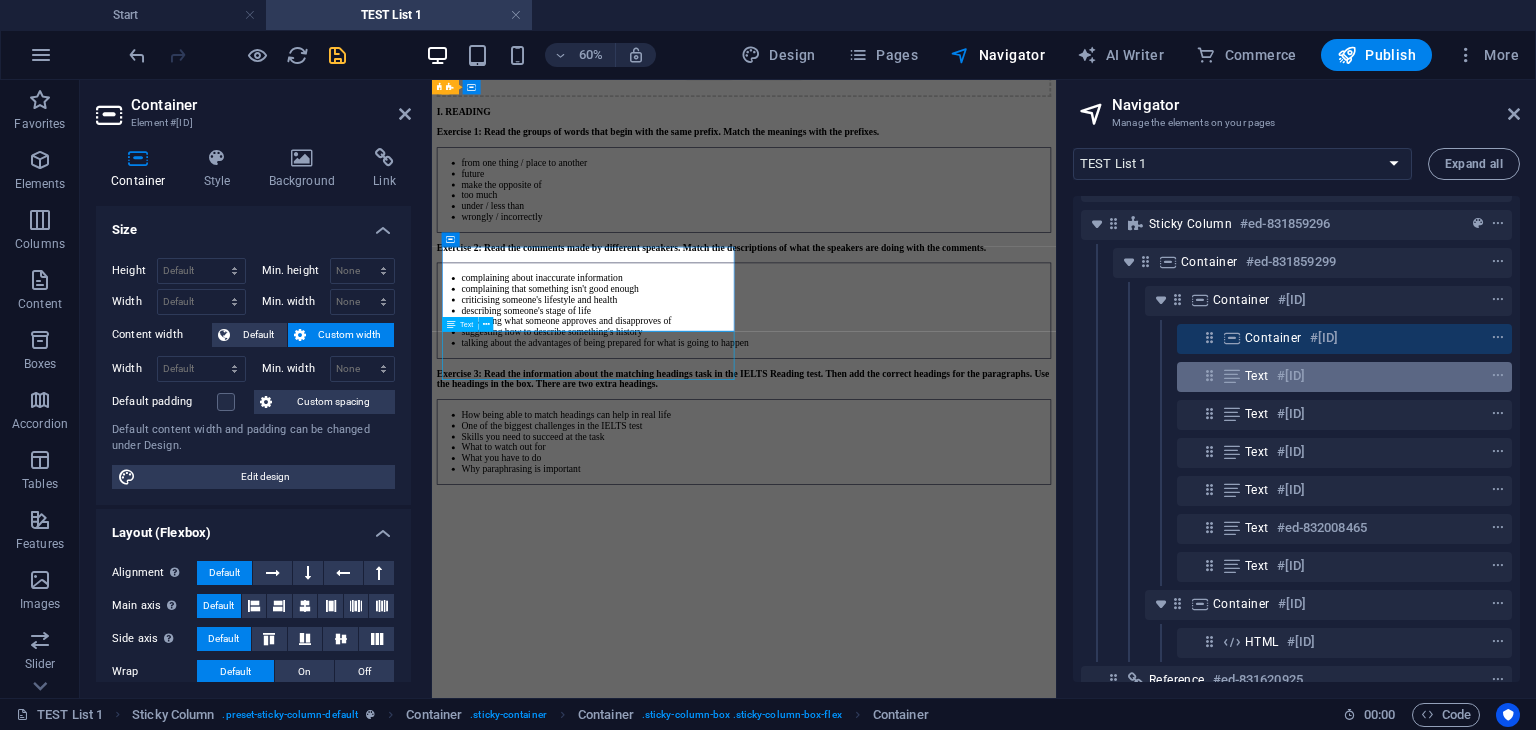scroll, scrollTop: 0, scrollLeft: 0, axis: both 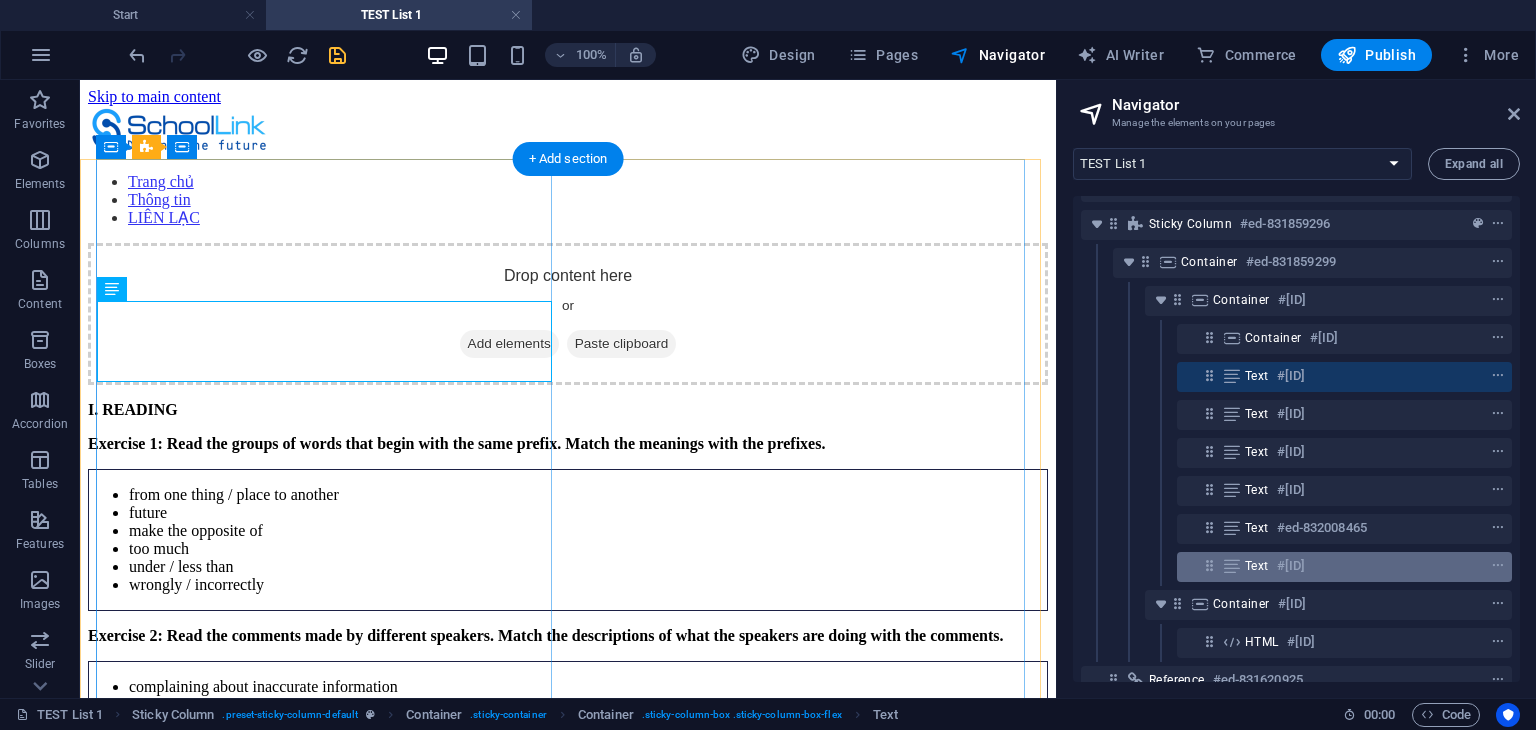 click at bounding box center [1209, 565] 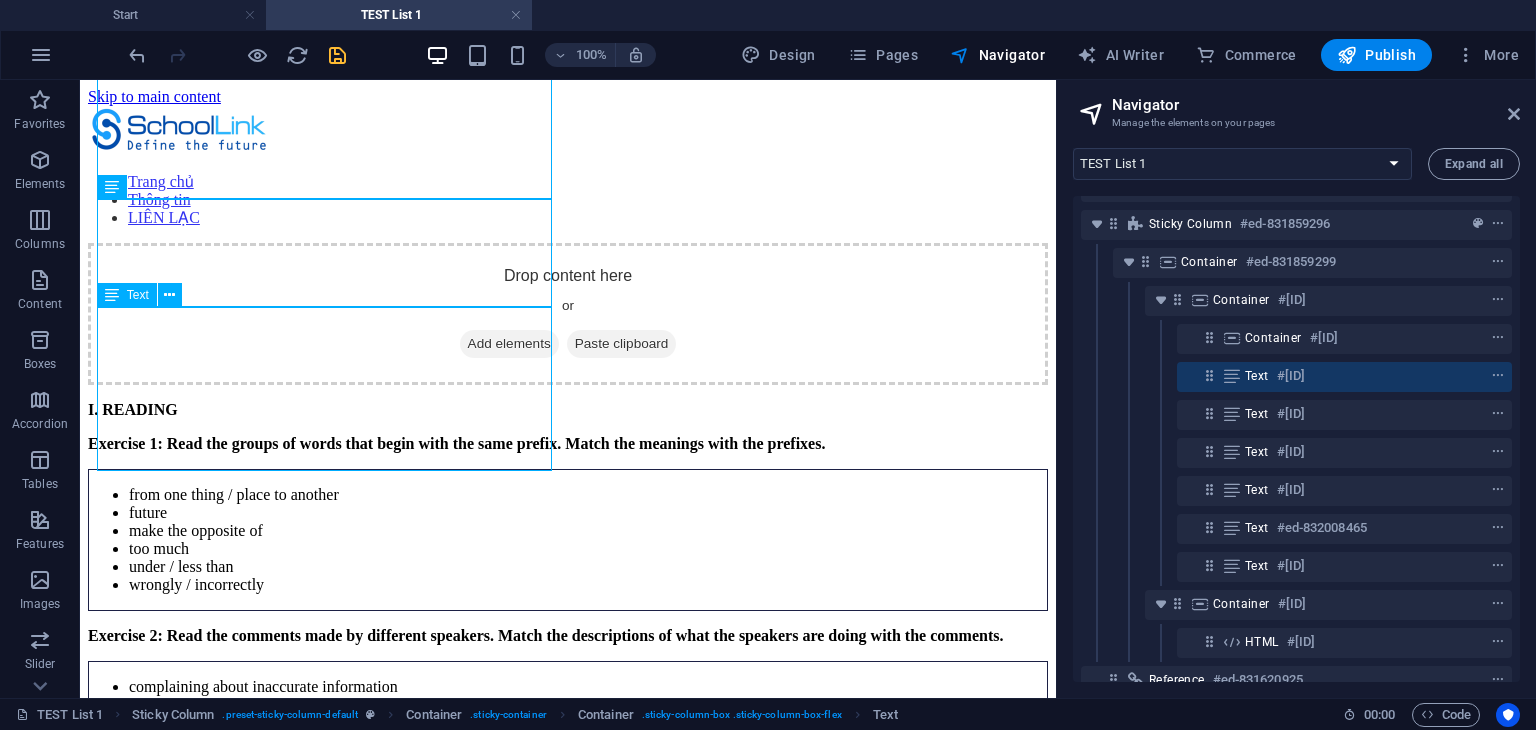 scroll, scrollTop: 644, scrollLeft: 0, axis: vertical 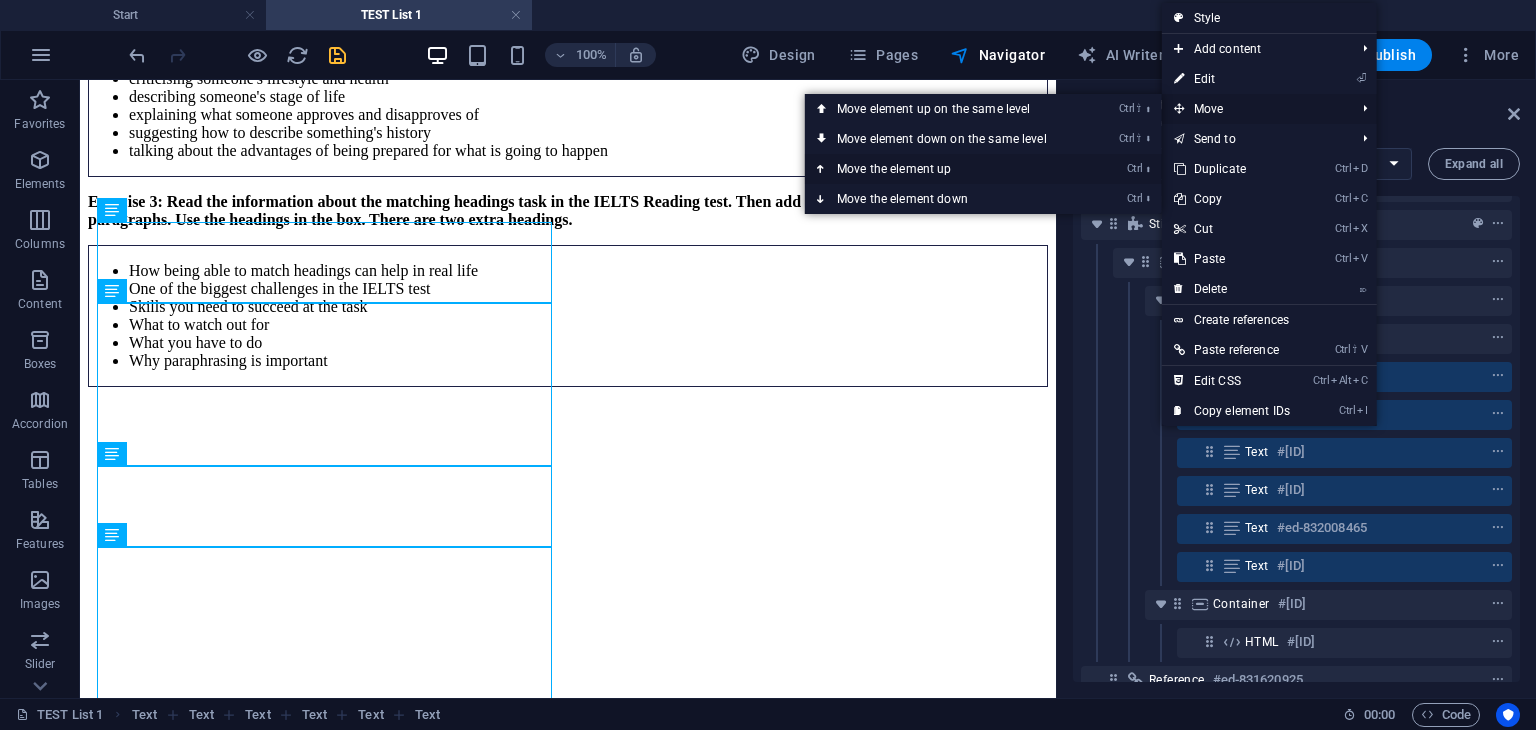 click on "Ctrl ⬆  Move the element up" at bounding box center [946, 169] 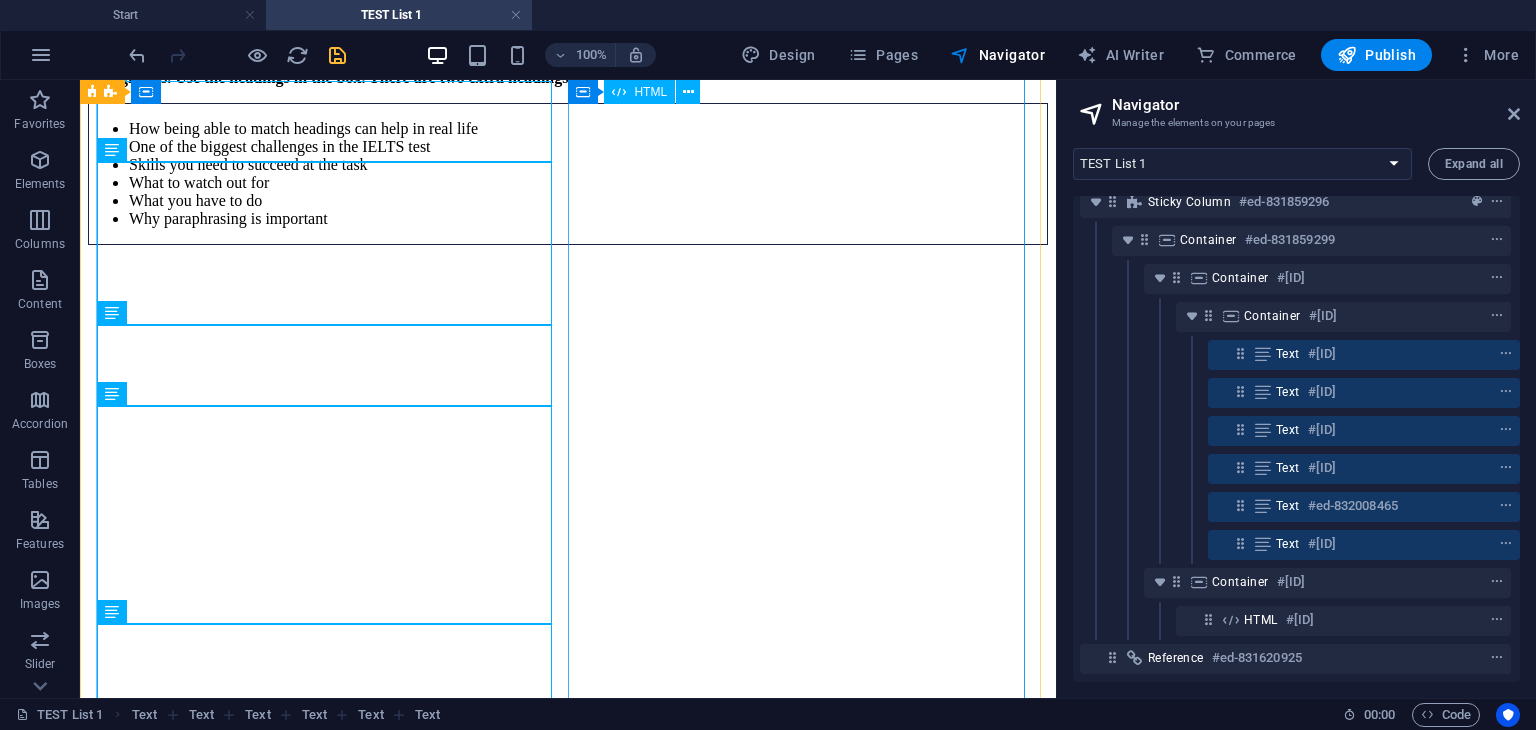 scroll, scrollTop: 69, scrollLeft: 4, axis: both 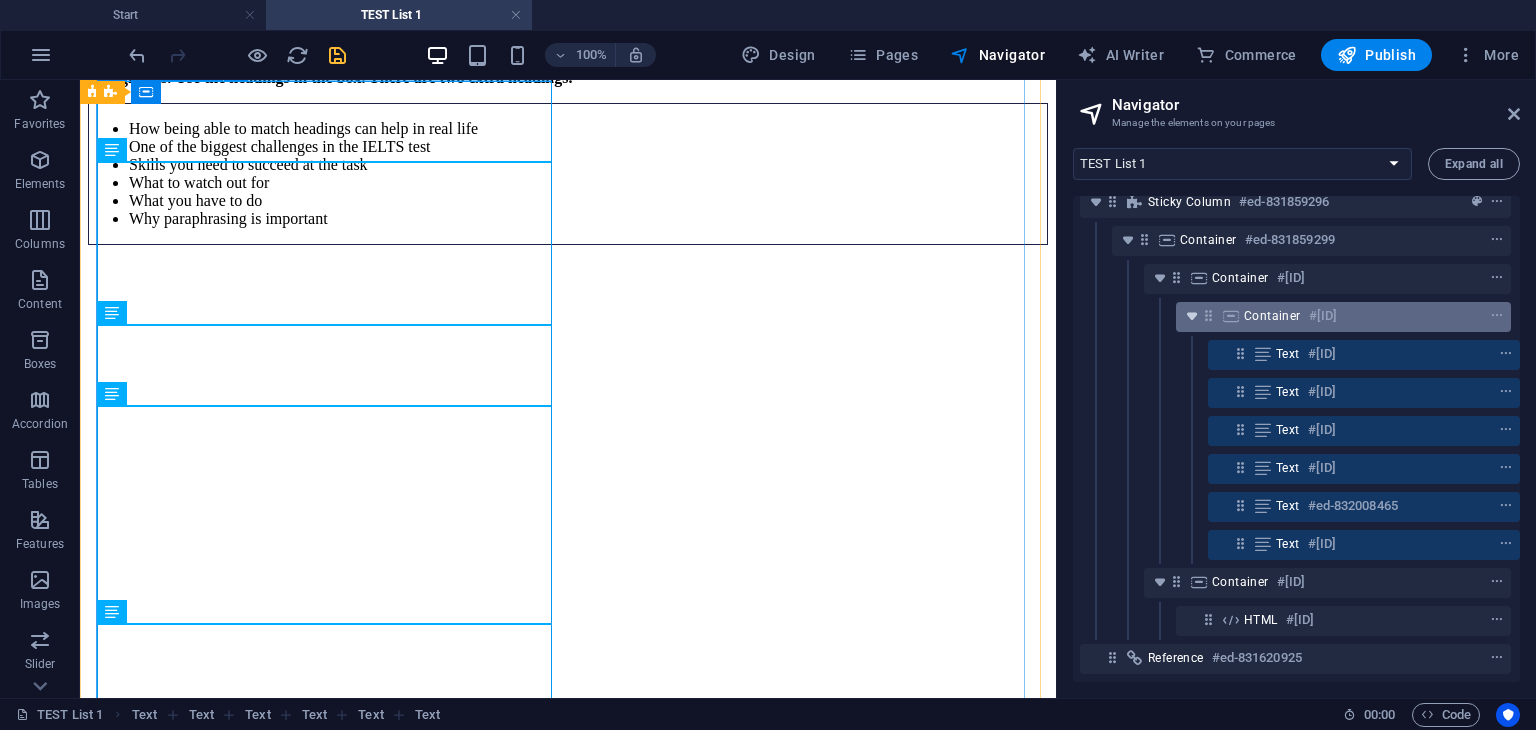 click at bounding box center (1192, 316) 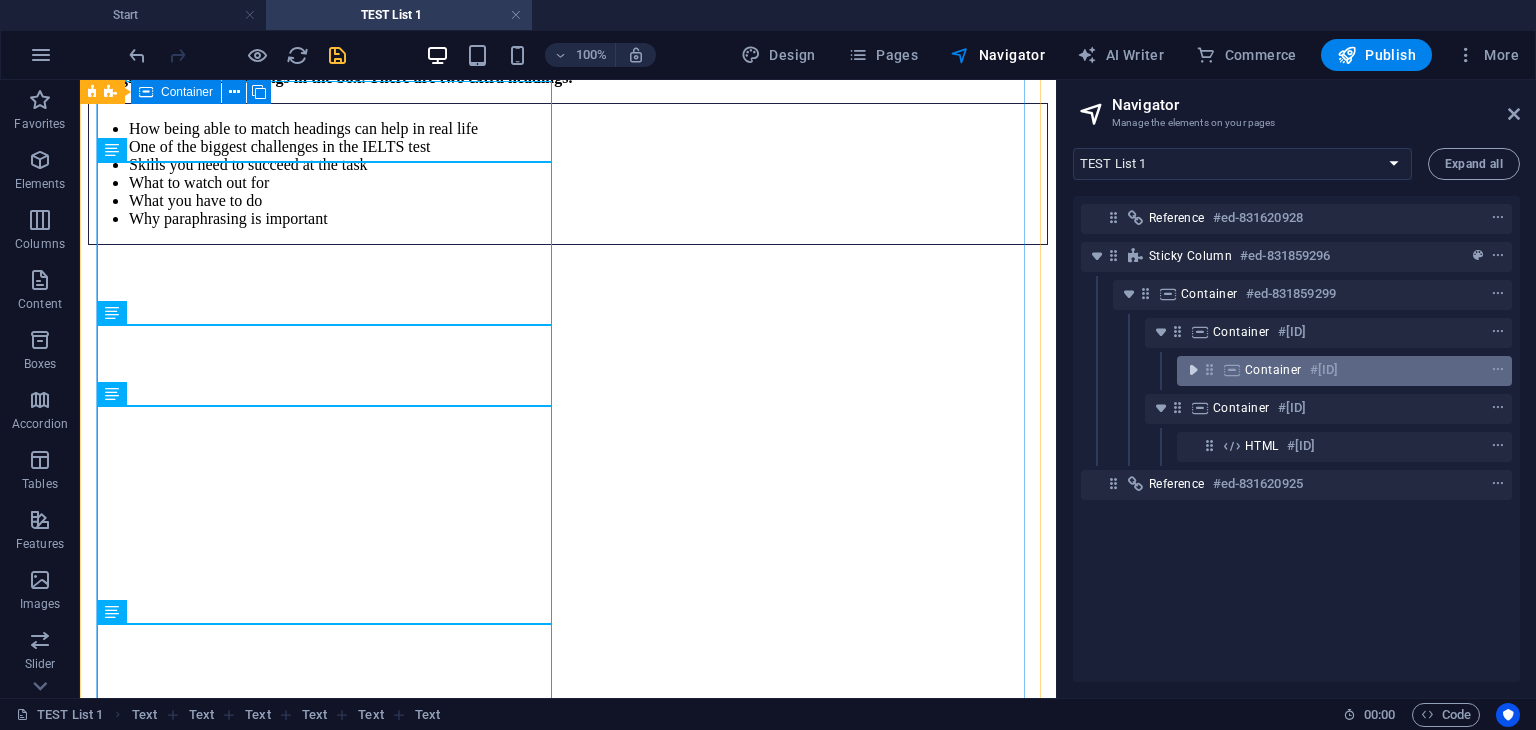scroll, scrollTop: 0, scrollLeft: 0, axis: both 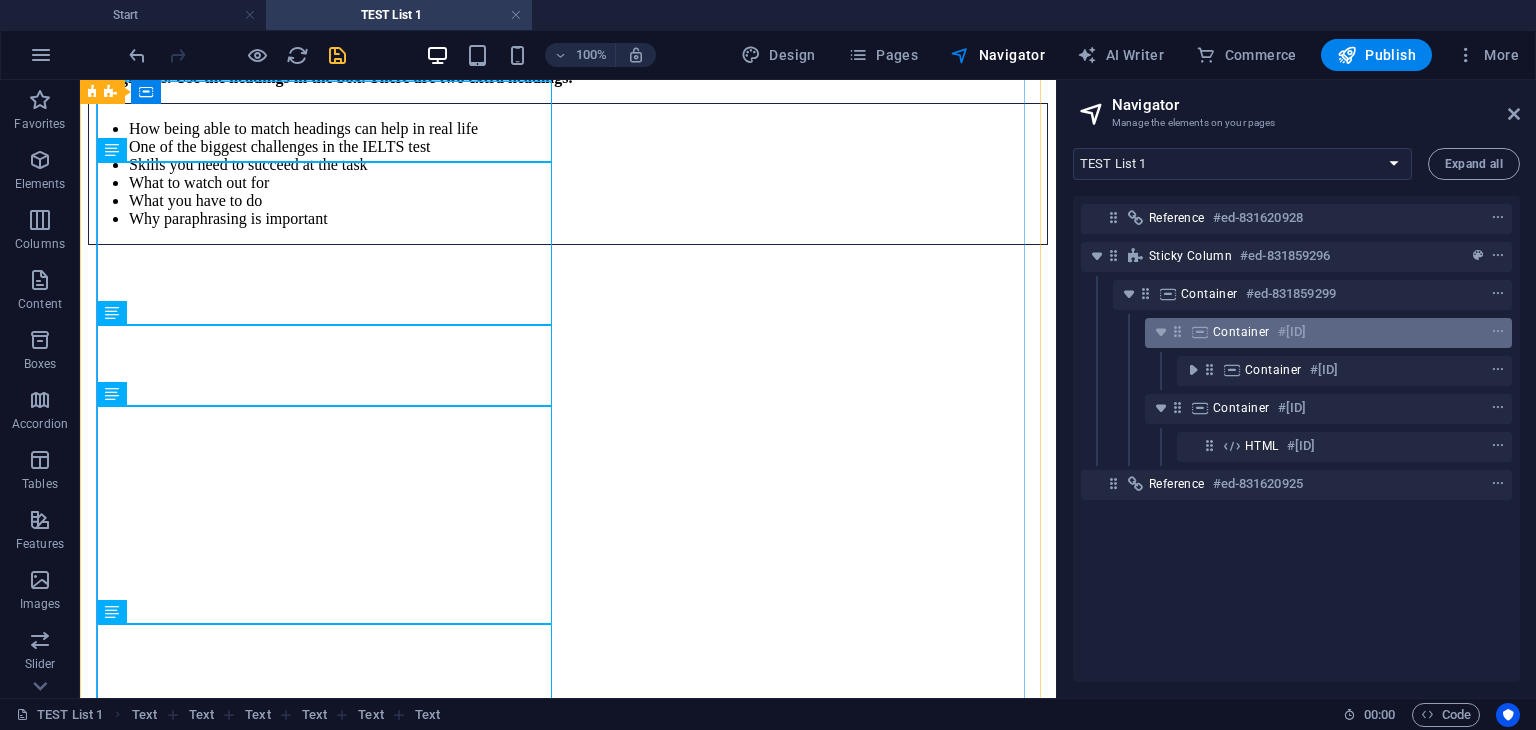 click on "Container" at bounding box center [1241, 332] 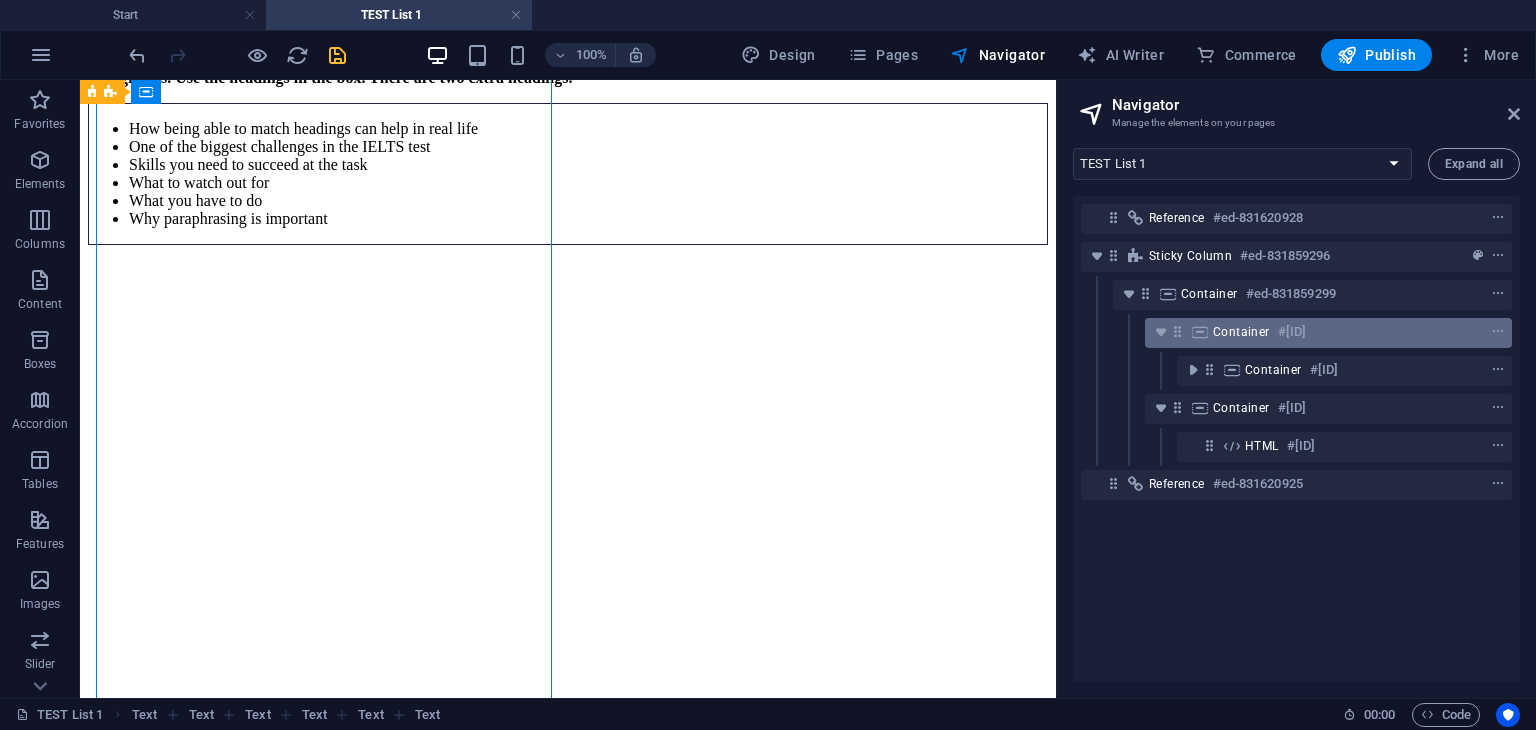 scroll, scrollTop: 744, scrollLeft: 0, axis: vertical 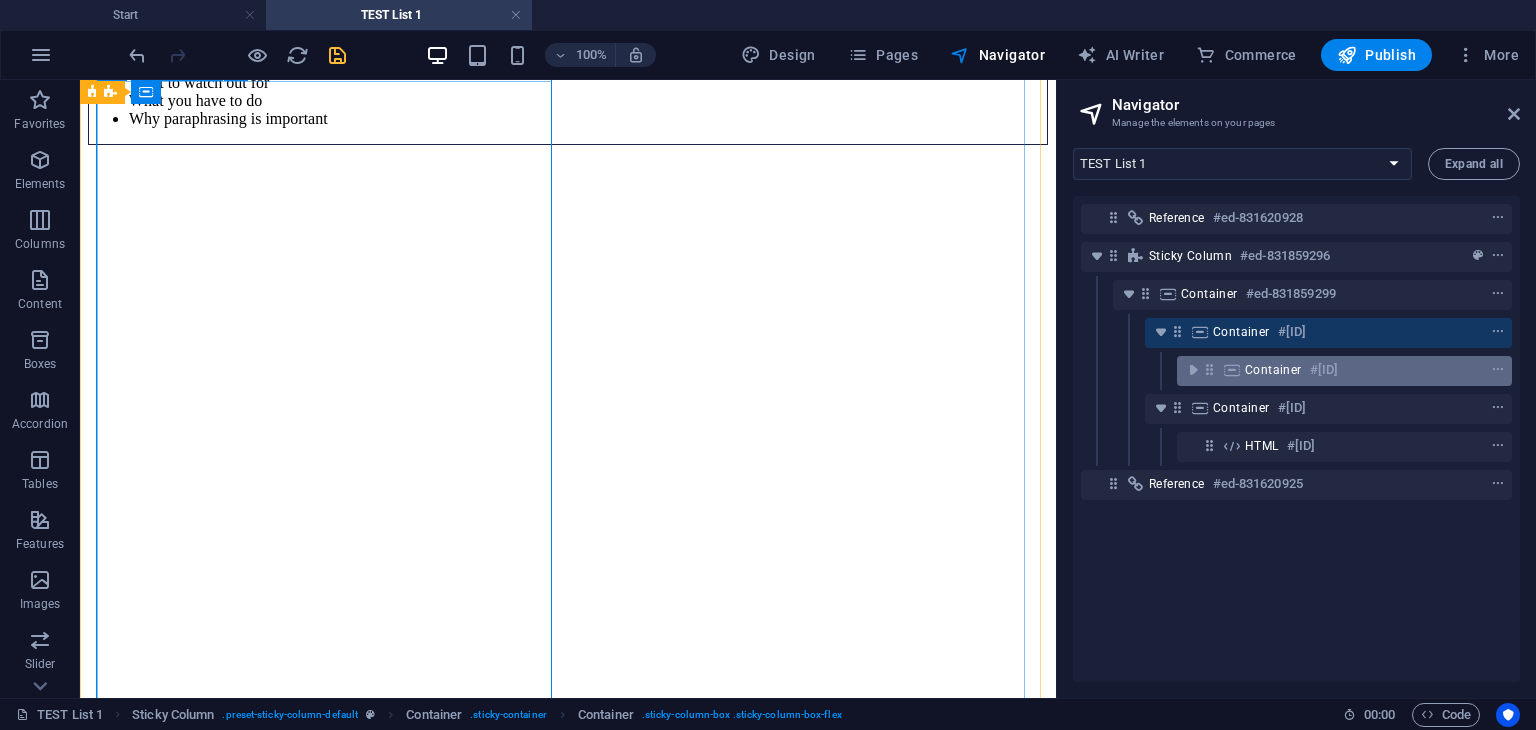 click on "Container" at bounding box center (1273, 370) 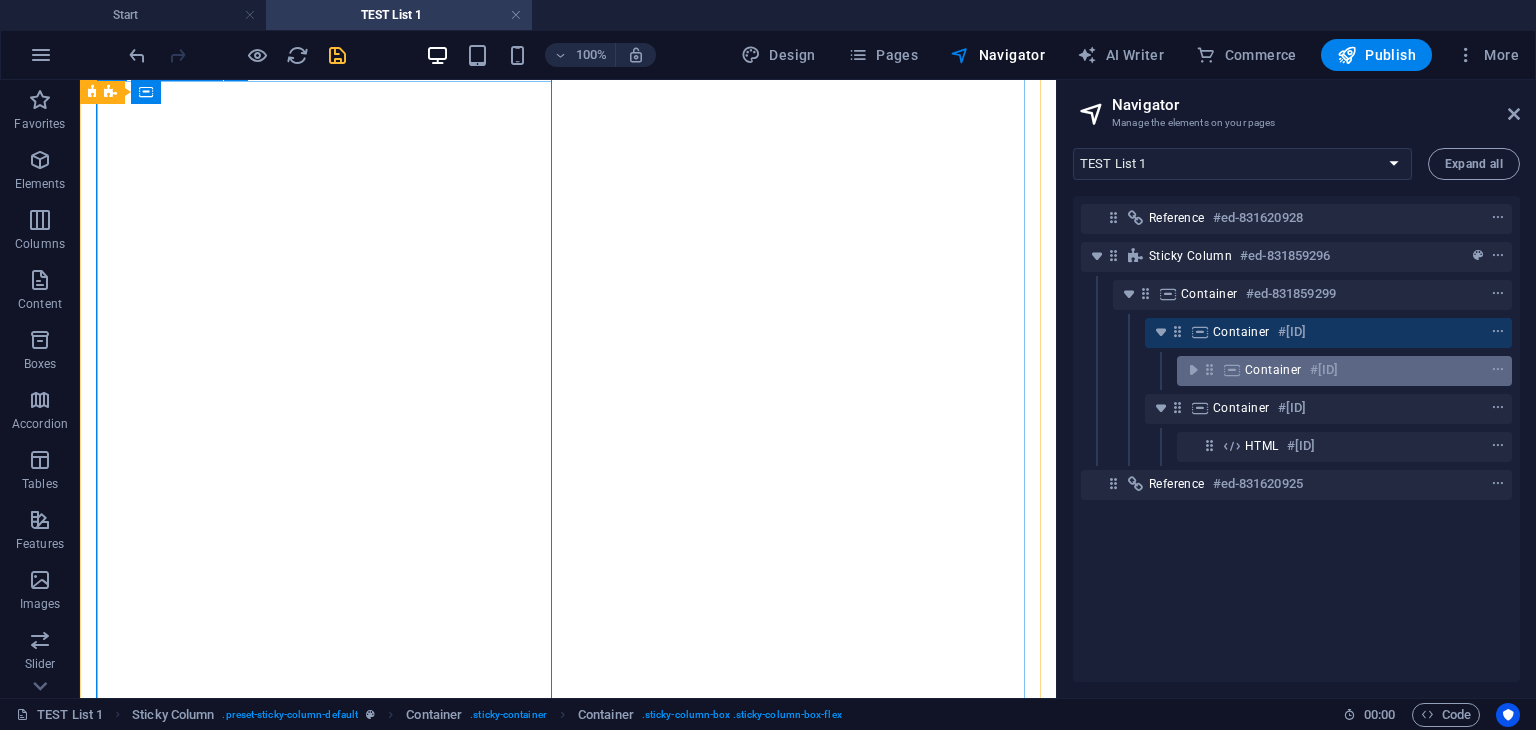 click on "Container" at bounding box center [1273, 370] 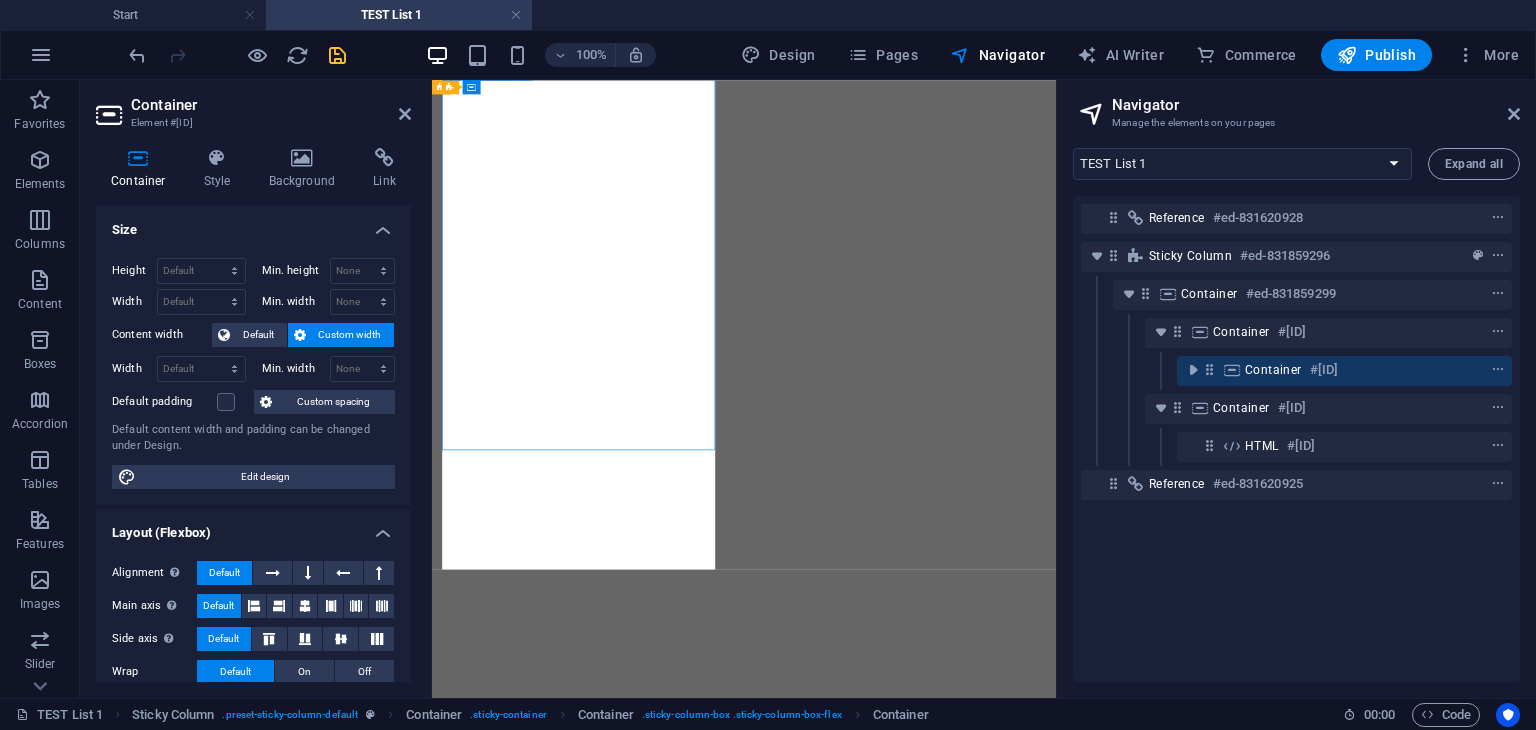 scroll, scrollTop: 942, scrollLeft: 0, axis: vertical 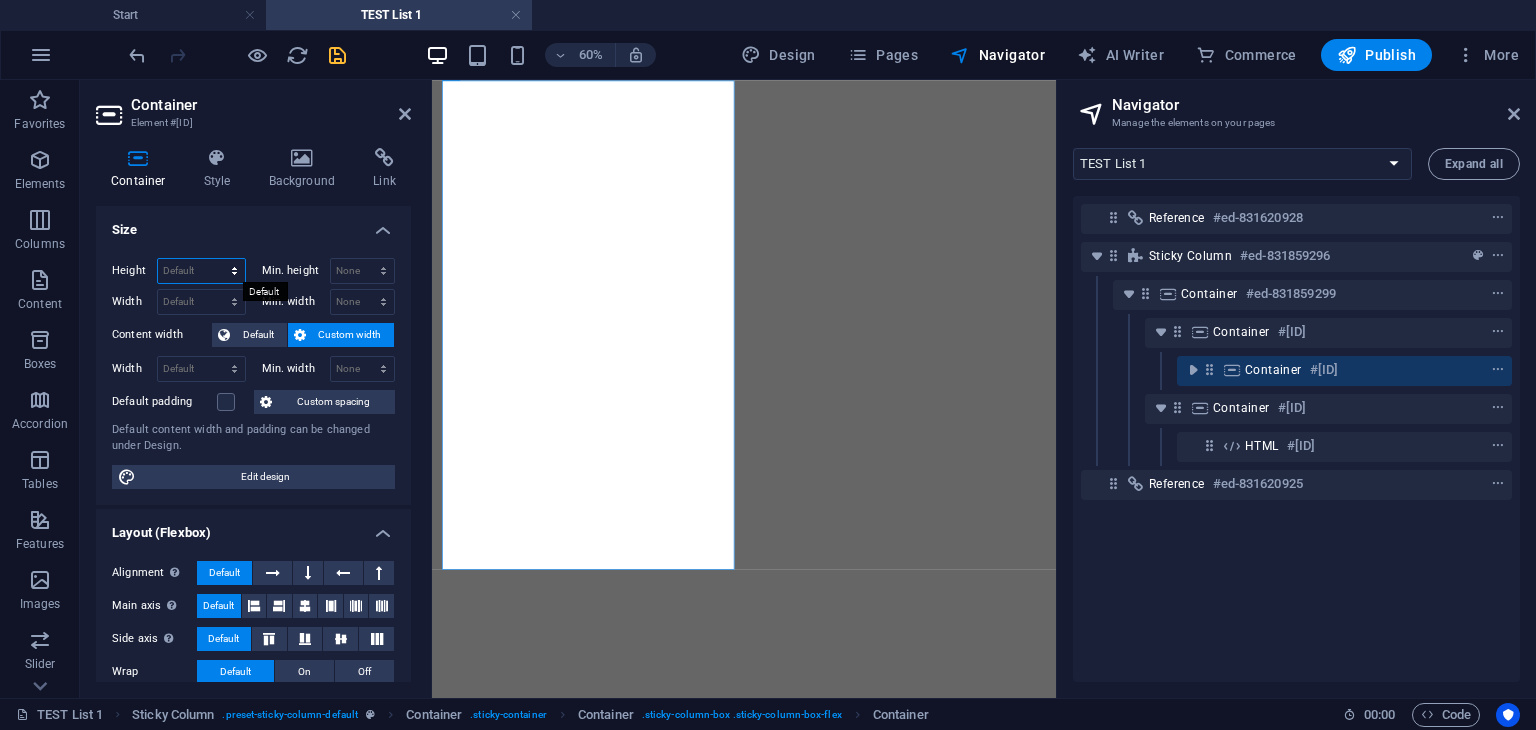 click on "Default px rem % vh vw" at bounding box center [201, 271] 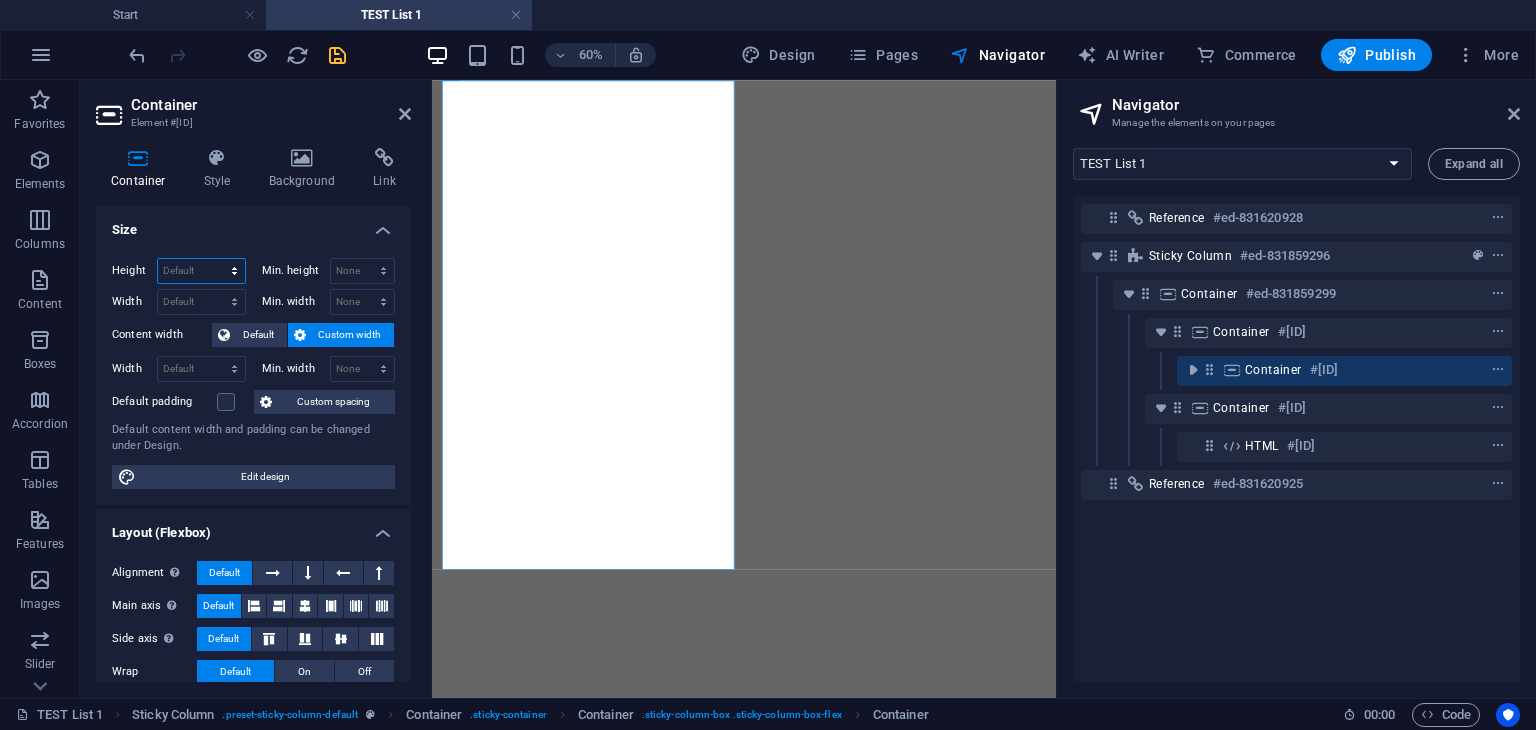 select on "px" 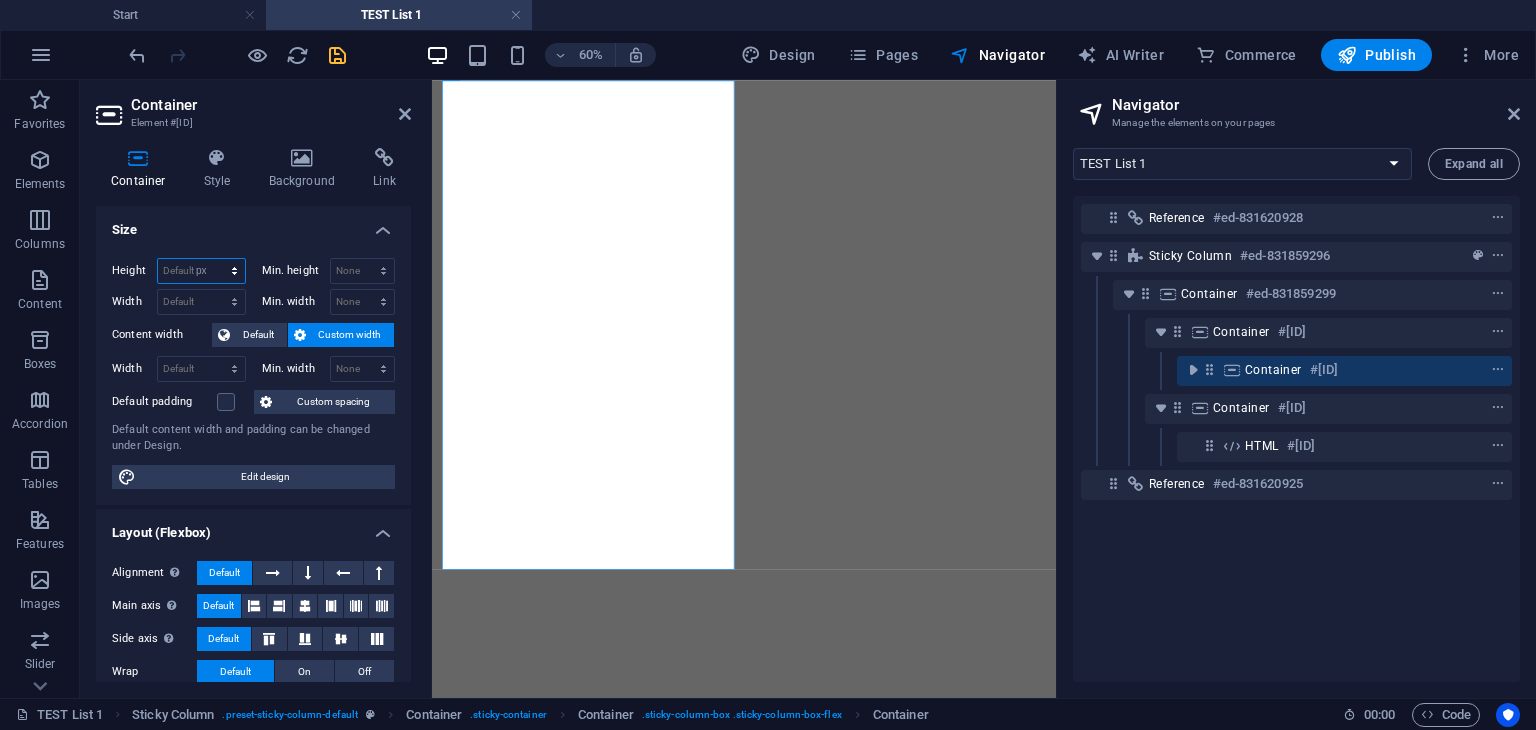 click on "Default px rem % vh vw" at bounding box center [201, 271] 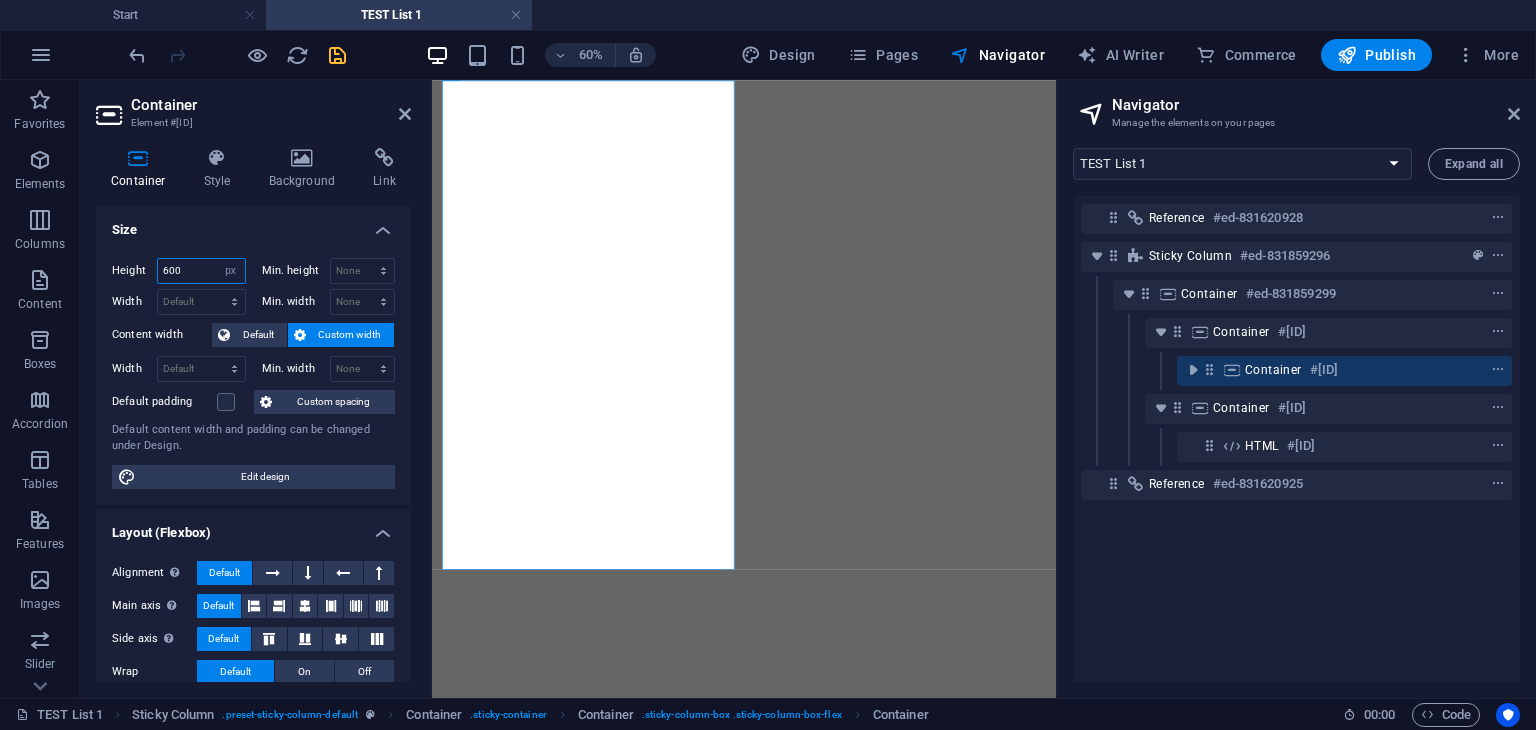 click on "600" at bounding box center [201, 271] 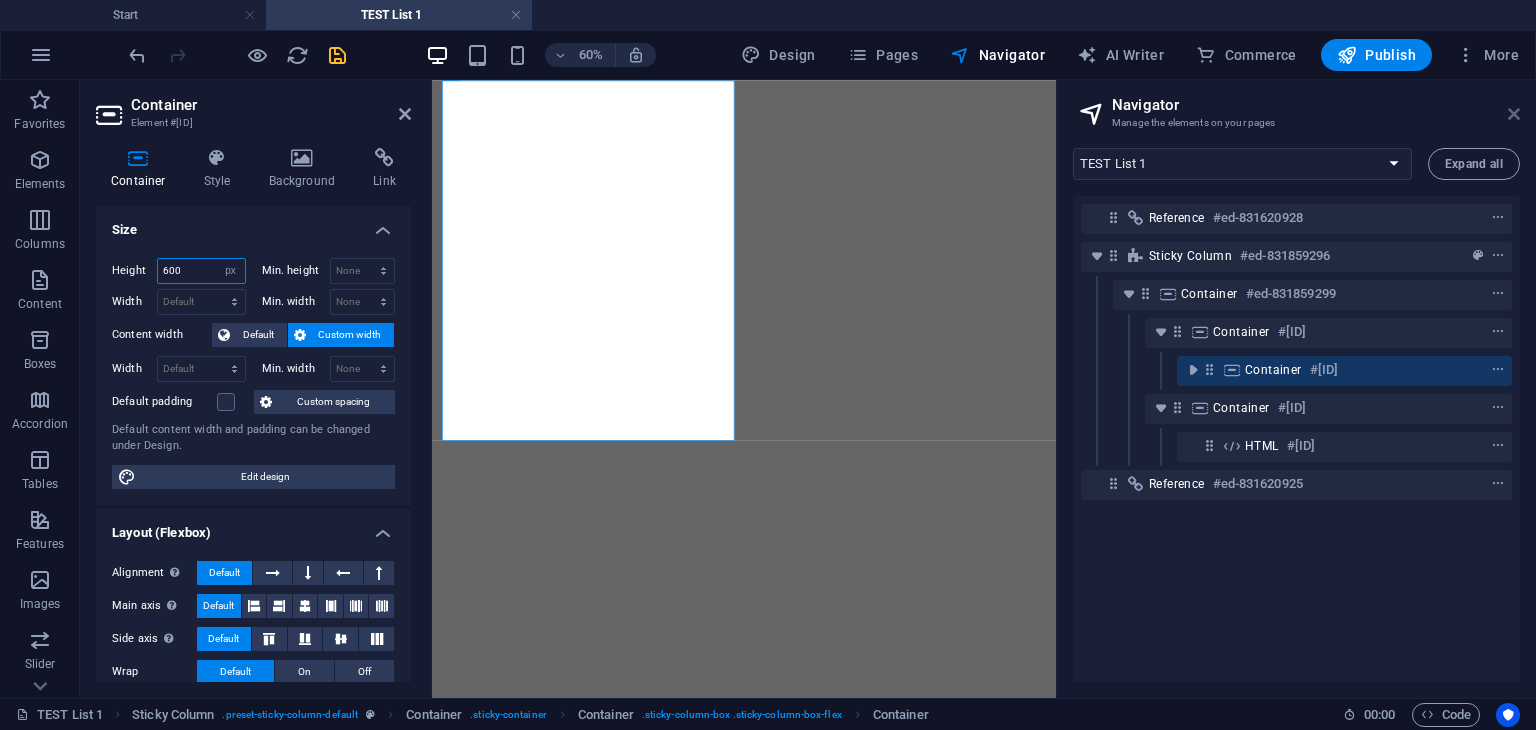 type on "600" 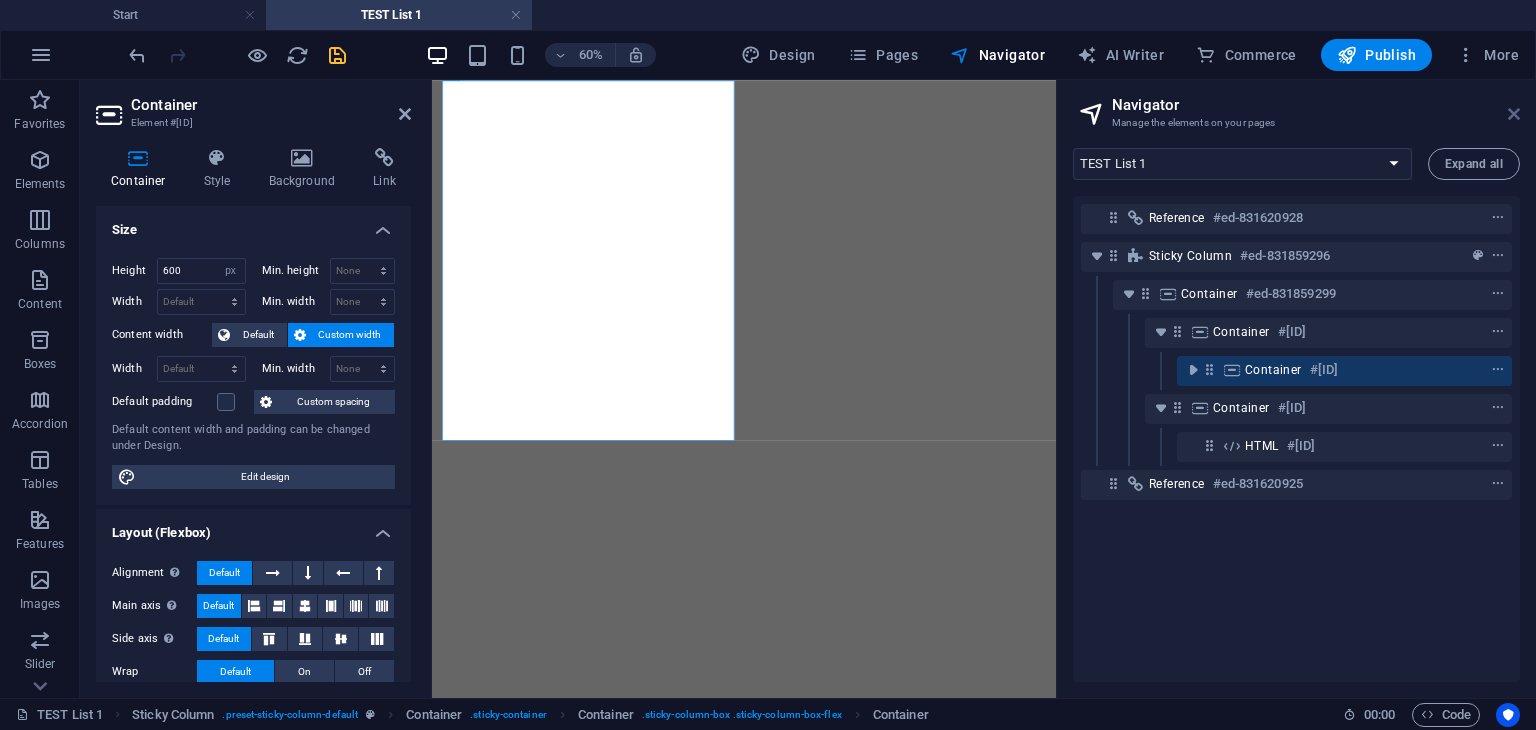 click at bounding box center [1514, 114] 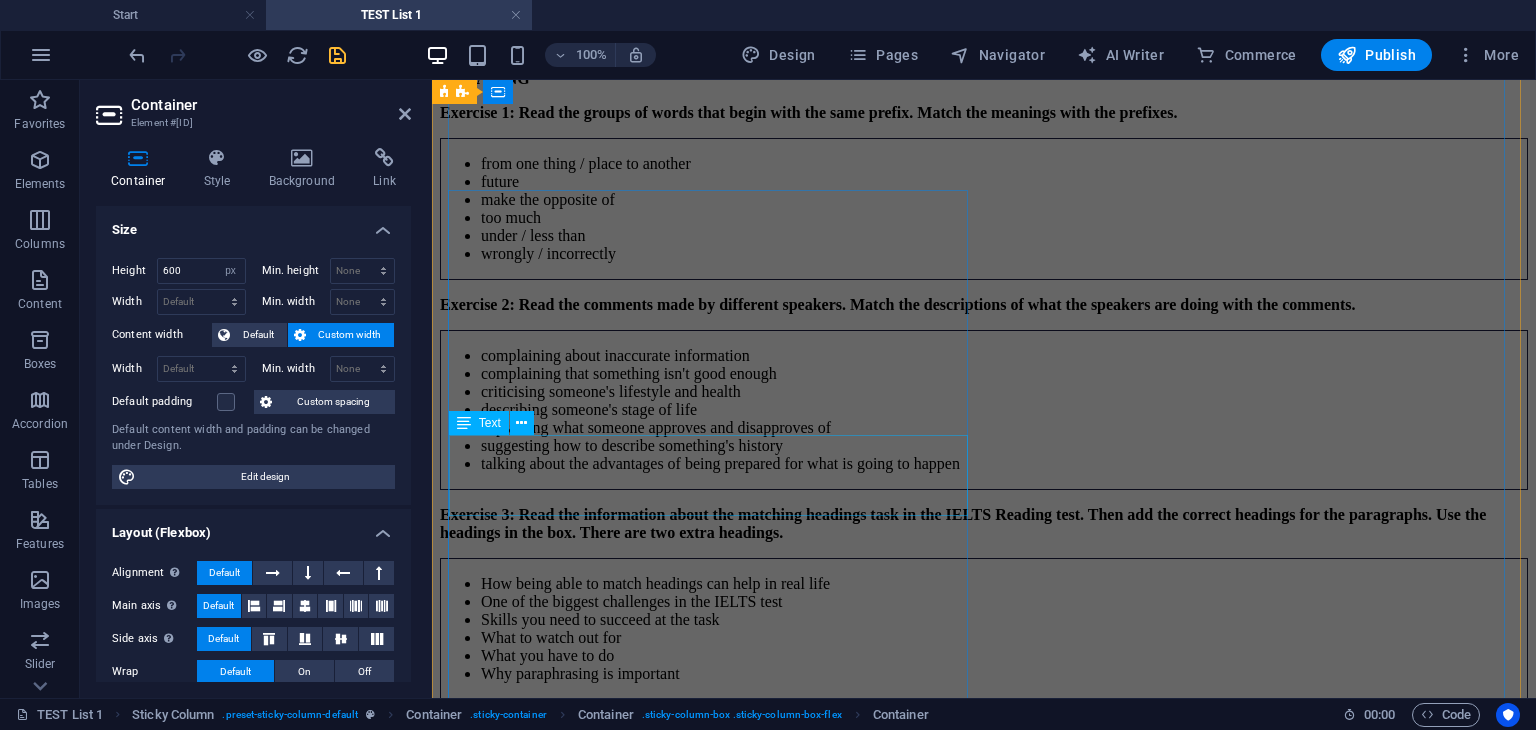 scroll, scrollTop: 0, scrollLeft: 0, axis: both 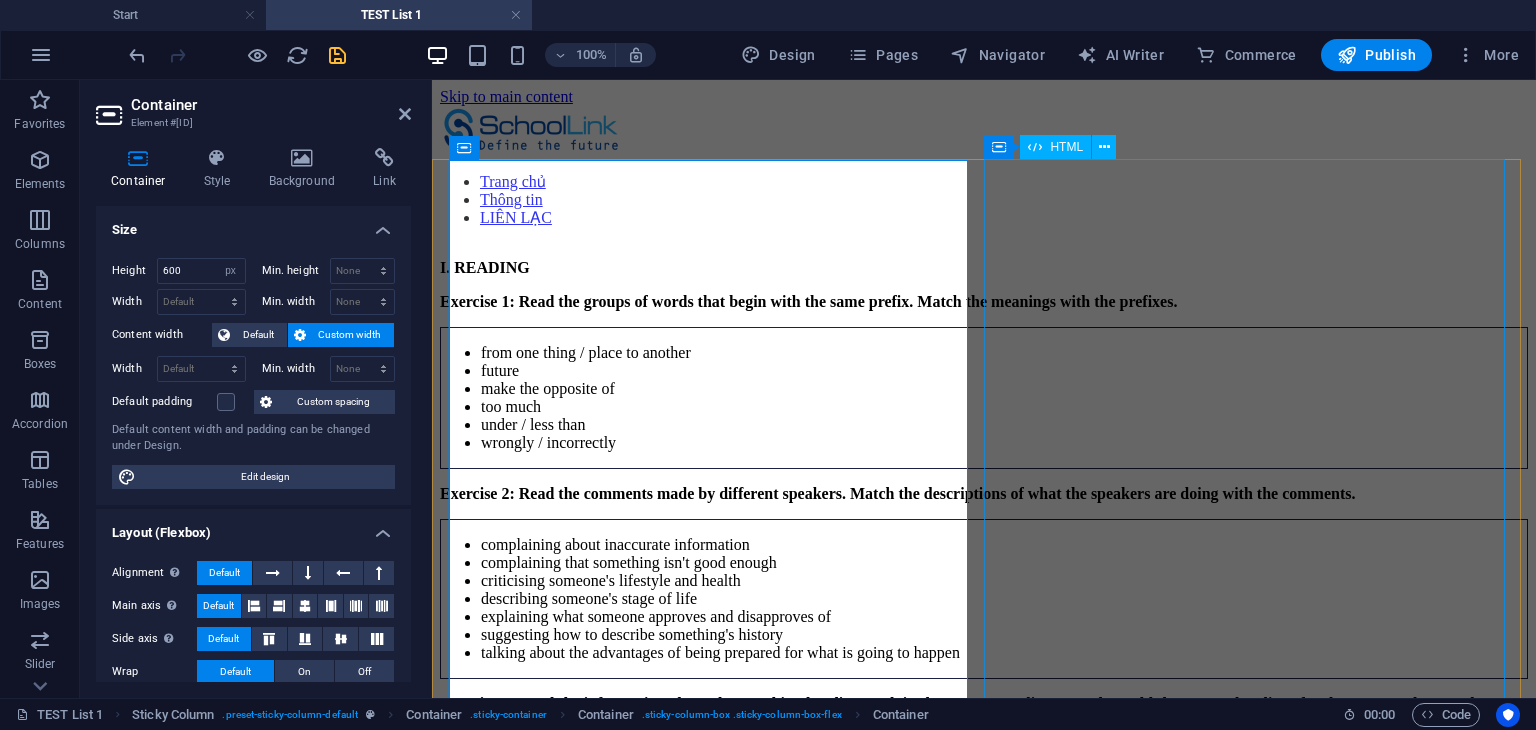 click on "Loading…" at bounding box center [984, 3169] 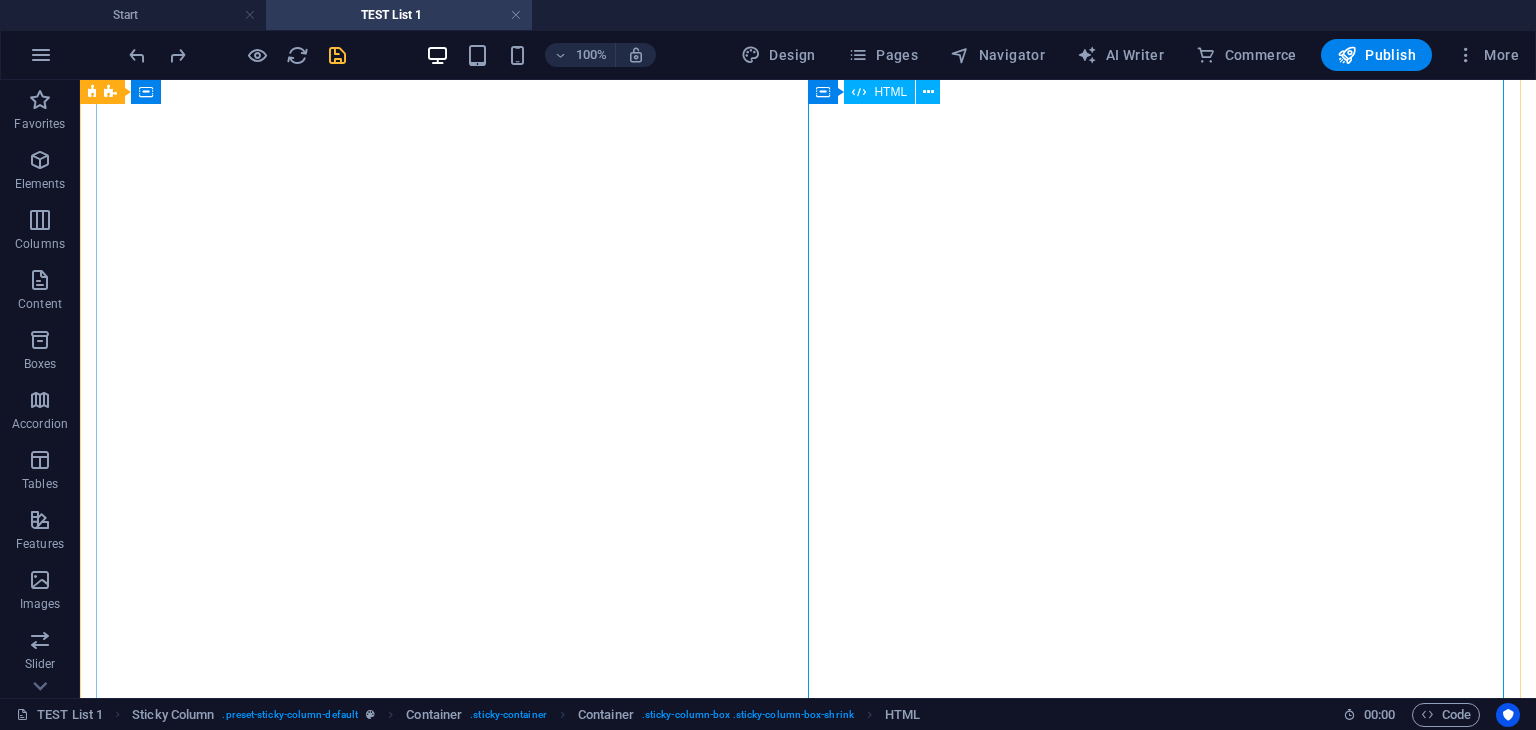 scroll, scrollTop: 1585, scrollLeft: 0, axis: vertical 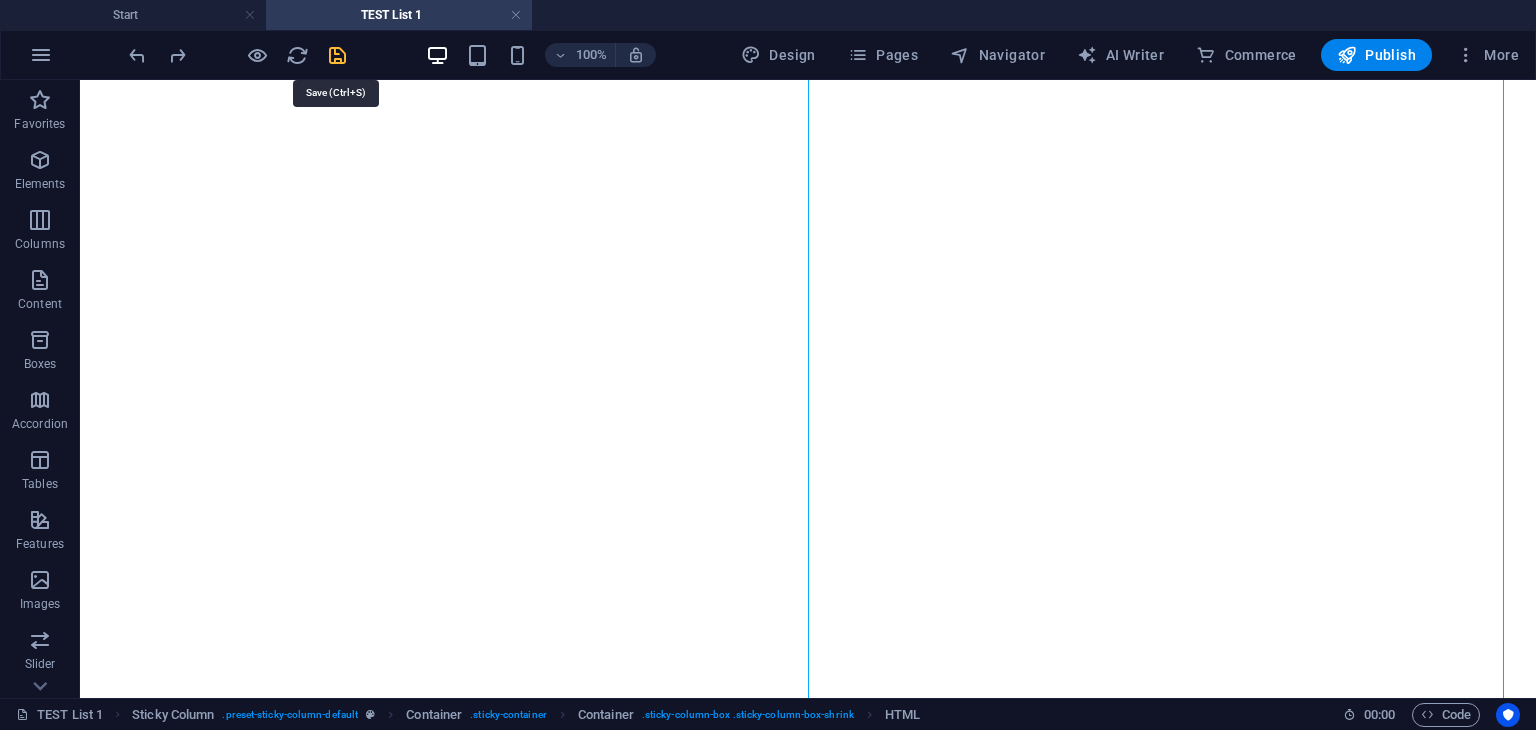 click at bounding box center [337, 55] 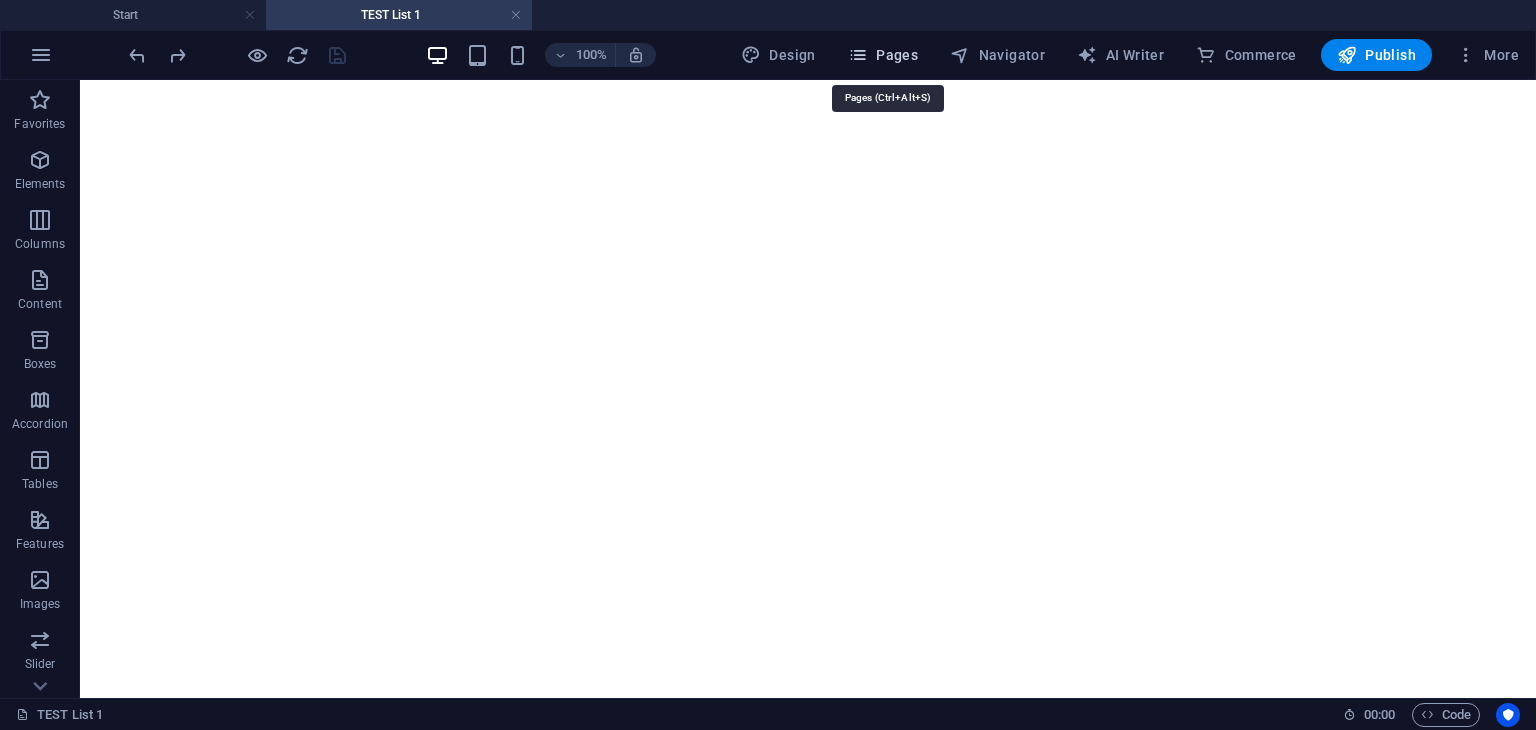click on "Pages" at bounding box center (883, 55) 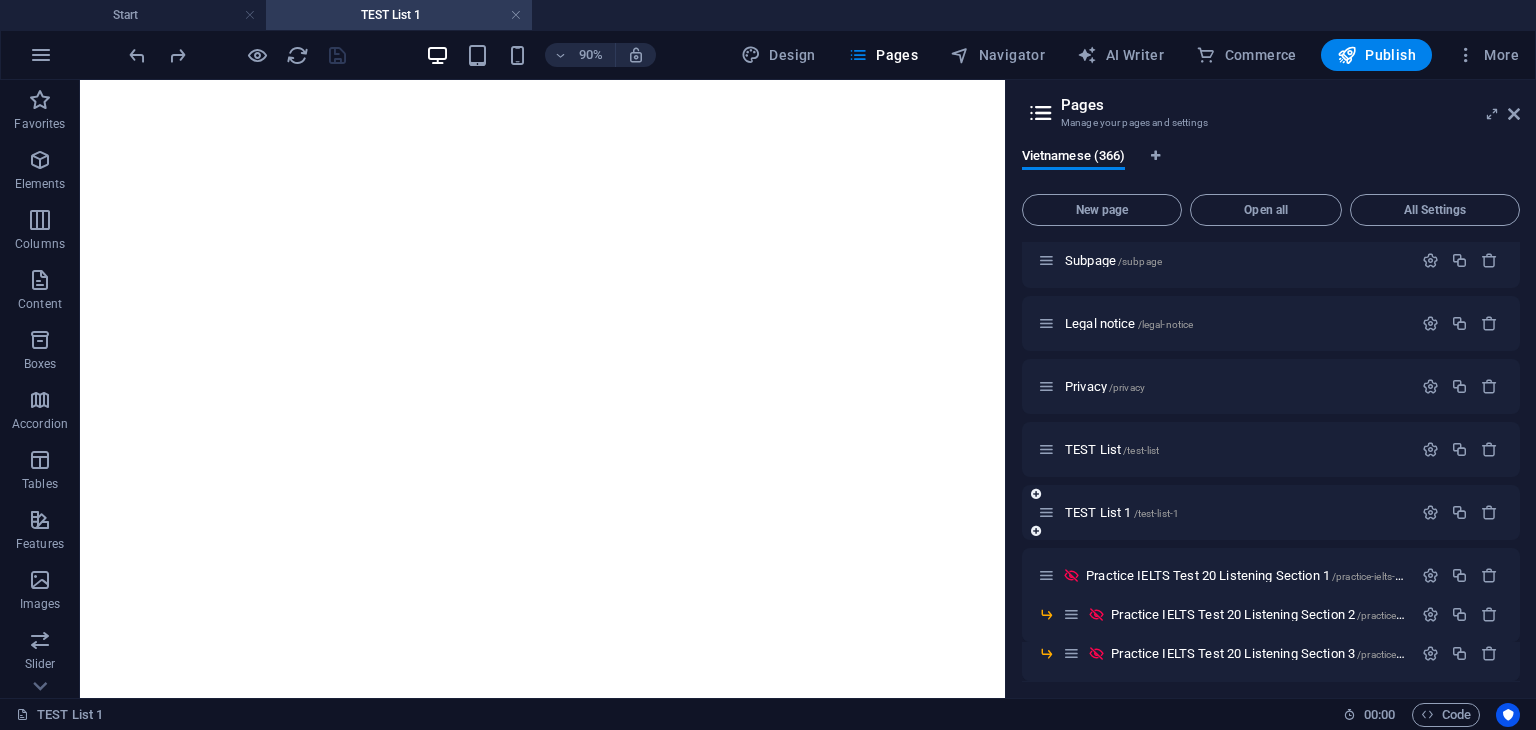 scroll, scrollTop: 100, scrollLeft: 0, axis: vertical 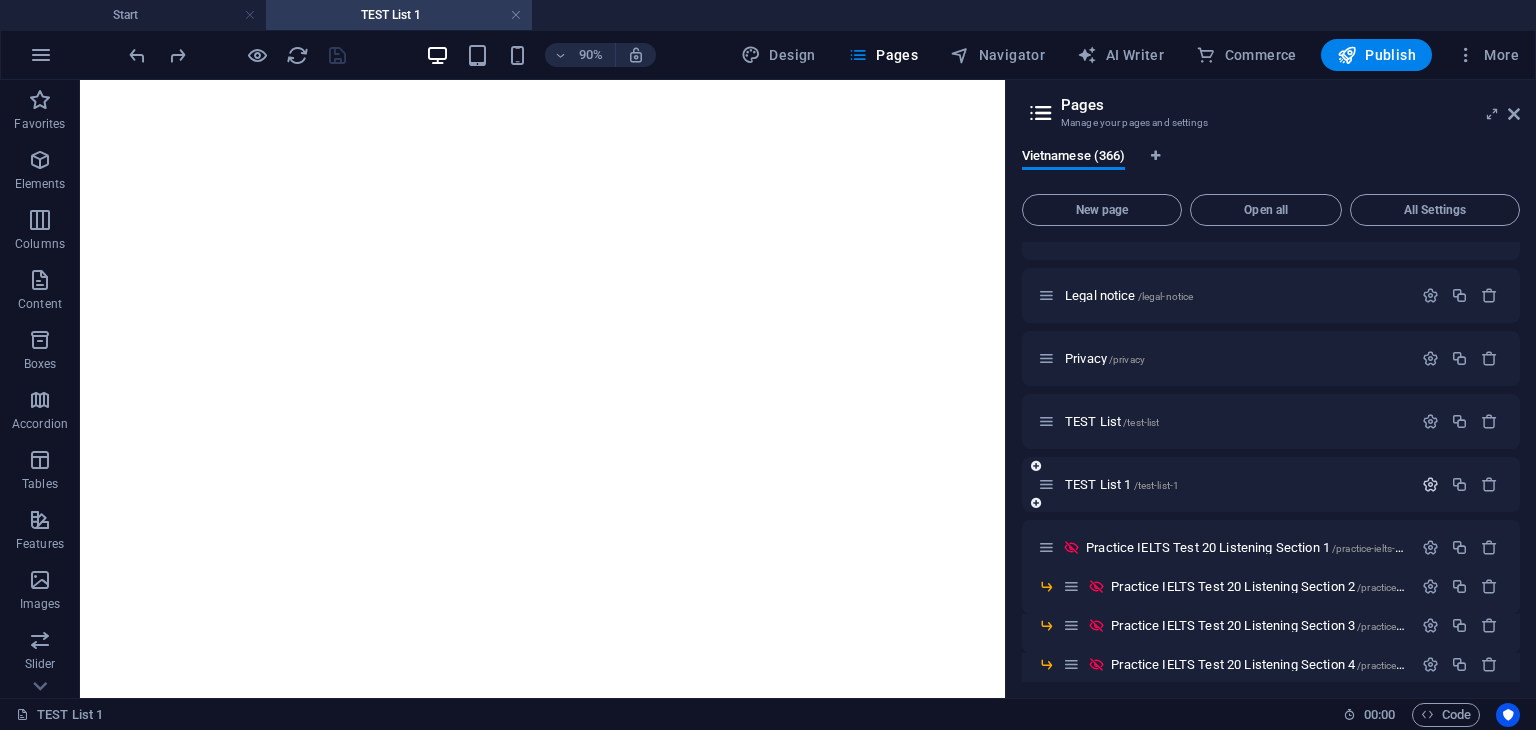 click at bounding box center (1430, 484) 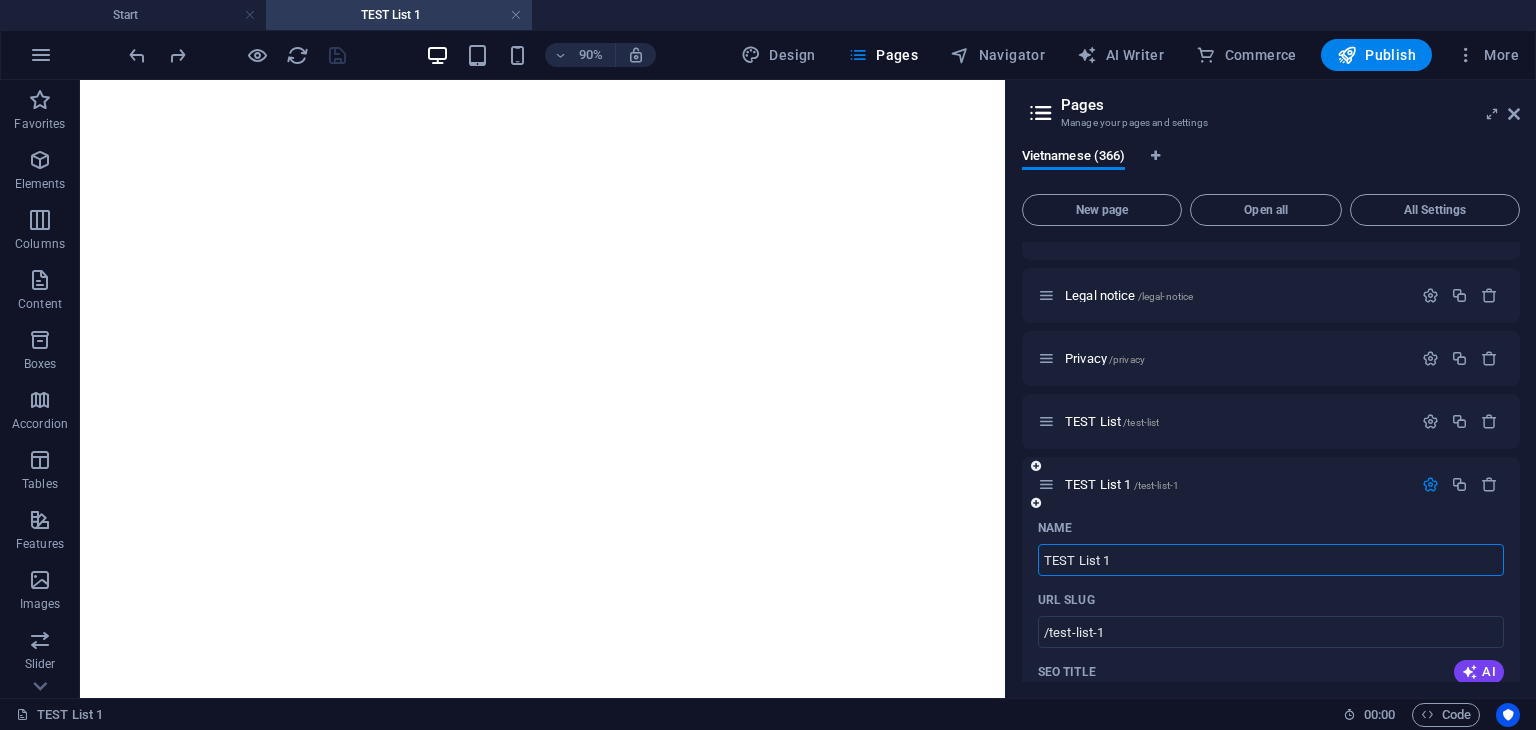 scroll, scrollTop: 200, scrollLeft: 0, axis: vertical 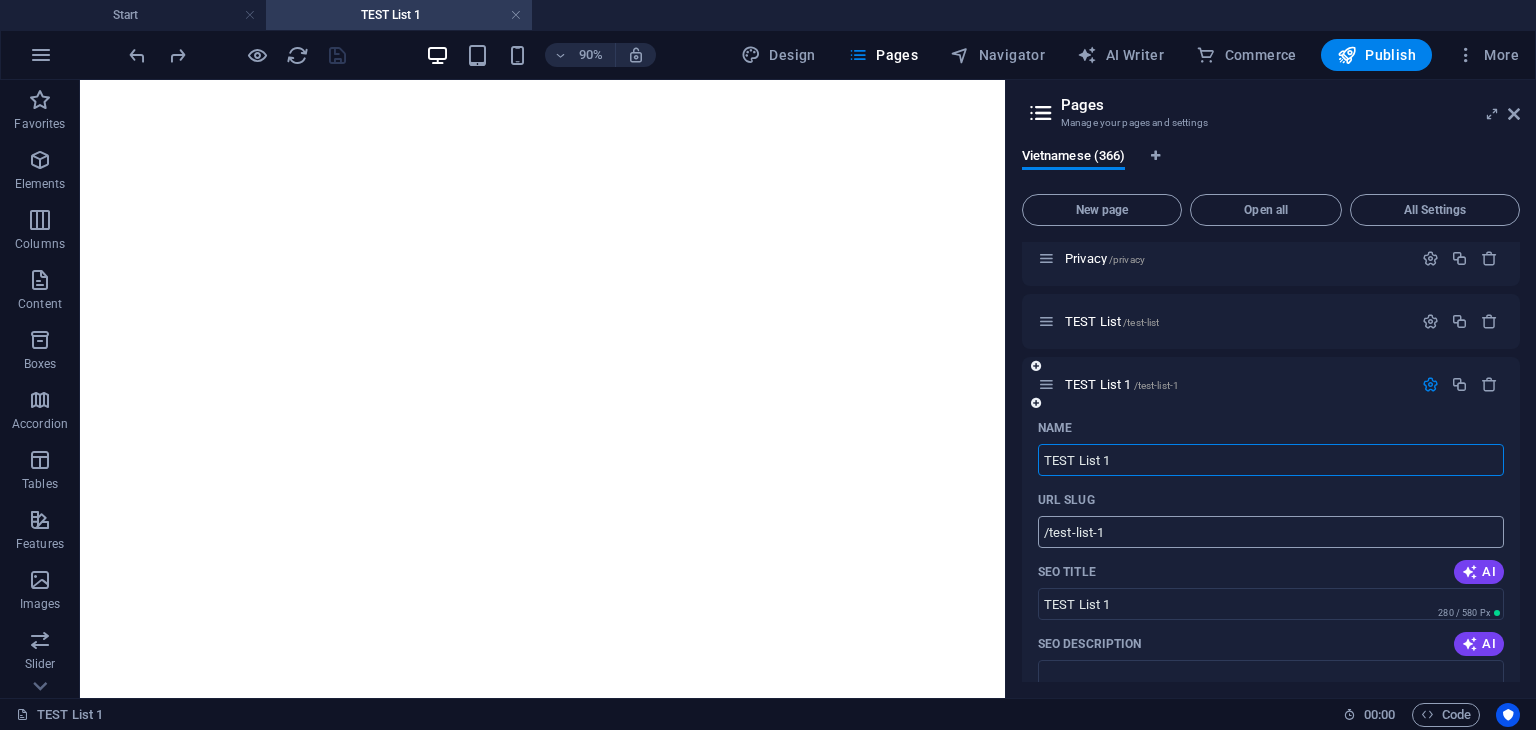 click on "/test-list-1" at bounding box center [1271, 532] 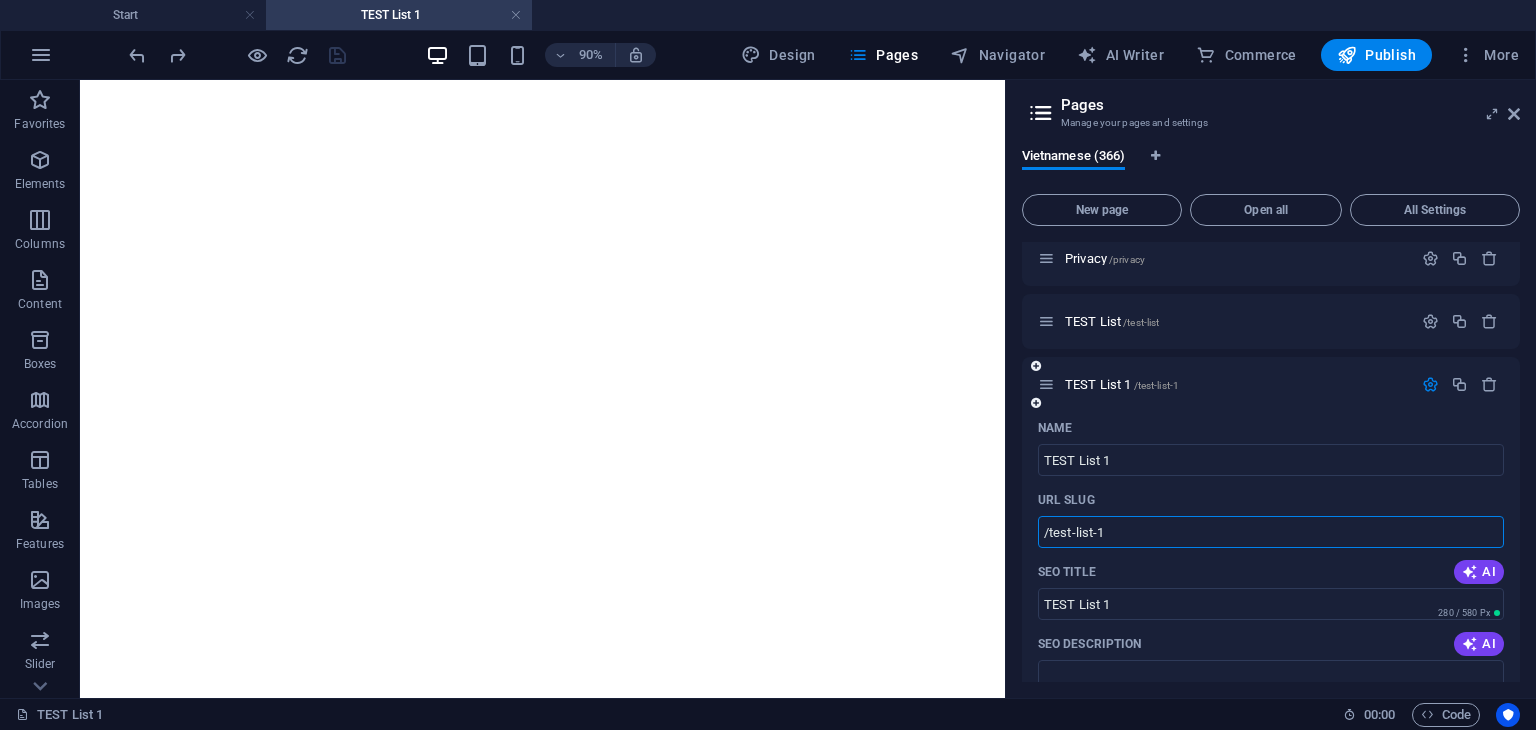 drag, startPoint x: 1123, startPoint y: 531, endPoint x: 1050, endPoint y: 532, distance: 73.00685 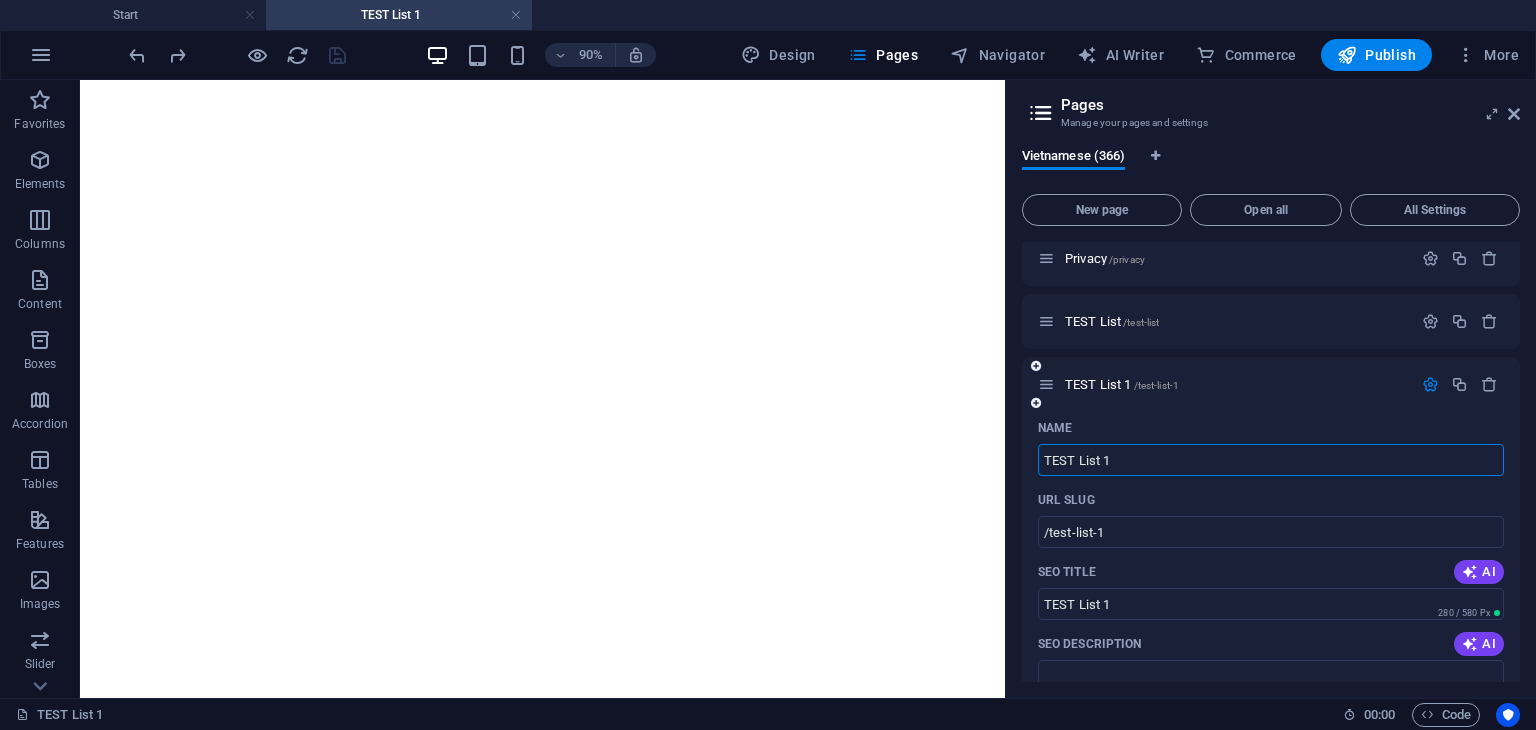 click on "TEST List 1" at bounding box center (1271, 460) 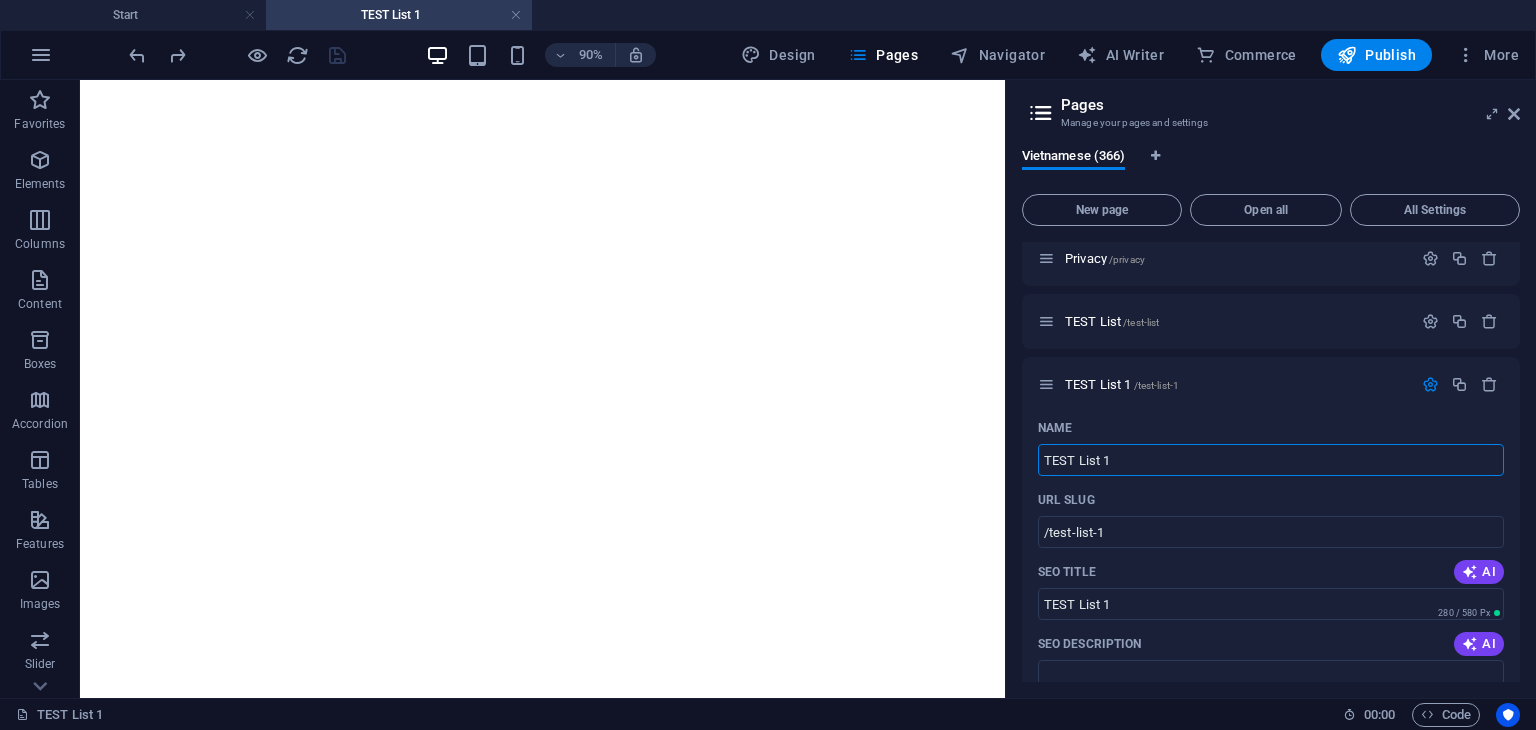 drag, startPoint x: 1132, startPoint y: 457, endPoint x: 1011, endPoint y: 447, distance: 121.41252 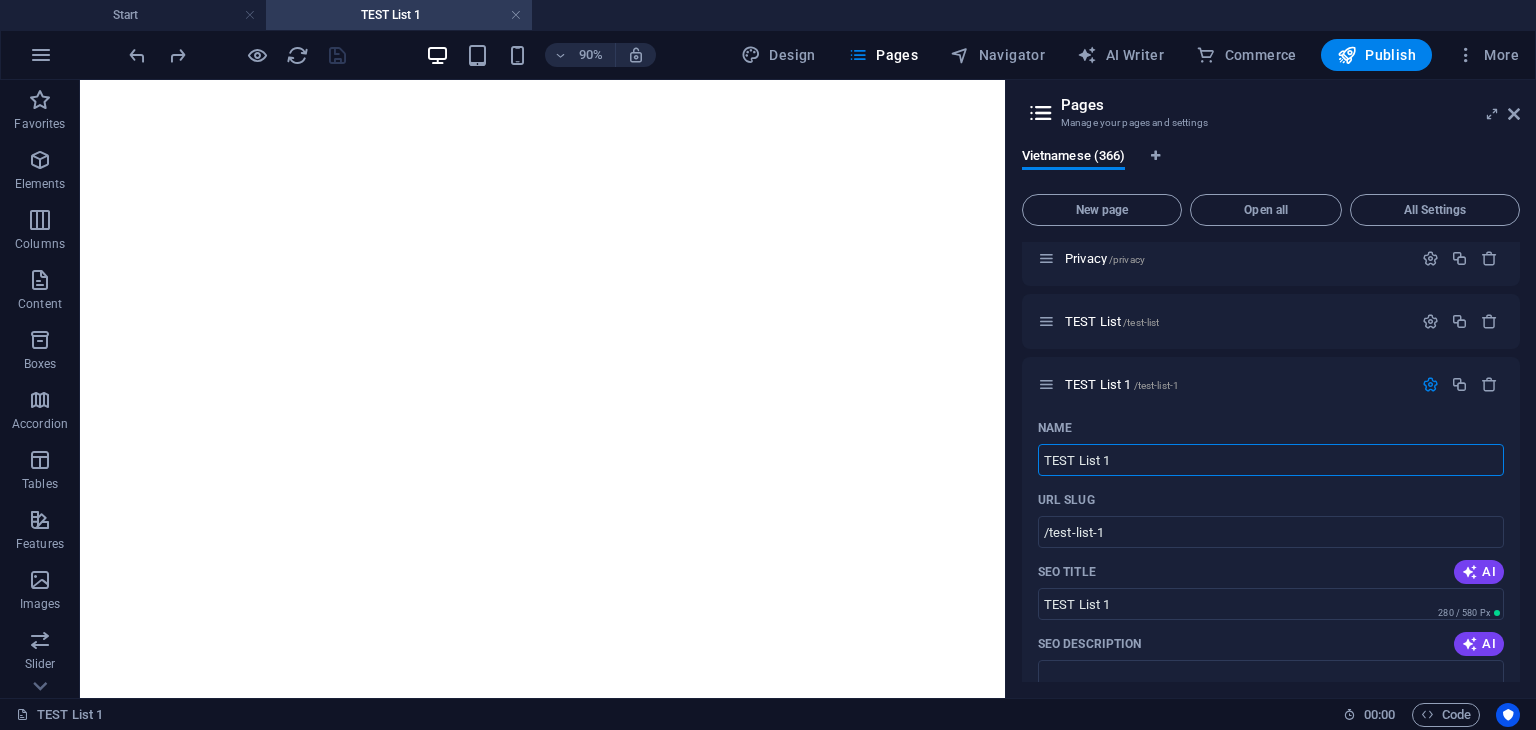 click on "Vietnamese (366) New page Open all All Settings Start / Subpage /subpage Legal notice /legal-notice Privacy /privacy TEST List /test-list TEST List 1 /test-list-1 Name TEST List 1 ​ URL SLUG /test-list-1 ​ SEO Title AI TEST List 1 ​ 280 / 580 Px SEO Description AI ​ 110 / 990 Px SEO Keywords AI ​ Settings Menu Noindex Preview Mobile Desktop www.example.com test-list-1 TEST List 1 - [DOMAIN] [DOMAIN] Meta tags ​ Preview Image (Open Graph) Drag files here, click to choose files or select files from Files or our free stock photos & videos More Settings Practice IELTS Test 20 Listening Section 1 /practice-ielts-test-20-listening-section-1 Practice IELTS Test 20 Listening Section 2 /practice-ielts-test-20-listening-section-2 Practice IELTS Test 20 Listening Section 3 /practice-ielts-test-20-listening-section-3 Practice IELTS Test 20 Listening Section 4 /practice-ielts-test-20-listening-section-4 Test 20 Listening Section 1 /test-20-listening-section-1 Test 20 Listening Section 2" at bounding box center [1271, 415] 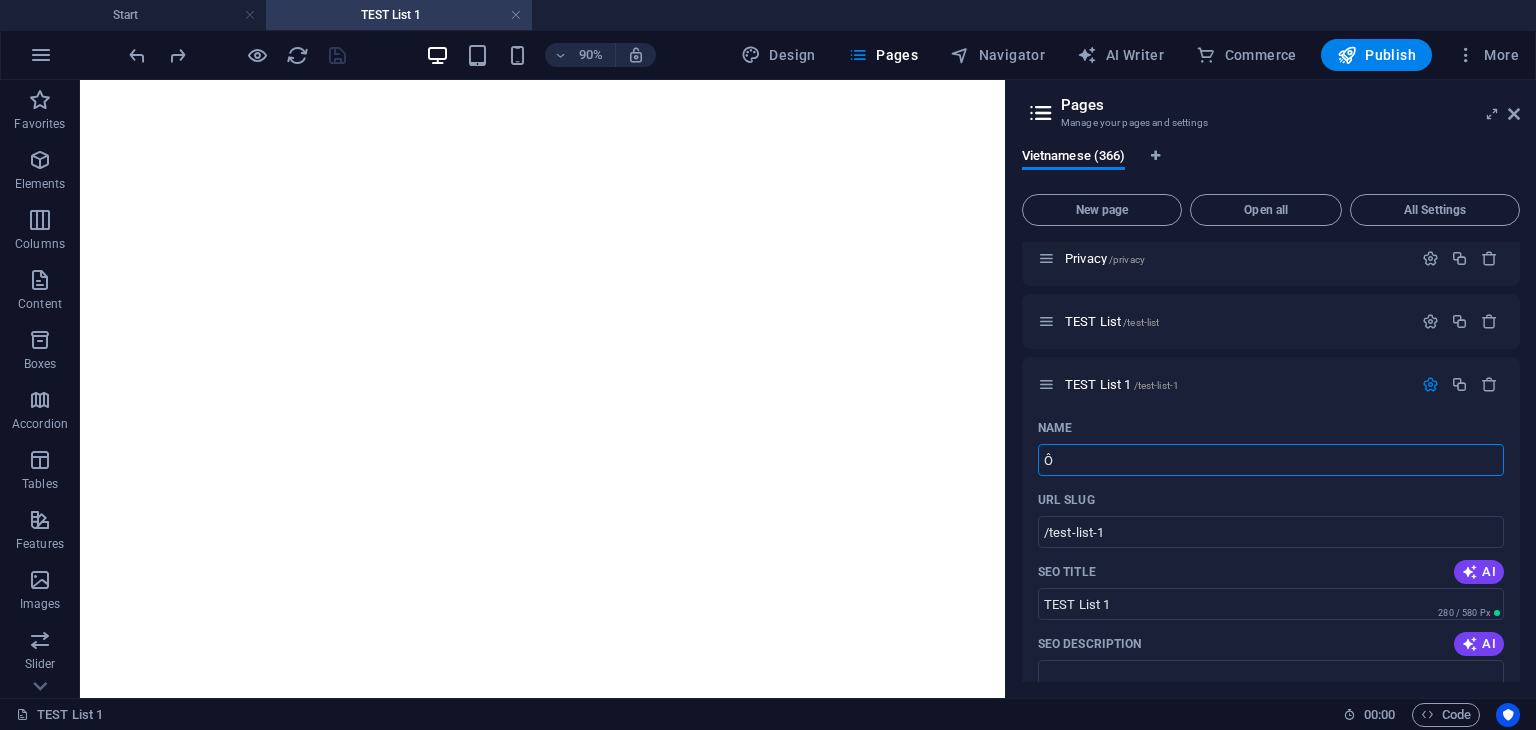 type on "ÔÔn" 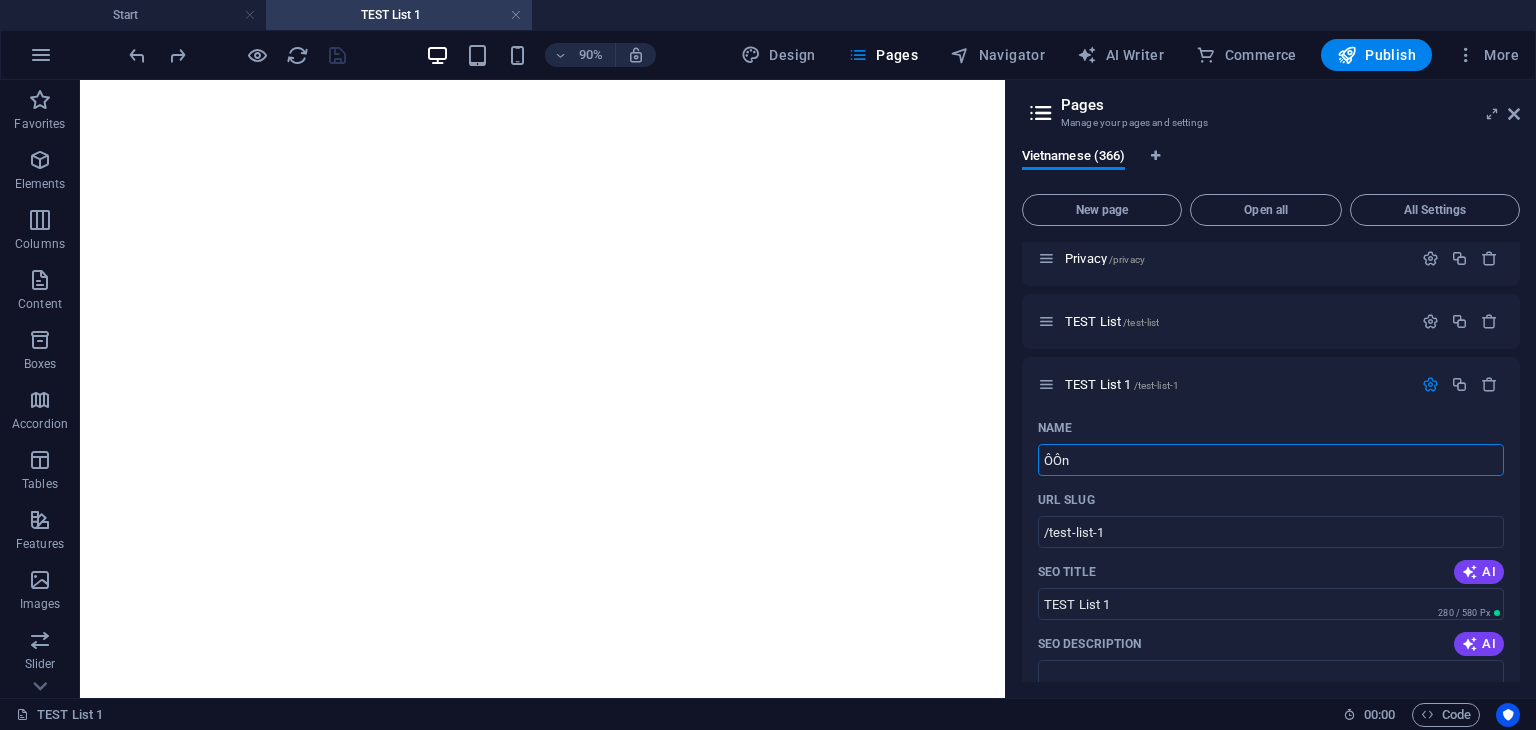 type on "/o" 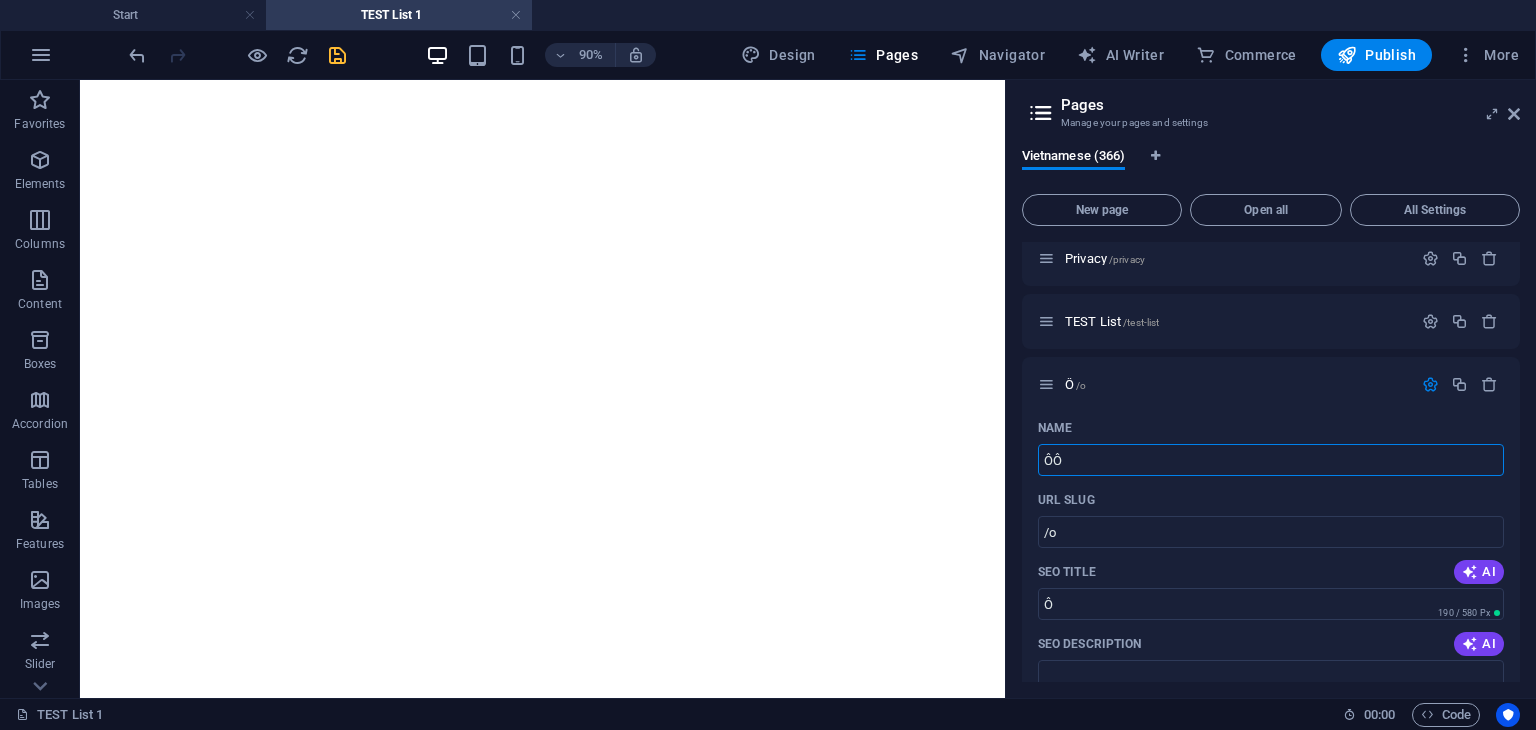 type on "Ô" 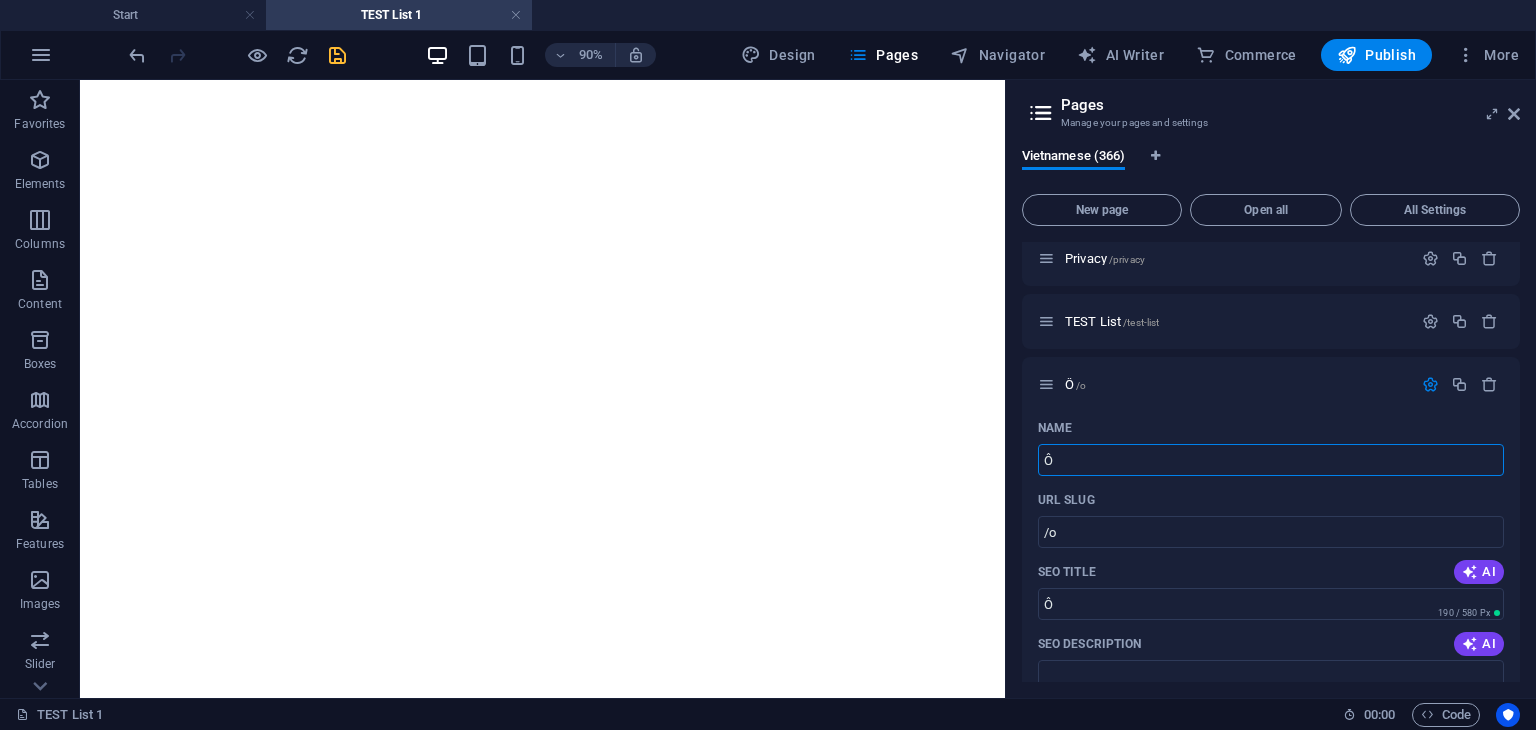 type 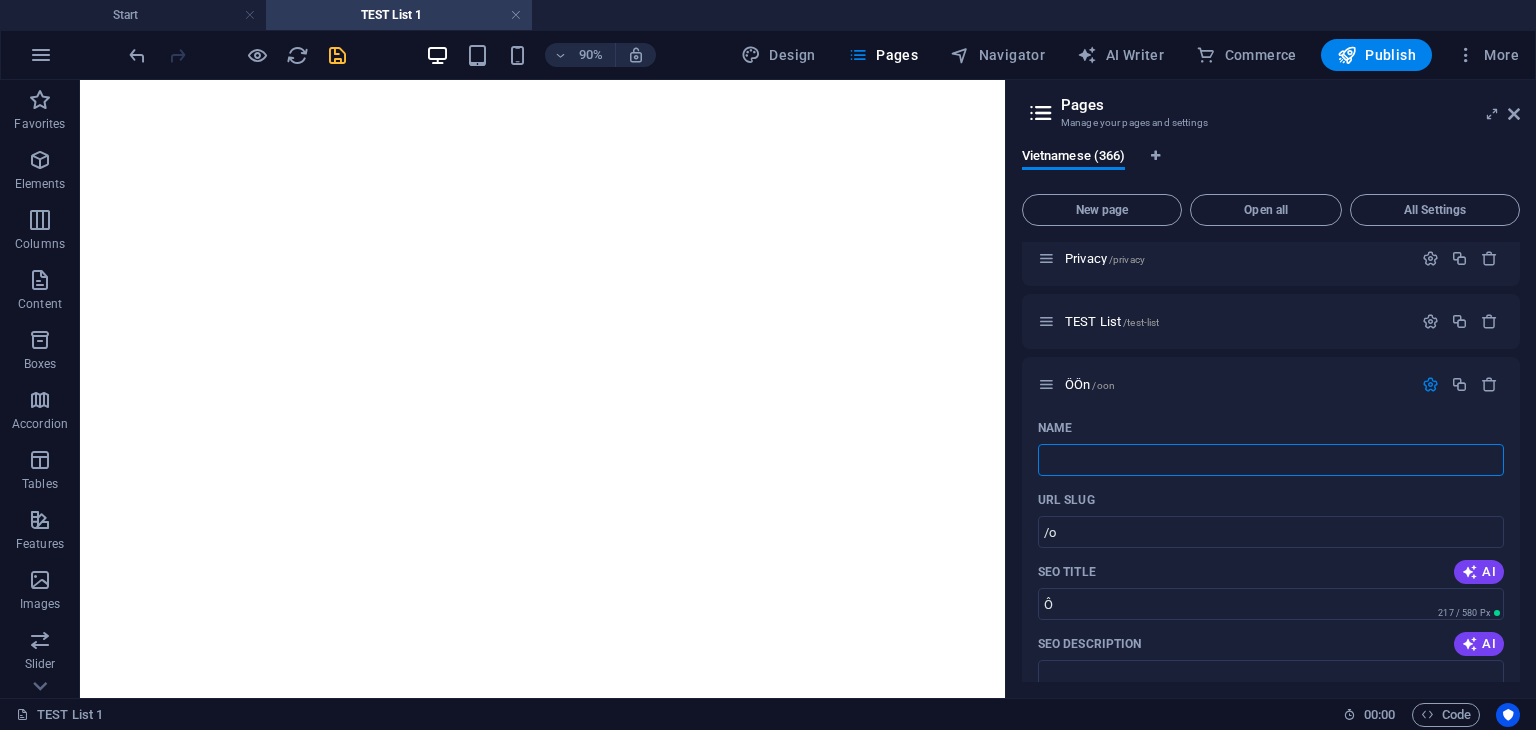 type on "/oon" 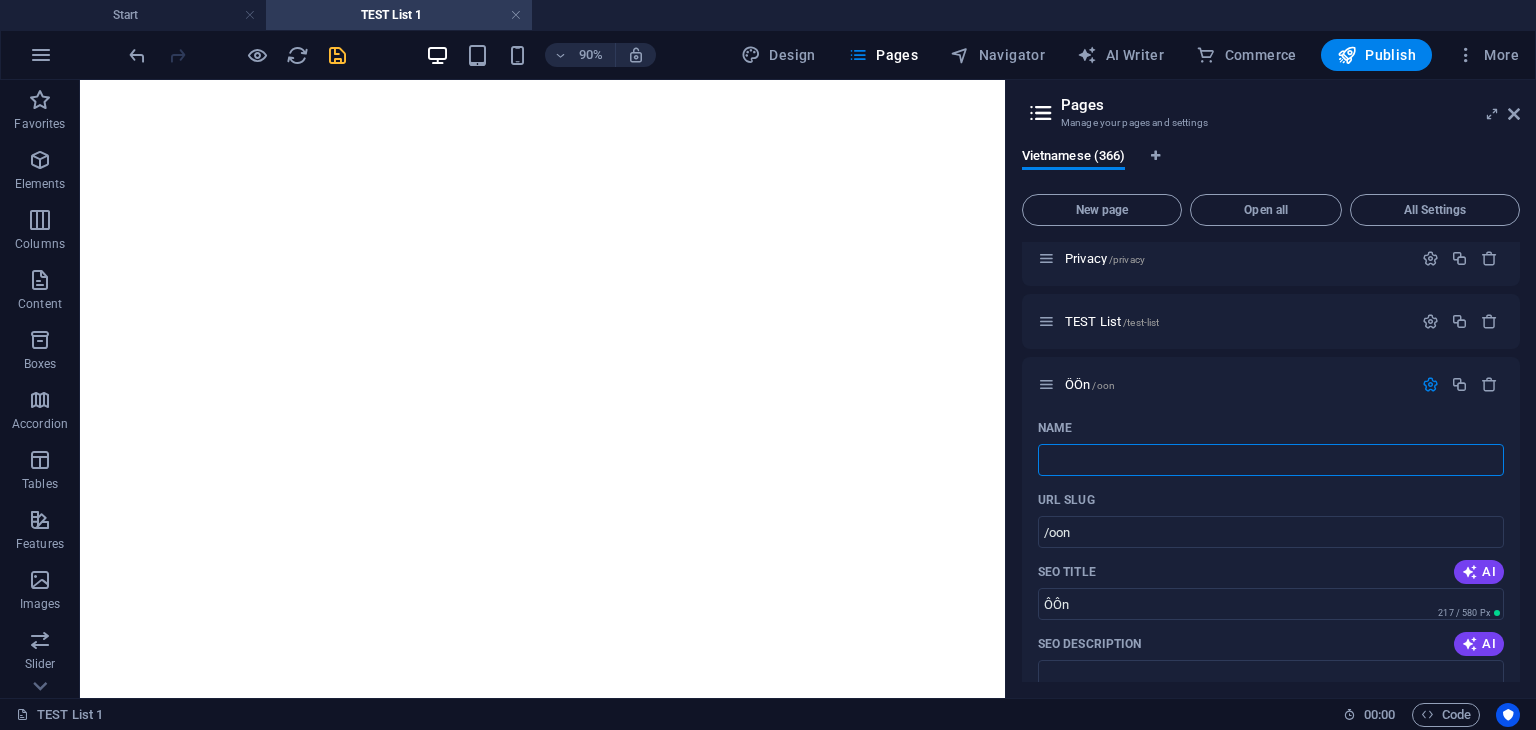 type 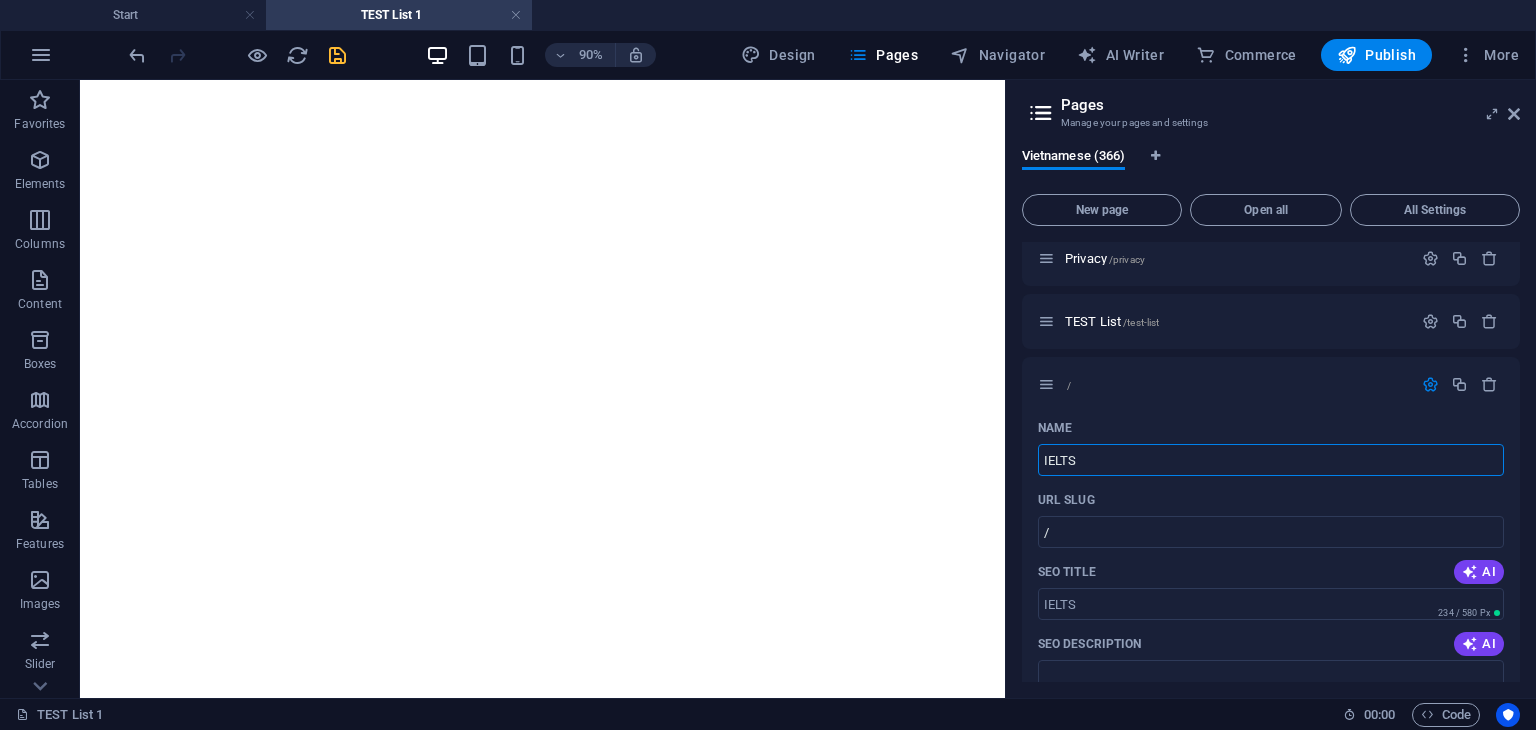 type on "IELTS" 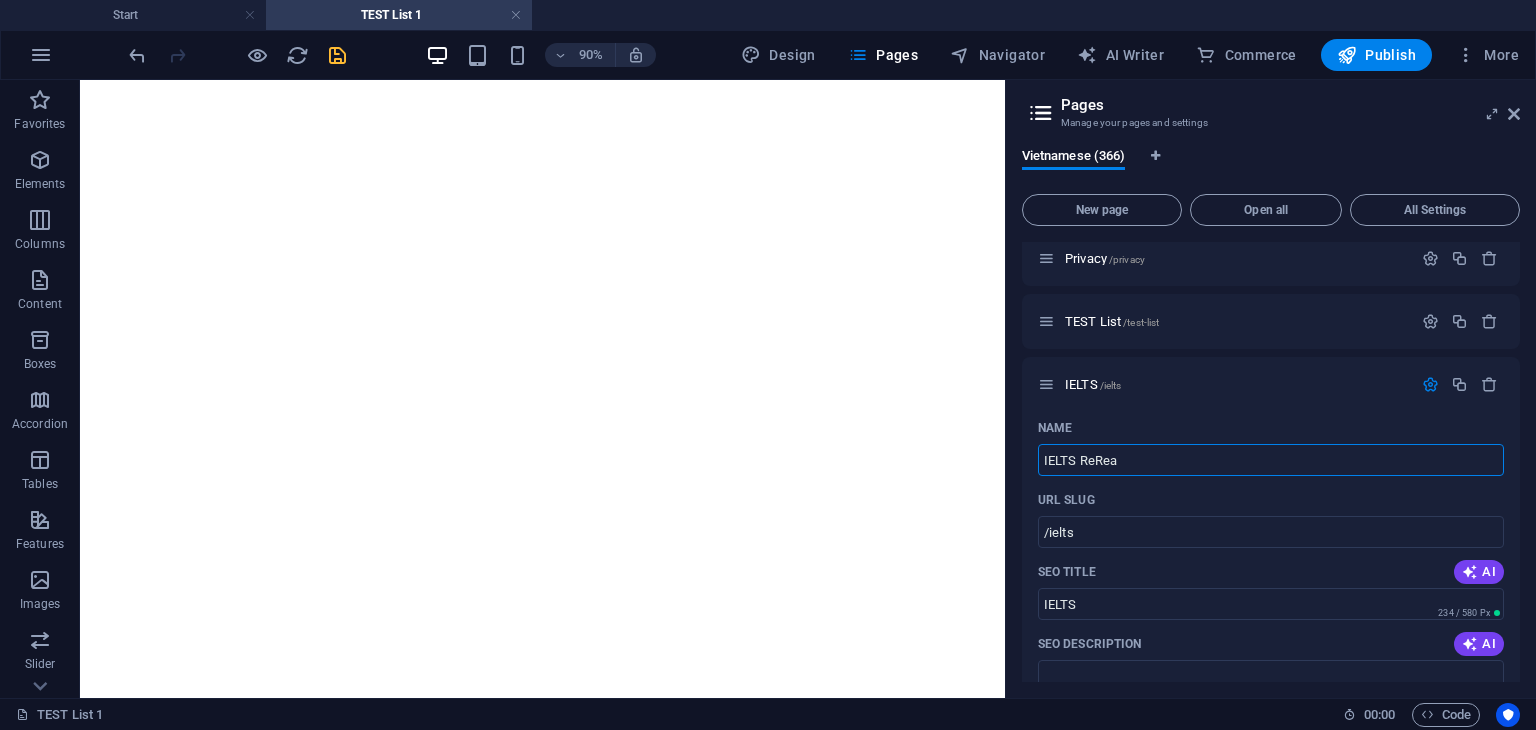 type on "IELTS ReRead" 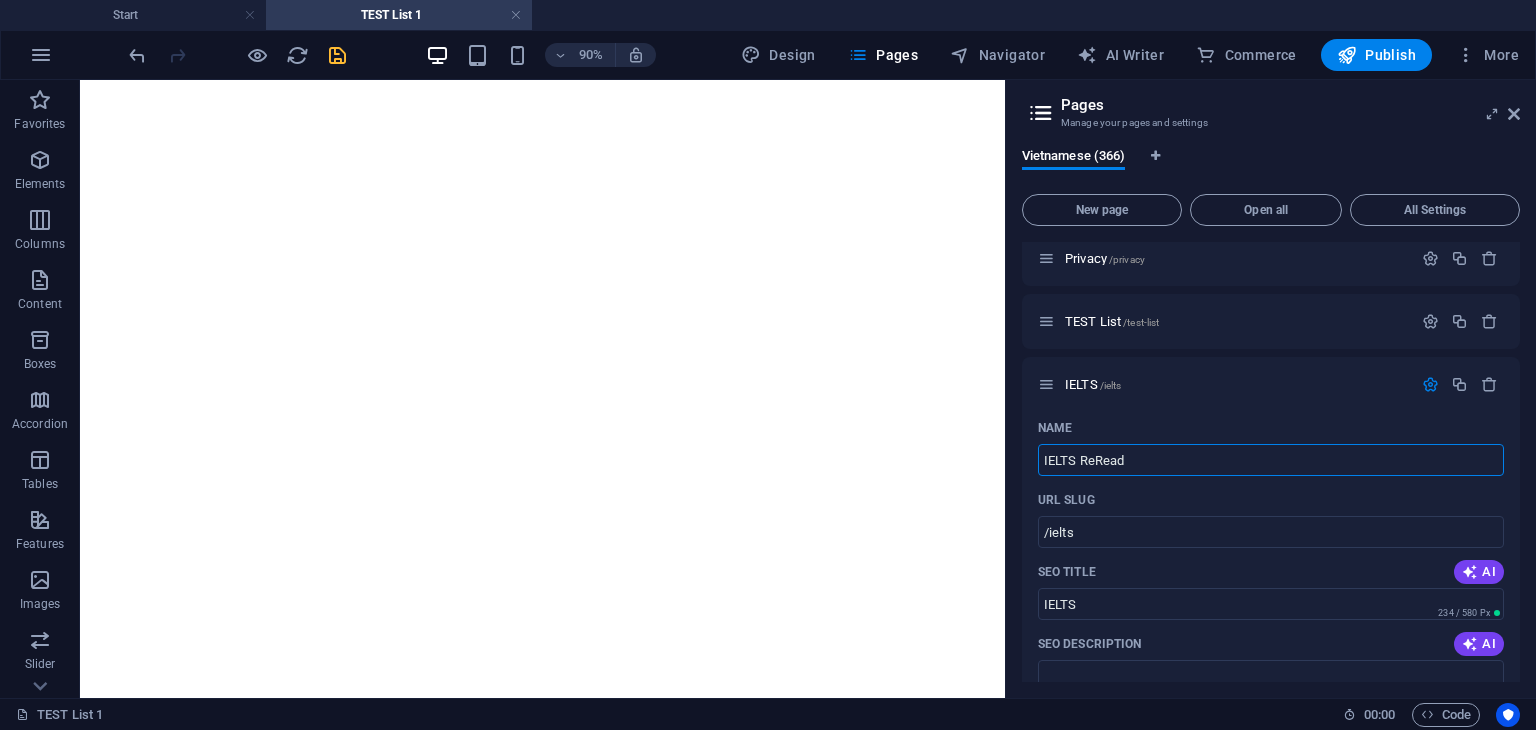 type on "/ielts-re" 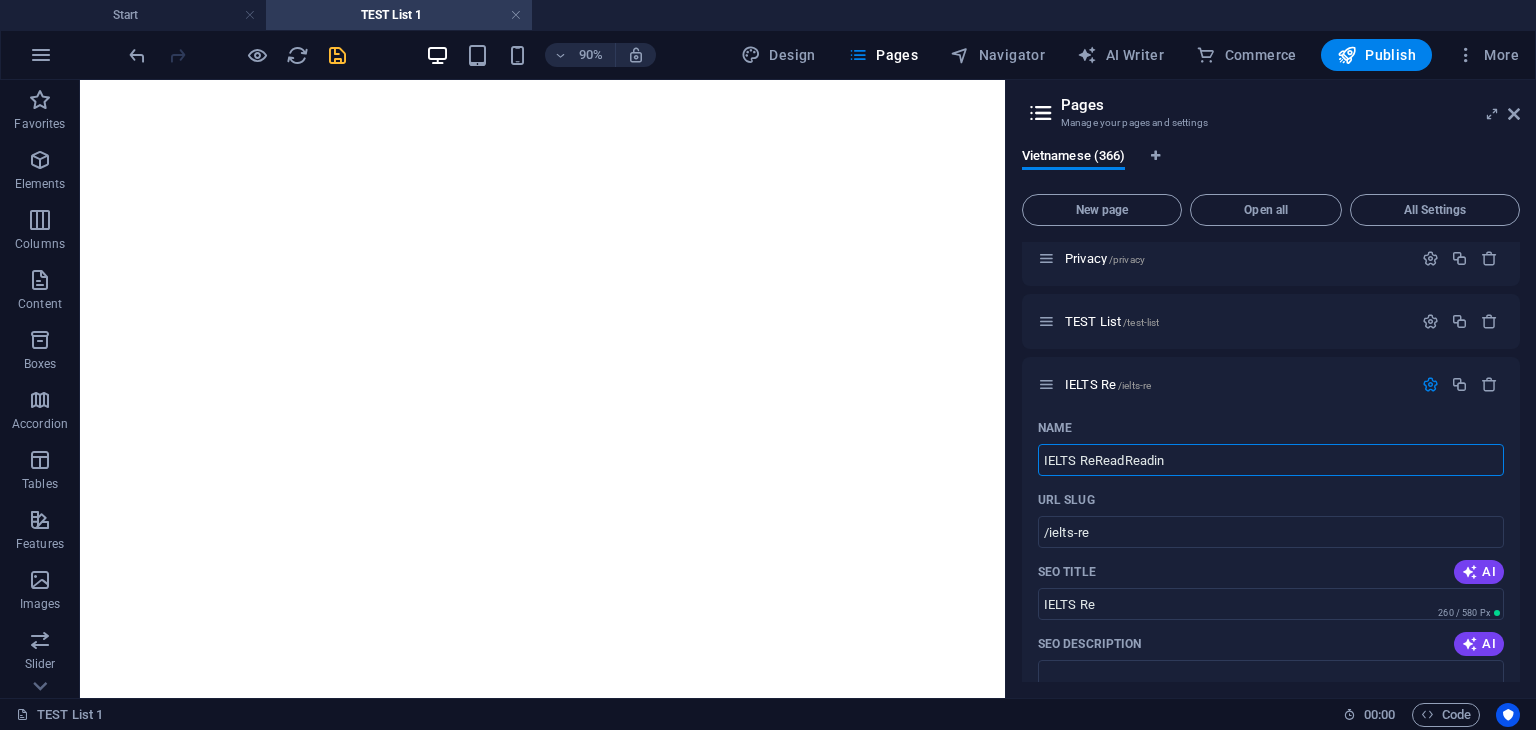 type on "IELTS ReReadReading" 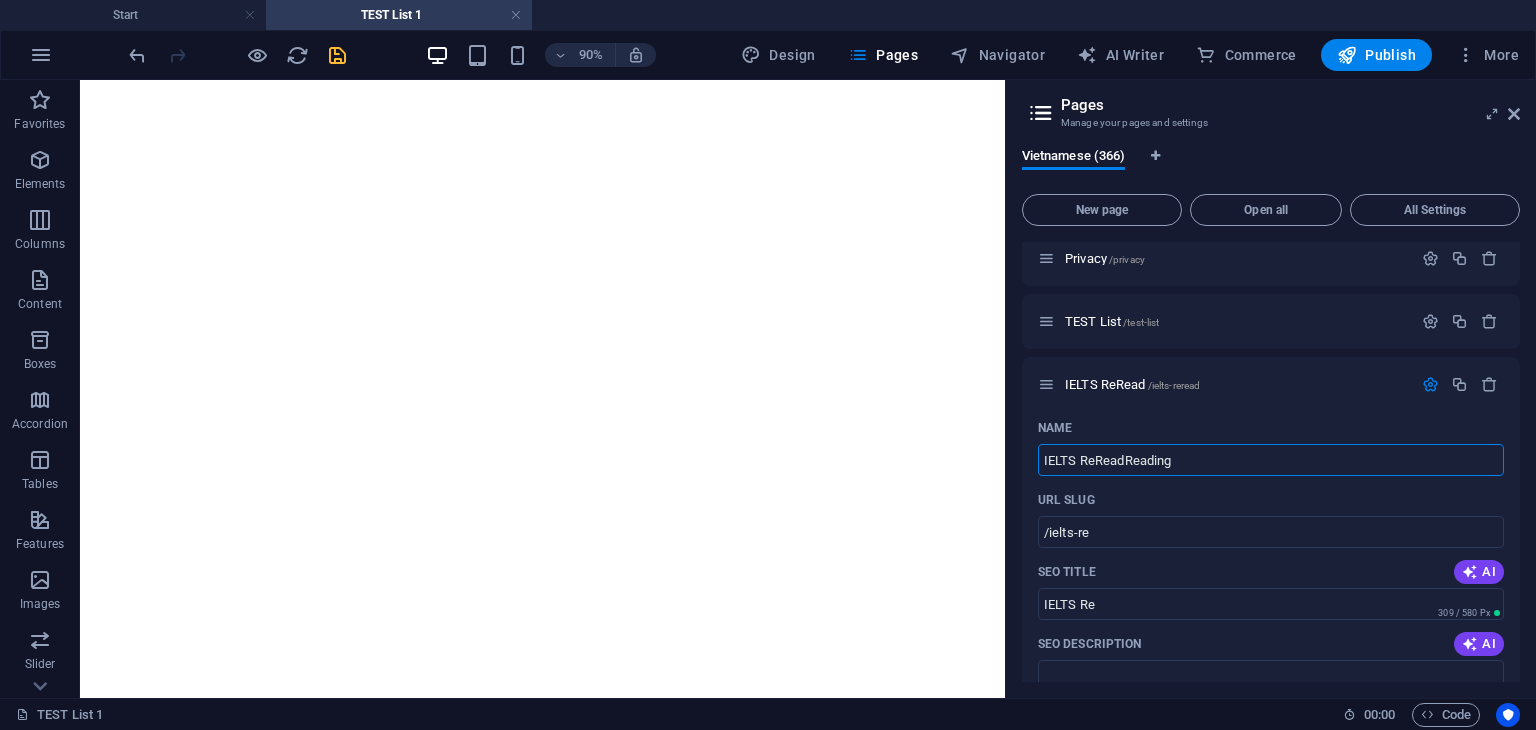 type on "/ielts-reread" 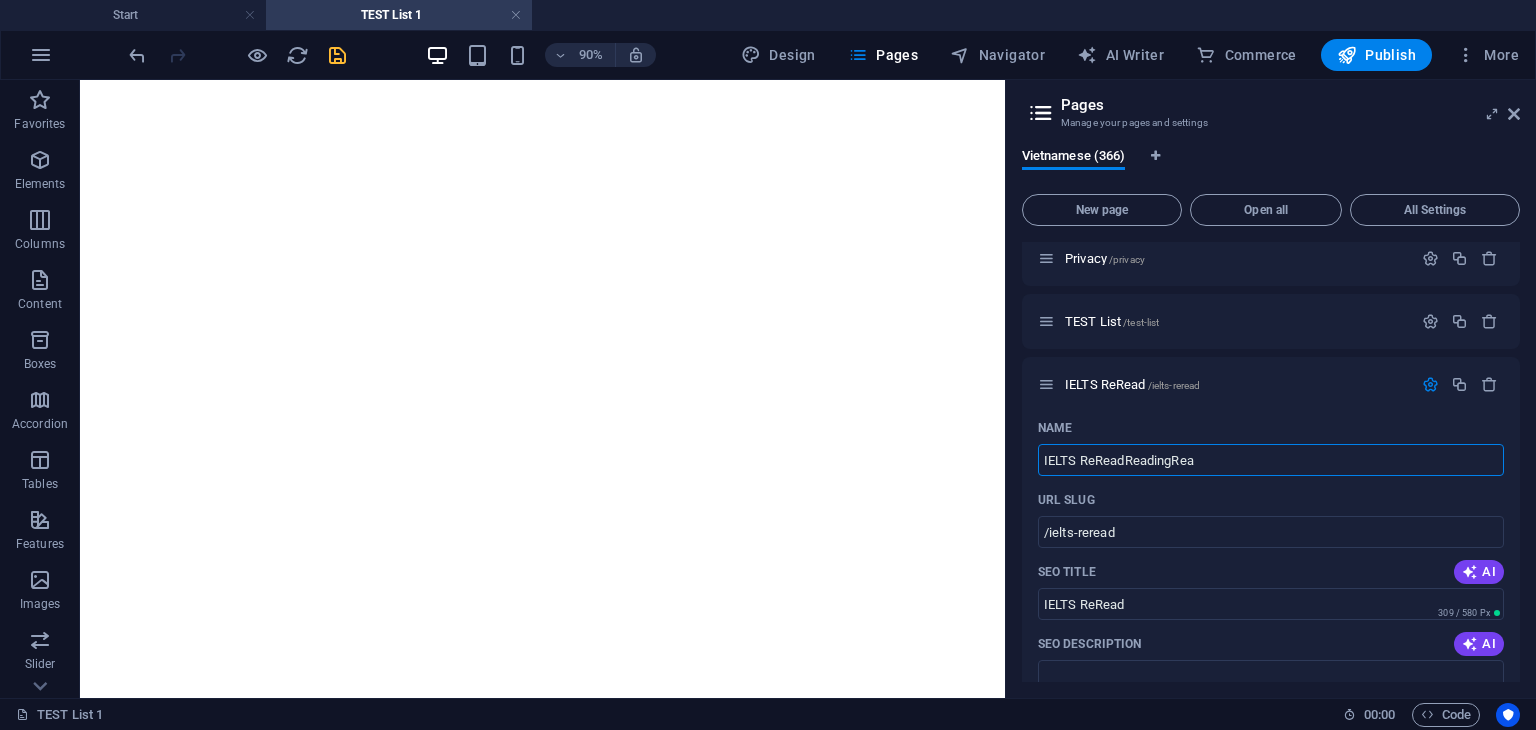 type on "IELTS ReReadReadingRe" 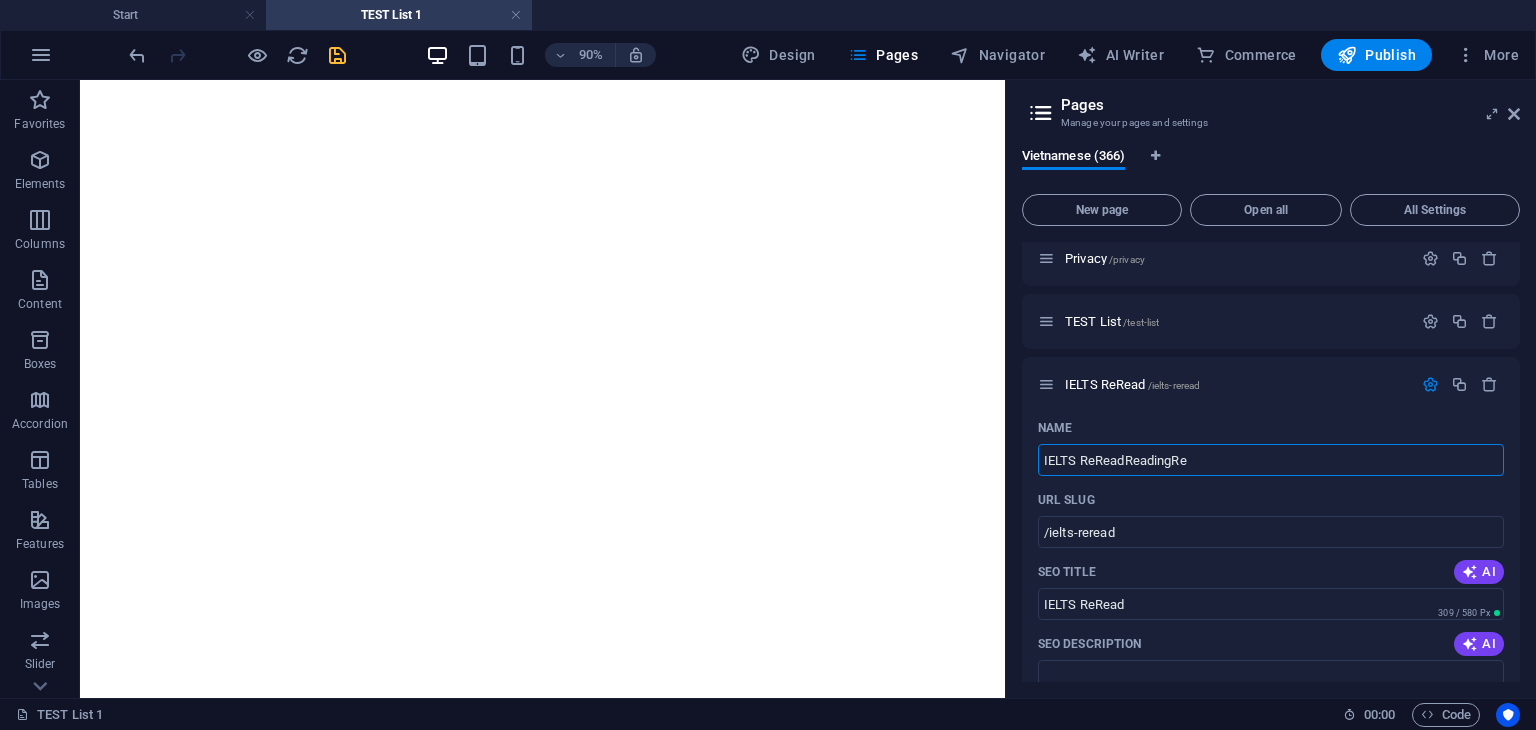 type on "/ielts-rereadreading" 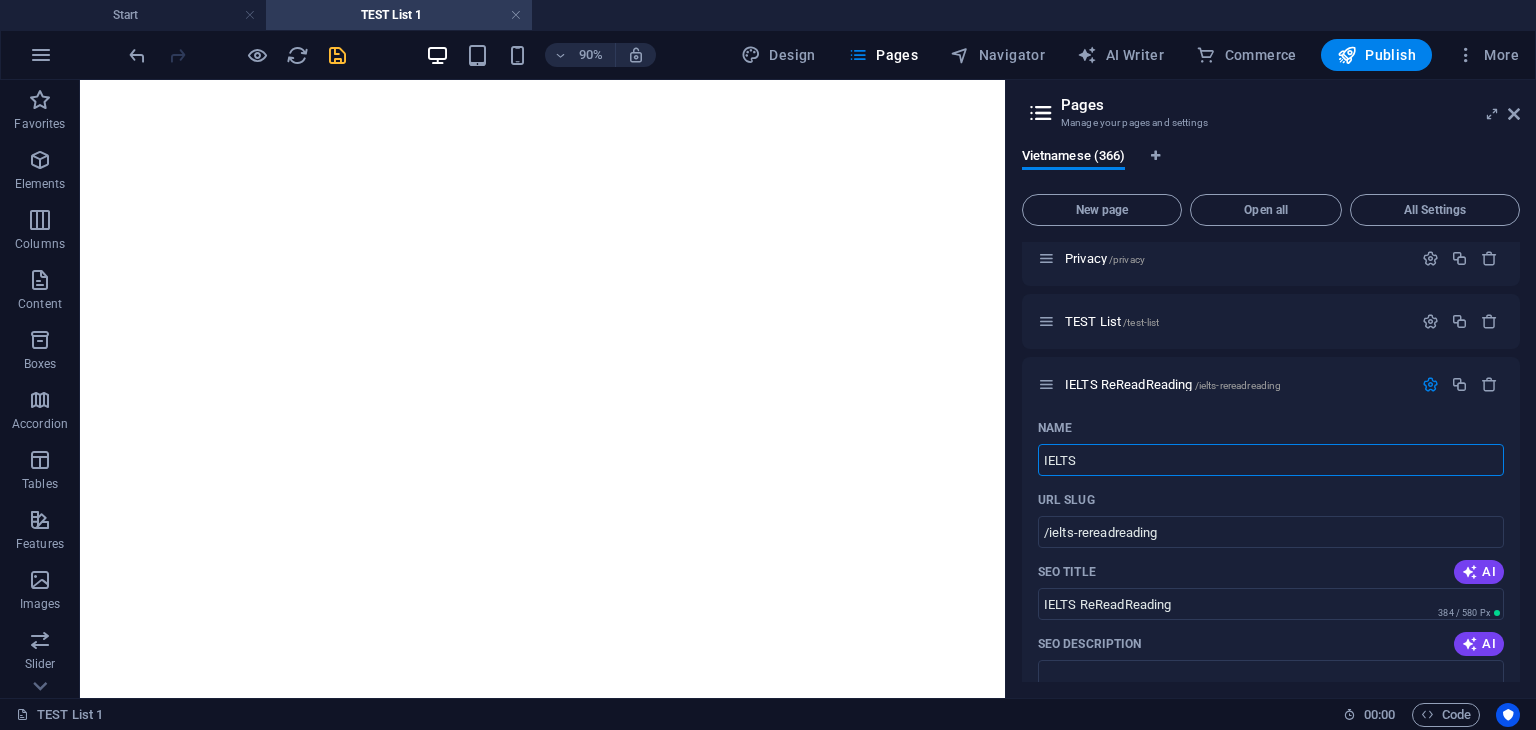 type on "IELTS" 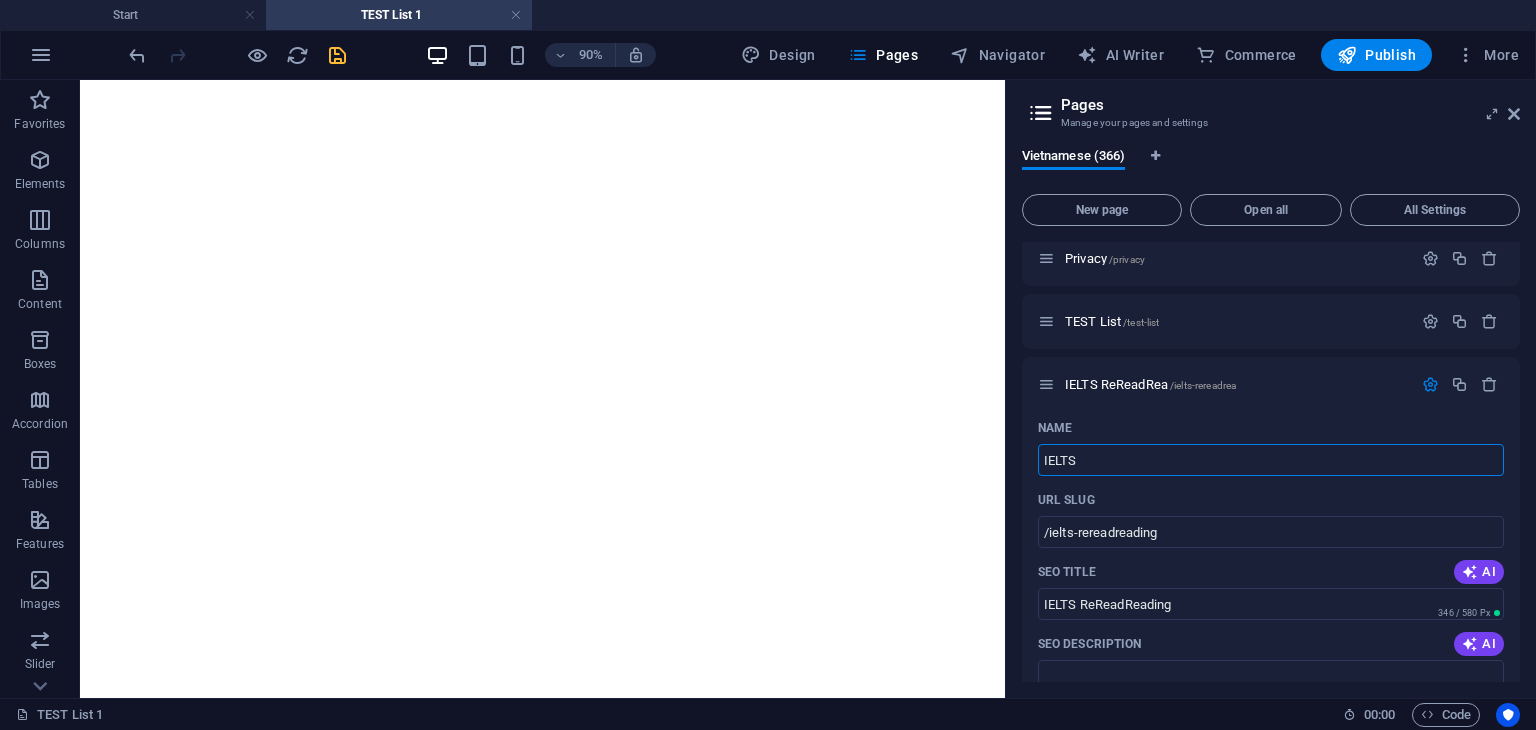 type on "/ielts-rereadrea" 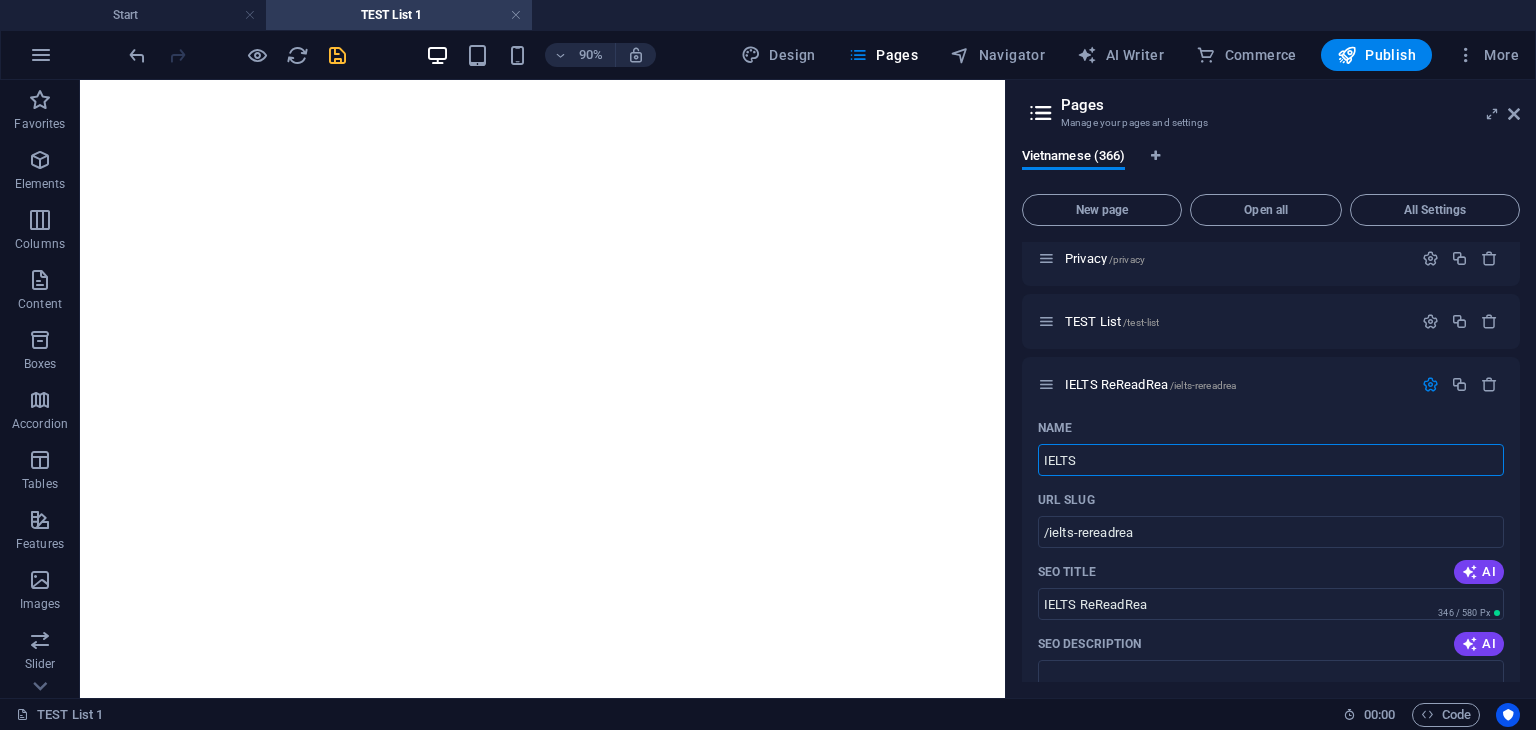 type on "IELTS" 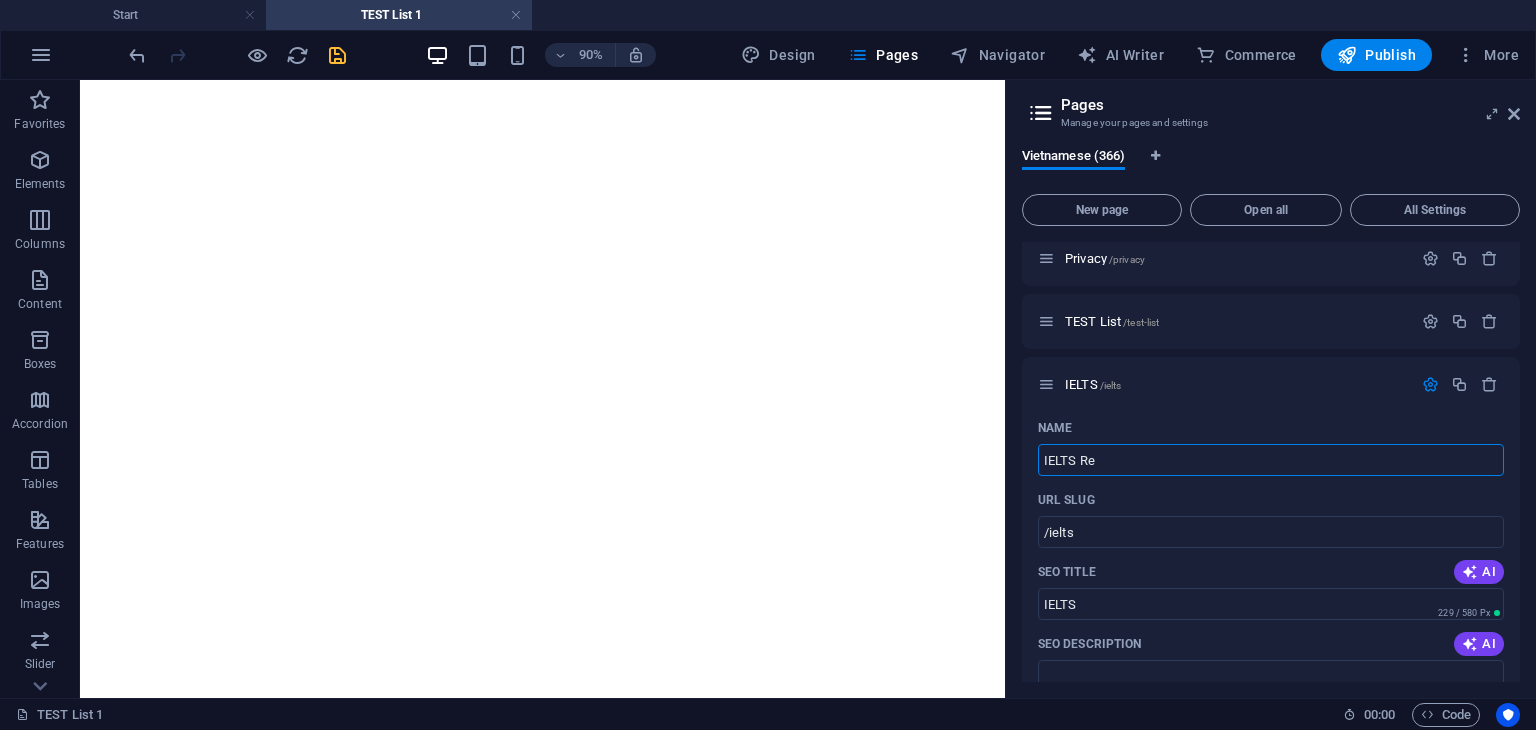 type on "IELTS Rea" 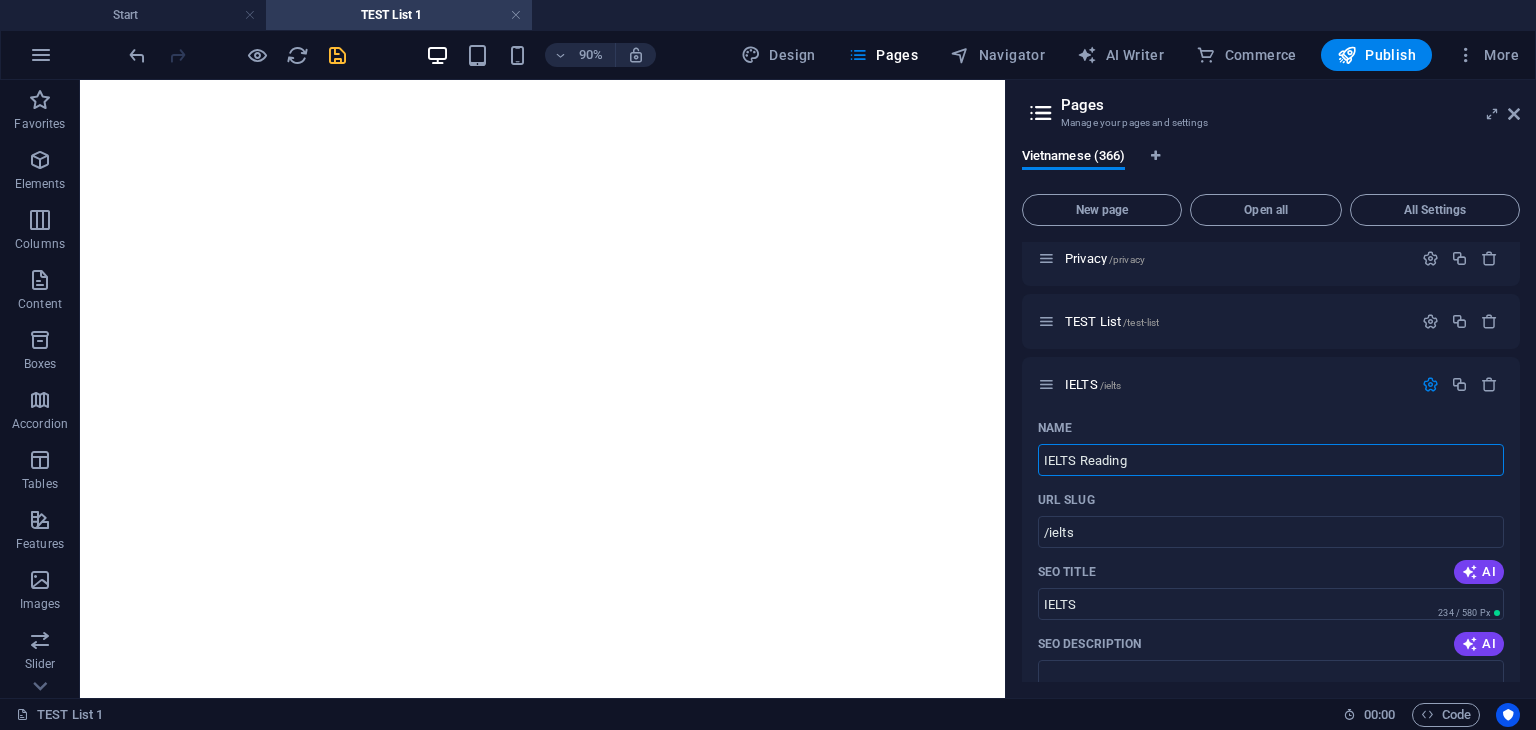 type on "IELTS Reading" 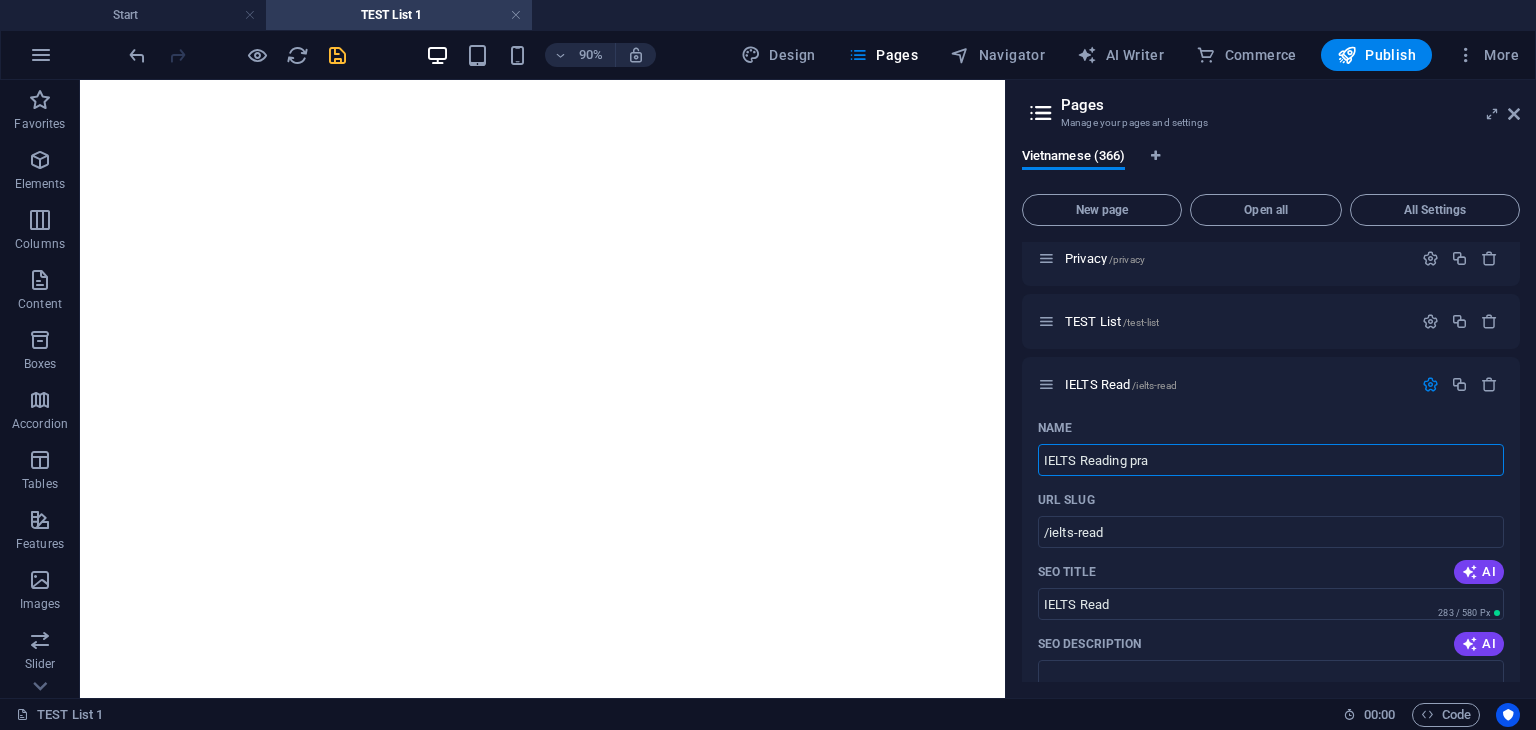 type on "IELTS Reading prac" 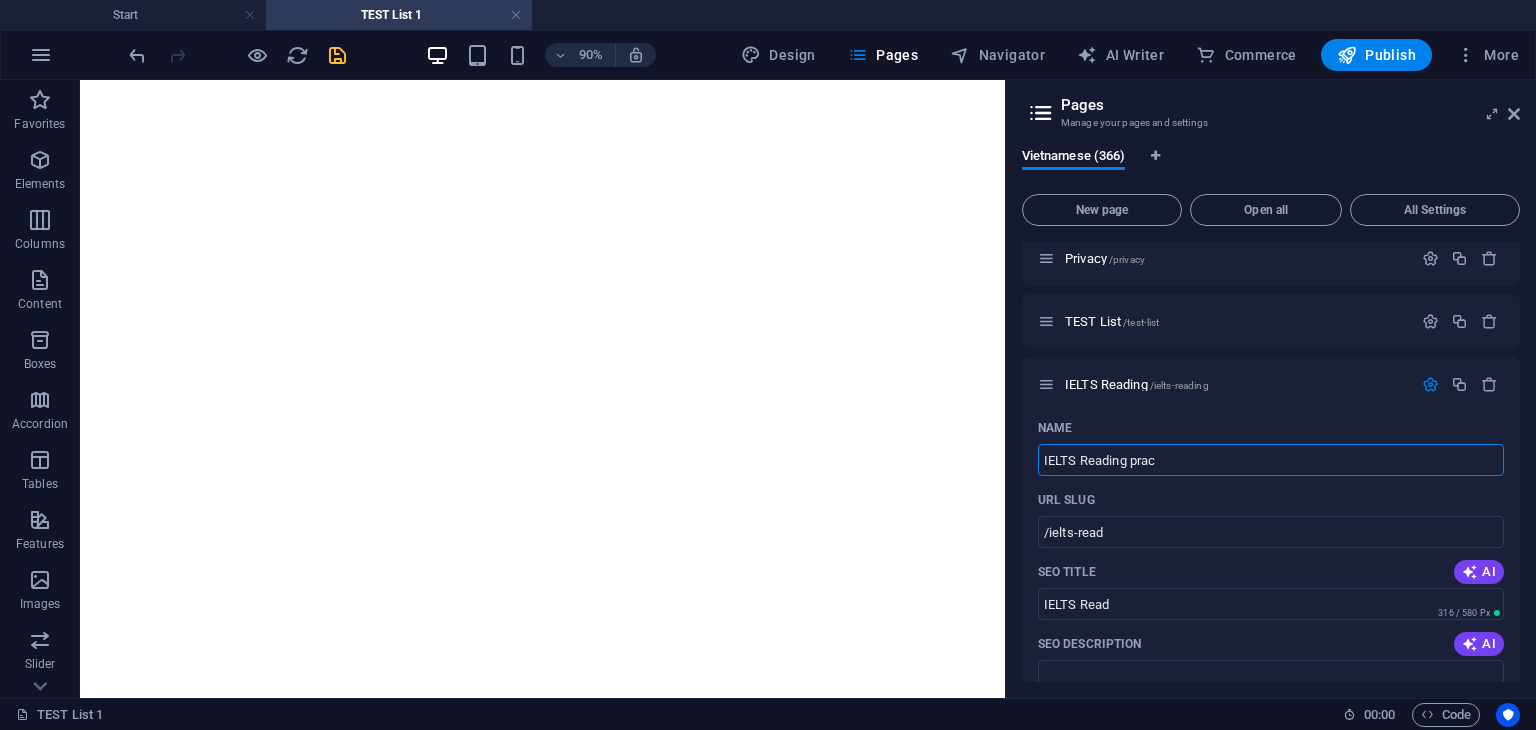 type on "/ielts-reading" 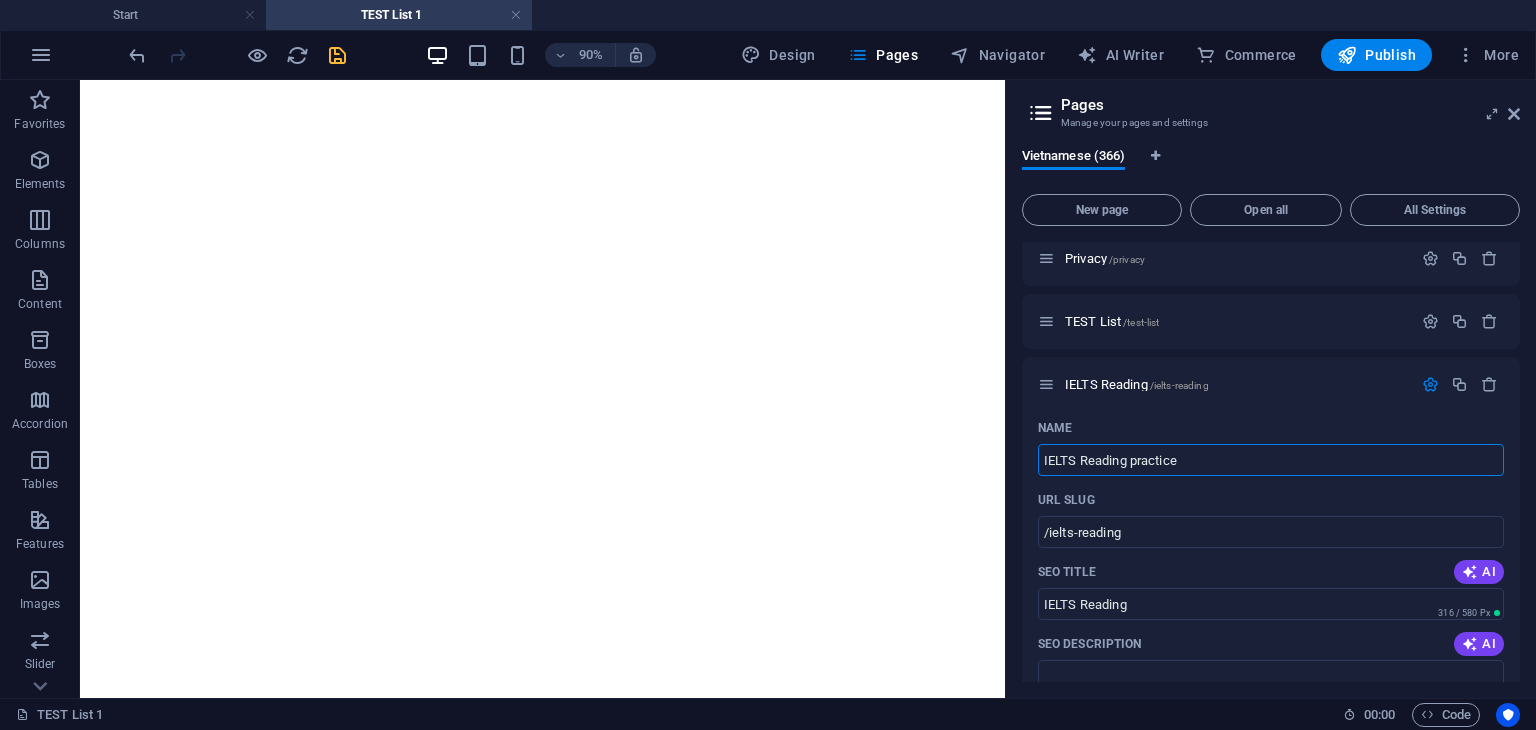 type on "IELTS Reading practice" 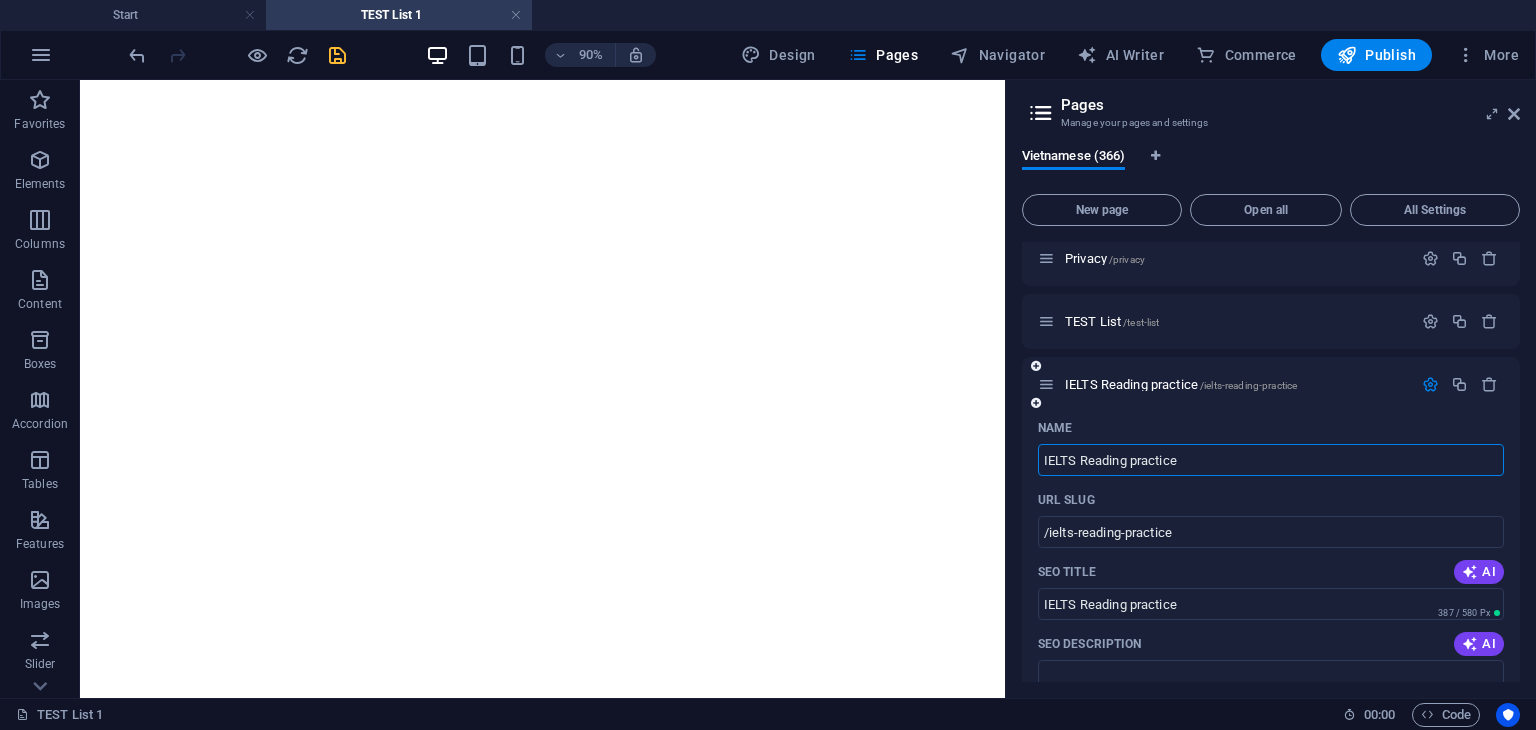 click on "IELTS Reading practice" at bounding box center [1271, 460] 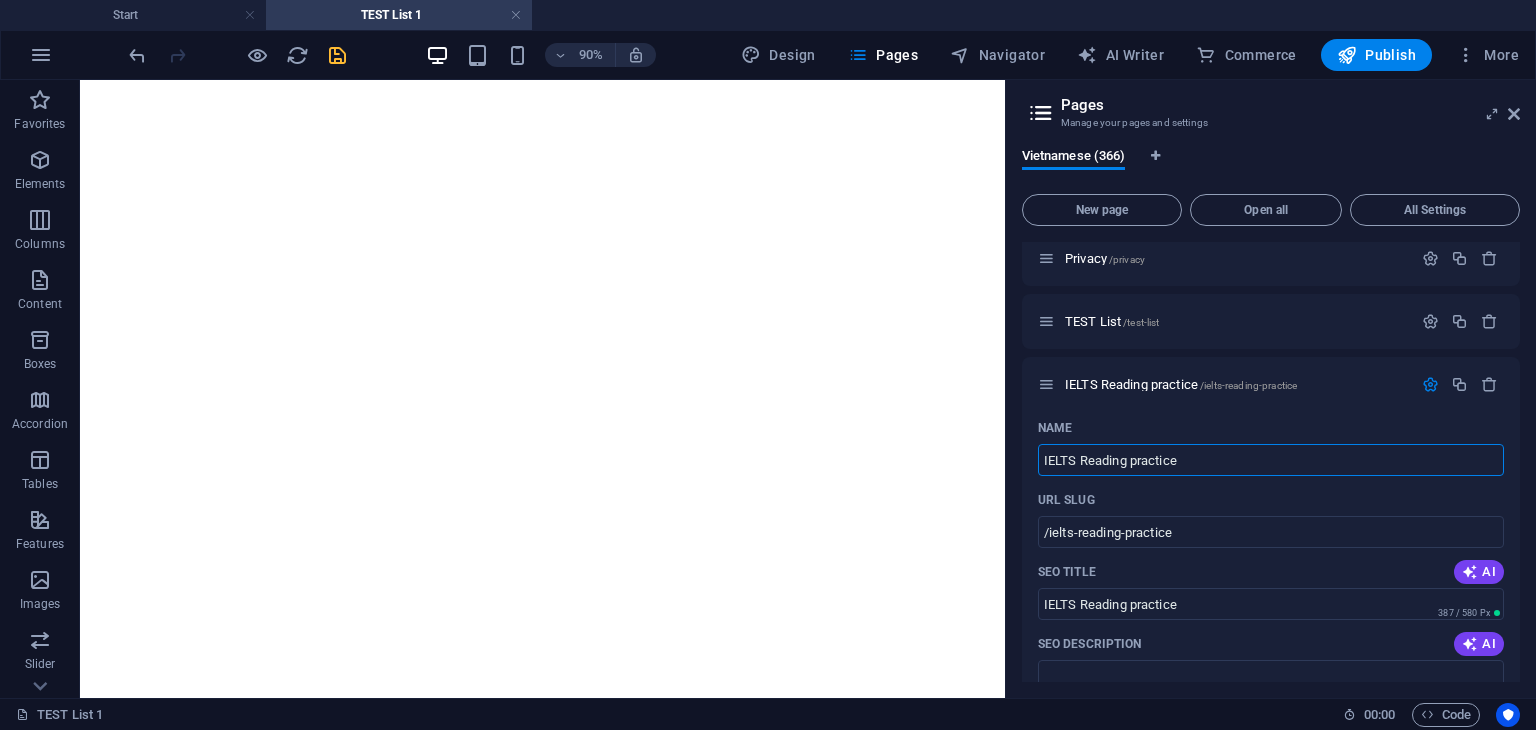 type on "IELTS Reading practice" 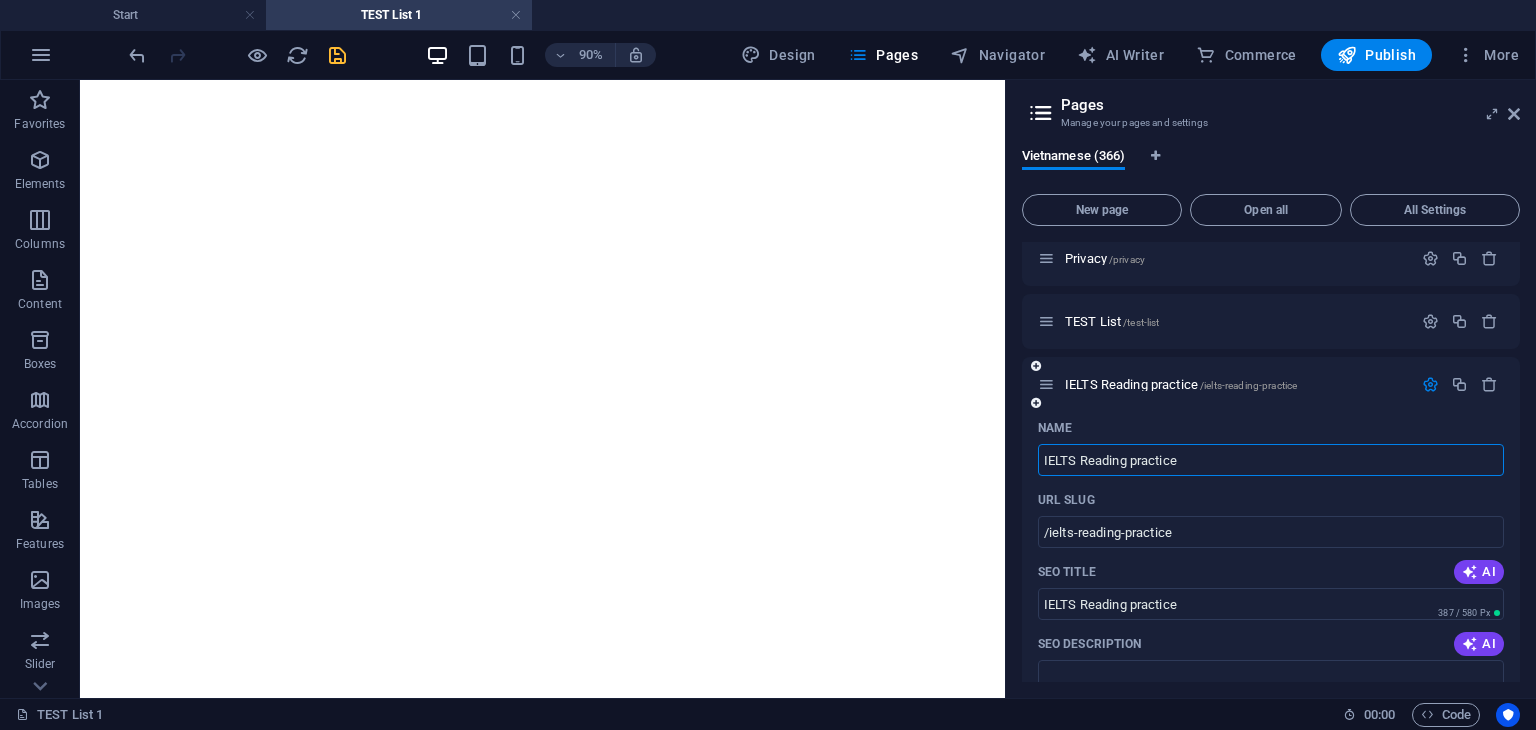 click at bounding box center (1430, 384) 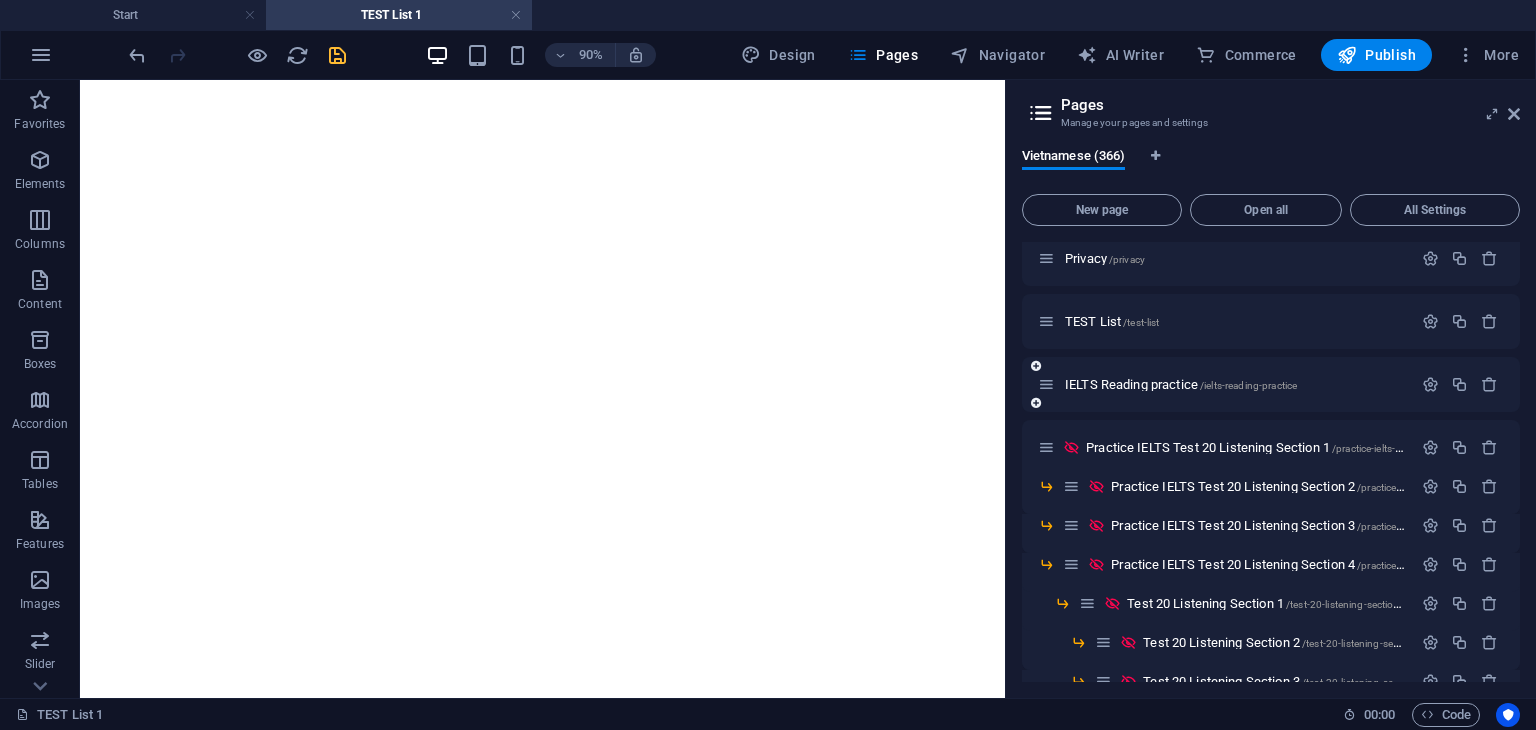 scroll, scrollTop: 1985, scrollLeft: 0, axis: vertical 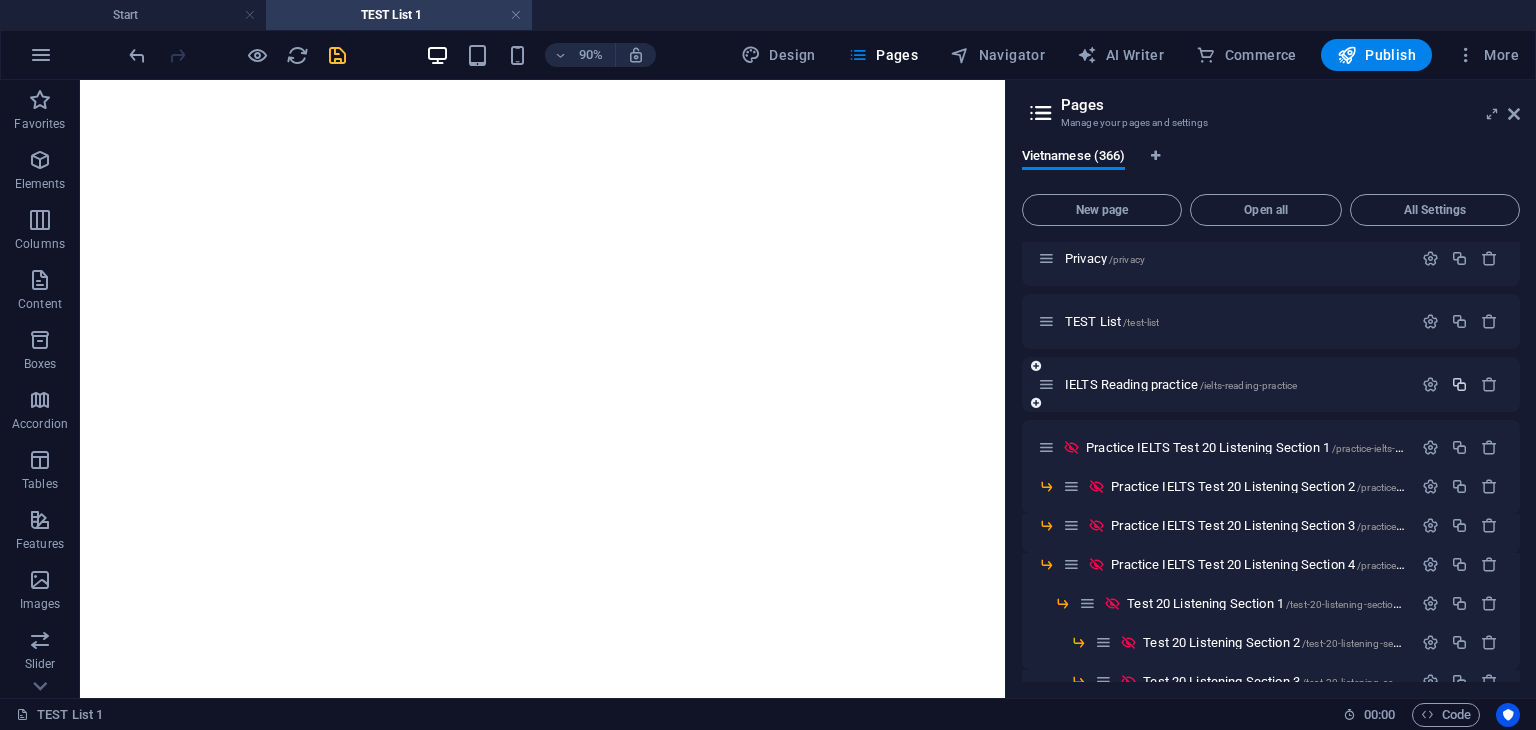drag, startPoint x: 1306, startPoint y: 385, endPoint x: 1454, endPoint y: 388, distance: 148.0304 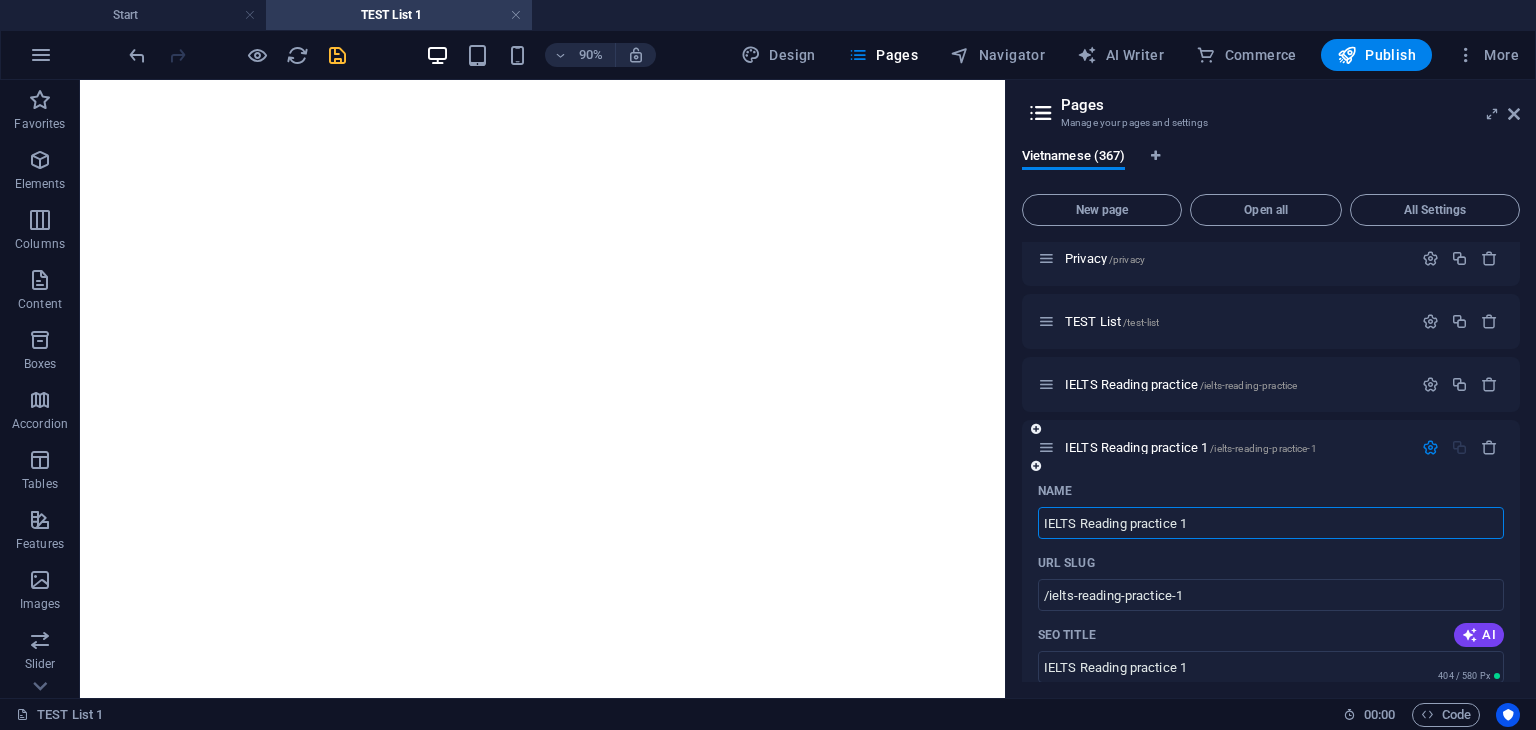click on "IELTS Reading practice 1 /ielts-reading-practice-1" at bounding box center [1225, 447] 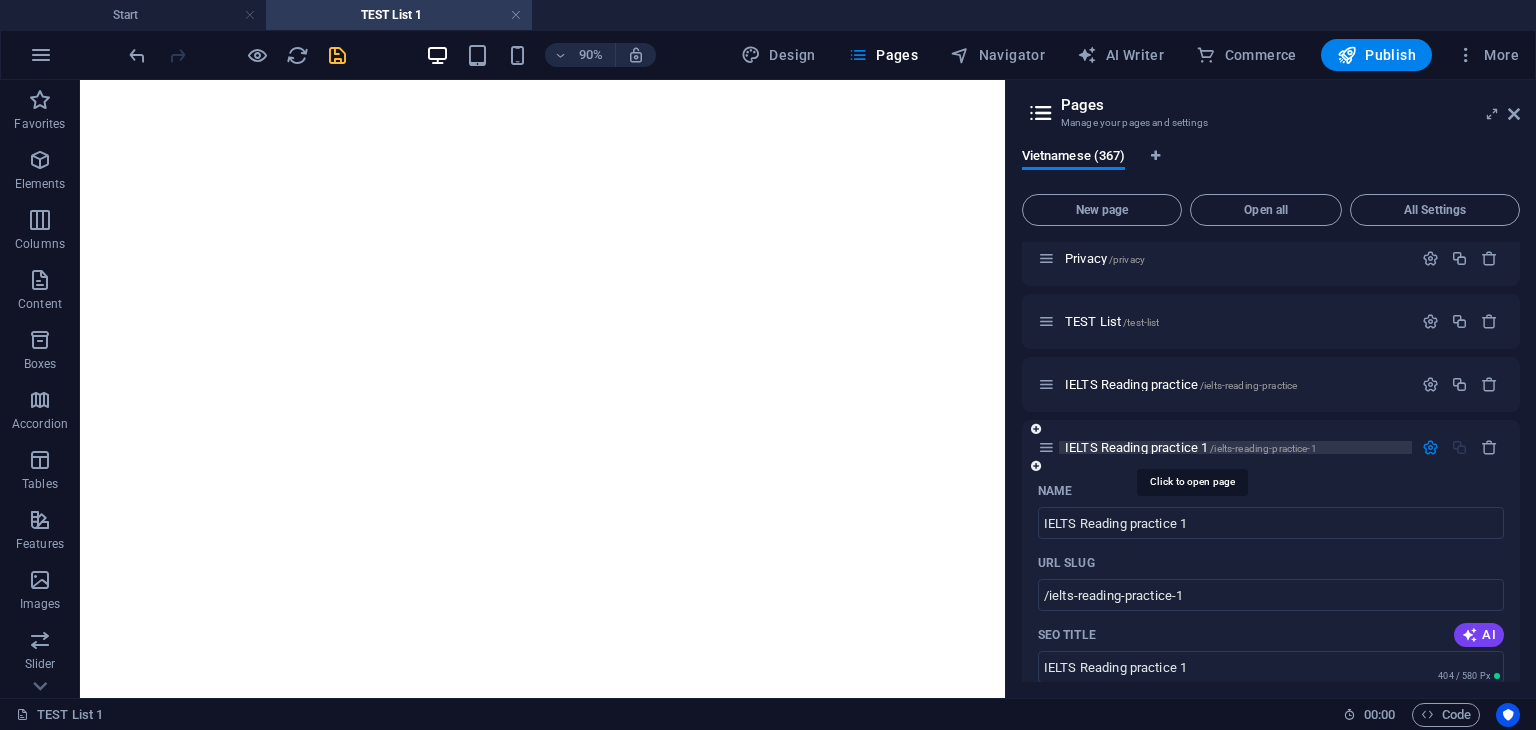 click on "/ielts-reading-practice-1" at bounding box center [1263, 448] 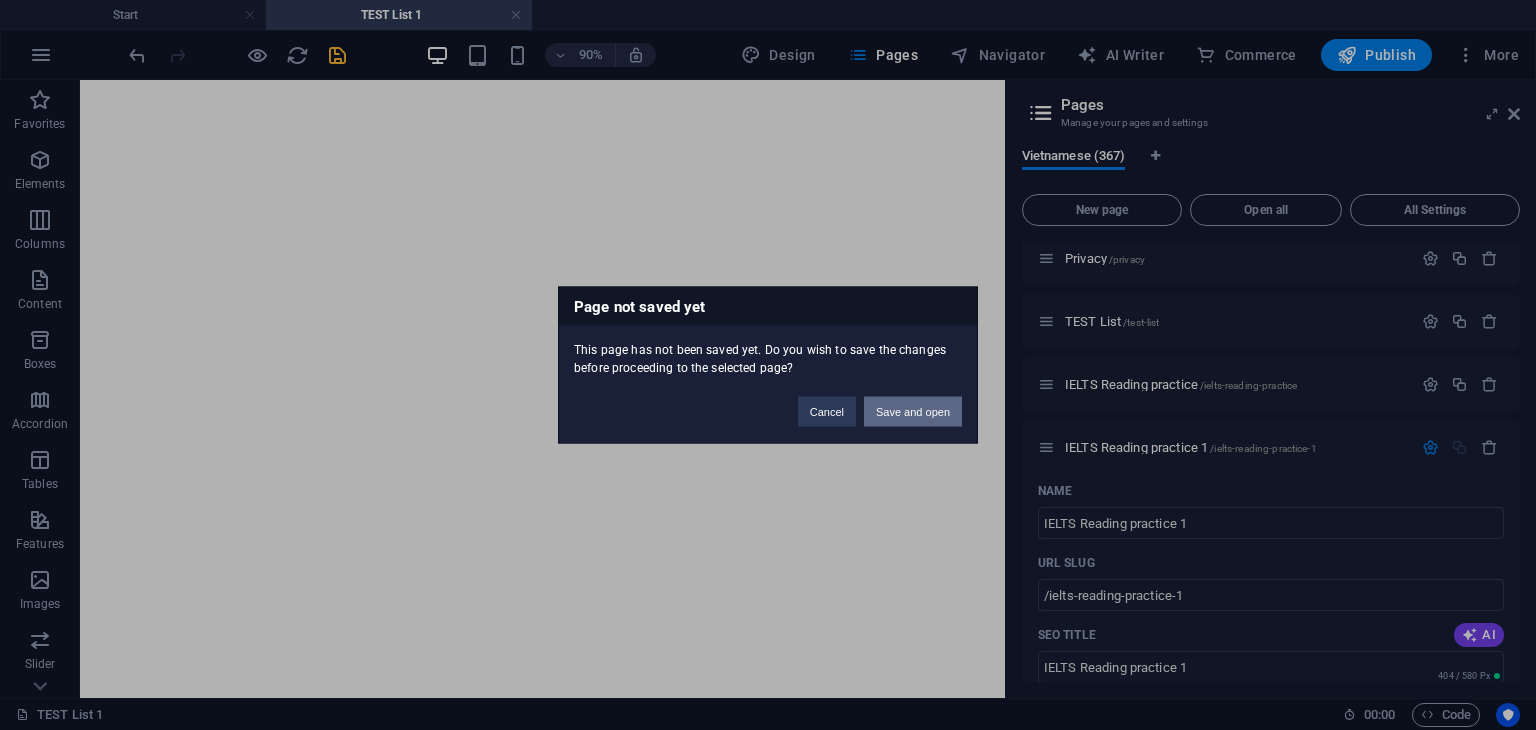 click on "Save and open" at bounding box center [913, 412] 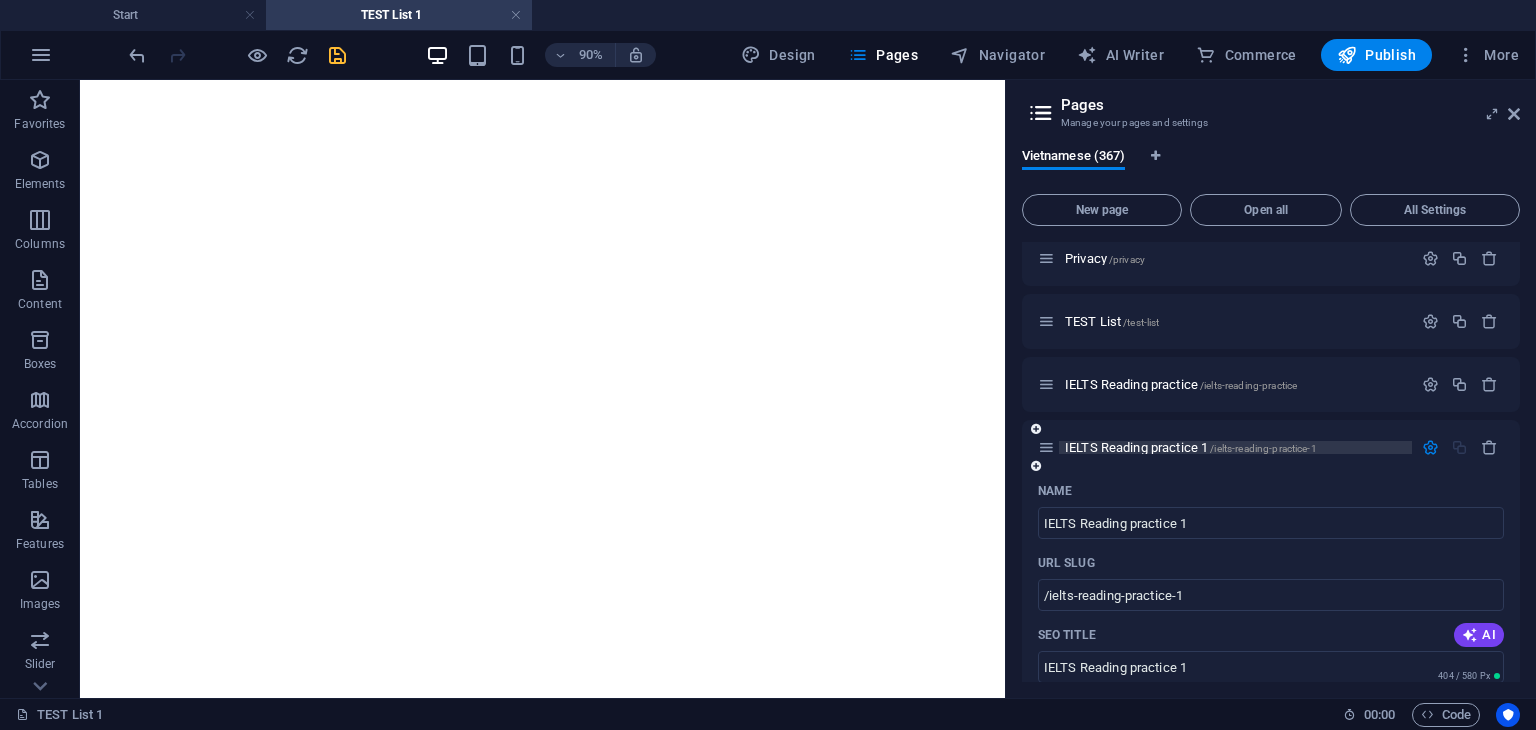 click on "/ielts-reading-practice-1" at bounding box center (1263, 448) 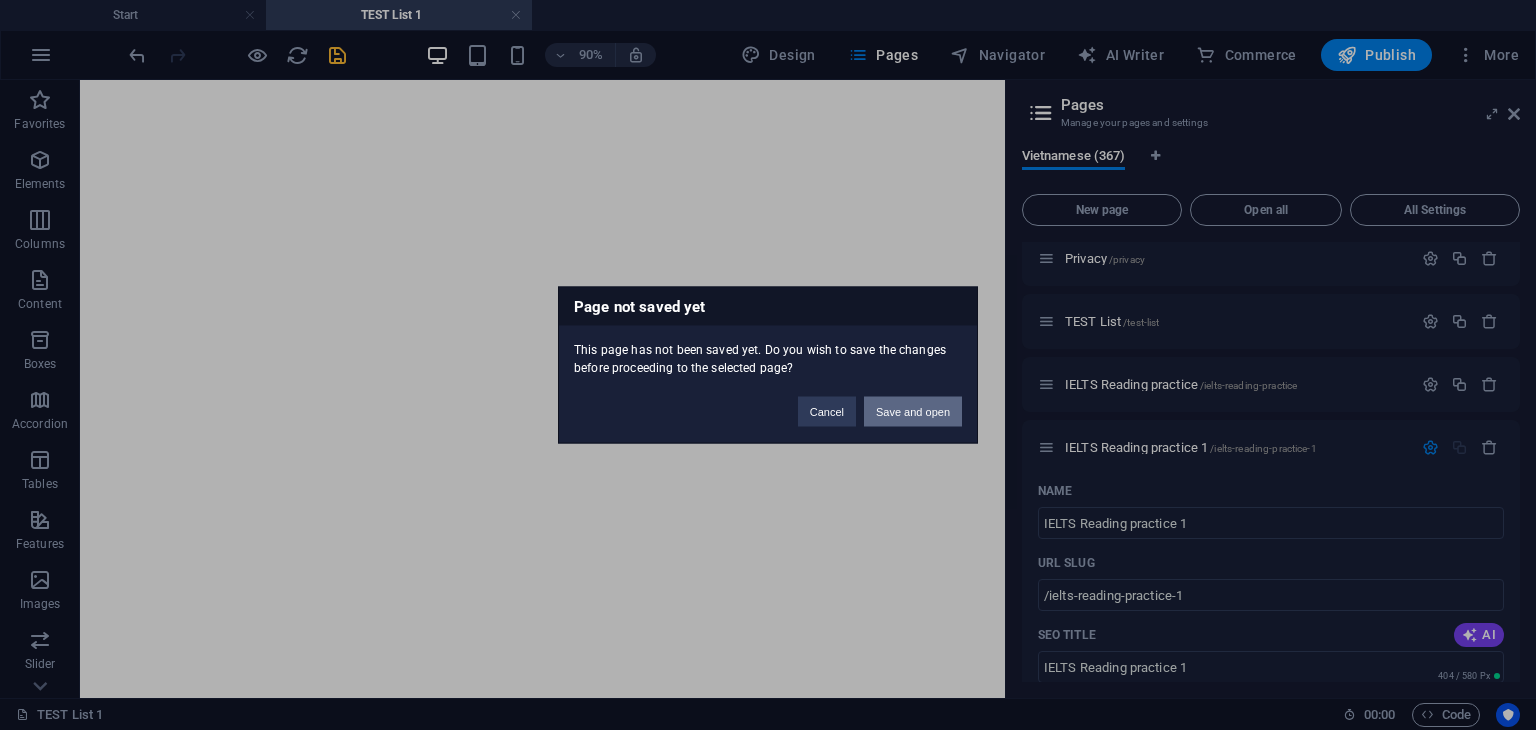 click on "Save and open" at bounding box center [913, 412] 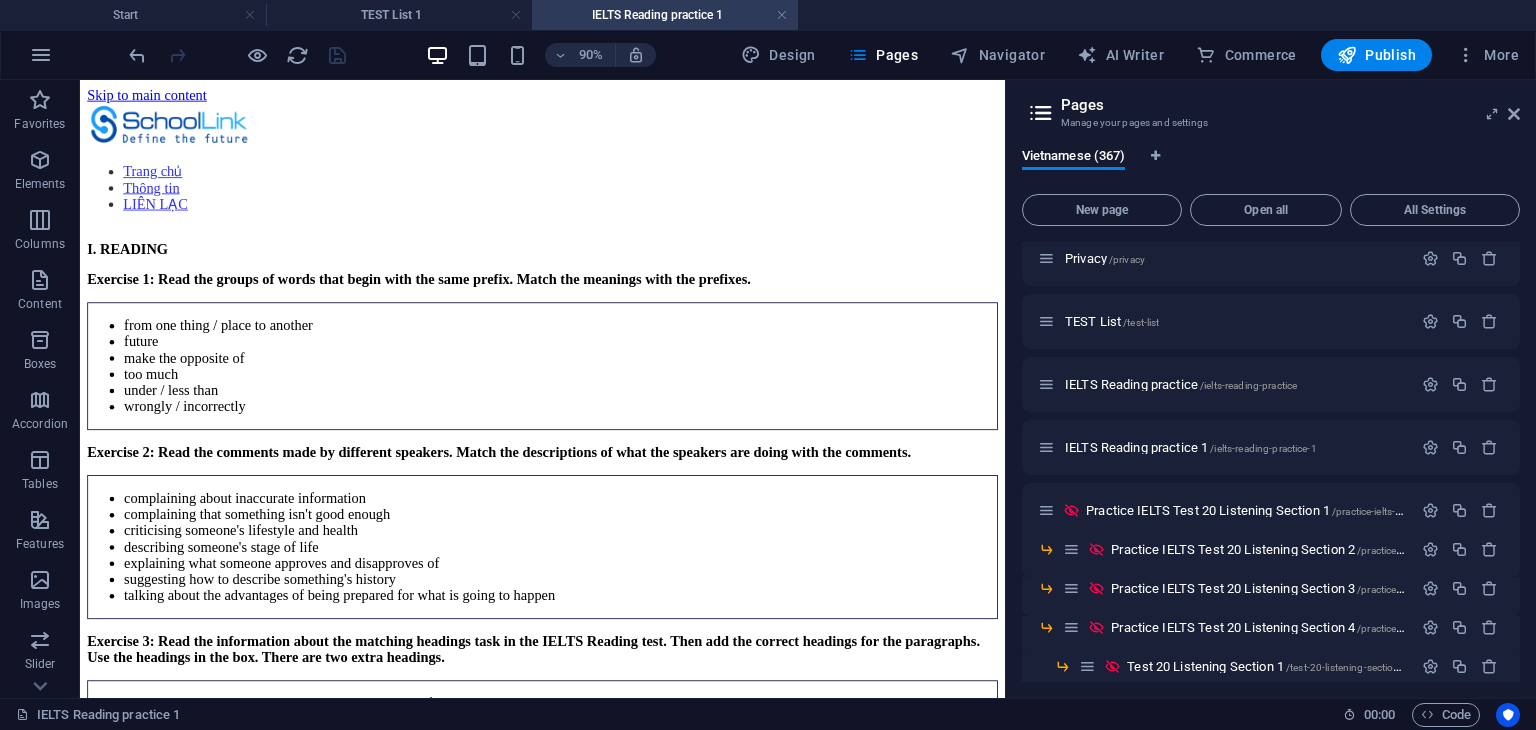 scroll, scrollTop: 0, scrollLeft: 0, axis: both 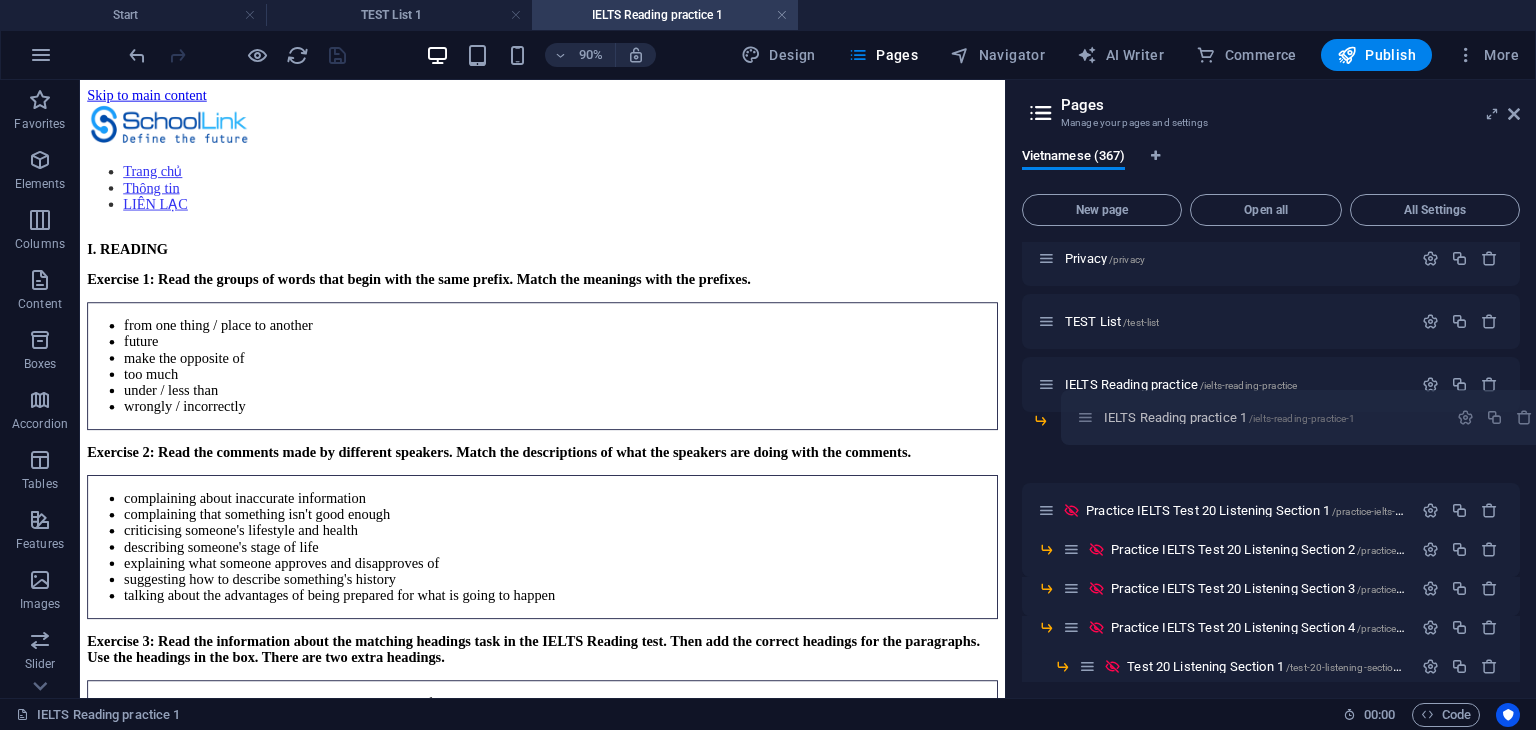 drag, startPoint x: 1049, startPoint y: 449, endPoint x: 1094, endPoint y: 414, distance: 57.00877 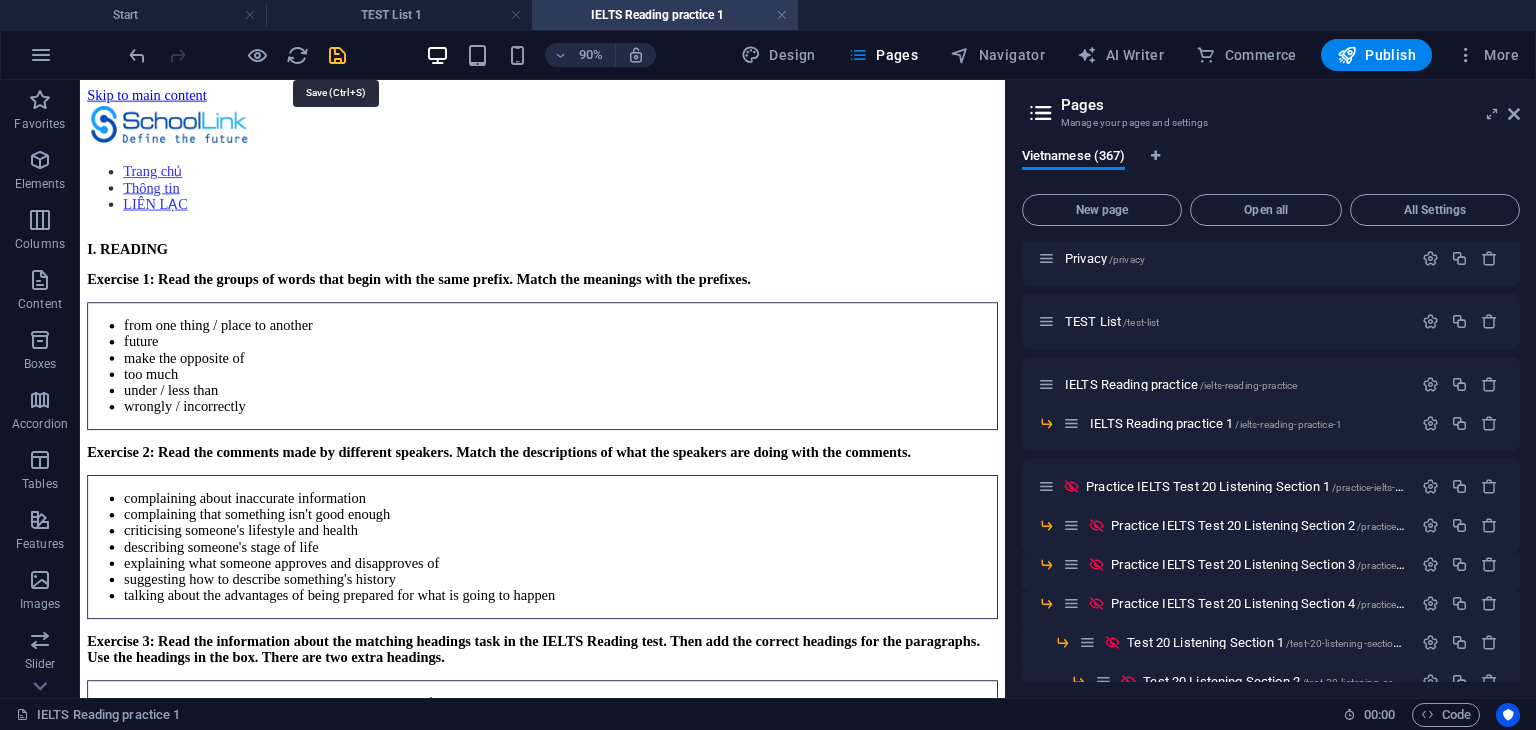 click at bounding box center [337, 55] 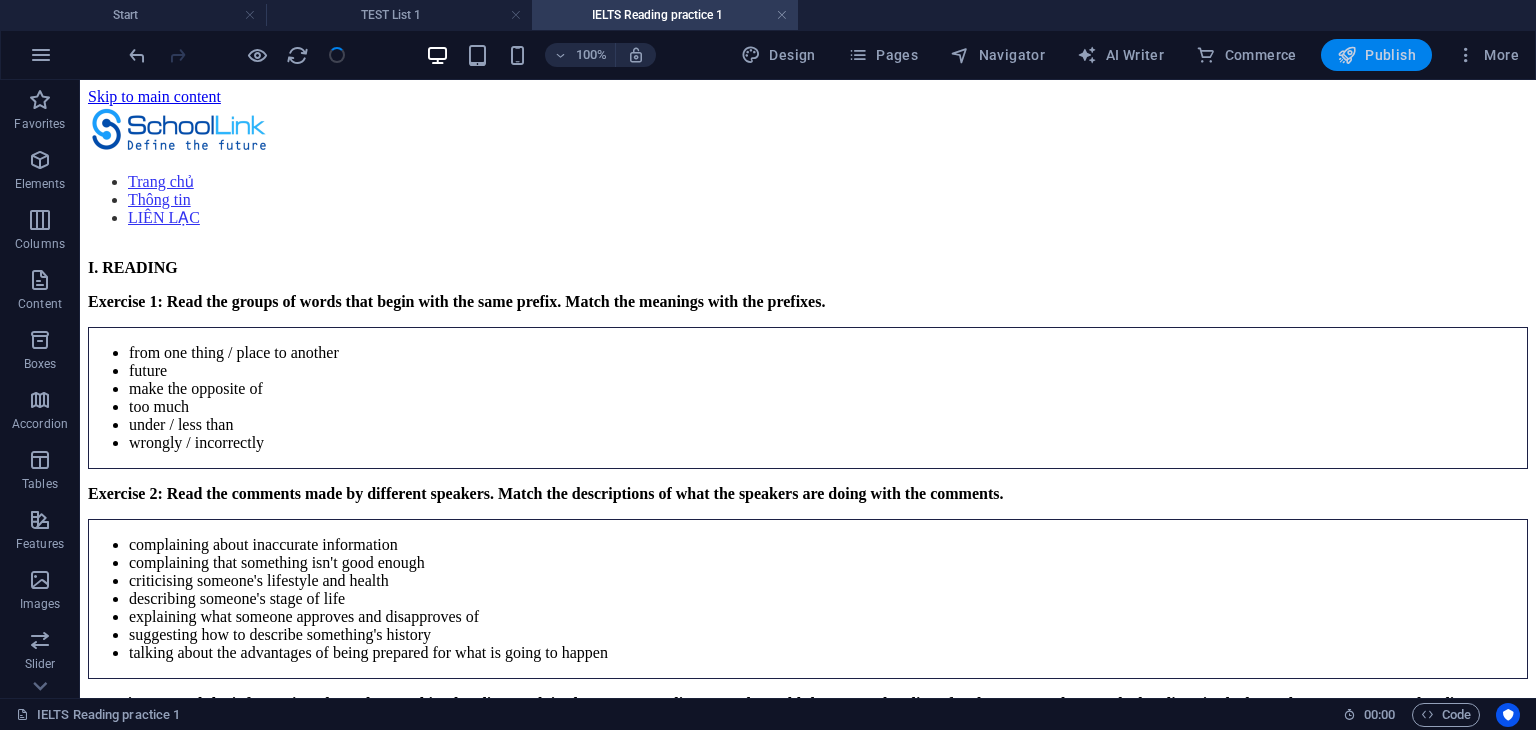 click on "Publish" at bounding box center [1376, 55] 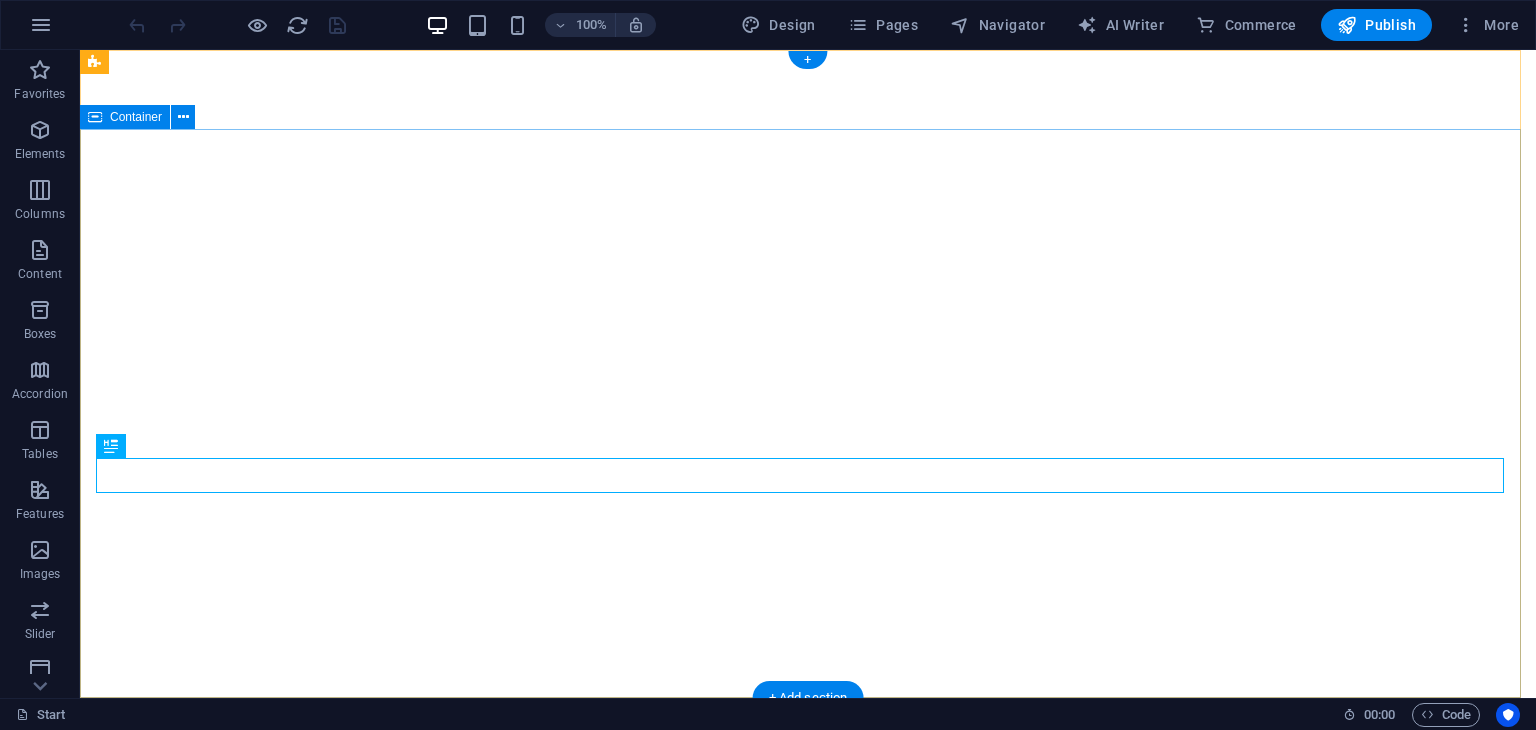 scroll, scrollTop: 0, scrollLeft: 0, axis: both 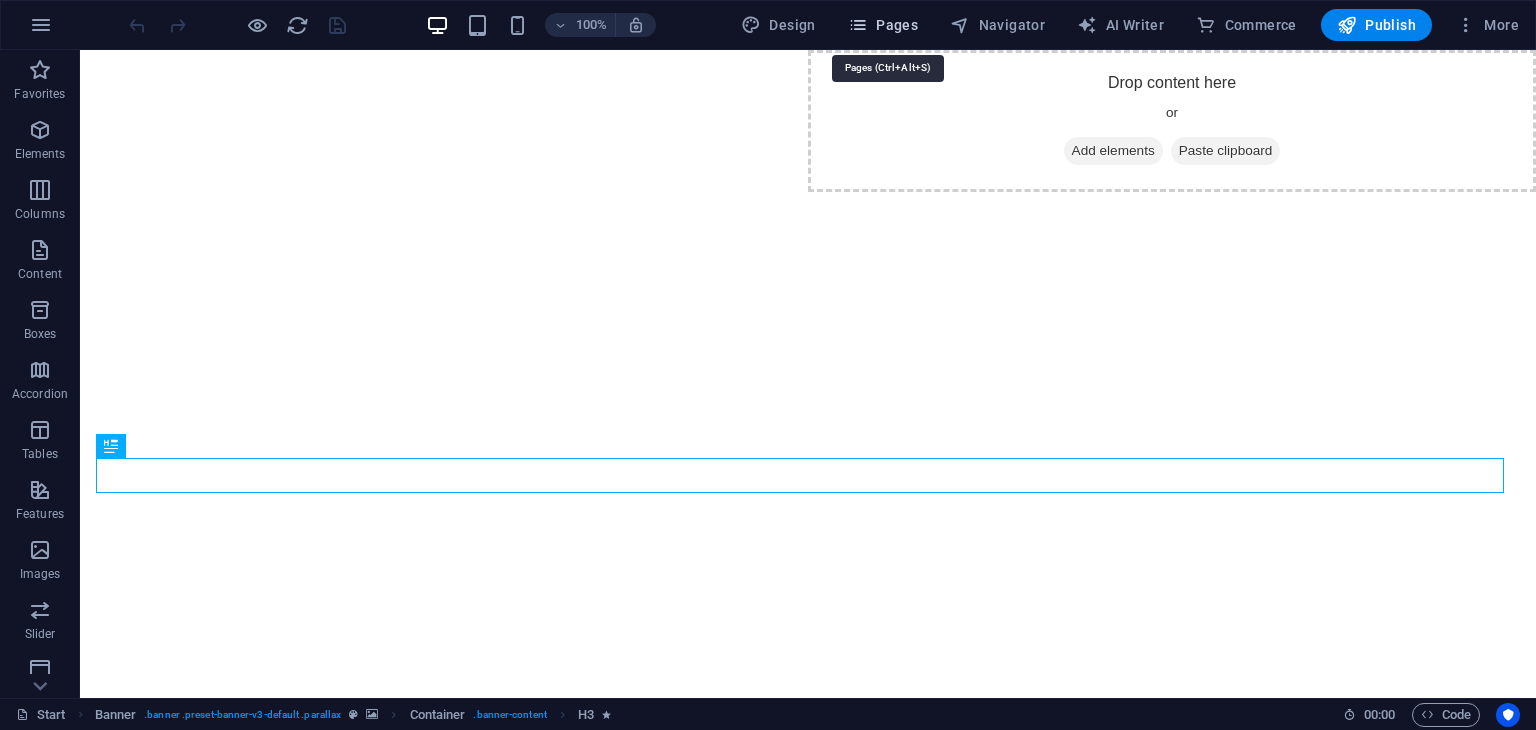 click on "Pages" at bounding box center [883, 25] 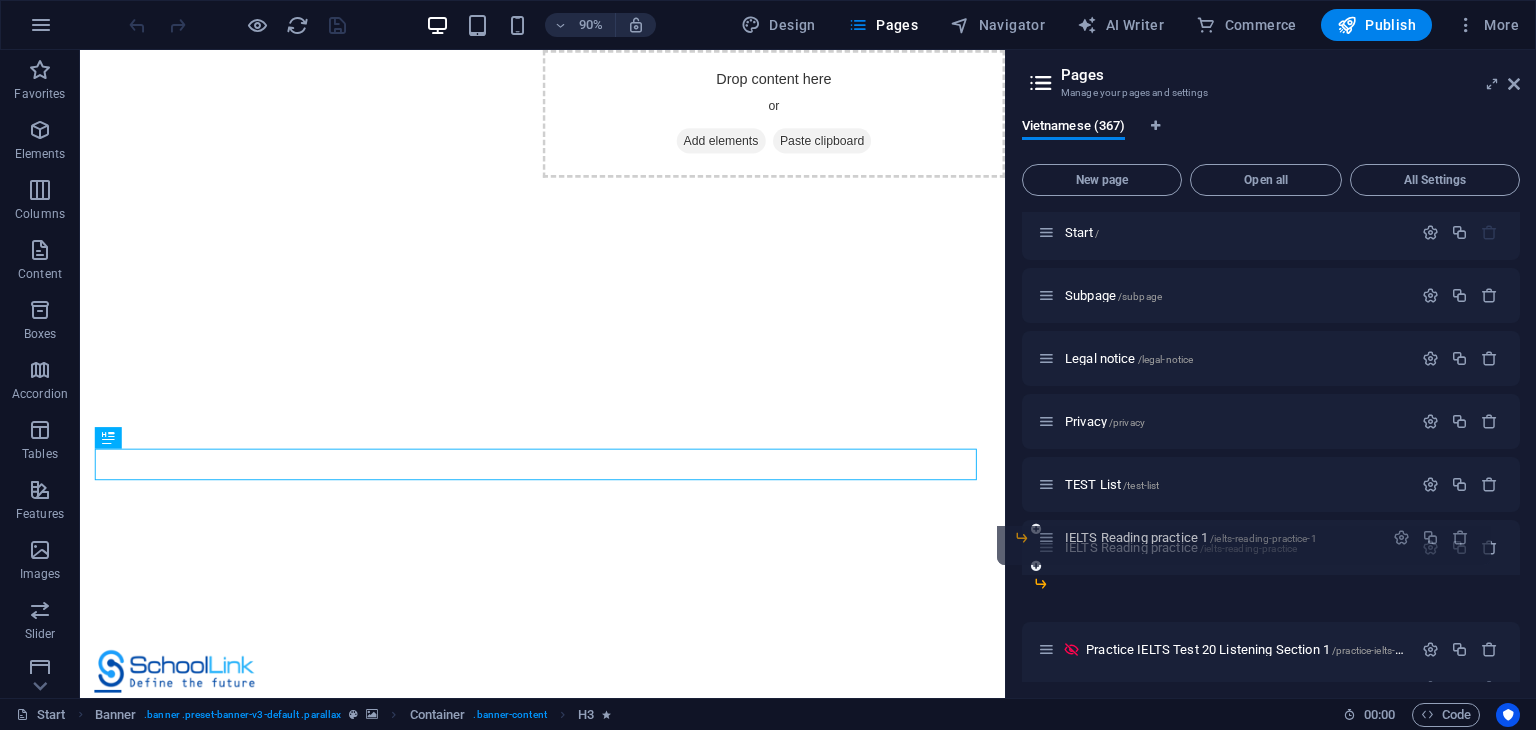 scroll, scrollTop: 8, scrollLeft: 0, axis: vertical 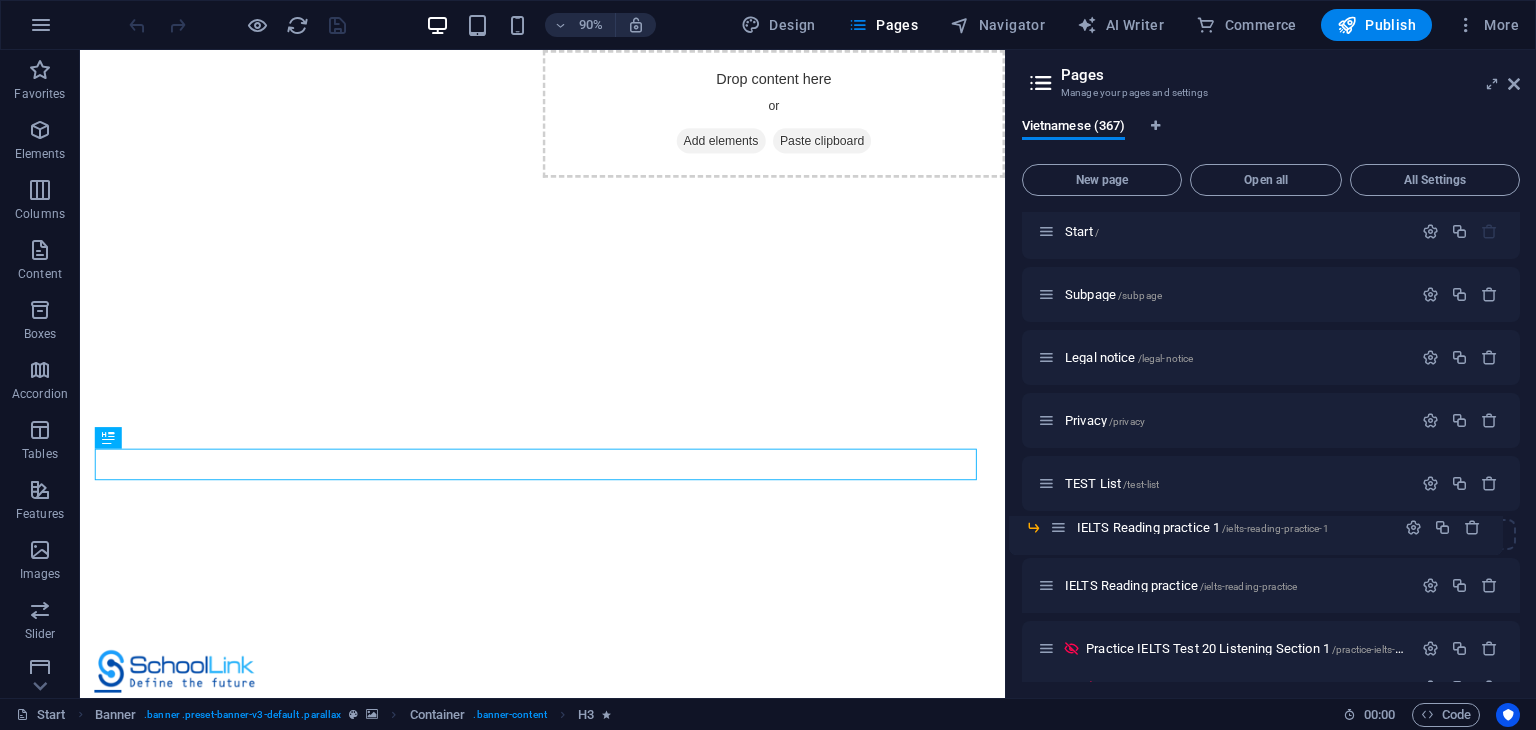 drag, startPoint x: 1073, startPoint y: 596, endPoint x: 1055, endPoint y: 525, distance: 73.24616 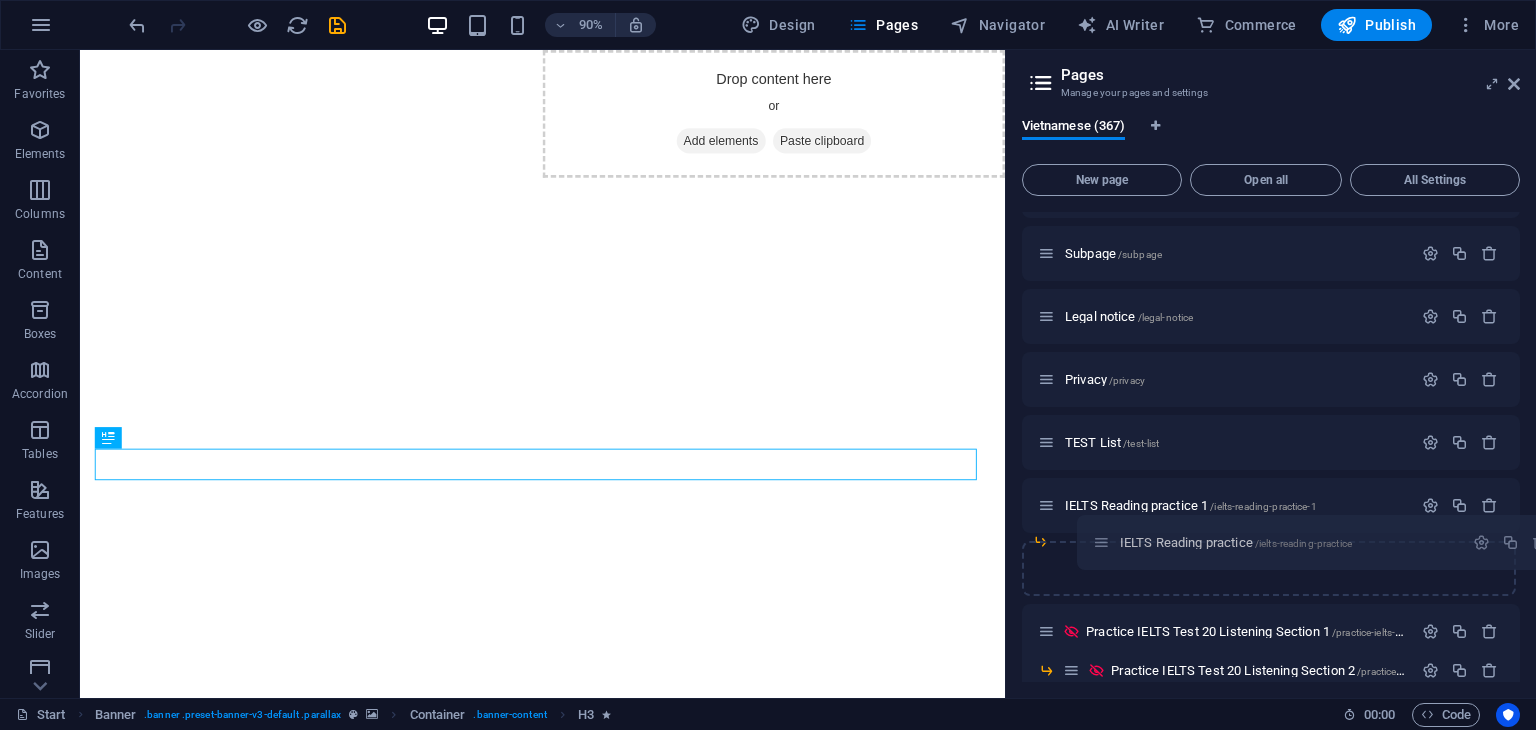 scroll, scrollTop: 49, scrollLeft: 0, axis: vertical 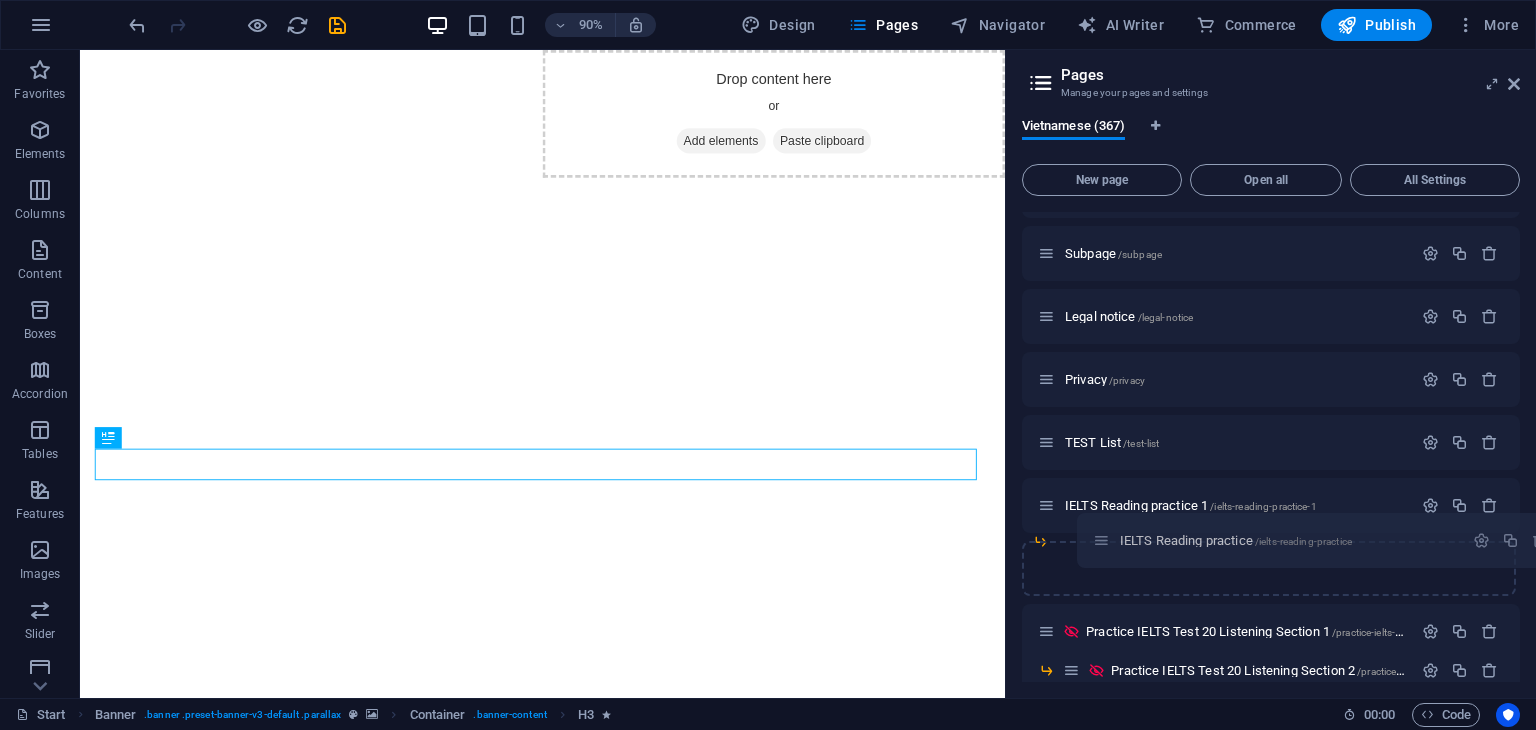 drag, startPoint x: 1048, startPoint y: 611, endPoint x: 1104, endPoint y: 536, distance: 93.60021 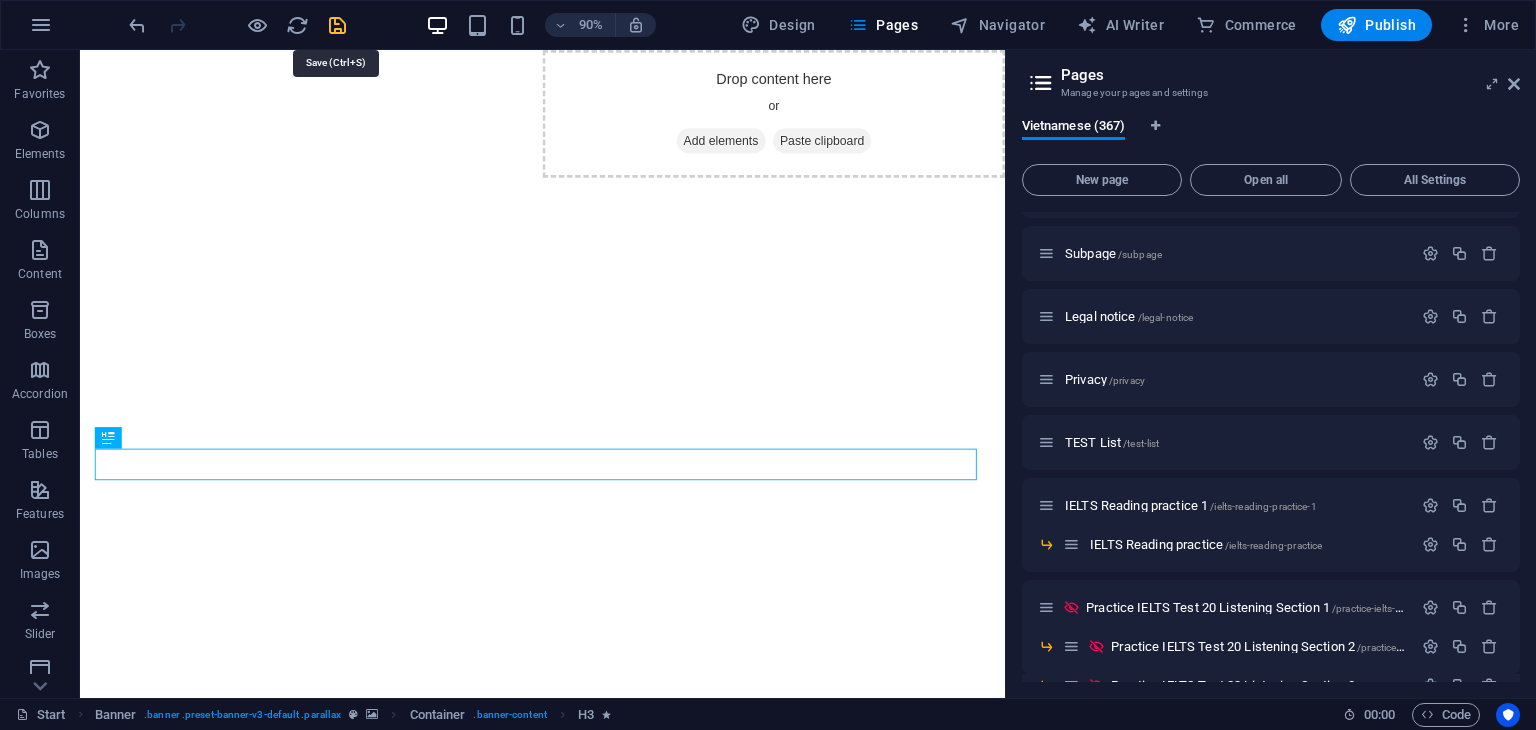 click at bounding box center [337, 25] 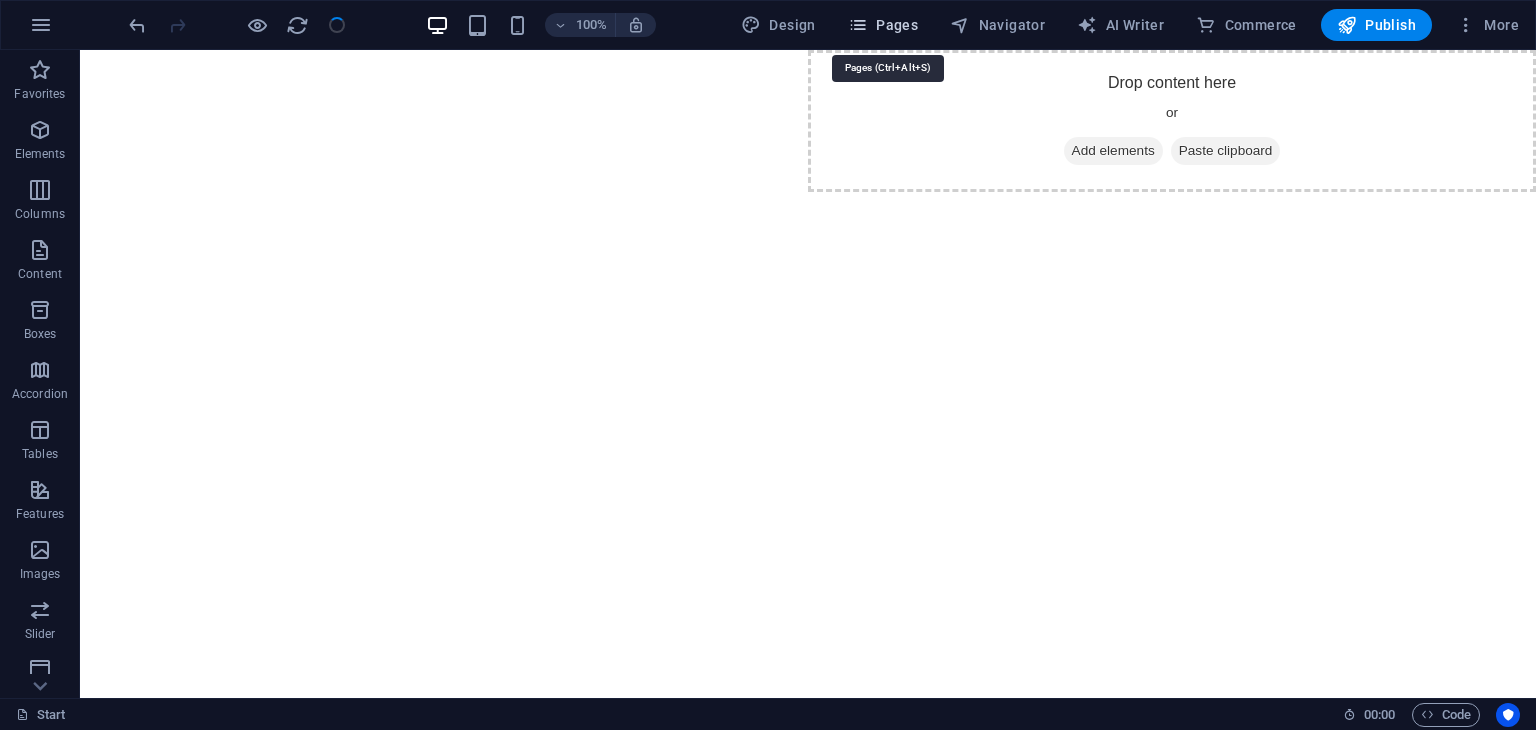 click on "Pages" at bounding box center [883, 25] 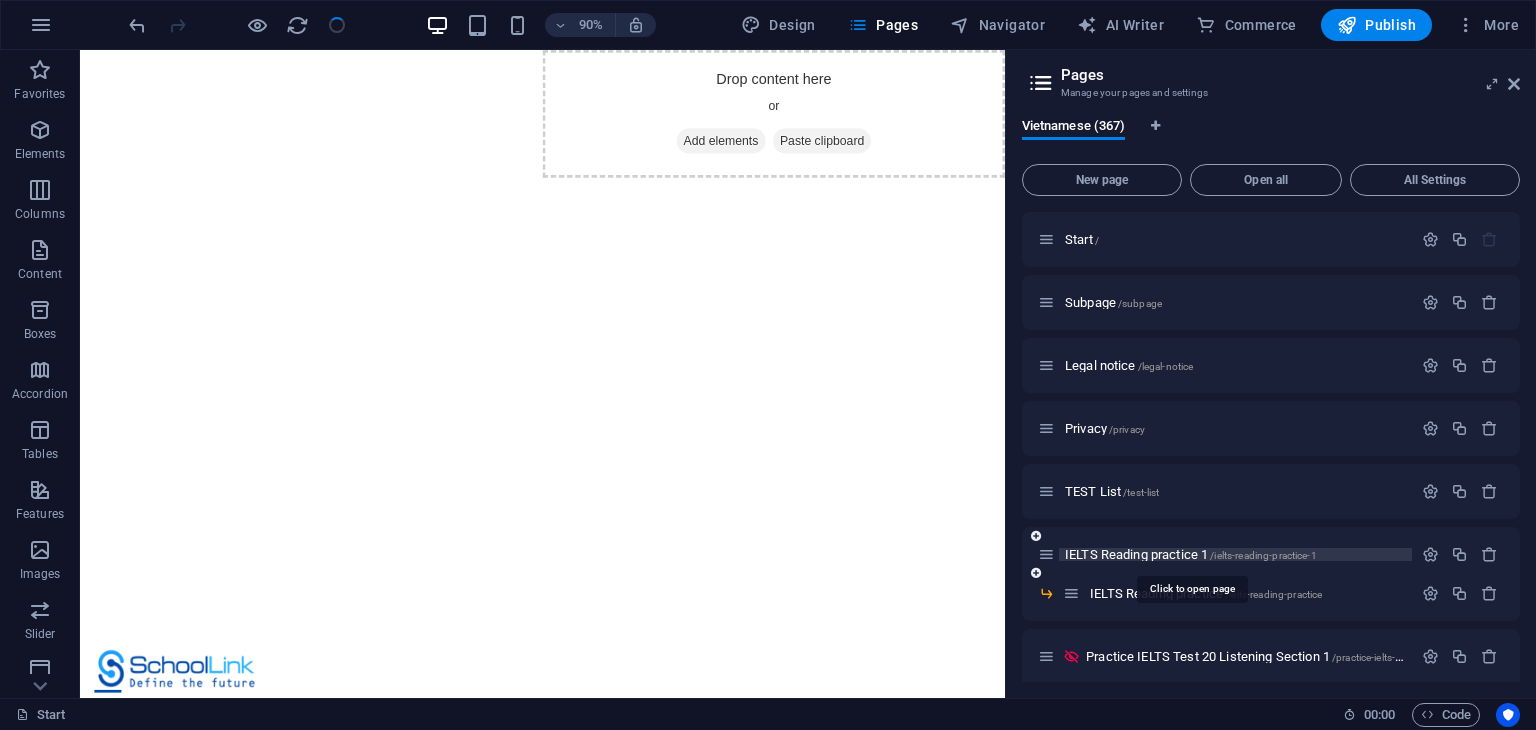 click on "IELTS Reading practice 1 /ielts-reading-practice-1" at bounding box center (1191, 554) 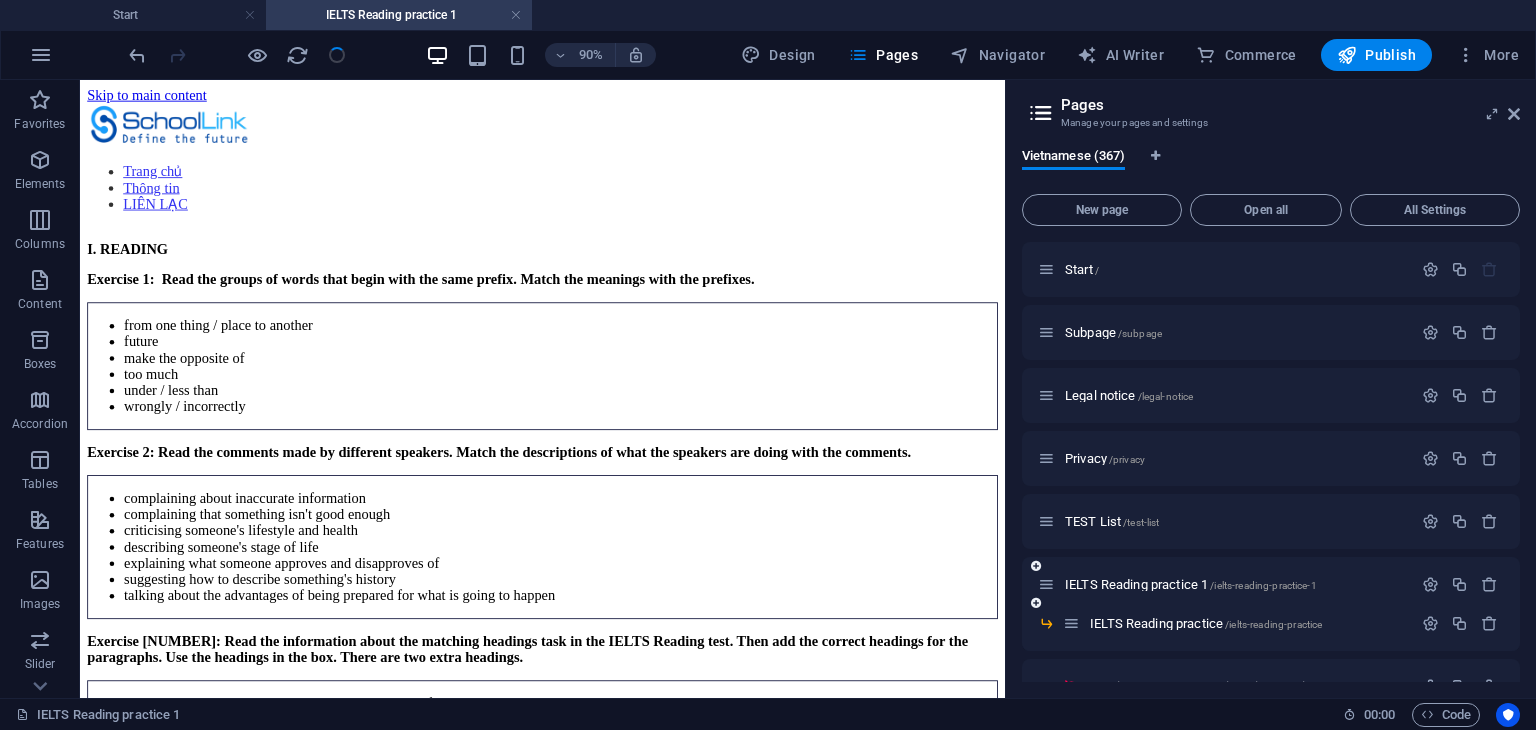 scroll, scrollTop: 0, scrollLeft: 0, axis: both 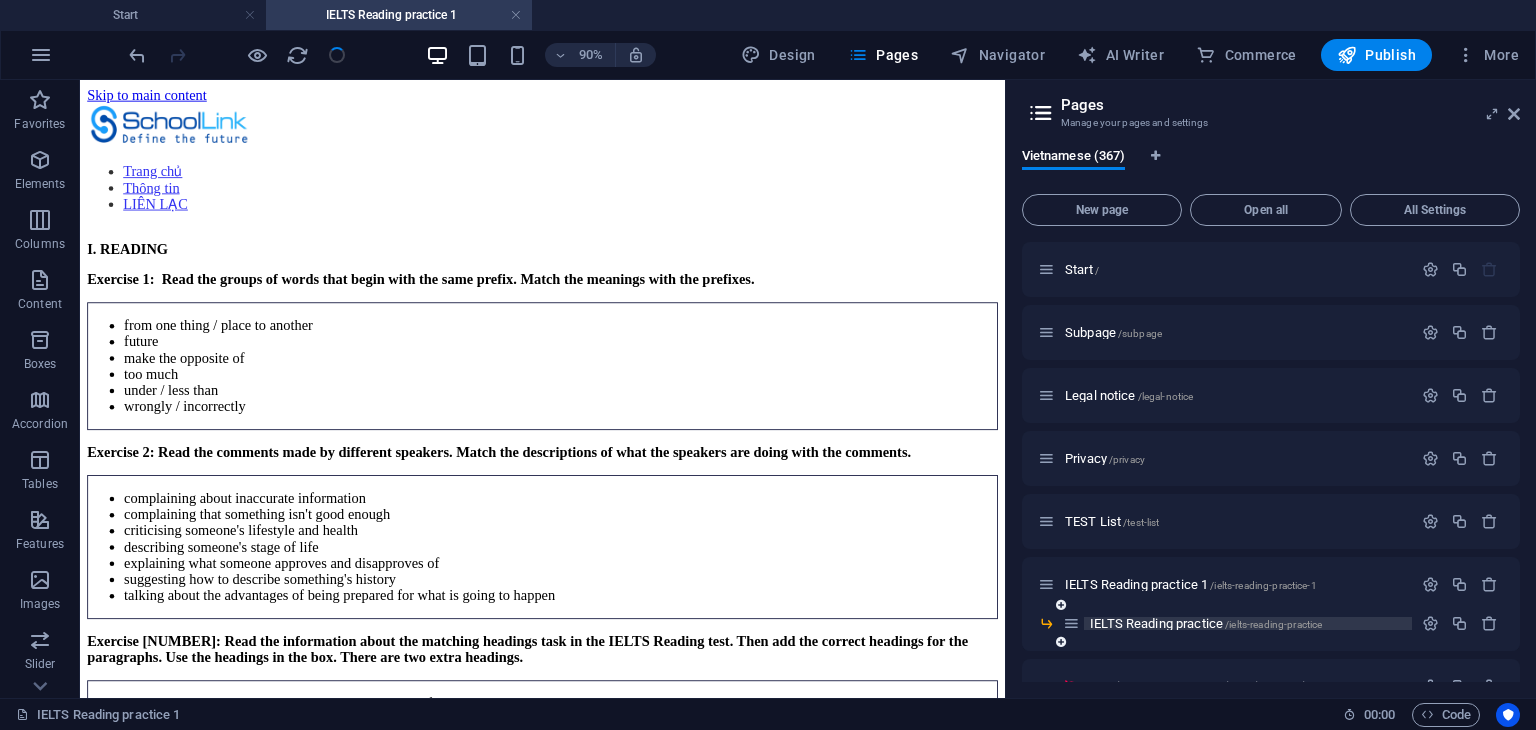click on "IELTS Reading practice /ielts-reading-practice" at bounding box center (1206, 623) 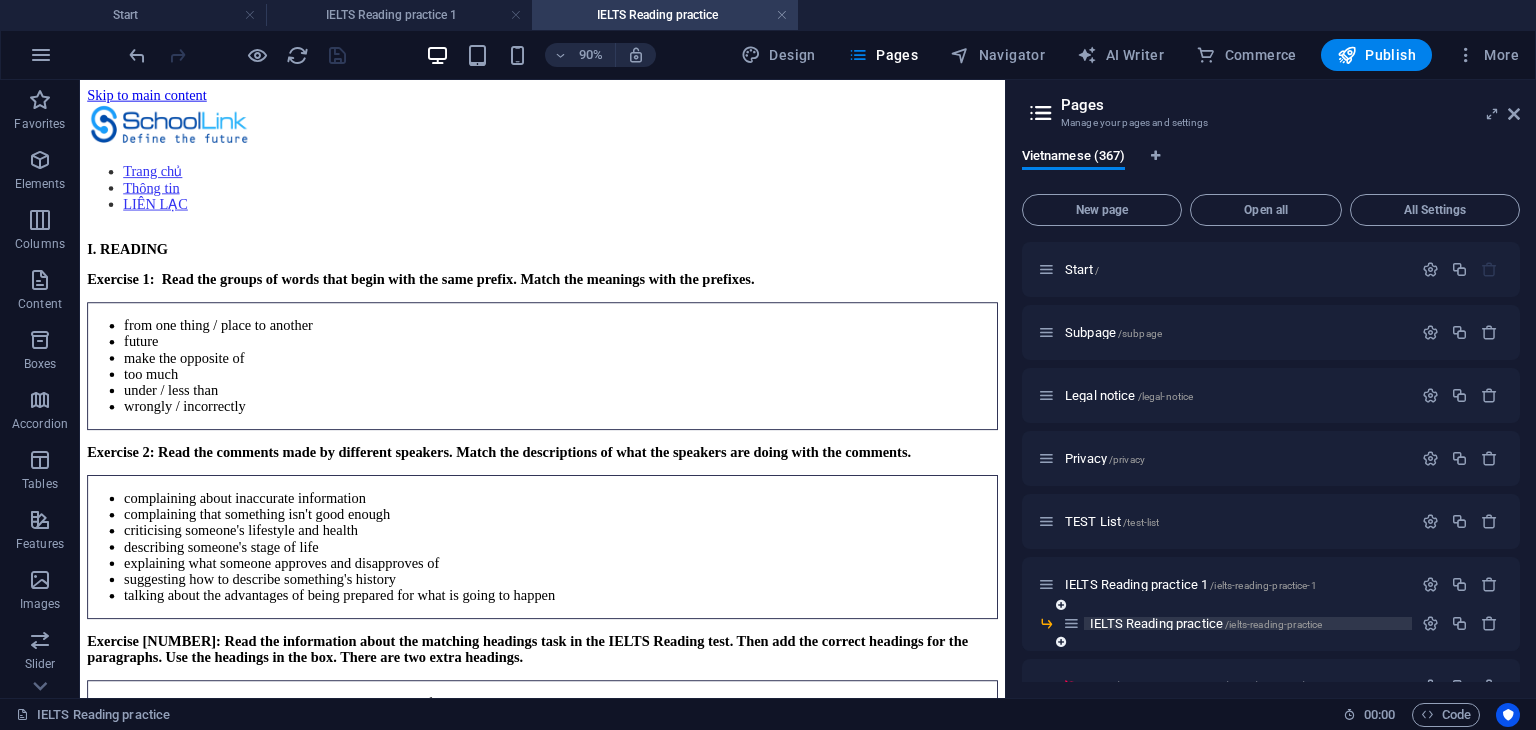 scroll, scrollTop: 0, scrollLeft: 0, axis: both 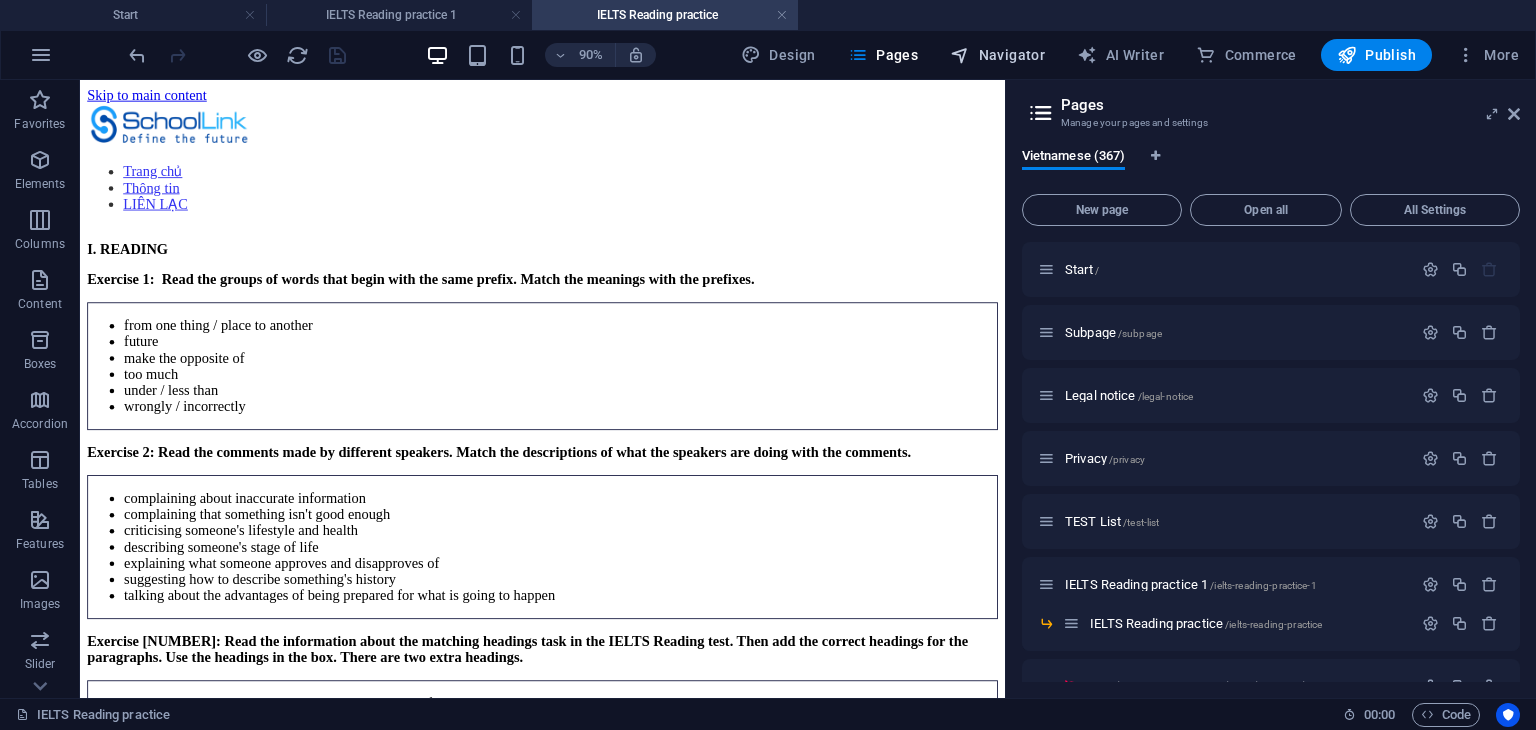 click on "Navigator" at bounding box center (997, 55) 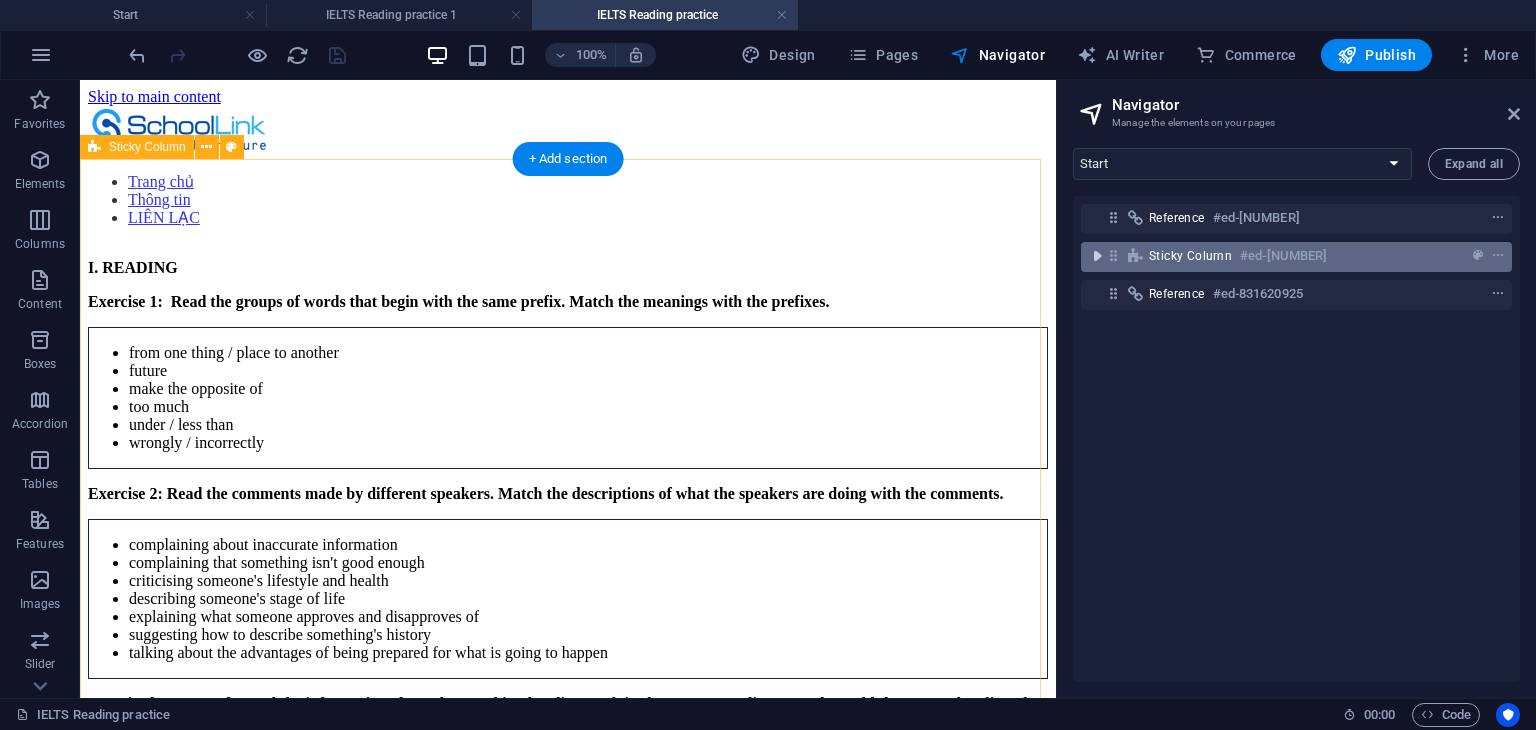 click at bounding box center (1097, 256) 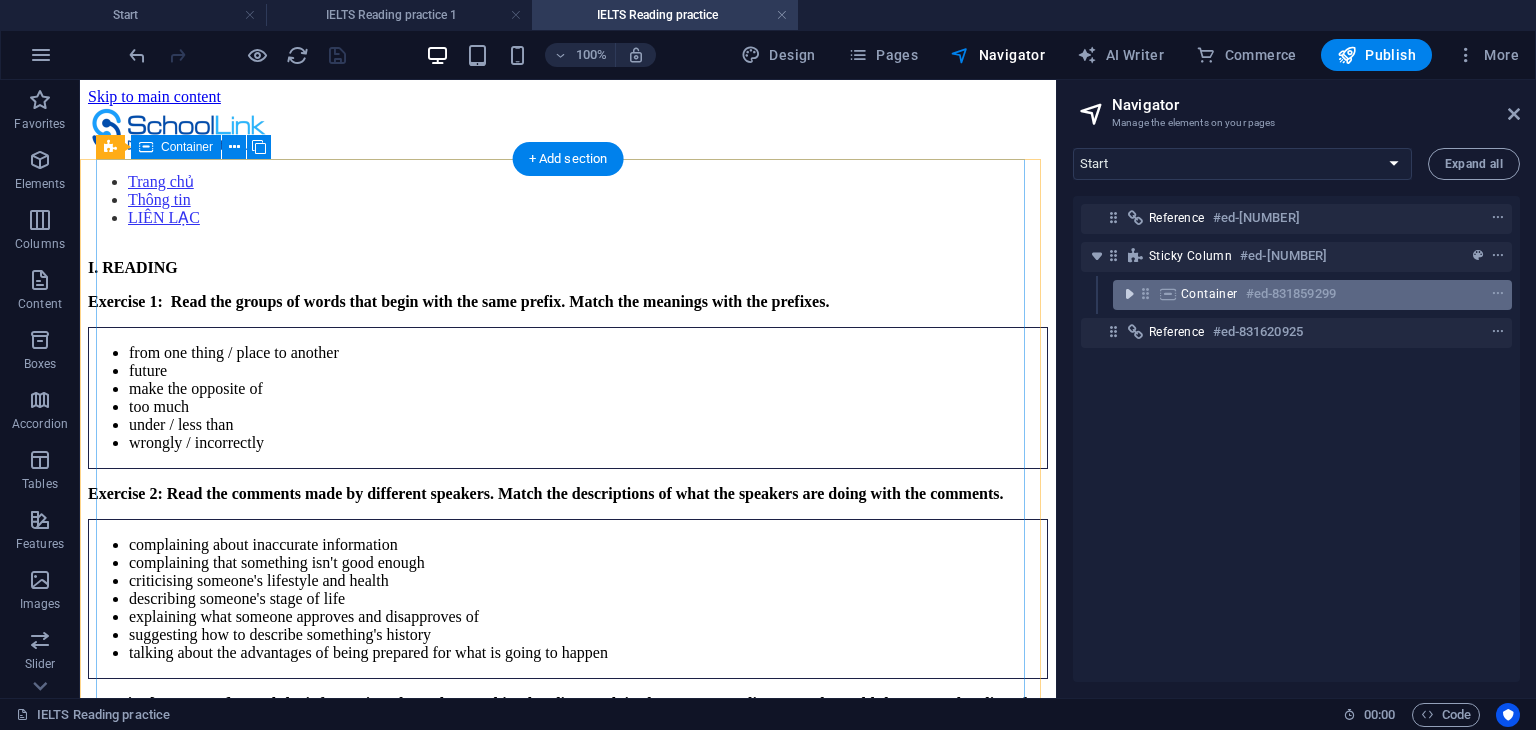 click at bounding box center (1129, 294) 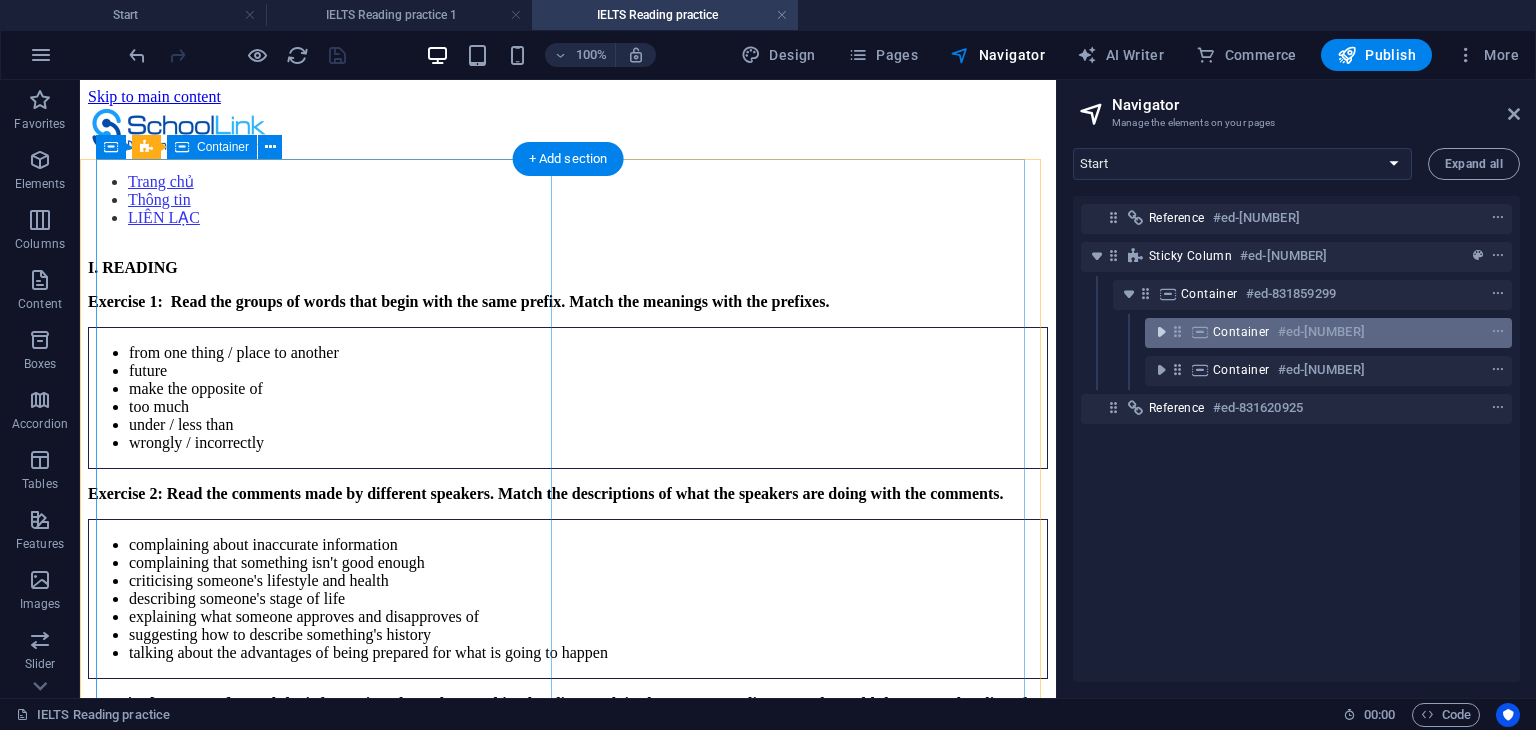 click at bounding box center [1161, 332] 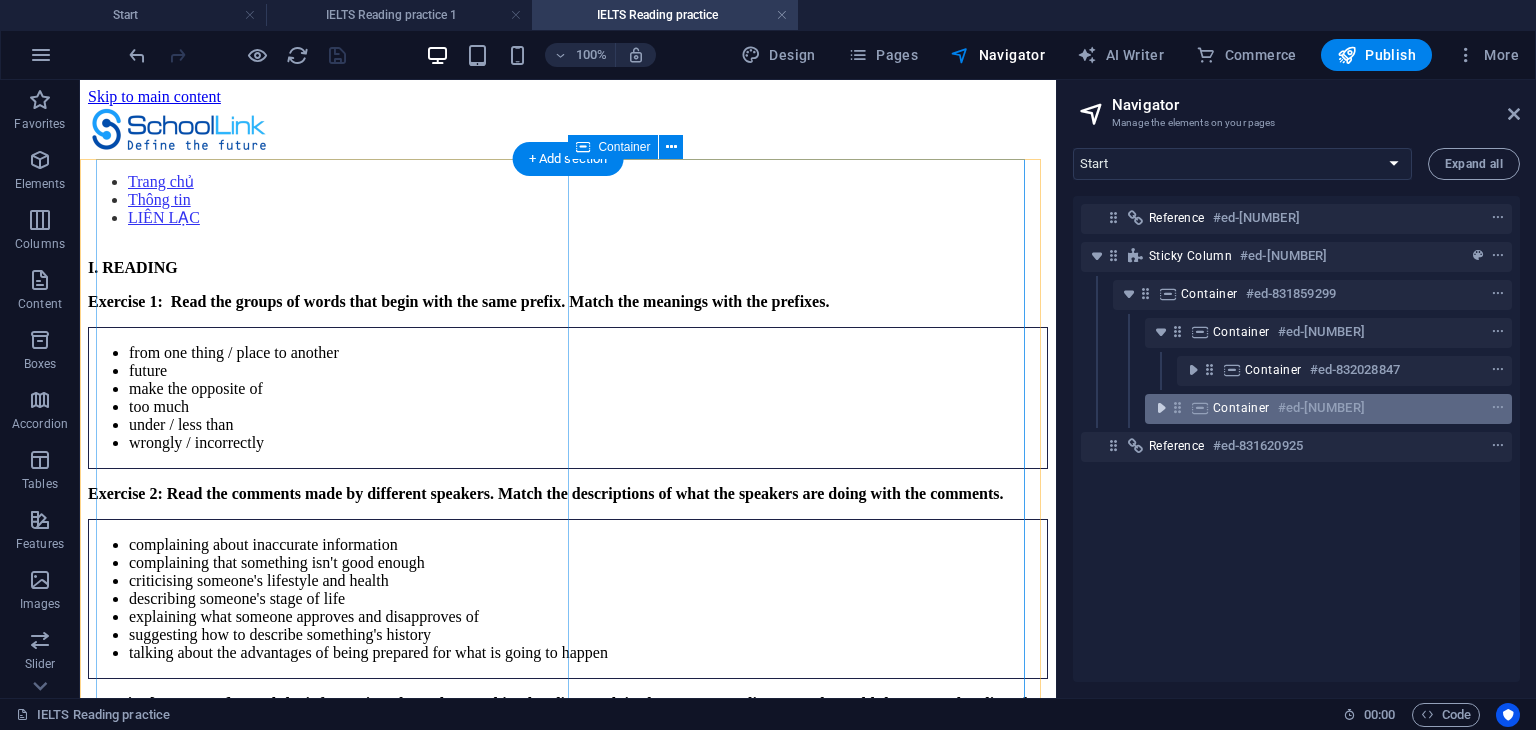 click at bounding box center (1161, 408) 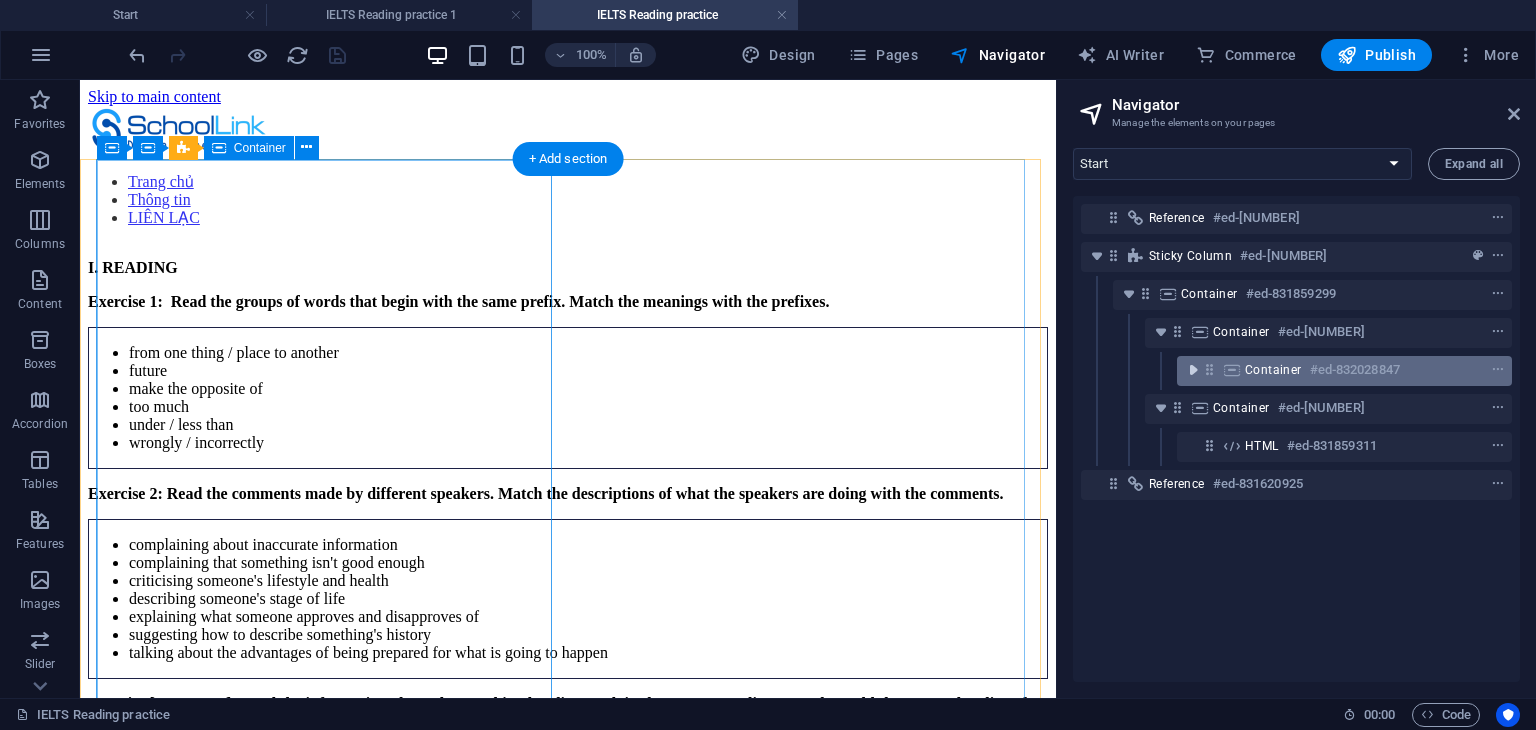 click at bounding box center [1193, 370] 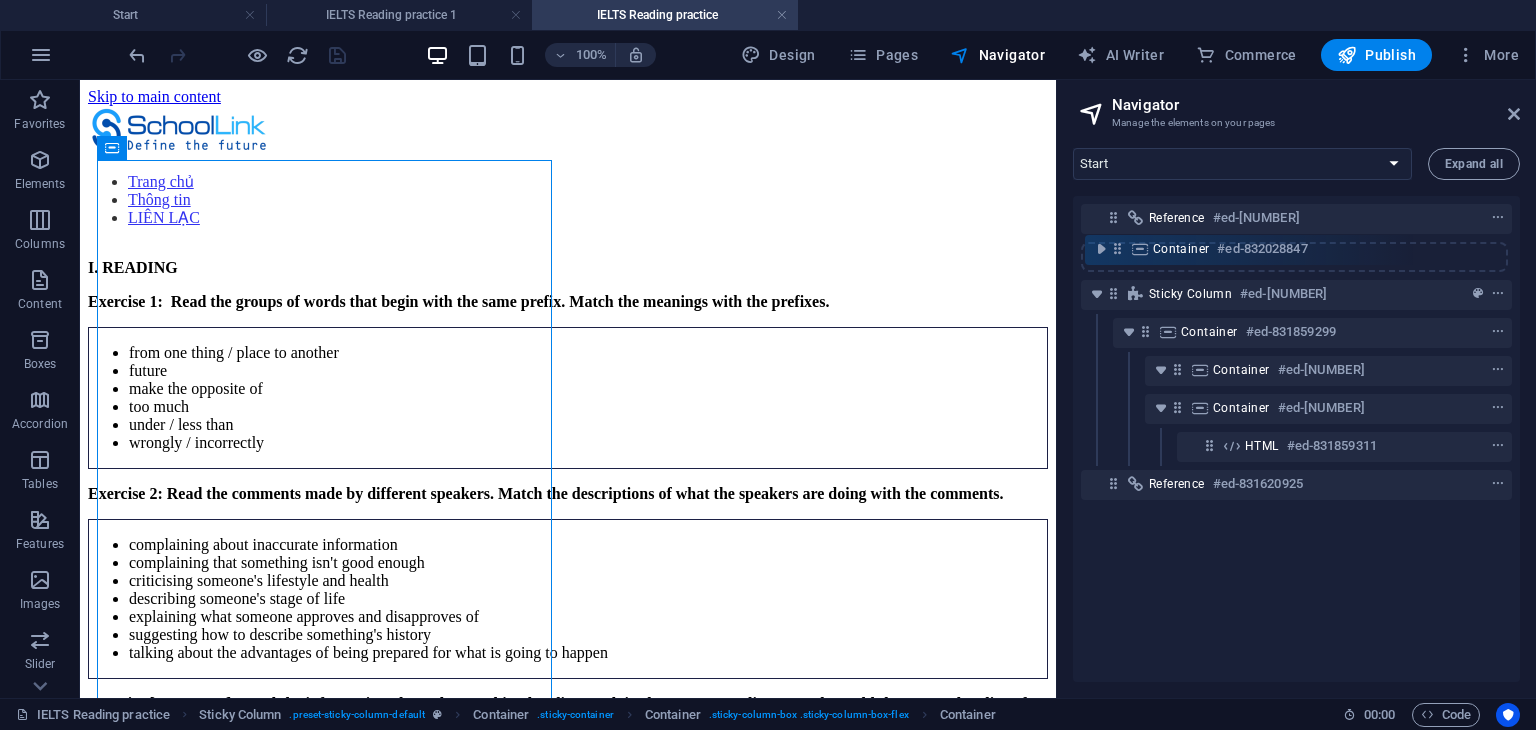 drag, startPoint x: 1212, startPoint y: 368, endPoint x: 1116, endPoint y: 240, distance: 160 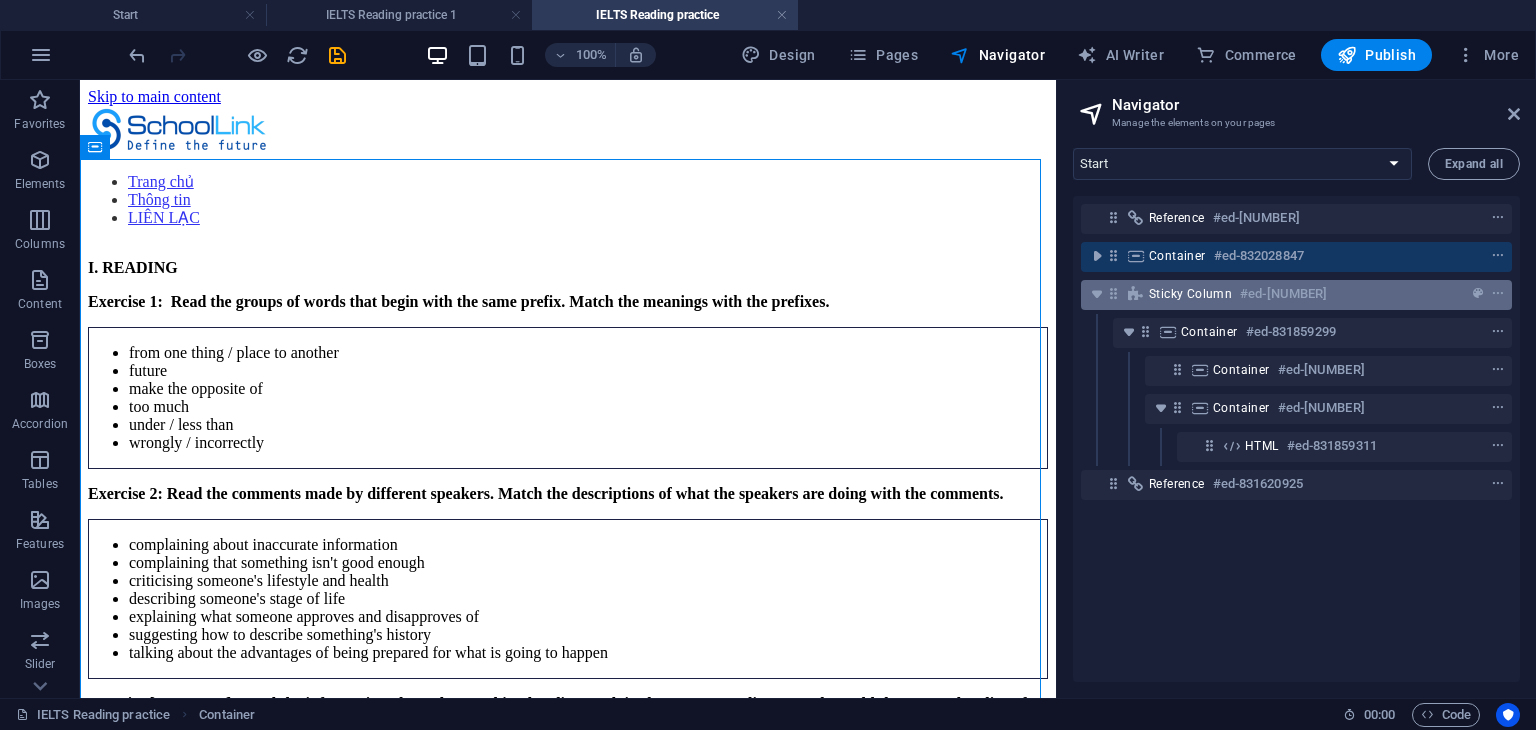 click on "Sticky Column" at bounding box center [1190, 294] 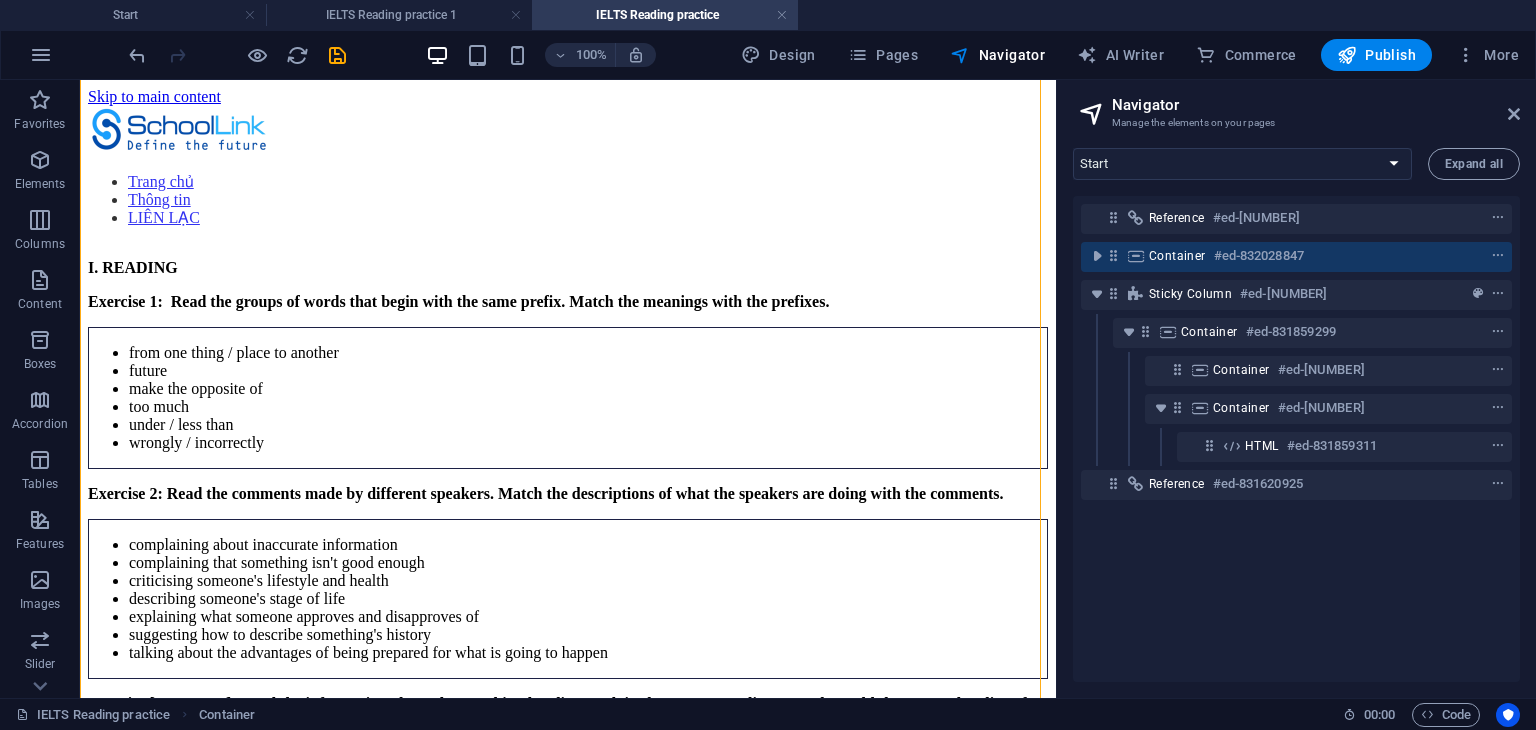scroll, scrollTop: 2896, scrollLeft: 0, axis: vertical 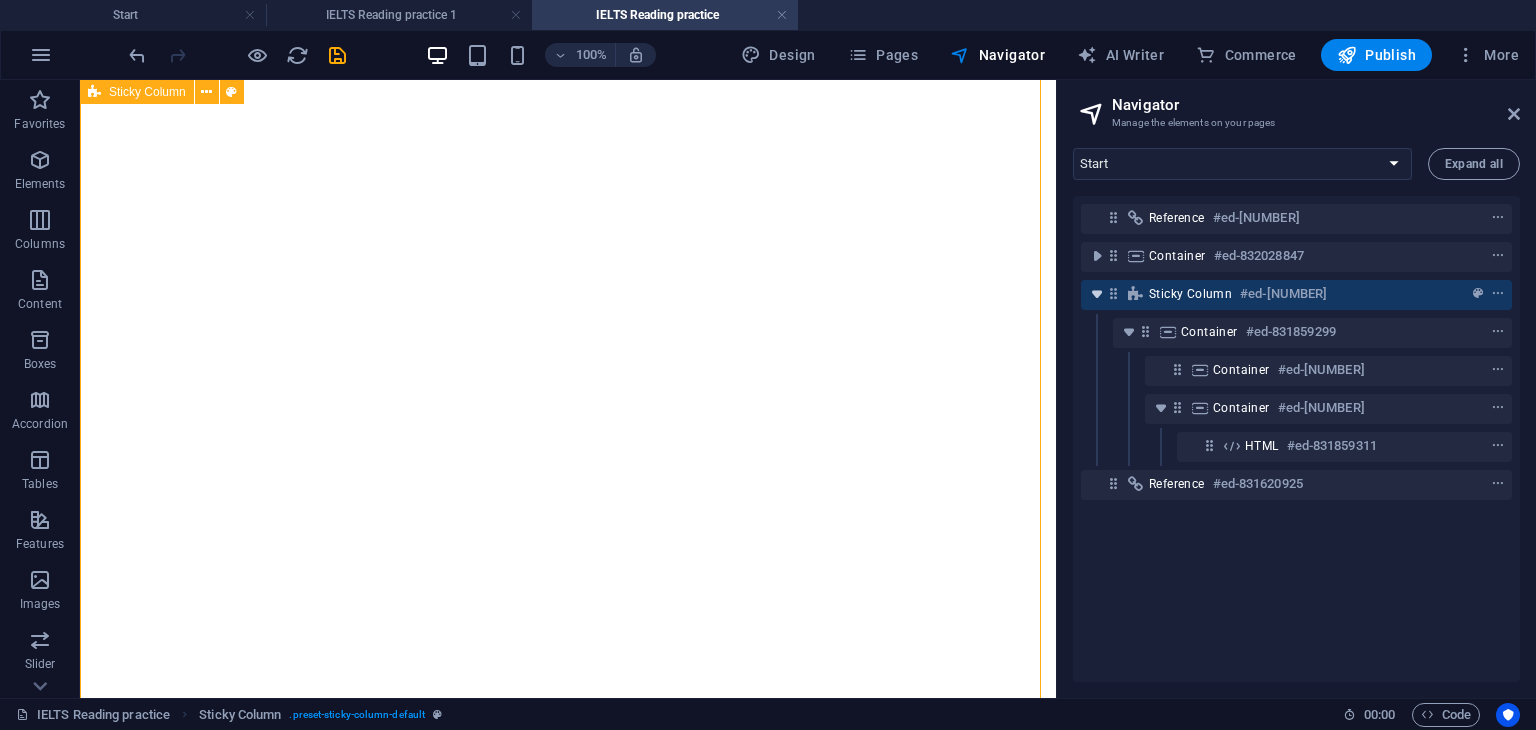 click at bounding box center [1097, 294] 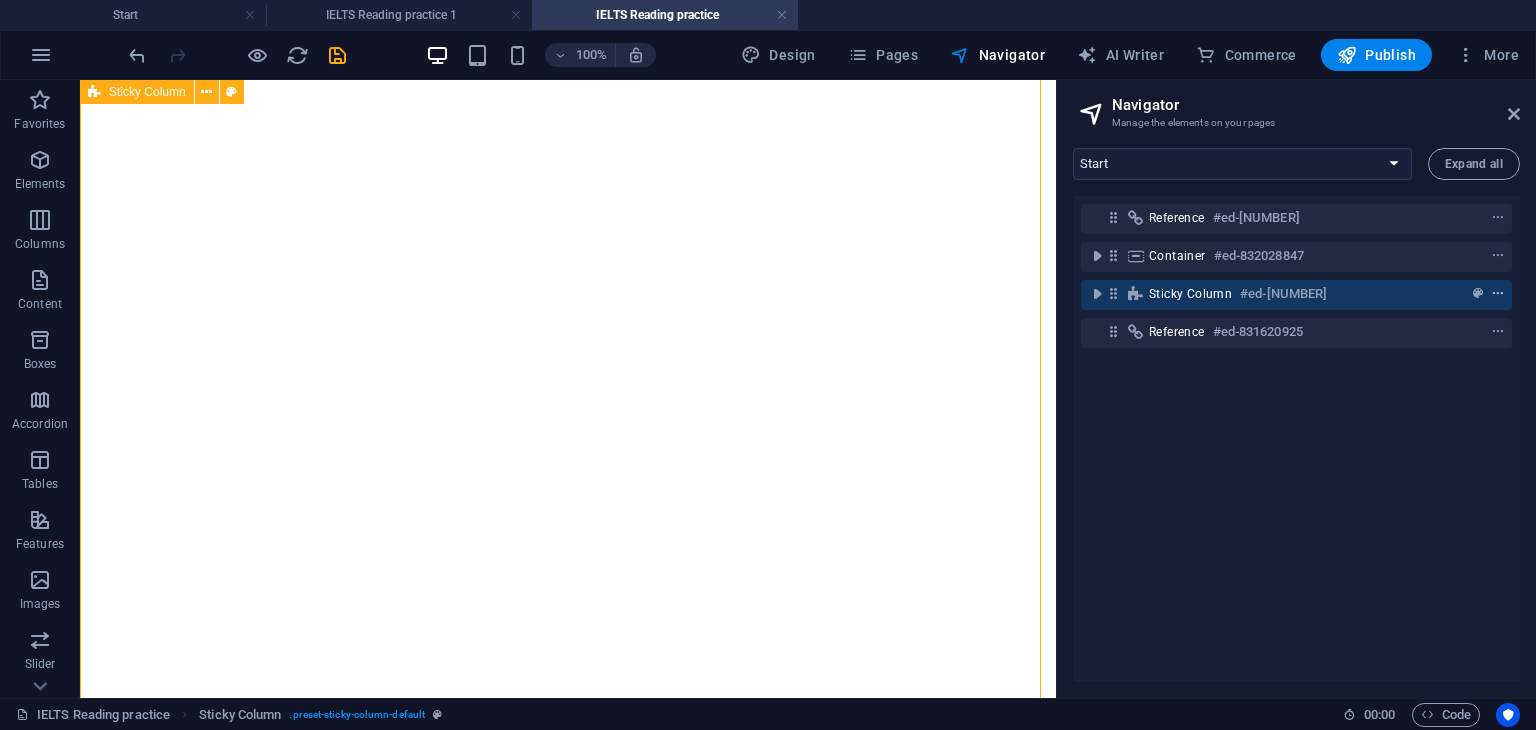 click at bounding box center (1498, 294) 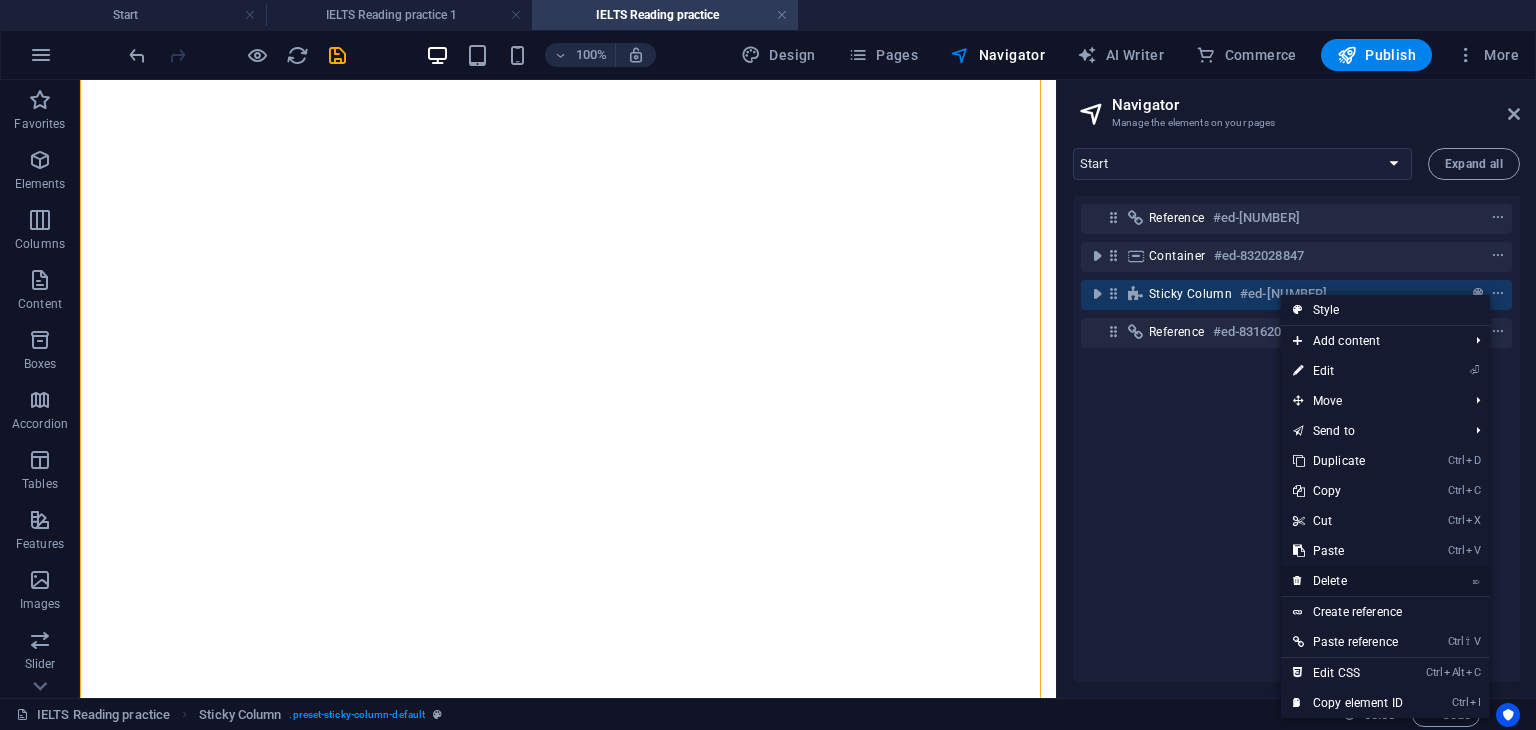 click on "⌦" at bounding box center (1476, 580) 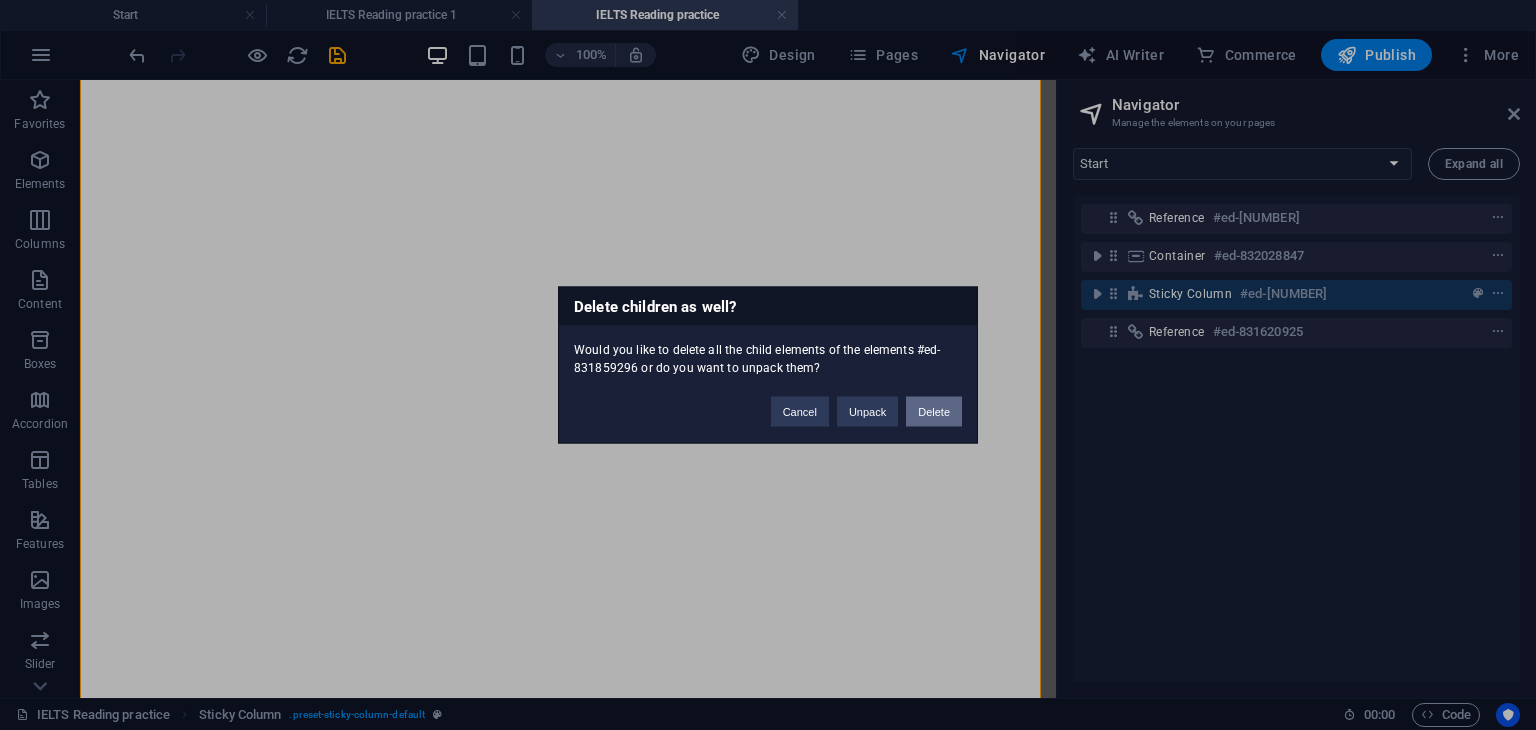 drag, startPoint x: 936, startPoint y: 412, endPoint x: 969, endPoint y: 365, distance: 57.428215 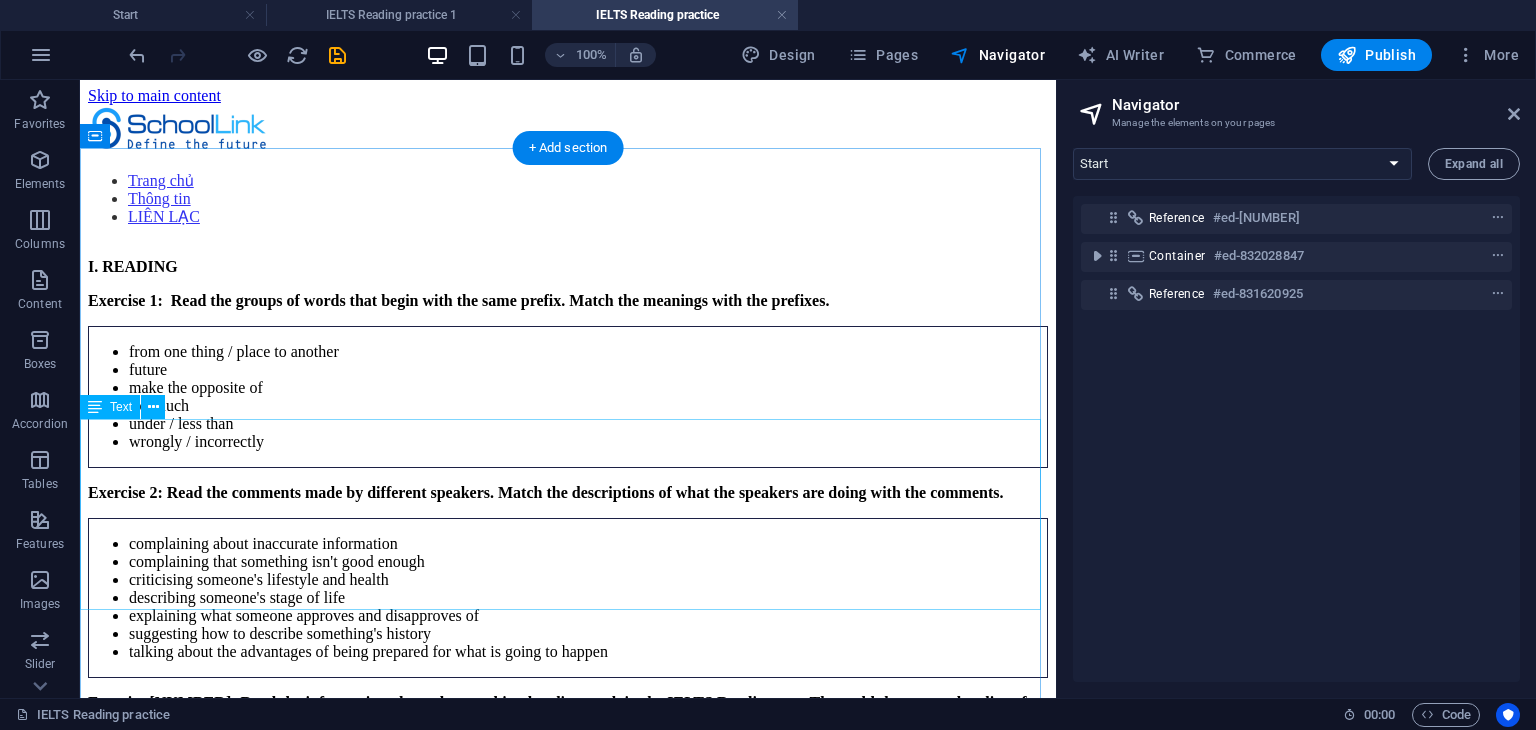 scroll, scrollTop: 0, scrollLeft: 0, axis: both 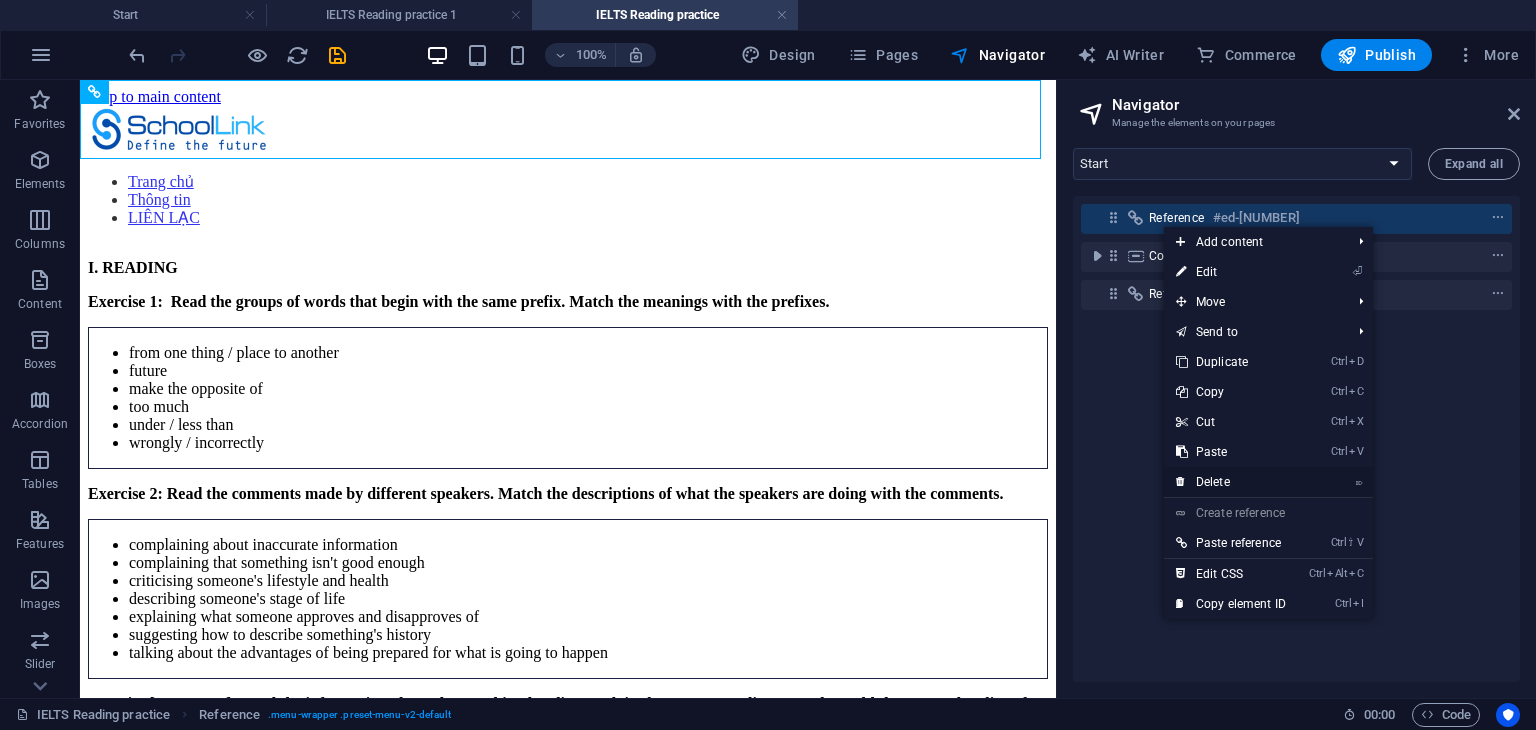 click on "⌦" at bounding box center [1359, 481] 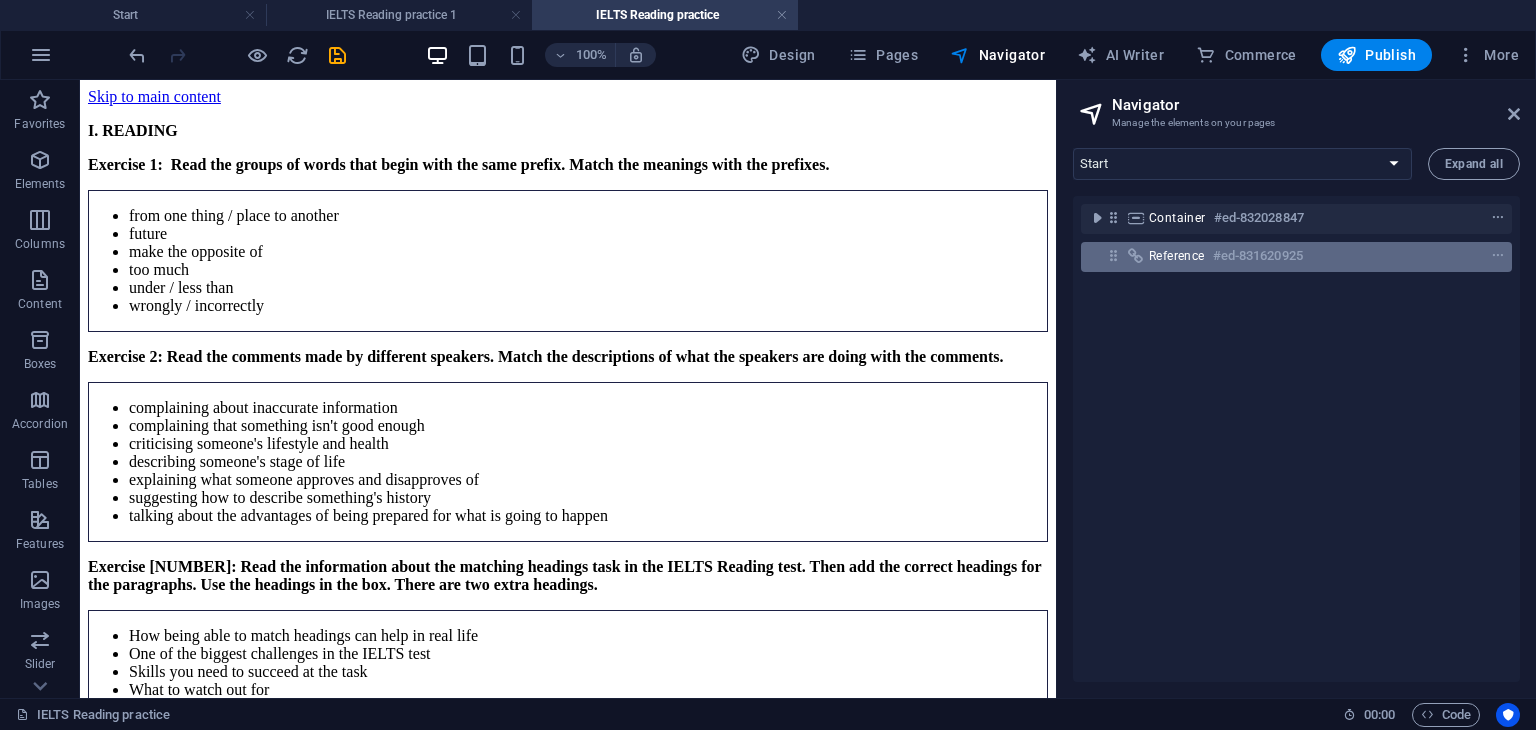 click on "#ed-831620925" at bounding box center (1258, 256) 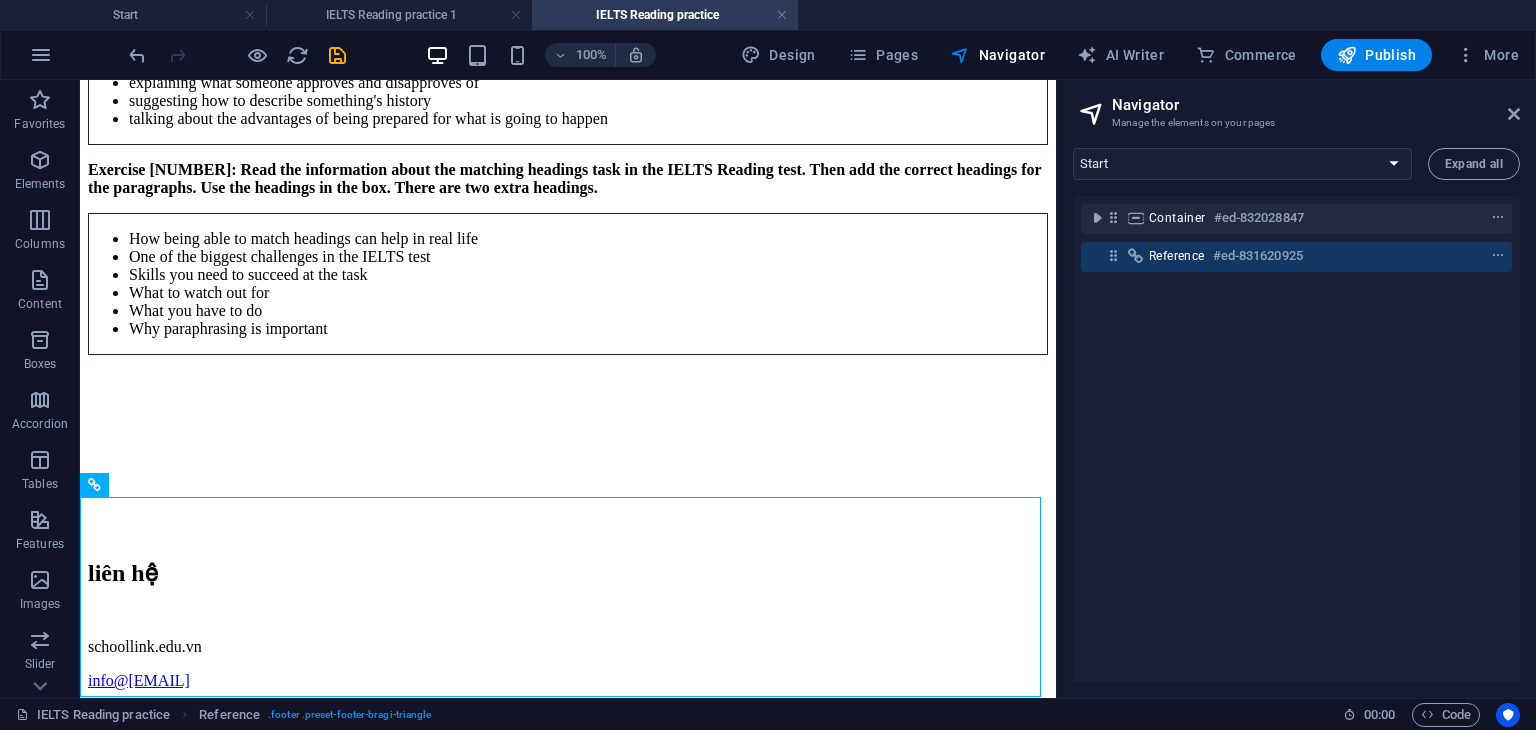 scroll, scrollTop: 197, scrollLeft: 0, axis: vertical 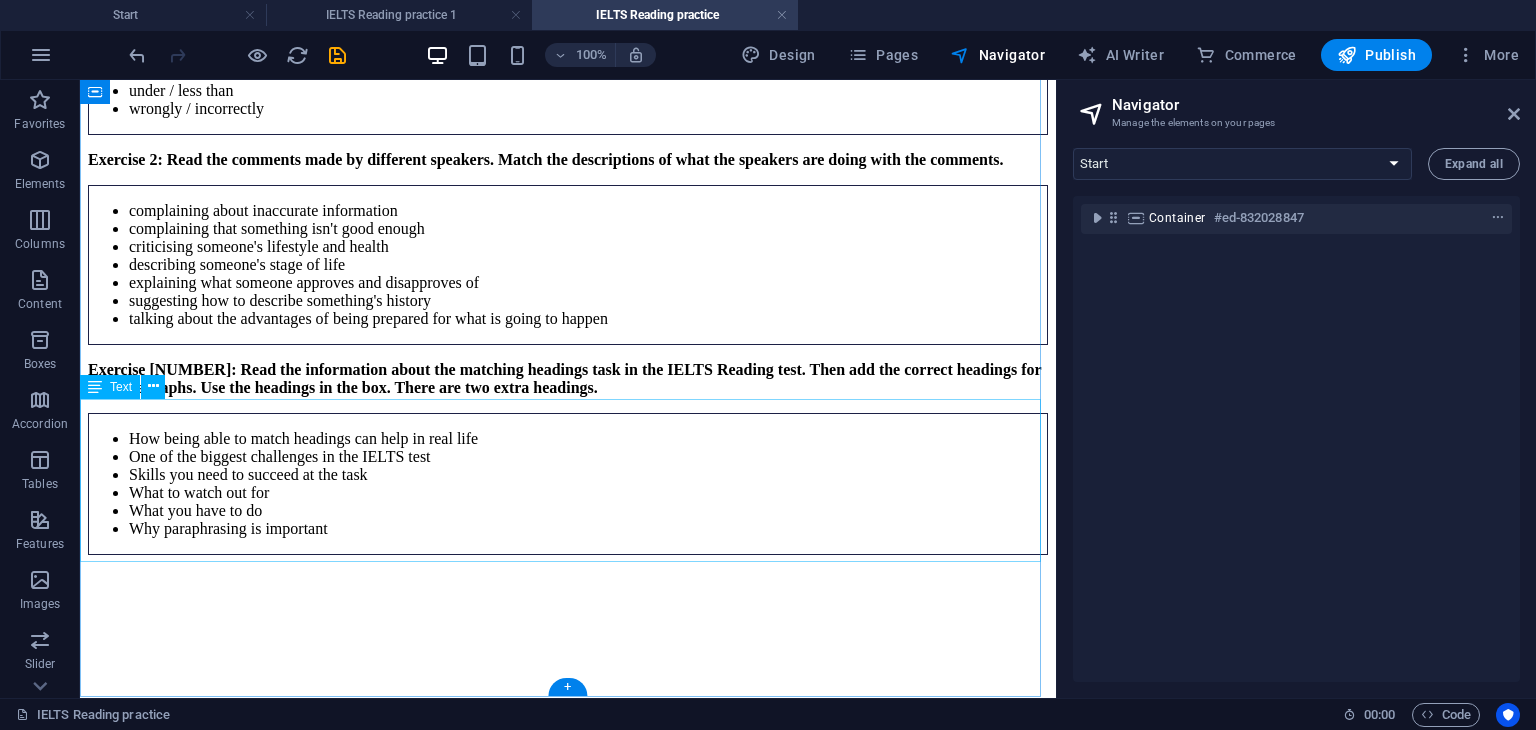 click on "How being able to match headings can help in real life One of the biggest challenges in the IELTS test Skills you need to succeed at the task What to watch out for What you have to do Why paraphrasing is important" at bounding box center (568, 484) 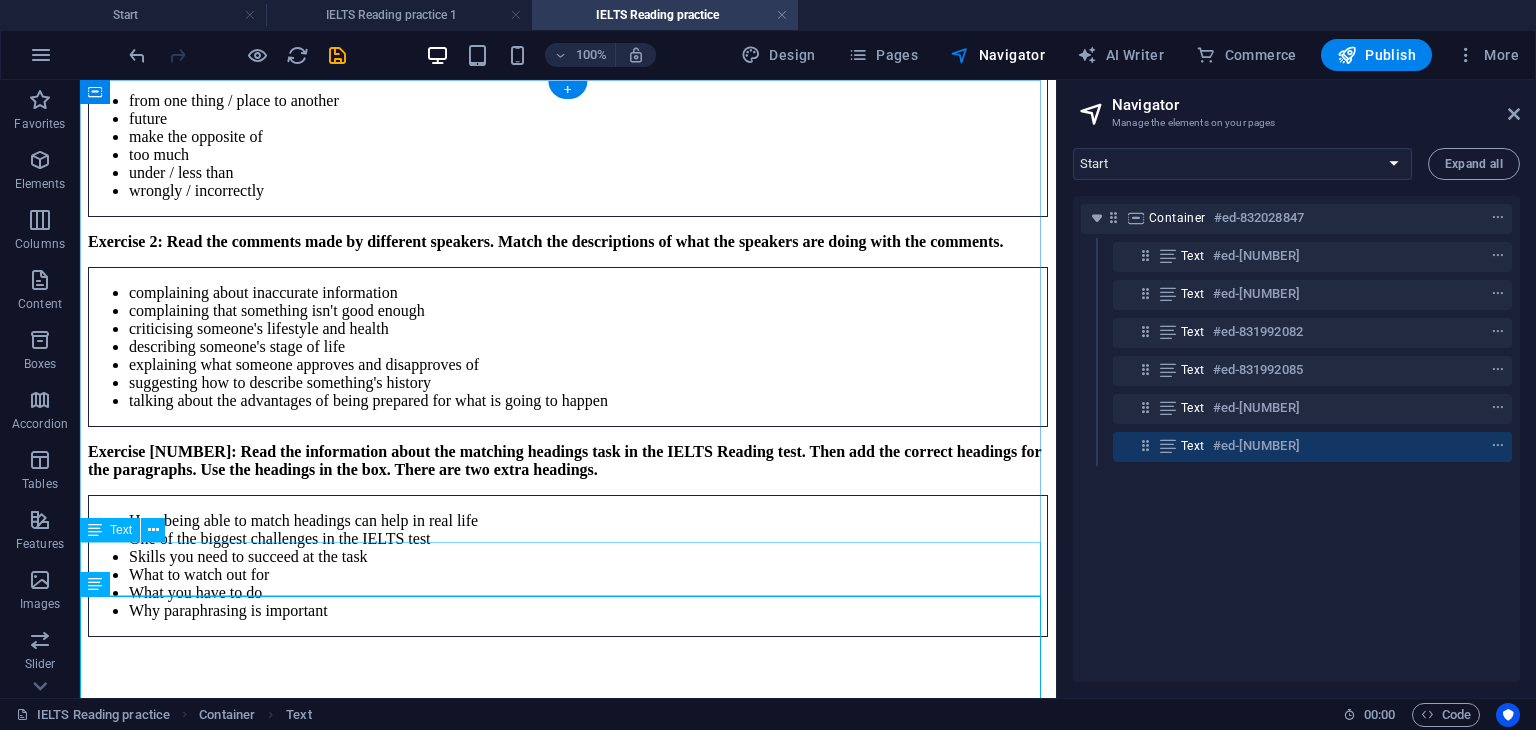 scroll, scrollTop: 197, scrollLeft: 0, axis: vertical 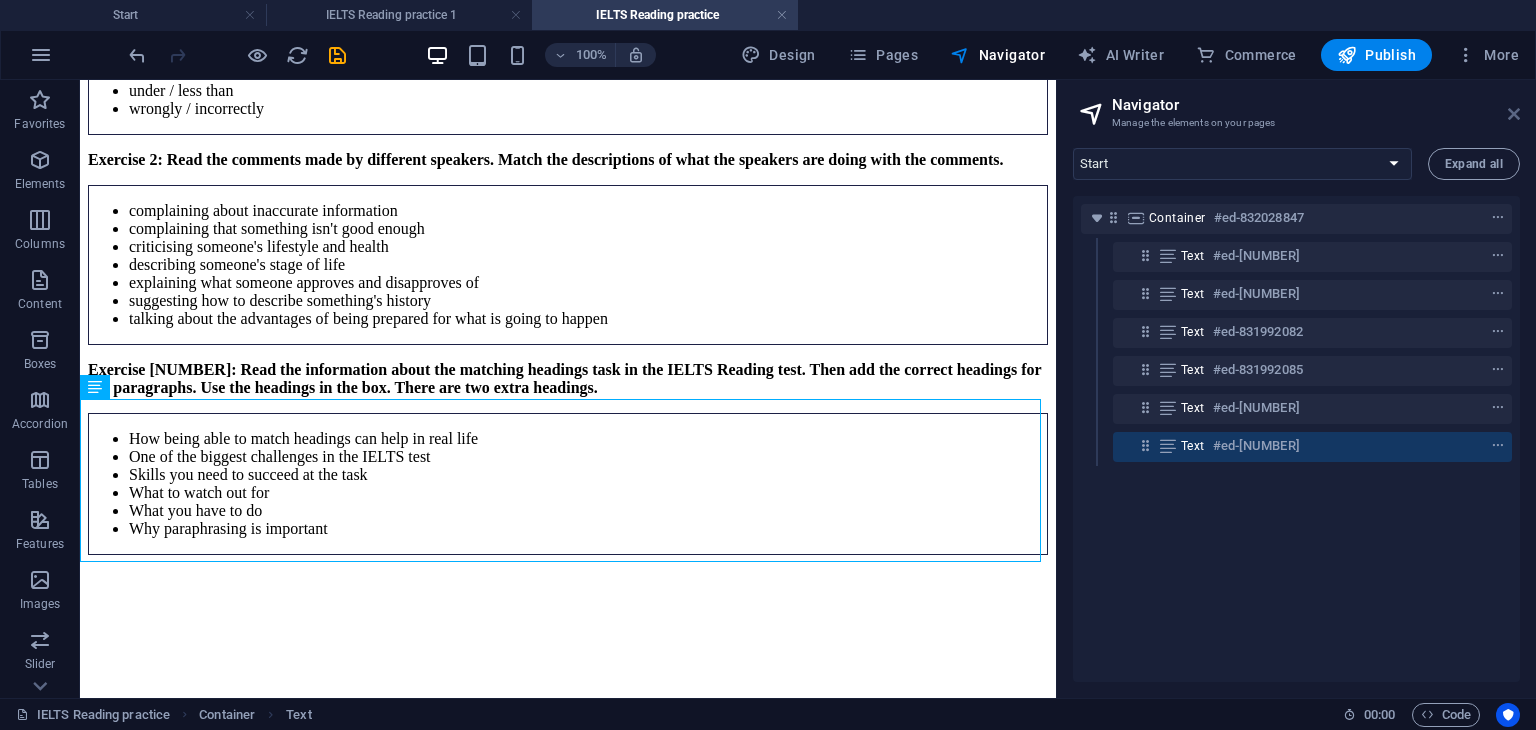 click at bounding box center [1514, 114] 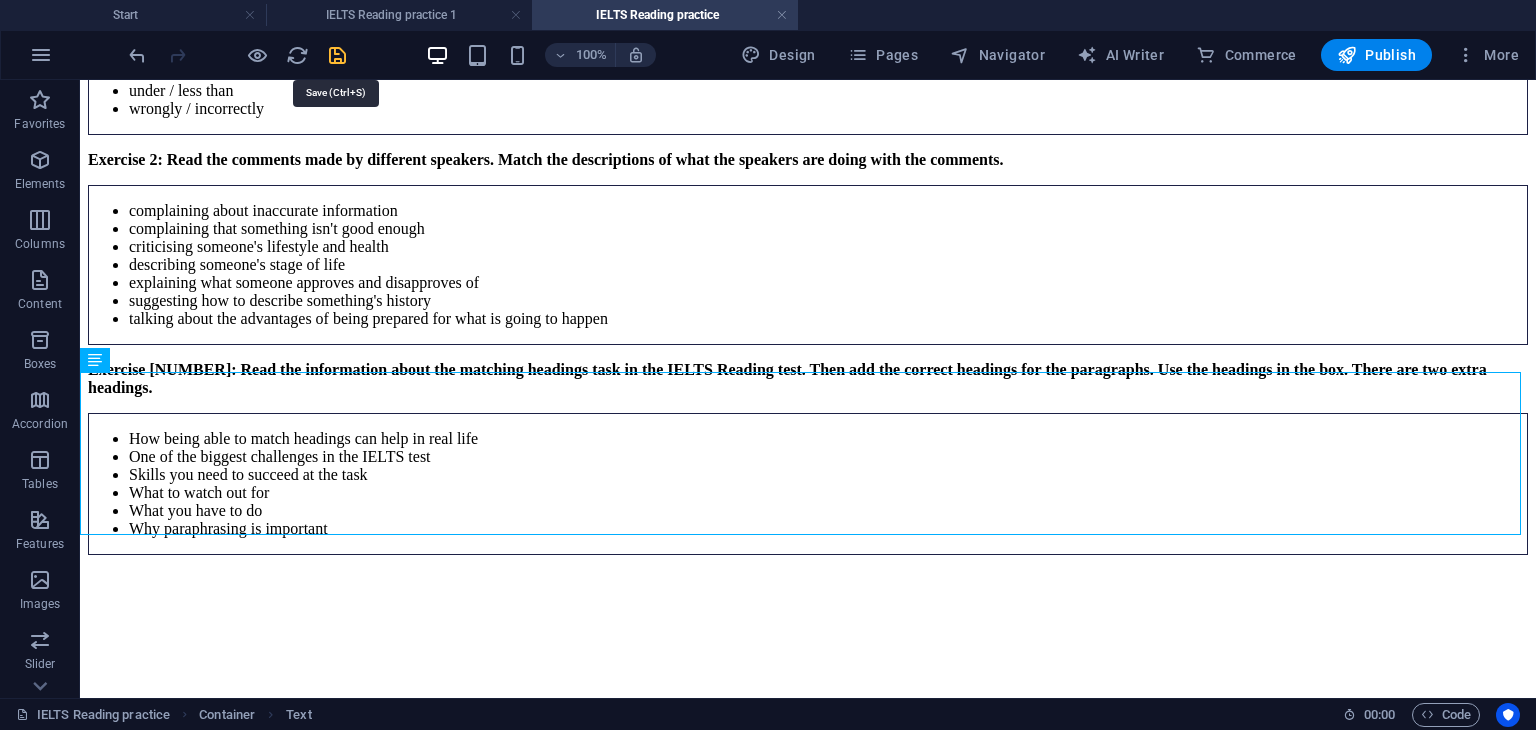 click at bounding box center [337, 55] 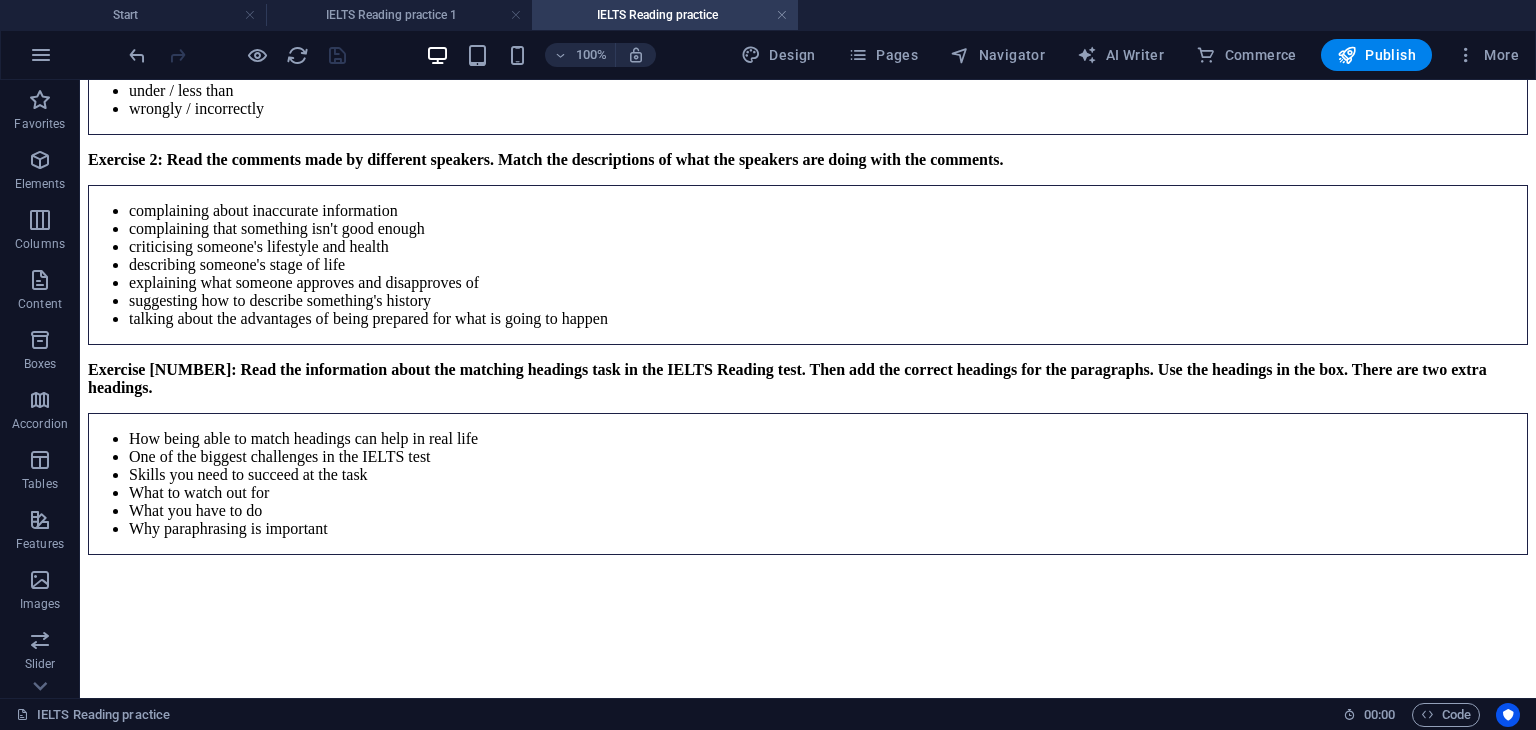 click on "complaining about inaccurate information complaining that something isn't good enough criticising someone's lifestyle and health describing someone's stage of life explaining what someone approves and disapproves of suggesting how to describe something's history talking about the advantages of being prepared for what is going to happen" at bounding box center (808, 265) 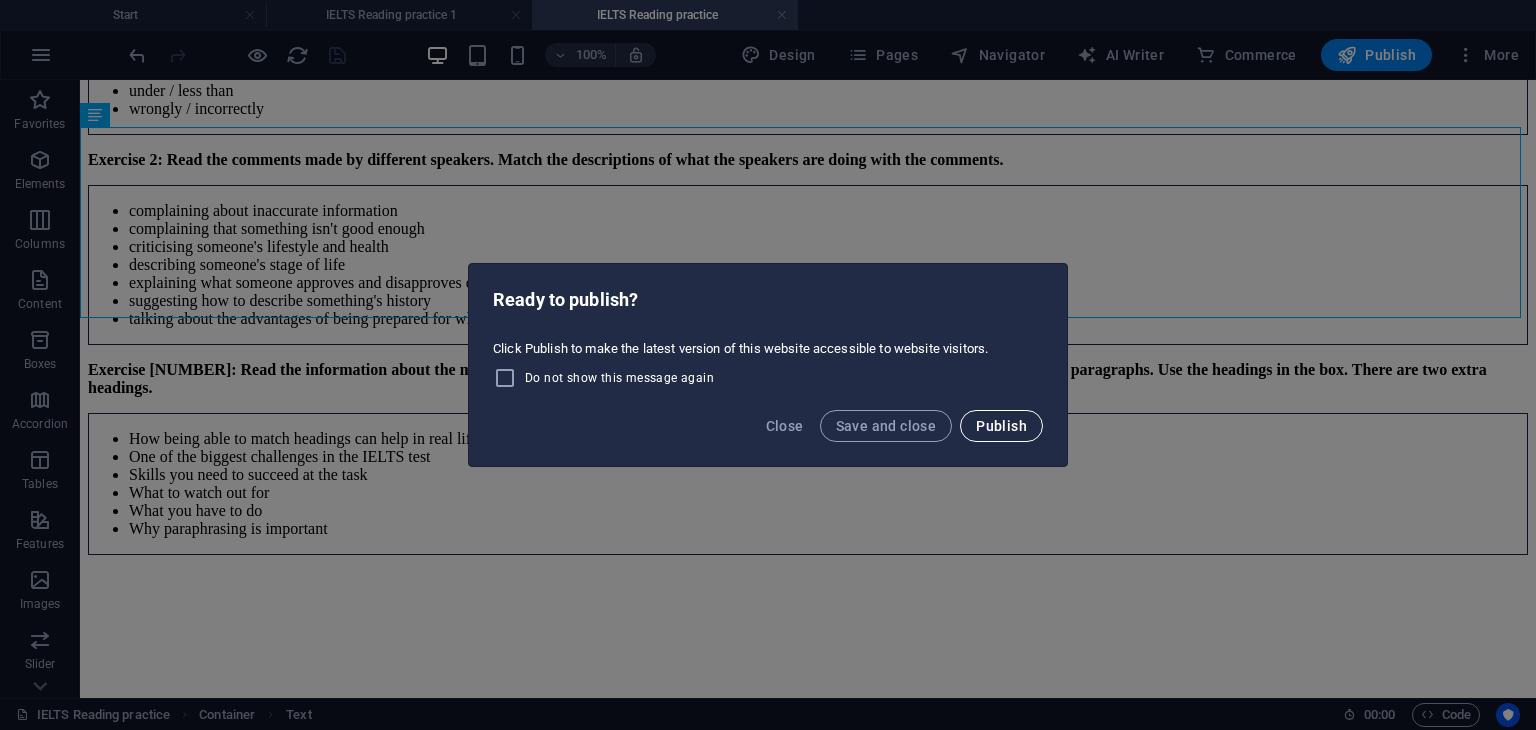 click on "Publish" at bounding box center (1001, 426) 